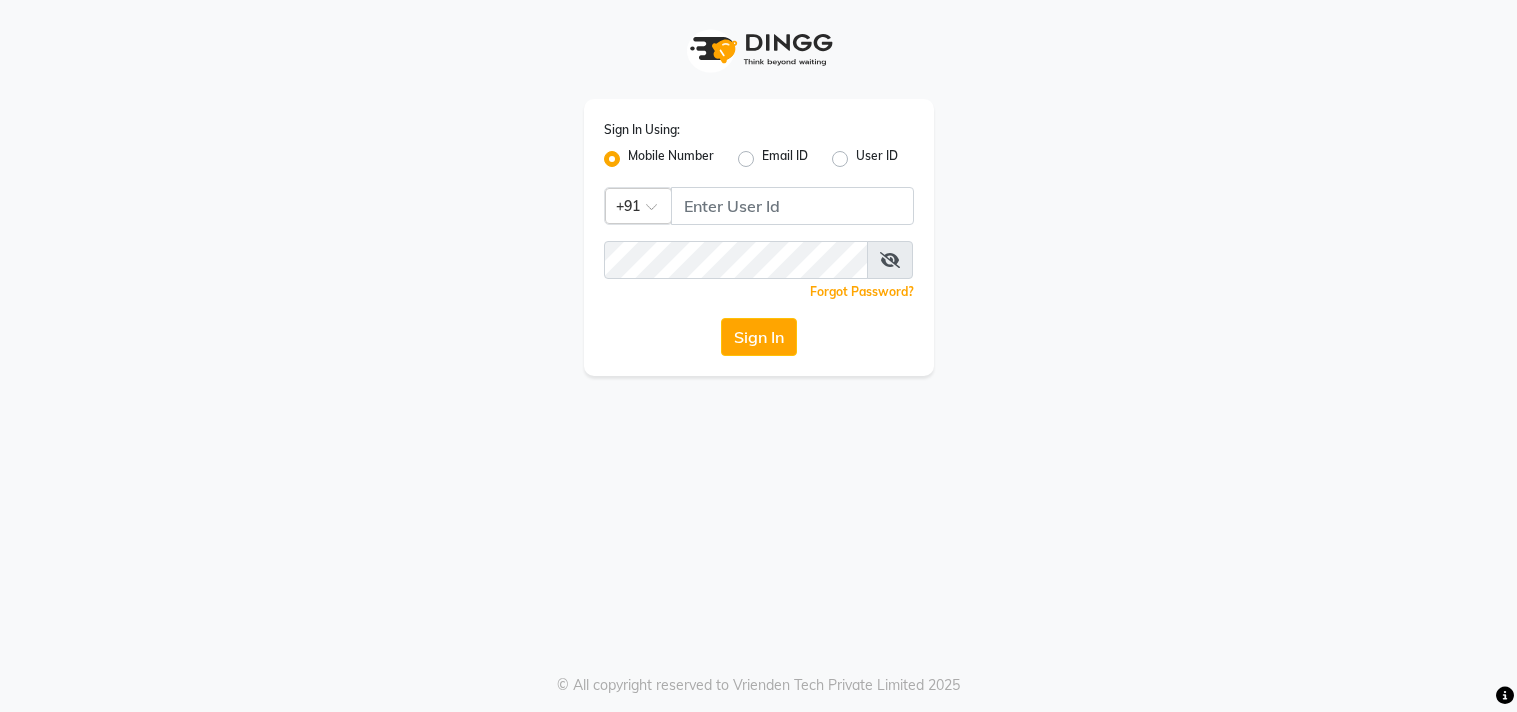 scroll, scrollTop: 0, scrollLeft: 0, axis: both 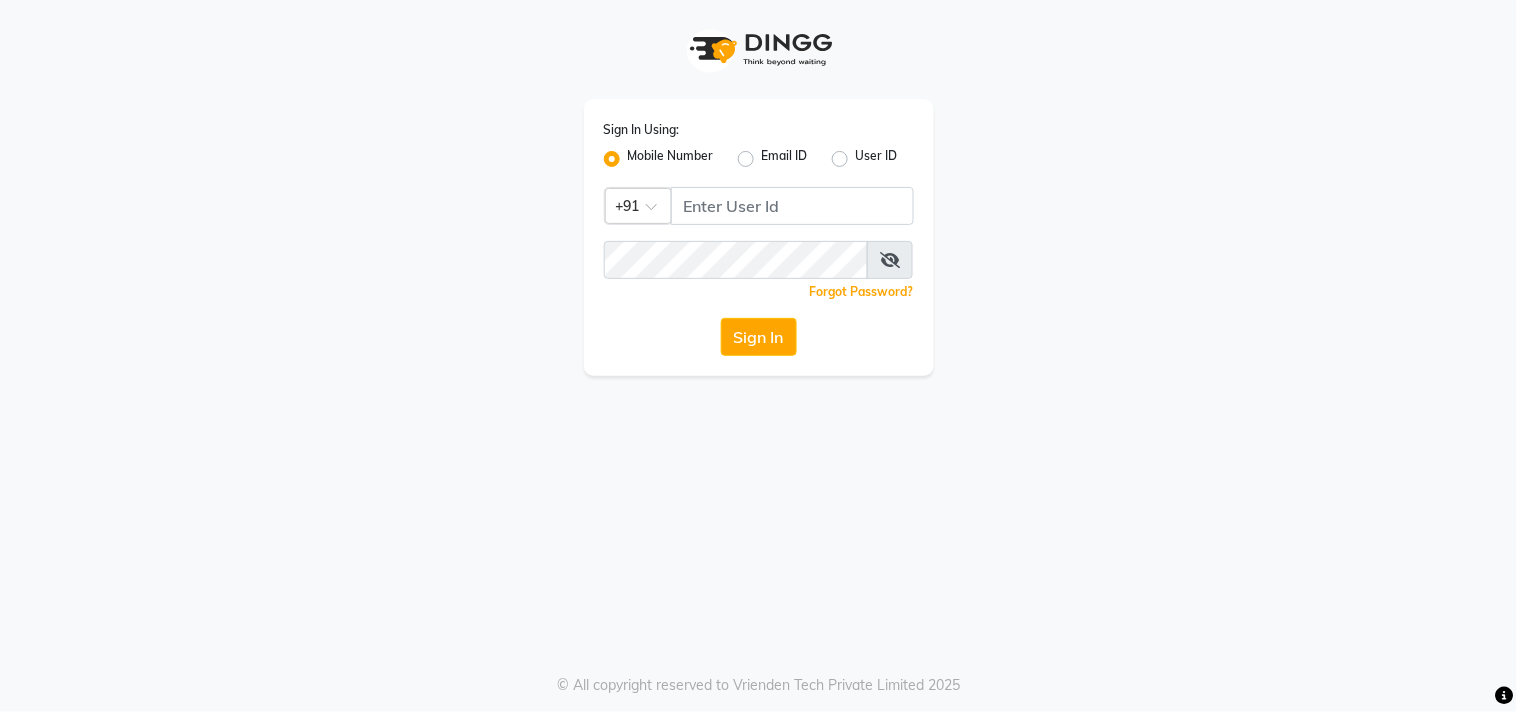 click on "Sign In Using: Mobile Number Email ID User ID Country Code × +91  Remember me Forgot Password?  Sign In" 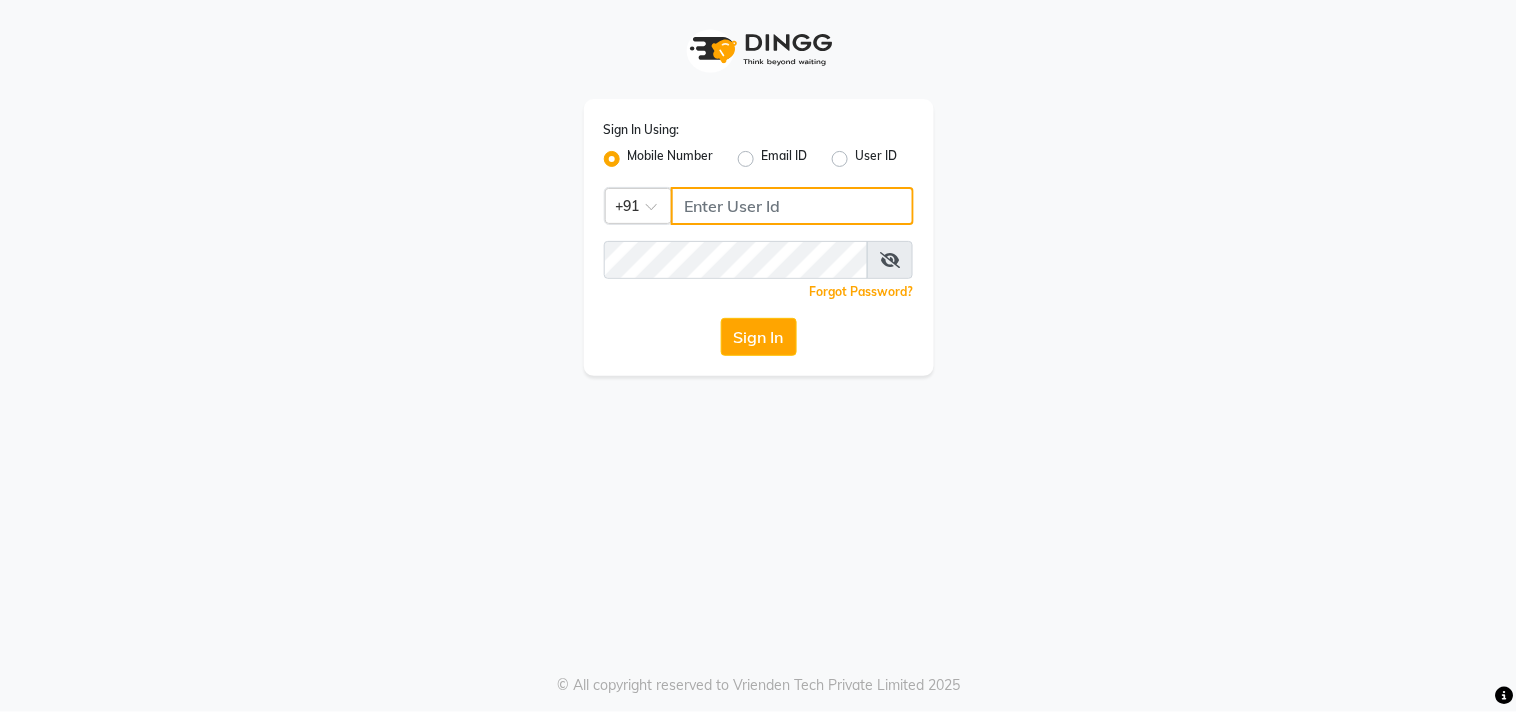 click 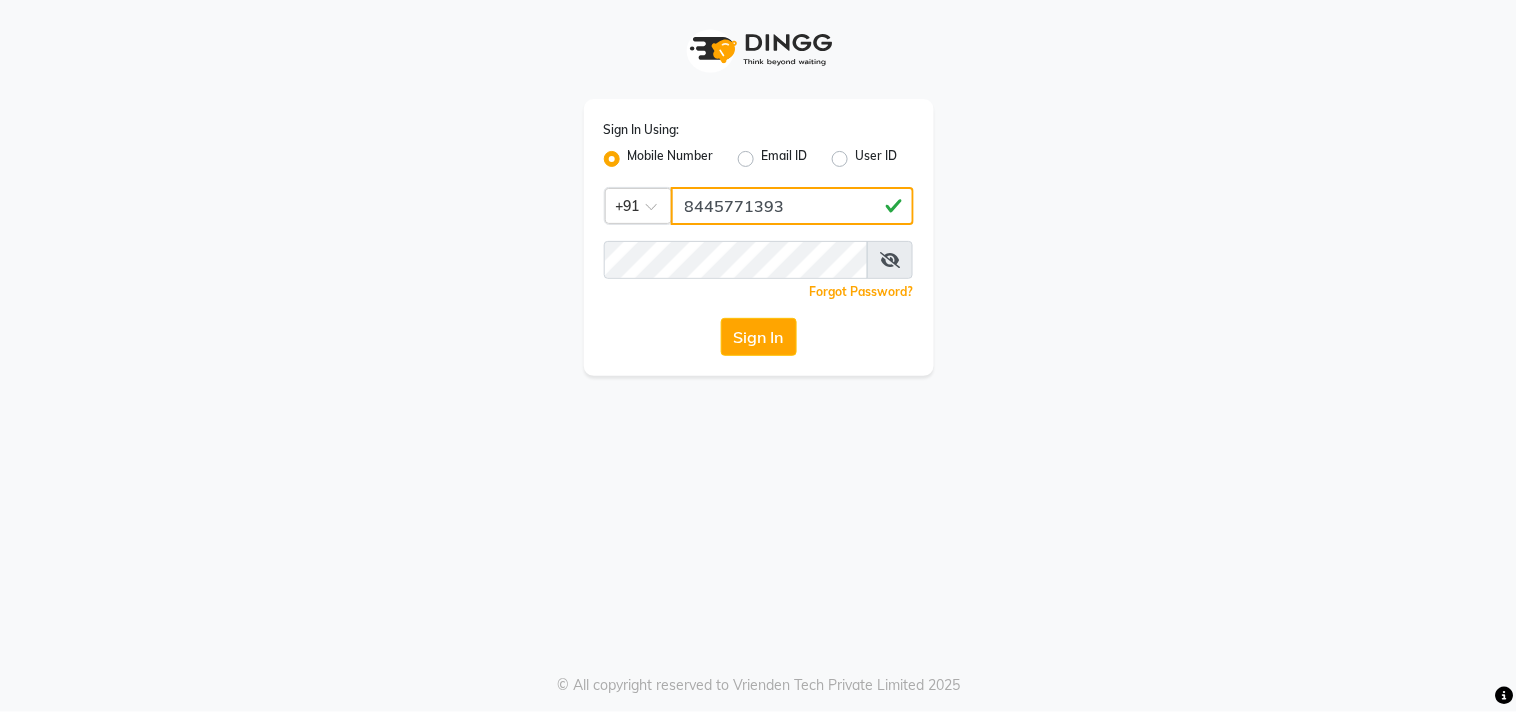 type on "8445771393" 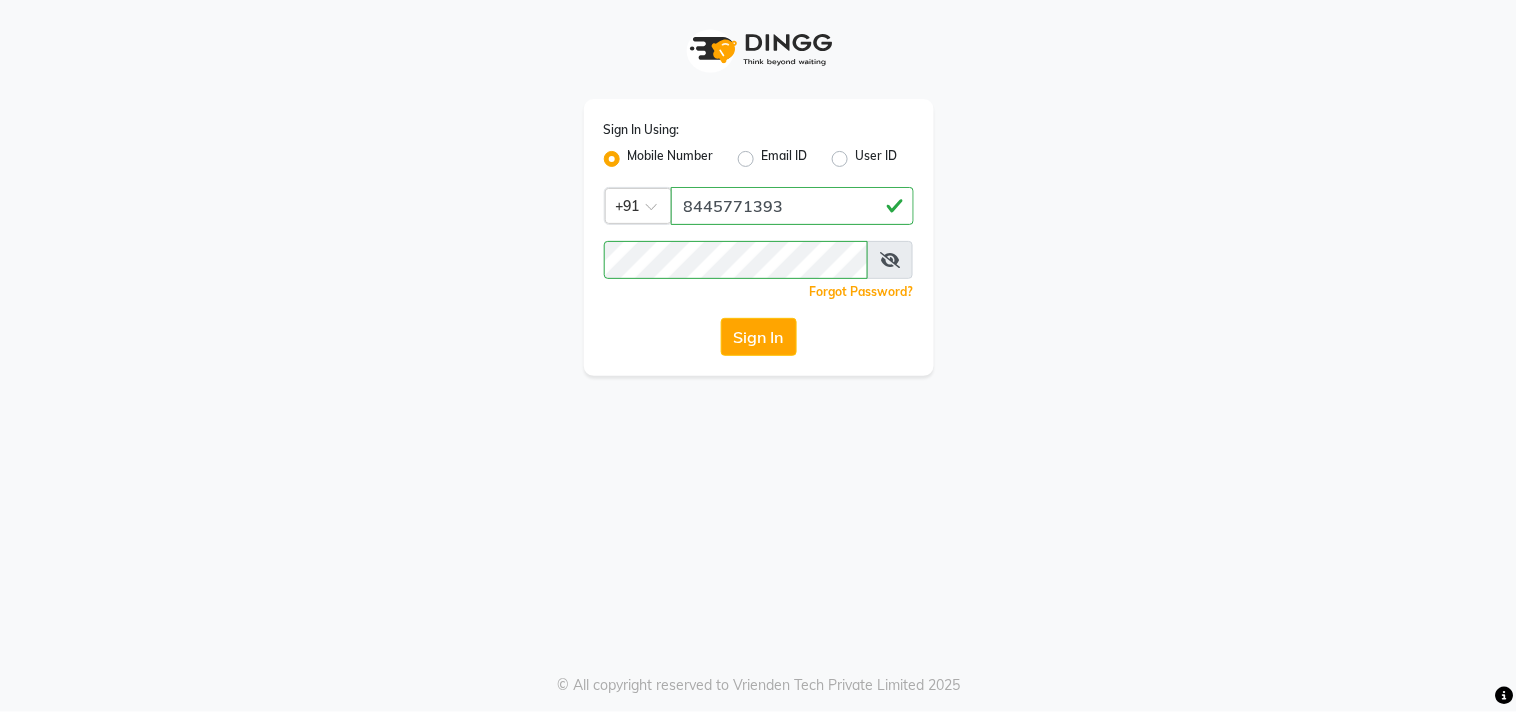 click on "Sign In Using: Mobile Number Email ID User ID Country Code × [PHONE_NUMBER]  Remember me Forgot Password?  Sign In" 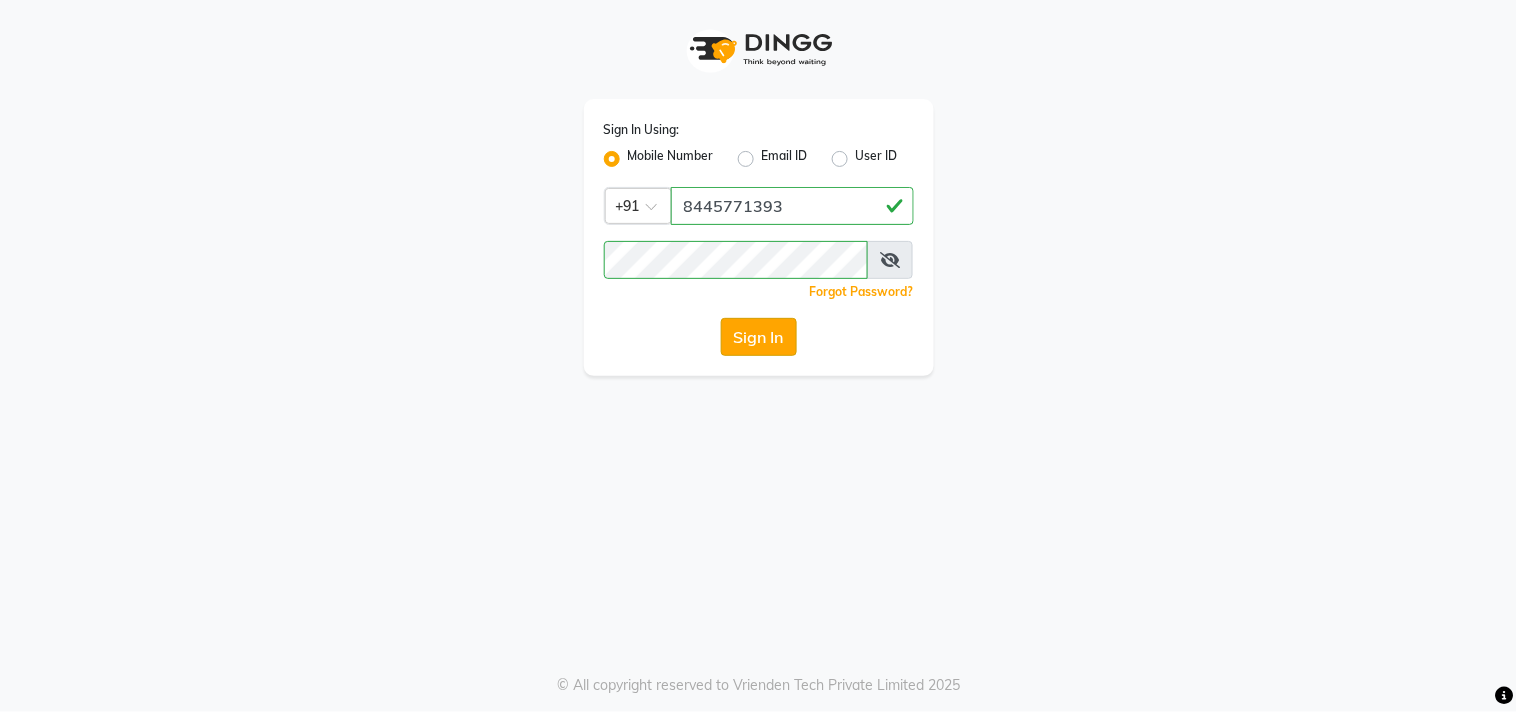 click on "Sign In" 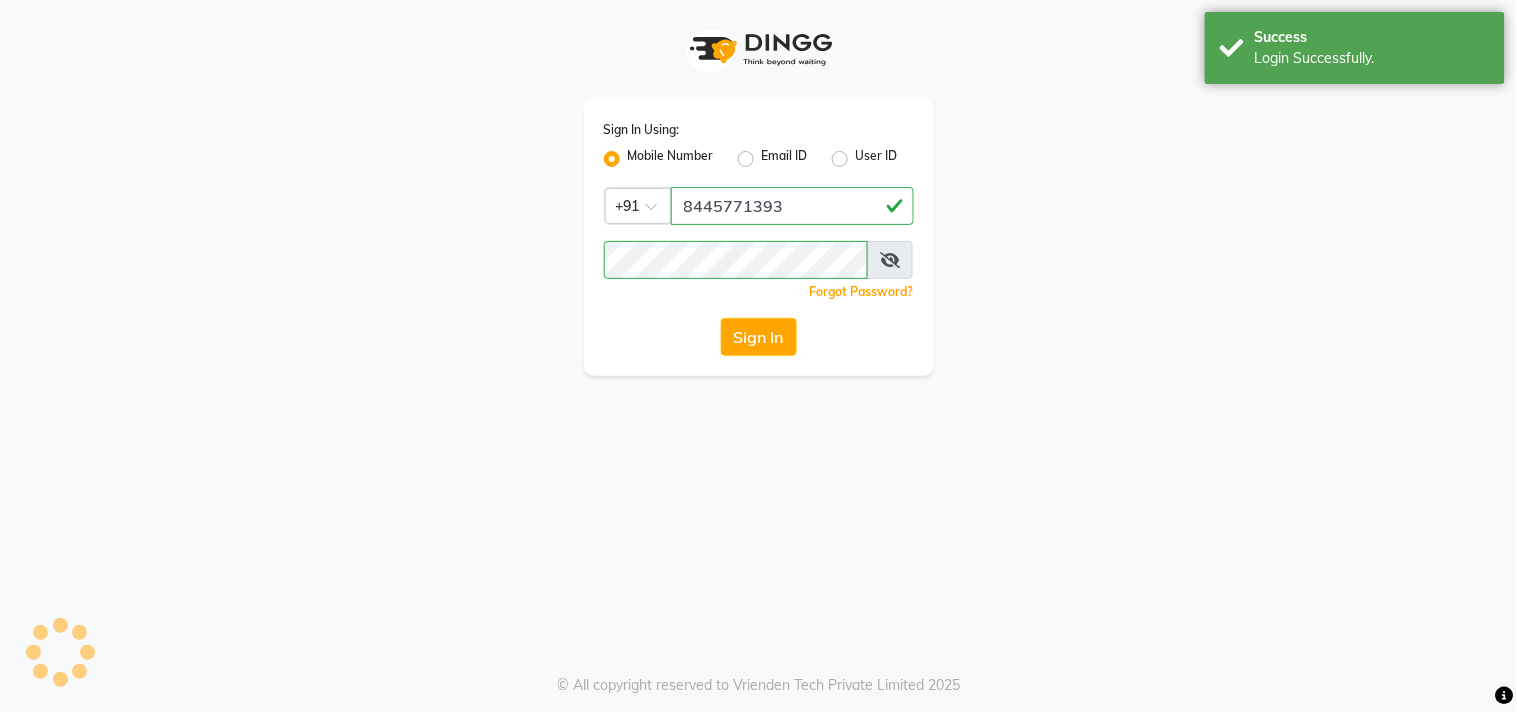 select on "service" 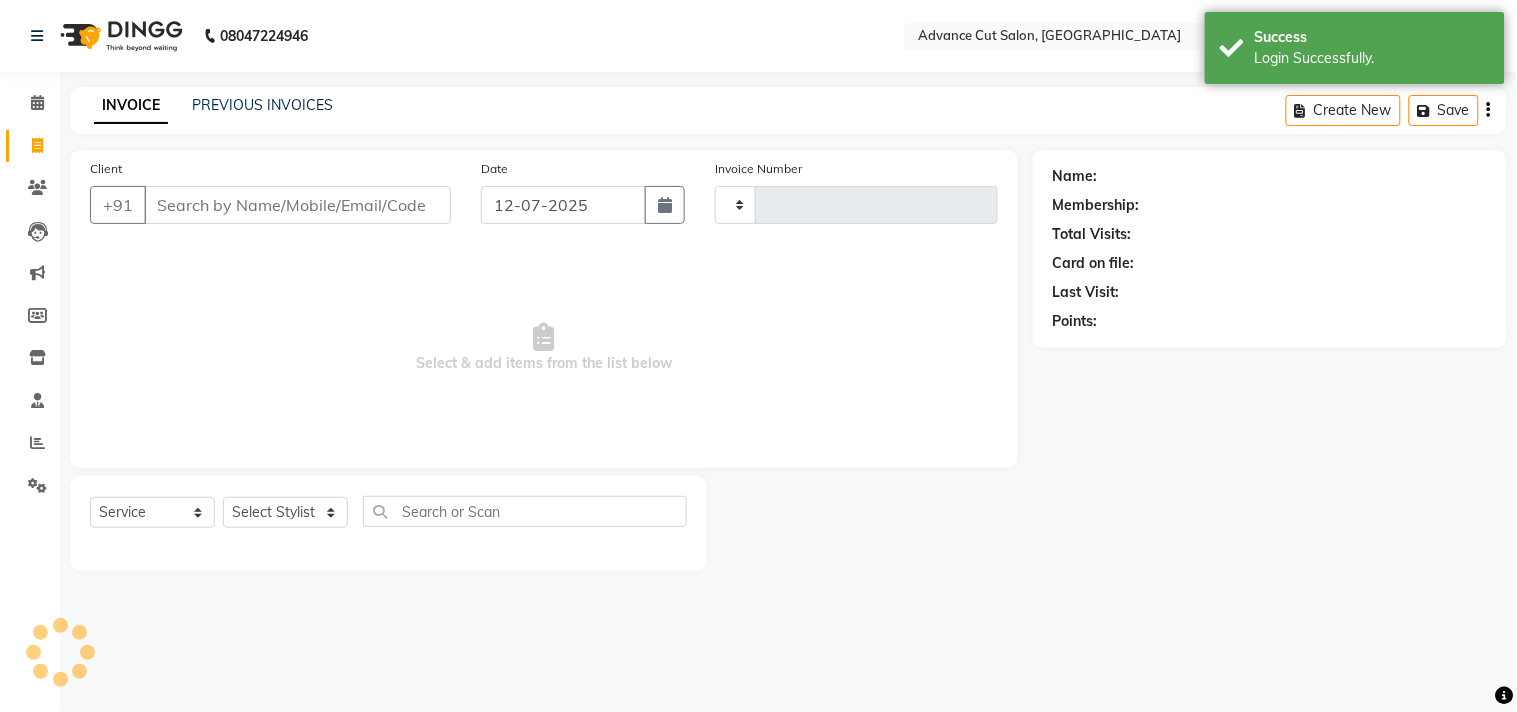 type on "3714" 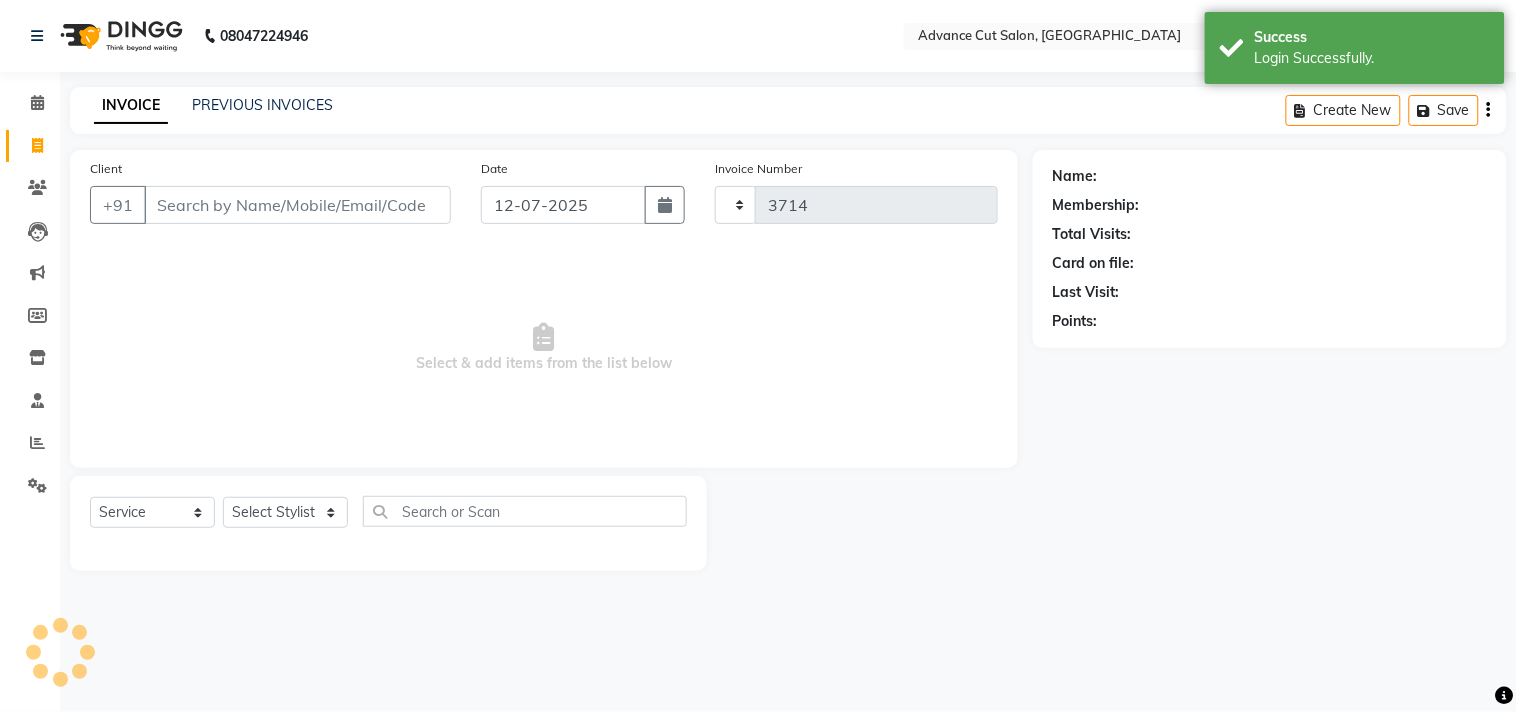 select on "en" 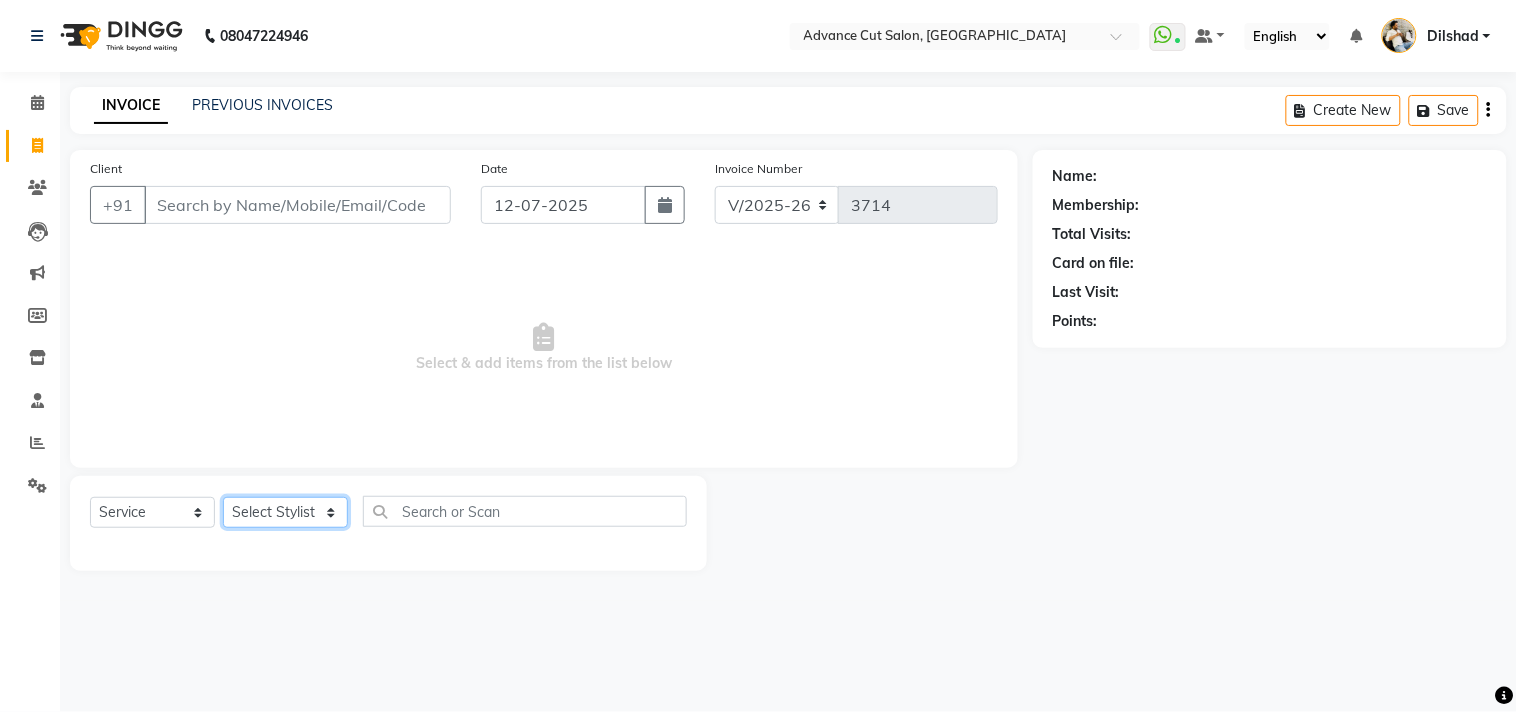 drag, startPoint x: 311, startPoint y: 510, endPoint x: 311, endPoint y: 497, distance: 13 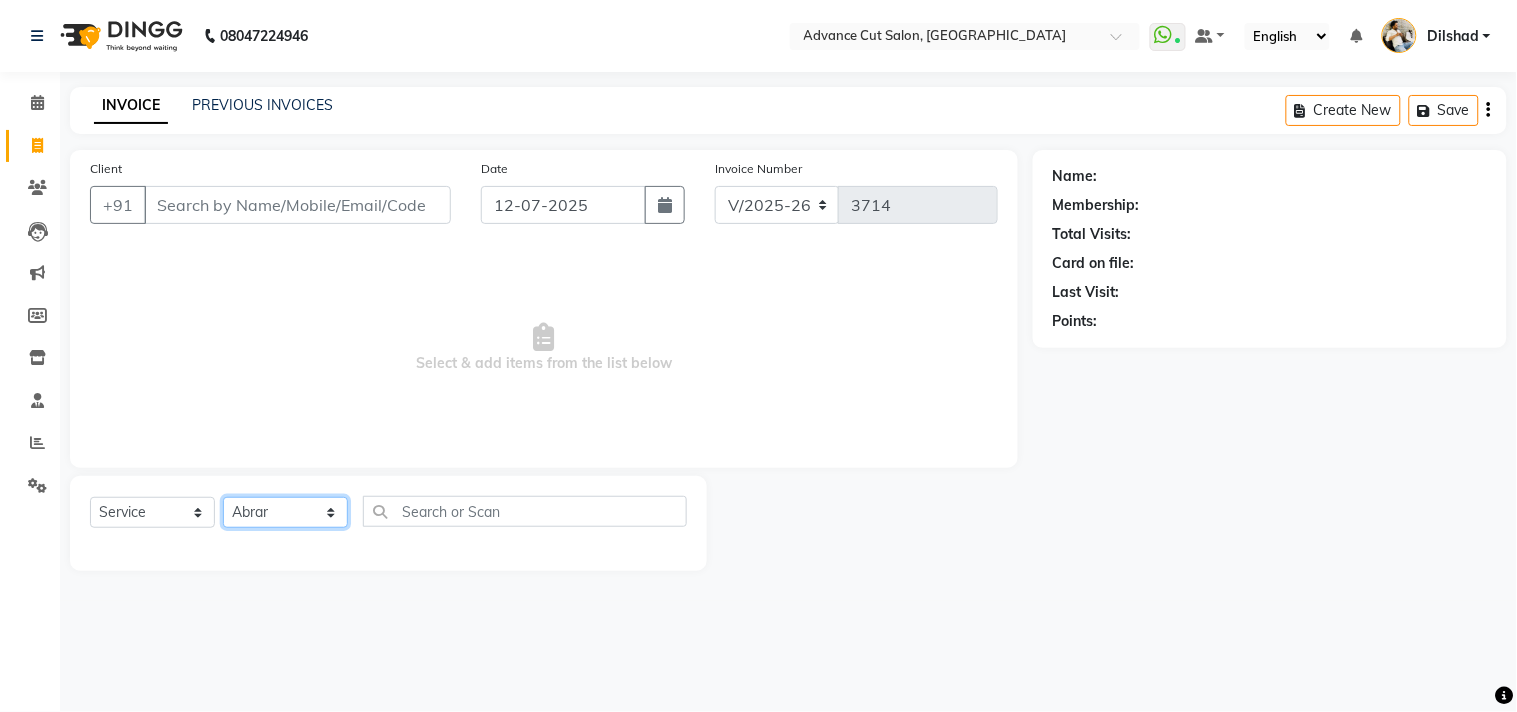 click on "Select Stylist [PERSON_NAME] Avinash Dilshad [PERSON_NAME] [PERSON_NAME] [PERSON_NAME] [PERSON_NAME]  [PERSON_NAME] [PERSON_NAME]  [PERSON_NAME] [PERSON_NAME]" 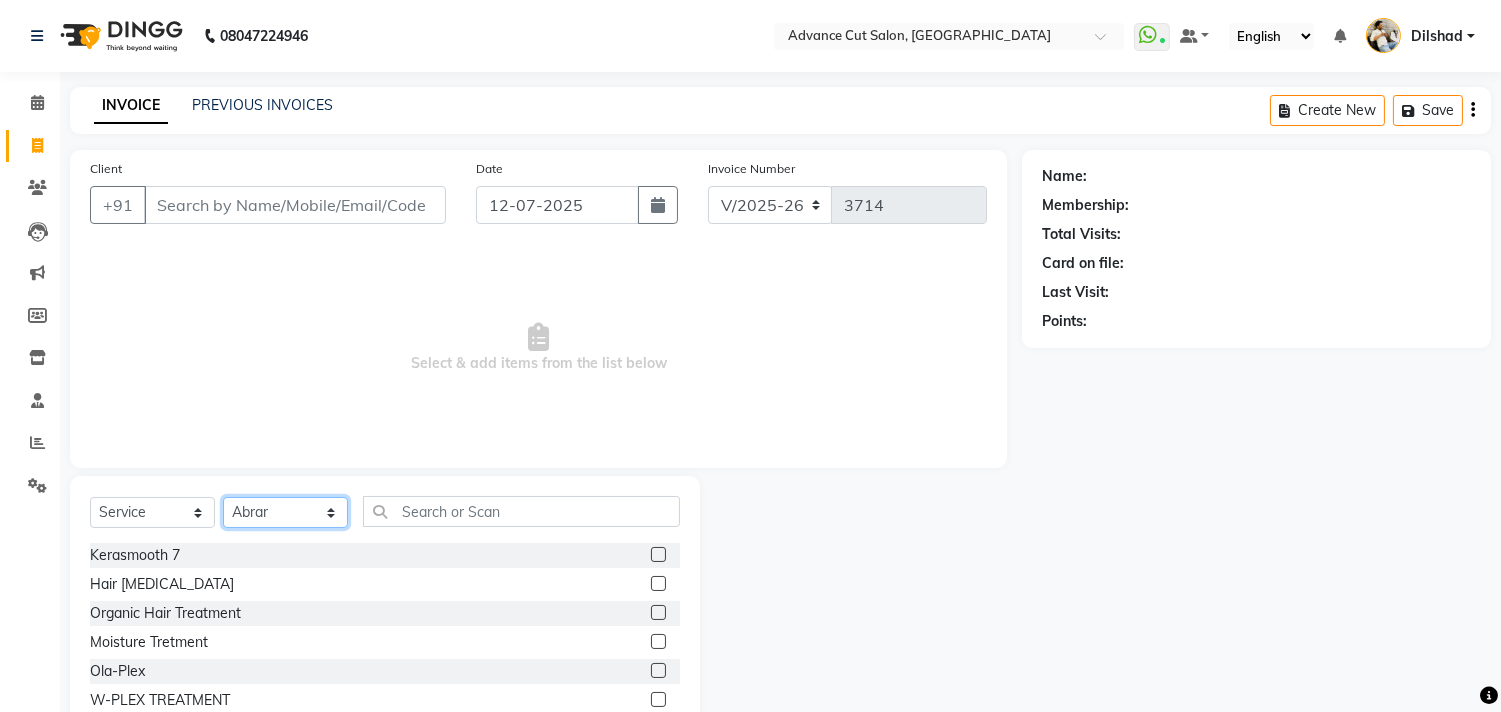 click on "Select Stylist [PERSON_NAME] Avinash Dilshad [PERSON_NAME] [PERSON_NAME] [PERSON_NAME] [PERSON_NAME]  [PERSON_NAME] [PERSON_NAME]  [PERSON_NAME] [PERSON_NAME]" 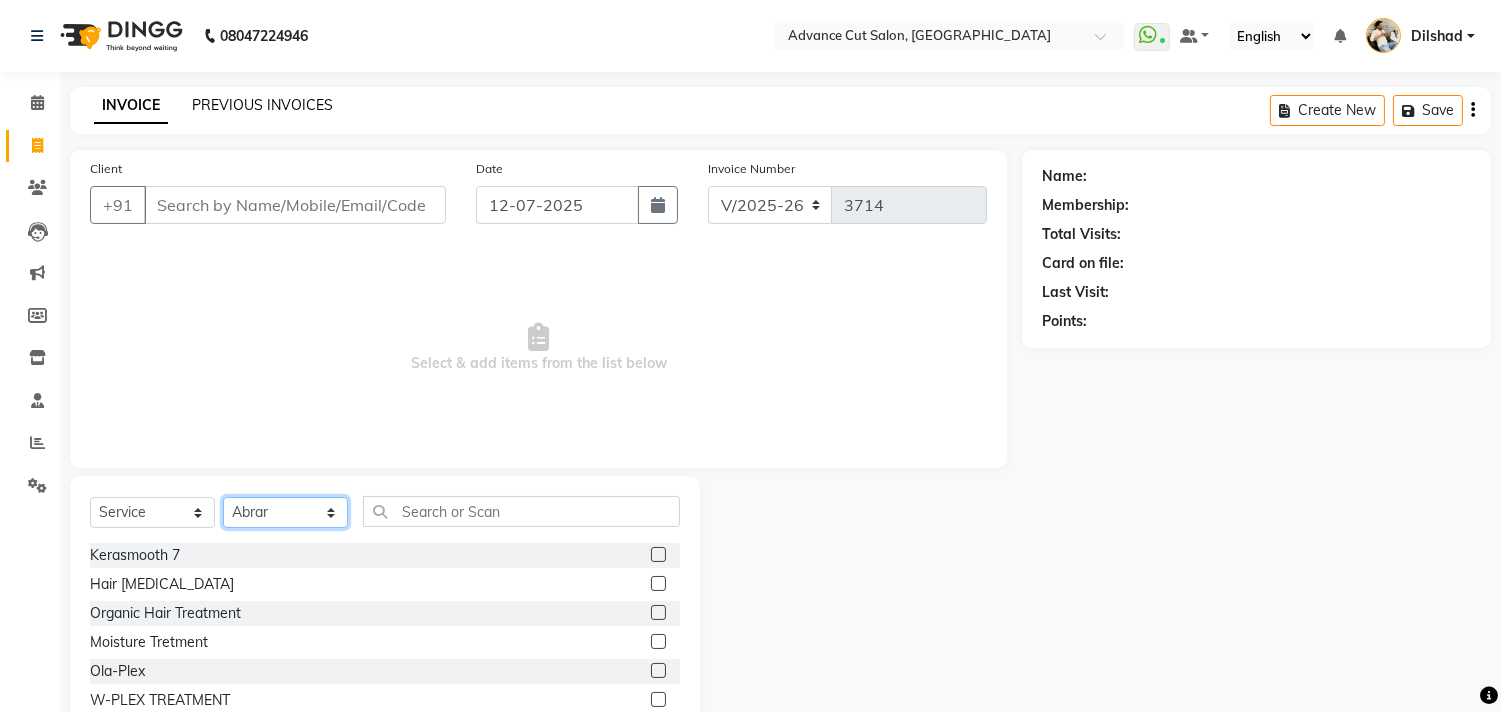 select on "85496" 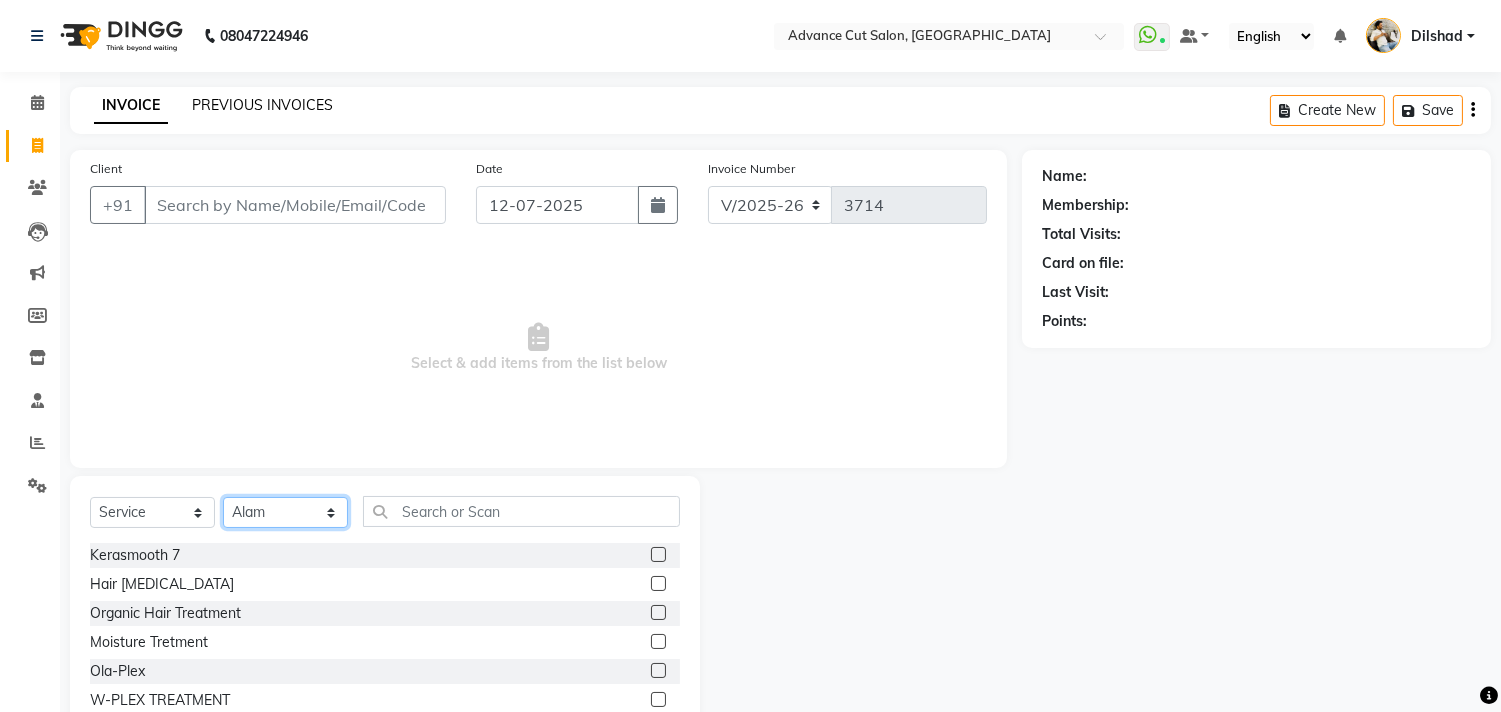 click on "Select Stylist [PERSON_NAME] Avinash Dilshad [PERSON_NAME] [PERSON_NAME] [PERSON_NAME] [PERSON_NAME]  [PERSON_NAME] [PERSON_NAME]  [PERSON_NAME] [PERSON_NAME]" 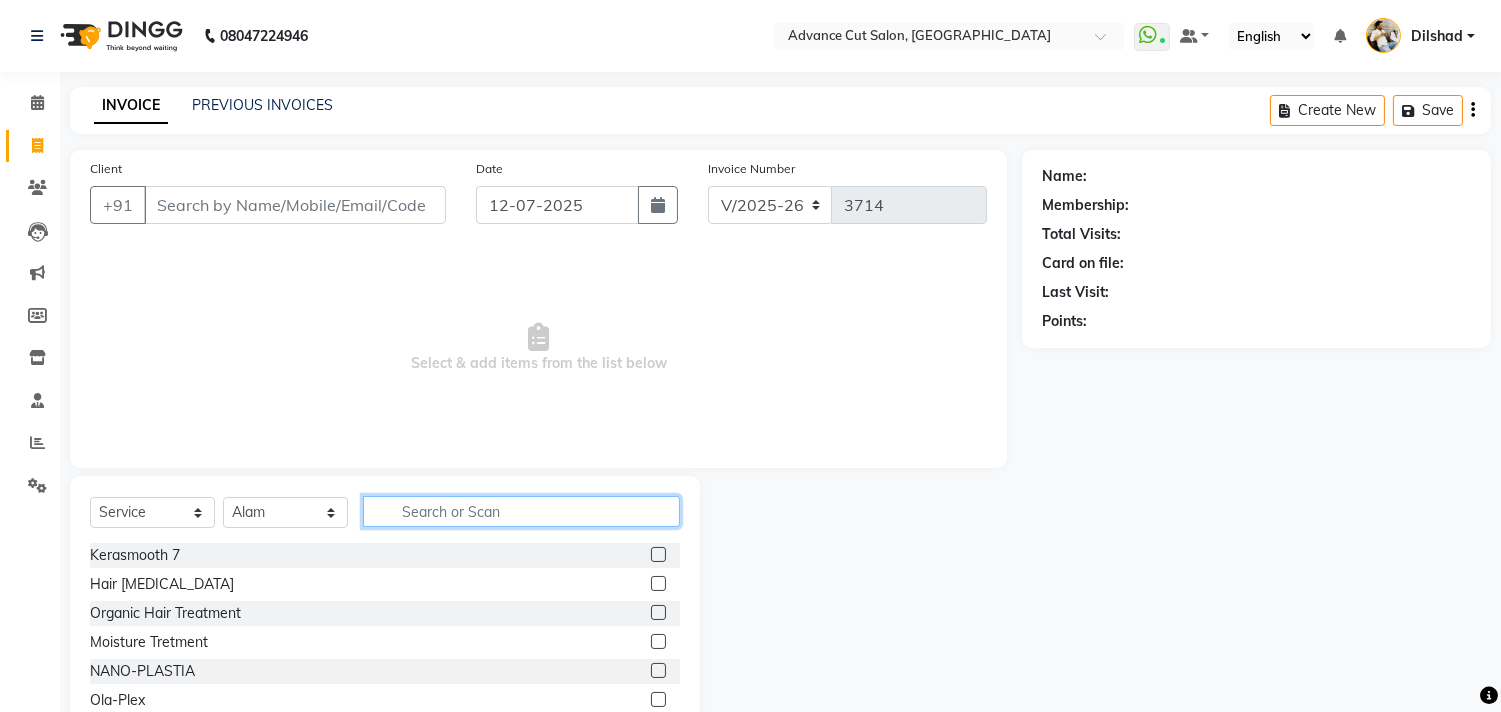 click 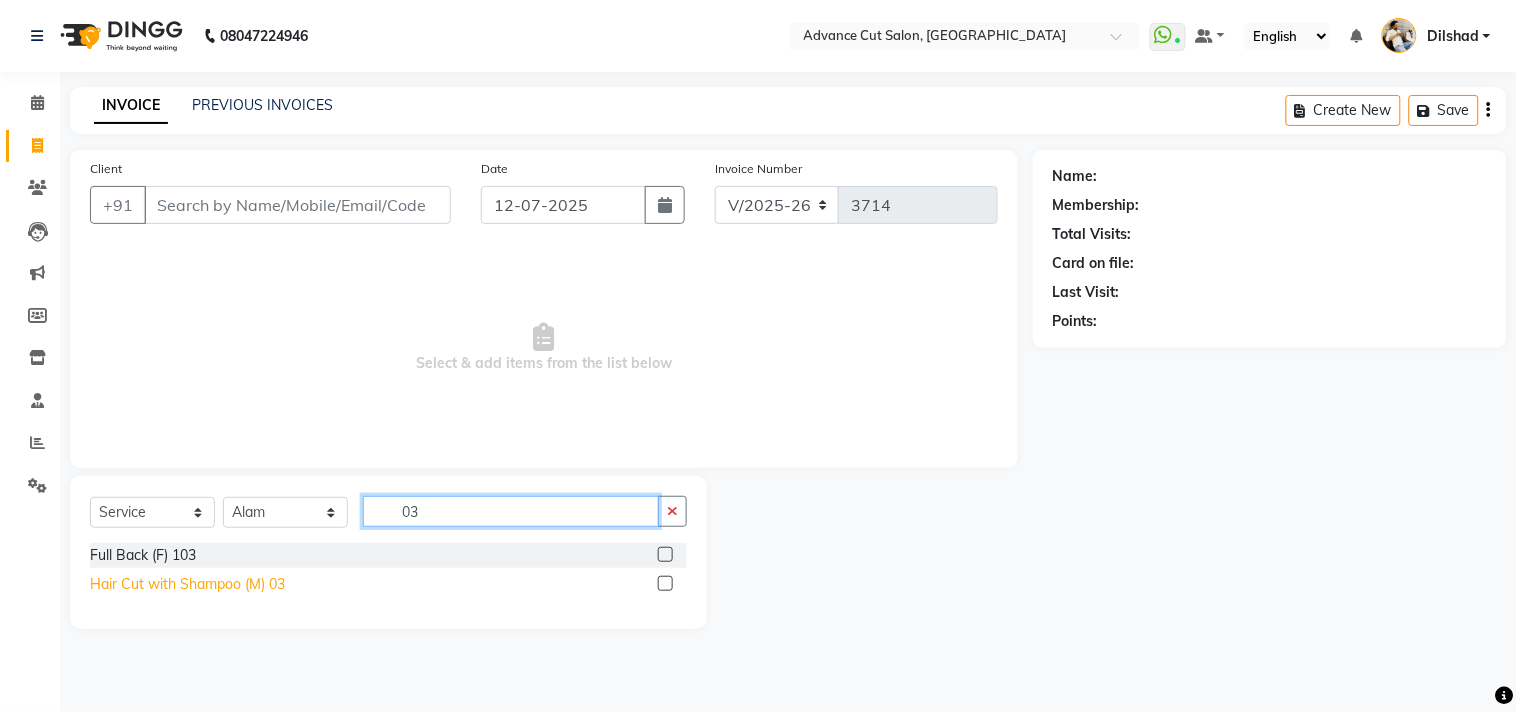 type on "03" 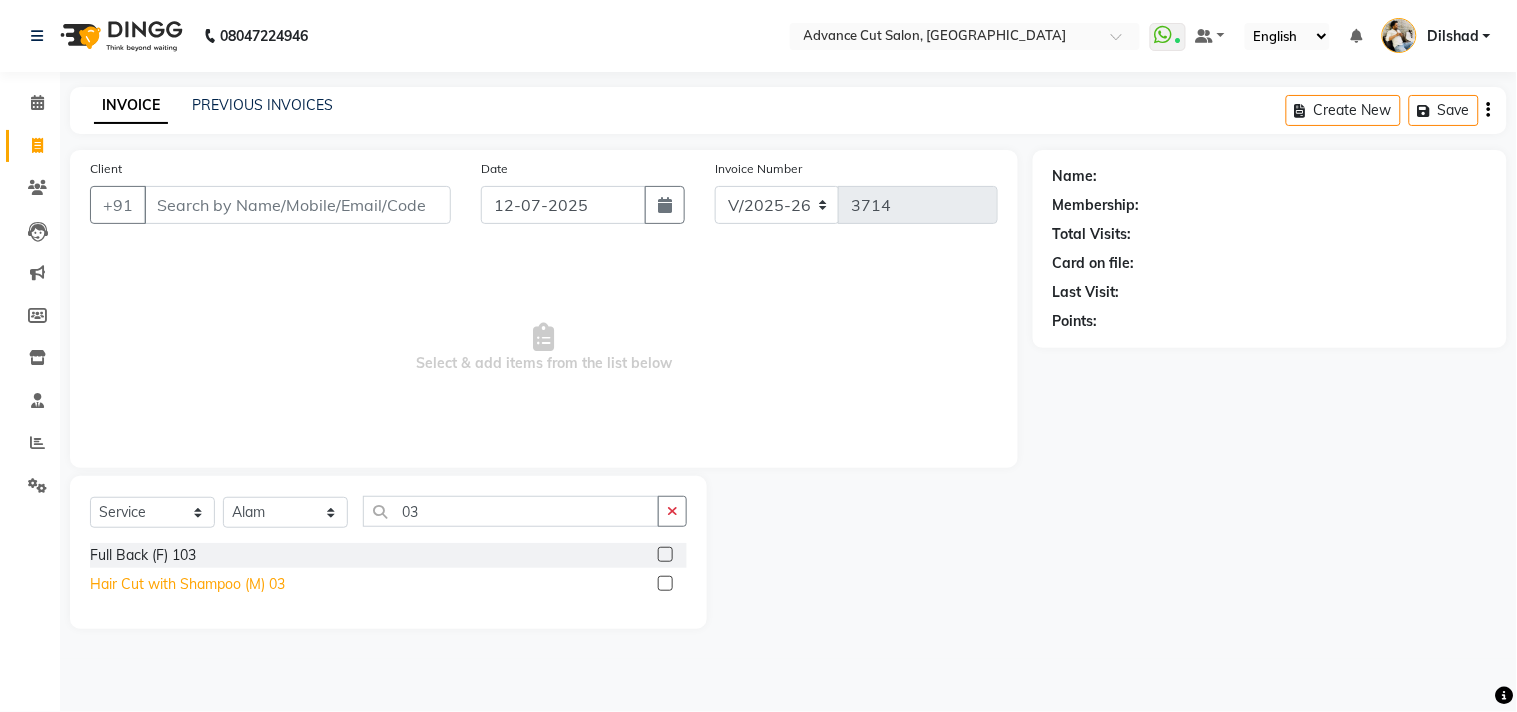 click on "Hair Cut with Shampoo (M) 03" 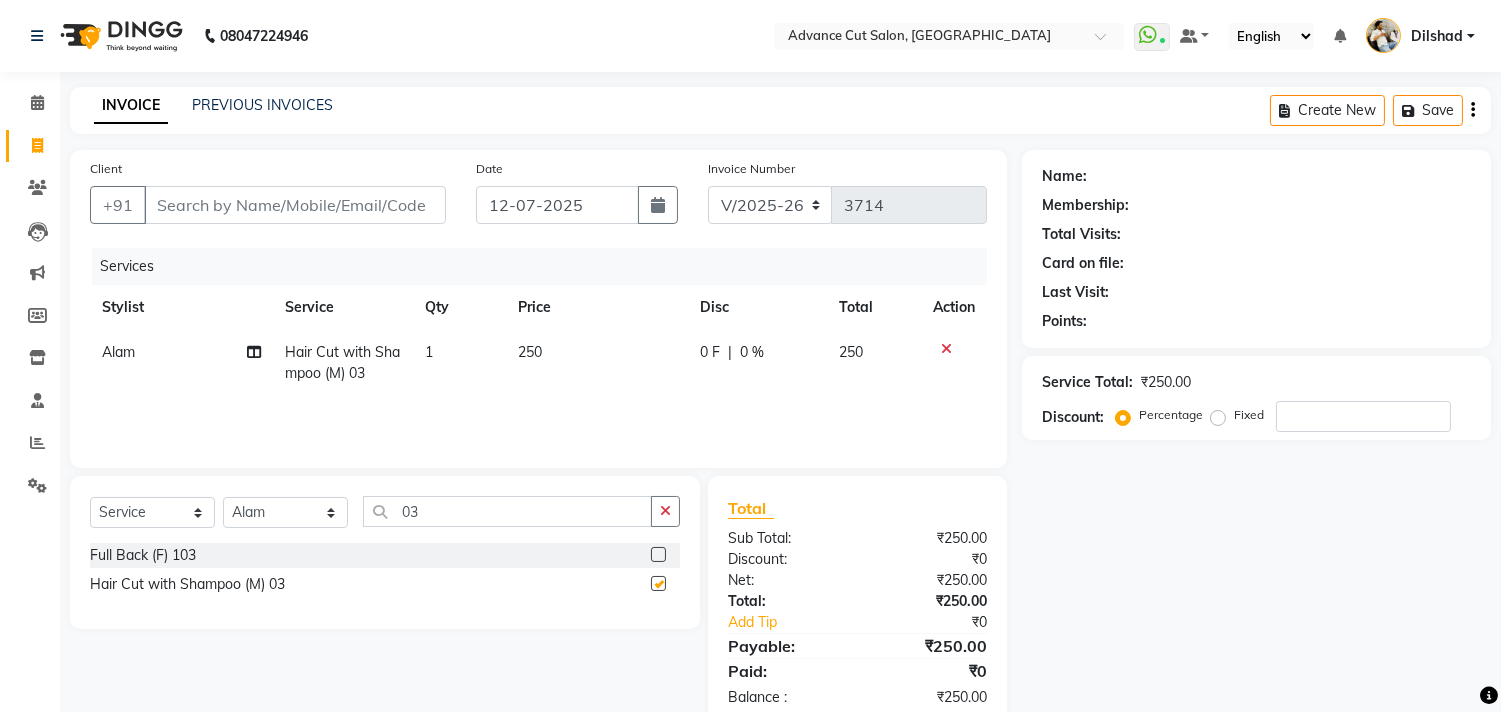 checkbox on "false" 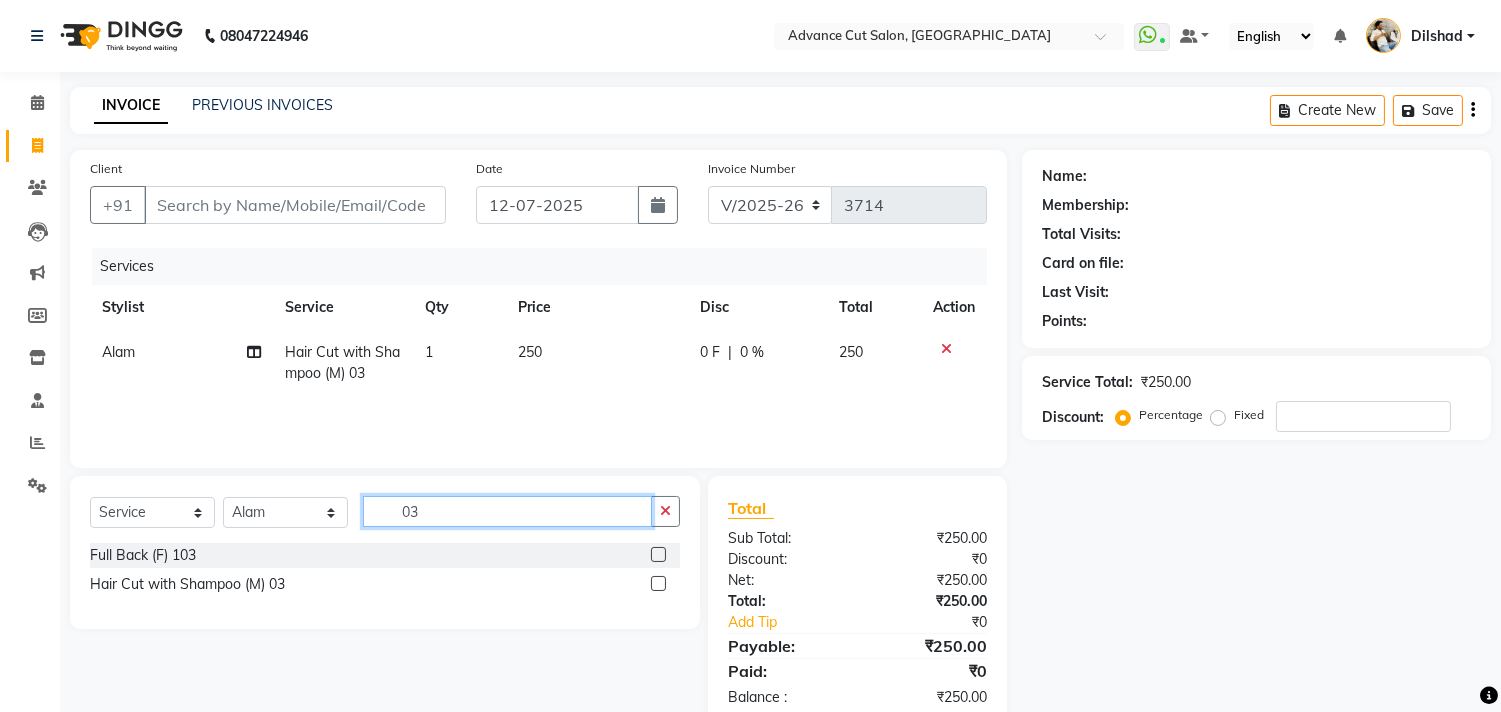 click on "03" 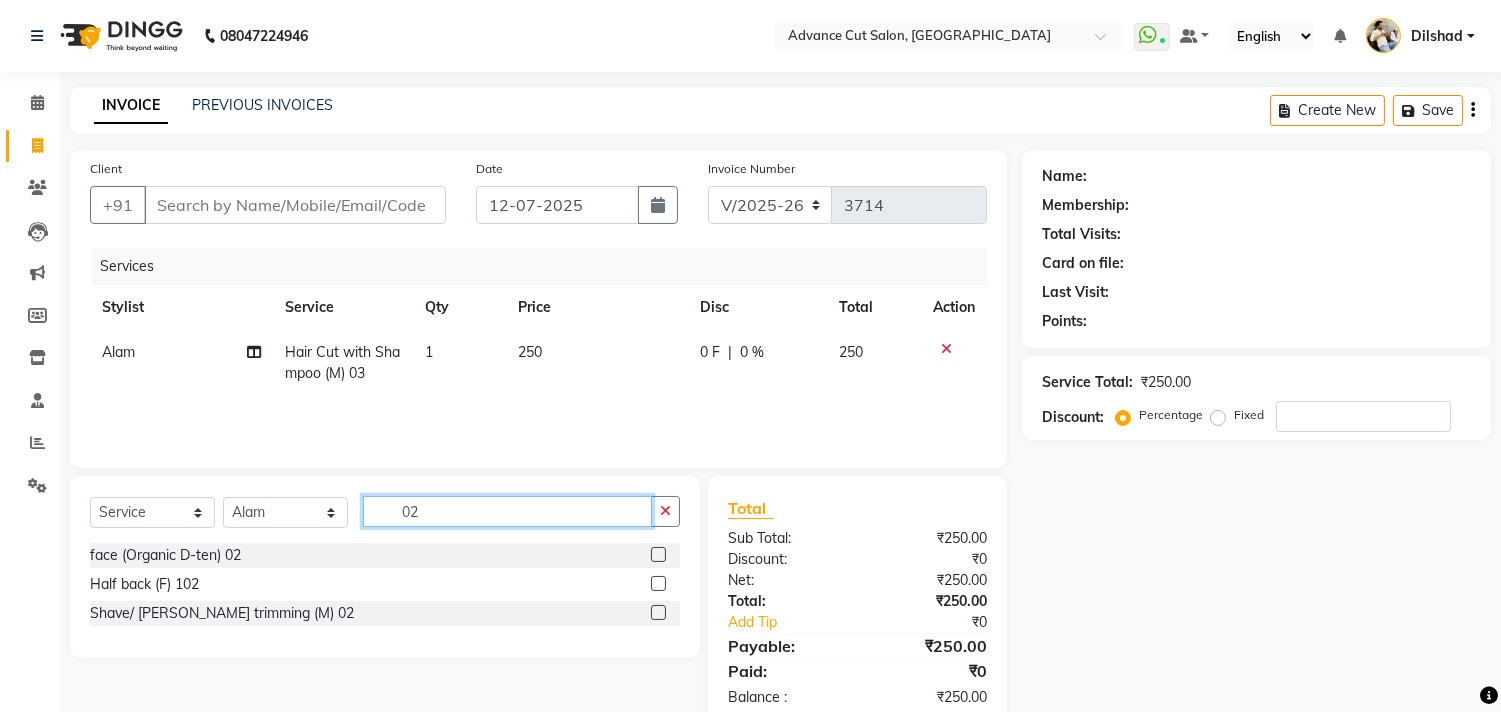 type on "02" 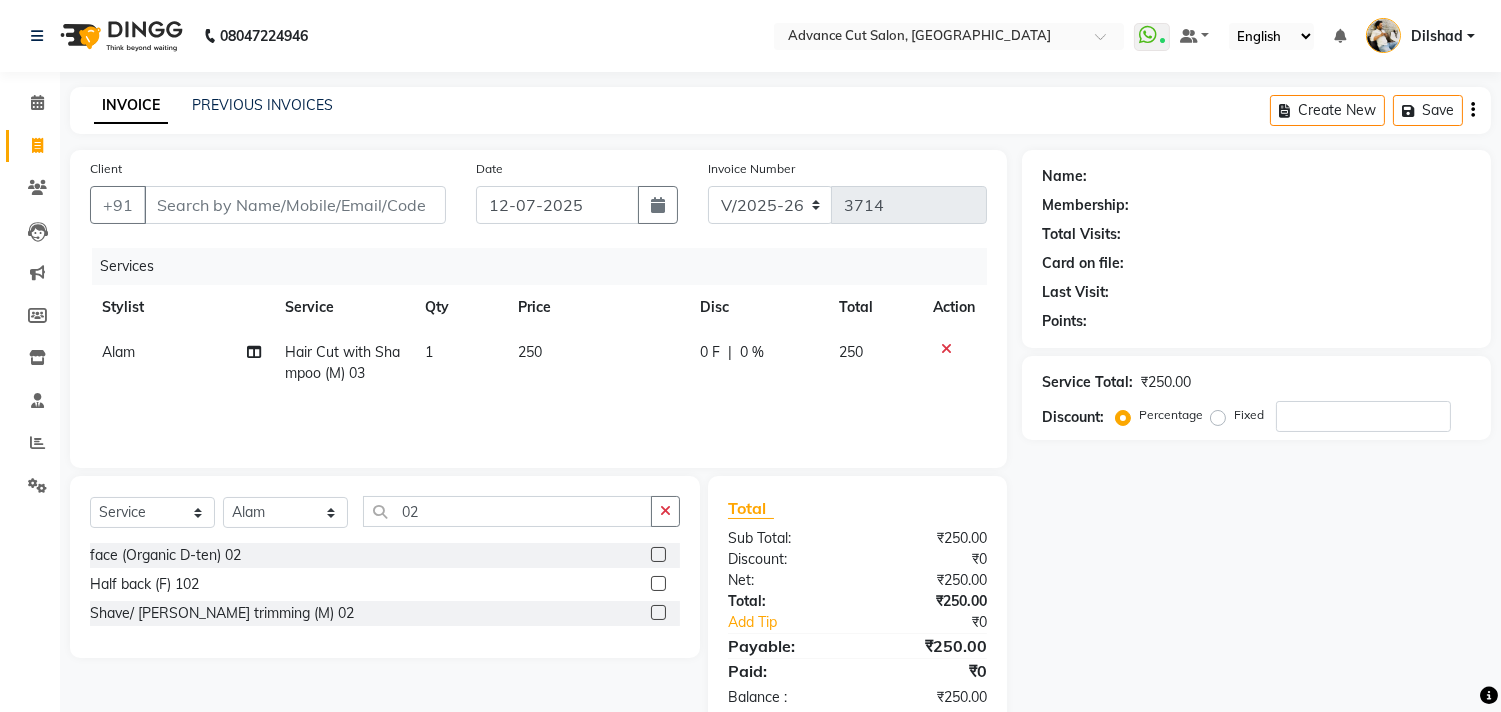 click on "Shave/ [PERSON_NAME] trimming (M) 02" 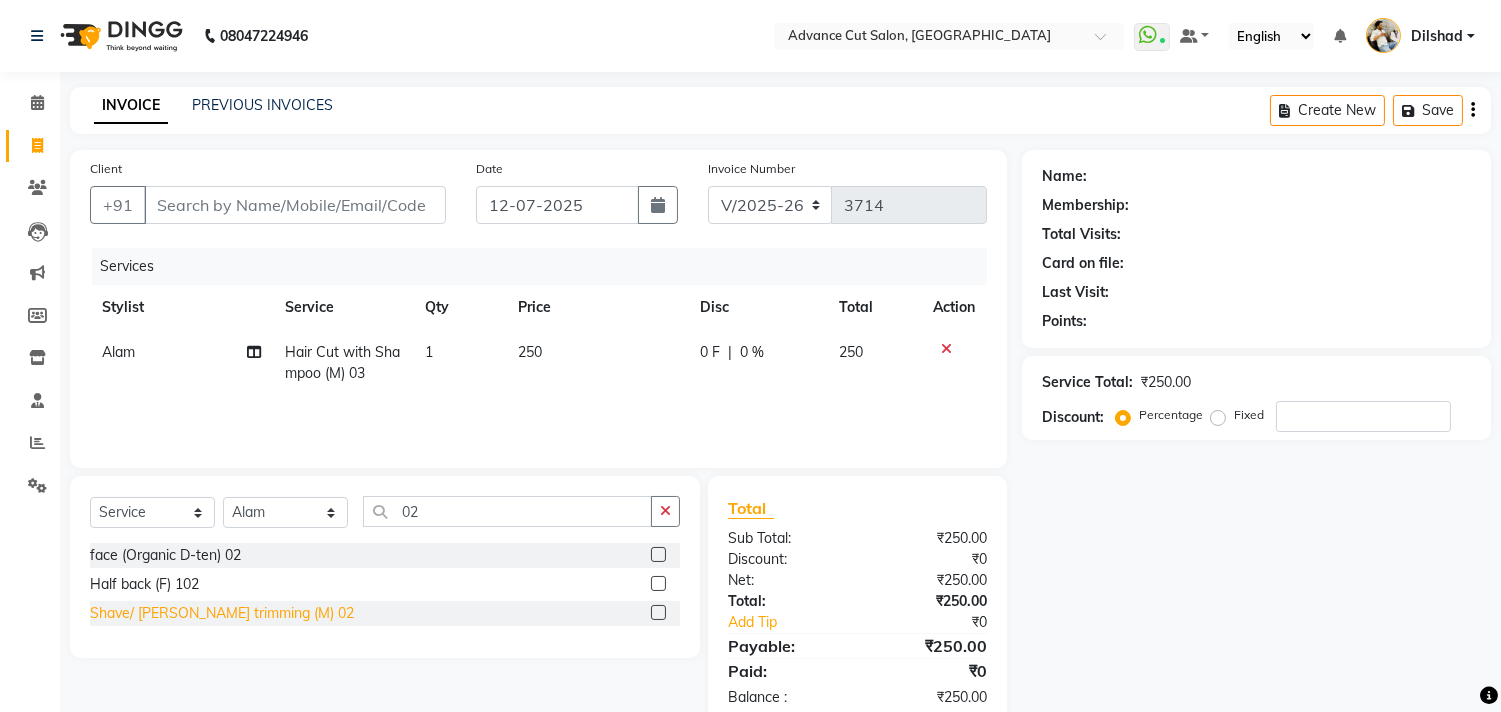 click on "Shave/ [PERSON_NAME] trimming (M) 02" 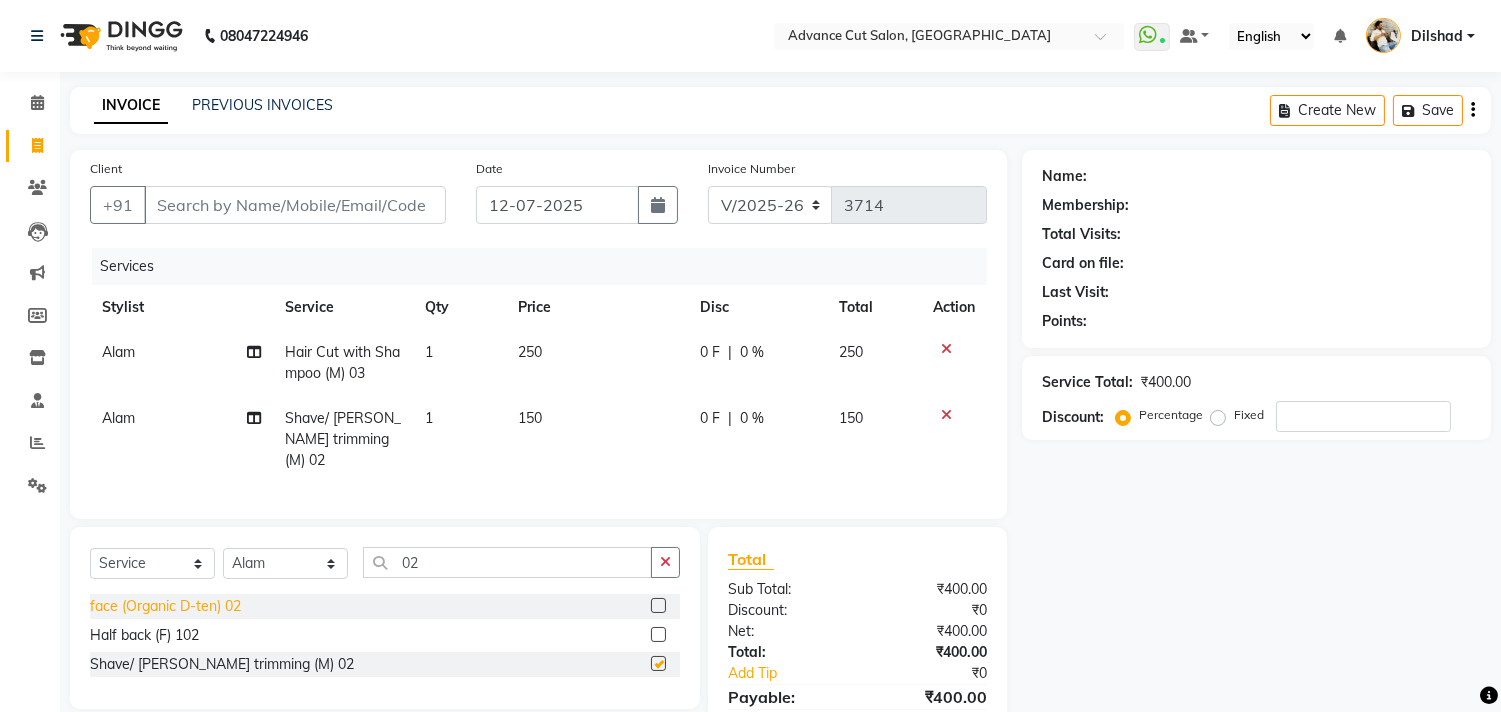 checkbox on "false" 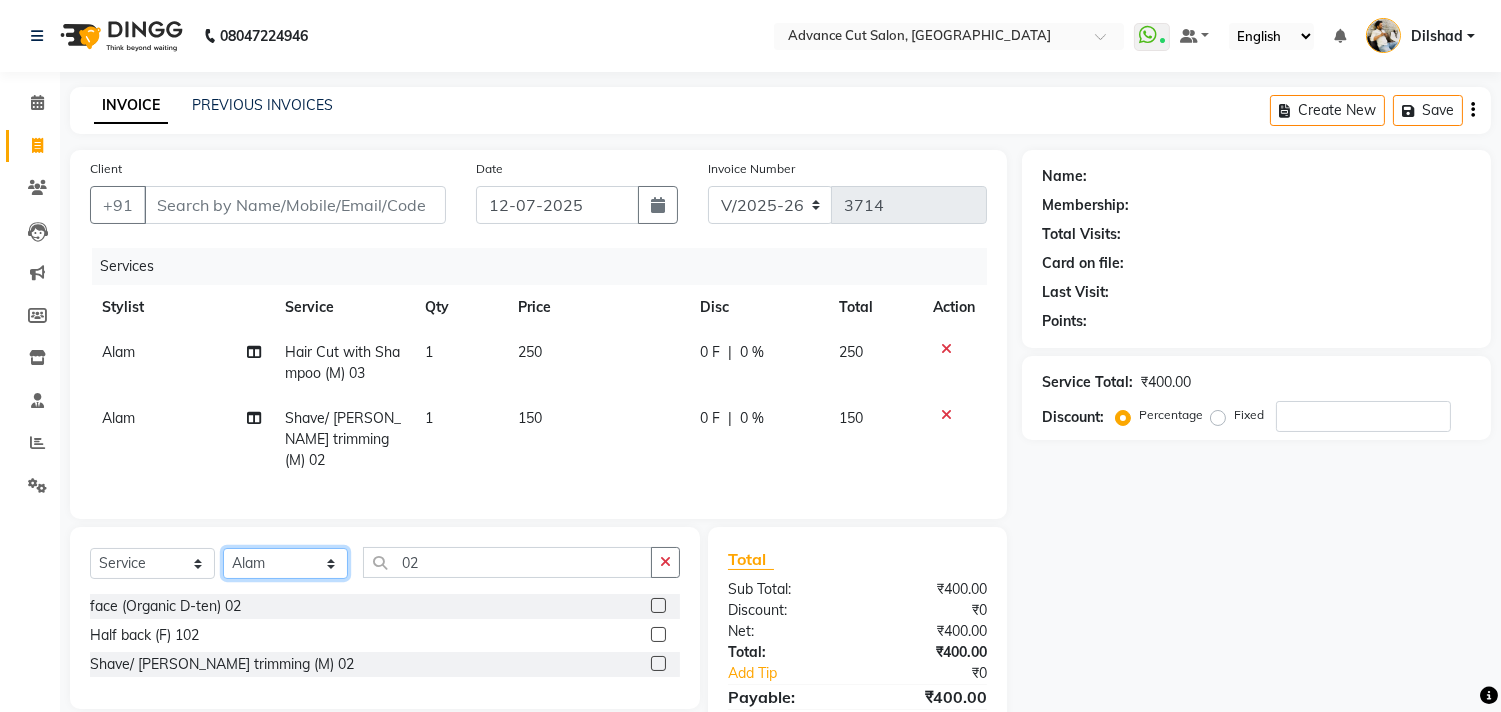 click on "Select Stylist [PERSON_NAME] Avinash Dilshad [PERSON_NAME] [PERSON_NAME] [PERSON_NAME] [PERSON_NAME]  [PERSON_NAME] [PERSON_NAME]  [PERSON_NAME] [PERSON_NAME]" 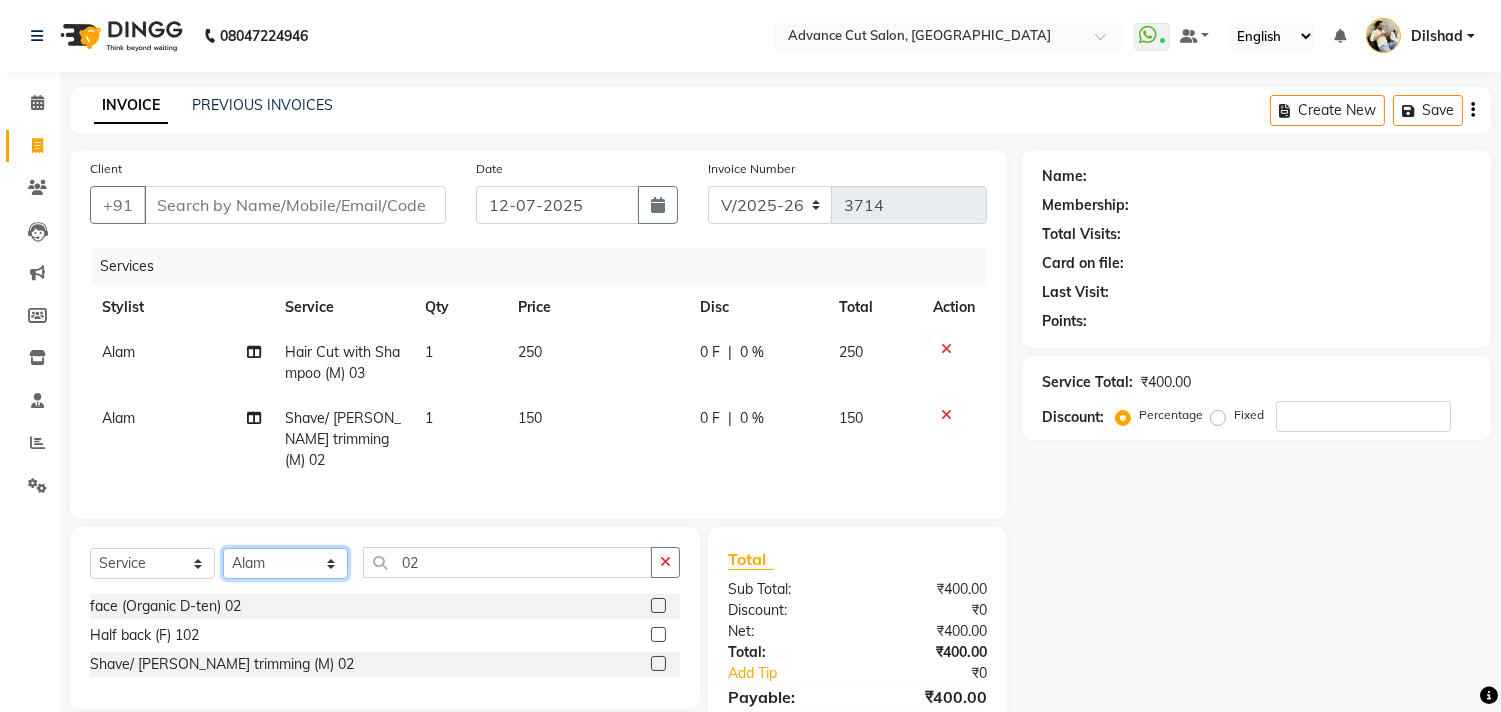 select on "15626" 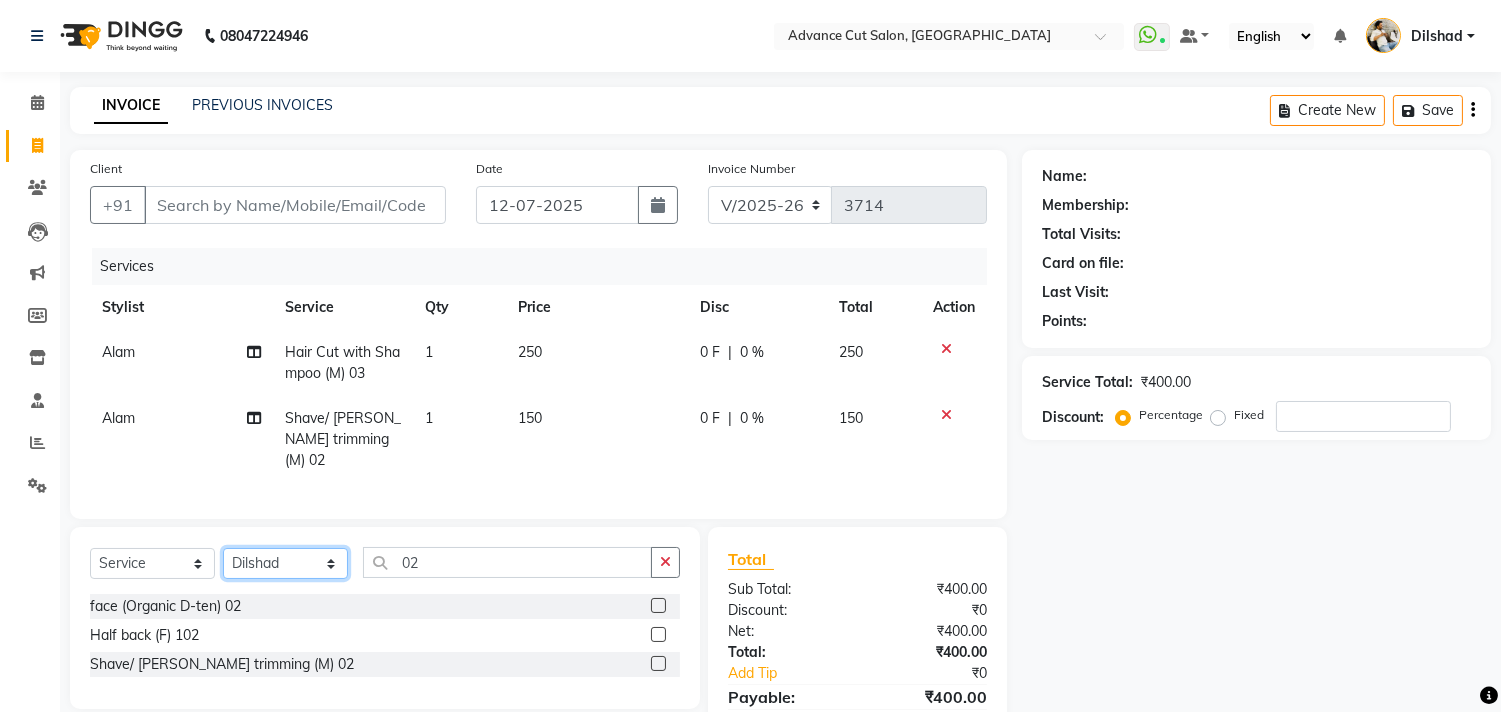 click on "Select Stylist [PERSON_NAME] Avinash Dilshad [PERSON_NAME] [PERSON_NAME] [PERSON_NAME] [PERSON_NAME]  [PERSON_NAME] [PERSON_NAME]  [PERSON_NAME] [PERSON_NAME]" 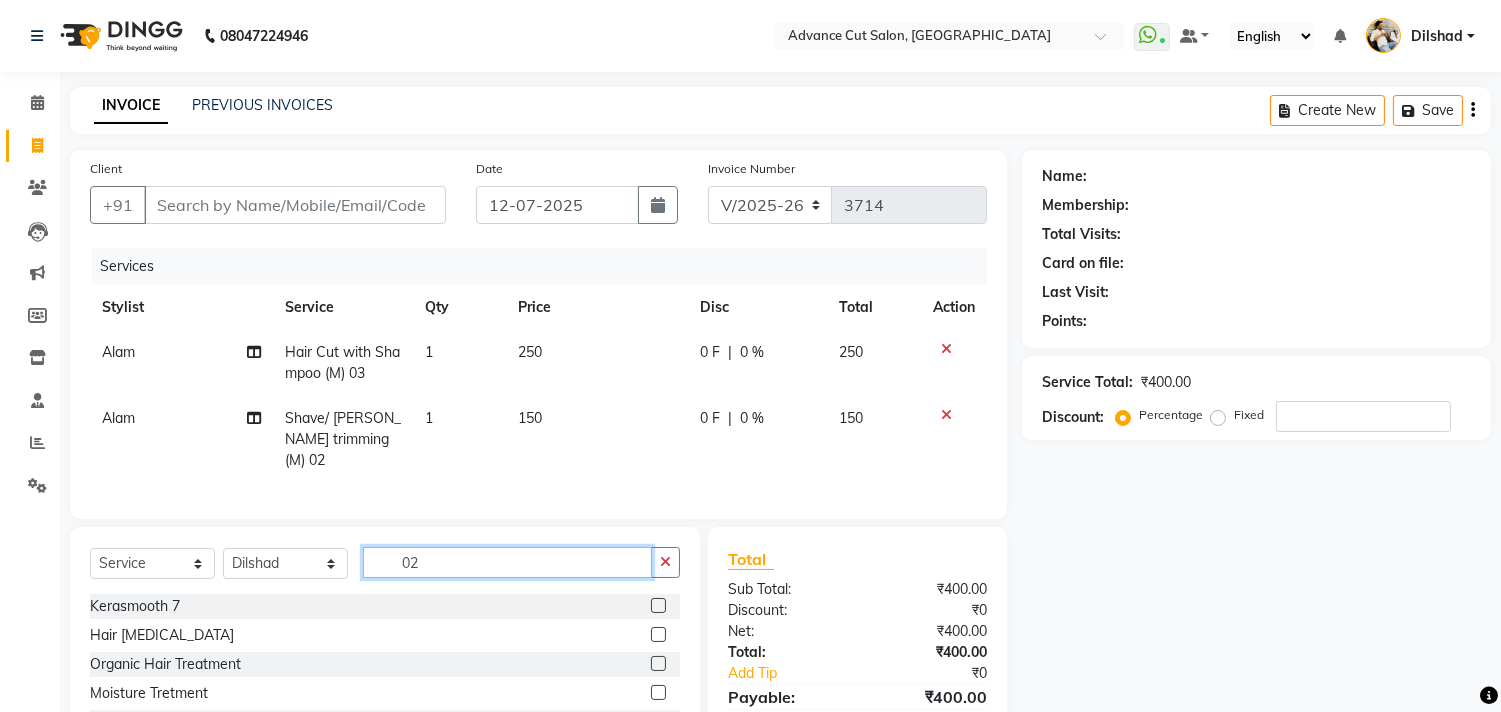 click on "02" 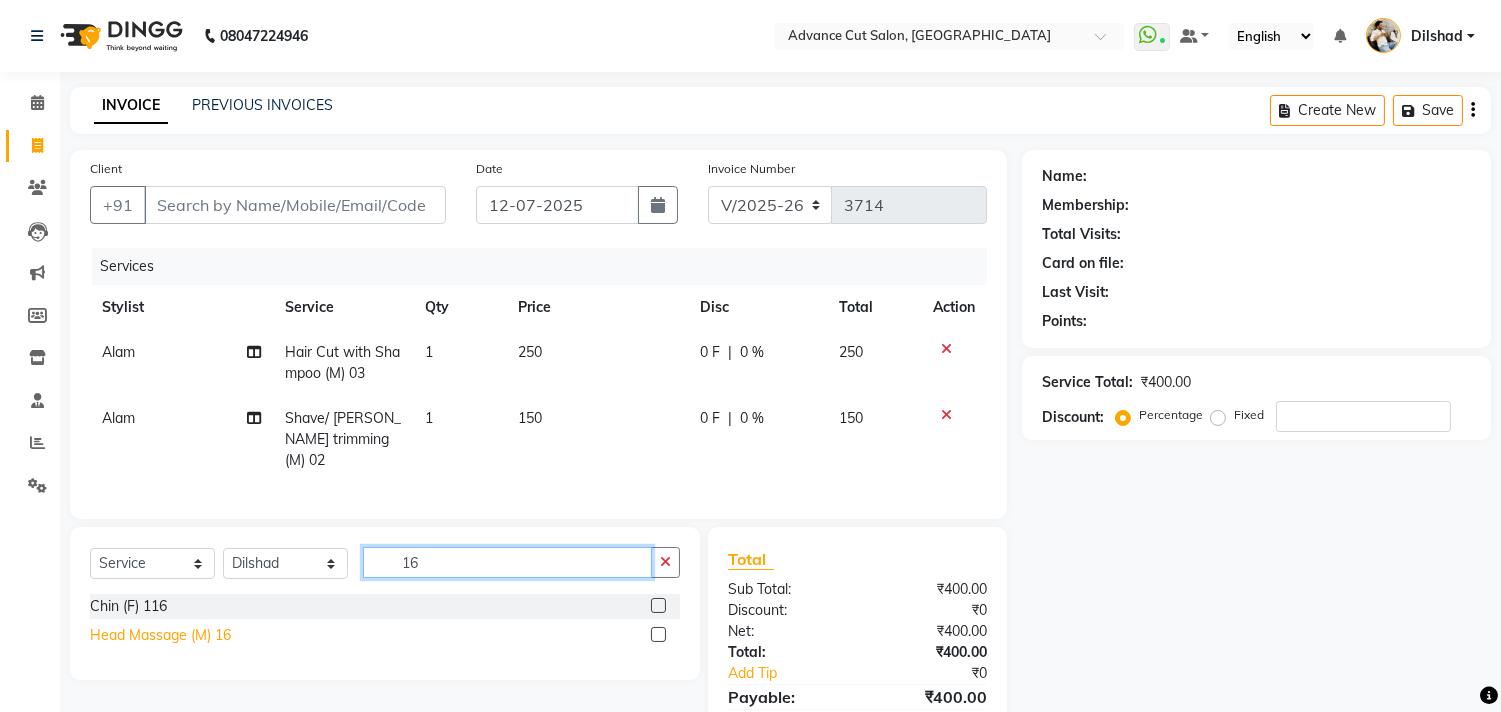 type on "16" 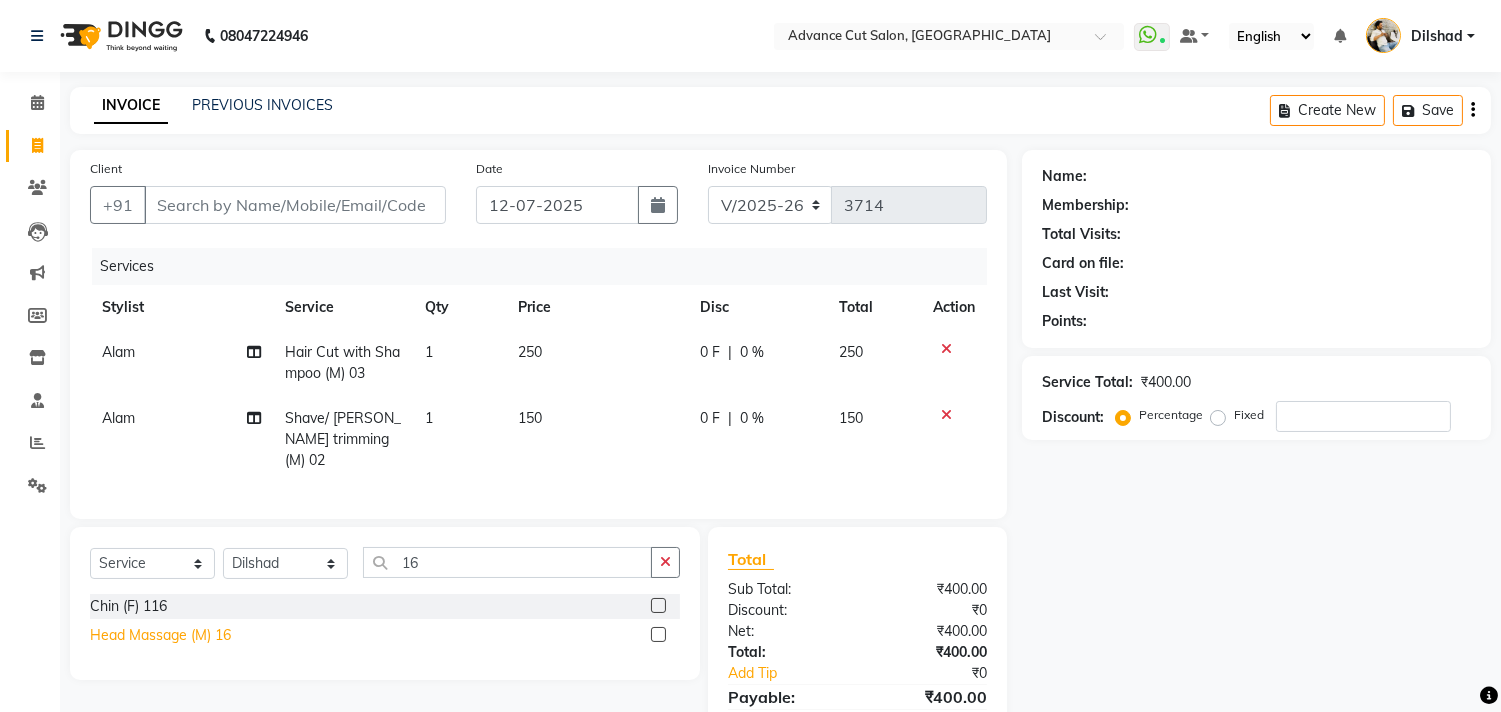 click on "Head Massage (M) 16" 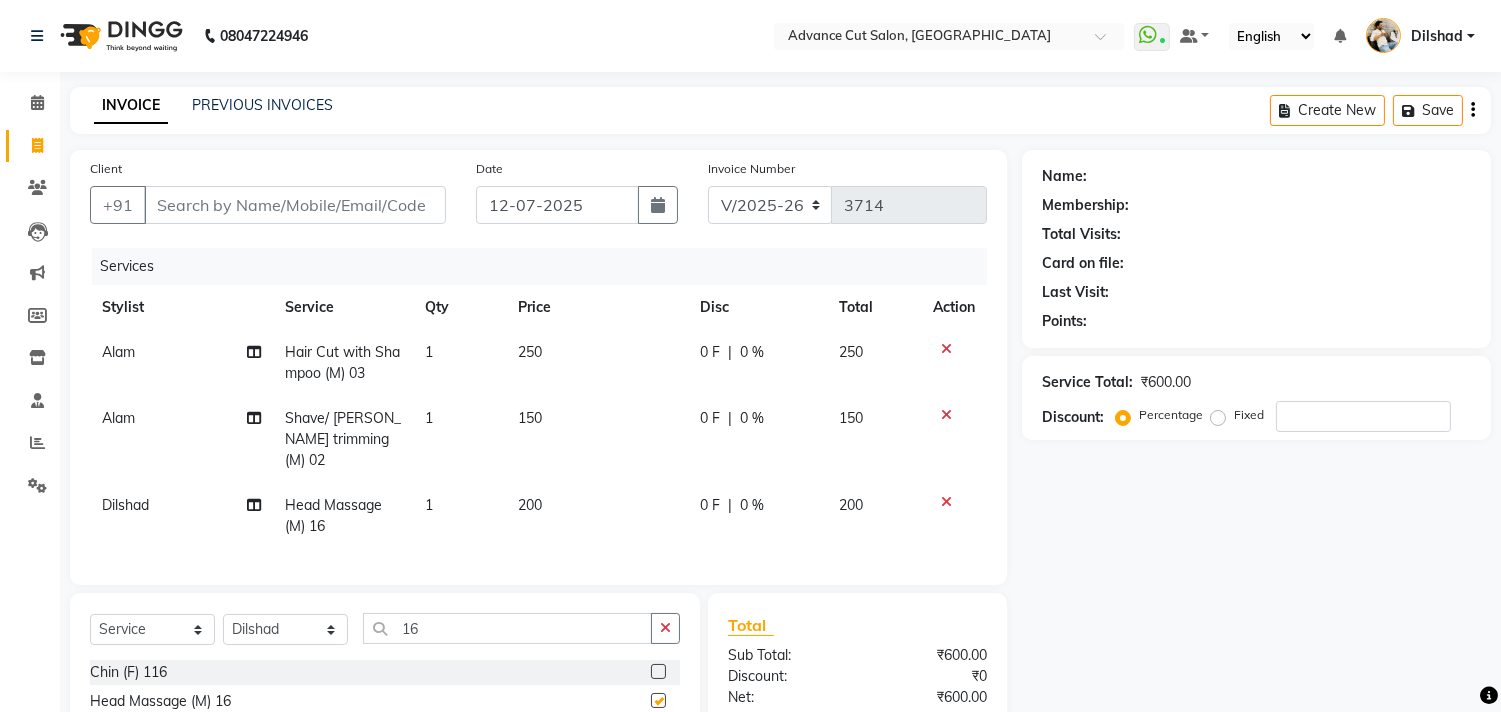 checkbox on "false" 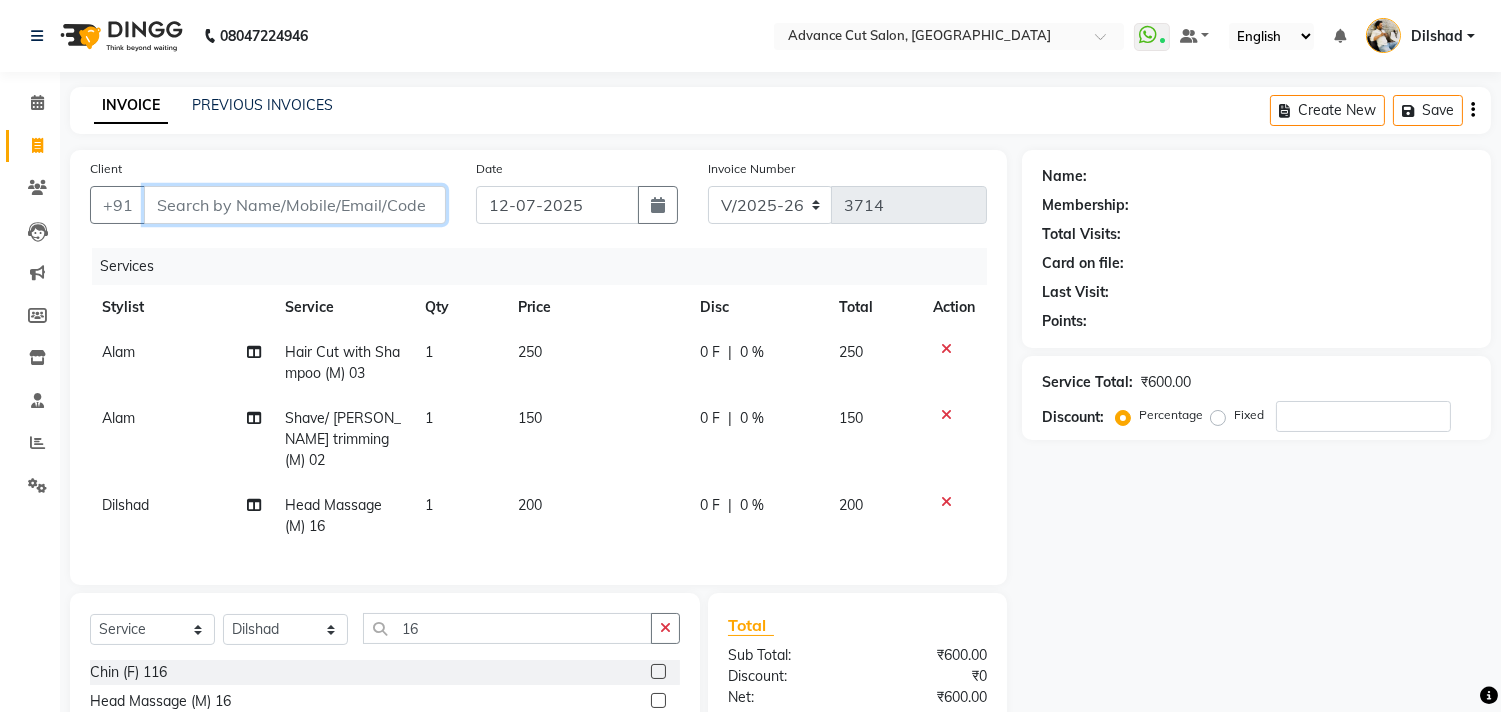 click on "Client" at bounding box center [295, 205] 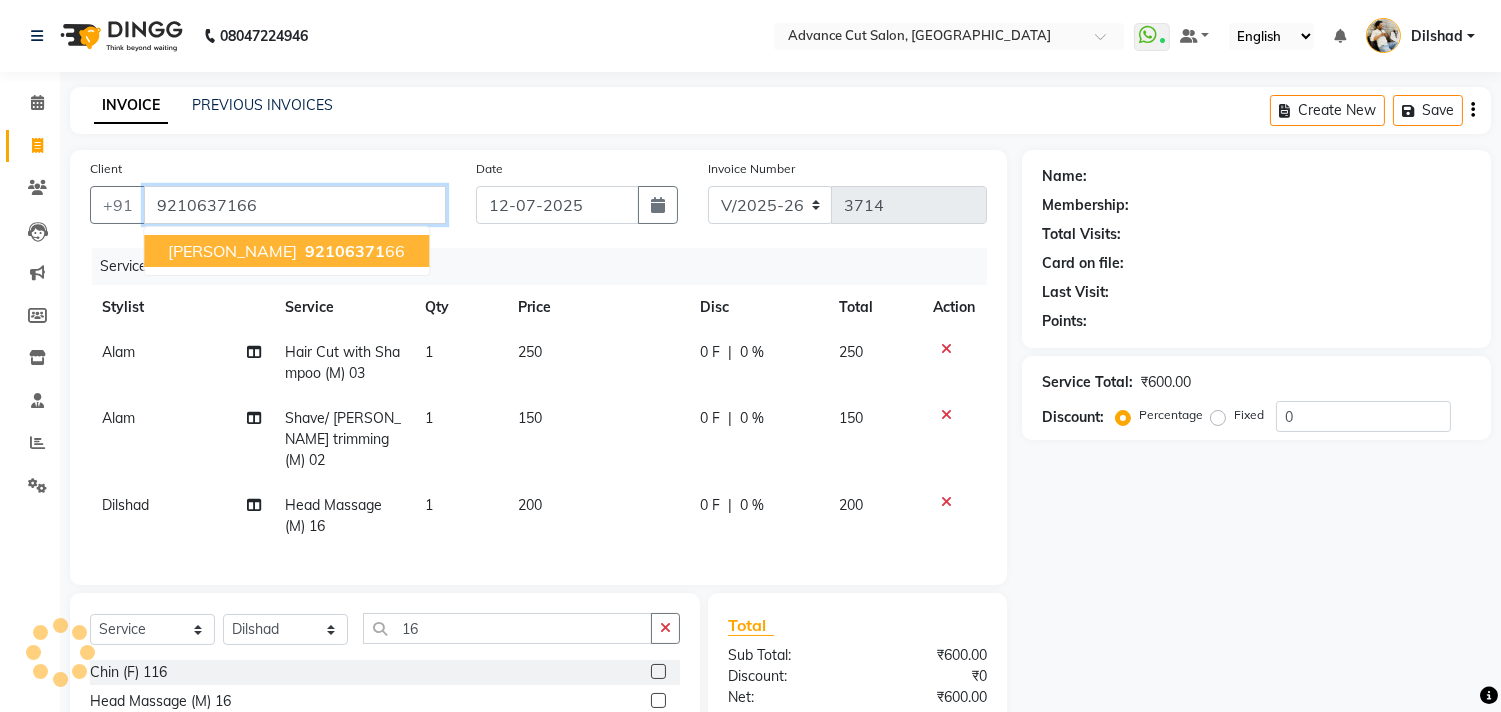 type on "9210637166" 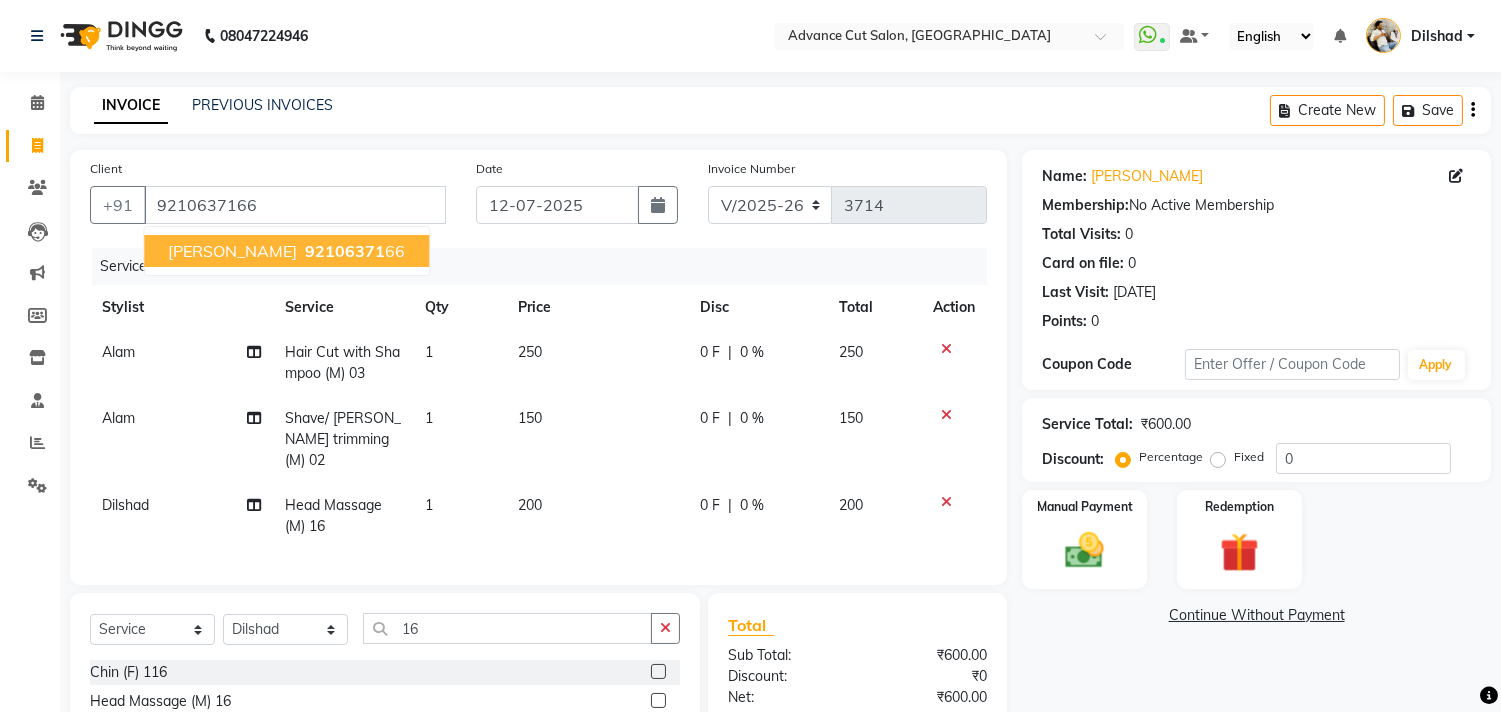 click on "[PERSON_NAME]   92106371 66" at bounding box center [286, 251] 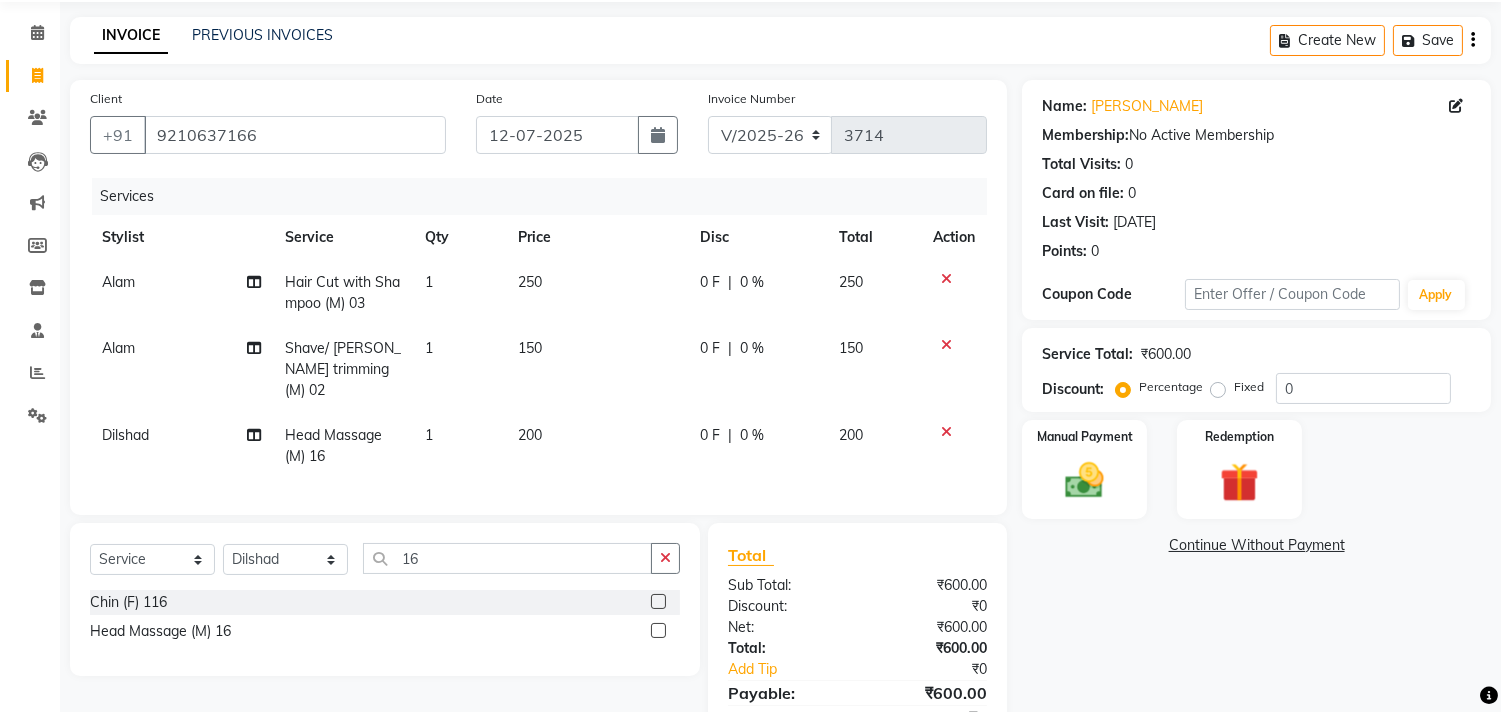 scroll, scrollTop: 158, scrollLeft: 0, axis: vertical 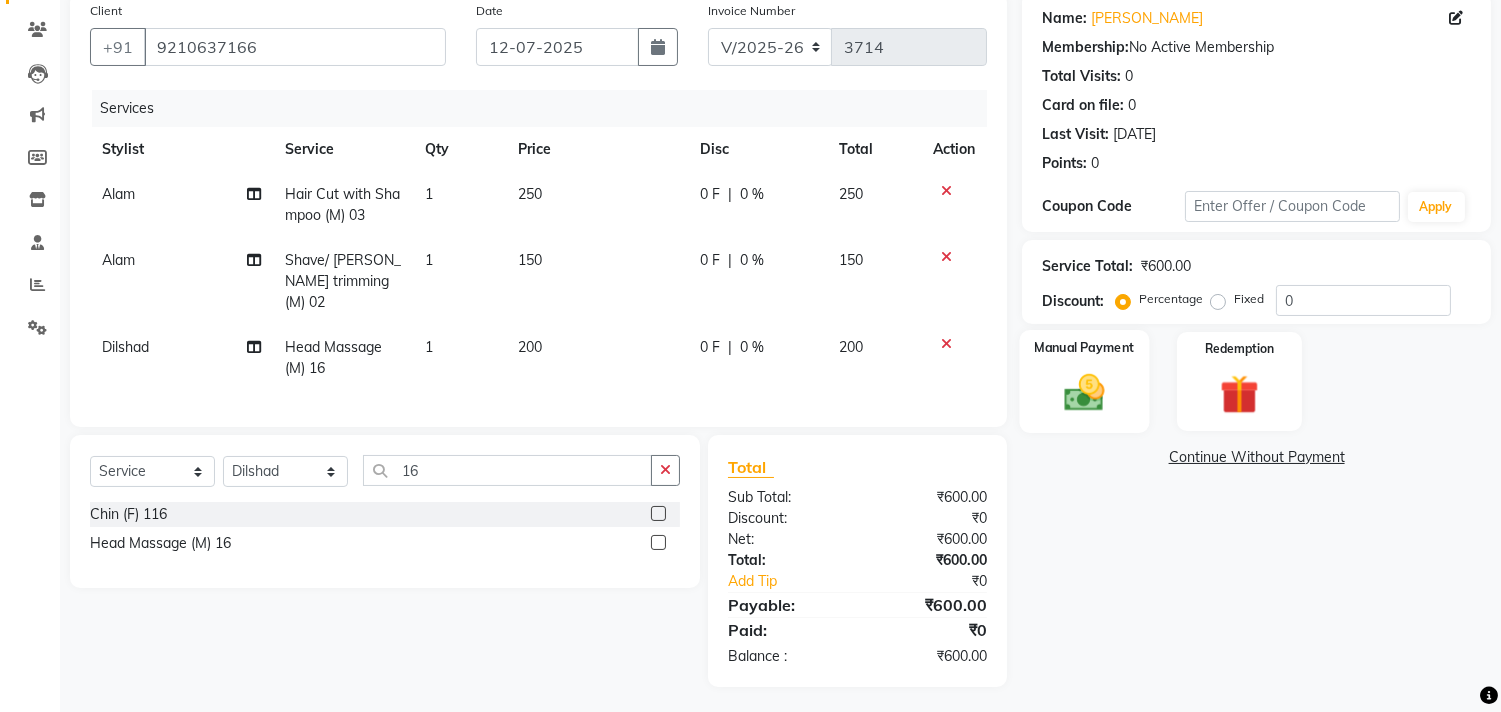 click on "Manual Payment" 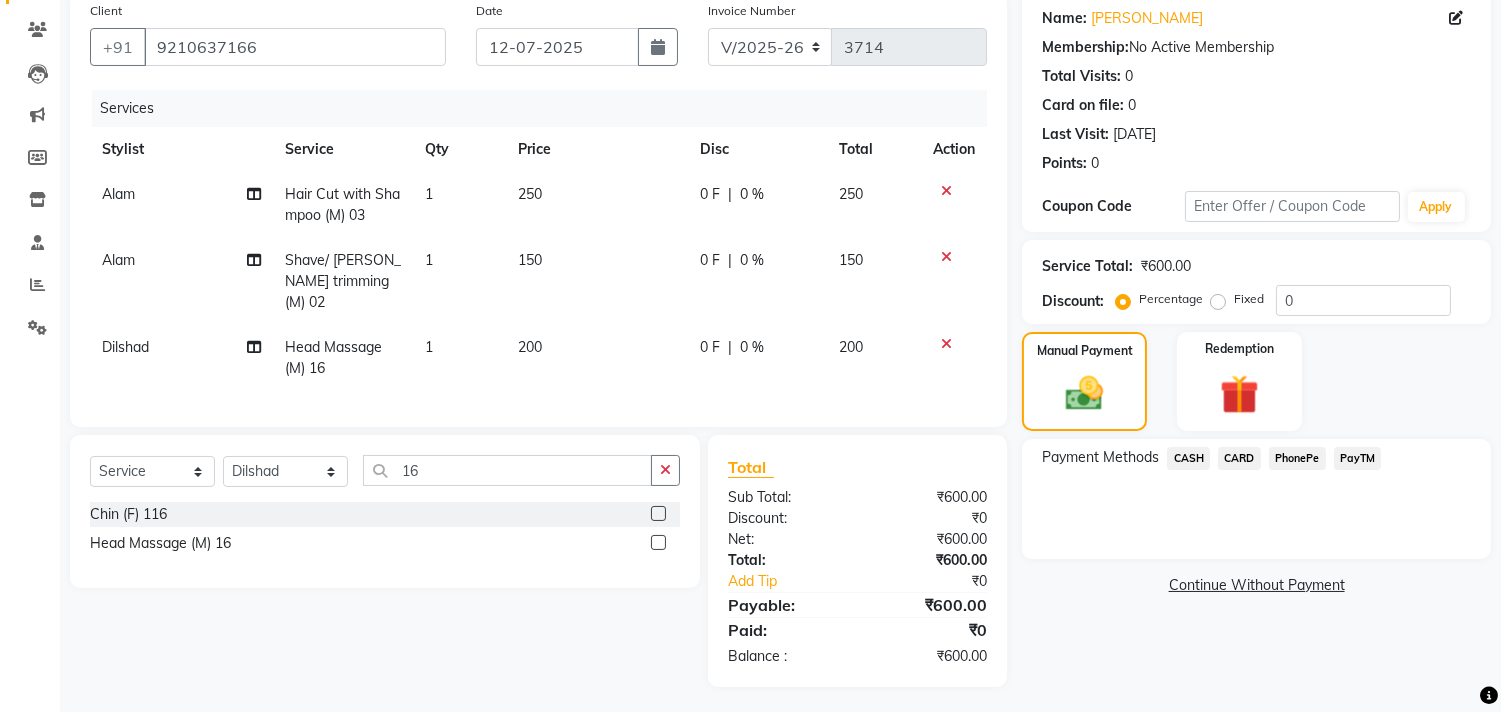 click on "PayTM" 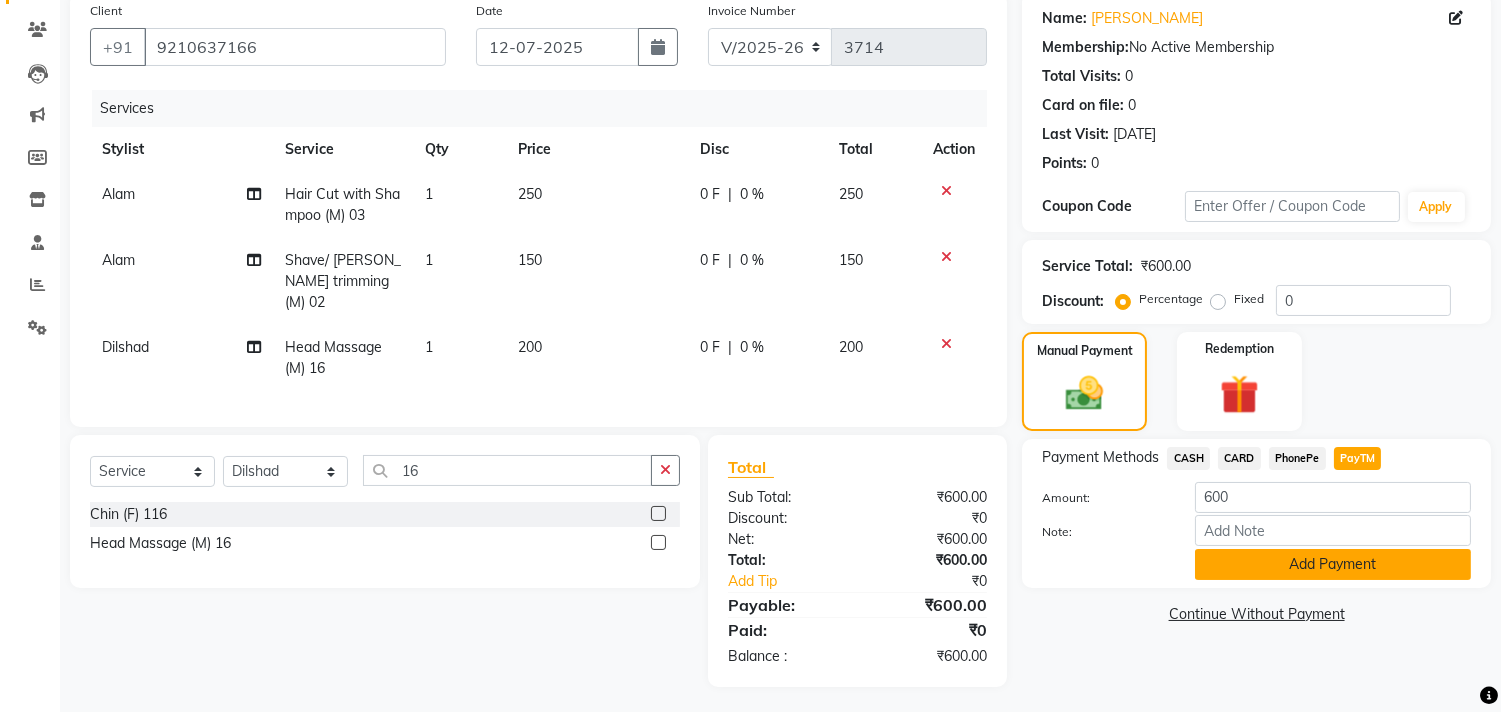click on "Add Payment" 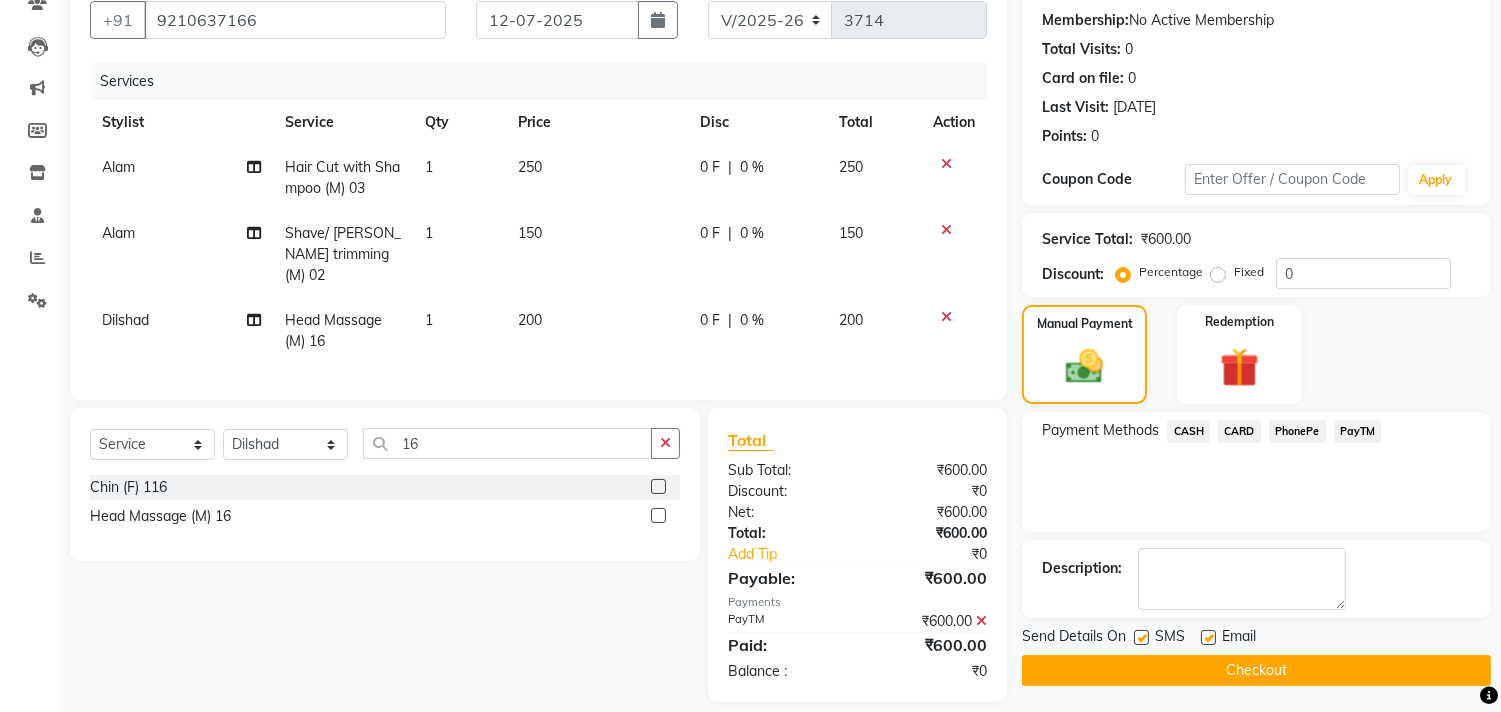 scroll, scrollTop: 200, scrollLeft: 0, axis: vertical 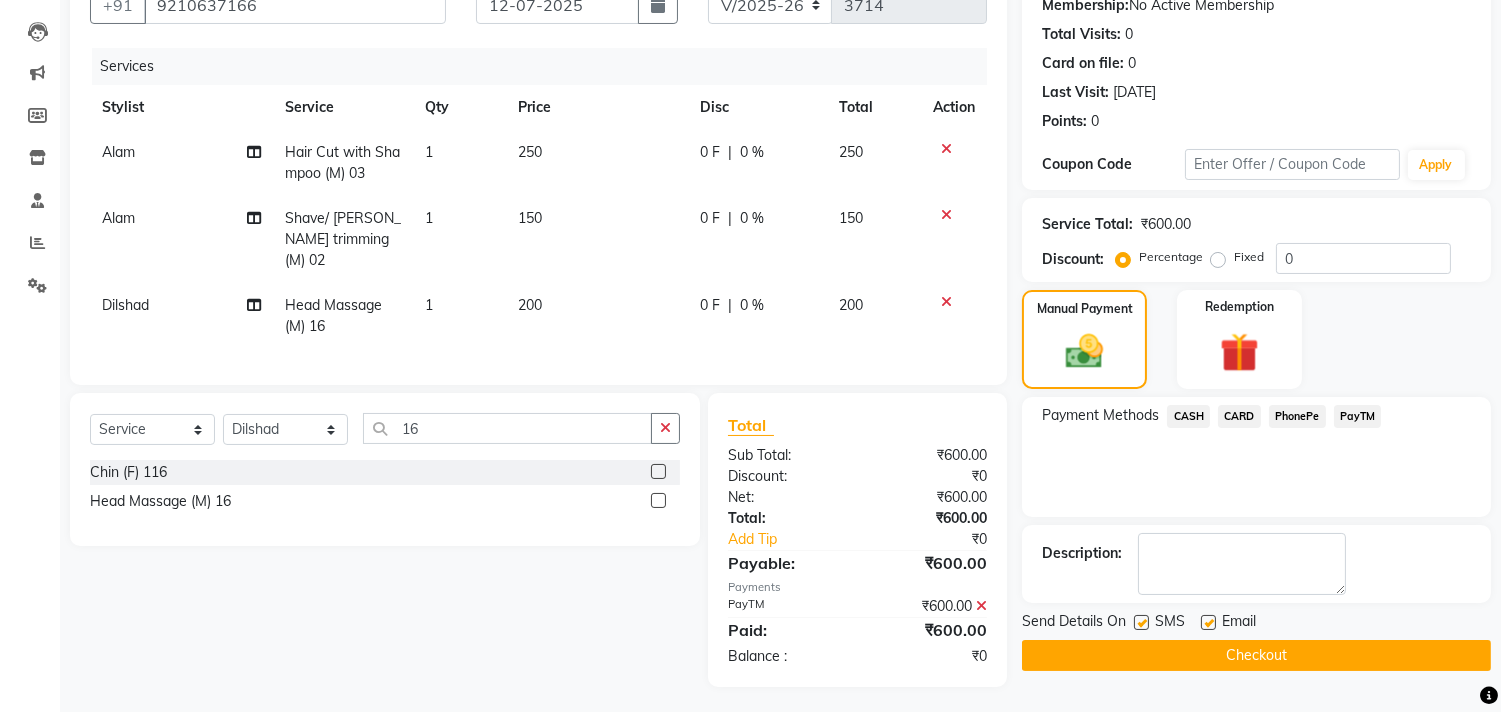 click on "Checkout" 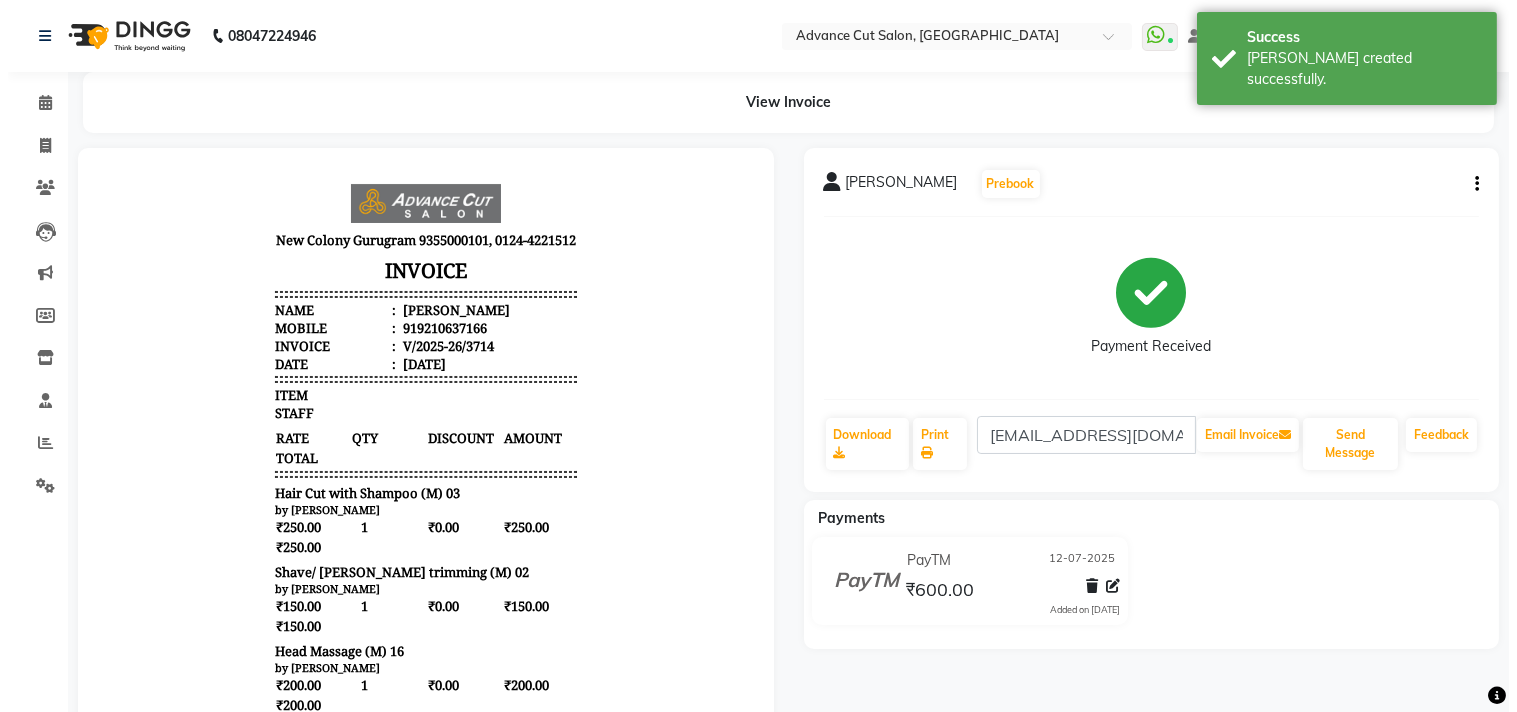 scroll, scrollTop: 0, scrollLeft: 0, axis: both 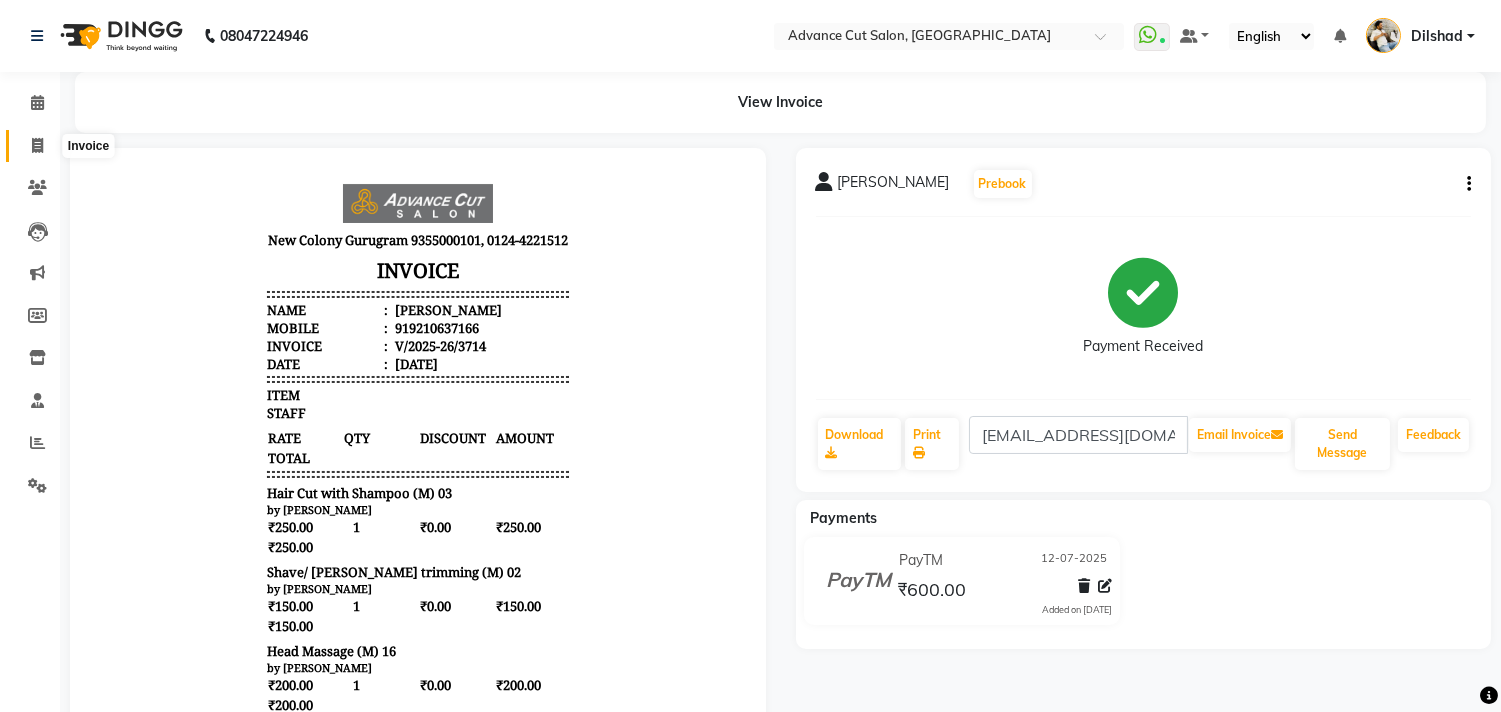 click 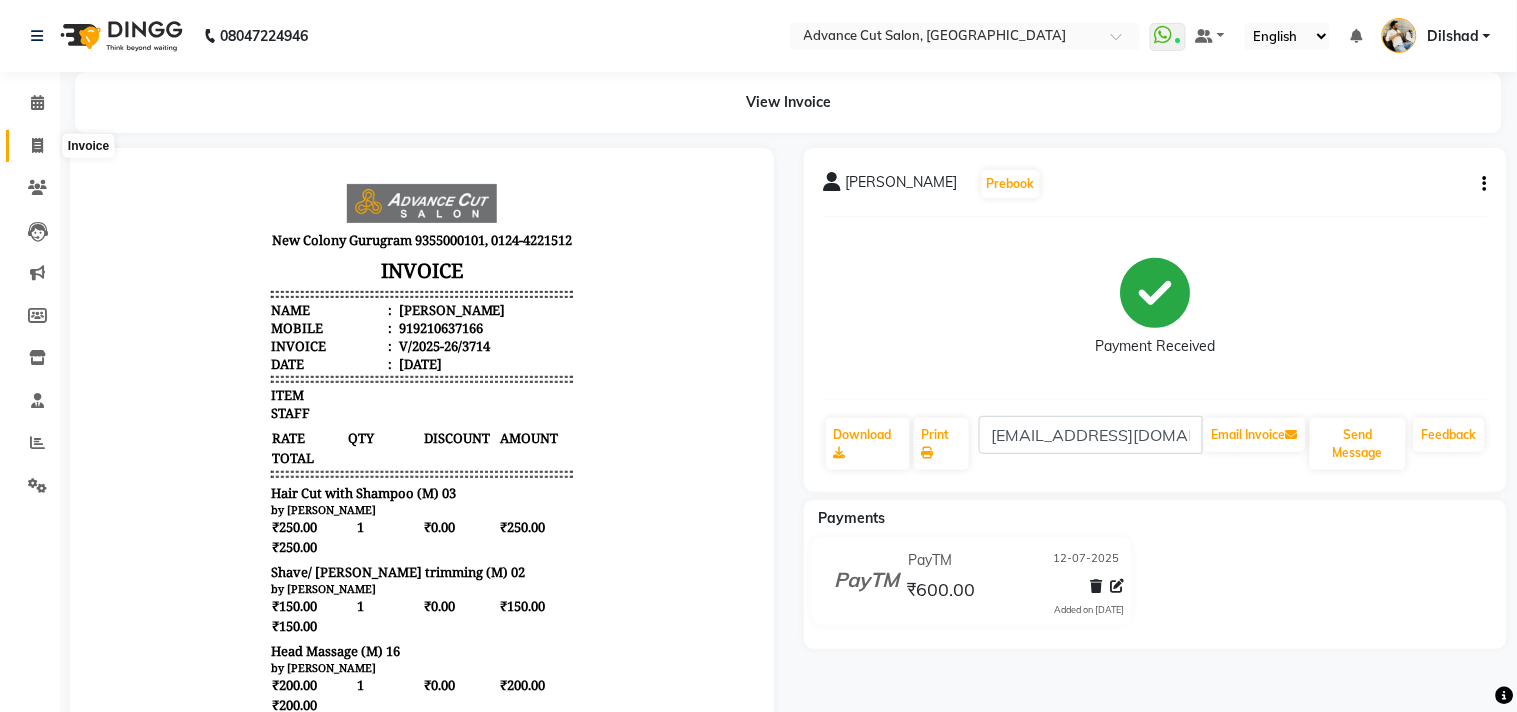 select on "922" 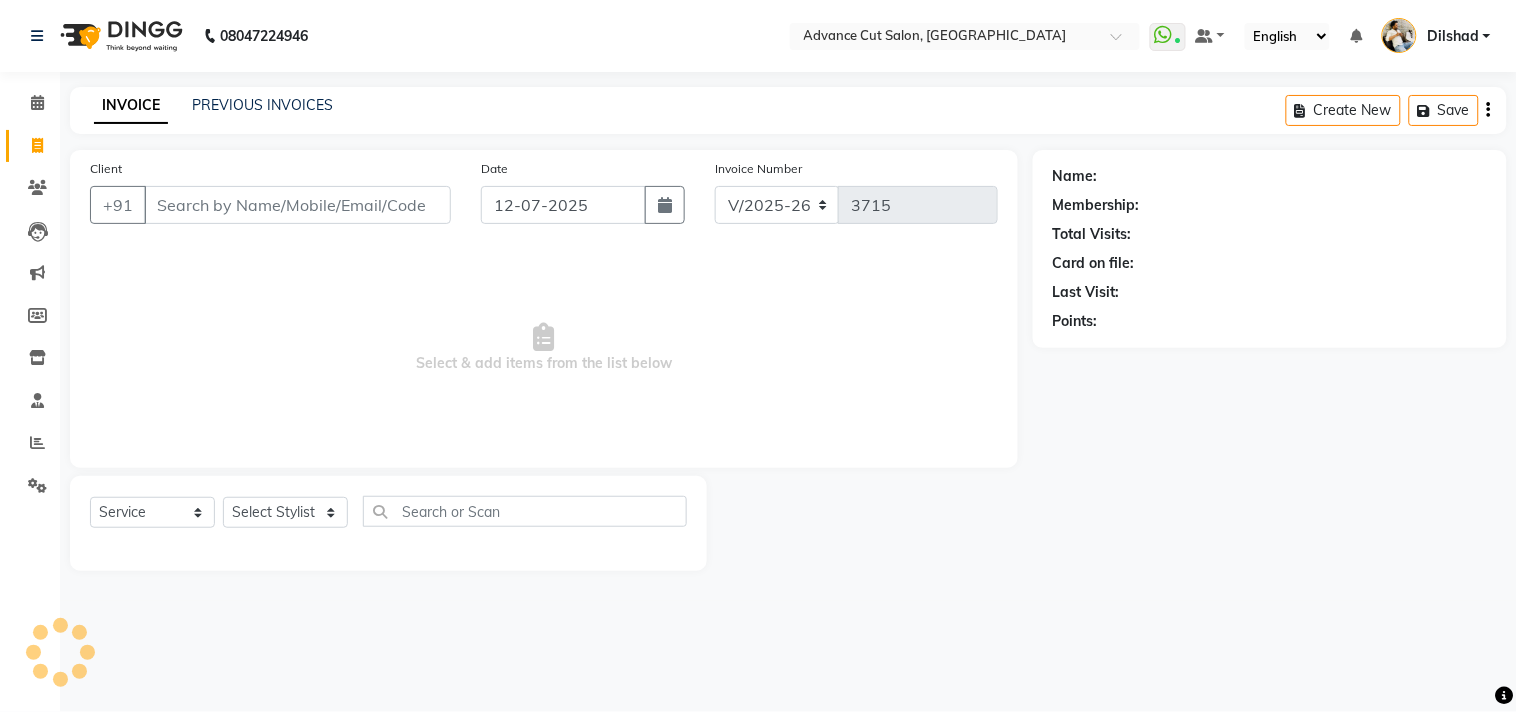 click on "Client" at bounding box center (297, 205) 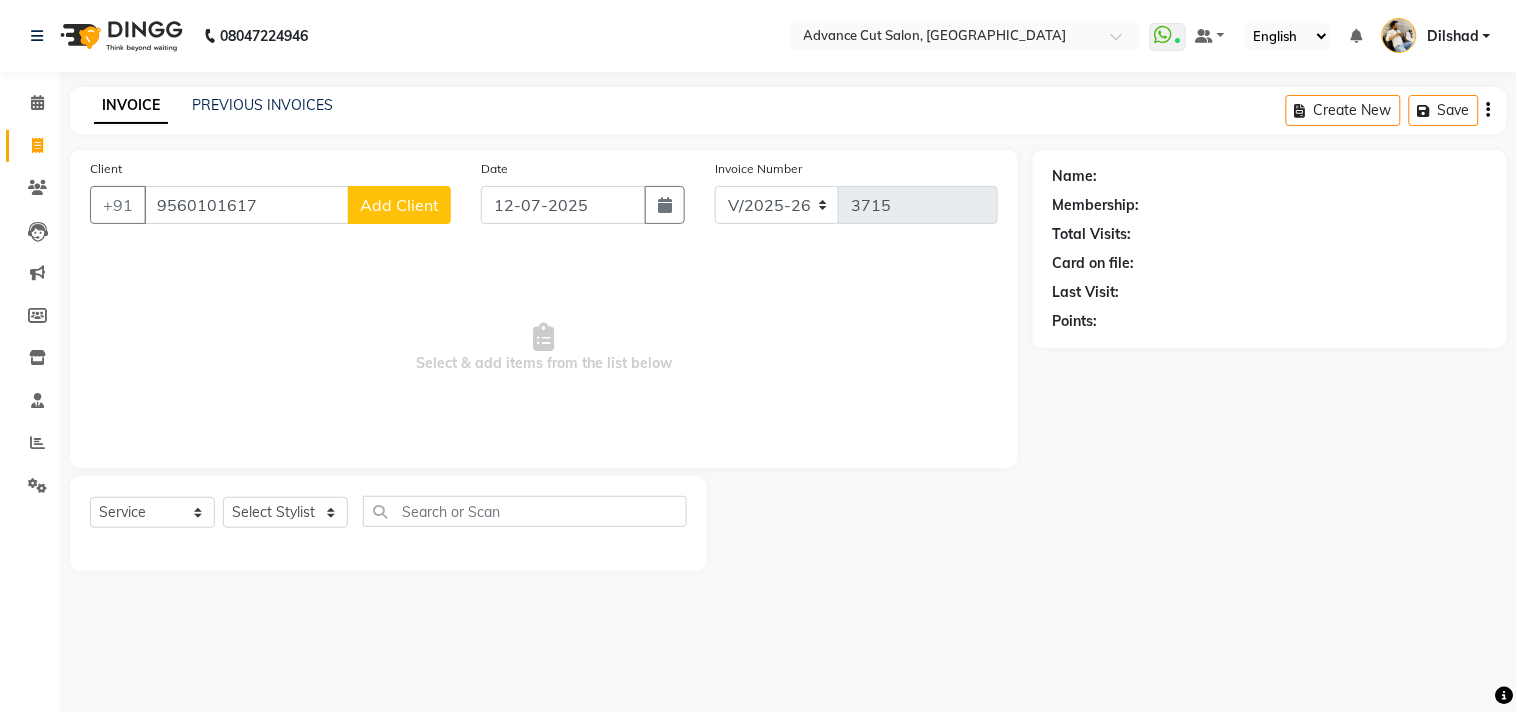 type on "9560101617" 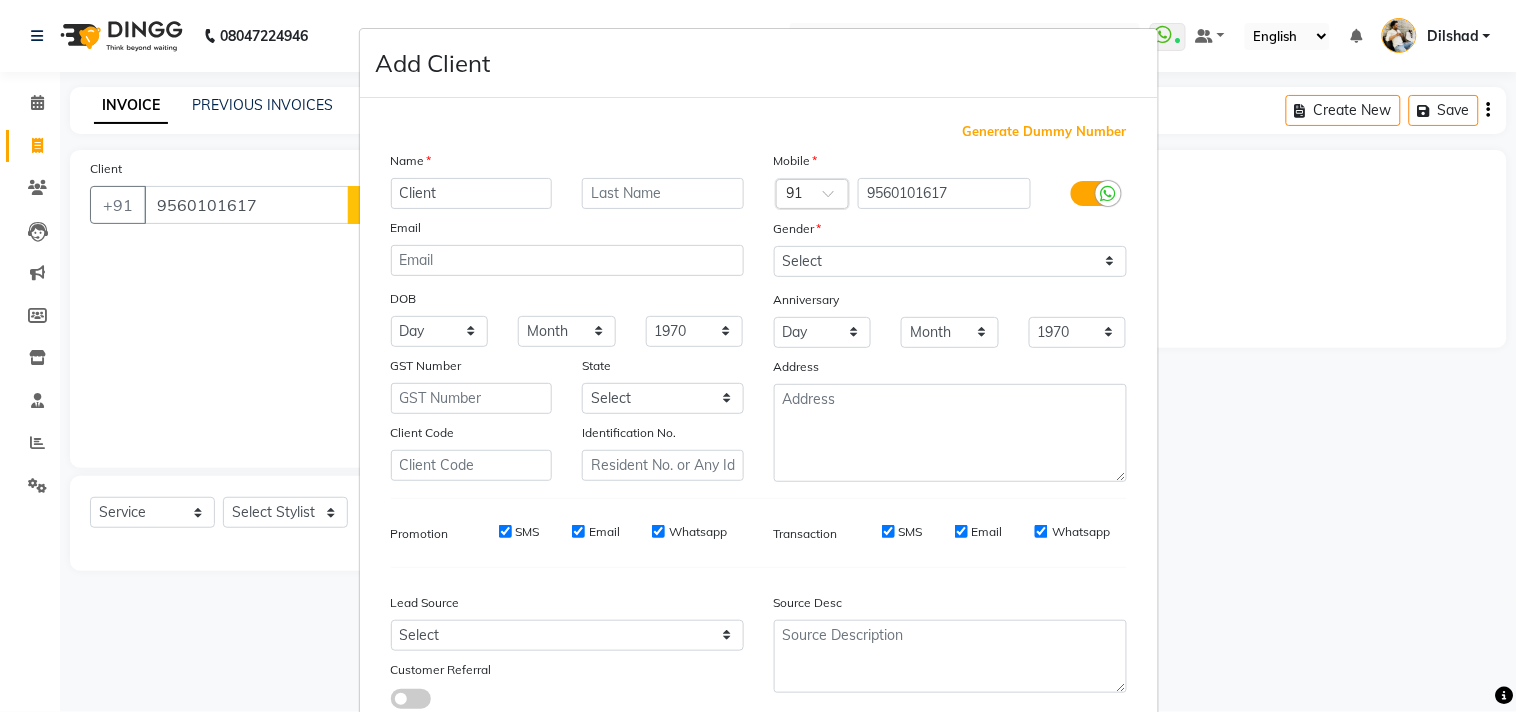 type on "Client" 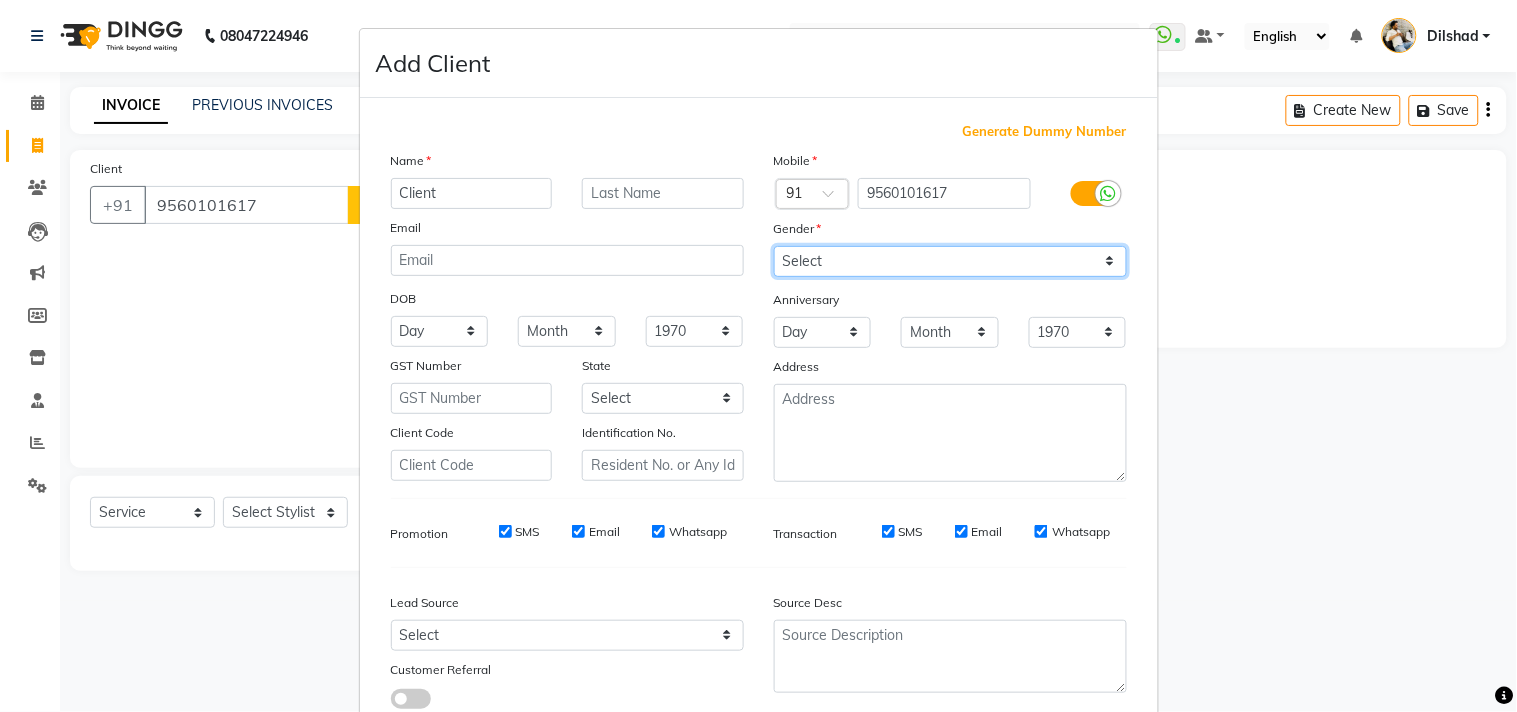 click on "Select [DEMOGRAPHIC_DATA] [DEMOGRAPHIC_DATA] Other Prefer Not To Say" at bounding box center (950, 261) 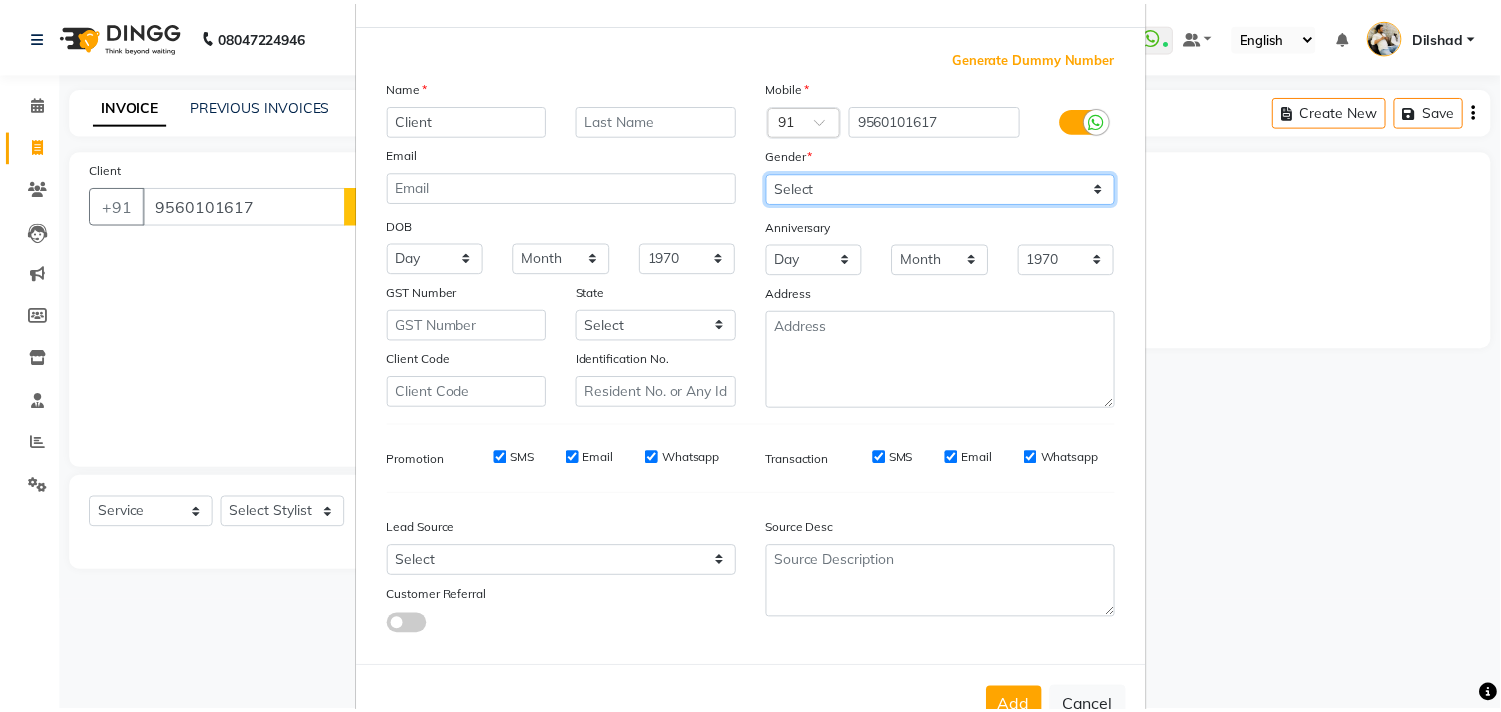 scroll, scrollTop: 138, scrollLeft: 0, axis: vertical 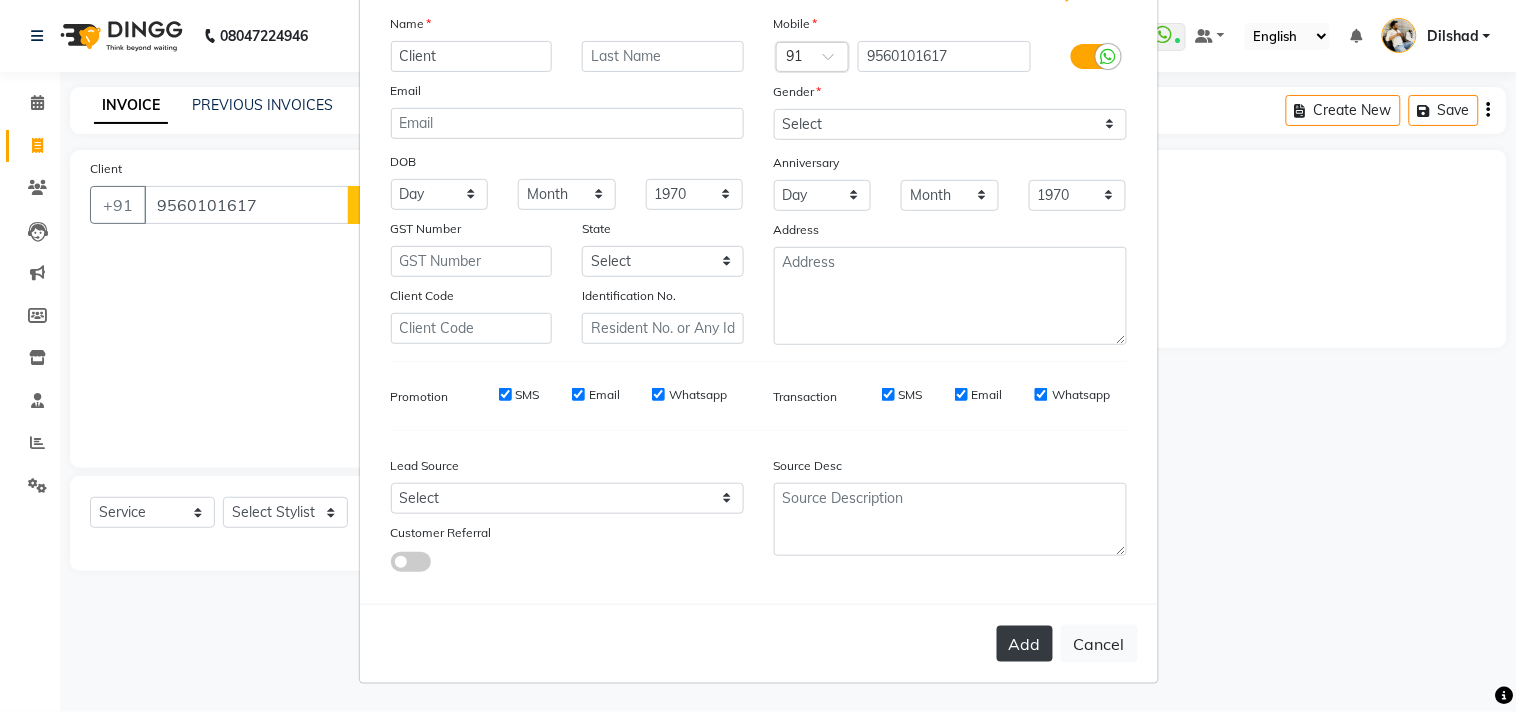 click on "Add" at bounding box center (1025, 644) 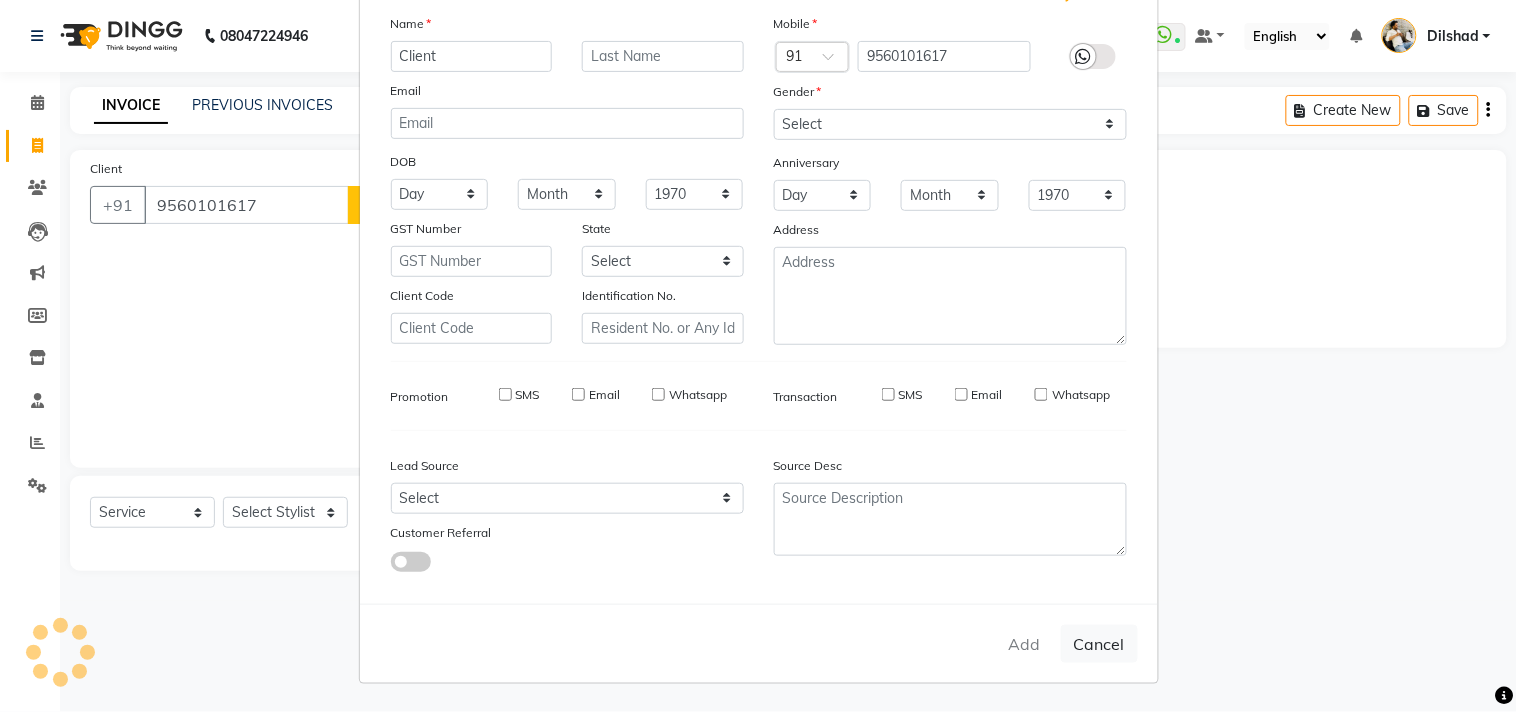 type 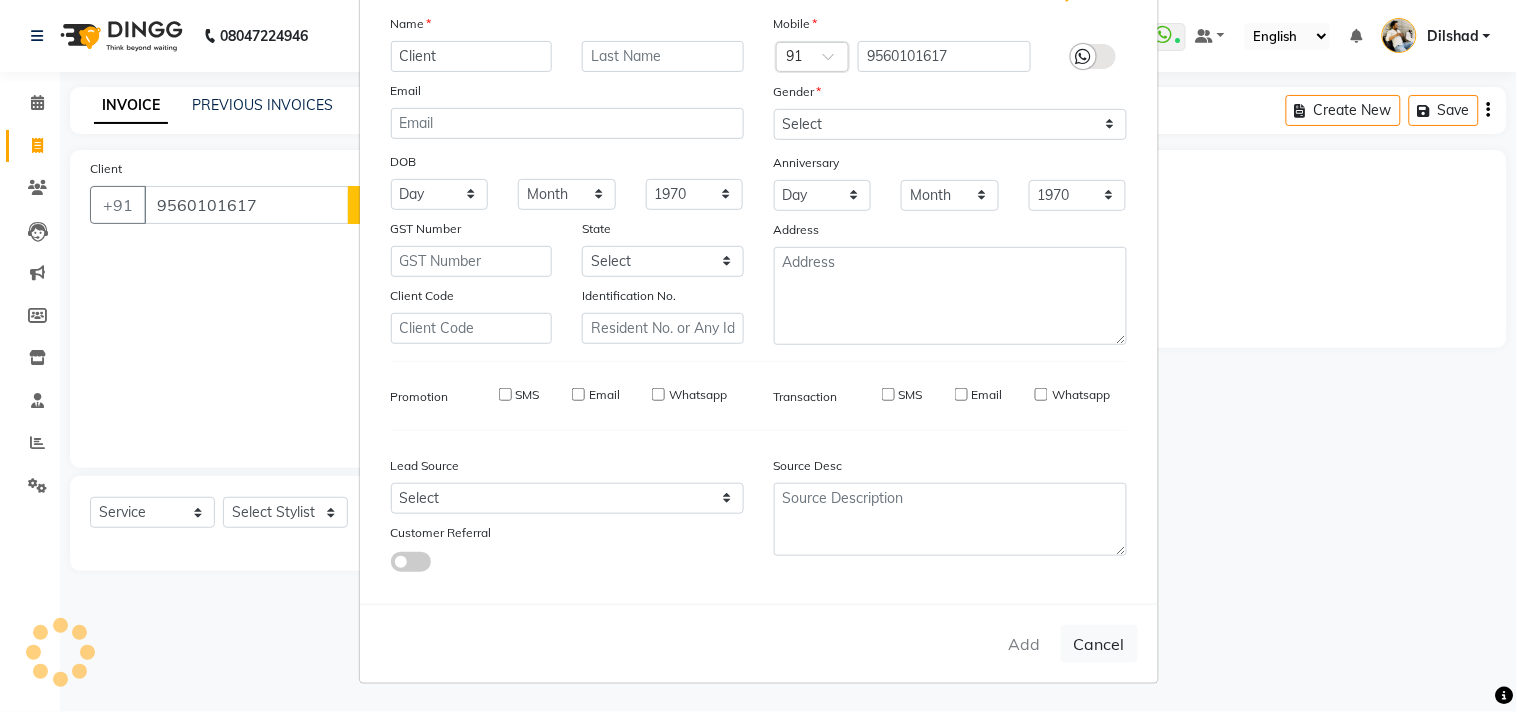 select 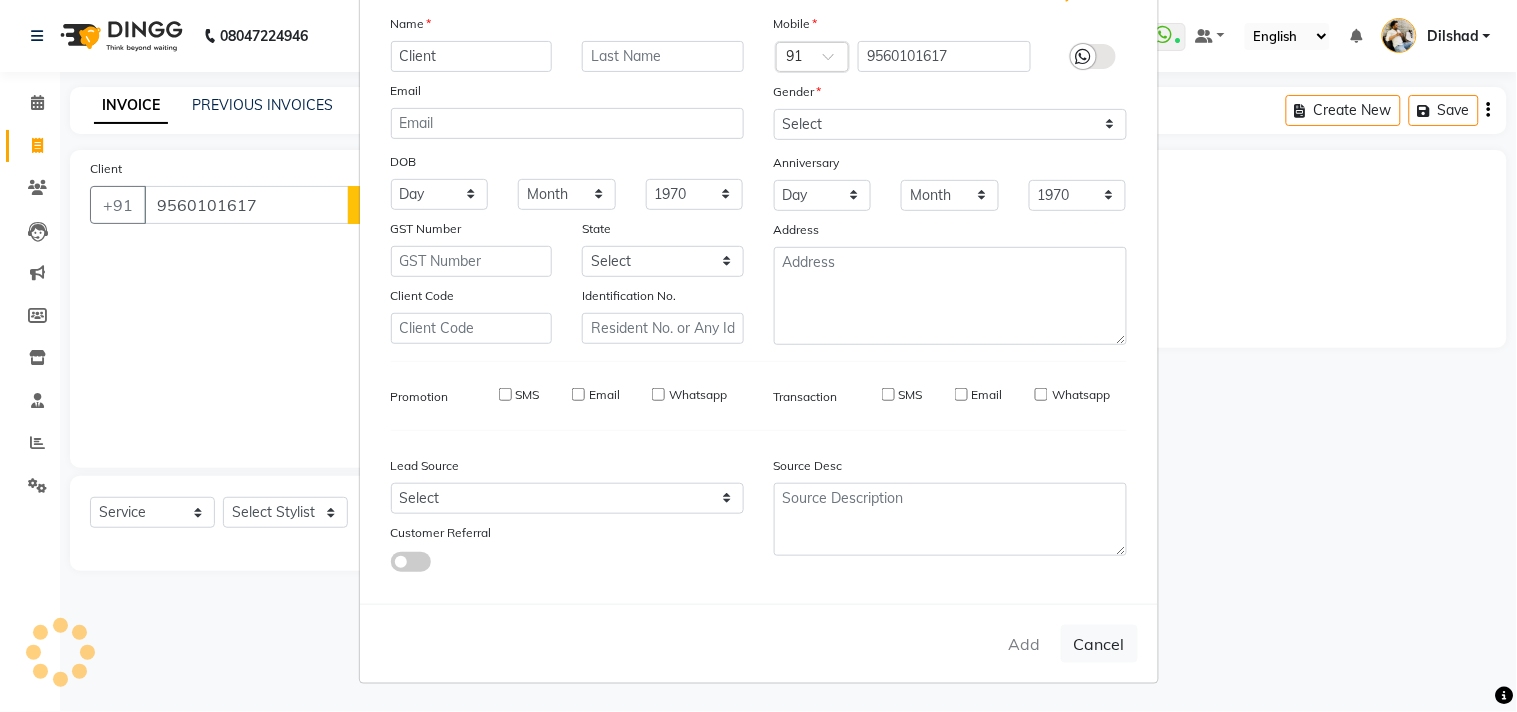 select 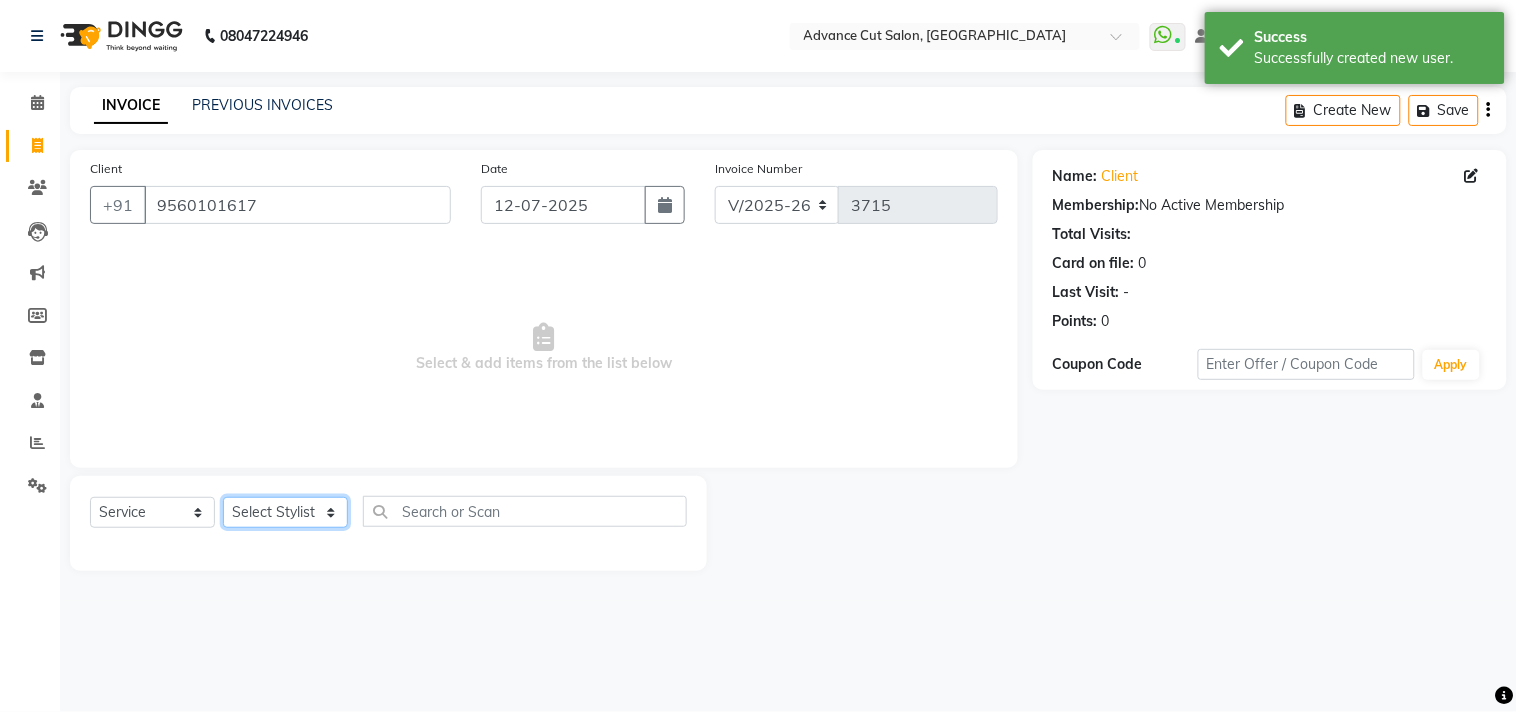 click on "Select Stylist [PERSON_NAME] Avinash Dilshad [PERSON_NAME] [PERSON_NAME] [PERSON_NAME] [PERSON_NAME]  [PERSON_NAME] [PERSON_NAME]  [PERSON_NAME] [PERSON_NAME]" 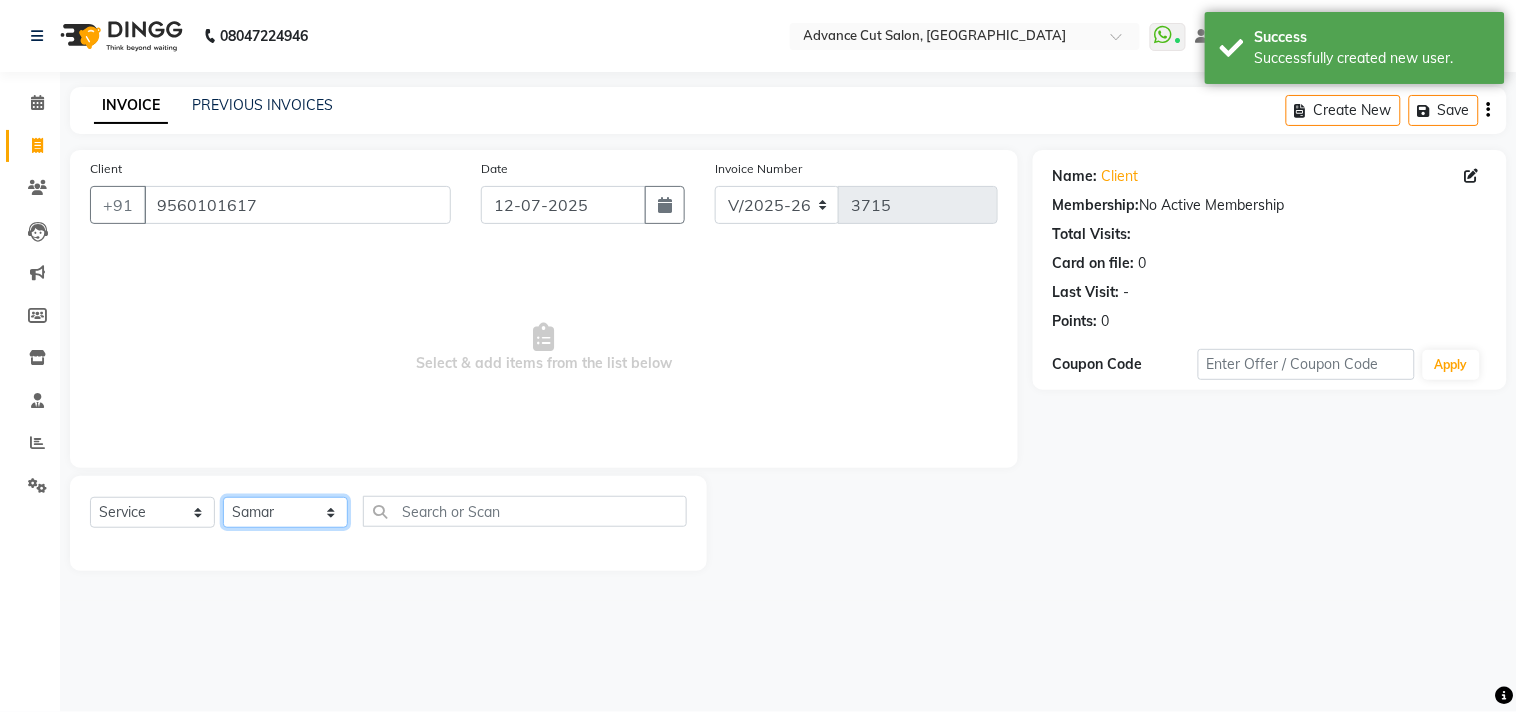 click on "Select Stylist [PERSON_NAME] Avinash Dilshad [PERSON_NAME] [PERSON_NAME] [PERSON_NAME] [PERSON_NAME]  [PERSON_NAME] [PERSON_NAME]  [PERSON_NAME] [PERSON_NAME]" 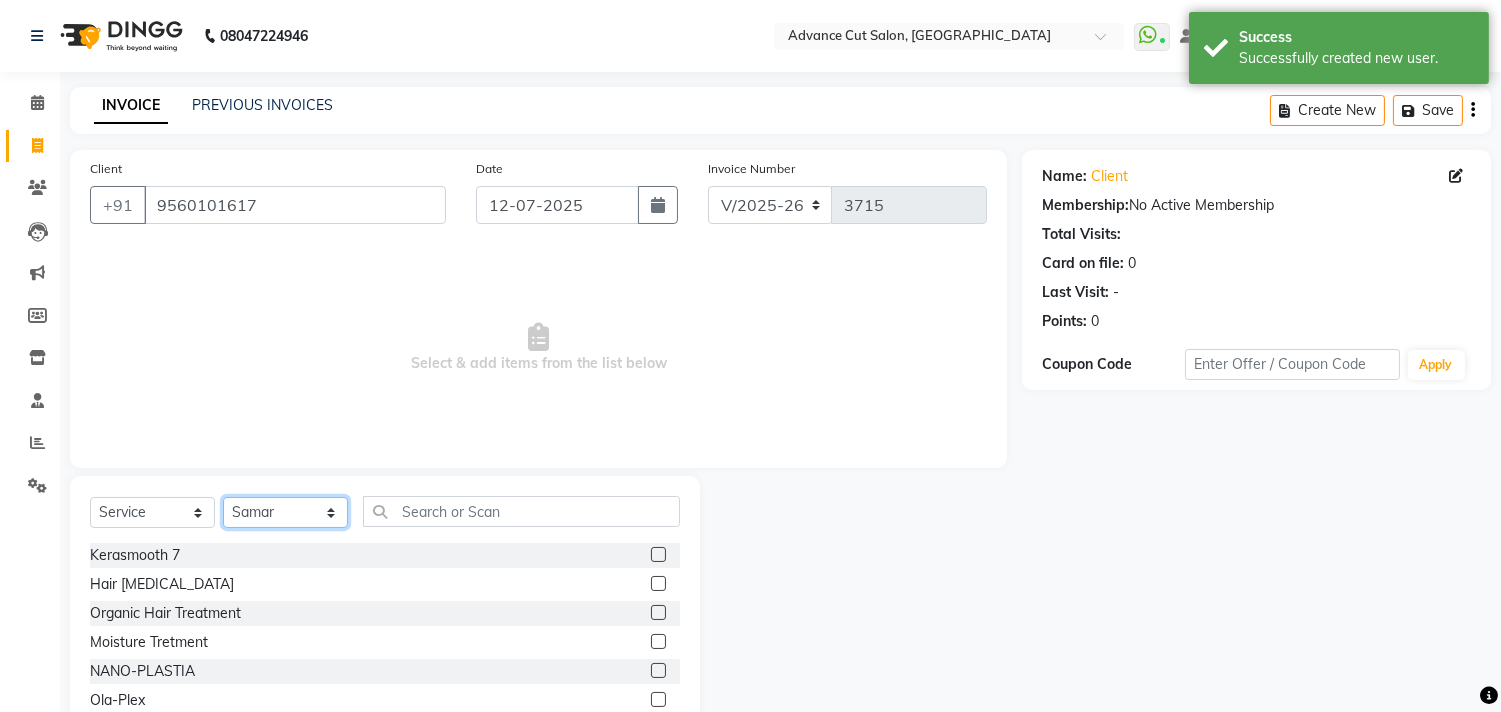 click on "Select Stylist [PERSON_NAME] Avinash Dilshad [PERSON_NAME] [PERSON_NAME] [PERSON_NAME] [PERSON_NAME]  [PERSON_NAME] [PERSON_NAME]  [PERSON_NAME] [PERSON_NAME]" 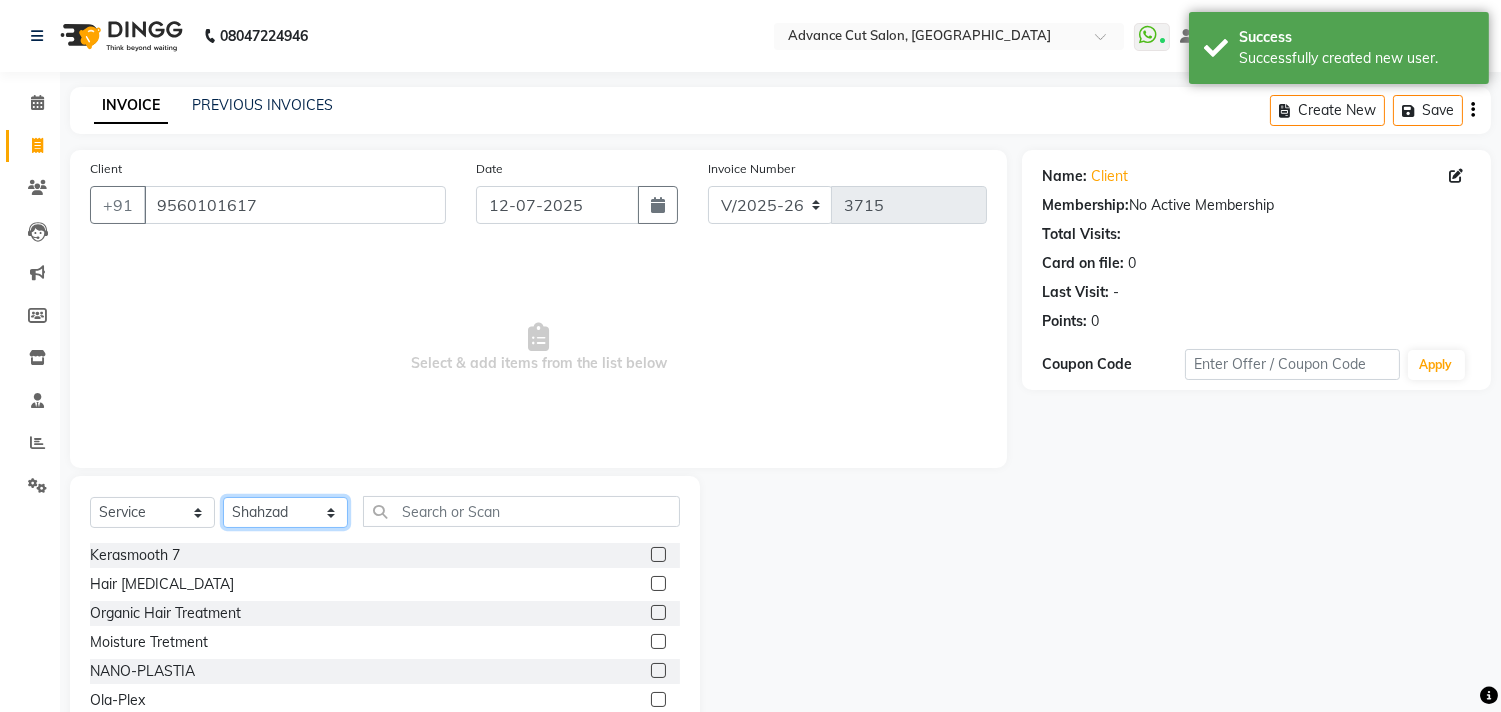 click on "Select Stylist [PERSON_NAME] Avinash Dilshad [PERSON_NAME] [PERSON_NAME] [PERSON_NAME] [PERSON_NAME]  [PERSON_NAME] [PERSON_NAME]  [PERSON_NAME] [PERSON_NAME]" 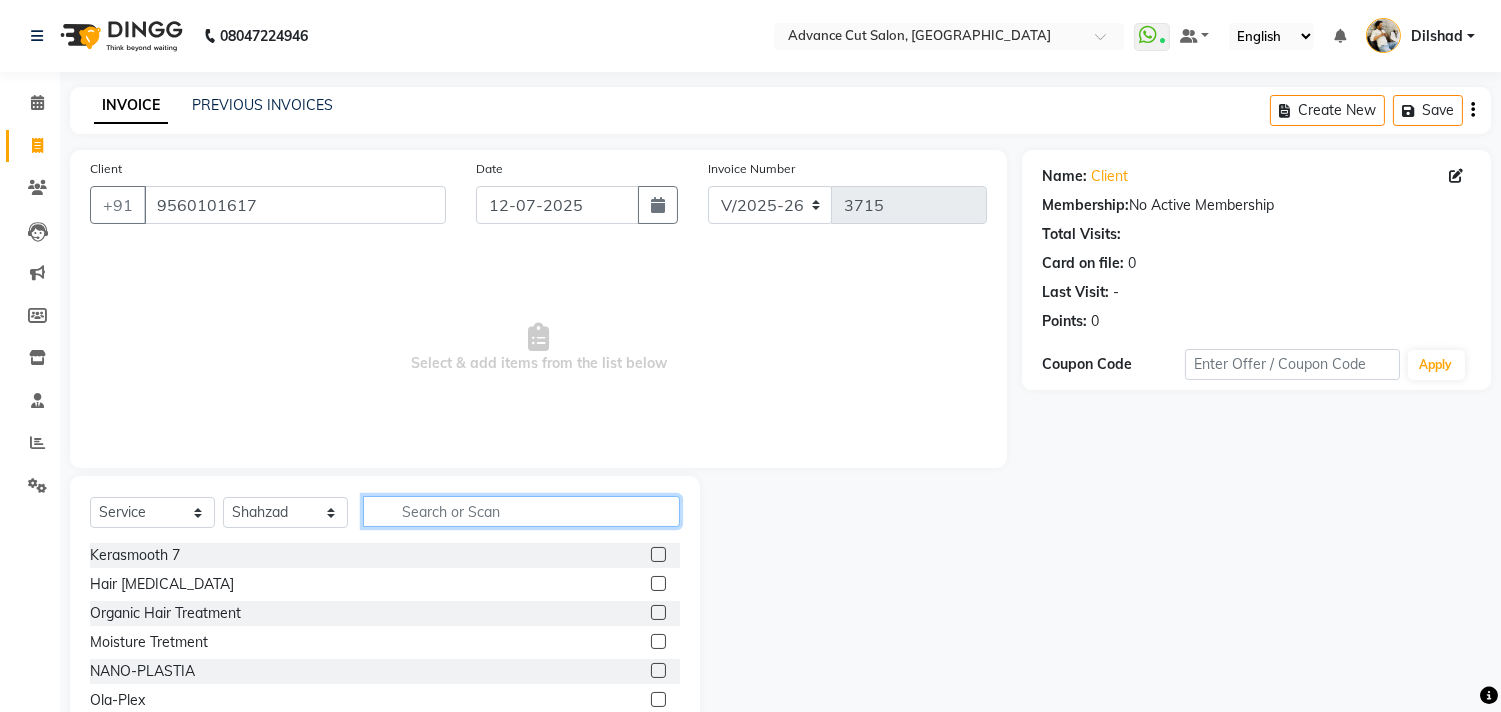 click 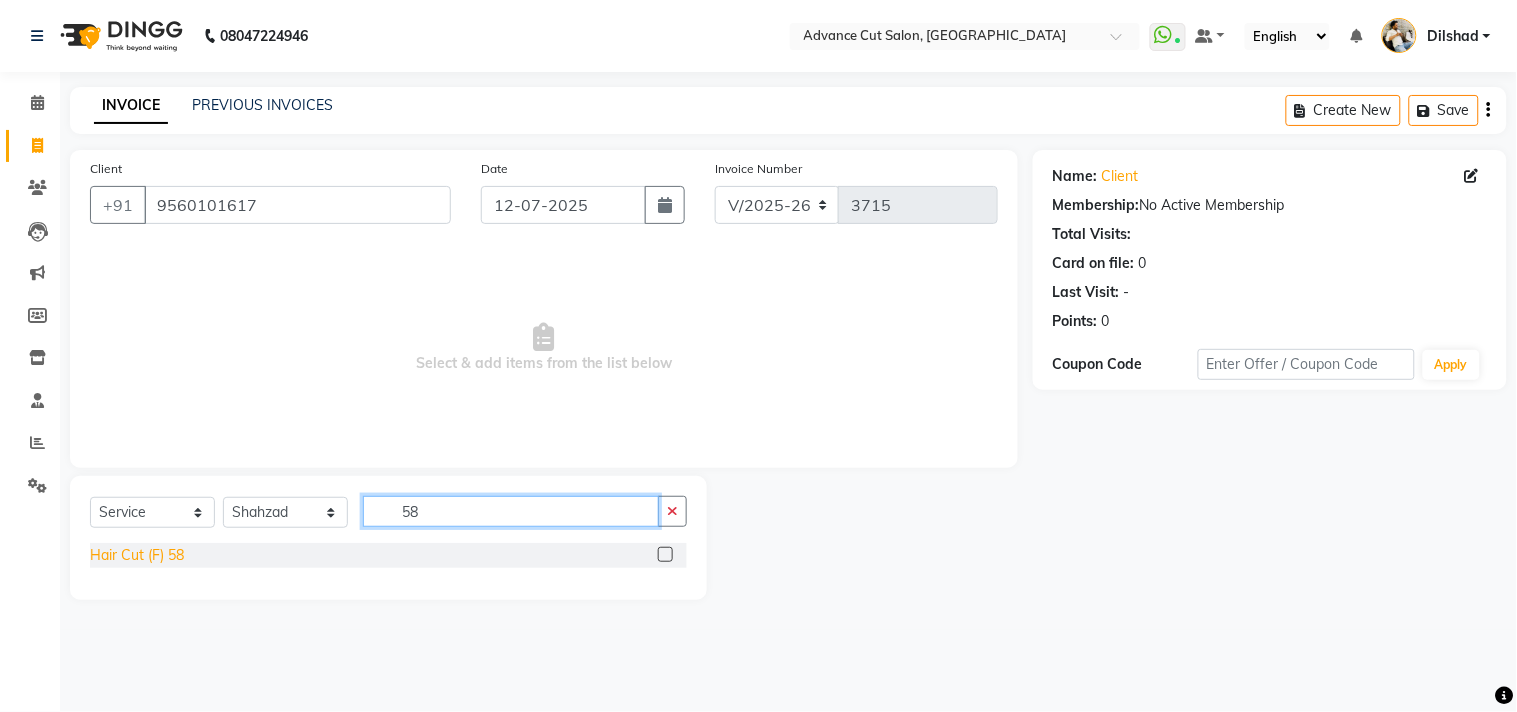 type on "58" 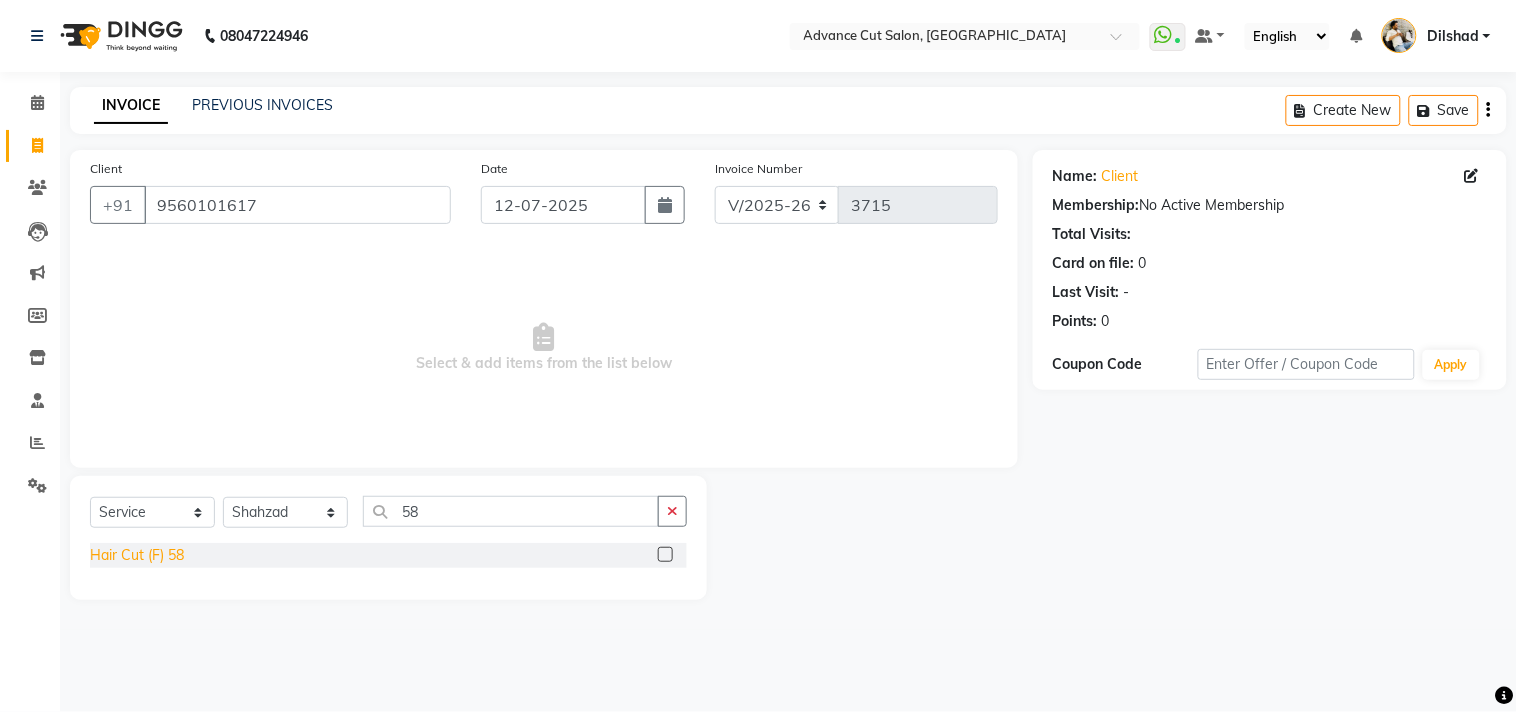 click on "Hair Cut (F) 58" 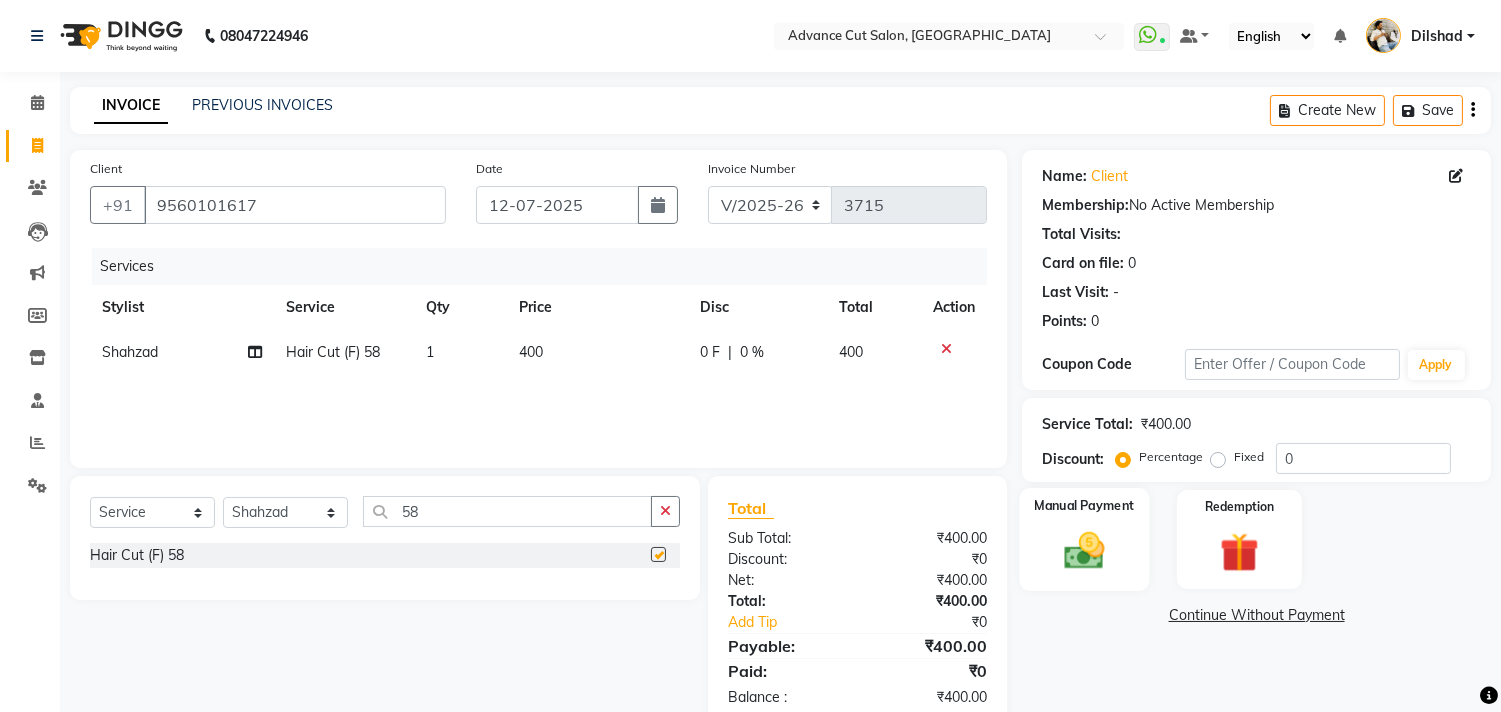 checkbox on "false" 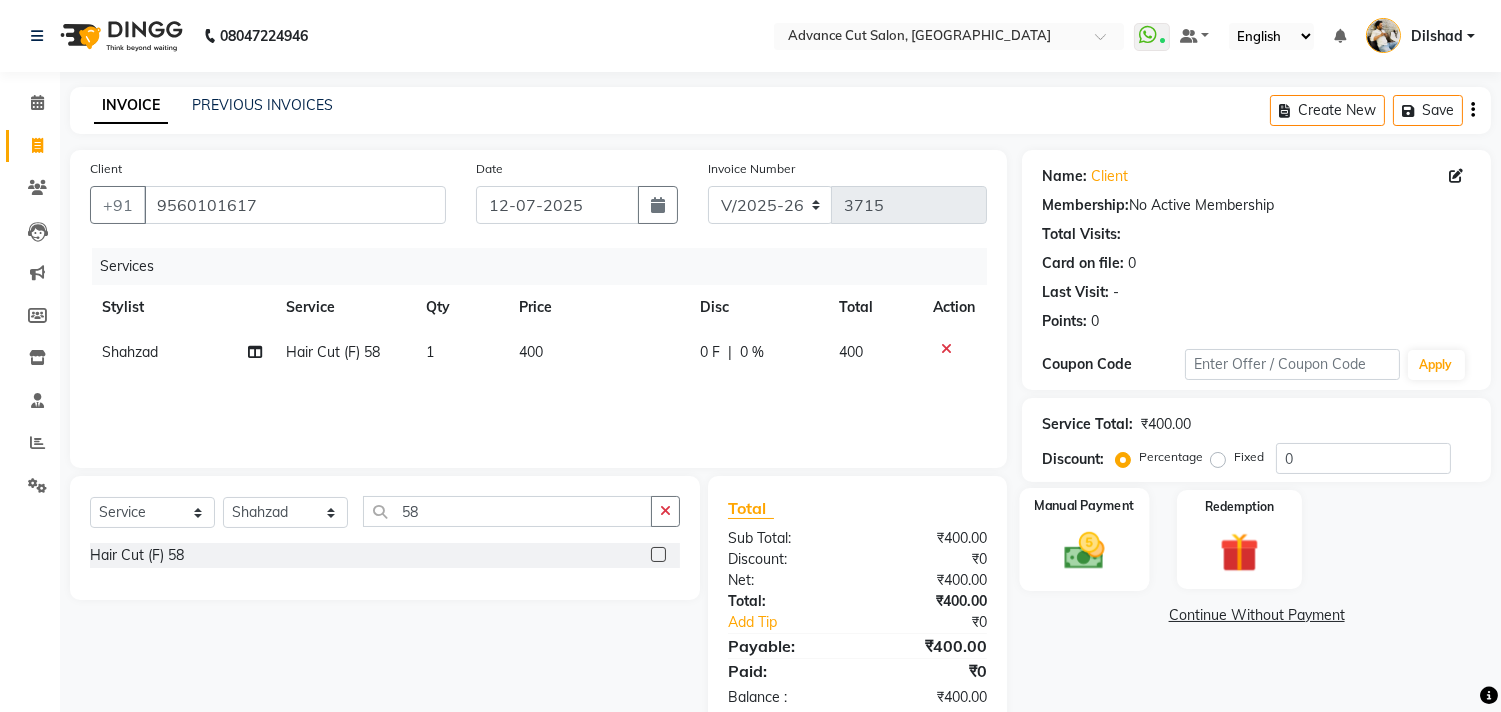 click 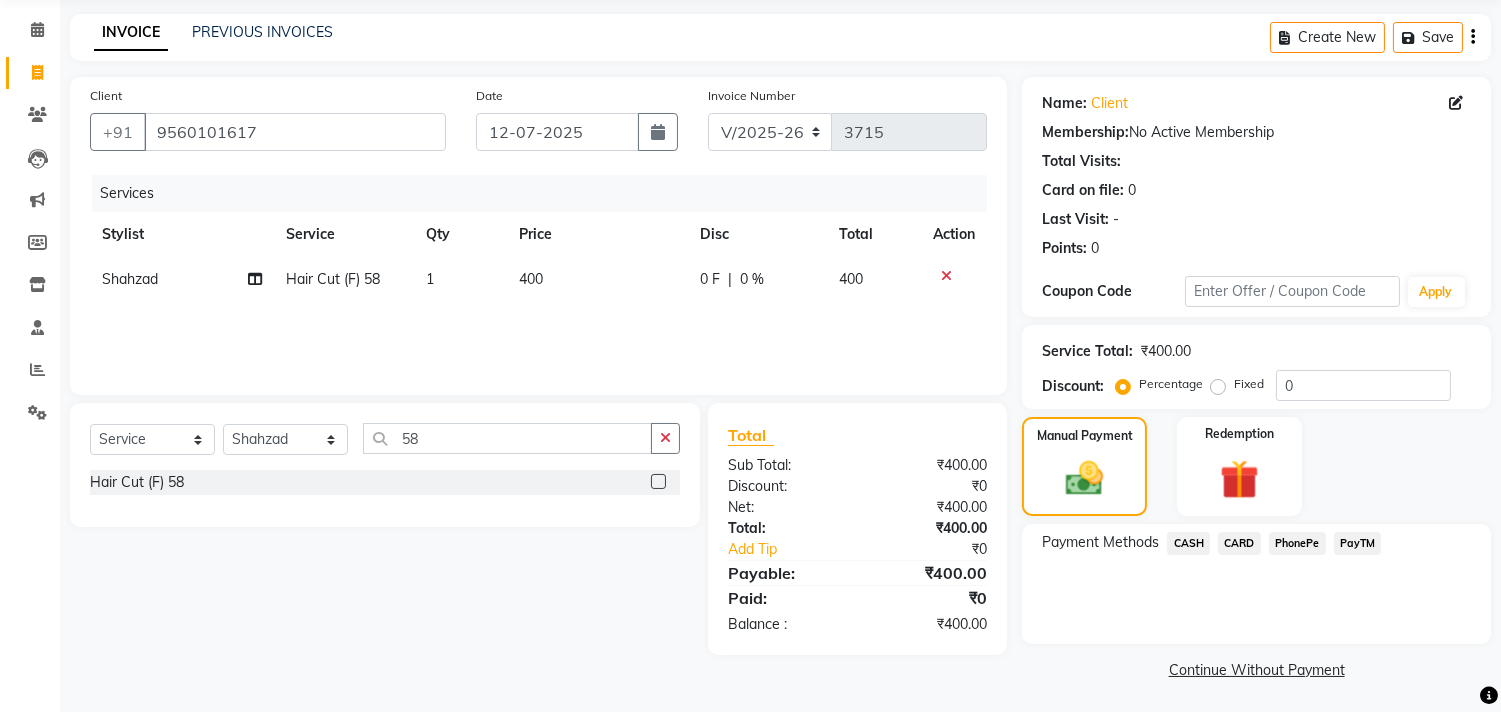 scroll, scrollTop: 74, scrollLeft: 0, axis: vertical 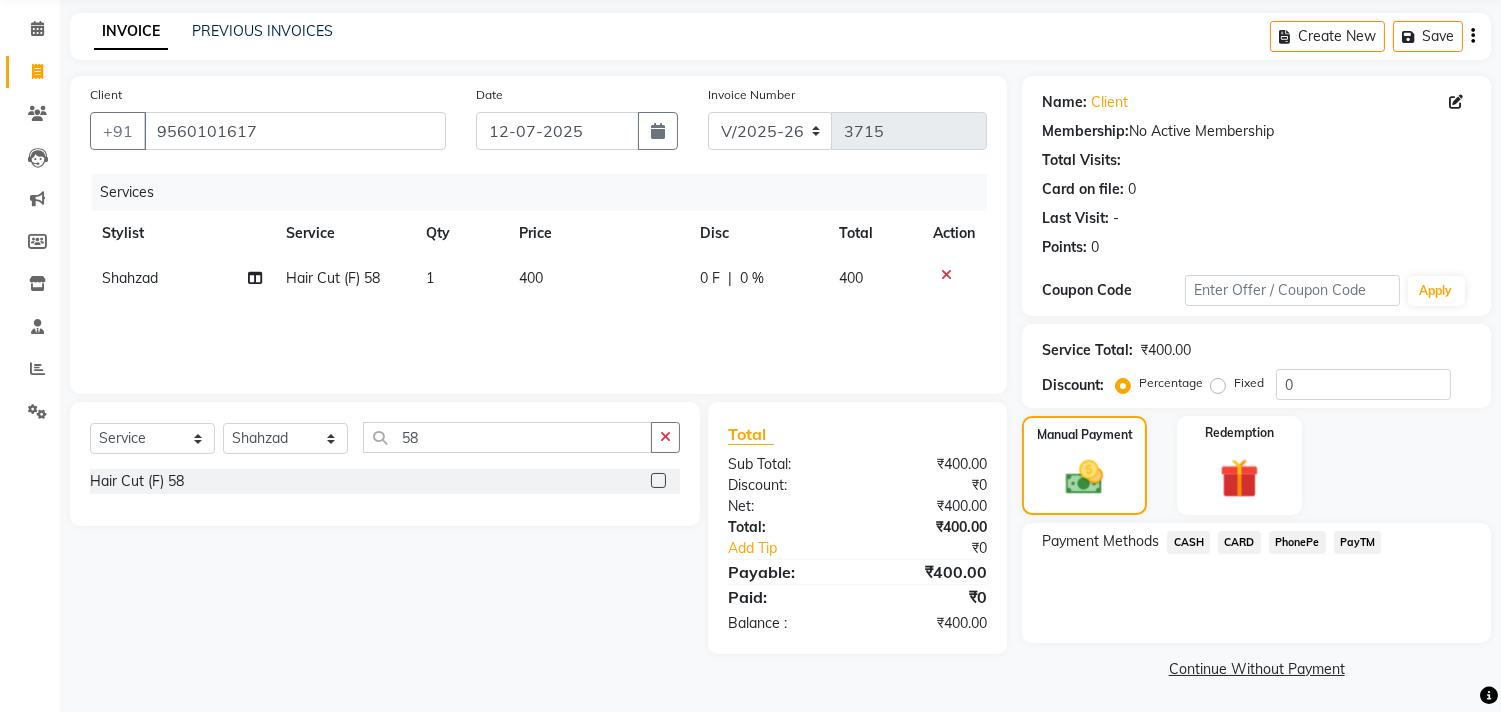 click on "CASH" 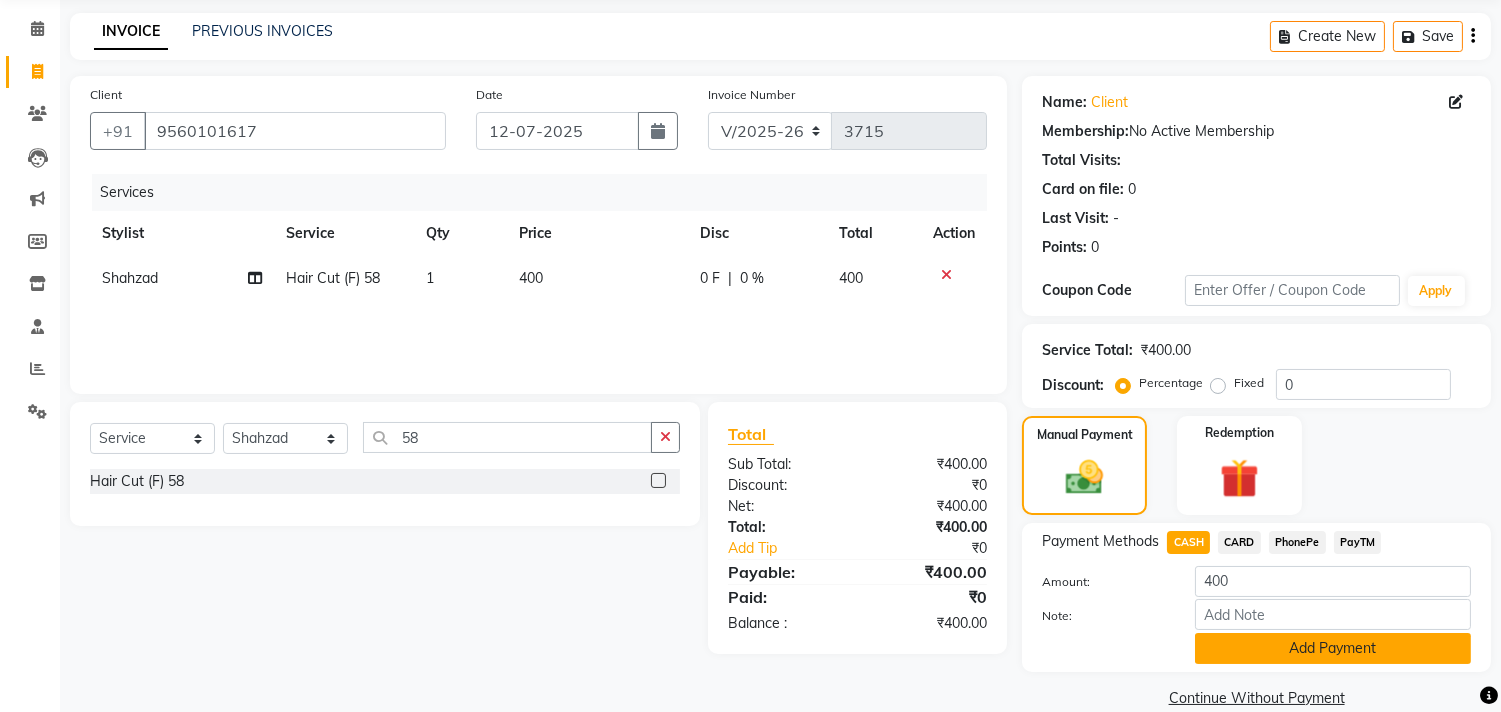 click on "Add Payment" 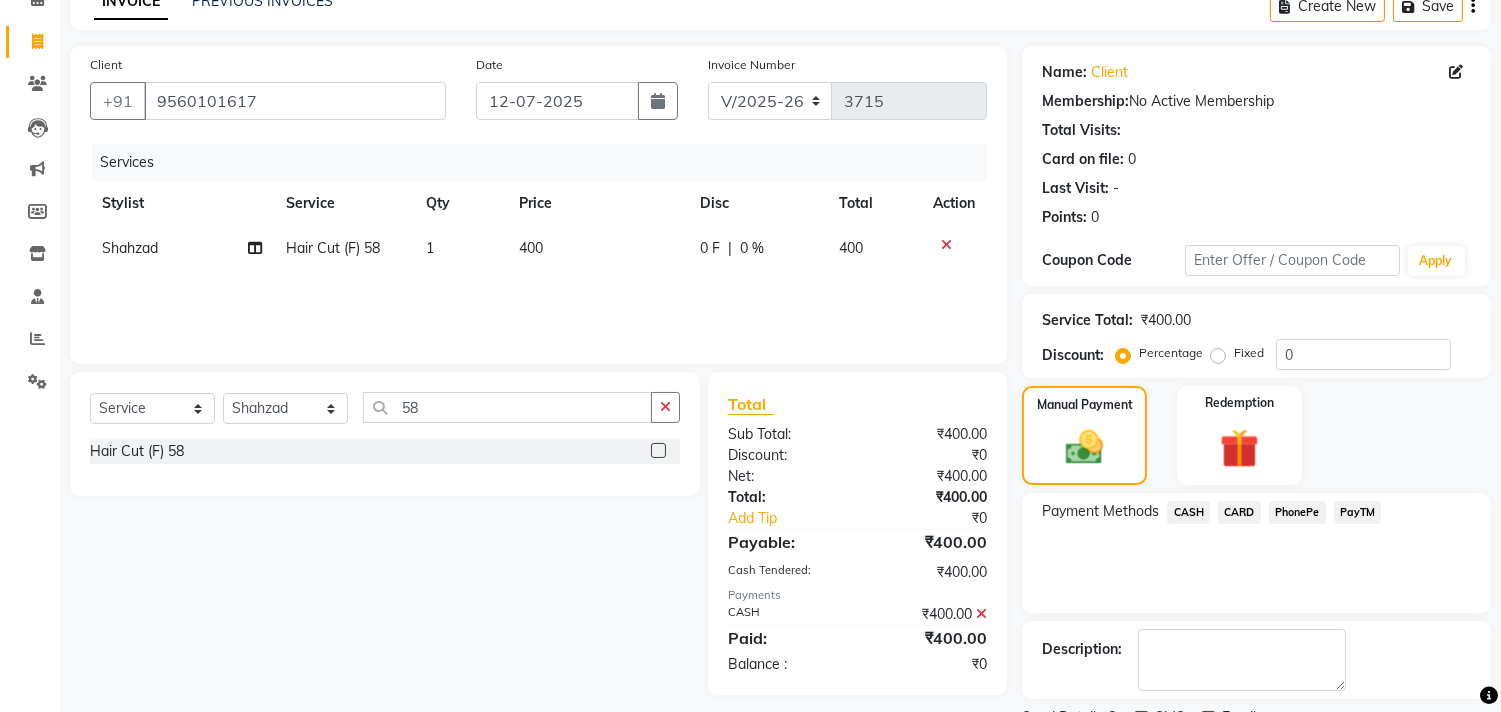 scroll, scrollTop: 187, scrollLeft: 0, axis: vertical 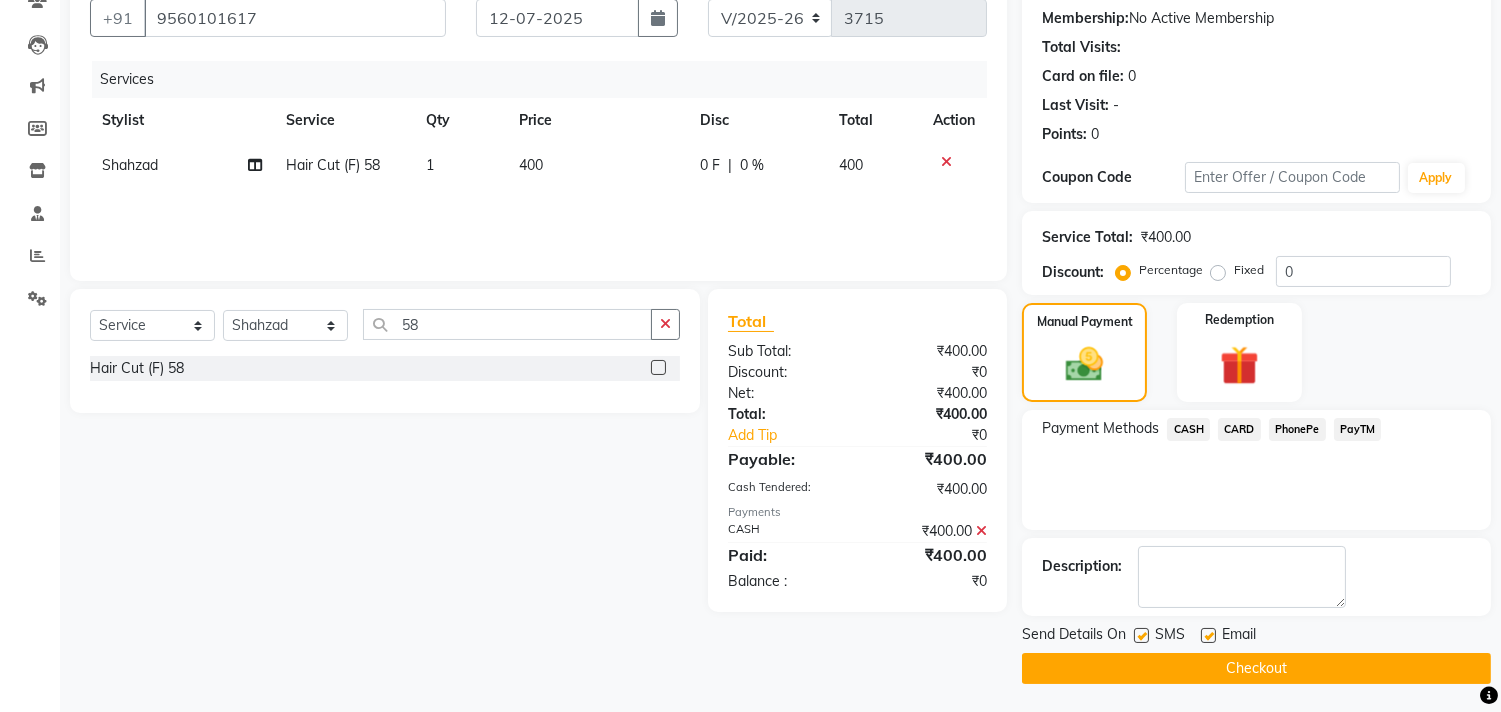 click on "Checkout" 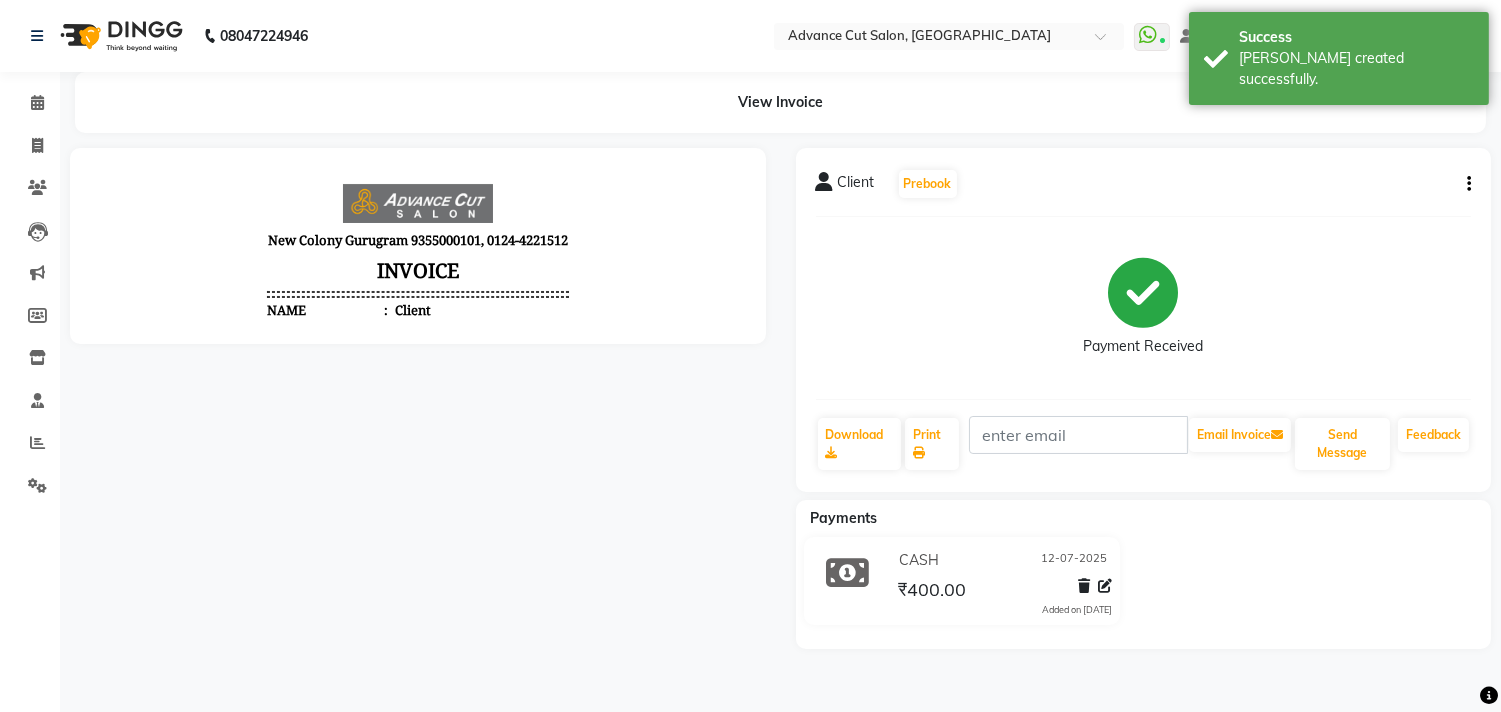 scroll, scrollTop: 0, scrollLeft: 0, axis: both 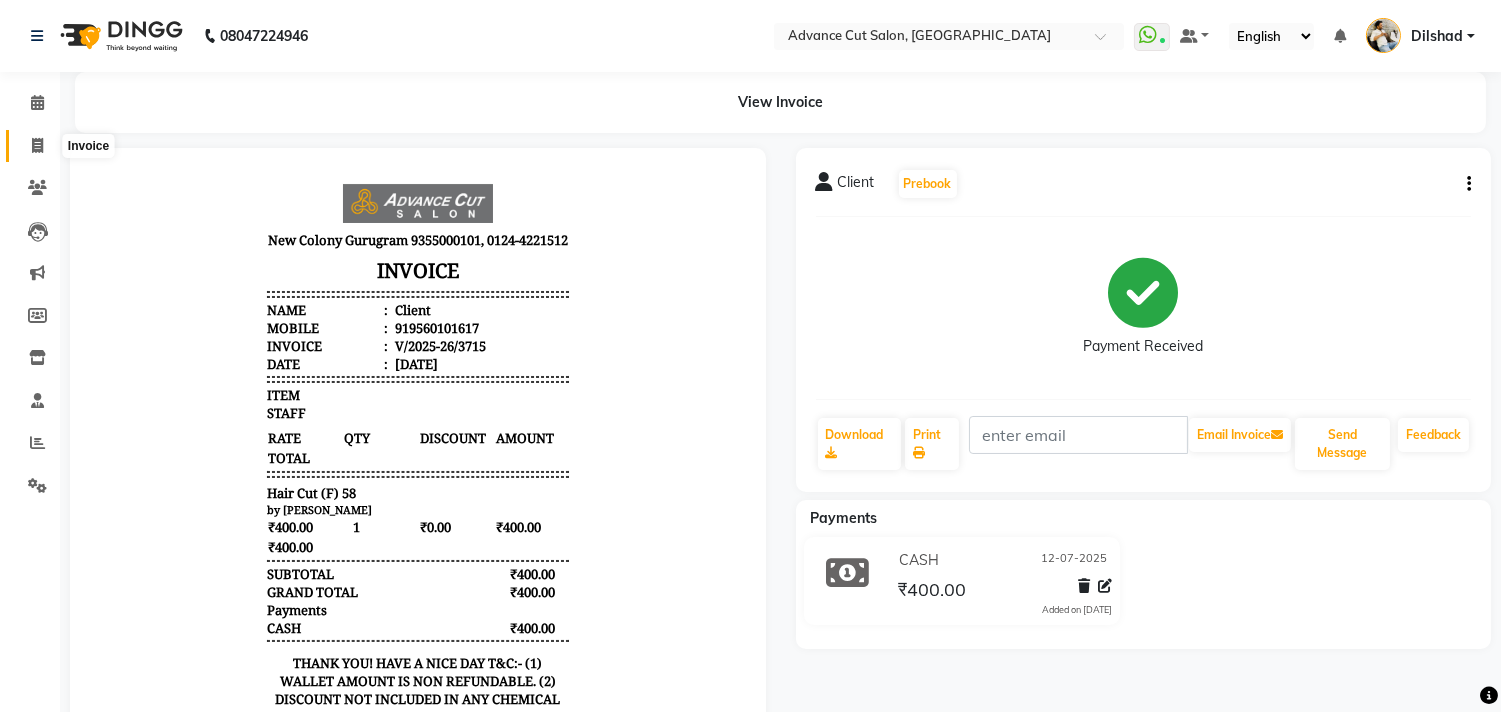 click 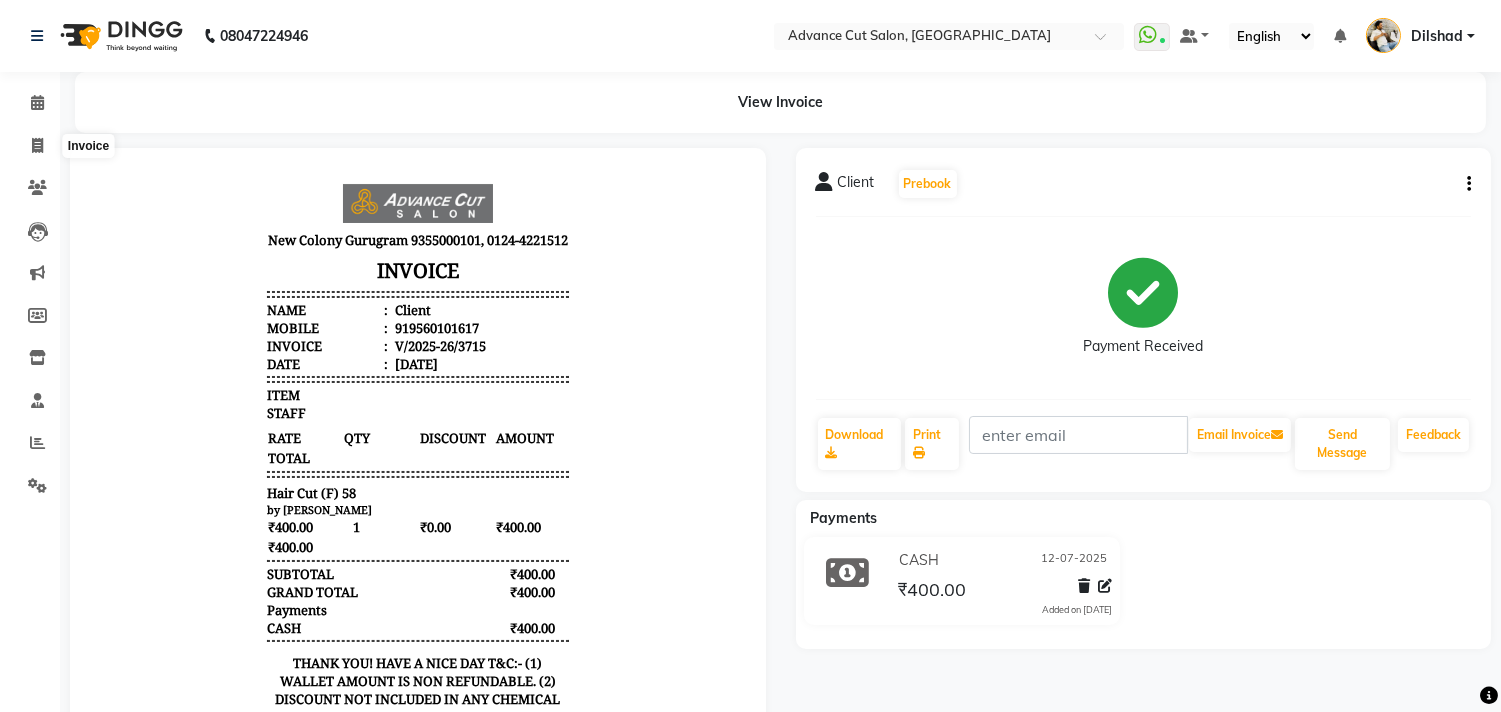 select on "service" 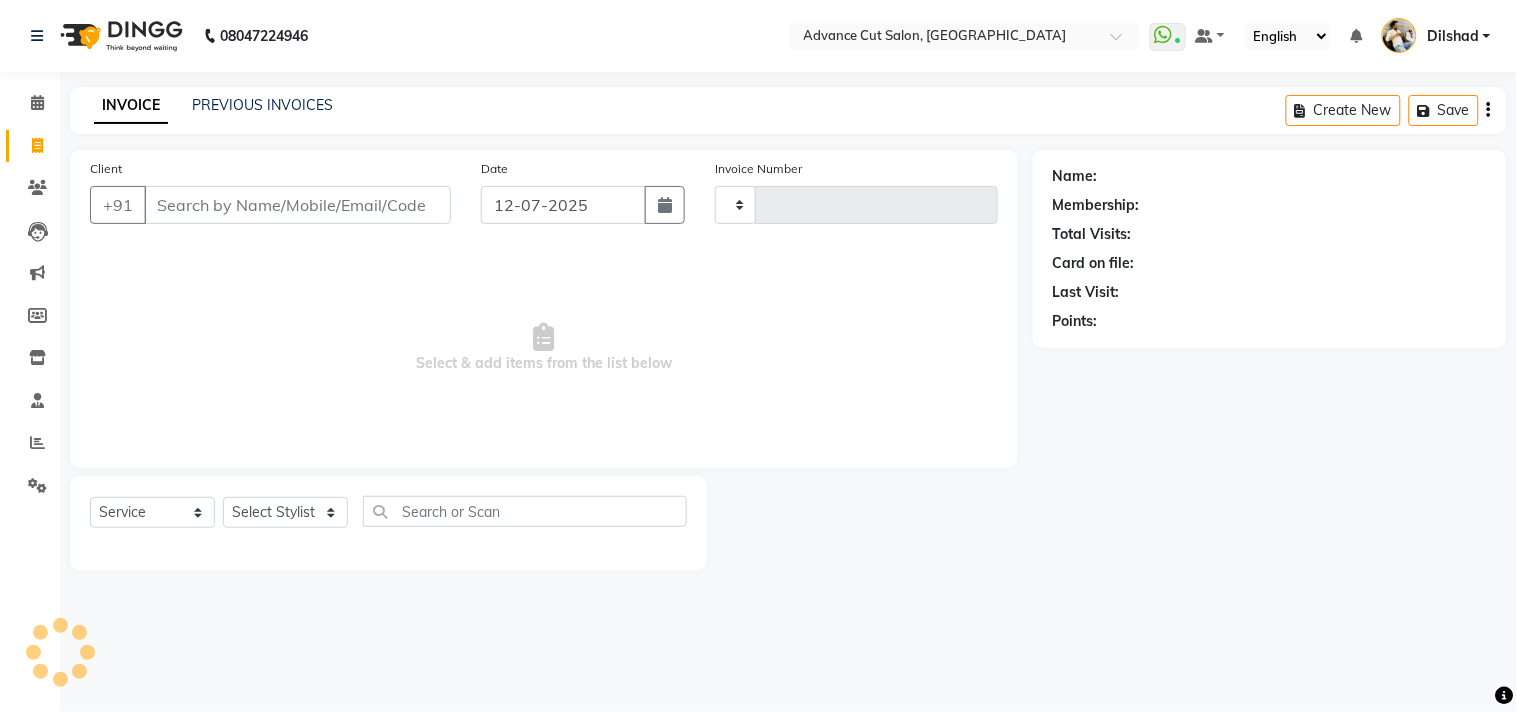 click on "08047224946 Select Location ×  Advance Cut Salon, [GEOGRAPHIC_DATA]  WhatsApp Status  ✕ Status:  Connected Most Recent Message: [DATE]     04:03 PM Recent Service Activity: [DATE]     04:35 PM Default Panel My Panel English ENGLISH Español العربية मराठी हिंदी ગુજરાતી தமிழ் 中文 Notifications nothing to show Dilshad Manage Profile Change Password Sign out  Version:3.15.4" 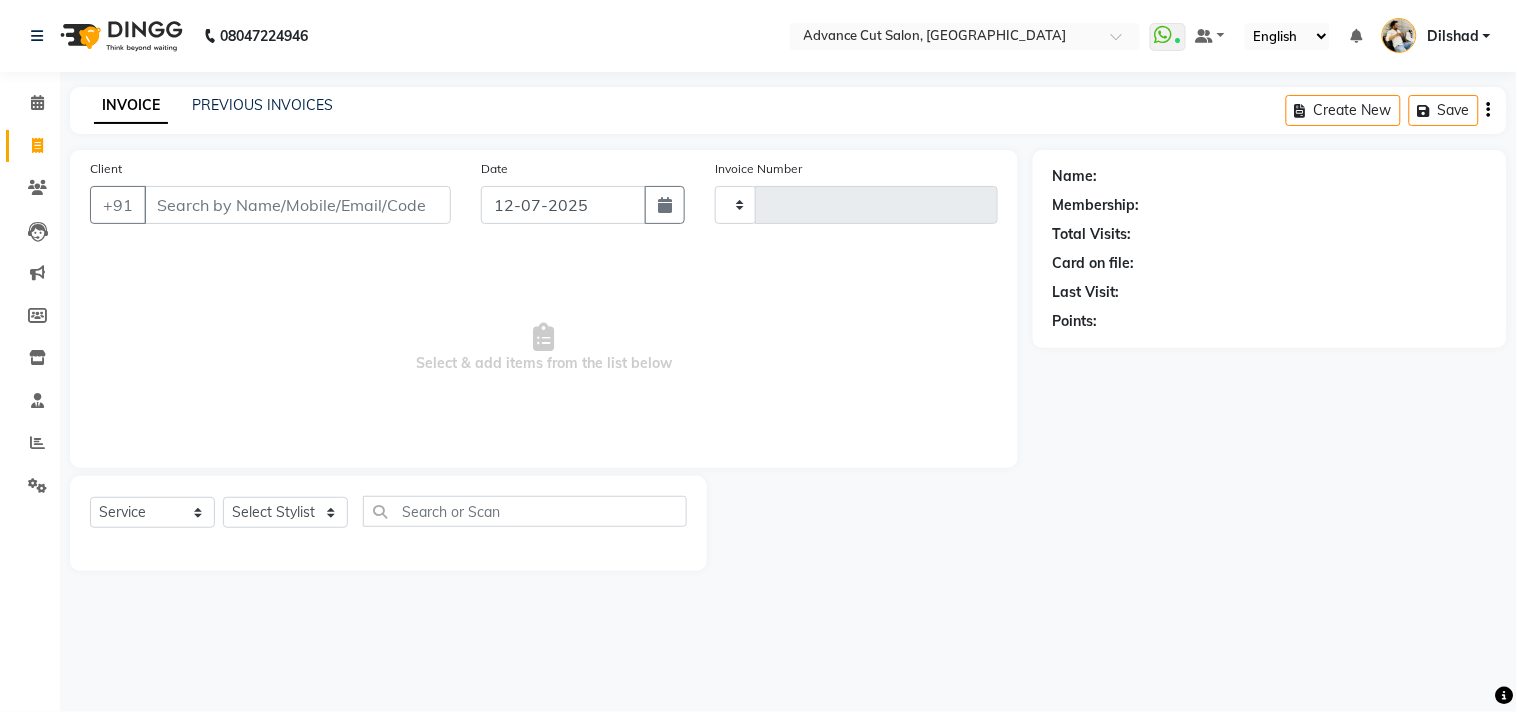 click on "INVOICE PREVIOUS INVOICES Create New   Save" 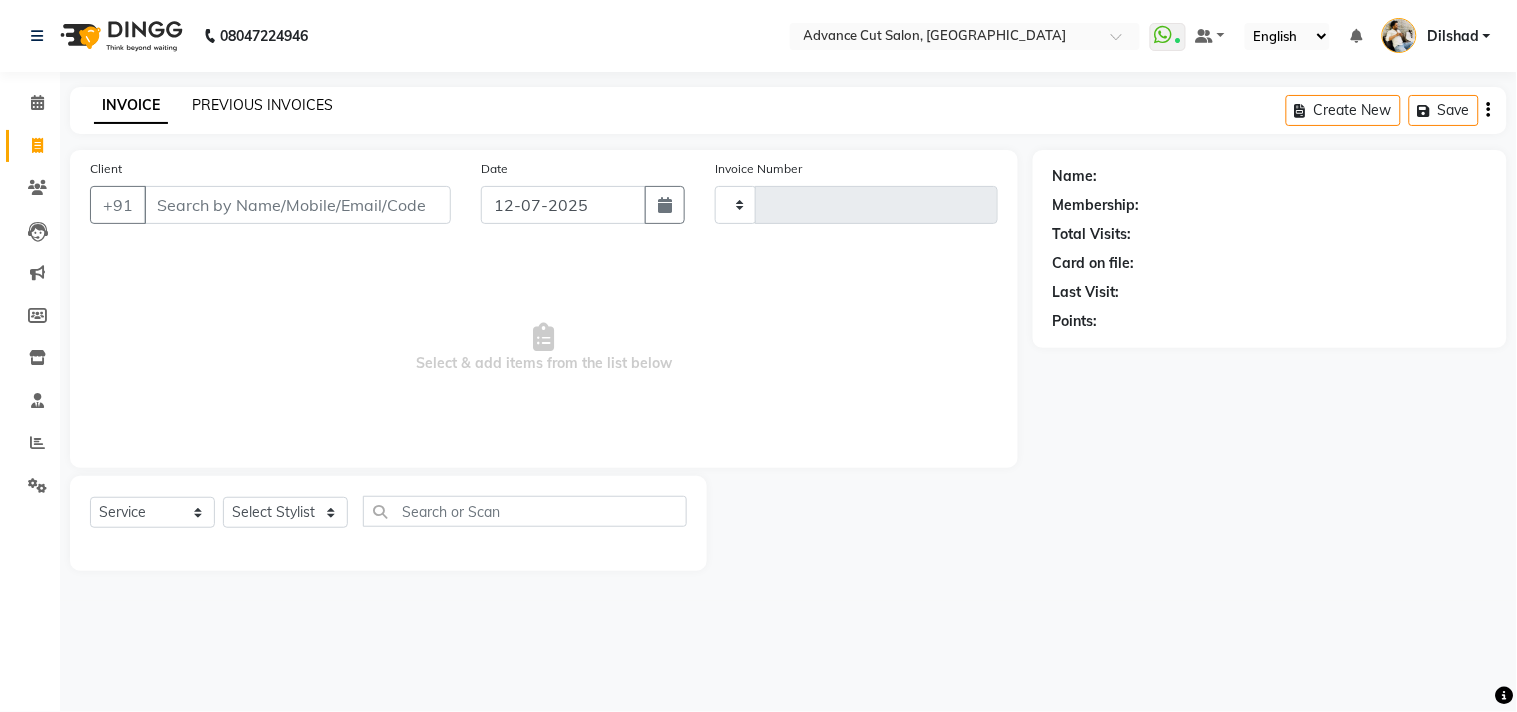 click on "PREVIOUS INVOICES" 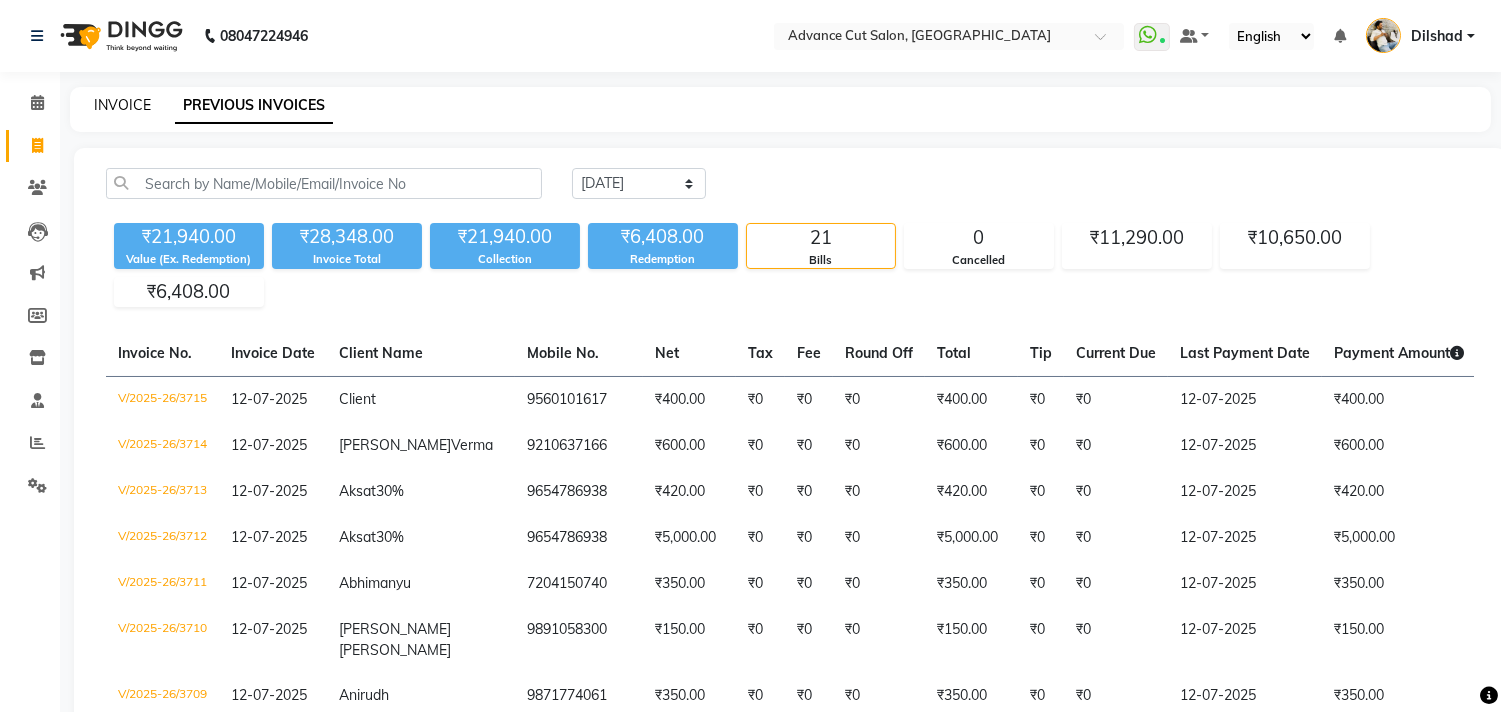 click on "INVOICE" 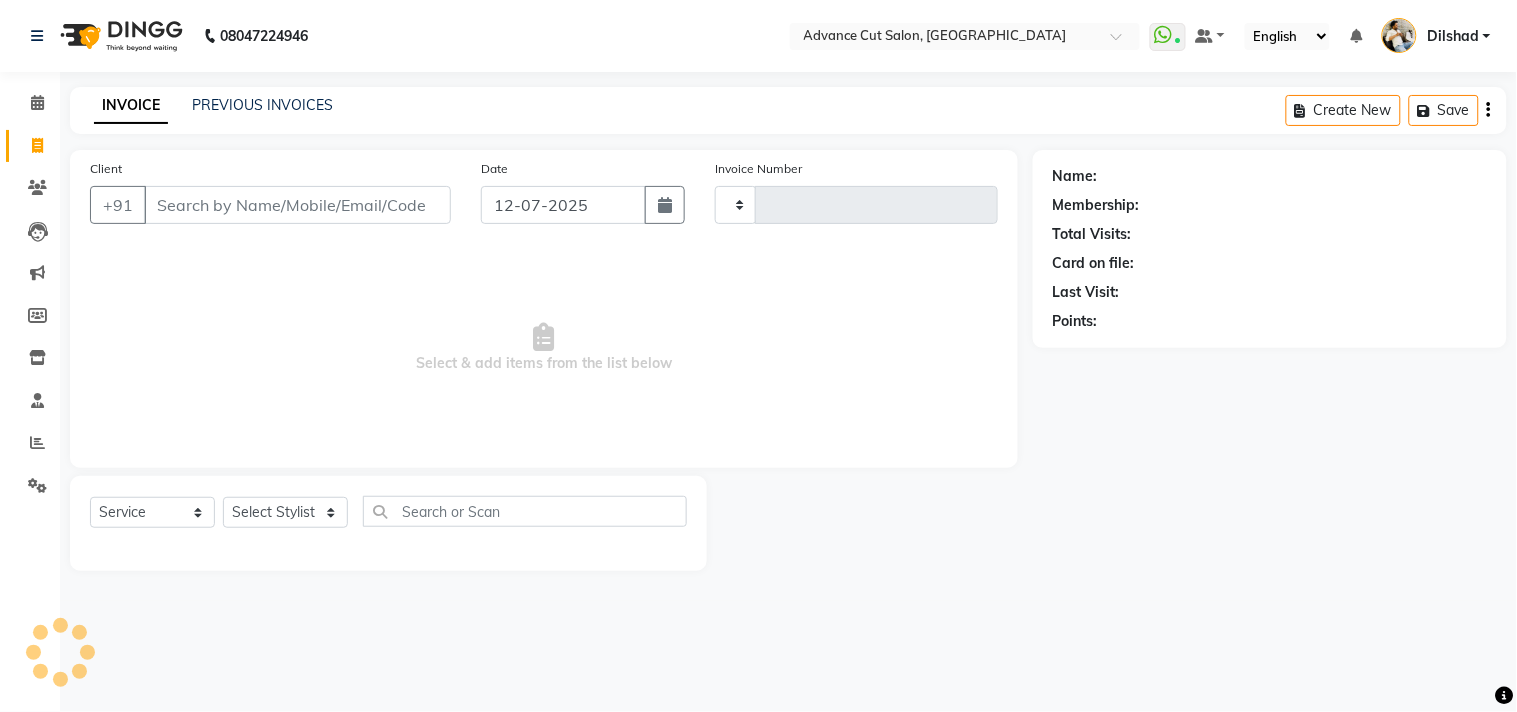 type on "3716" 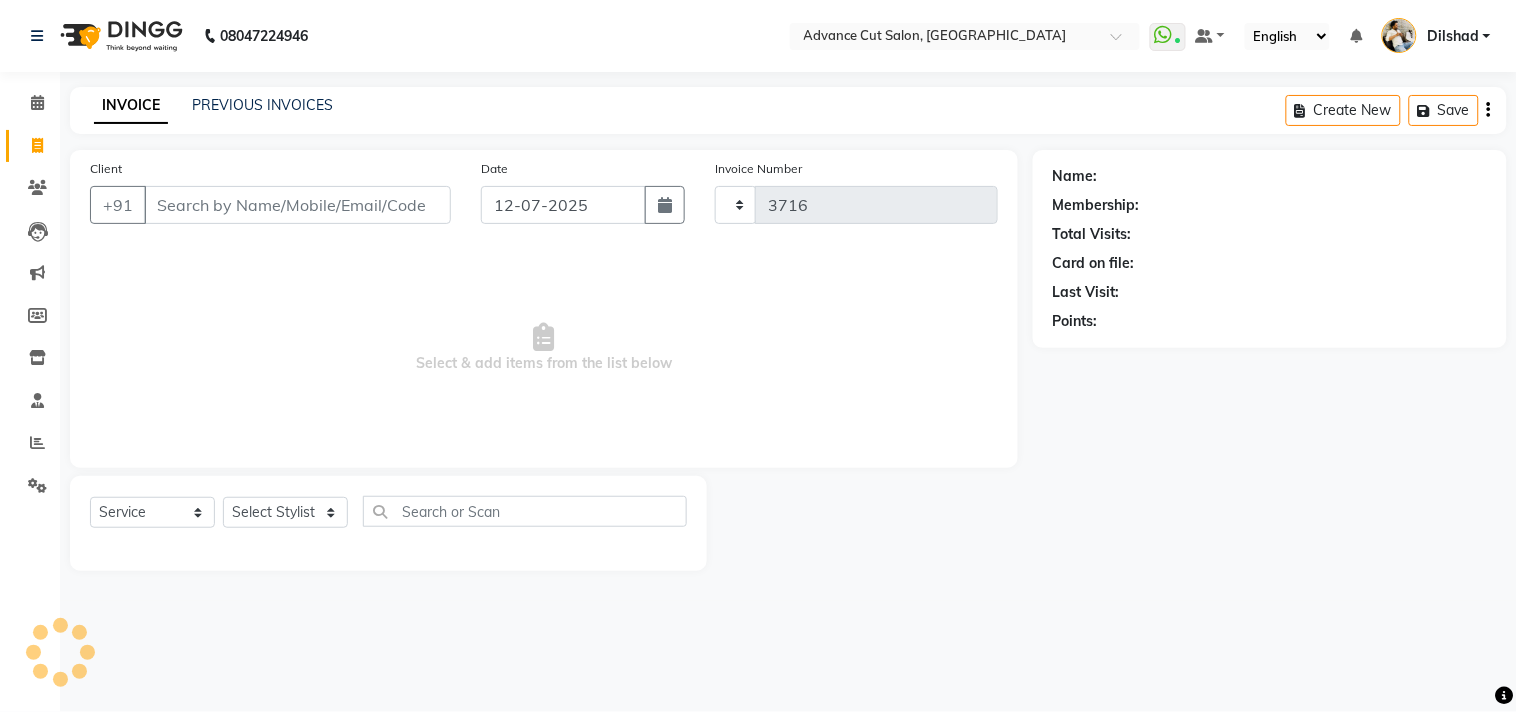 select on "922" 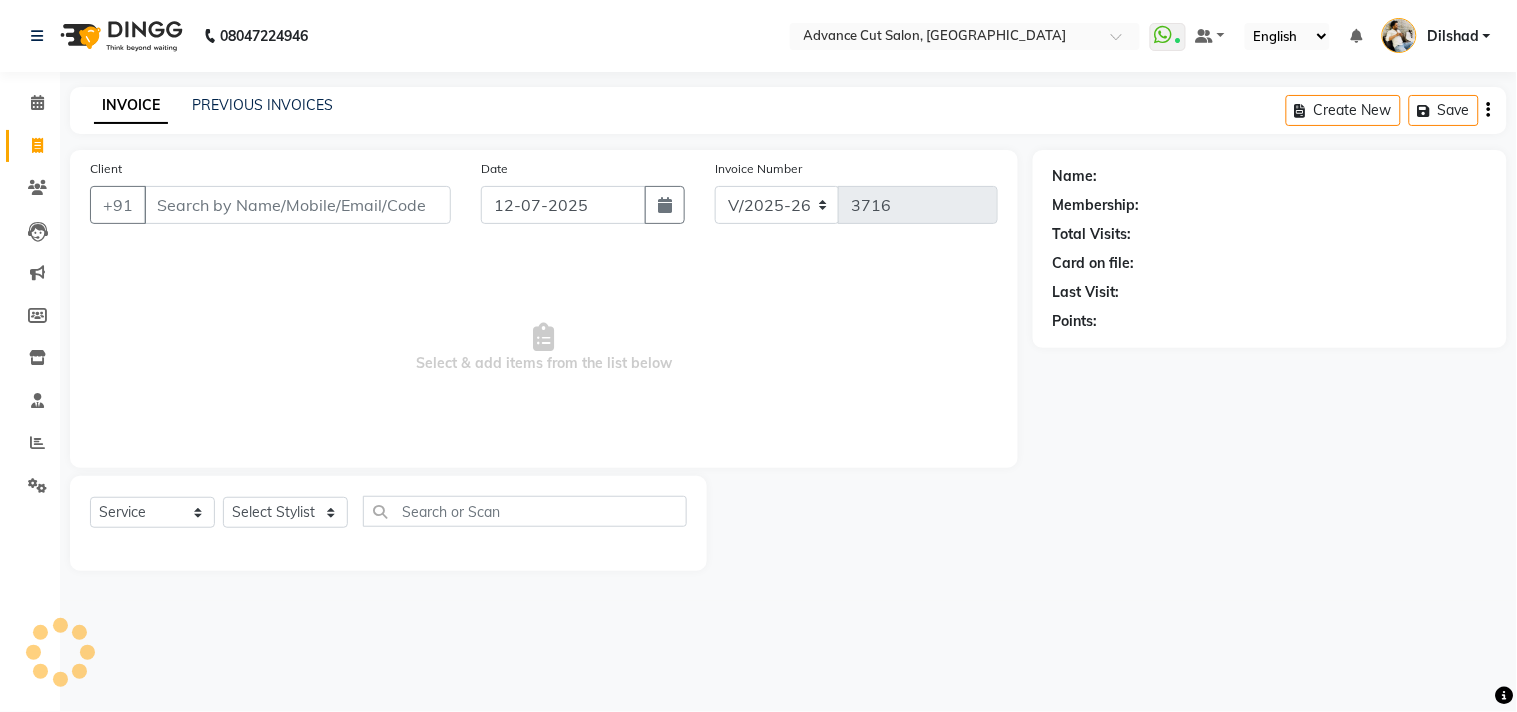 click on "INVOICE PREVIOUS INVOICES Create New   Save" 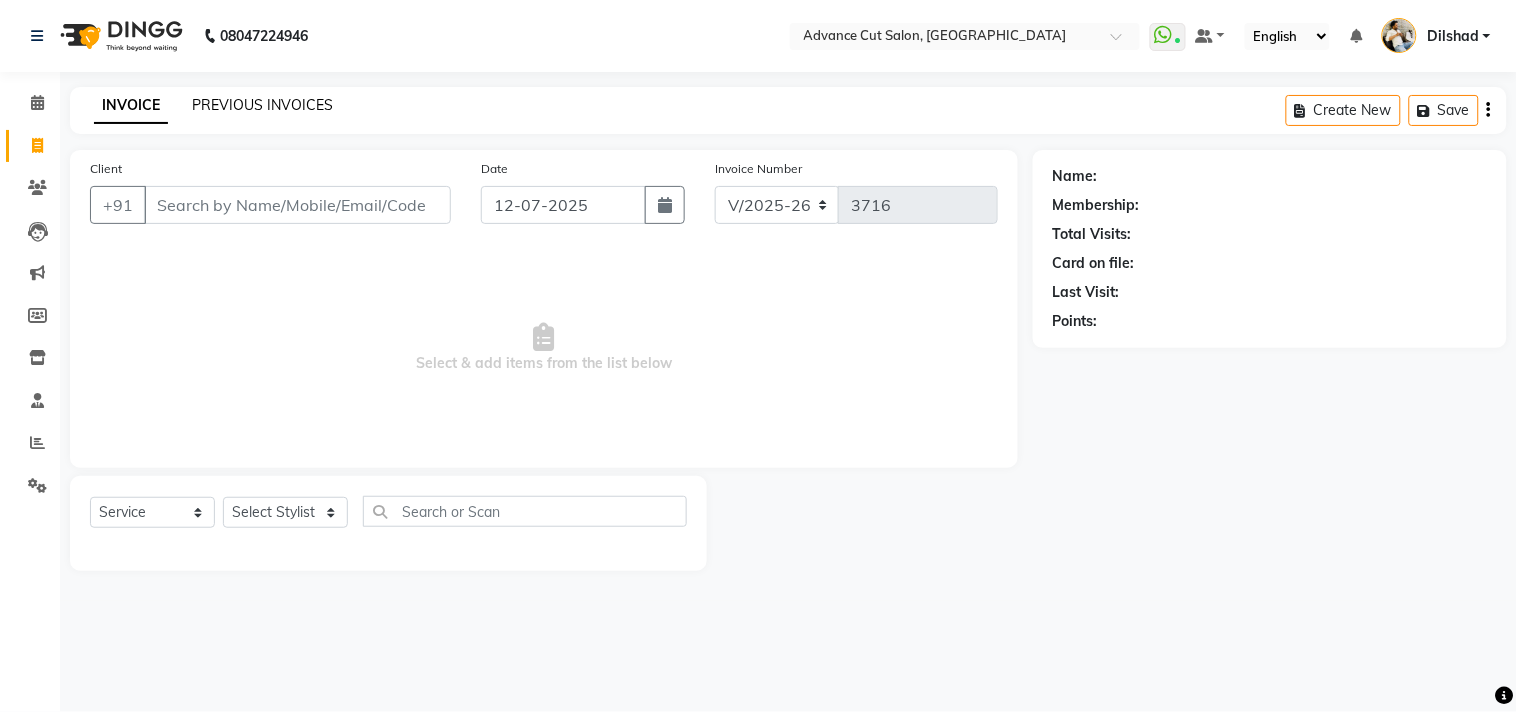 click on "PREVIOUS INVOICES" 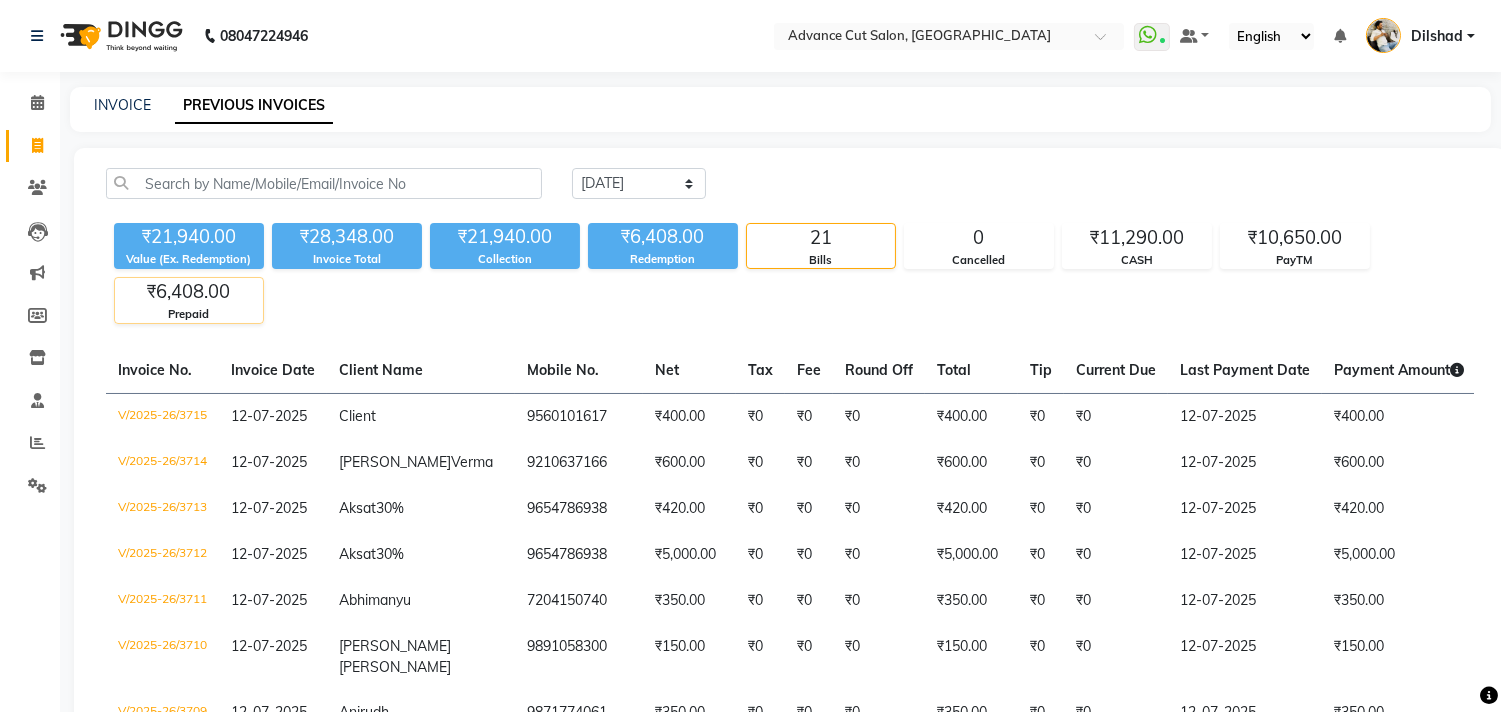 click on "₹6,408.00" 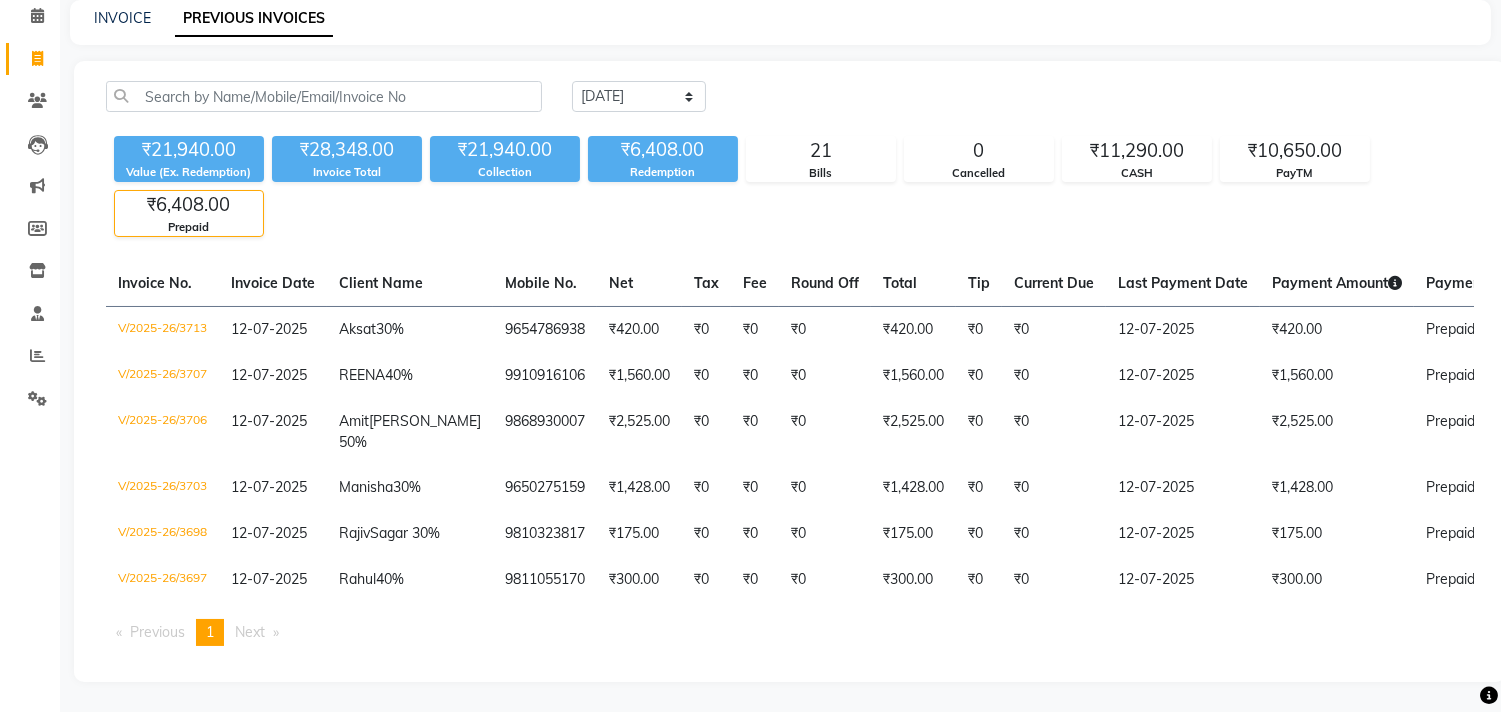 scroll, scrollTop: 142, scrollLeft: 0, axis: vertical 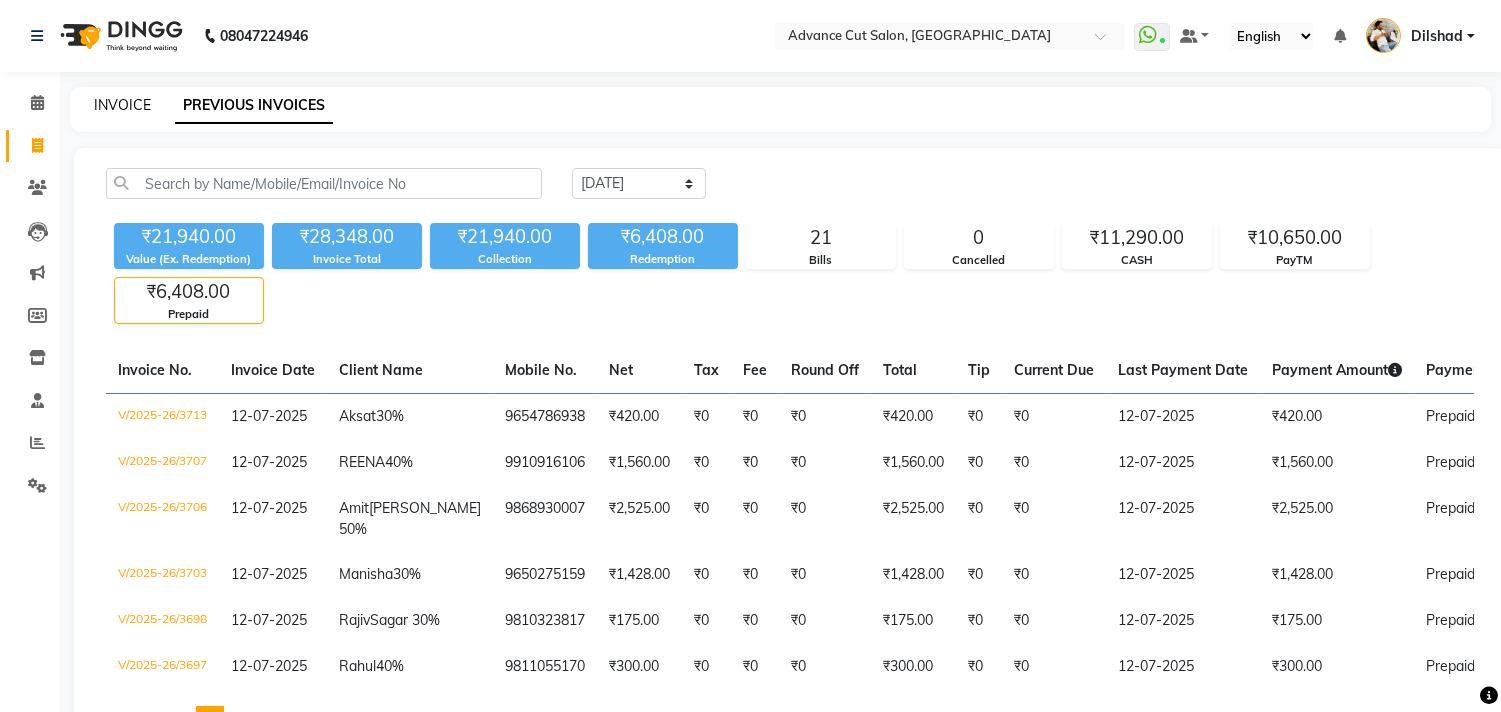 click on "INVOICE" 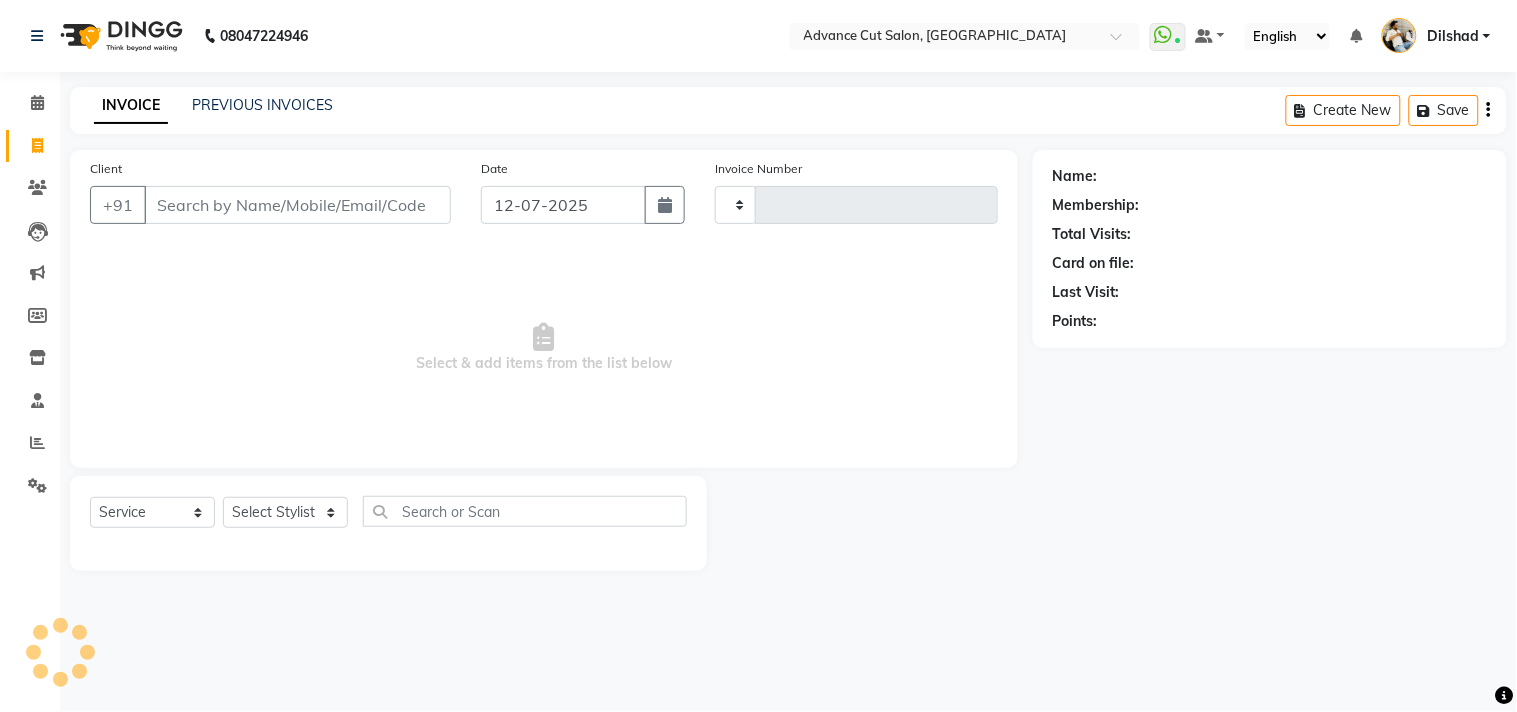 type on "3716" 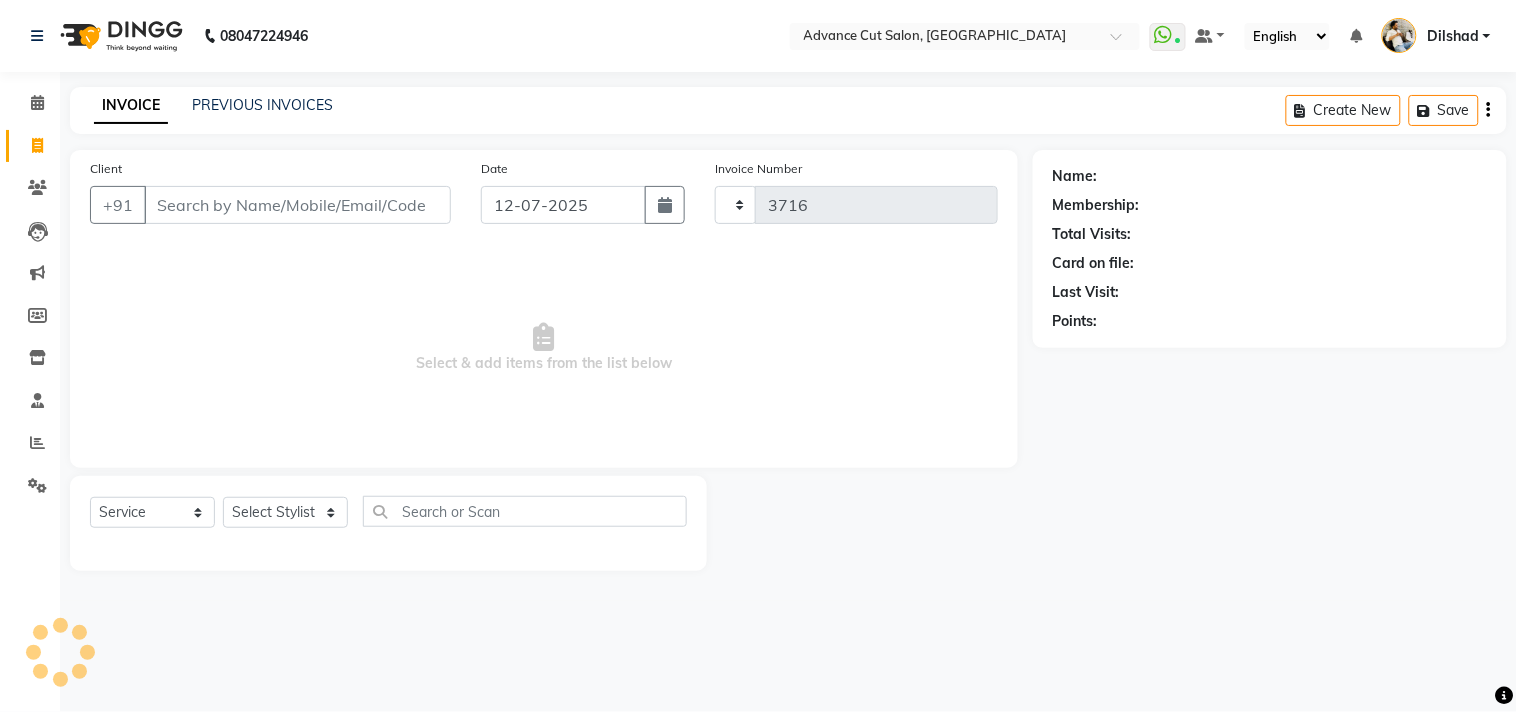select on "922" 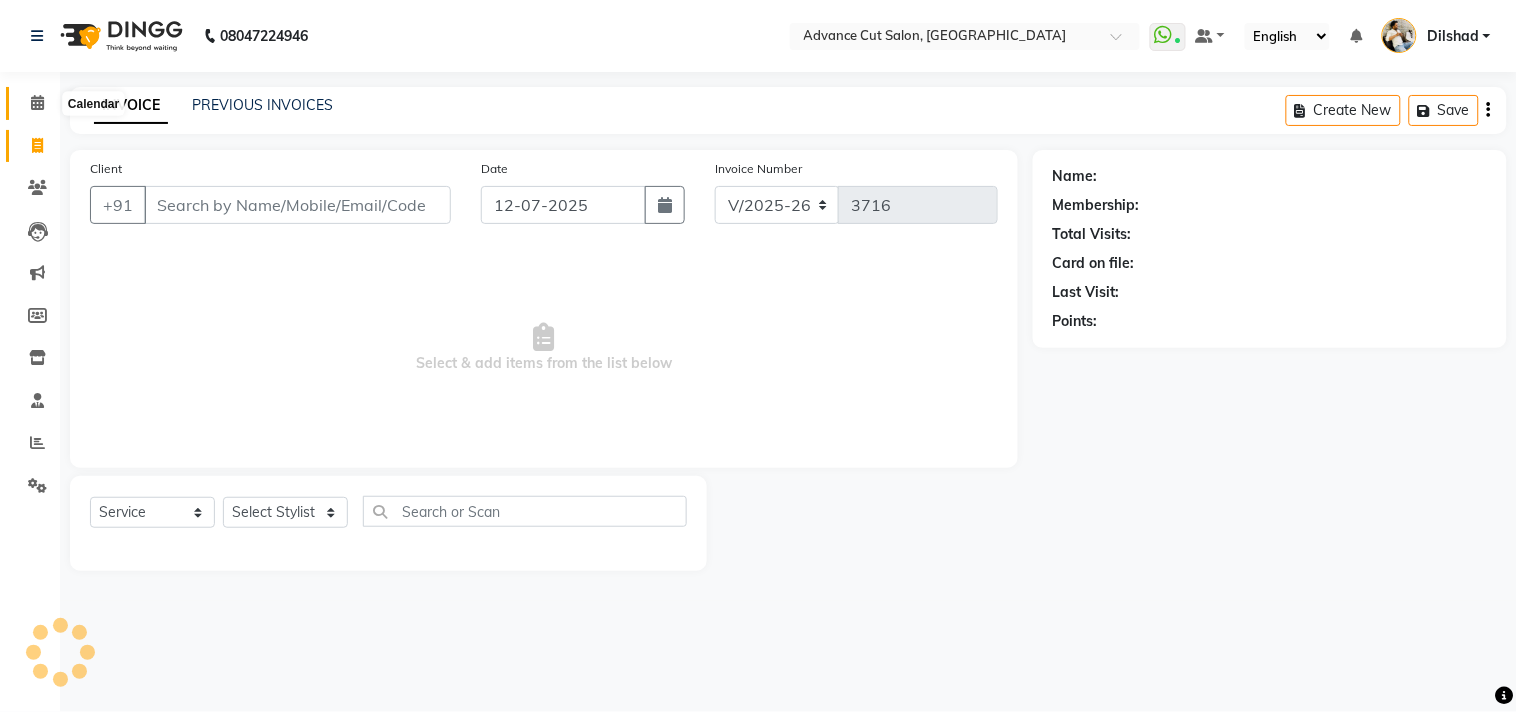 click 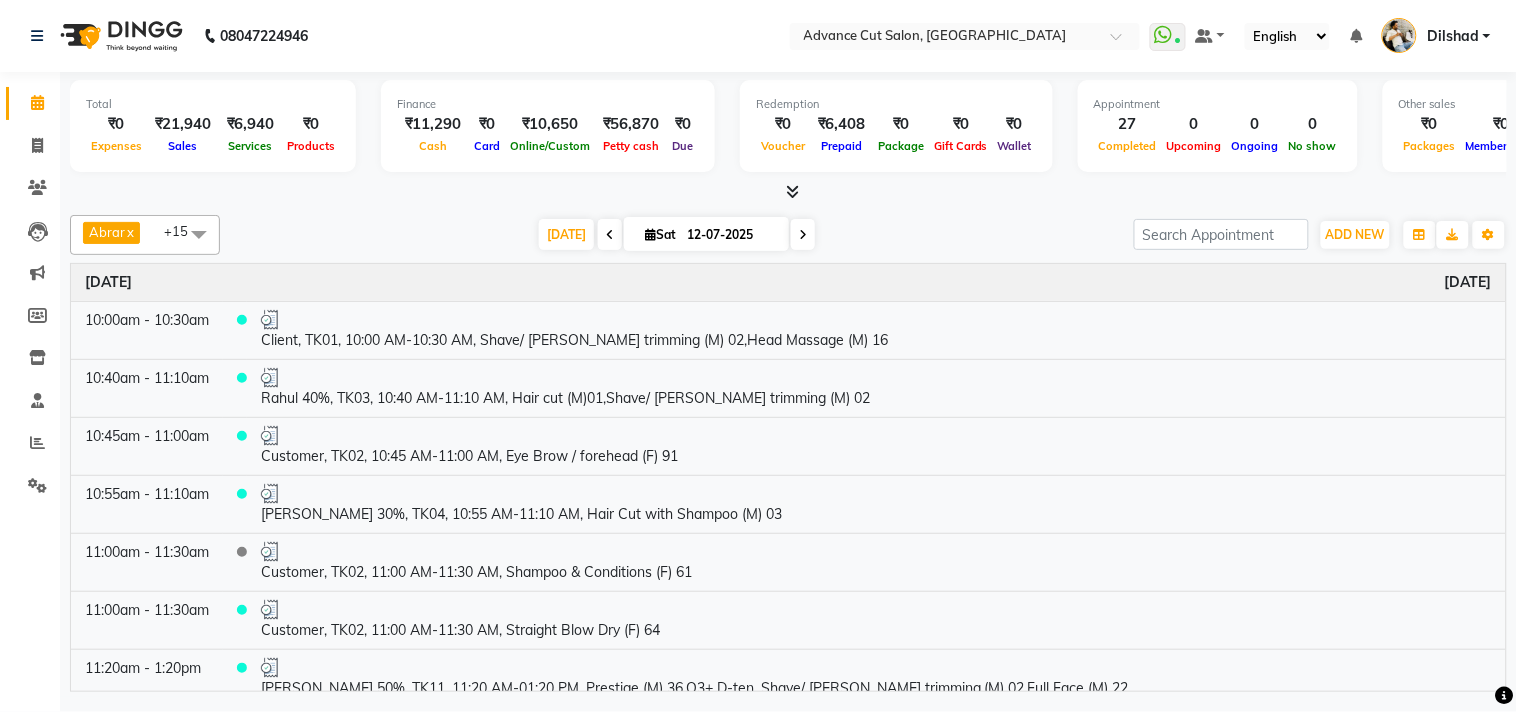 click at bounding box center [792, 191] 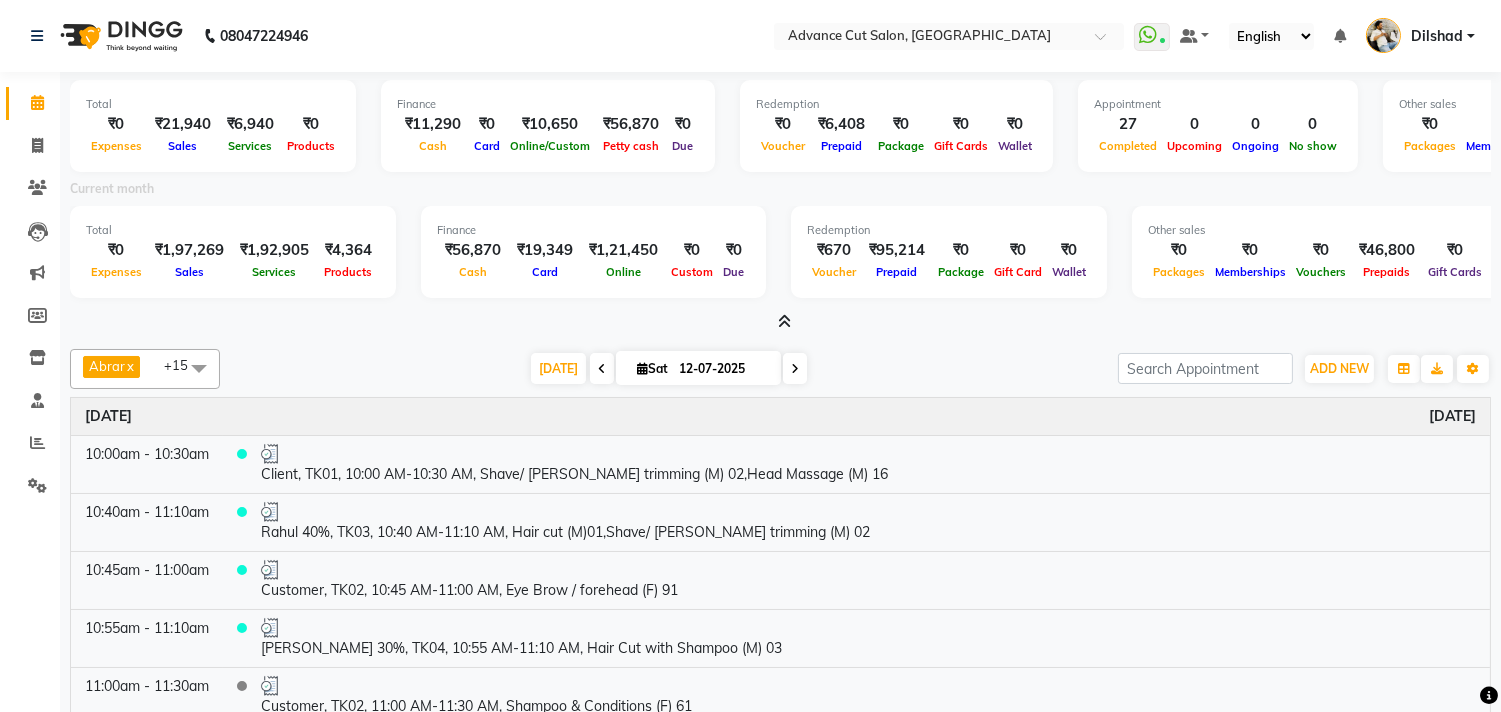 click at bounding box center [784, 321] 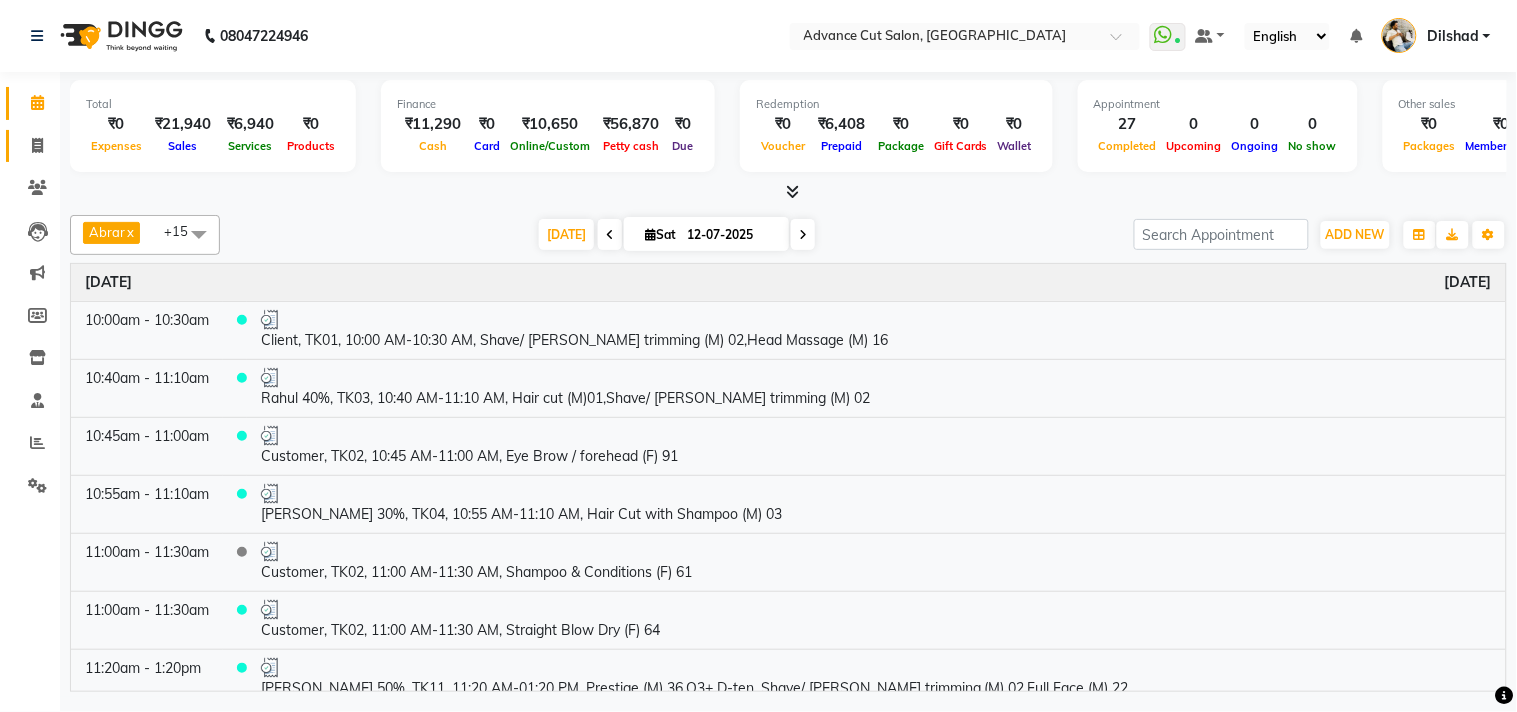 click on "Invoice" 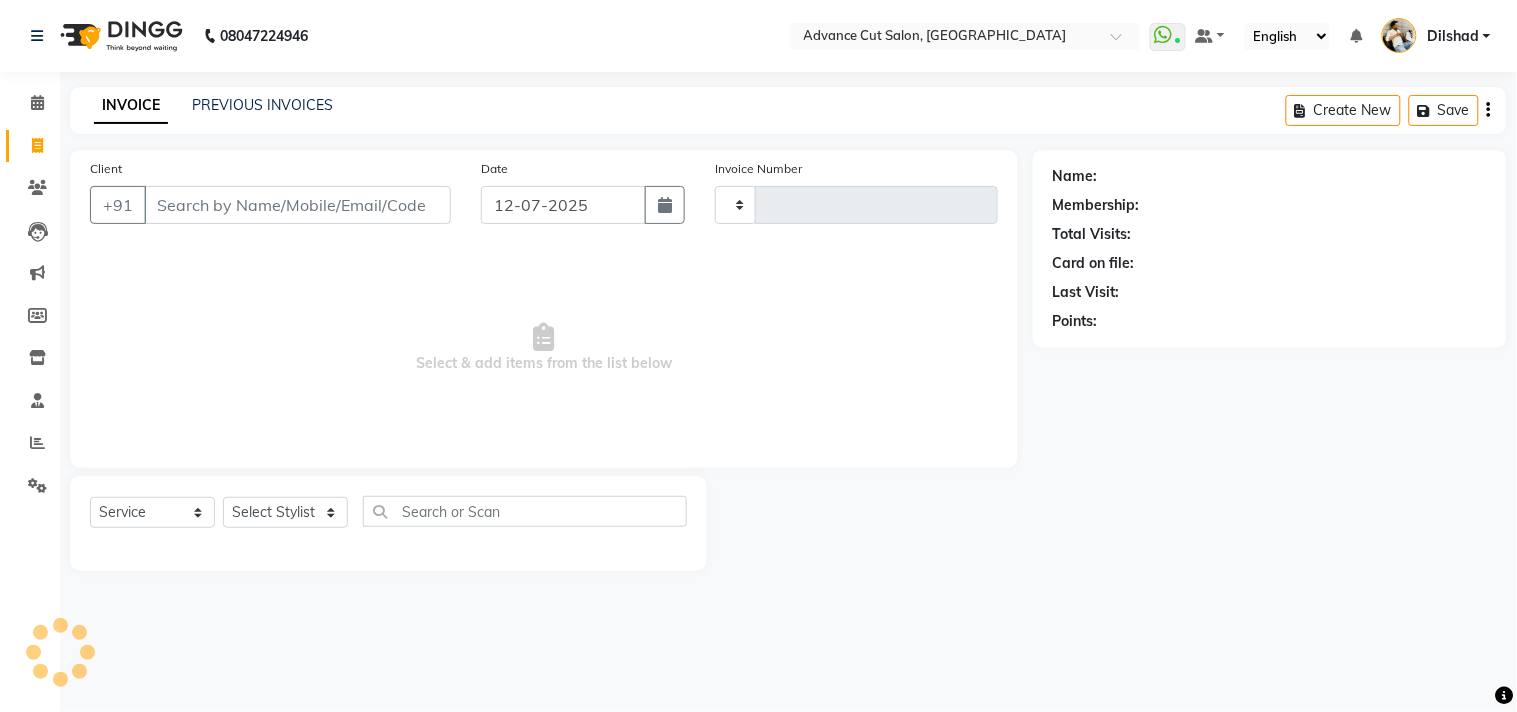 type on "3716" 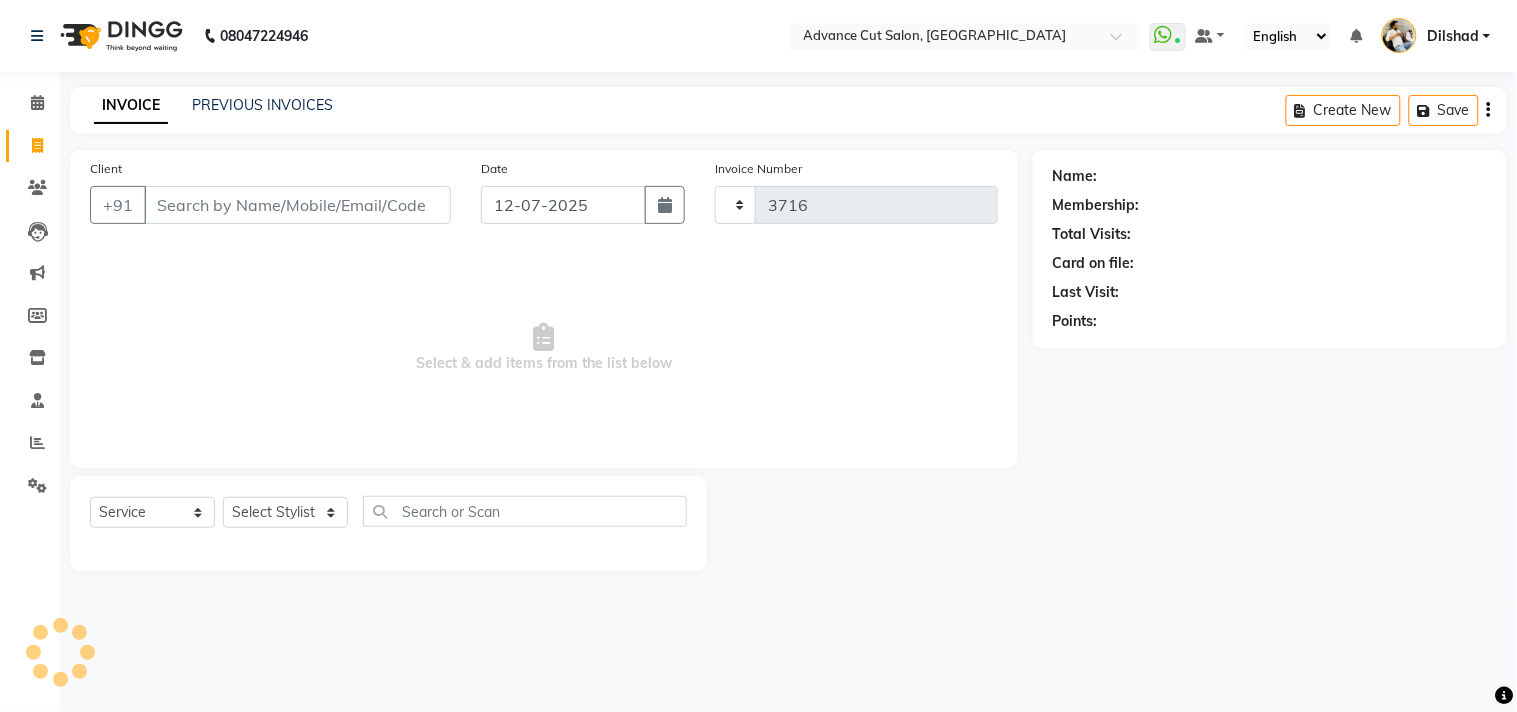 select on "922" 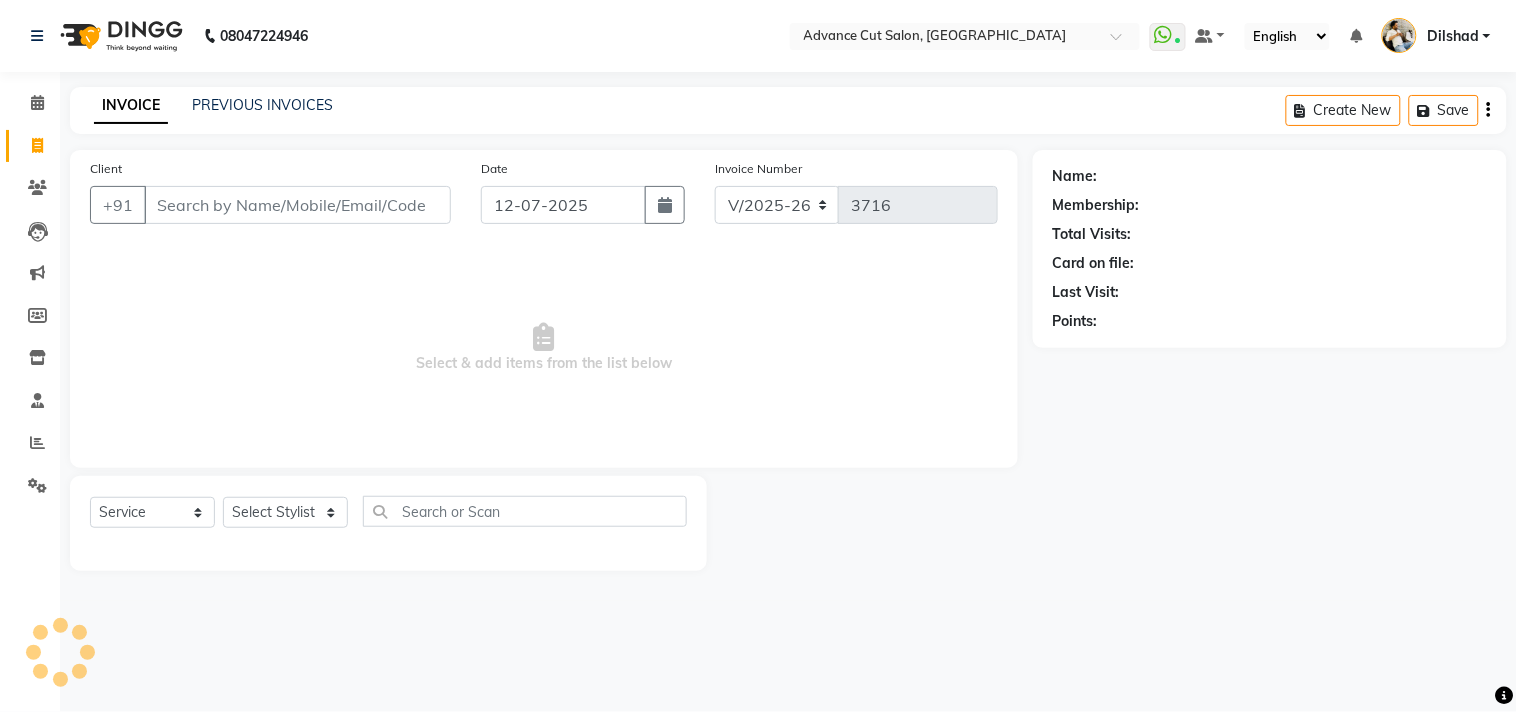 click on "INVOICE PREVIOUS INVOICES Create New   Save" 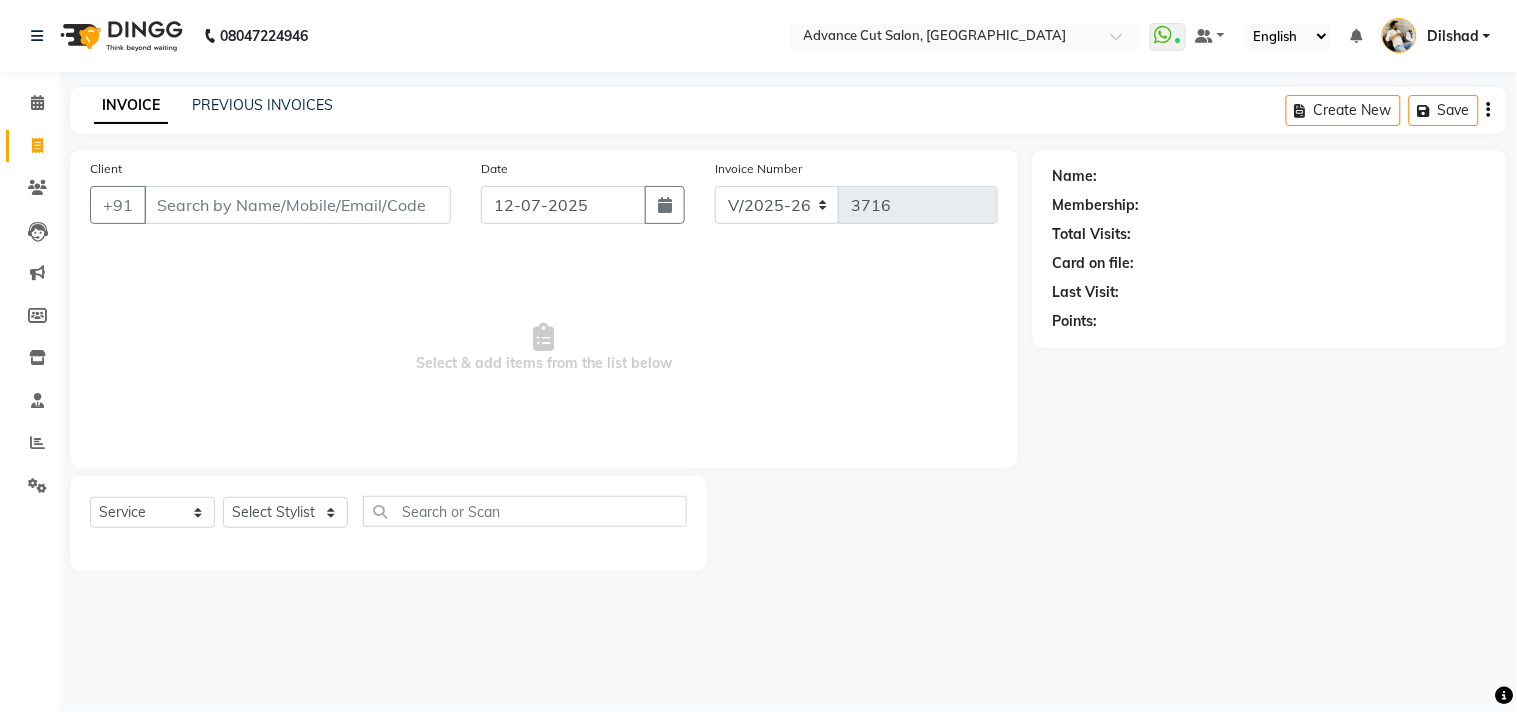 click on "INVOICE PREVIOUS INVOICES Create New   Save" 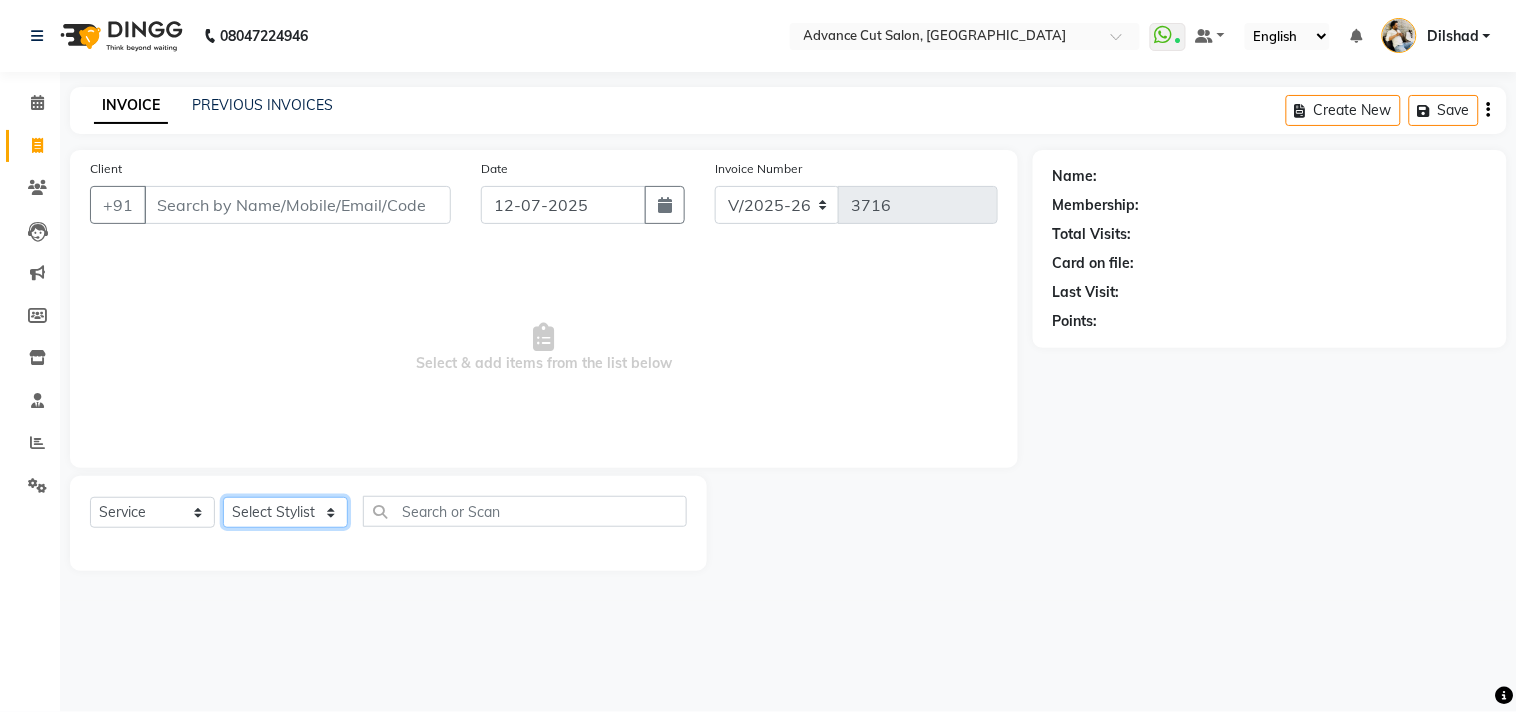 drag, startPoint x: 260, startPoint y: 512, endPoint x: 264, endPoint y: 498, distance: 14.56022 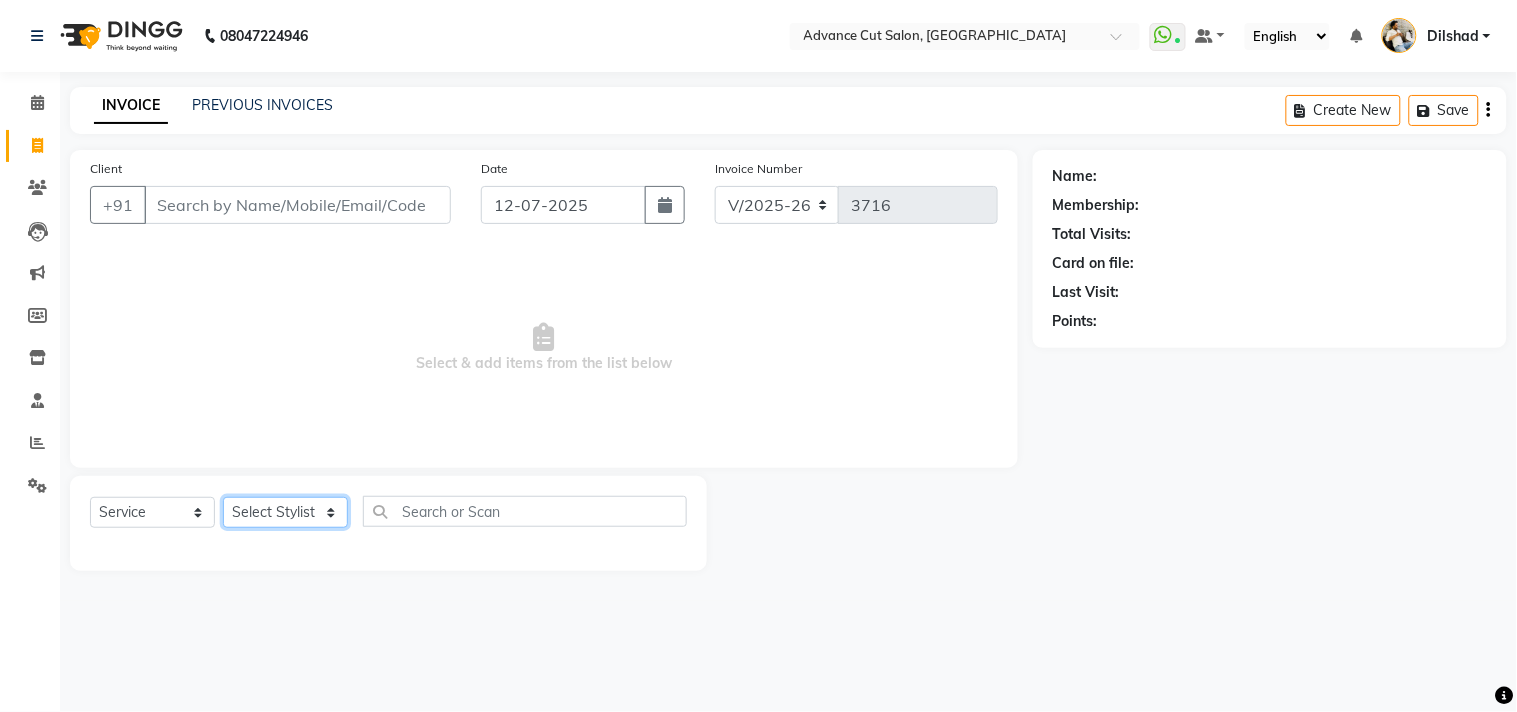 select on "15343" 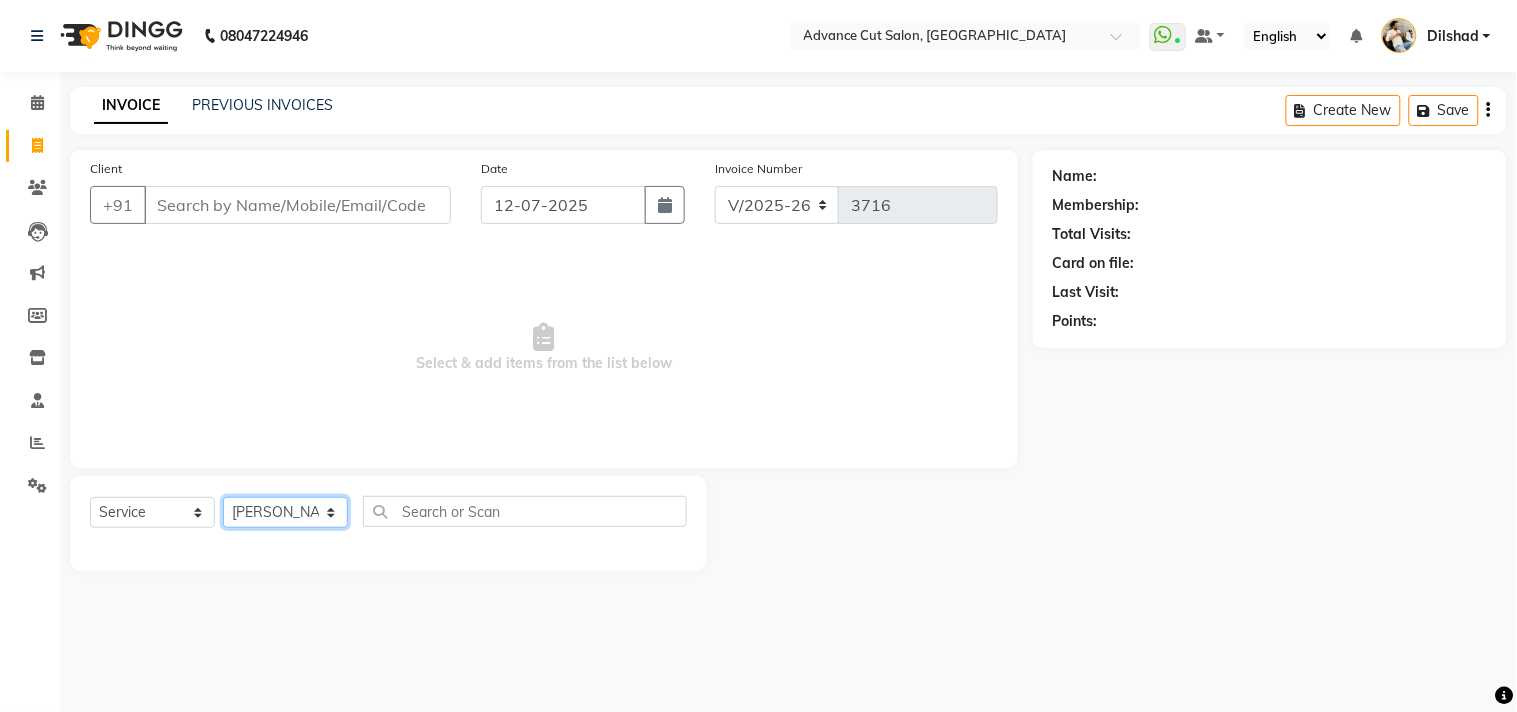 click on "Select Stylist [PERSON_NAME] Avinash Dilshad [PERSON_NAME] [PERSON_NAME] [PERSON_NAME] [PERSON_NAME]  [PERSON_NAME] [PERSON_NAME]  [PERSON_NAME] [PERSON_NAME]" 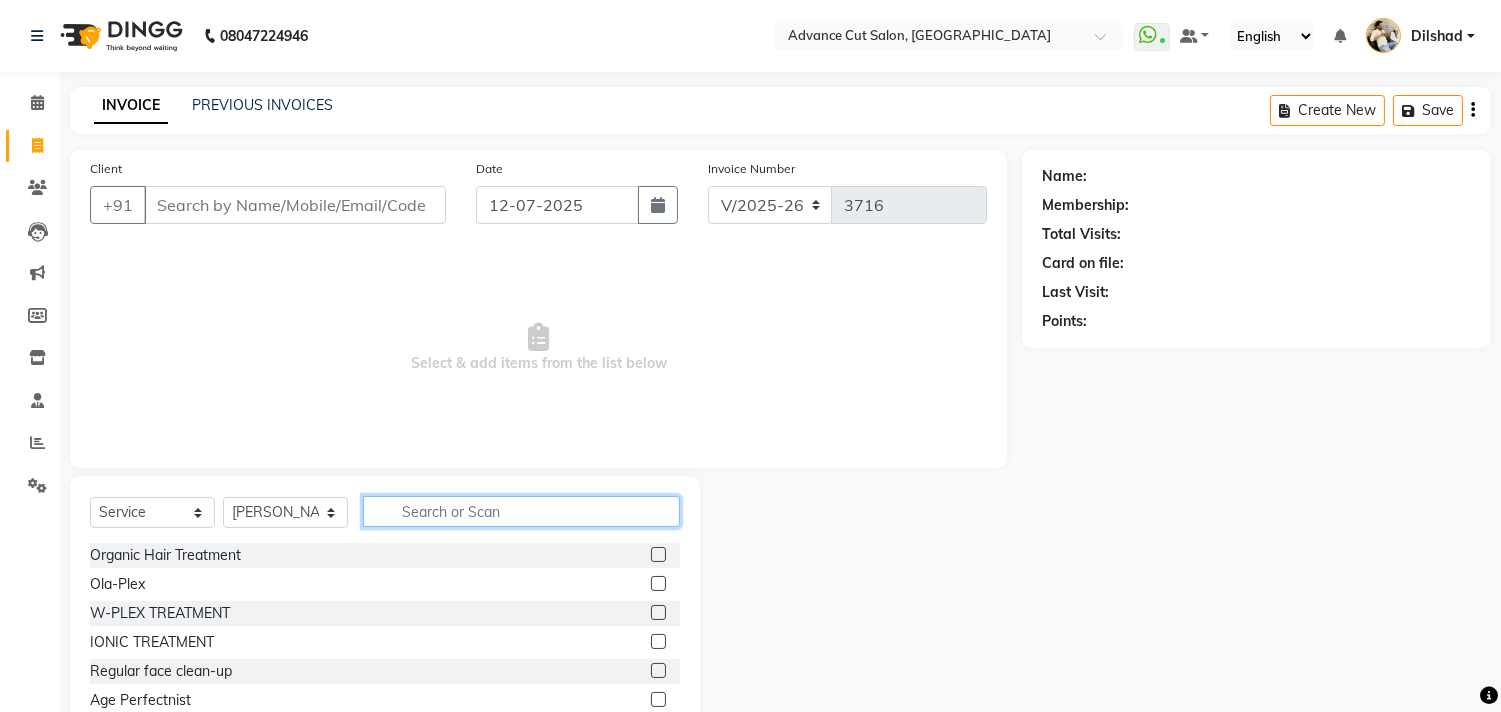 click 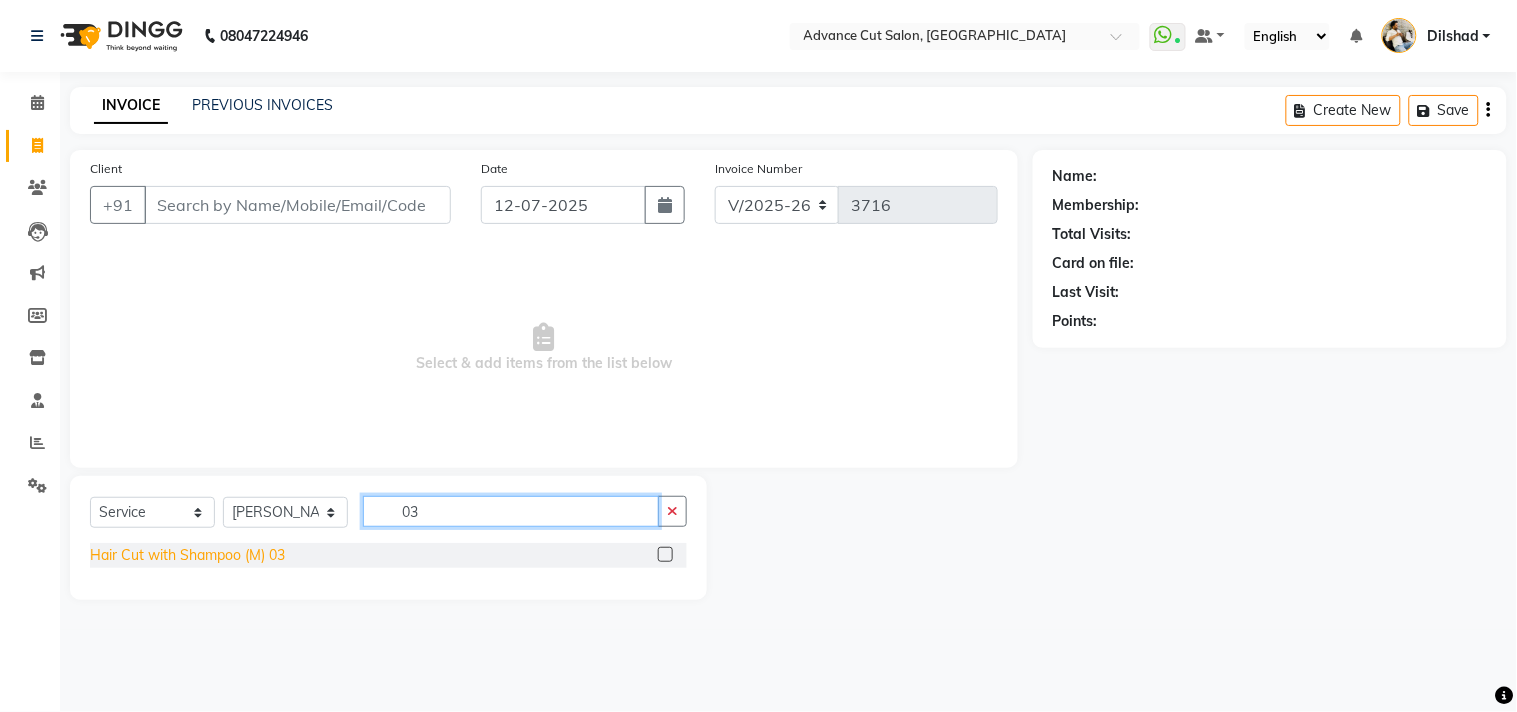 type on "03" 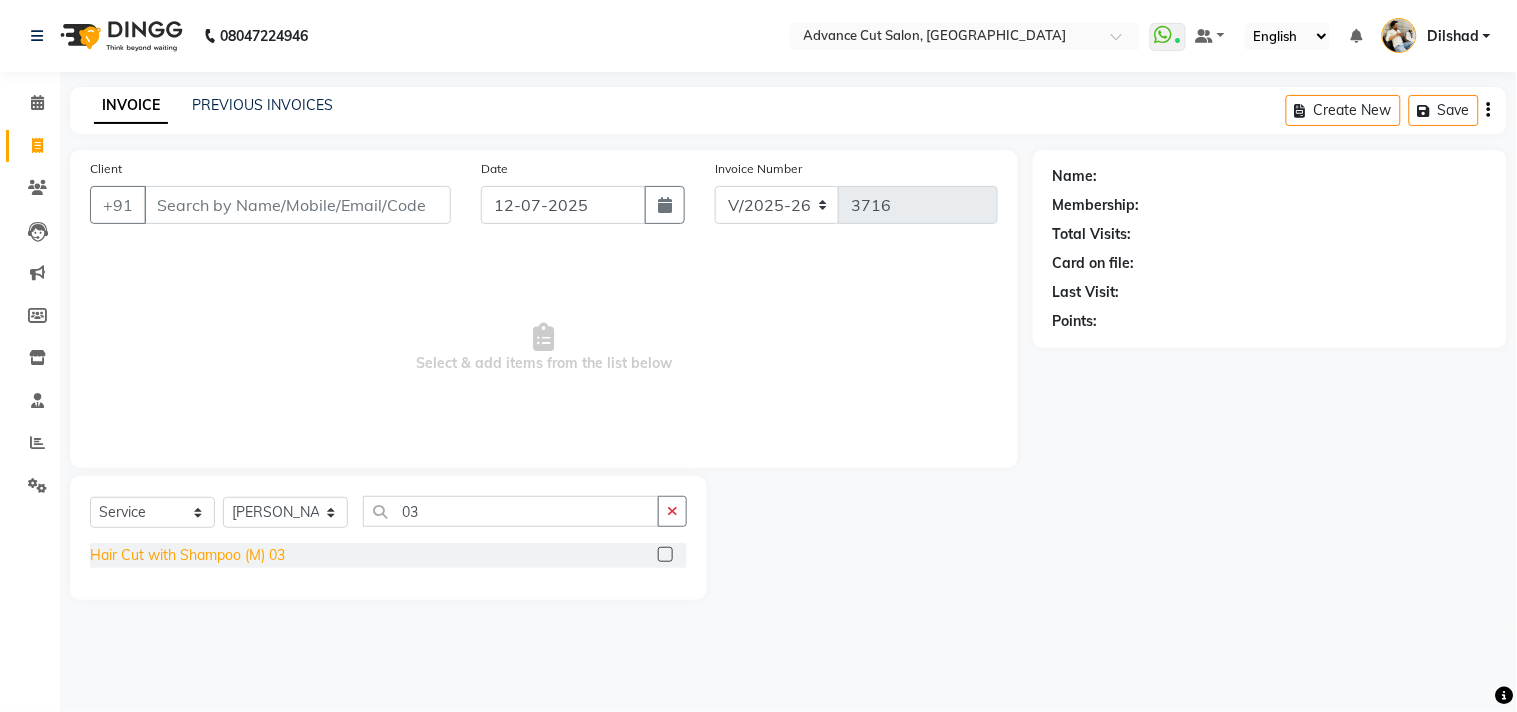 click on "Hair Cut with Shampoo (M) 03" 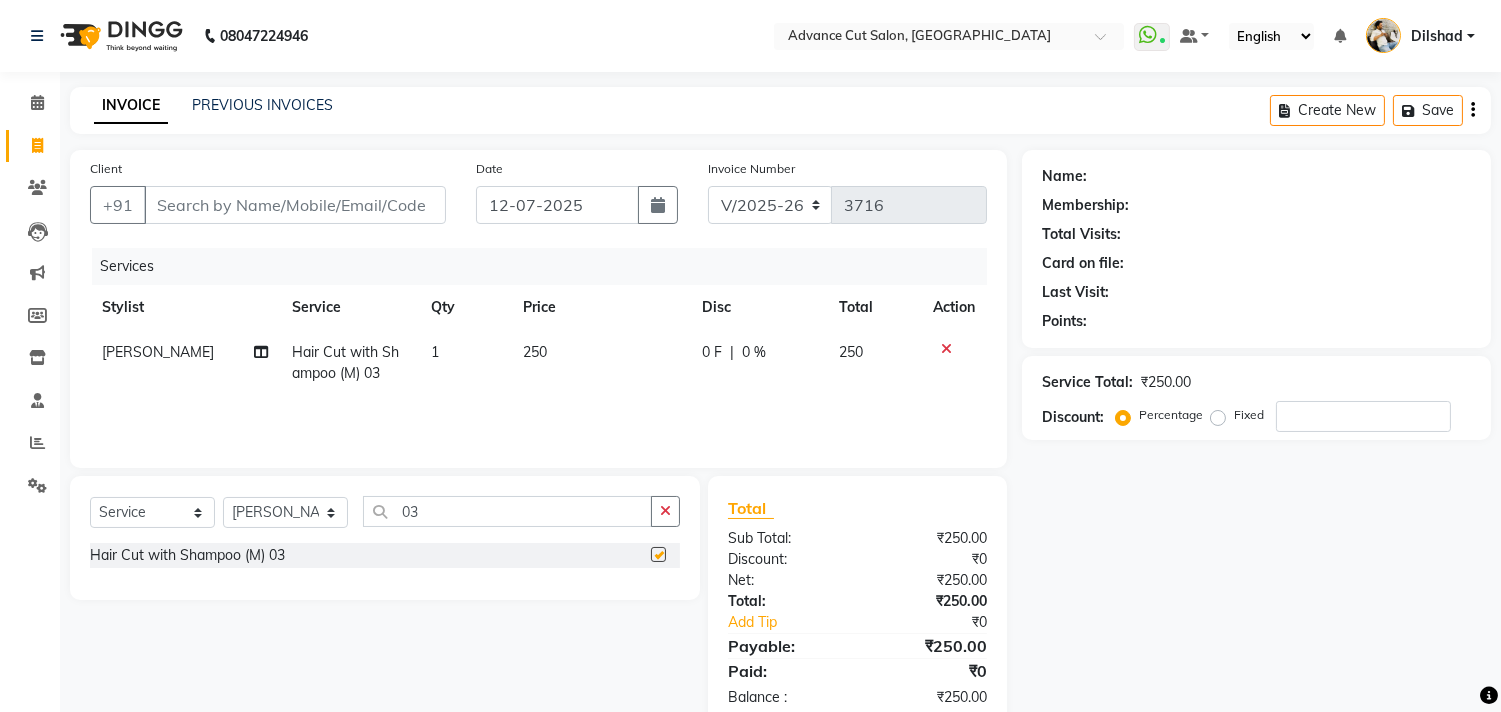 checkbox on "false" 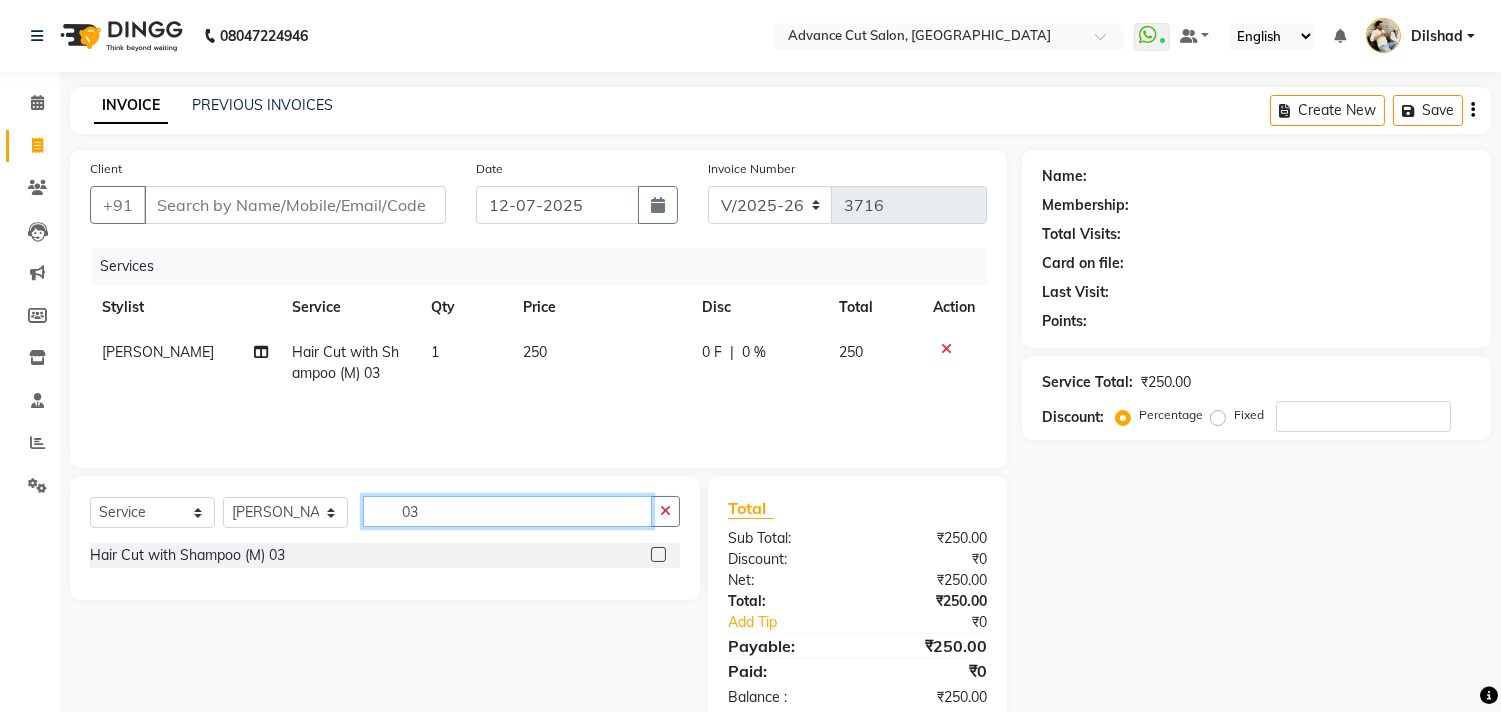 click on "03" 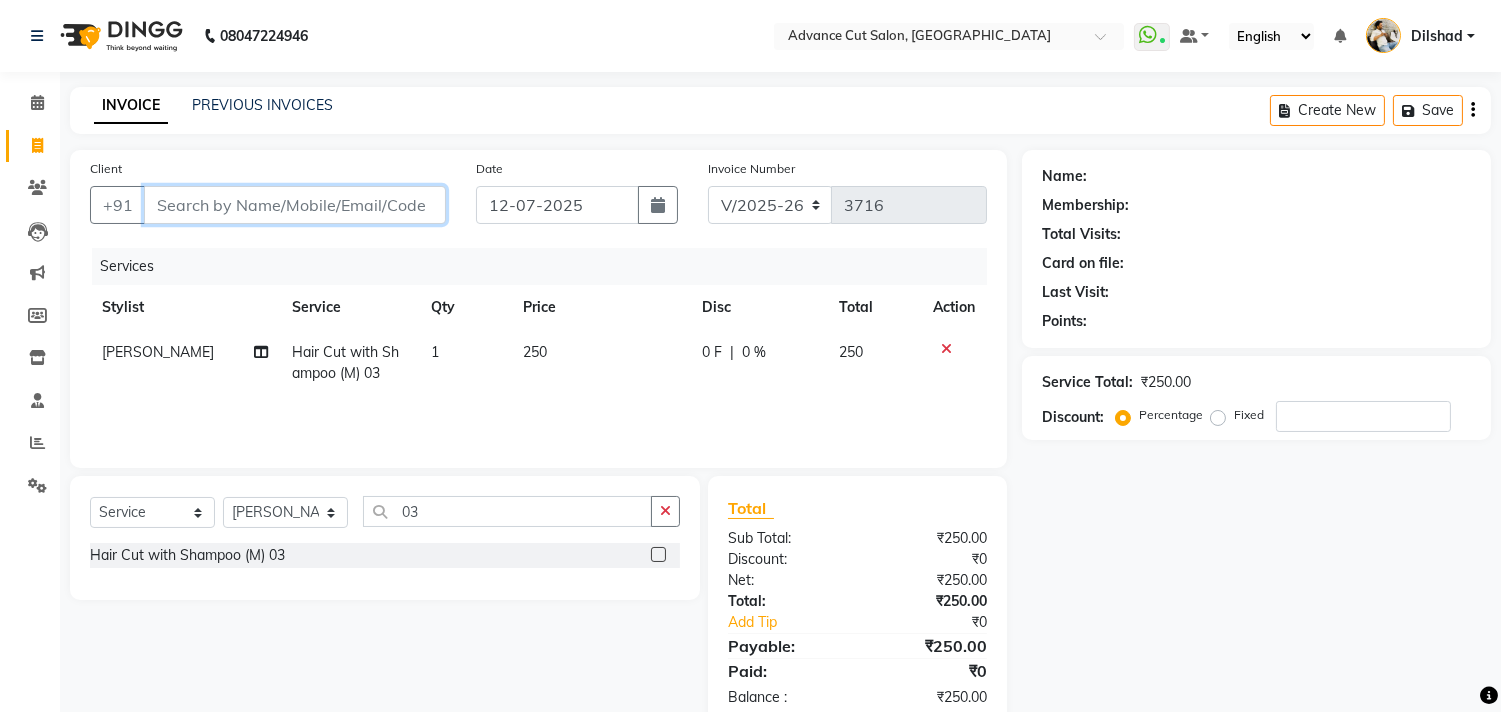 click on "Client" at bounding box center (295, 205) 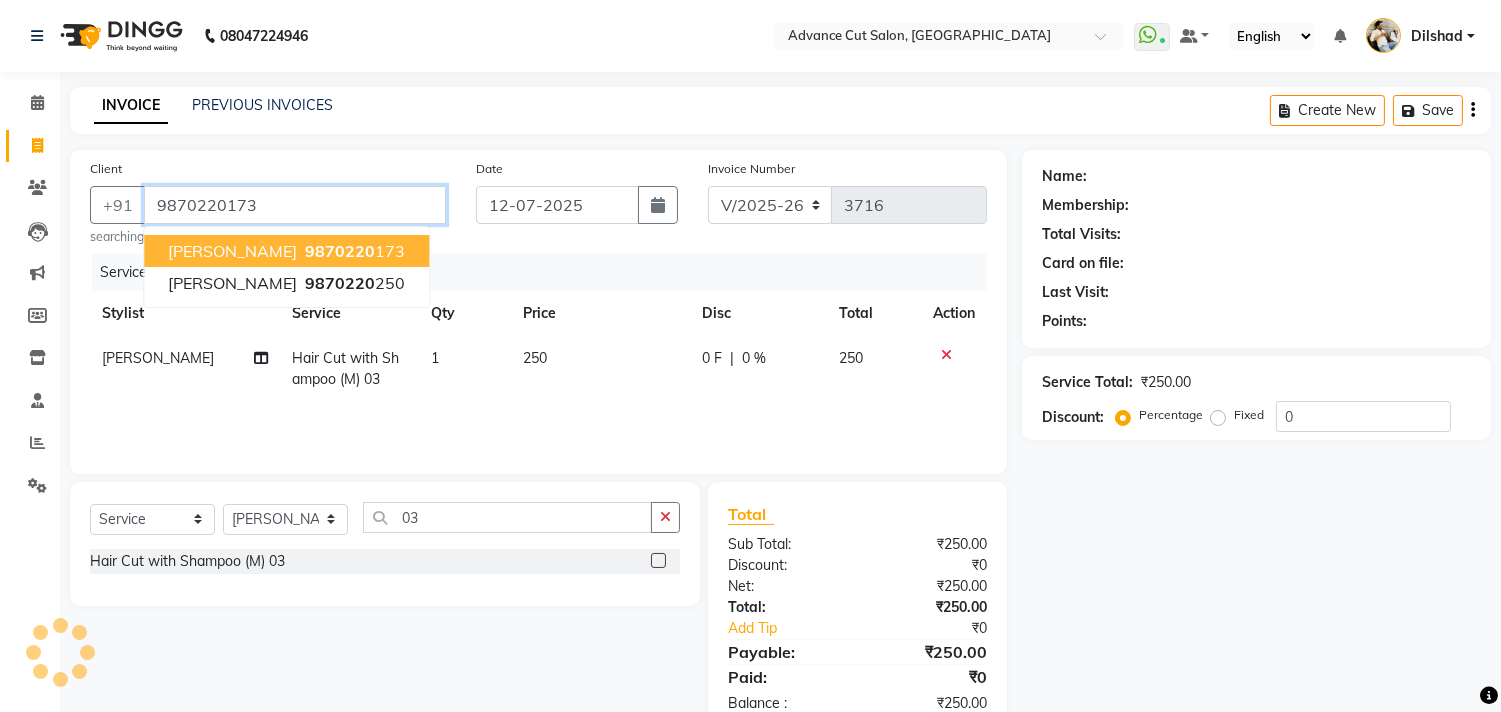 type on "9870220173" 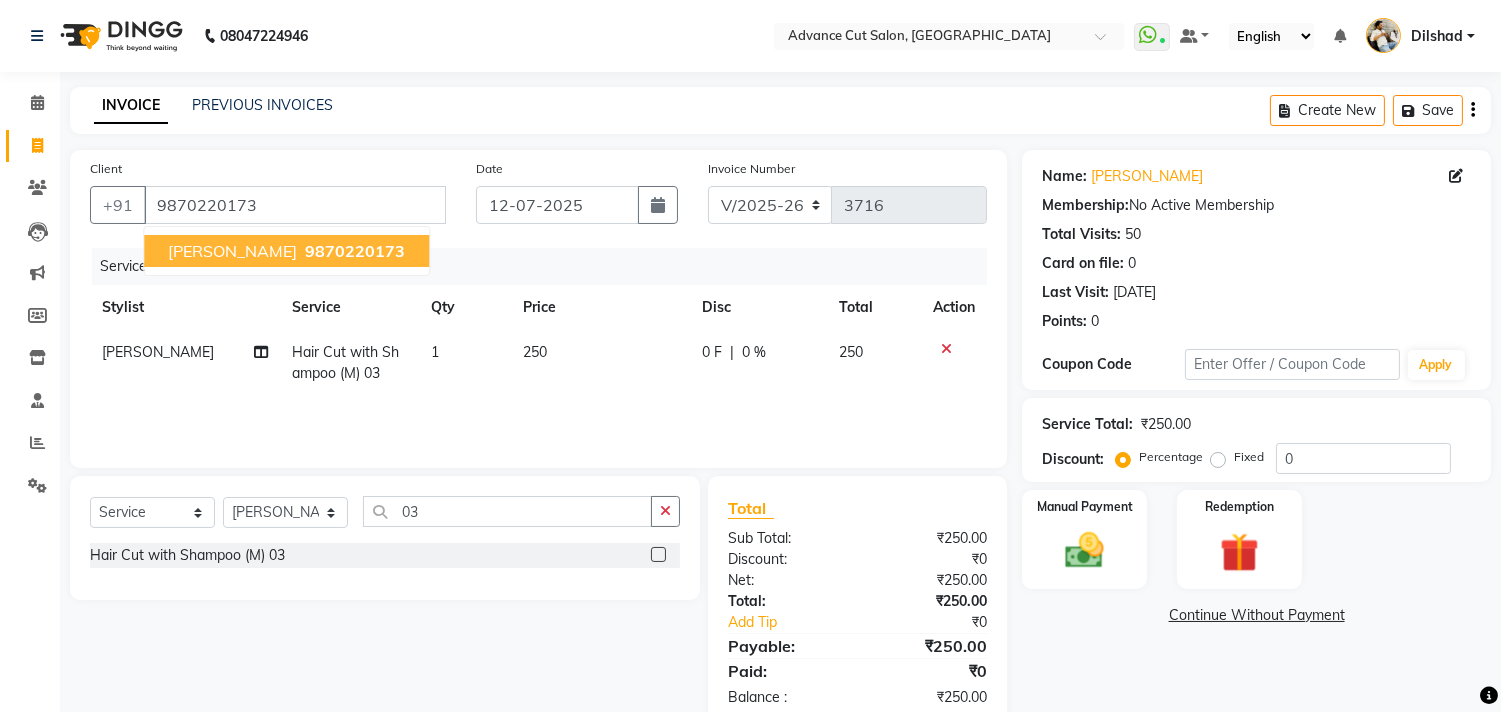 click on "9870220173" at bounding box center (355, 251) 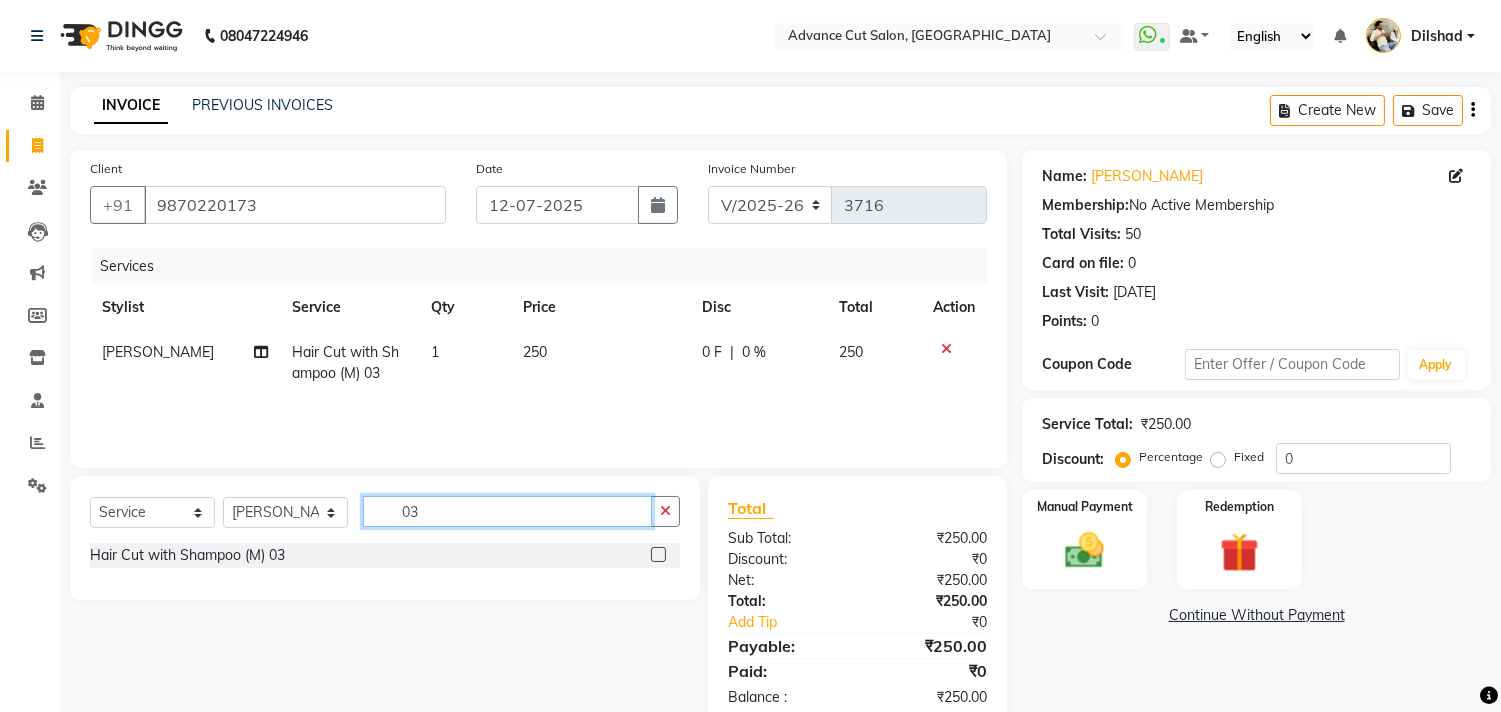 click on "03" 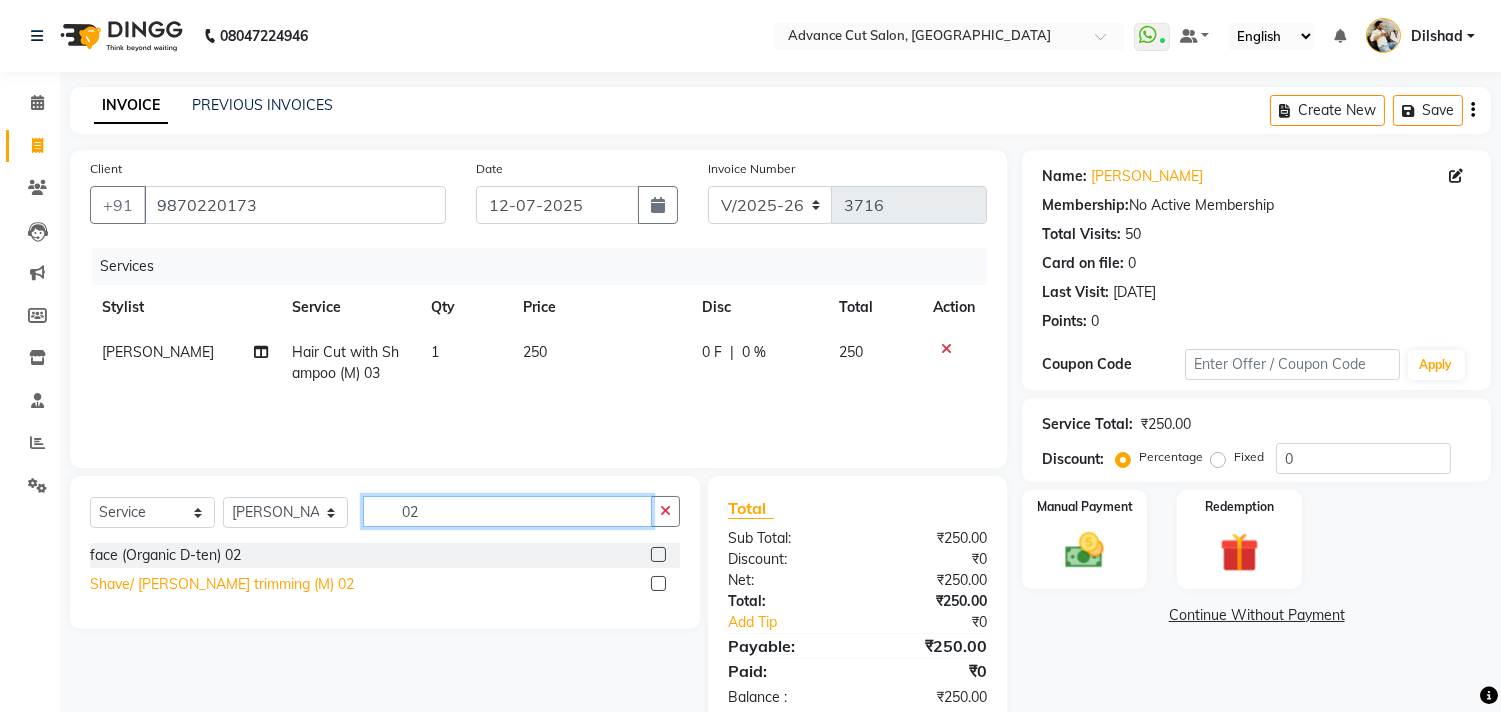 type on "02" 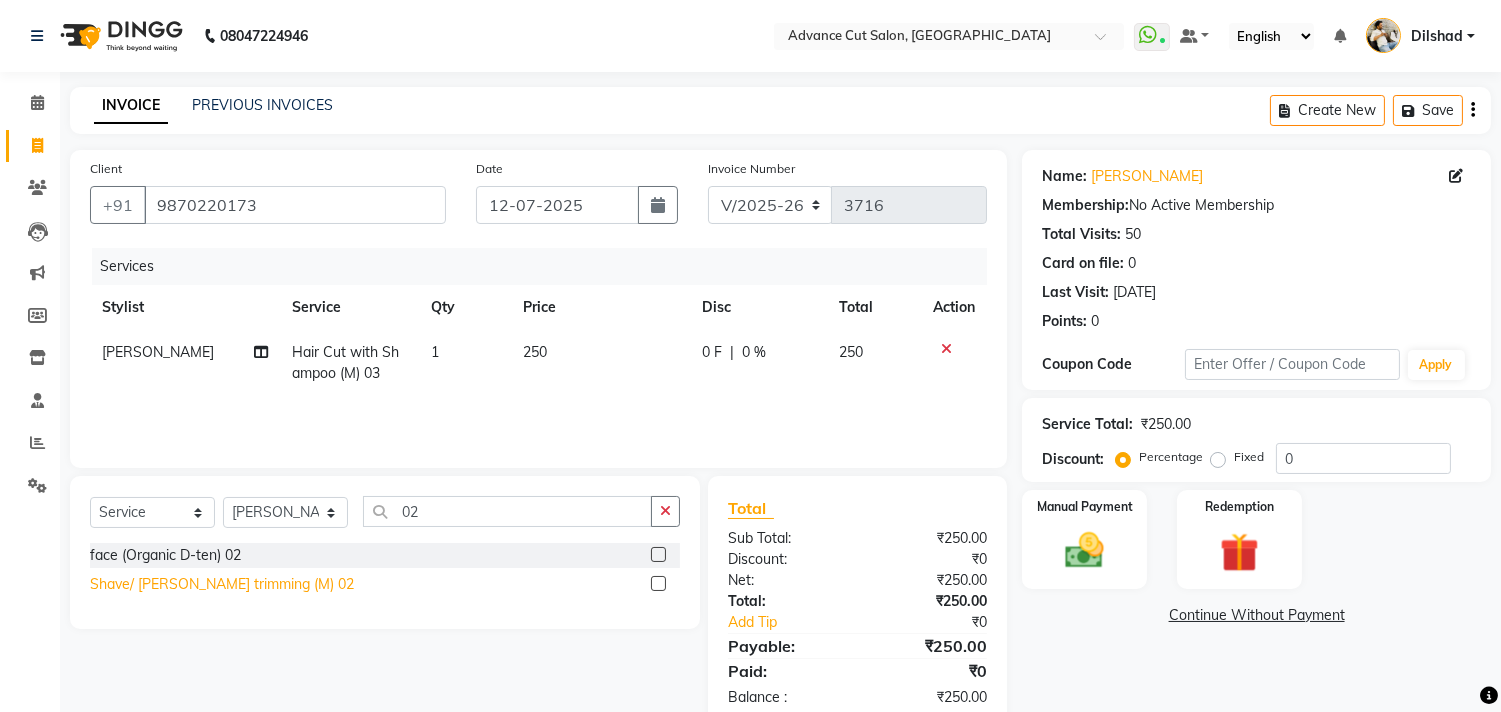 click on "Shave/ [PERSON_NAME] trimming (M) 02" 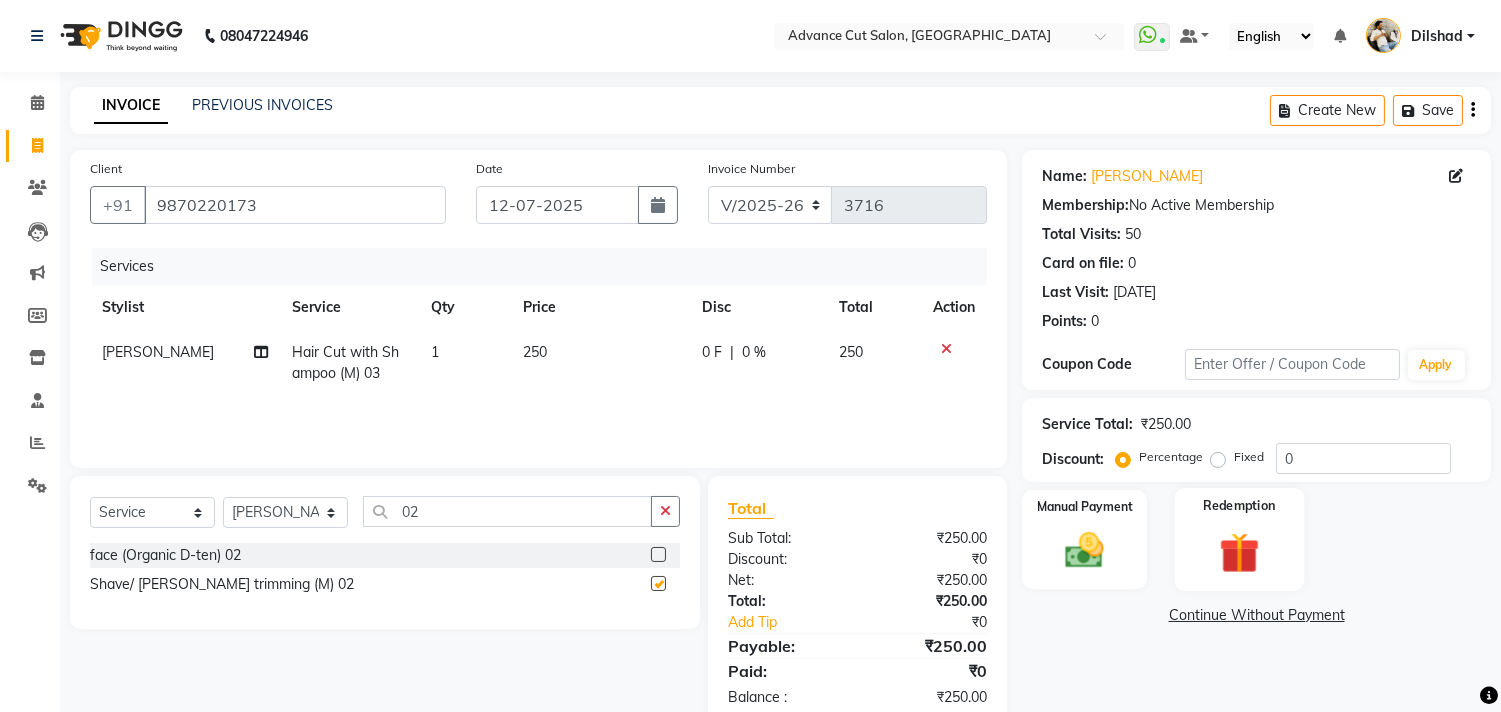 checkbox on "false" 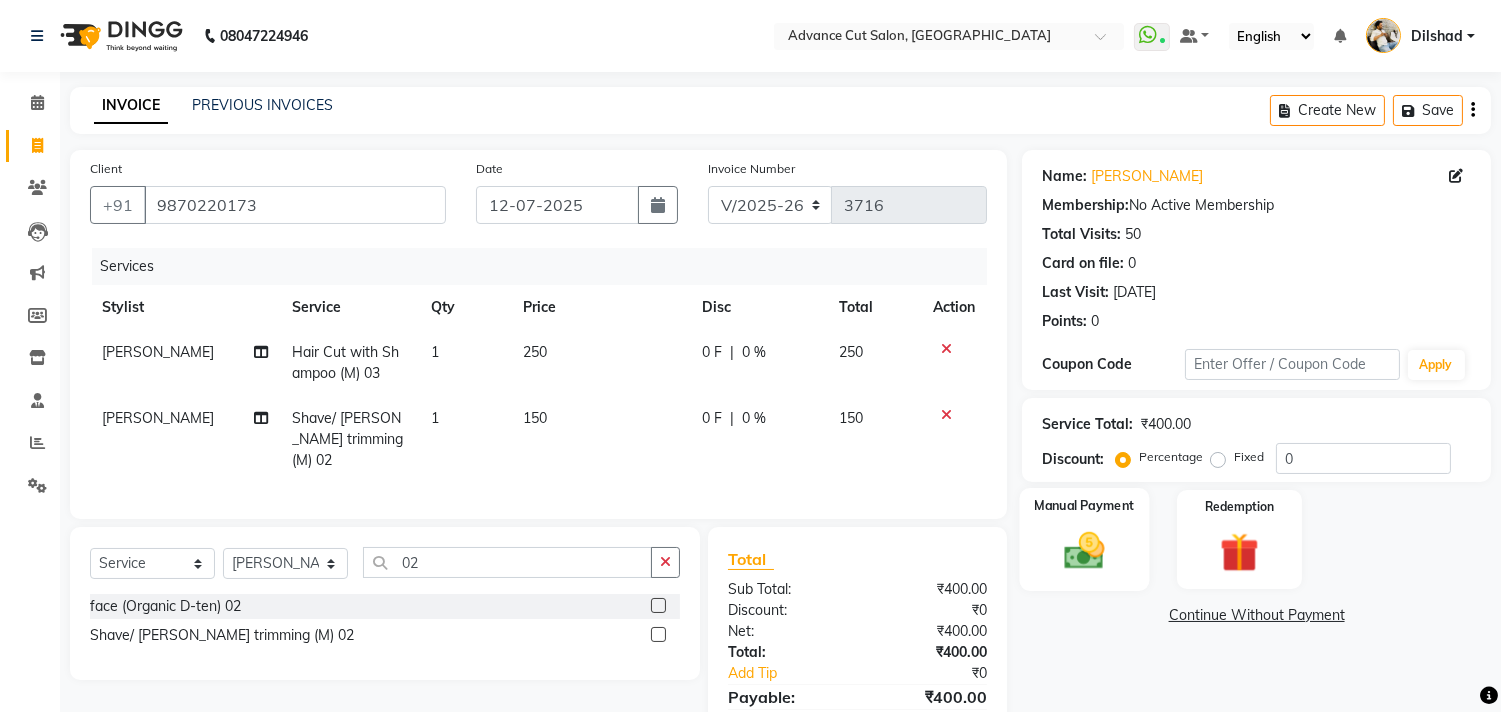 click 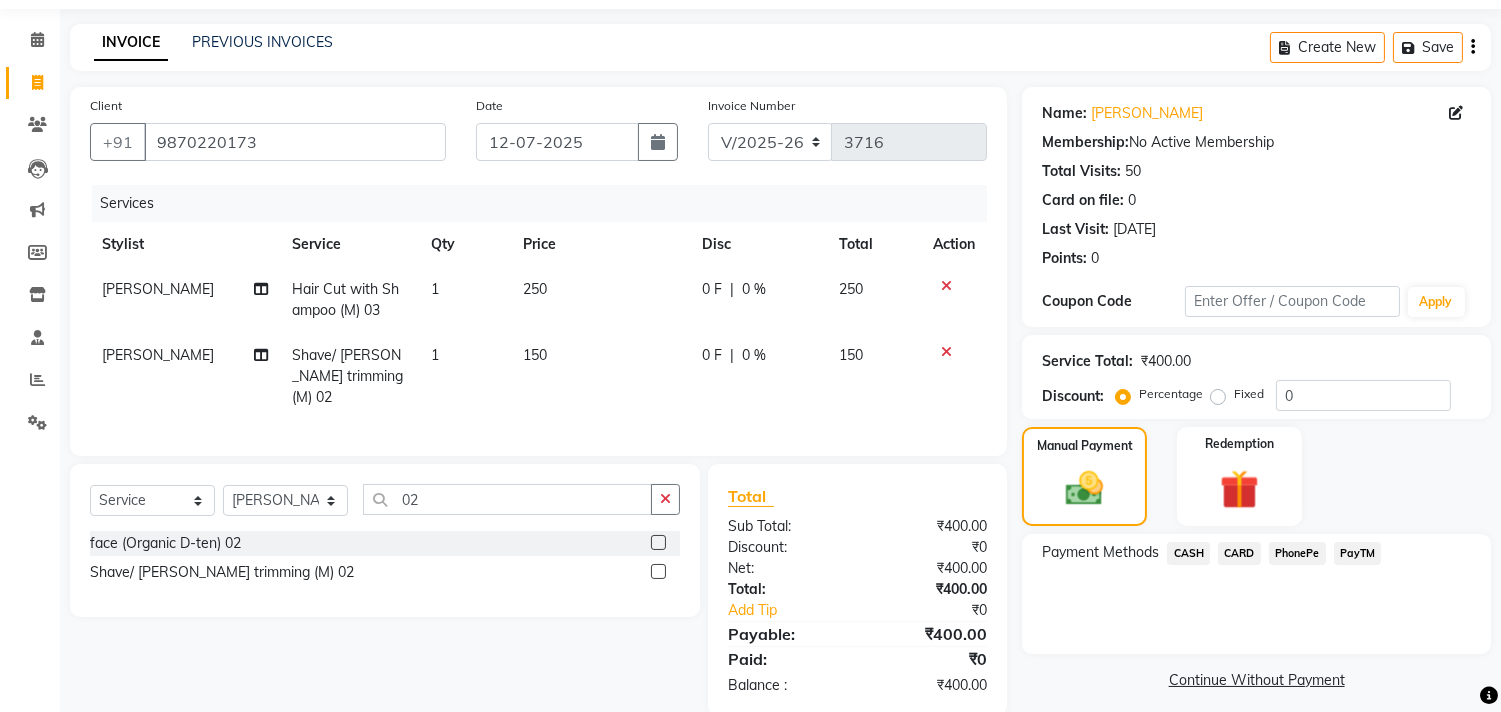 scroll, scrollTop: 92, scrollLeft: 0, axis: vertical 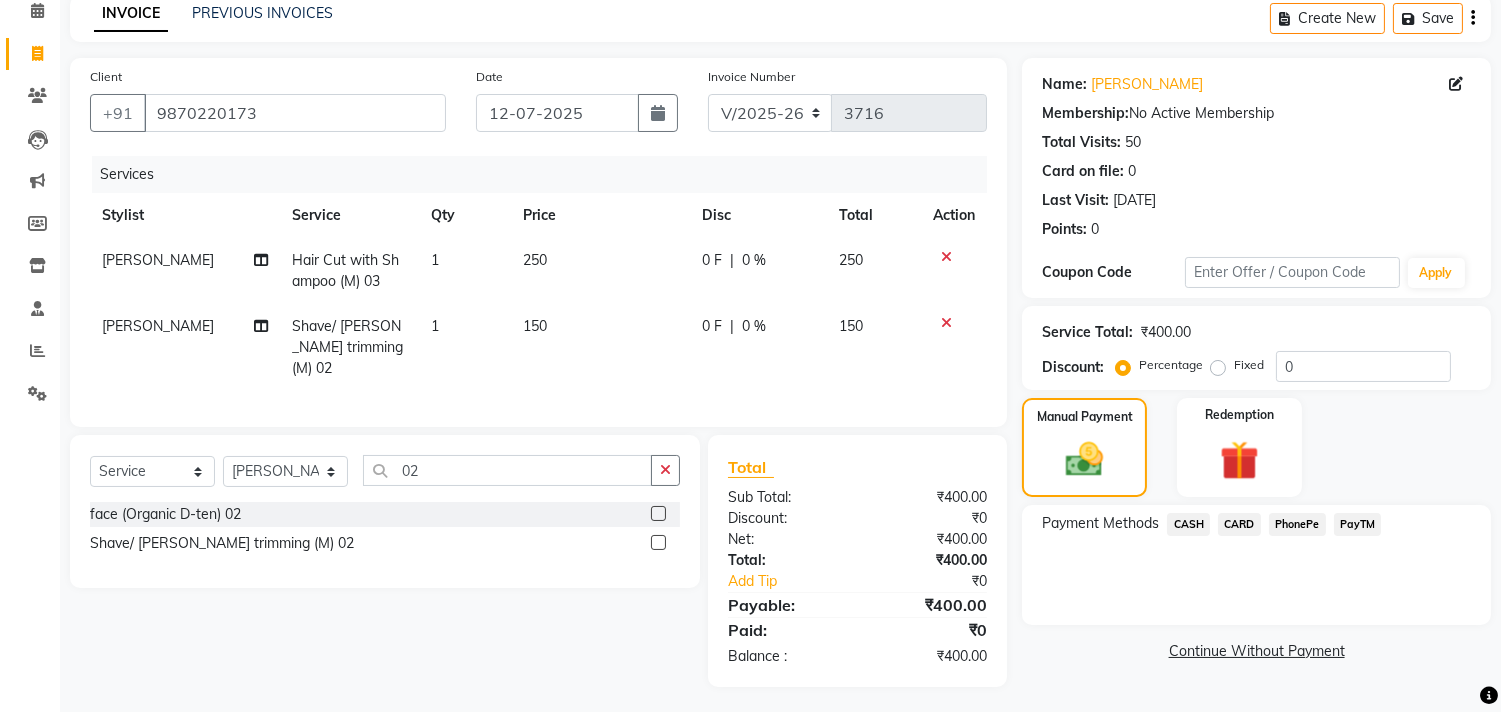 click on "CASH" 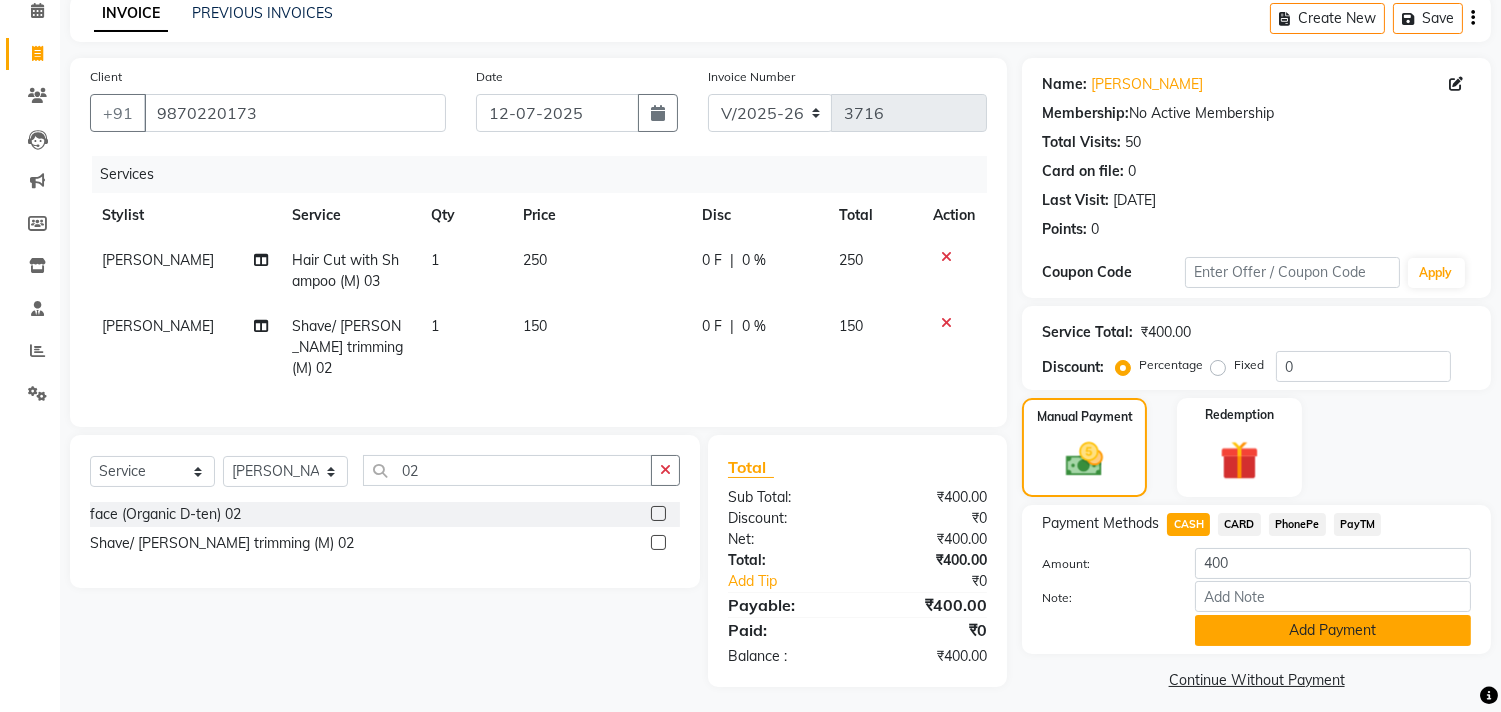 click on "Add Payment" 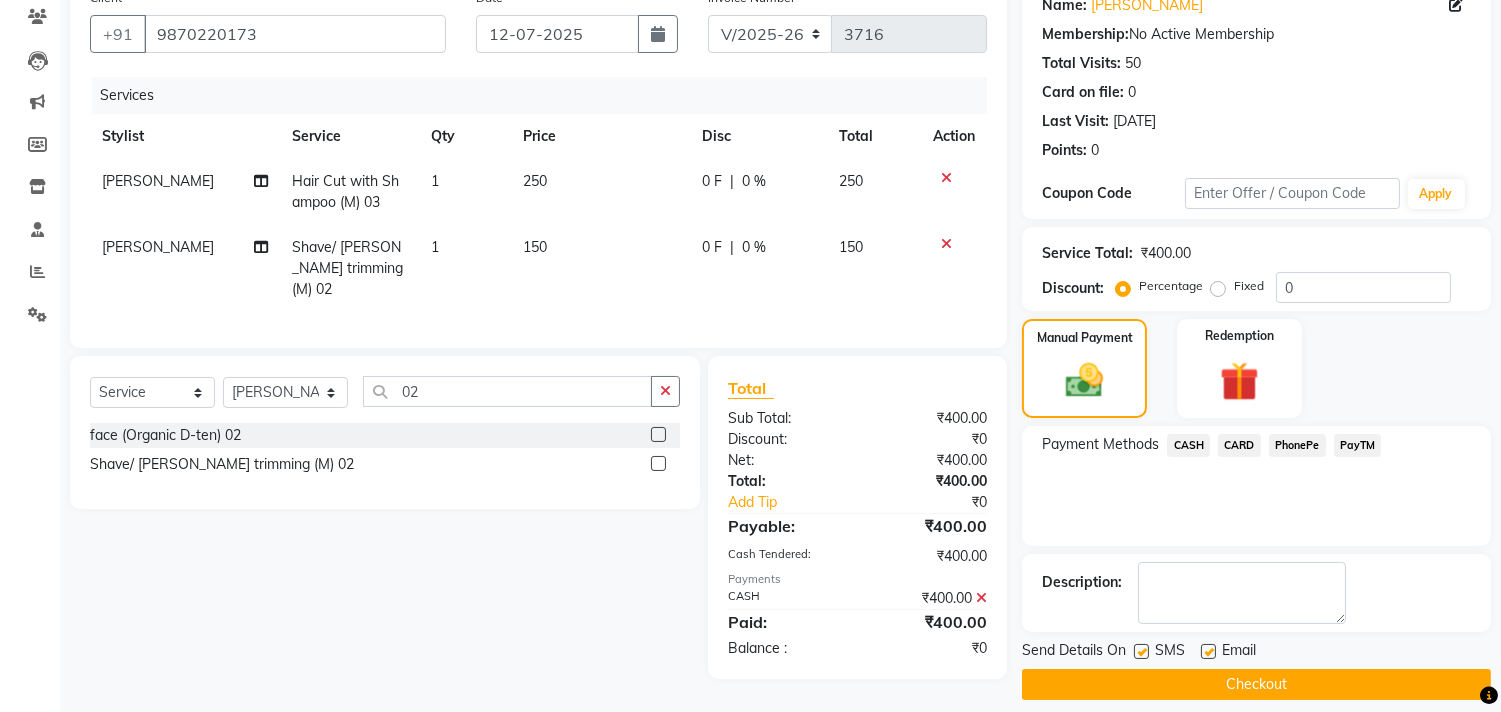 scroll, scrollTop: 187, scrollLeft: 0, axis: vertical 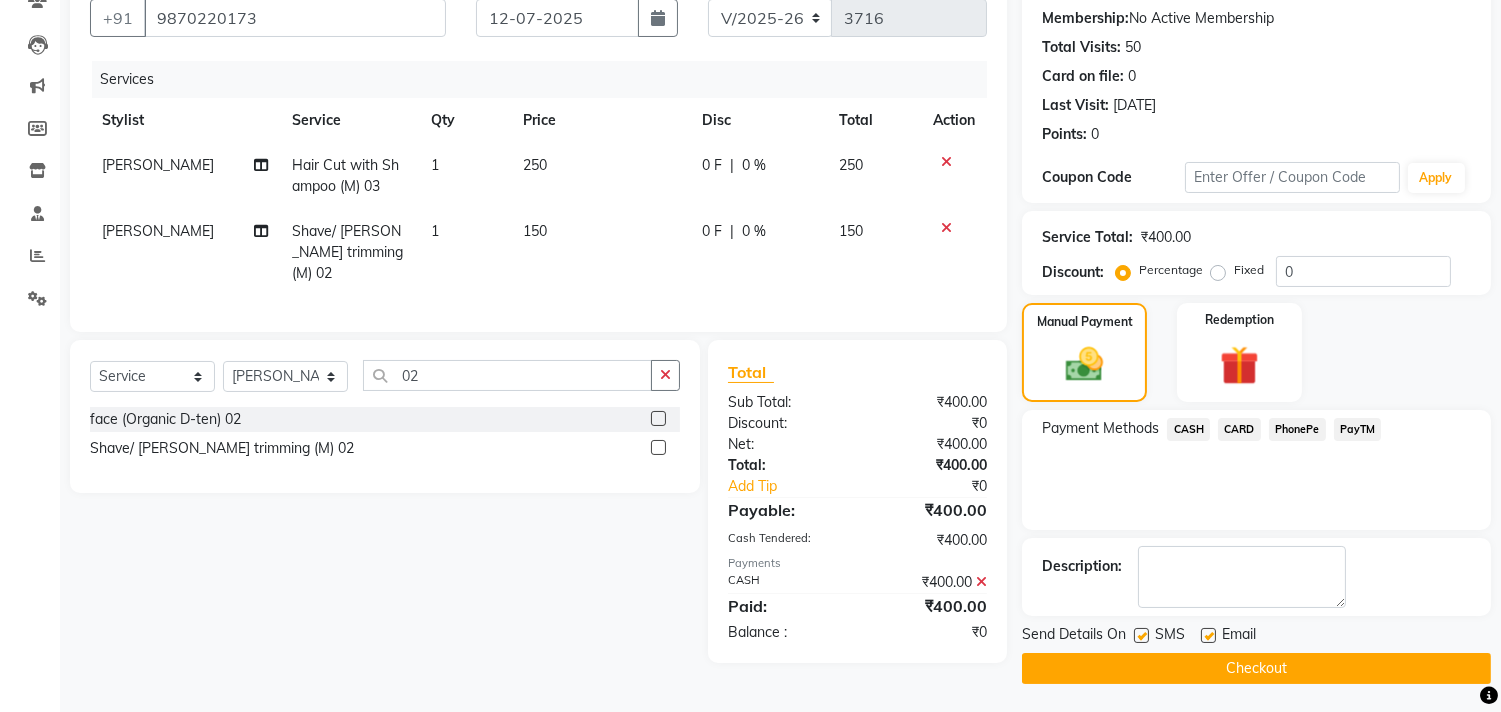 click on "Checkout" 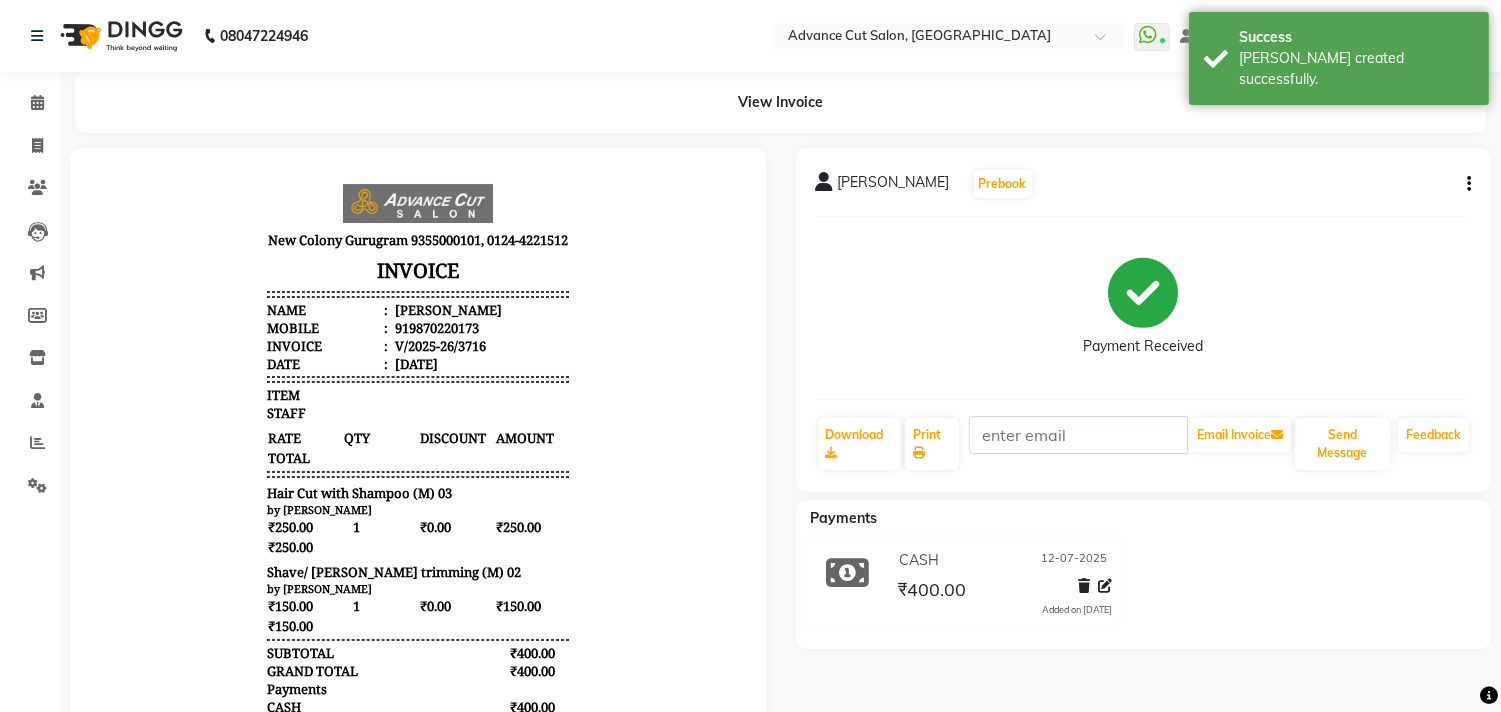 scroll, scrollTop: 0, scrollLeft: 0, axis: both 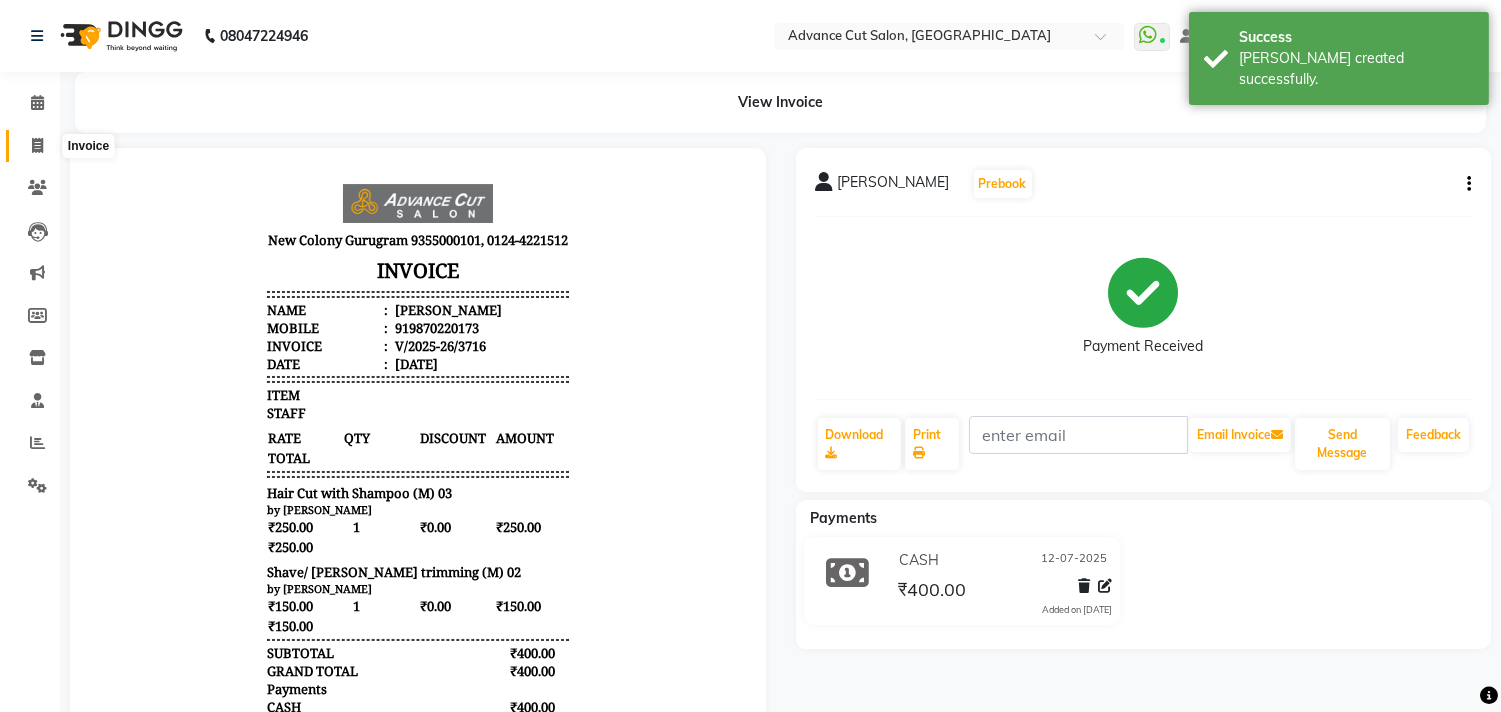 click 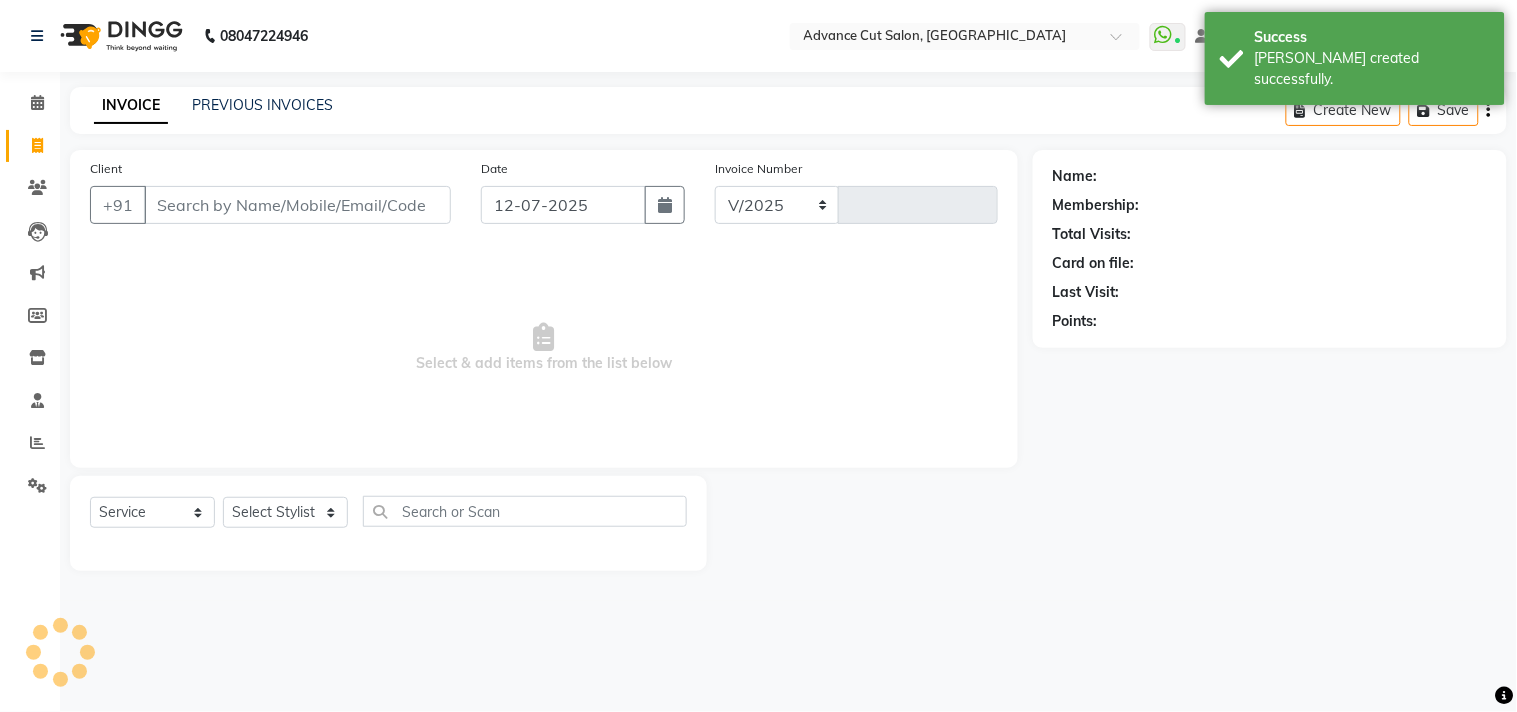 select on "922" 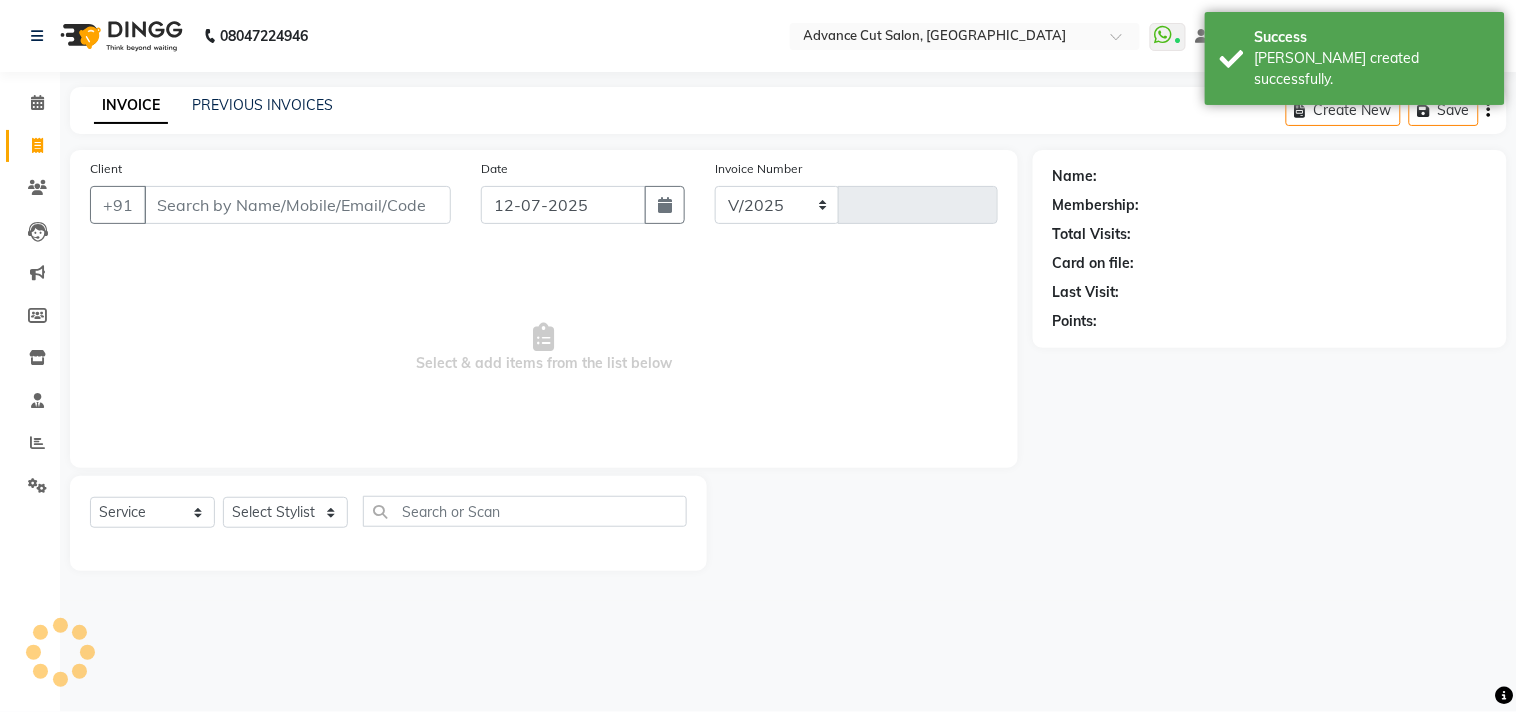 type on "3717" 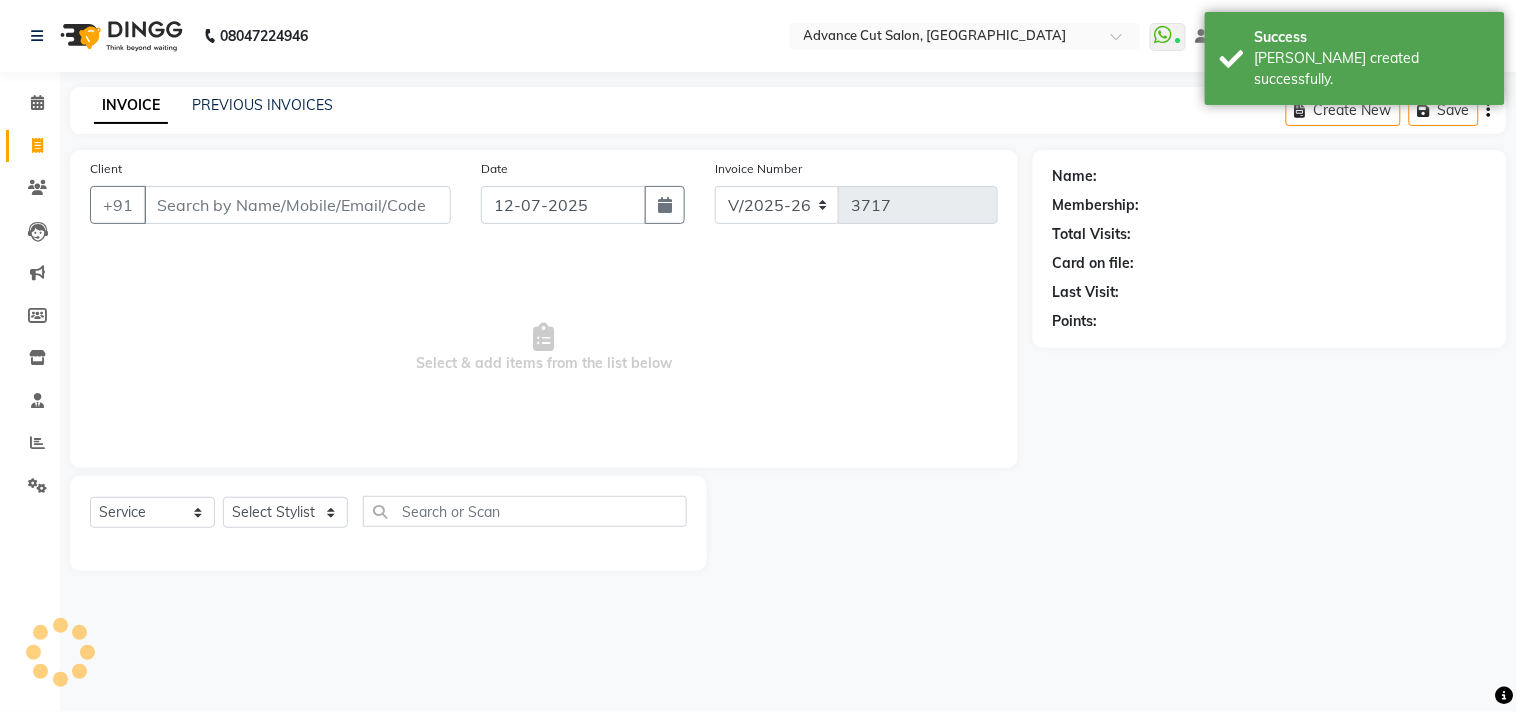 click on "INVOICE PREVIOUS INVOICES Create New   Save" 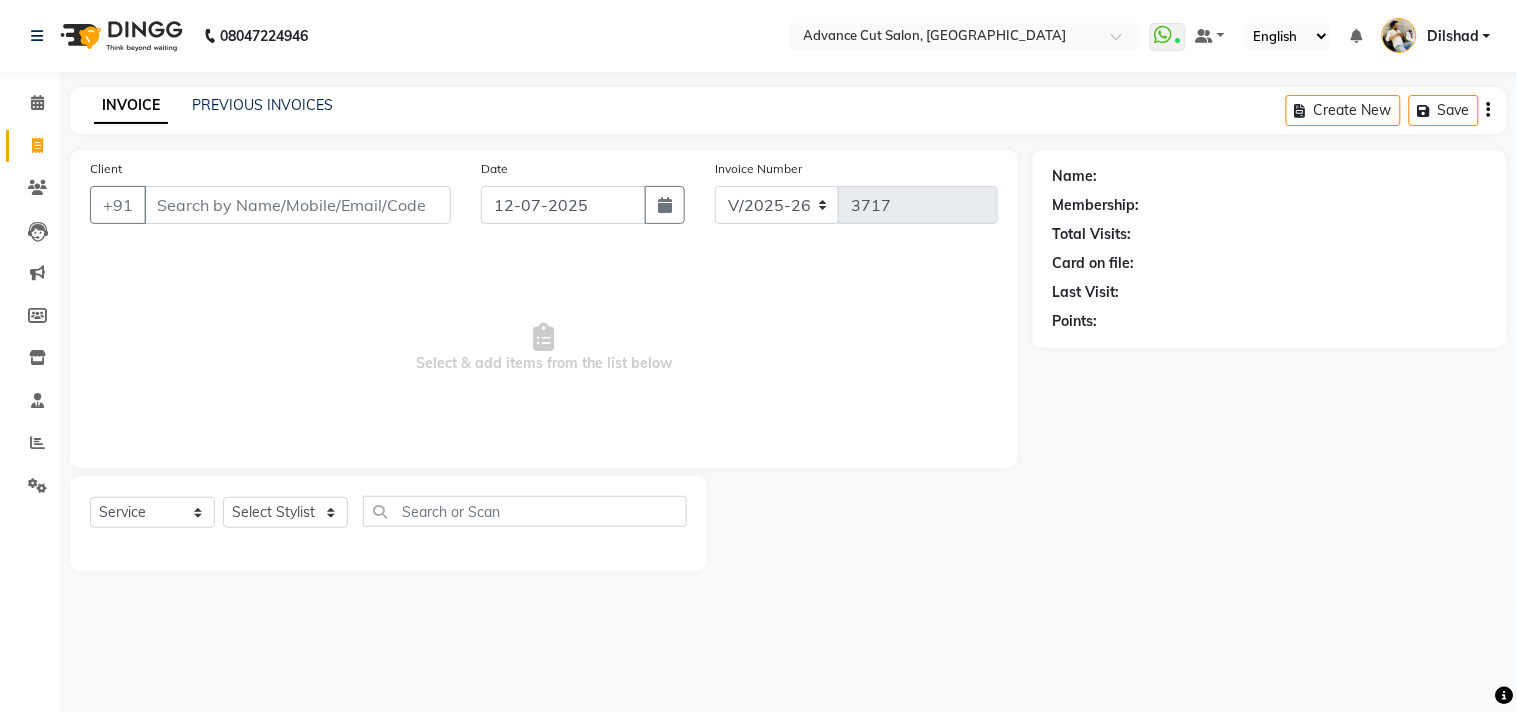 click on "08047224946 Select Location ×  Advance Cut Salon, [GEOGRAPHIC_DATA]  WhatsApp Status  ✕ Status:  Connected Most Recent Message: [DATE]     04:03 PM Recent Service Activity: [DATE]     04:35 PM Default Panel My Panel English ENGLISH Español العربية मराठी हिंदी ગુજરાતી தமிழ் 中文 Notifications nothing to show Dilshad Manage Profile Change Password Sign out  Version:3.15.4" 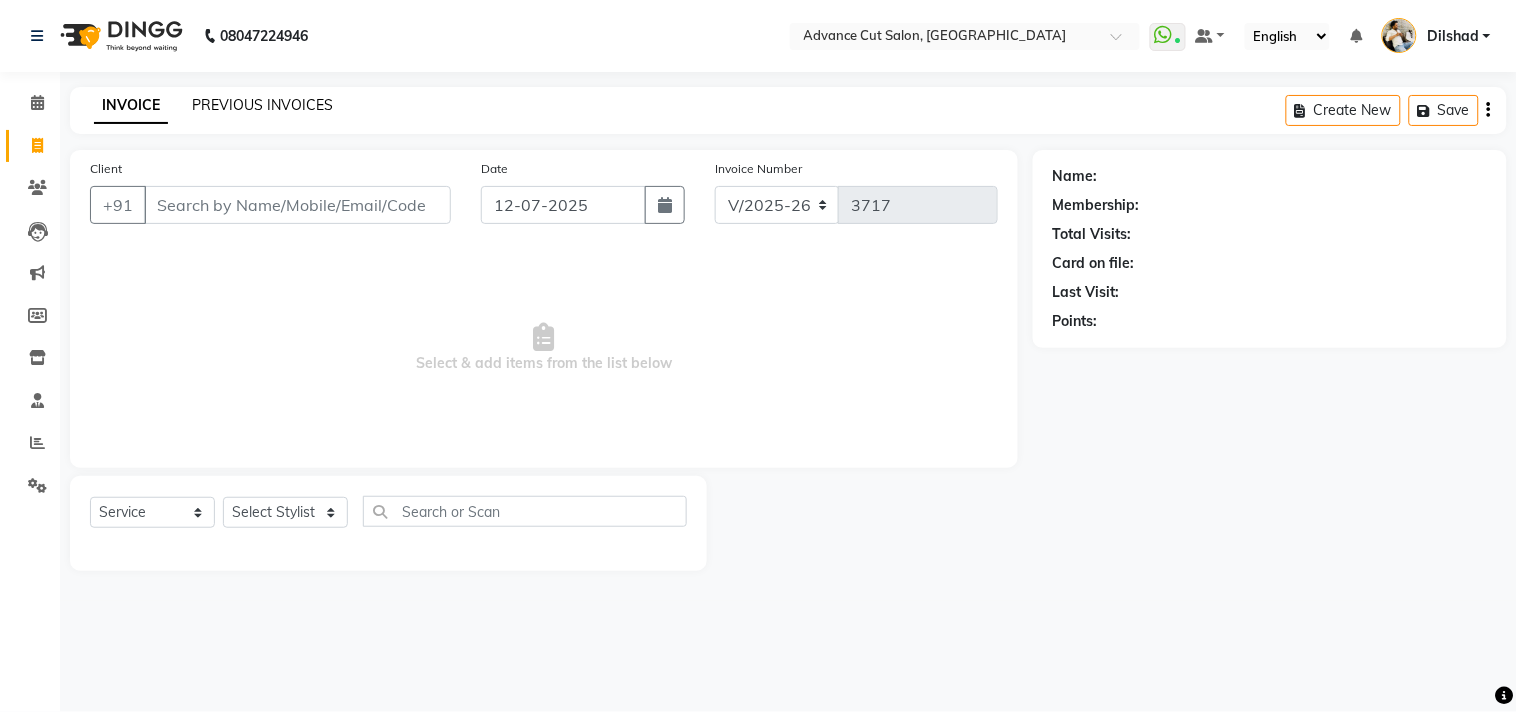 click on "PREVIOUS INVOICES" 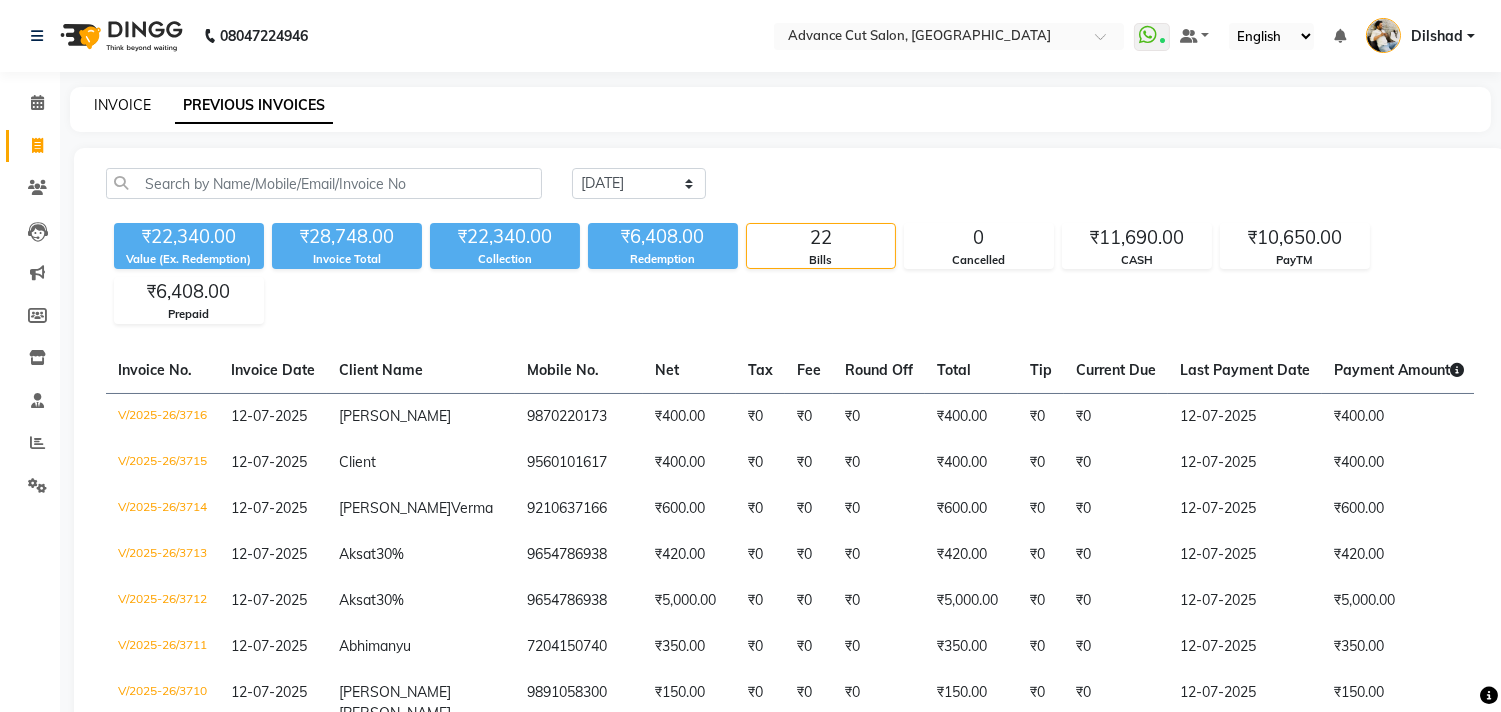 click on "INVOICE" 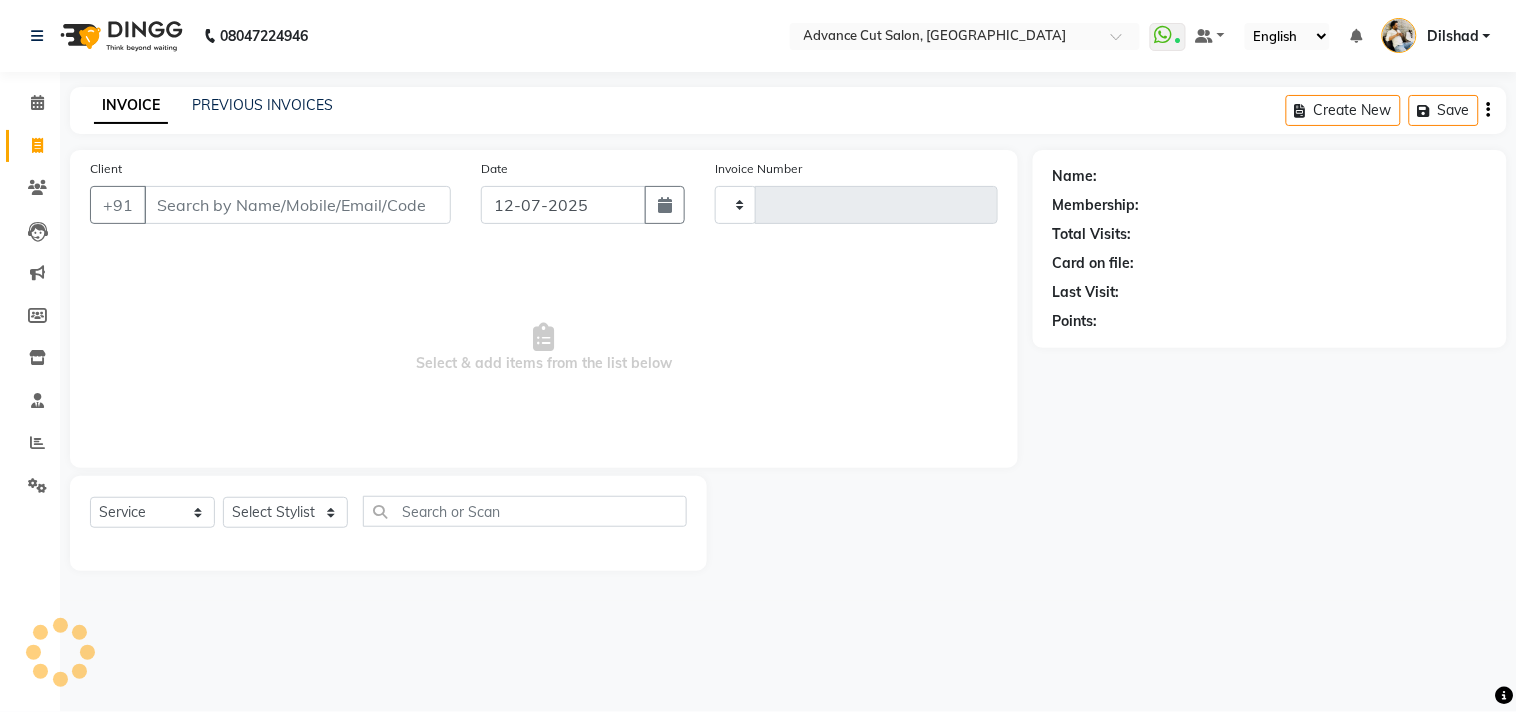type on "3717" 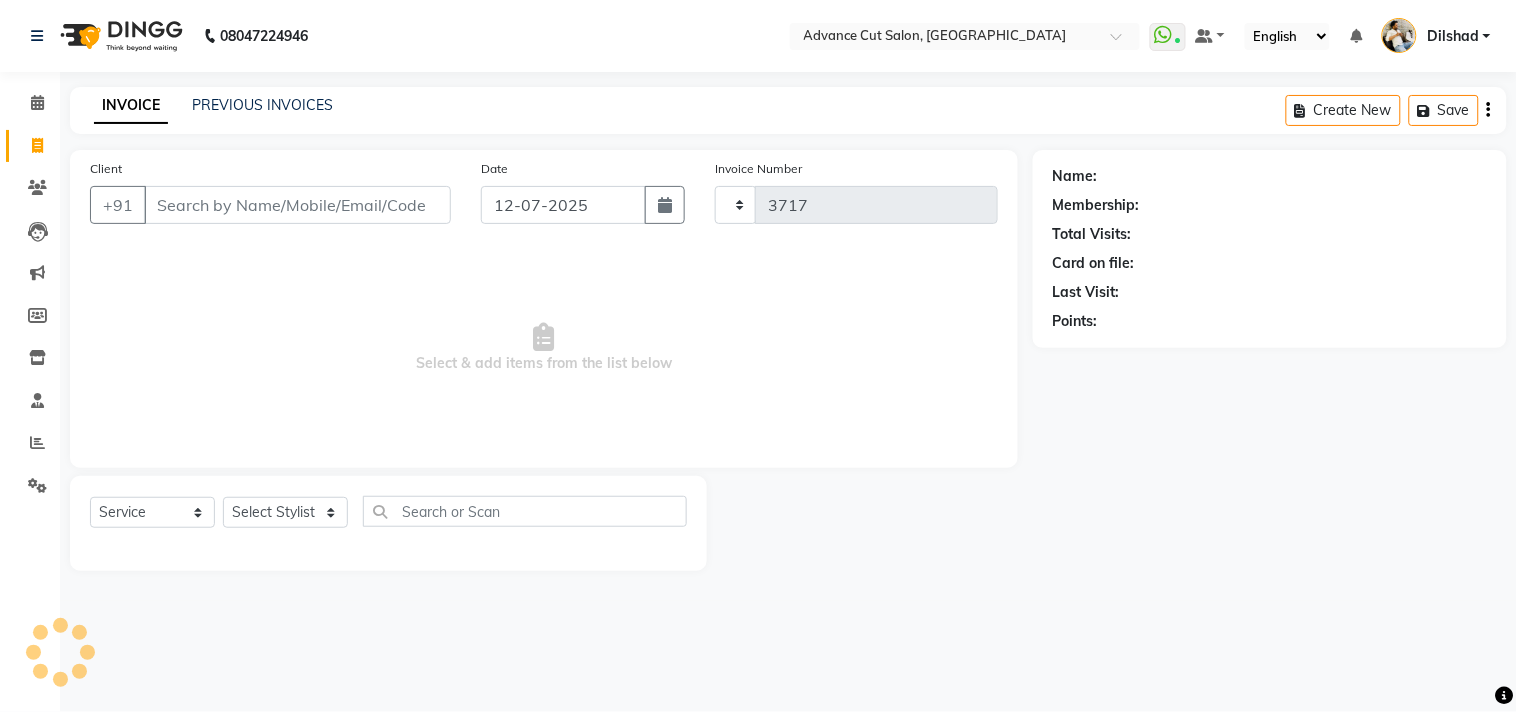 select on "922" 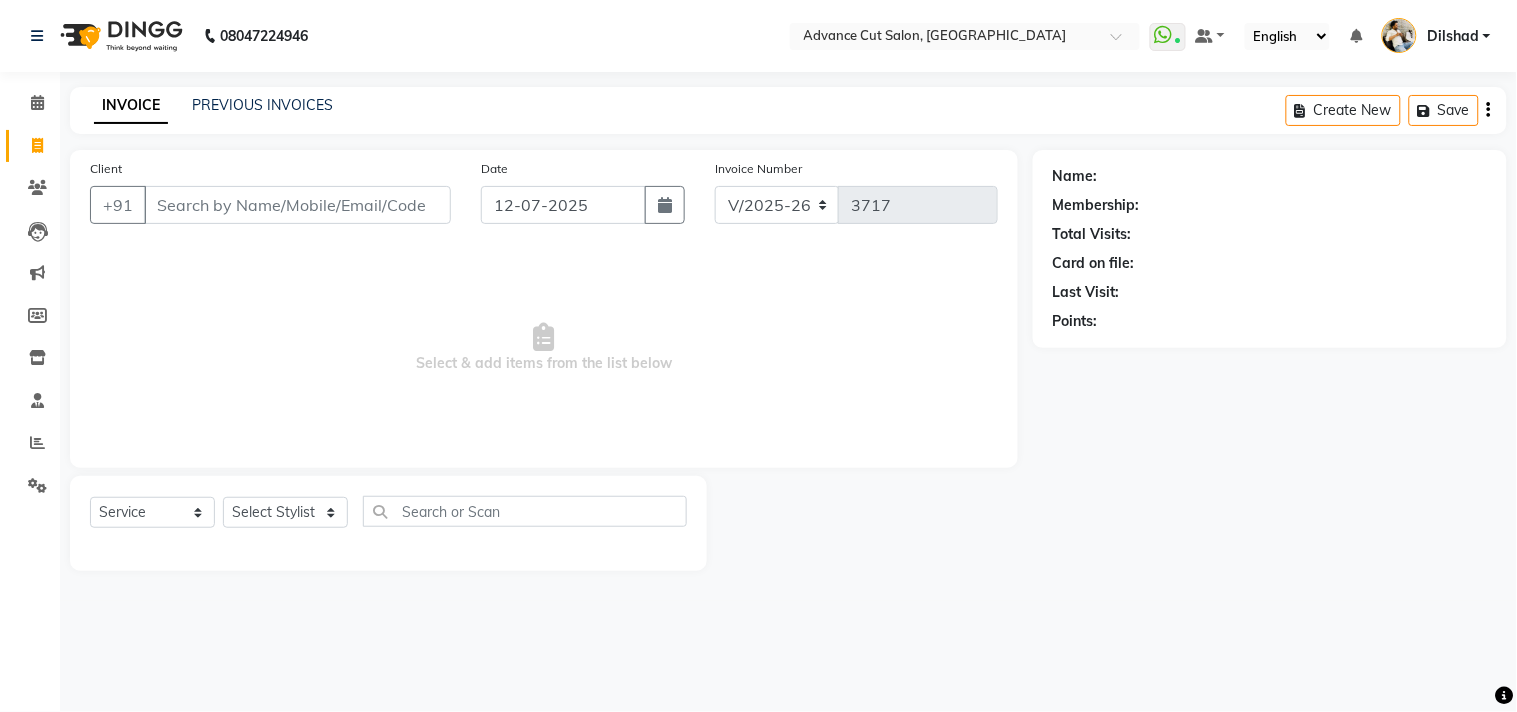 click on "INVOICE PREVIOUS INVOICES Create New   Save" 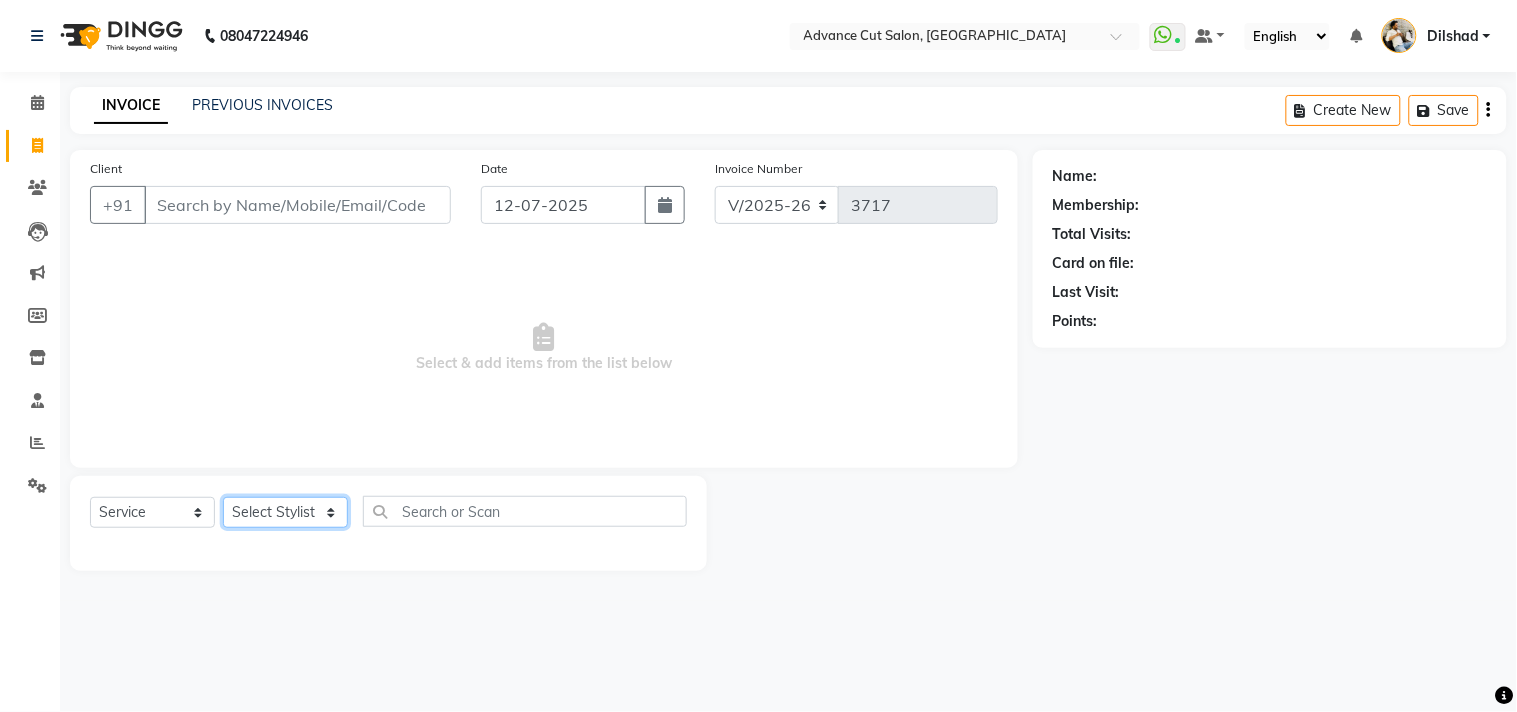 click on "Select Stylist [PERSON_NAME] Avinash Dilshad [PERSON_NAME] [PERSON_NAME] [PERSON_NAME] [PERSON_NAME]  [PERSON_NAME] [PERSON_NAME]  [PERSON_NAME] [PERSON_NAME]" 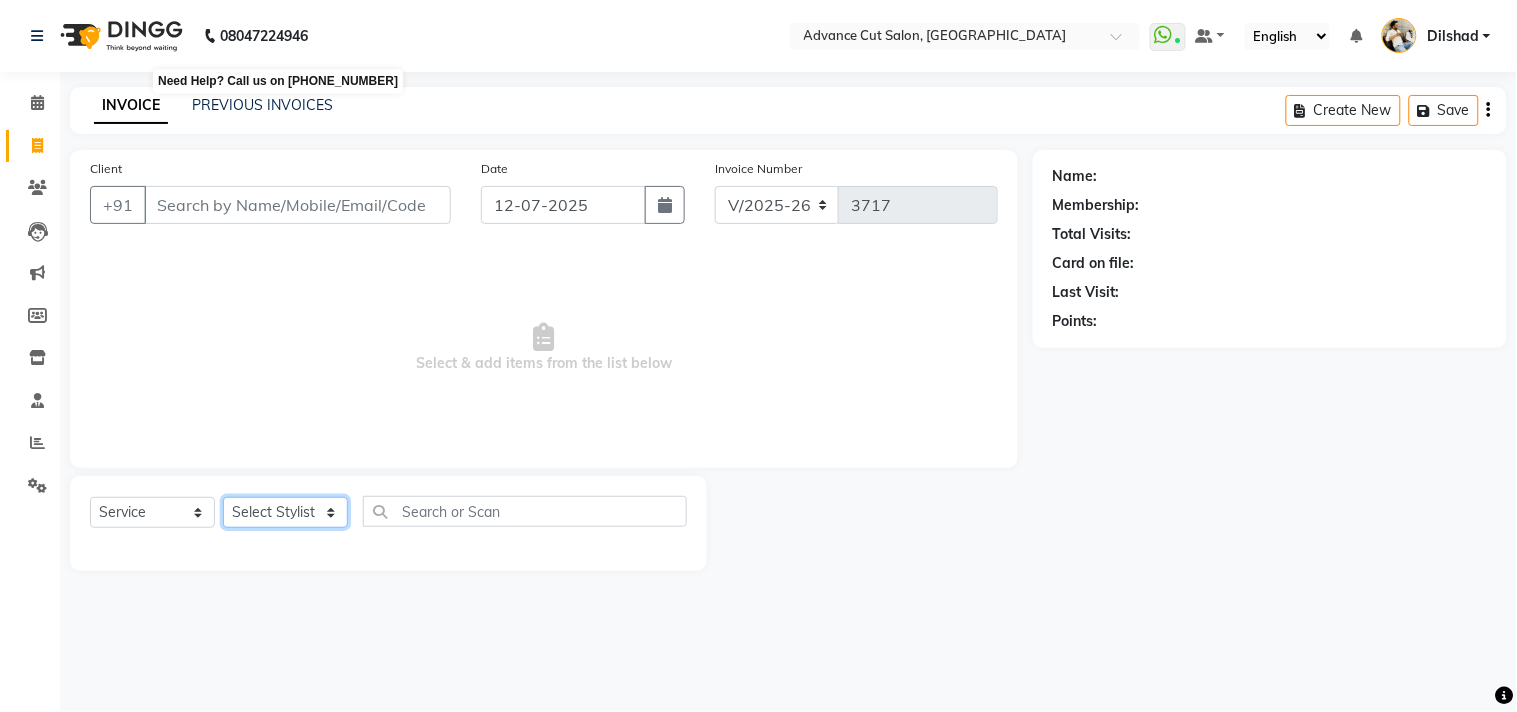select on "25769" 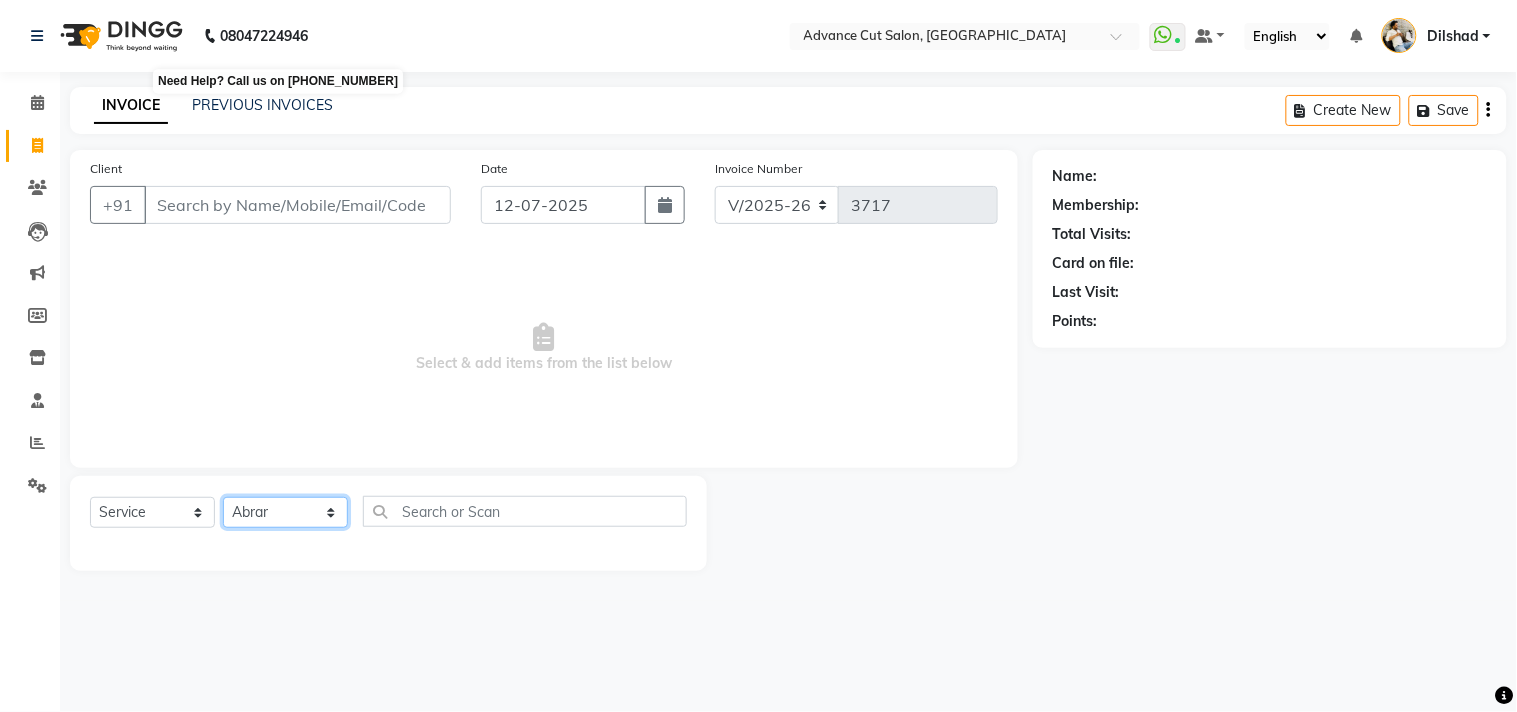 click on "Select Stylist [PERSON_NAME] Avinash Dilshad [PERSON_NAME] [PERSON_NAME] [PERSON_NAME] [PERSON_NAME]  [PERSON_NAME] [PERSON_NAME]  [PERSON_NAME] [PERSON_NAME]" 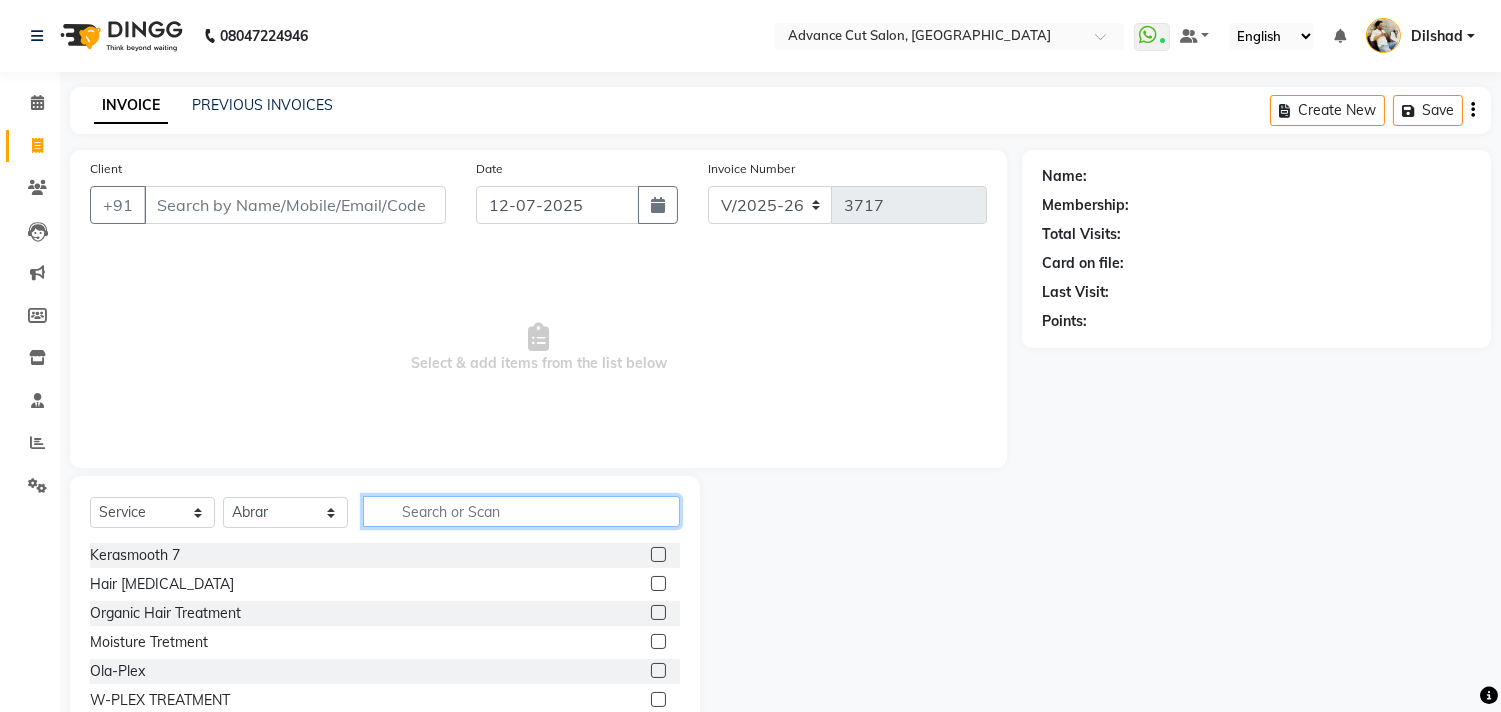 click 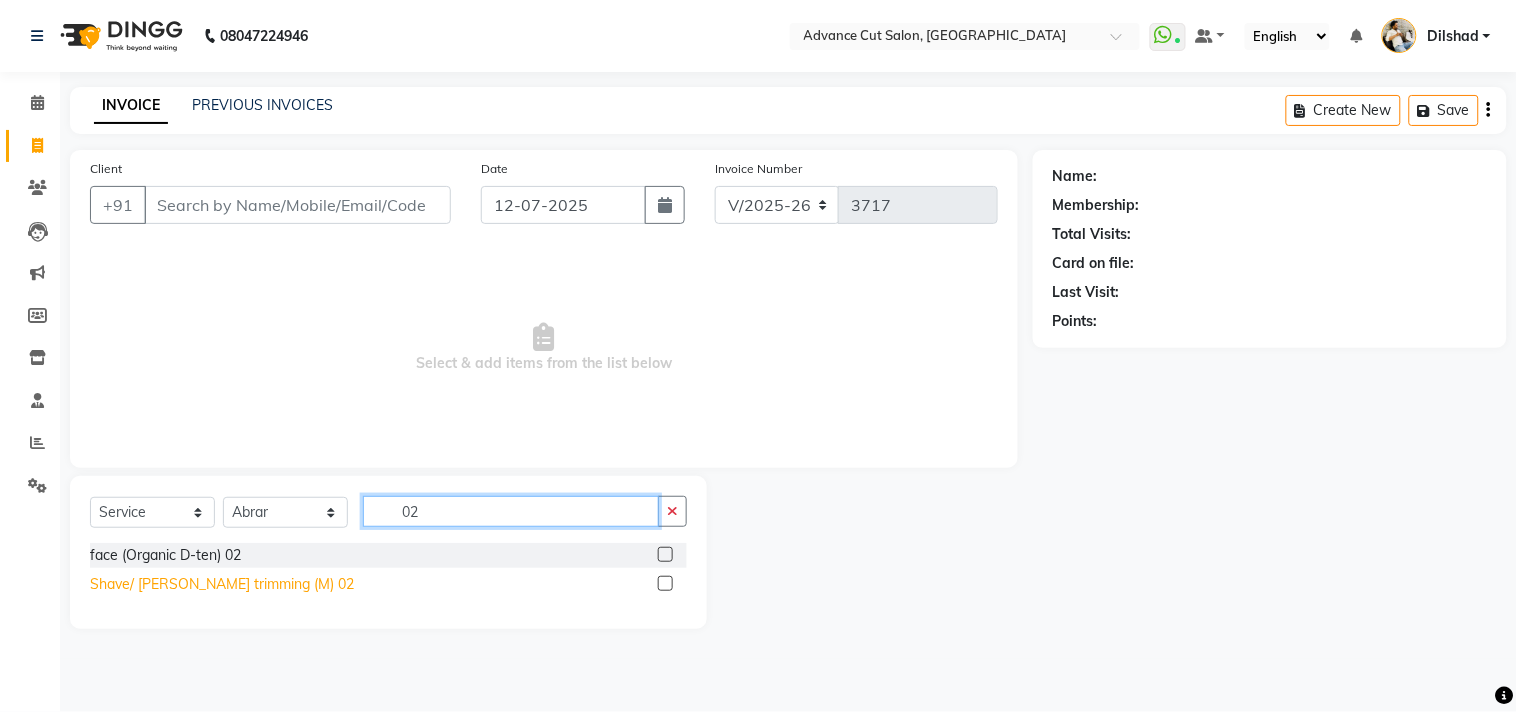type on "02" 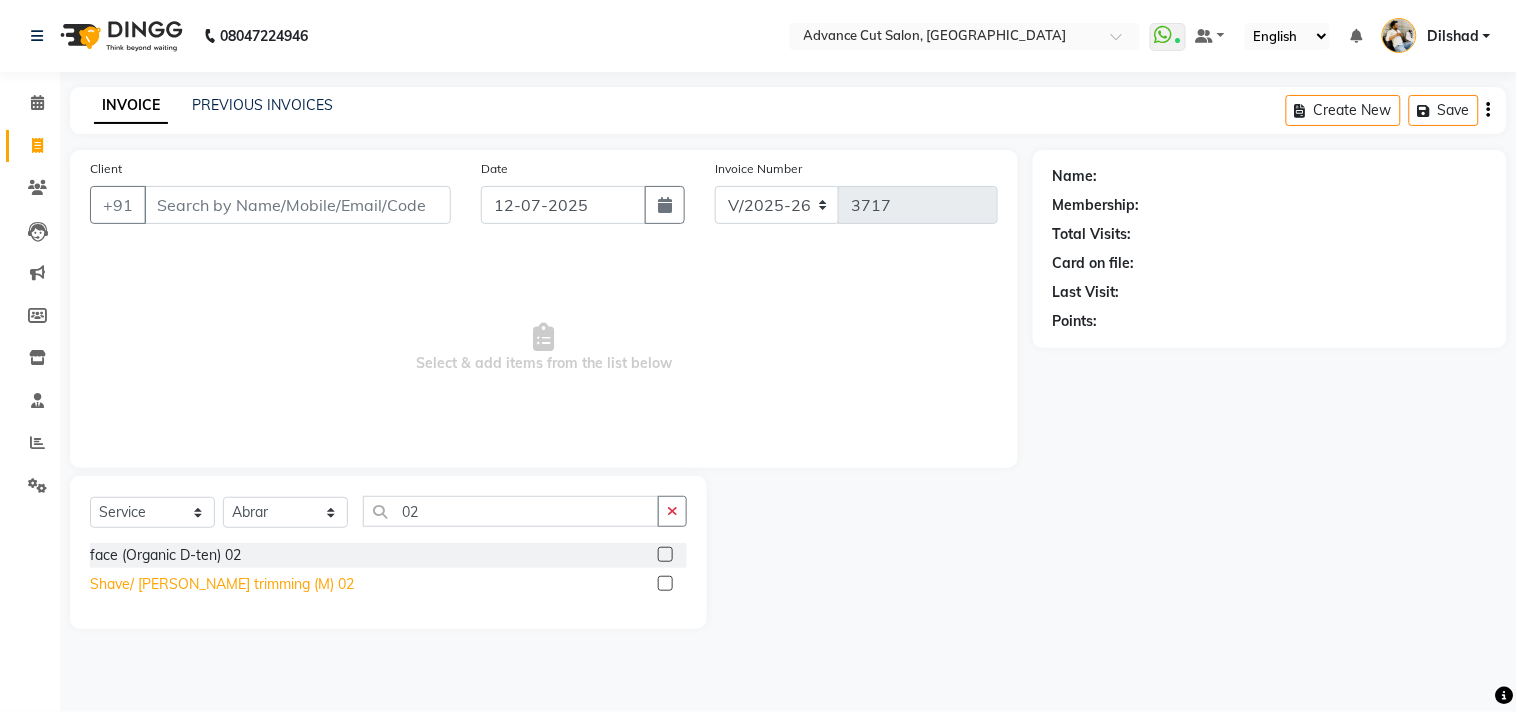 click on "Shave/ [PERSON_NAME] trimming (M) 02" 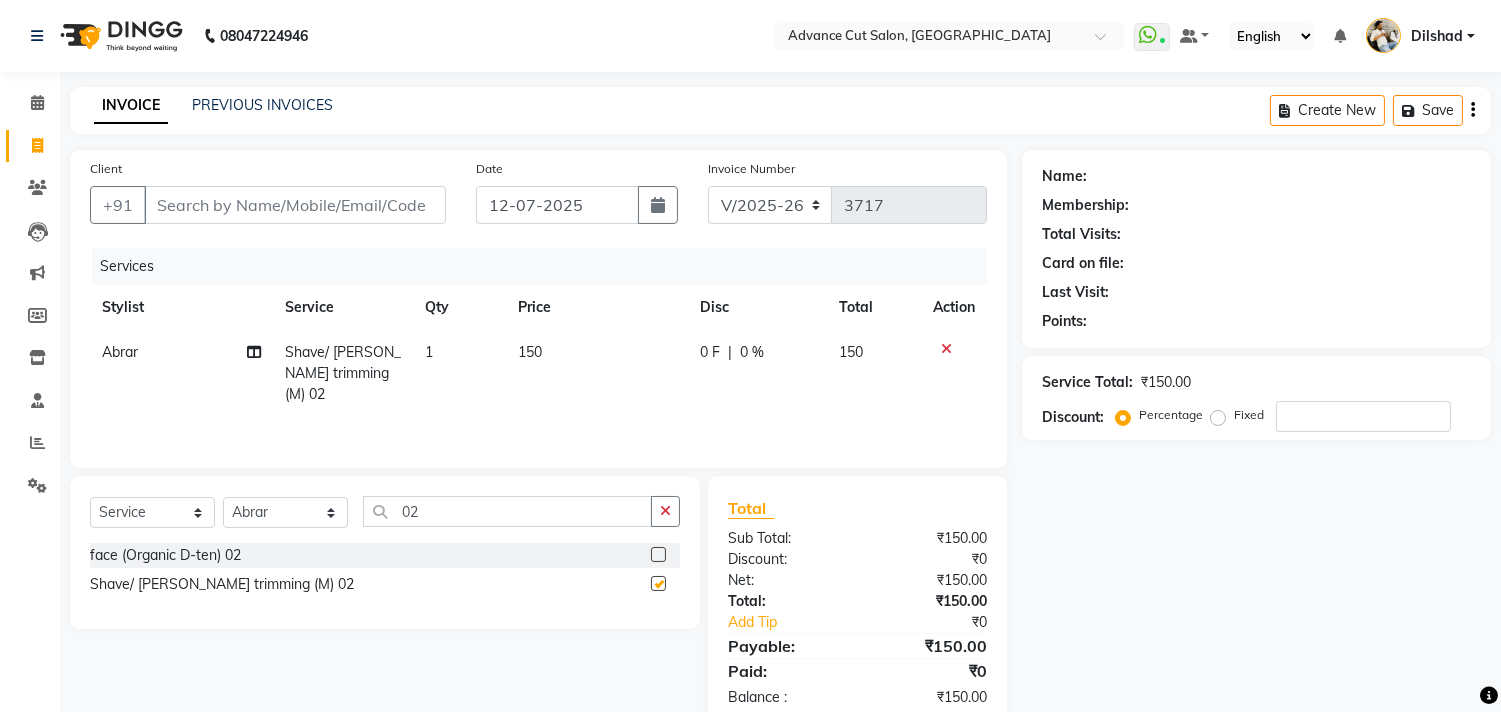 checkbox on "false" 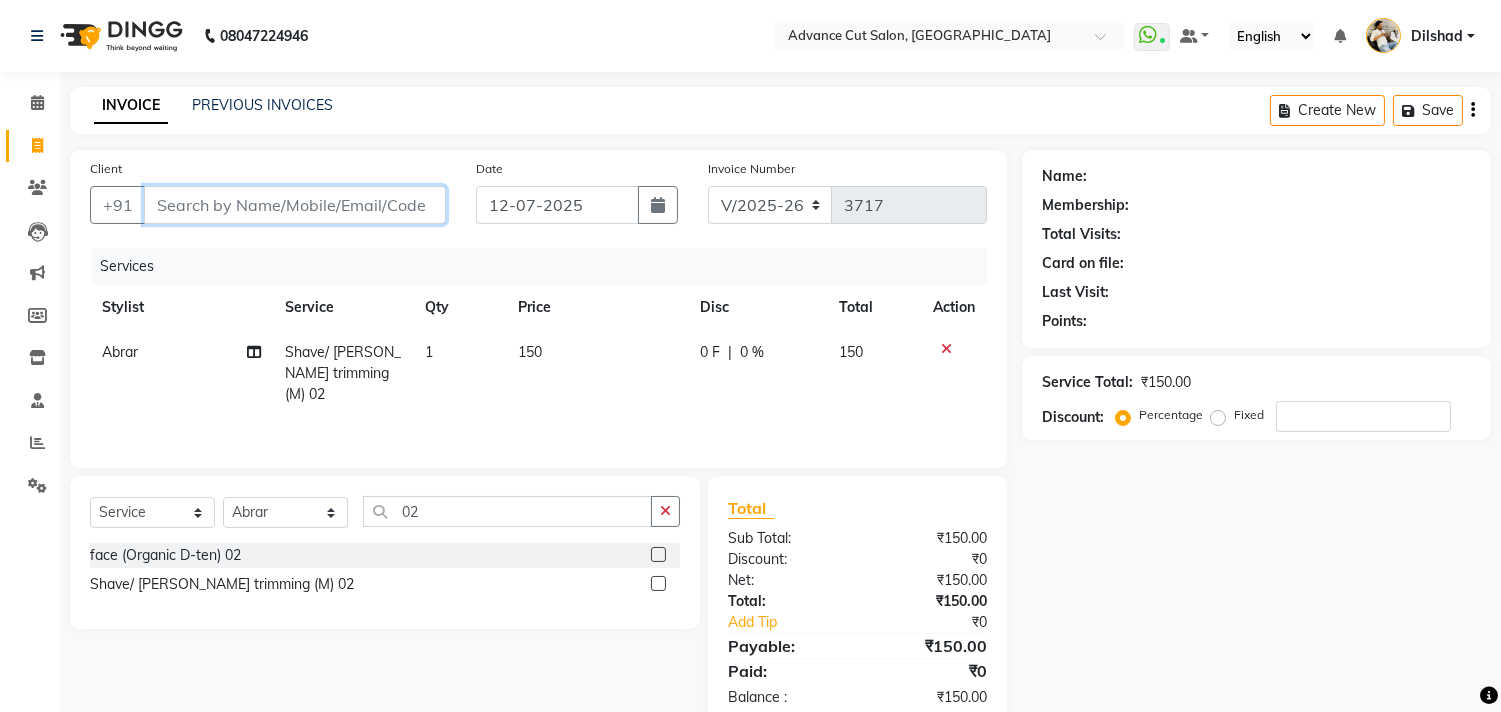 click on "Client" at bounding box center [295, 205] 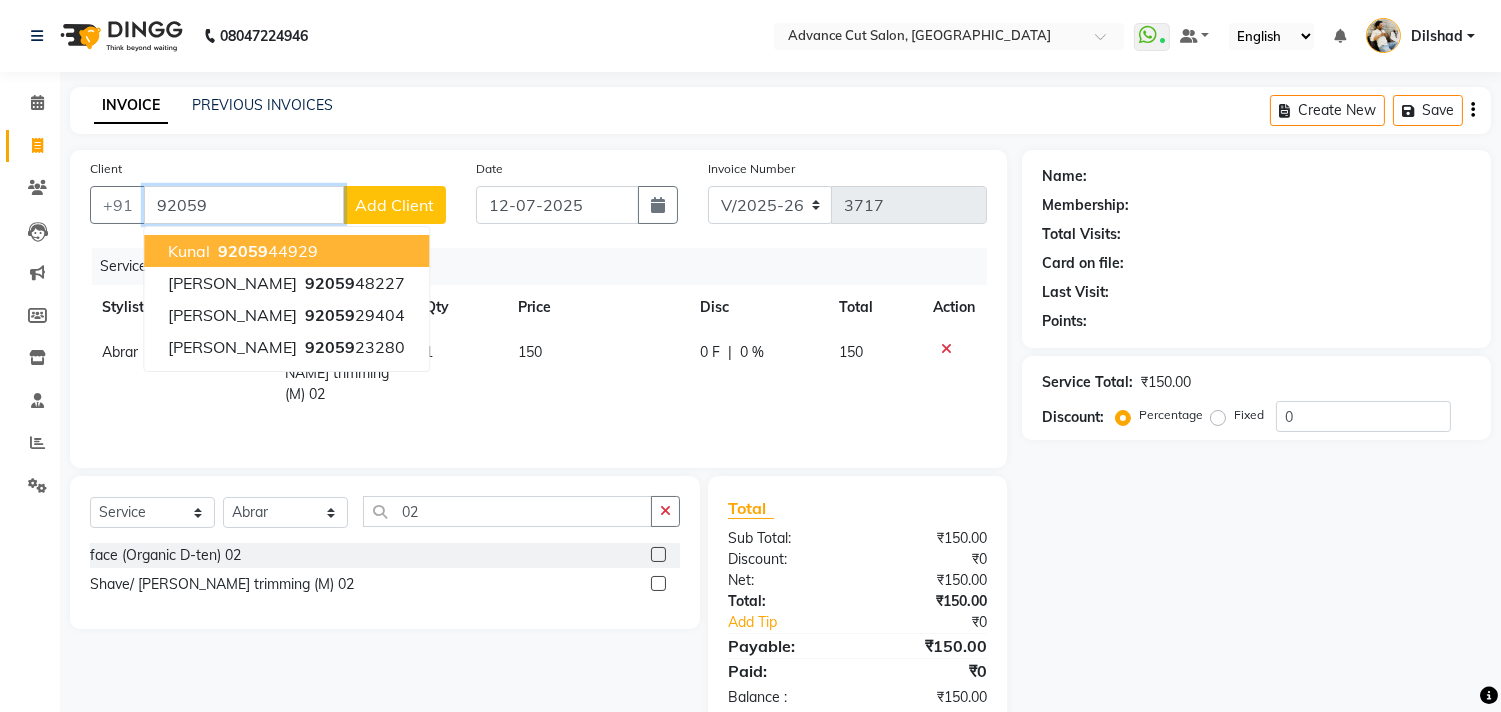 click on "Kunal   92059 44929" at bounding box center [286, 251] 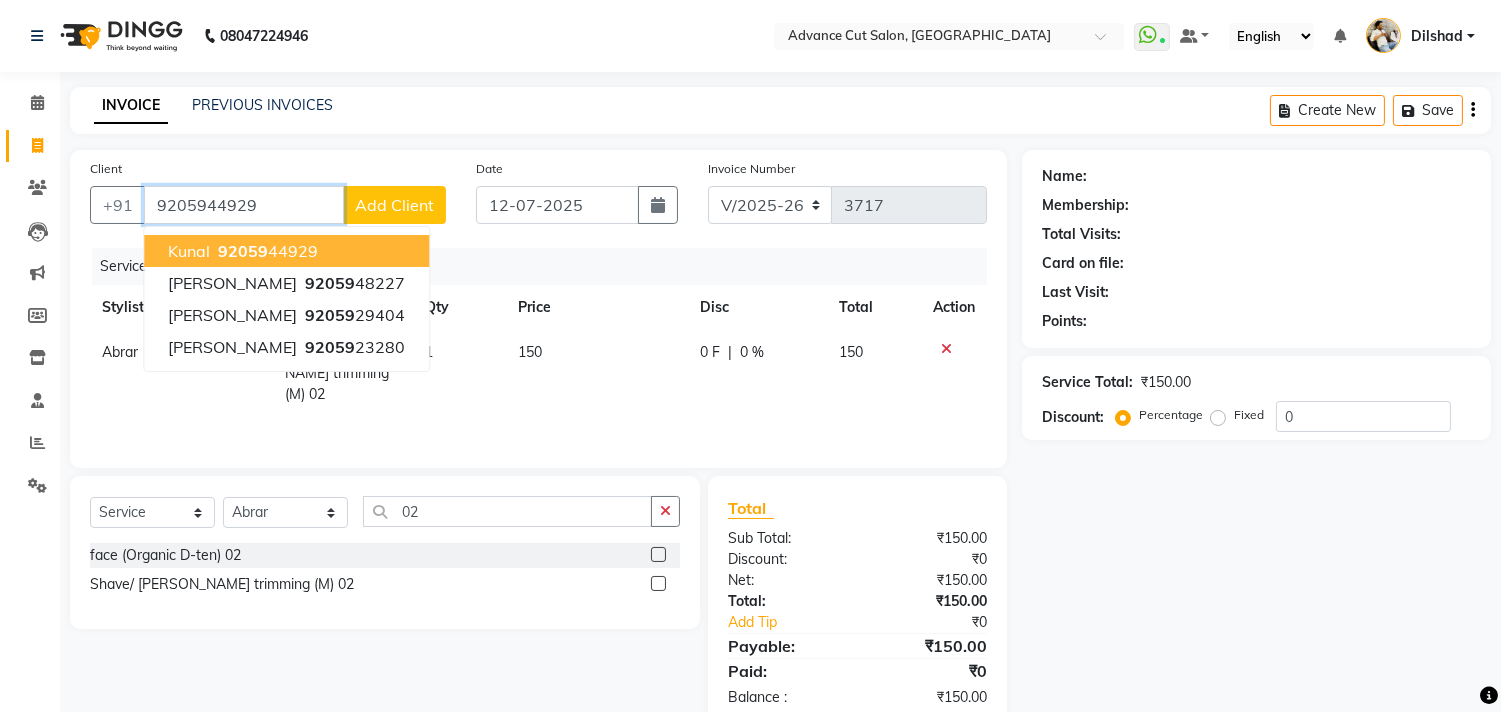 type on "9205944929" 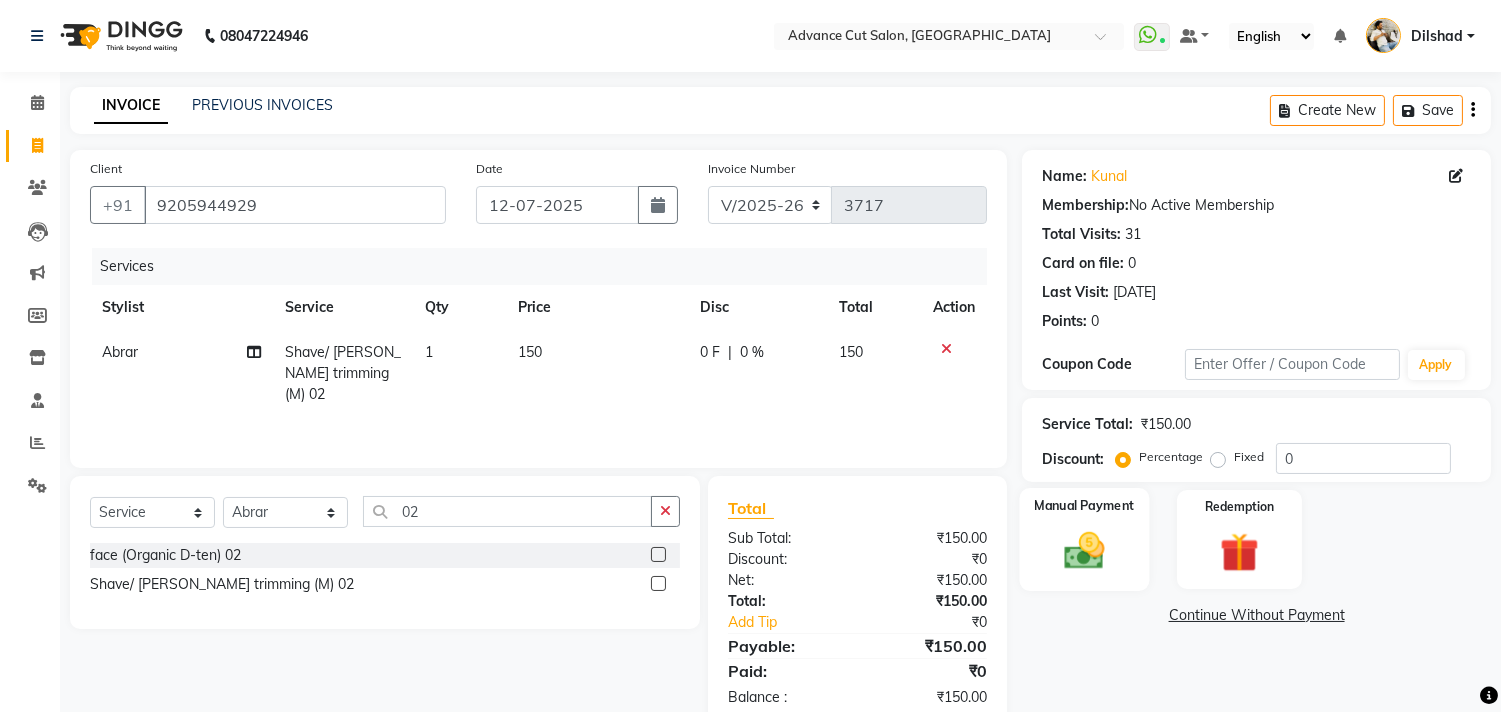 click 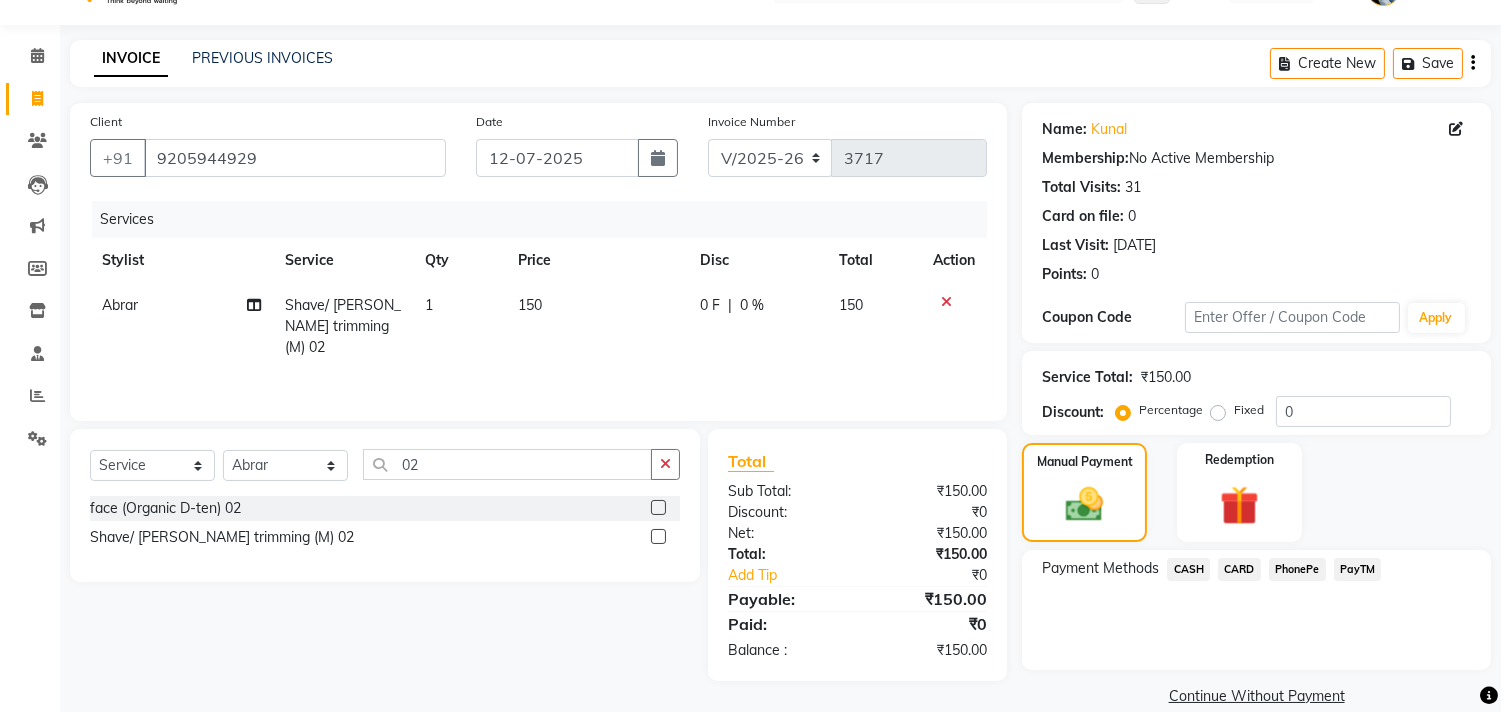 scroll, scrollTop: 74, scrollLeft: 0, axis: vertical 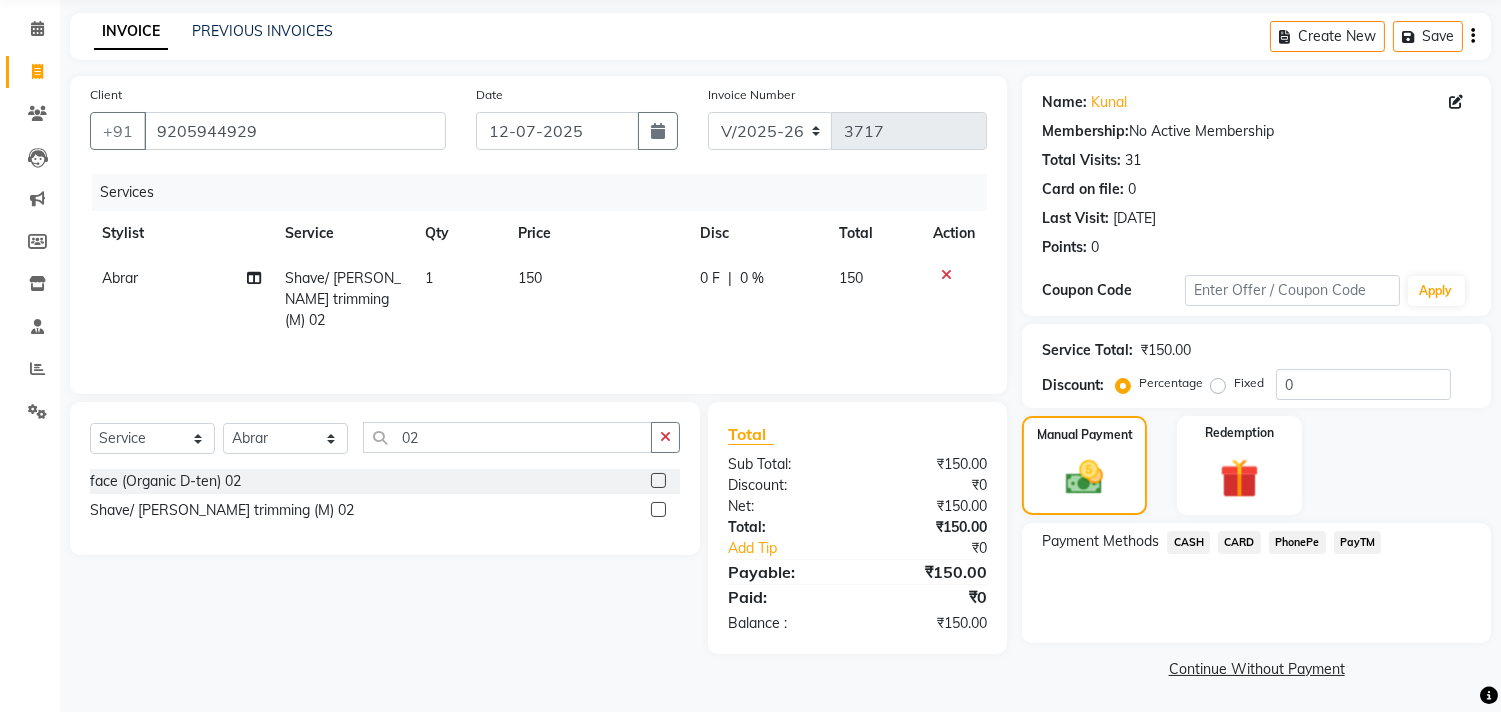 click on "PayTM" 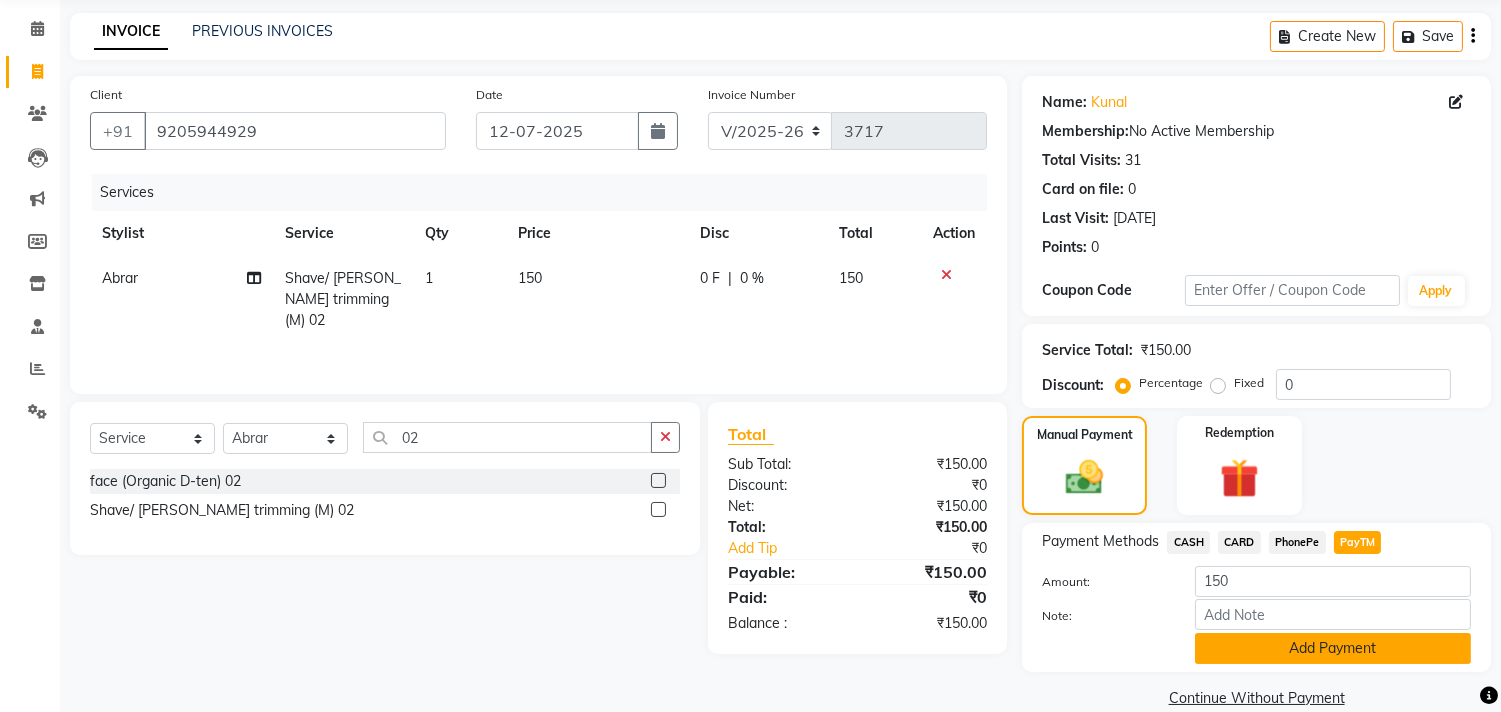 click on "Add Payment" 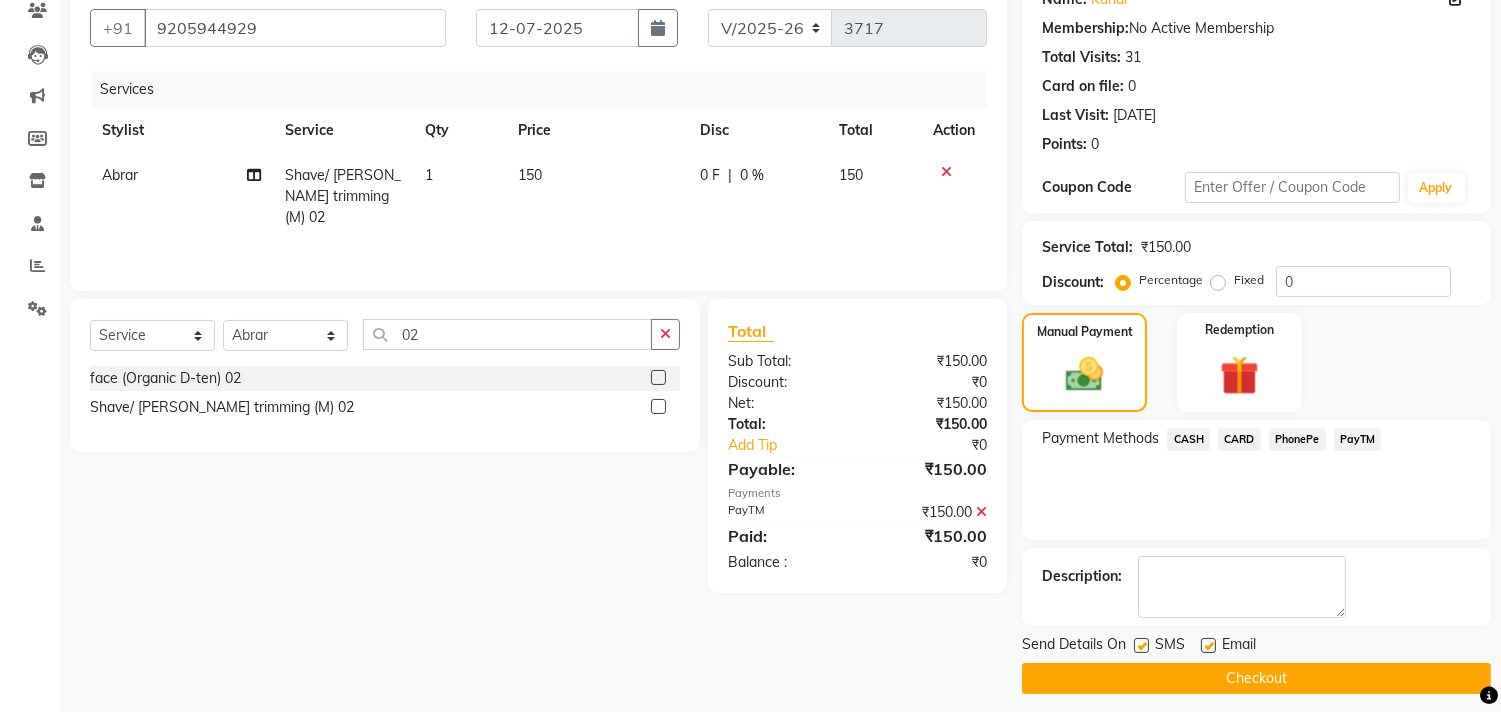 scroll, scrollTop: 187, scrollLeft: 0, axis: vertical 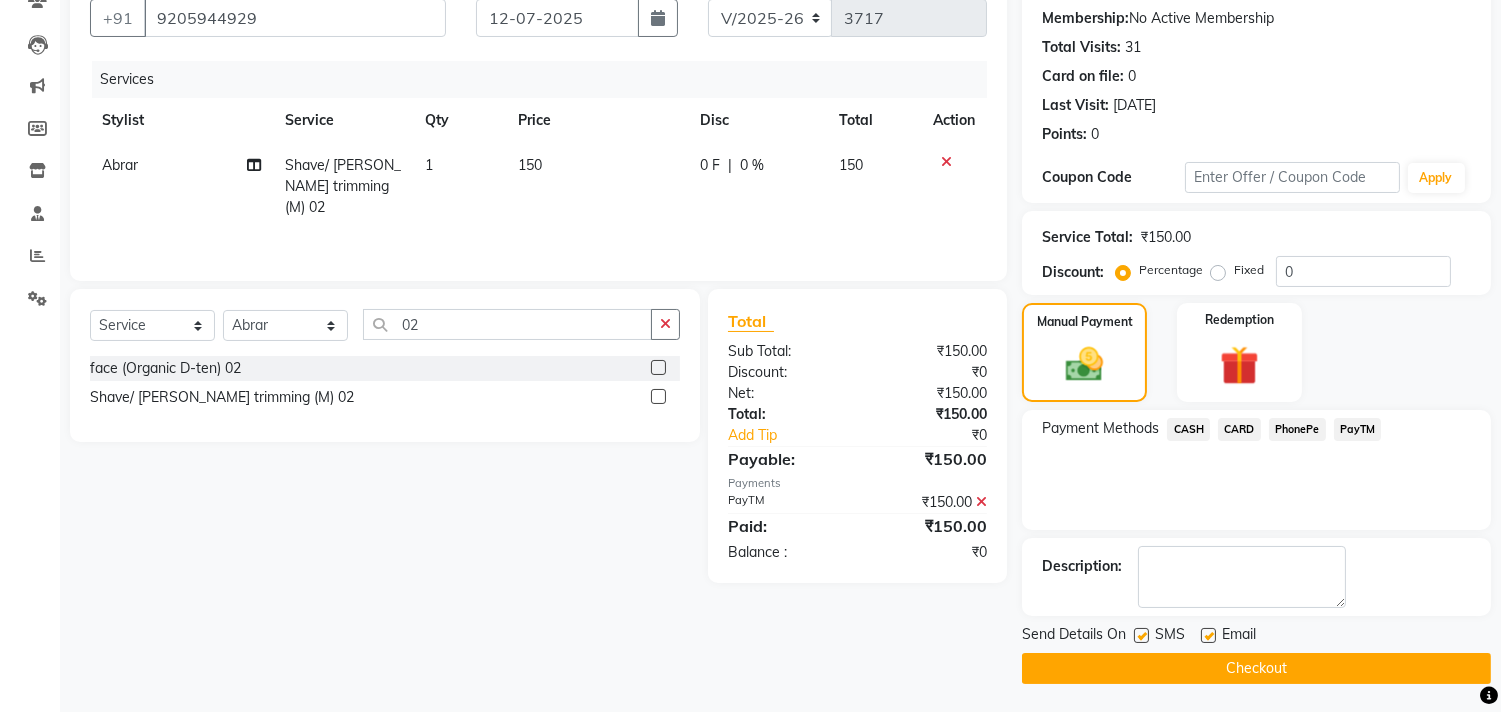 click on "Checkout" 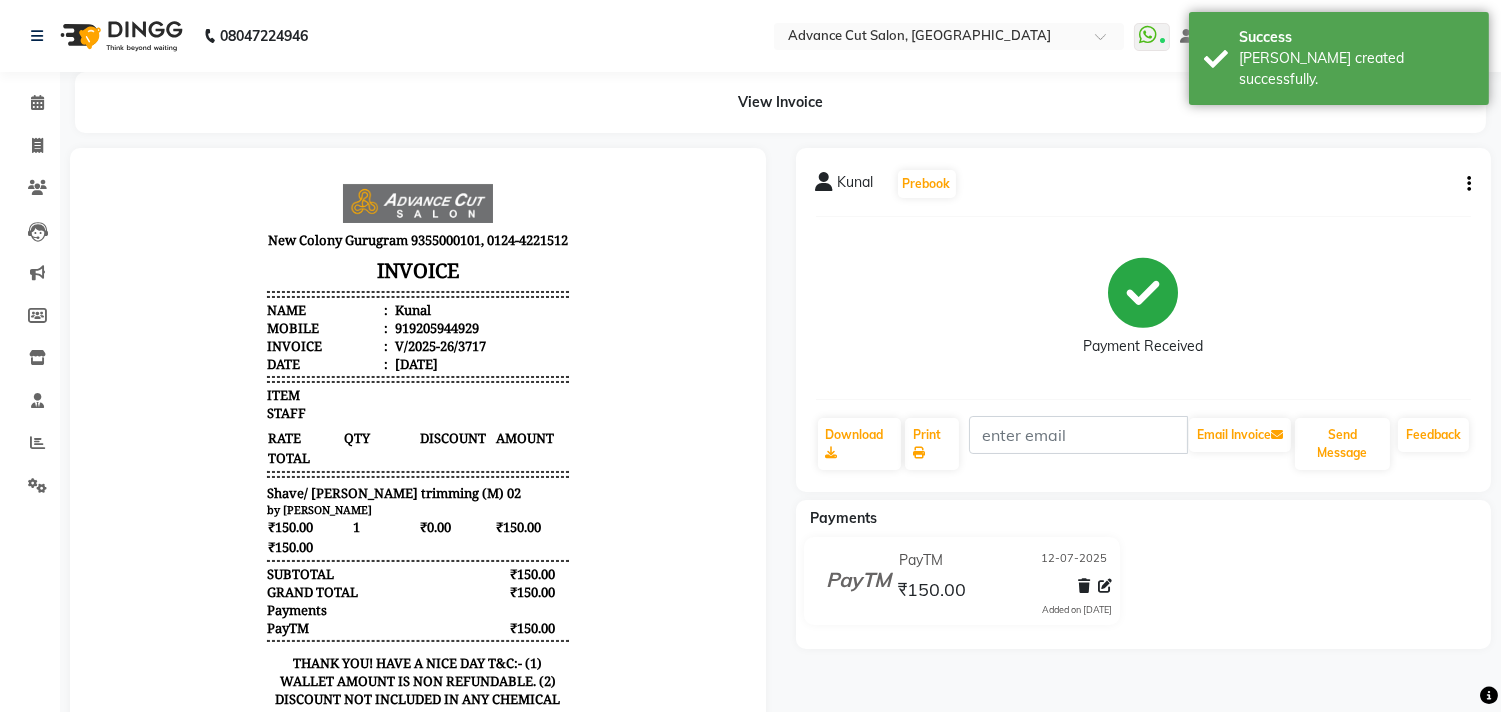 scroll, scrollTop: 0, scrollLeft: 0, axis: both 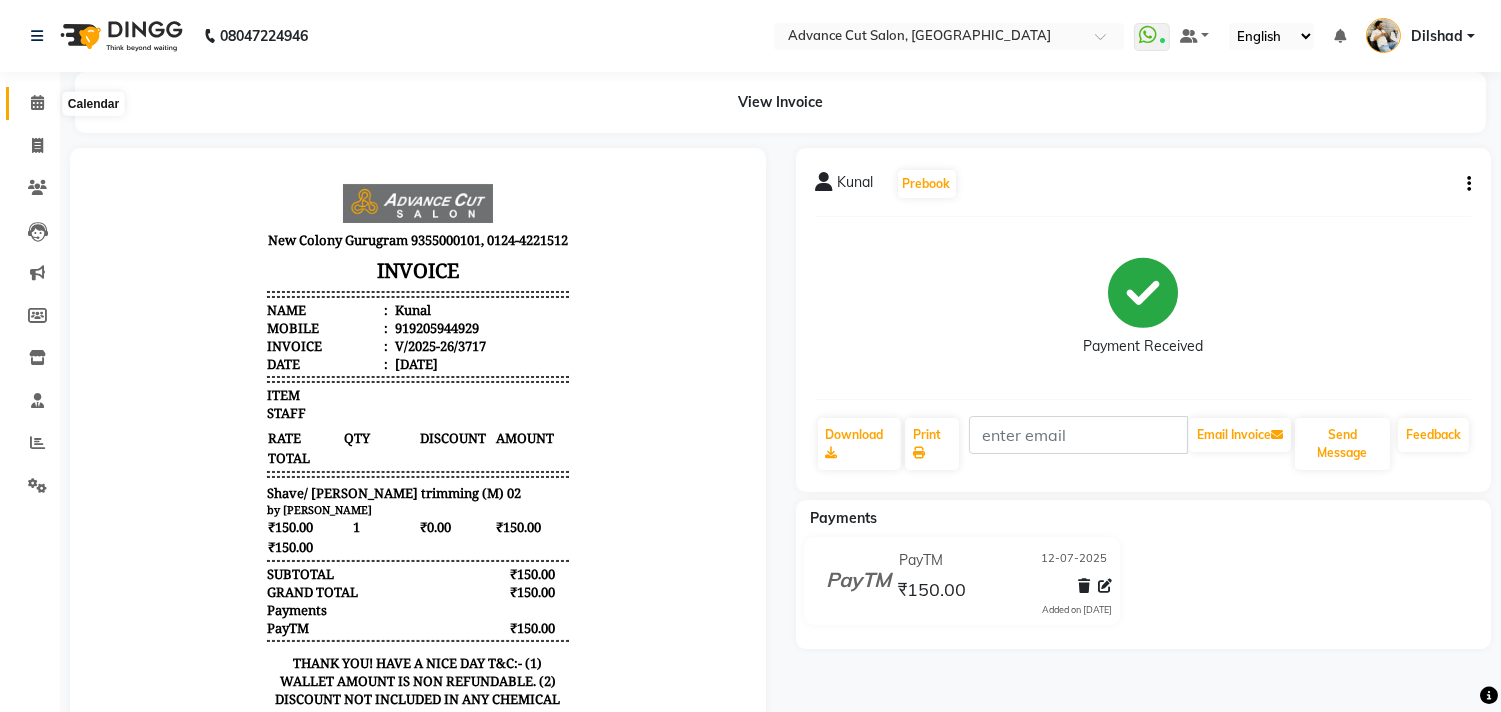 click 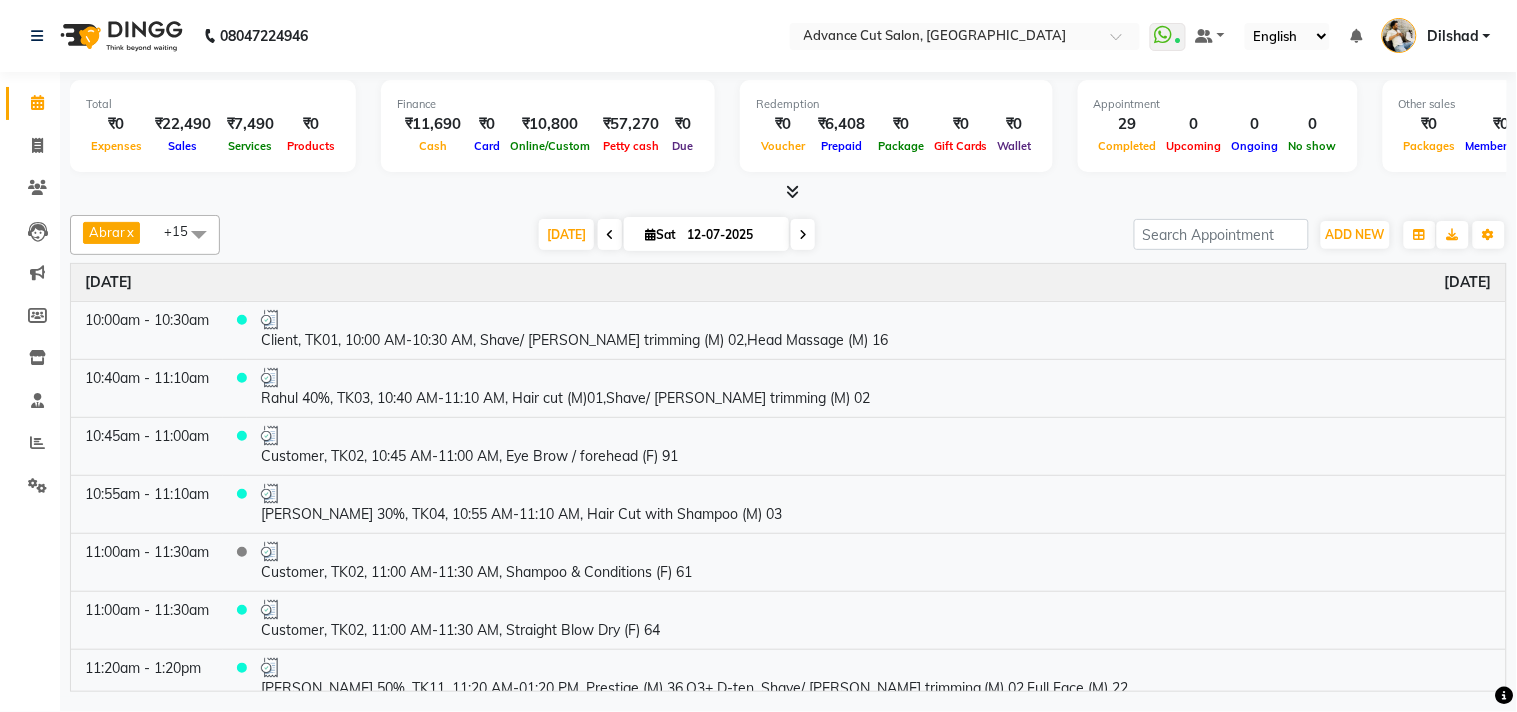 click at bounding box center (792, 191) 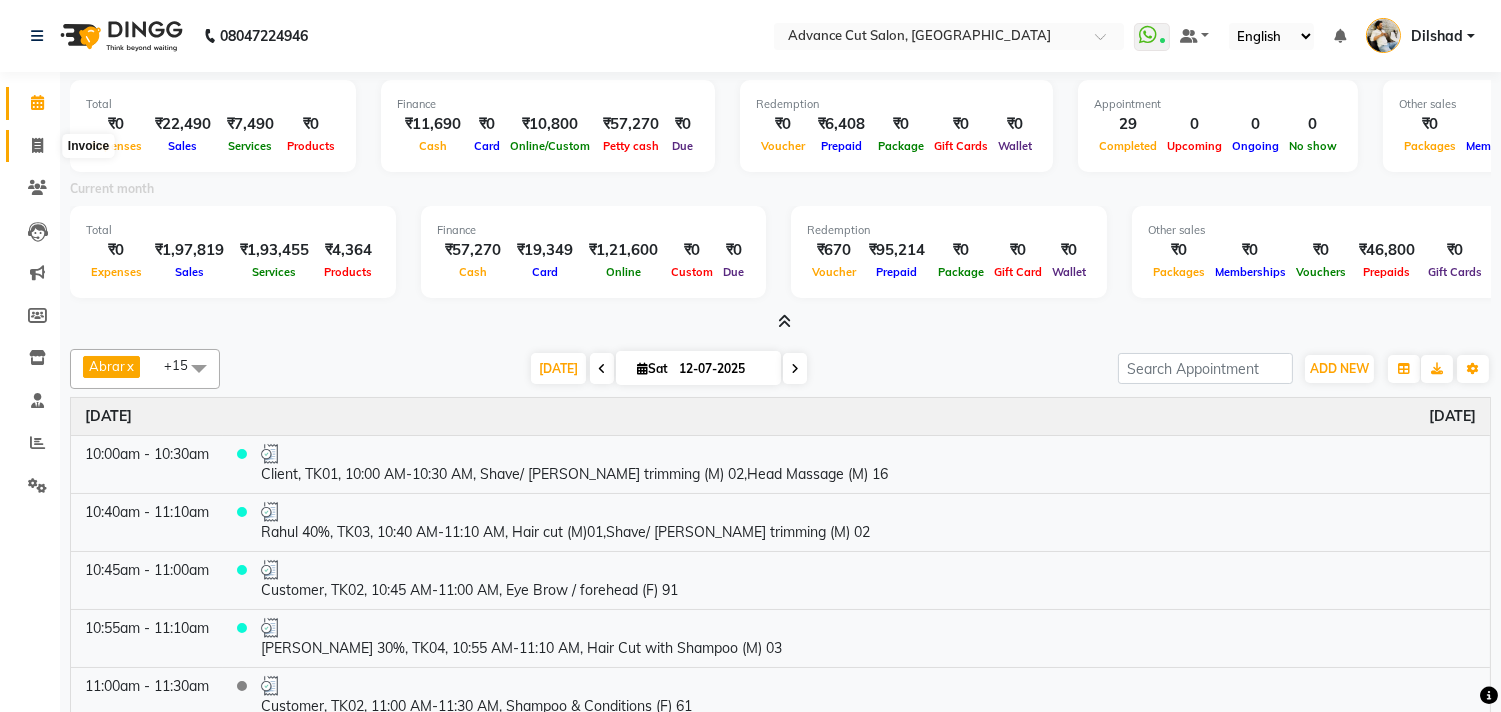 click 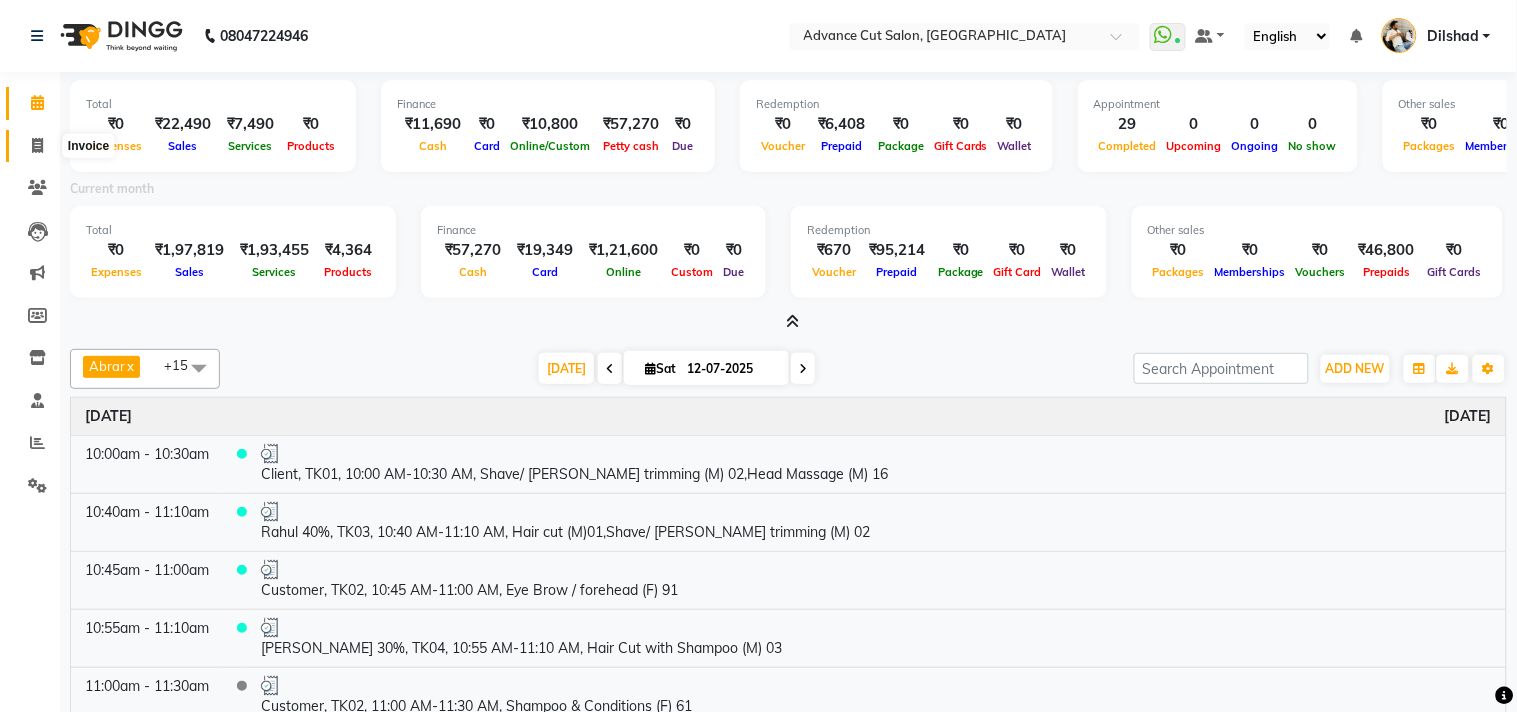 select on "922" 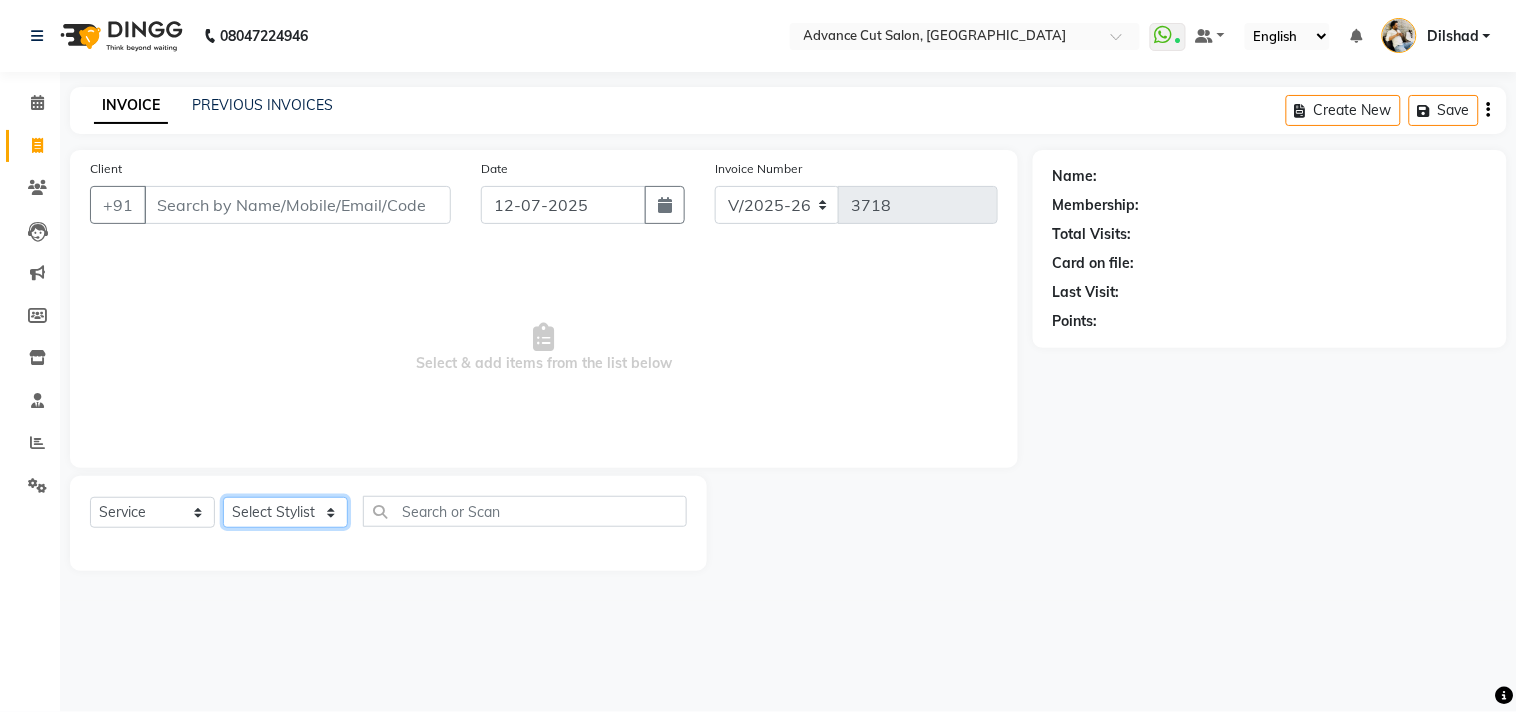 drag, startPoint x: 300, startPoint y: 517, endPoint x: 293, endPoint y: 501, distance: 17.464249 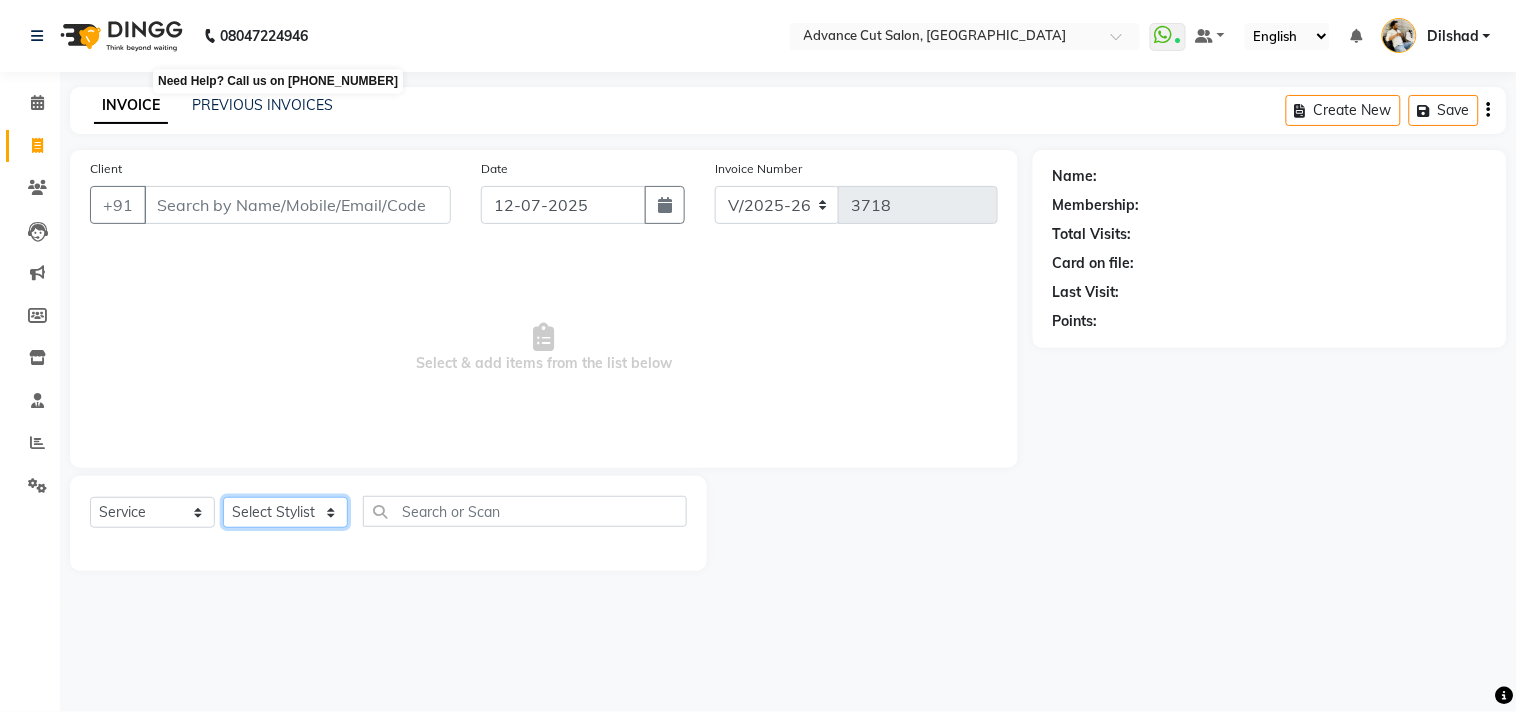 select on "85496" 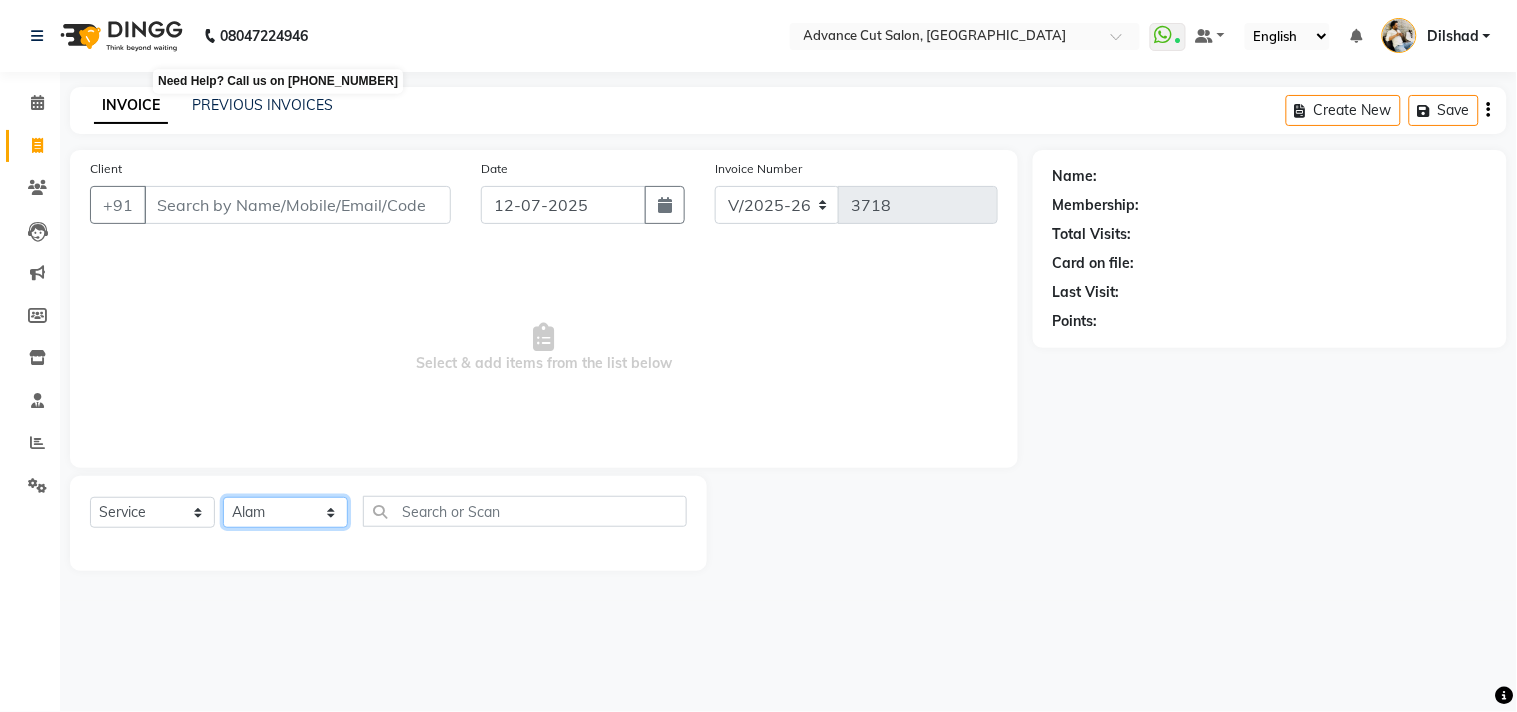 click on "Select Stylist [PERSON_NAME] Avinash Dilshad [PERSON_NAME] [PERSON_NAME] [PERSON_NAME] [PERSON_NAME]  [PERSON_NAME] [PERSON_NAME]  [PERSON_NAME] [PERSON_NAME]" 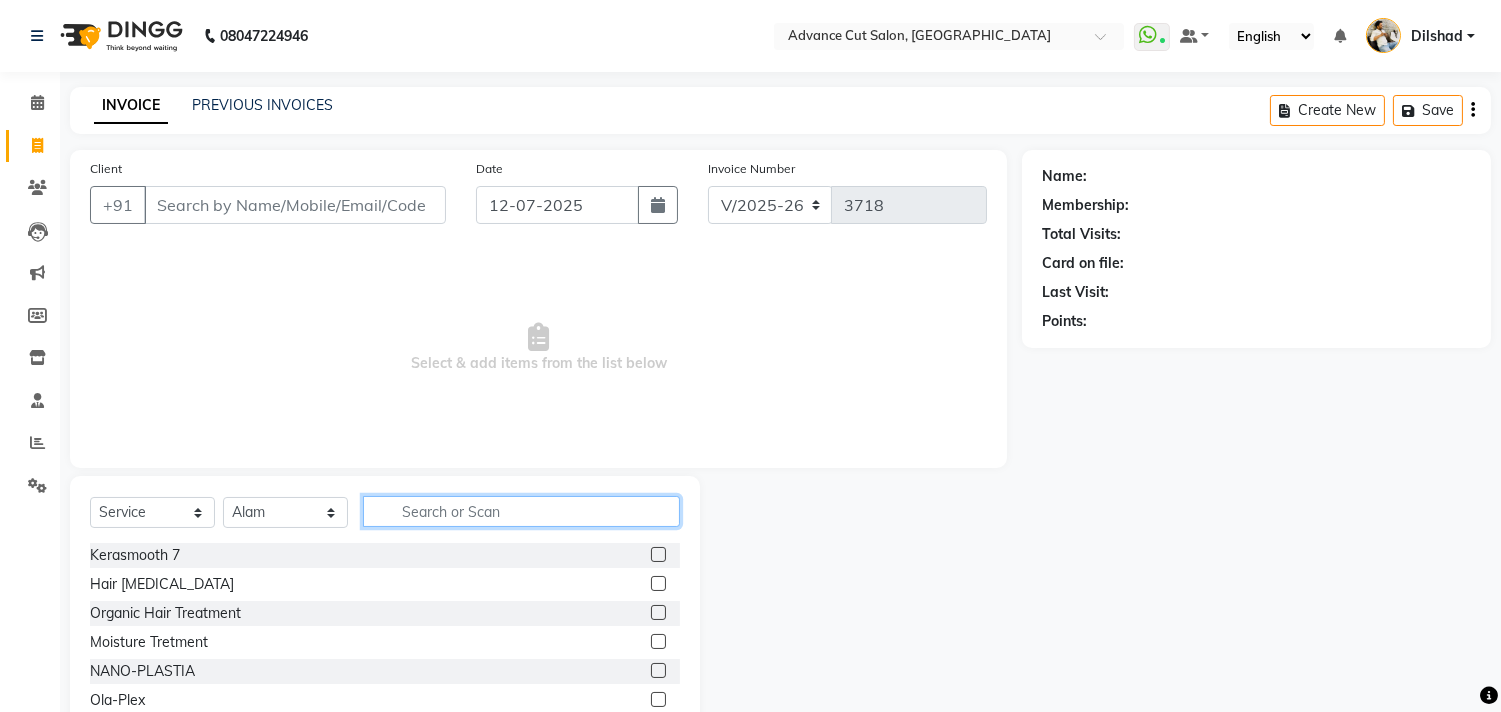 click 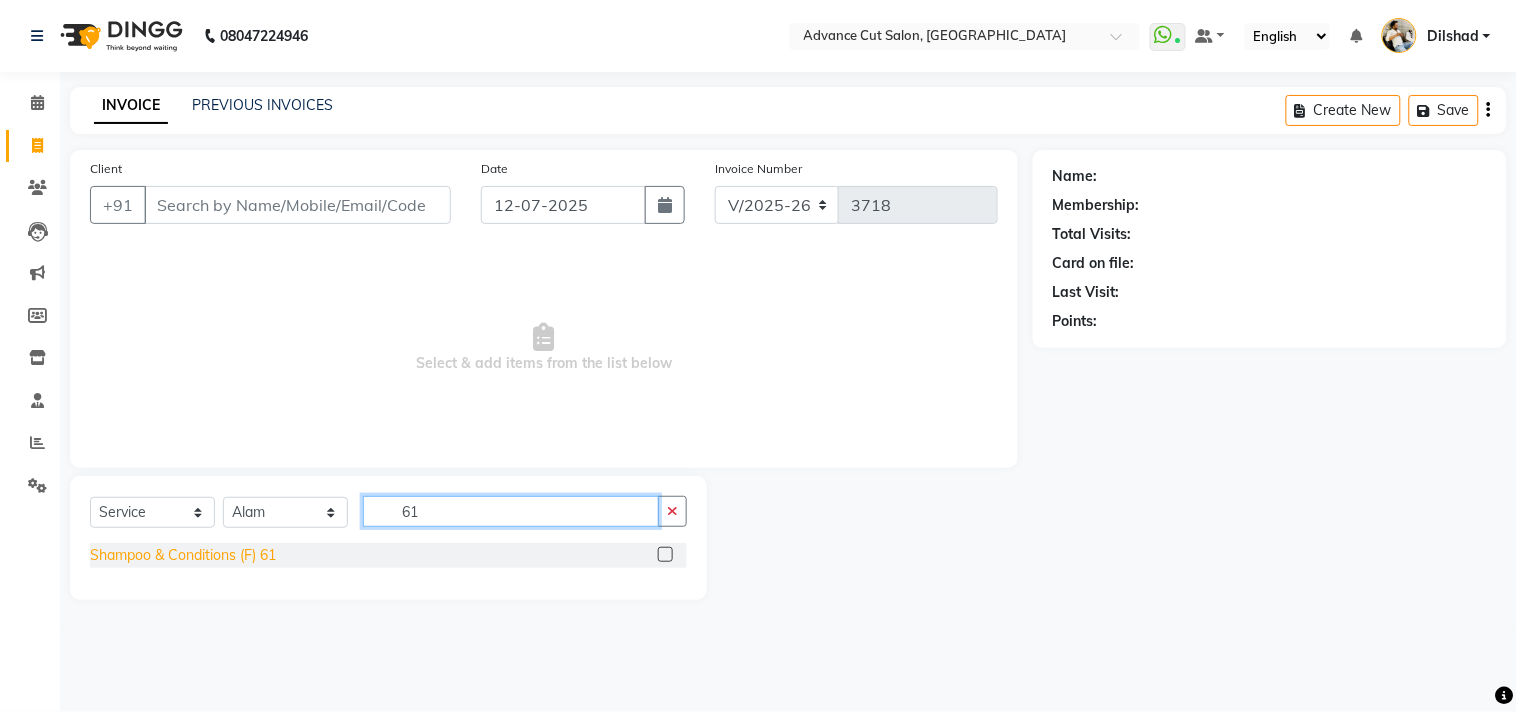type on "61" 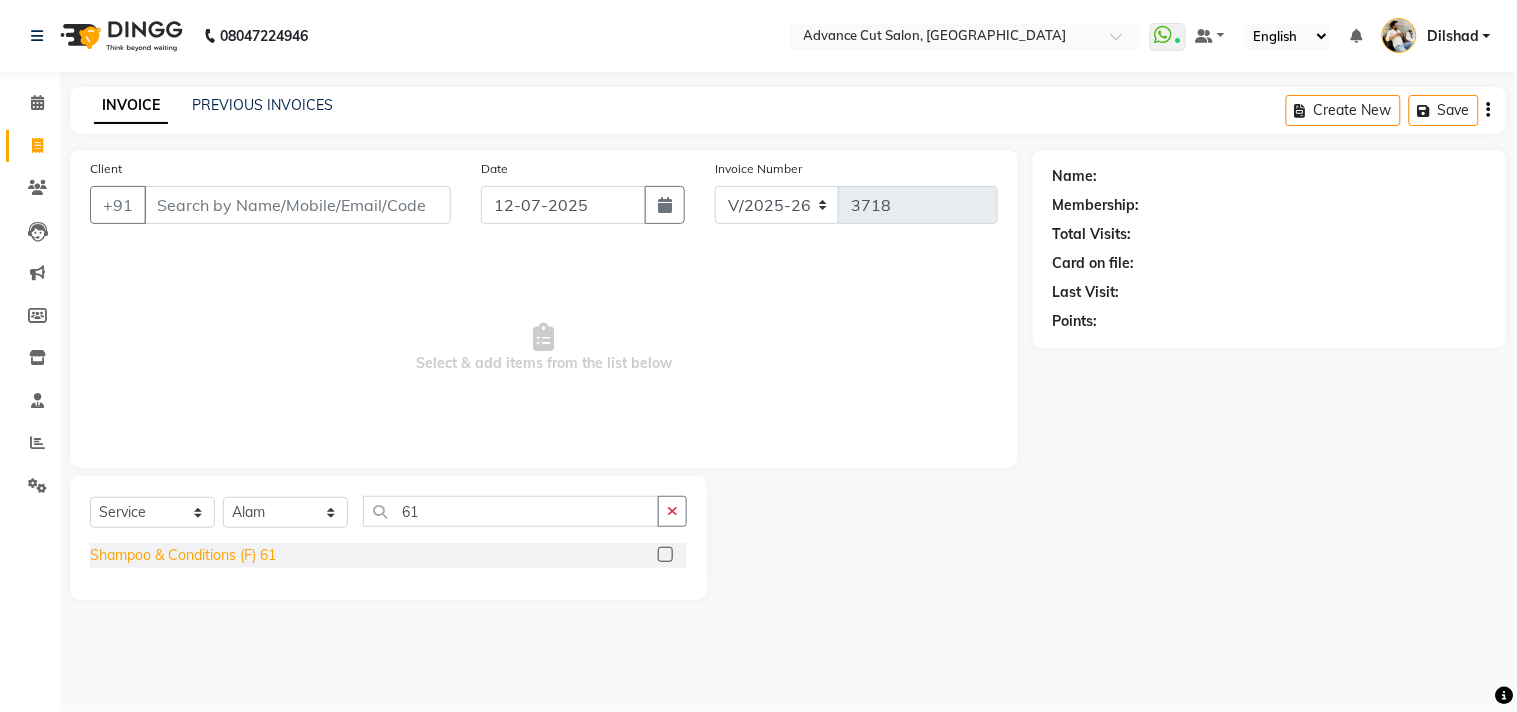 click on "Shampoo & Conditions (F) 61" 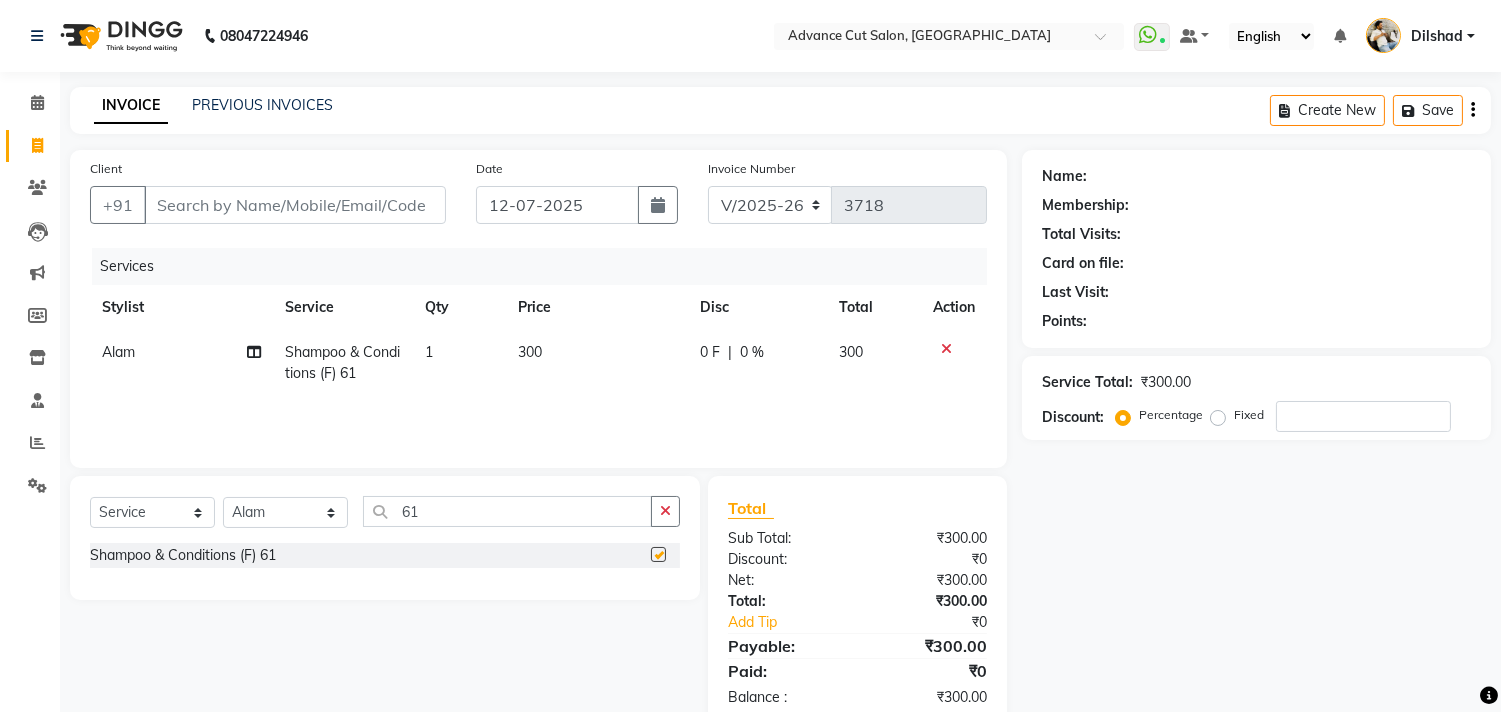 checkbox on "false" 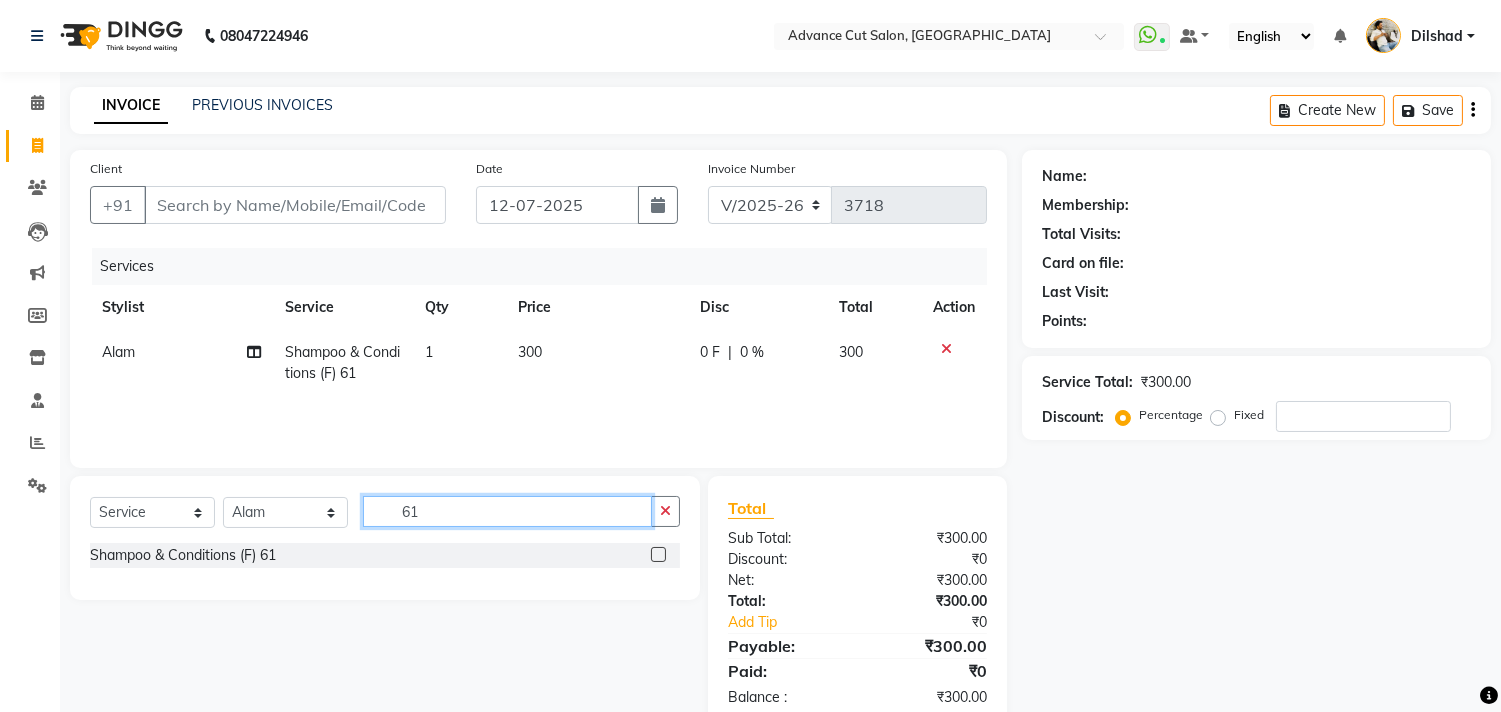 click on "61" 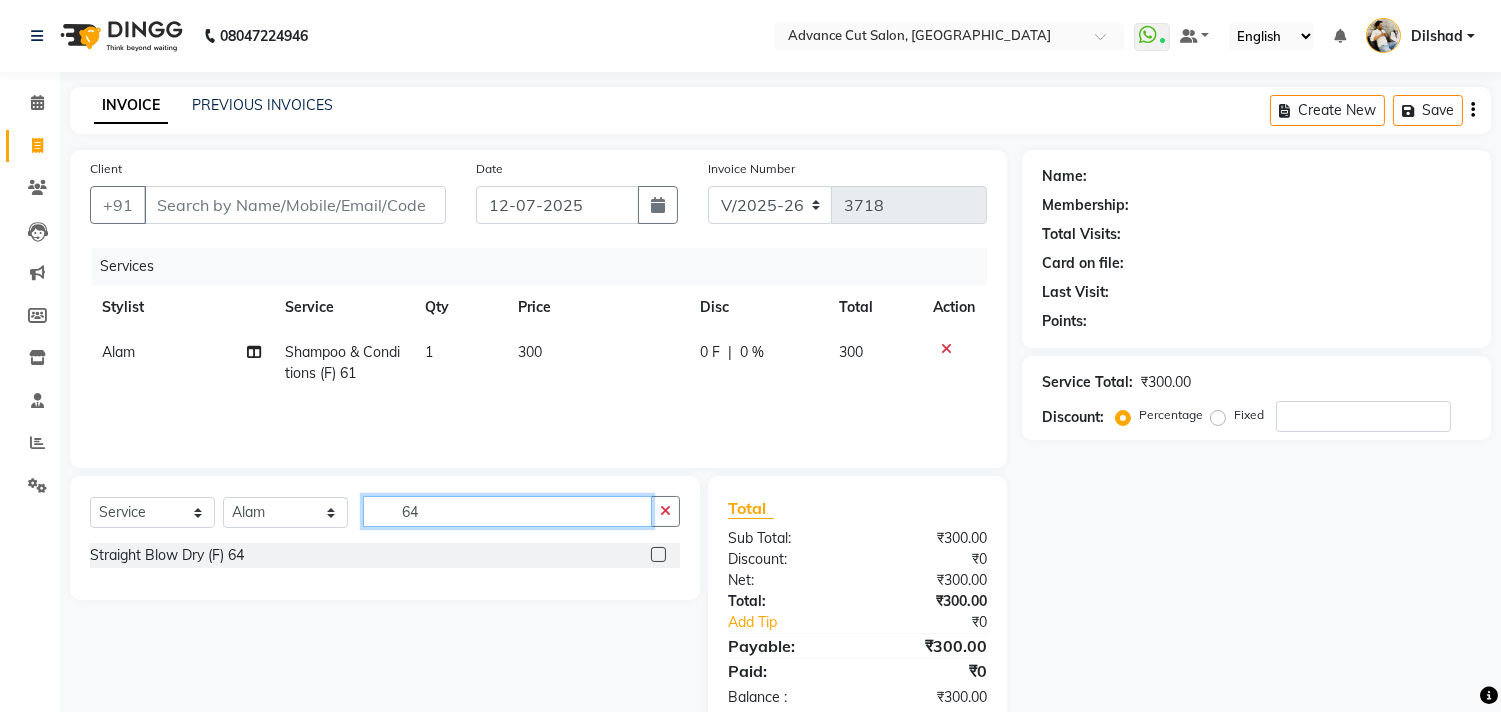 type on "64" 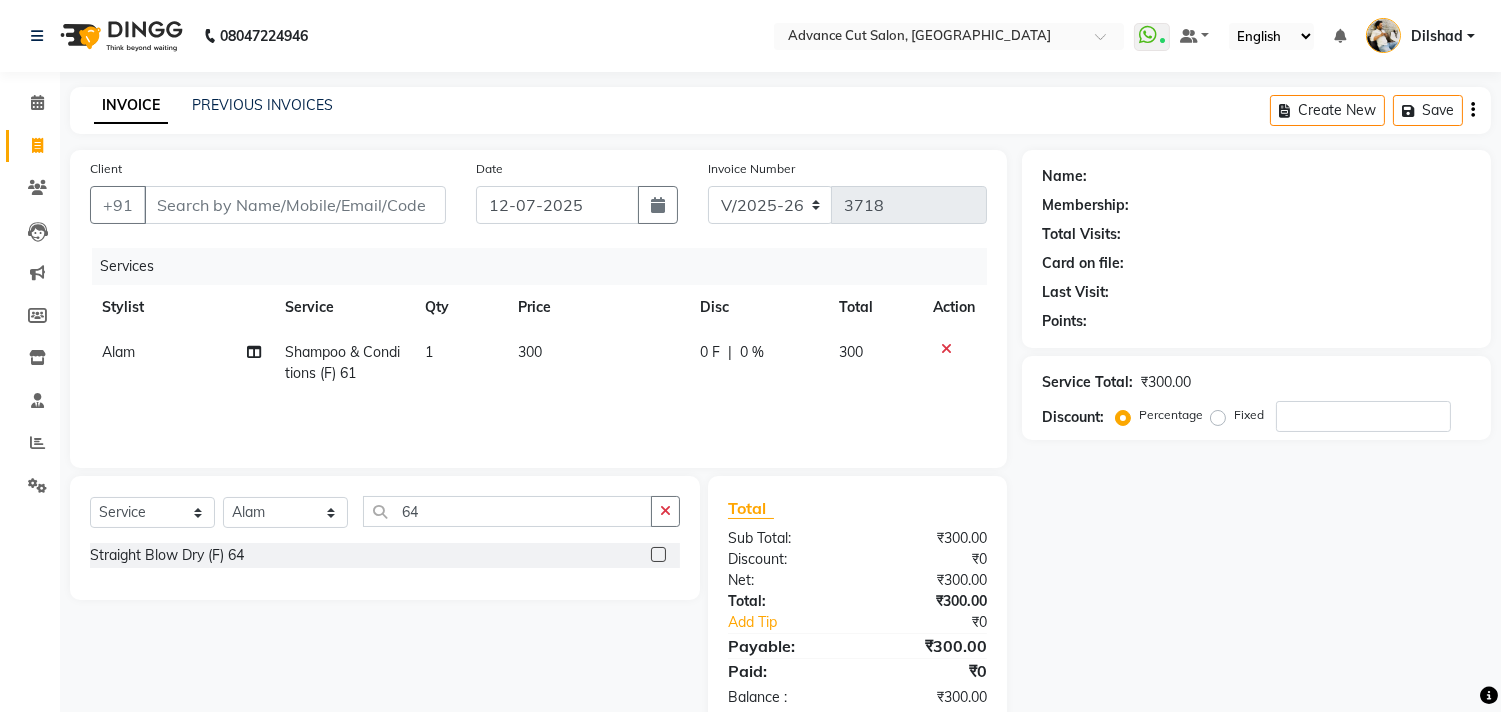 click on "Select  Service  Product  Membership  Package Voucher Prepaid Gift Card  Select Stylist [PERSON_NAME] Avinash Dilshad [PERSON_NAME] [PERSON_NAME] [PERSON_NAME] [PERSON_NAME]  [PERSON_NAME] [PERSON_NAME]  [PERSON_NAME] [PERSON_NAME] 64" 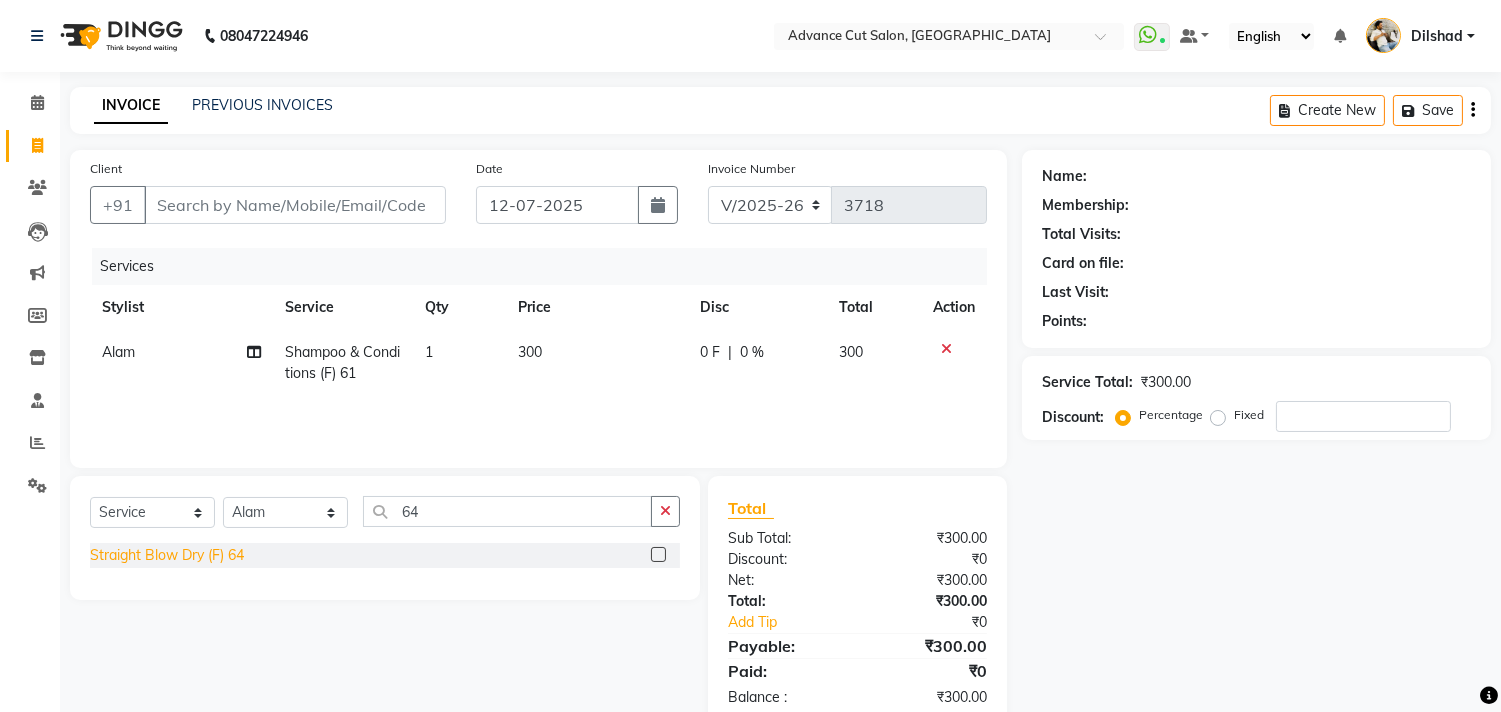click on "Straight Blow Dry (F) 64" 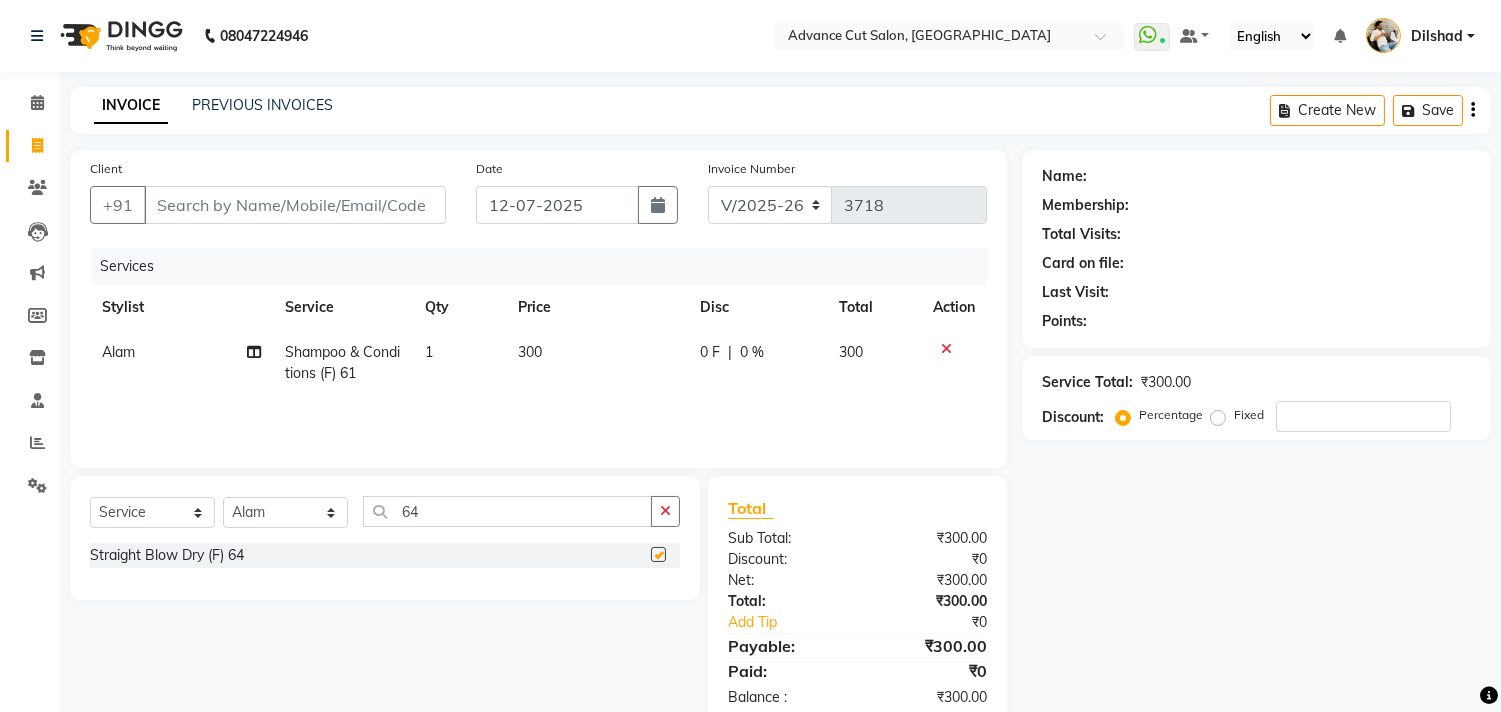 checkbox on "false" 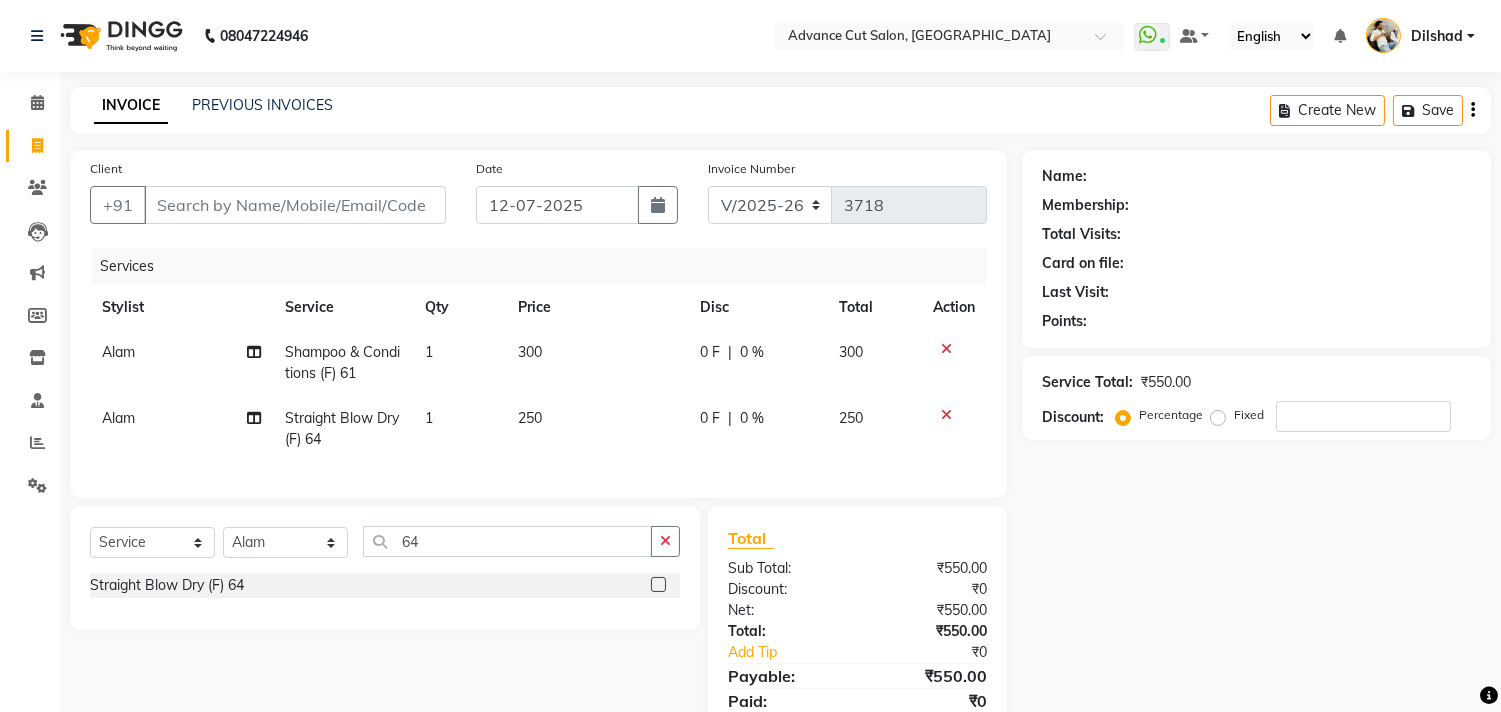 drag, startPoint x: 206, startPoint y: 157, endPoint x: 197, endPoint y: 175, distance: 20.12461 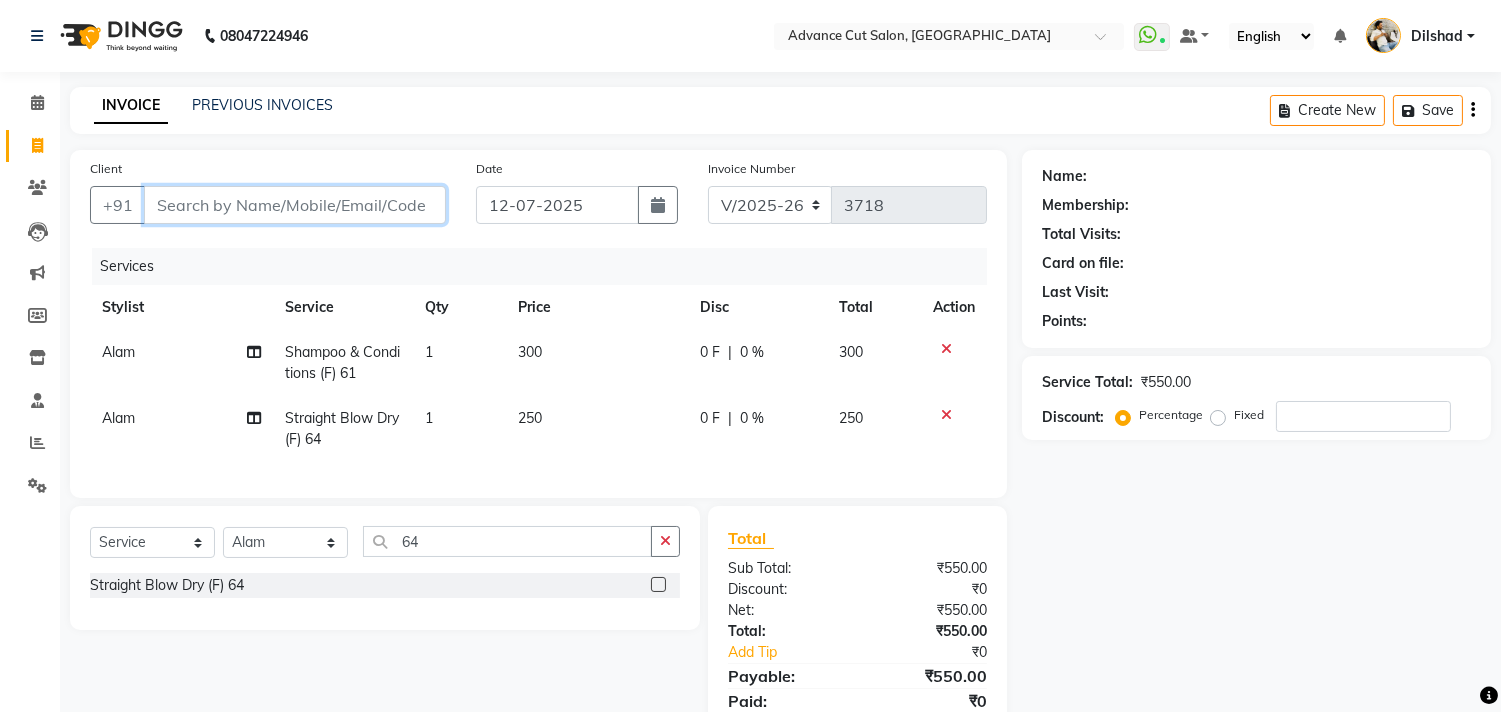 click on "Client" at bounding box center [295, 205] 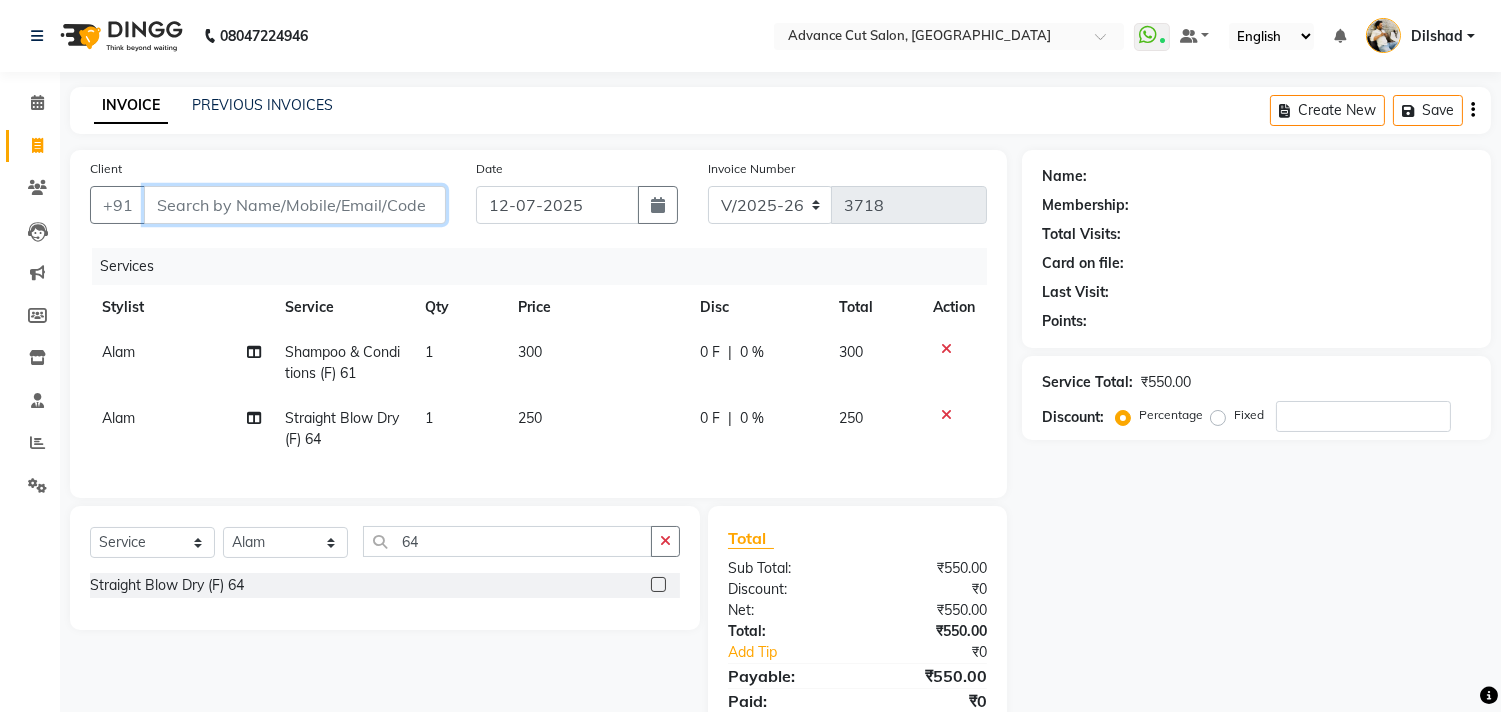 type on "8" 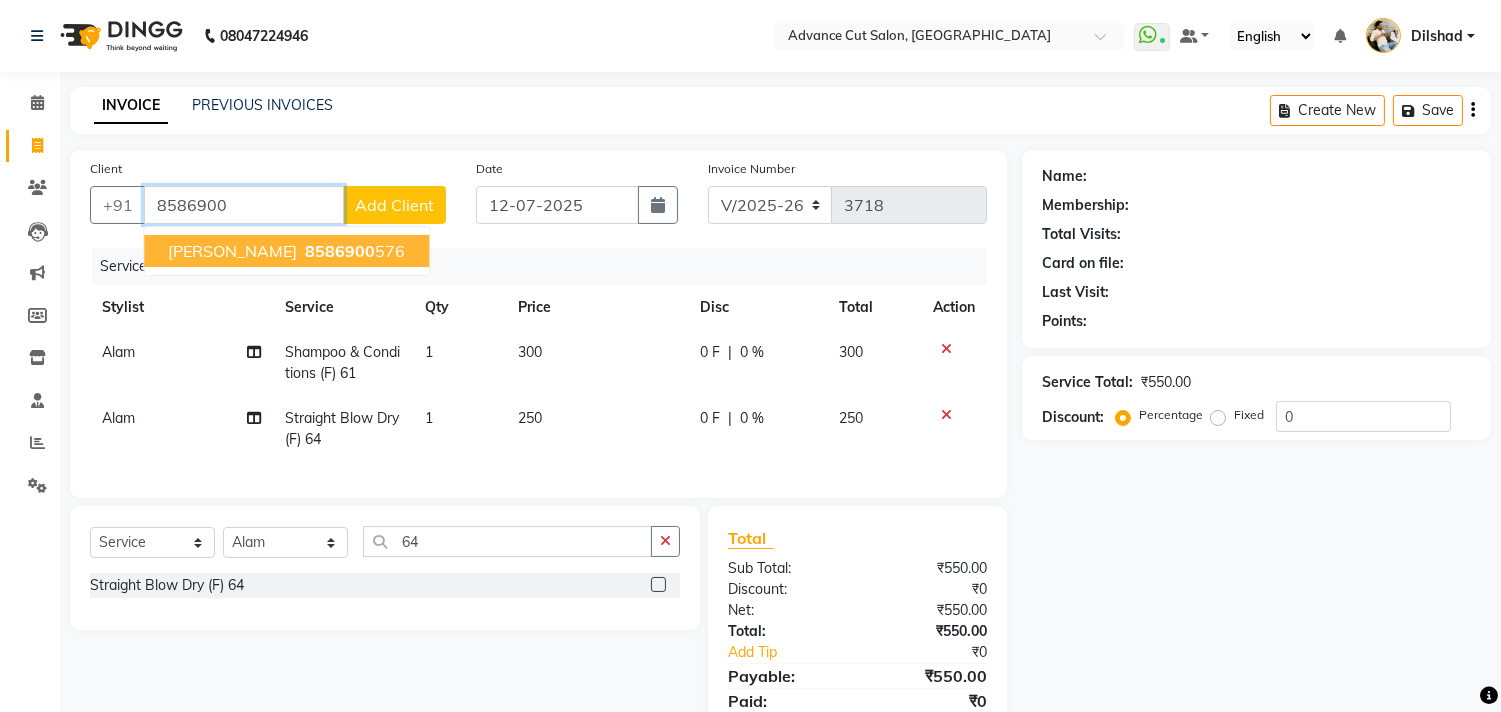 click on "[PERSON_NAME]" at bounding box center (232, 251) 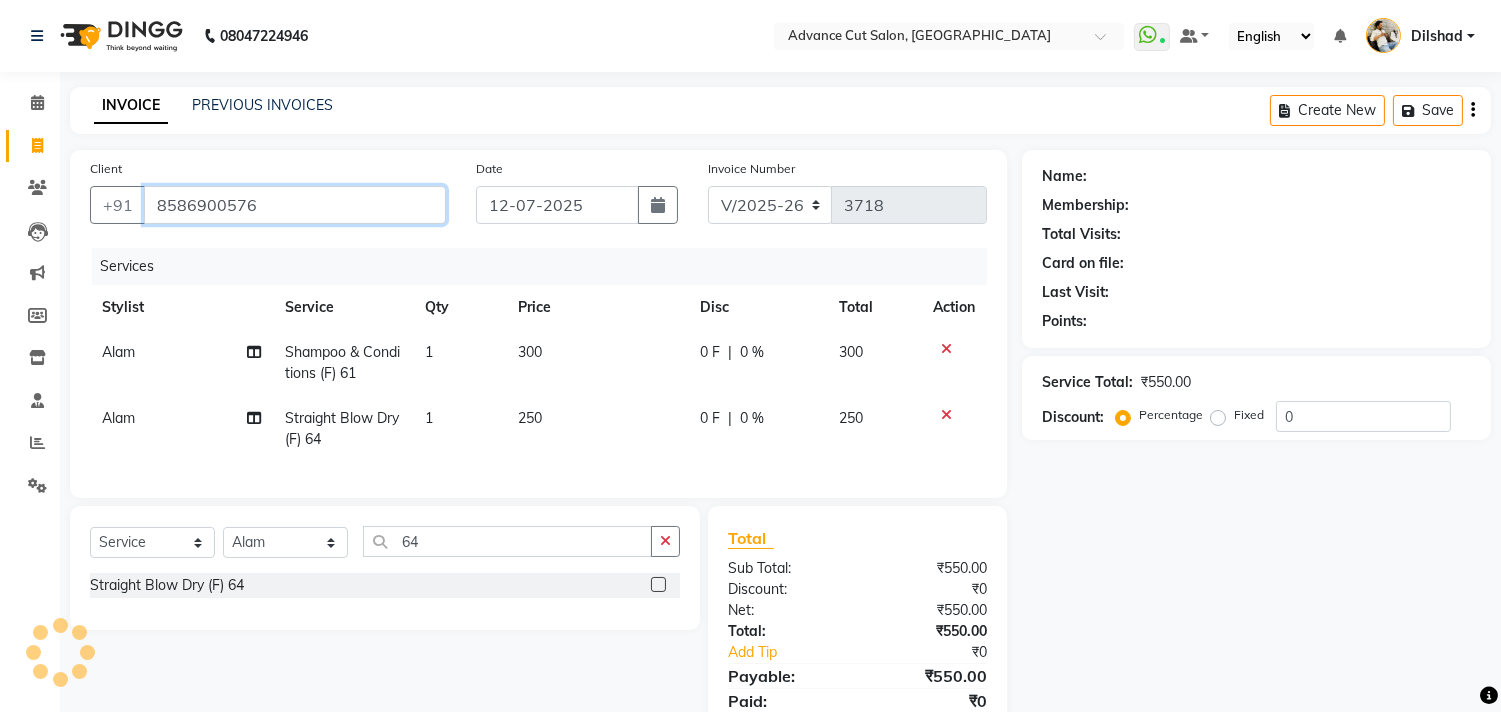 type on "8586900576" 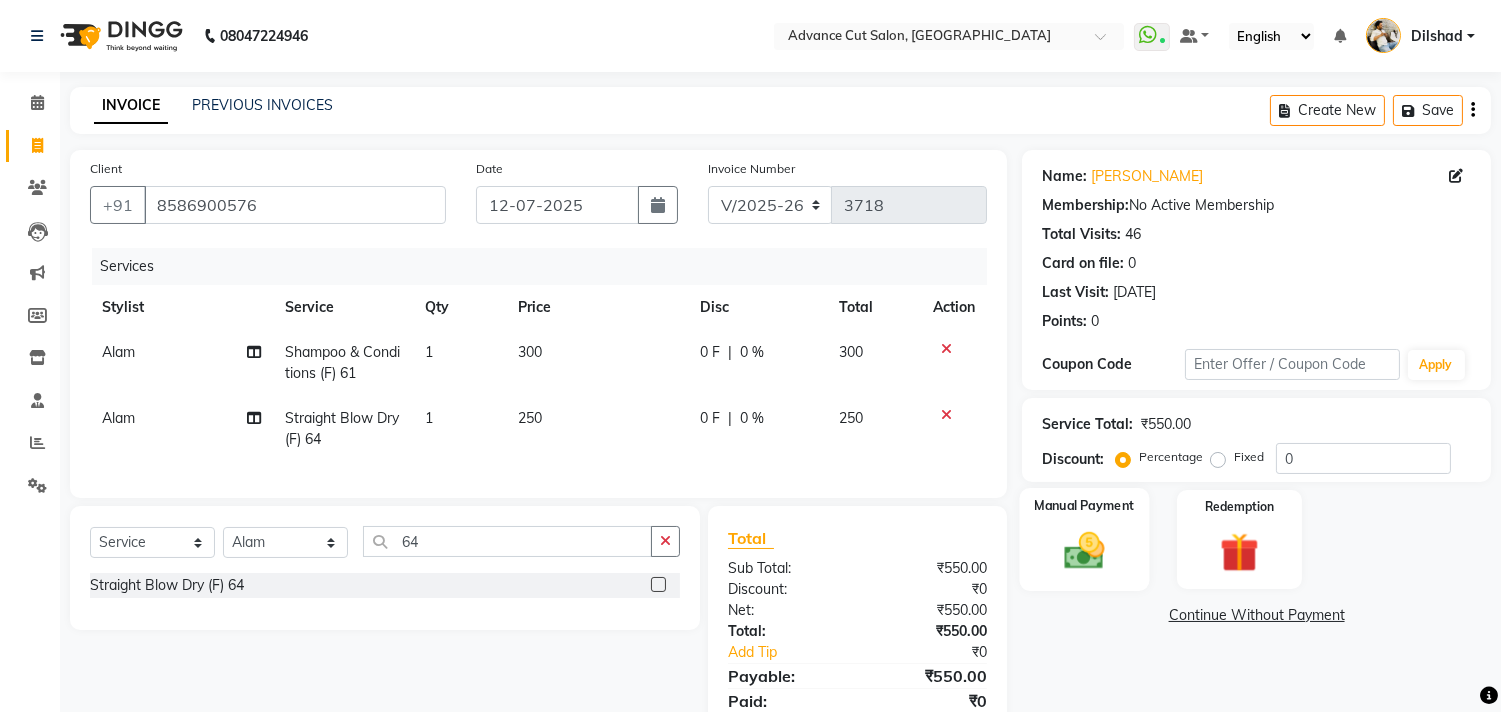 click 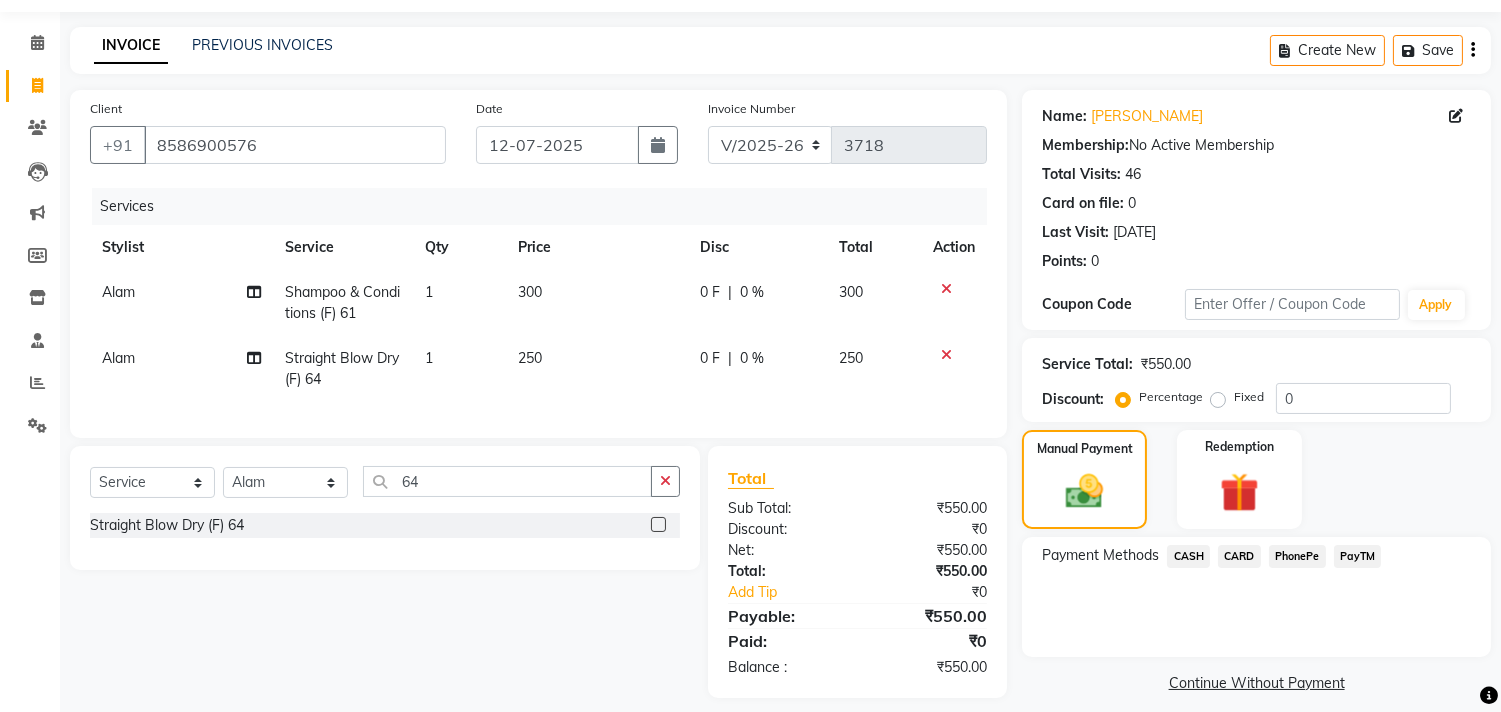 scroll, scrollTop: 92, scrollLeft: 0, axis: vertical 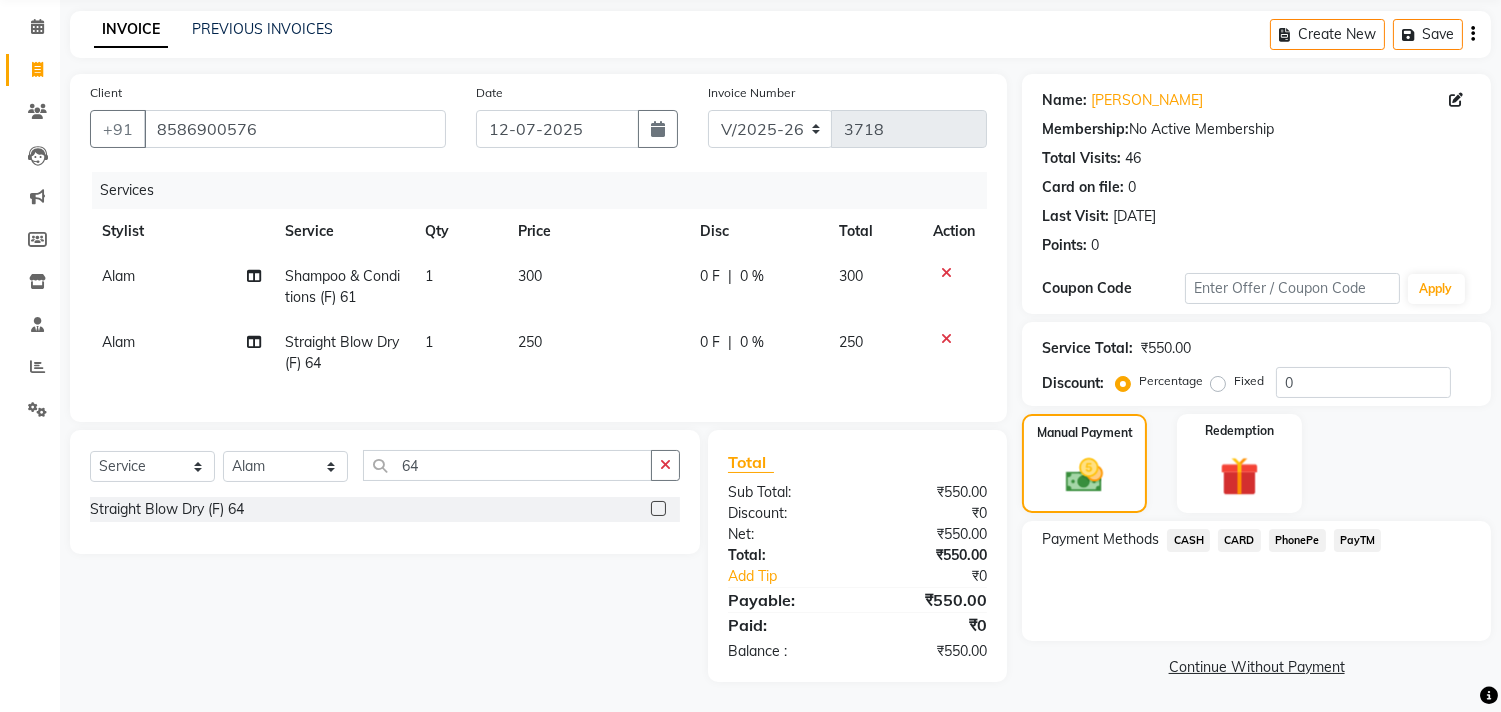 click on "PayTM" 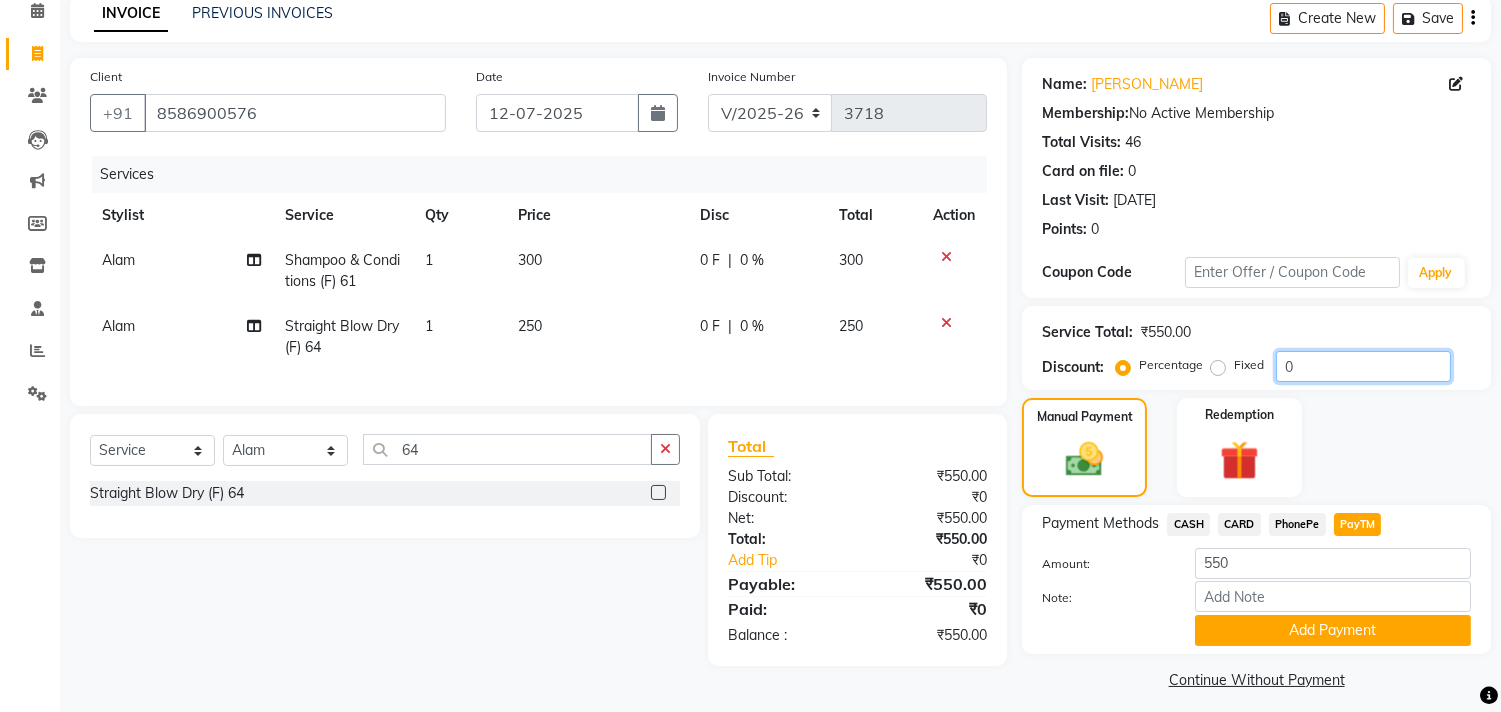 click on "0" 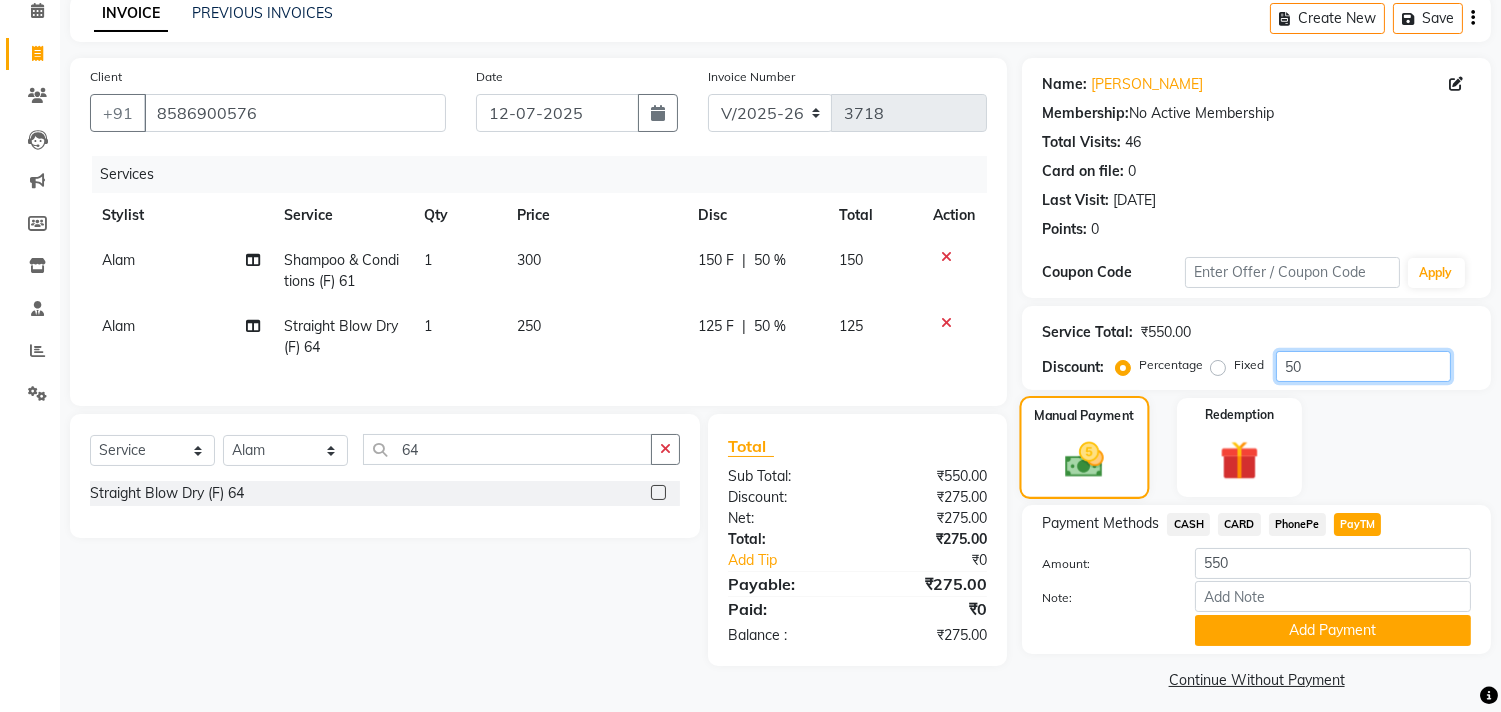 type on "50" 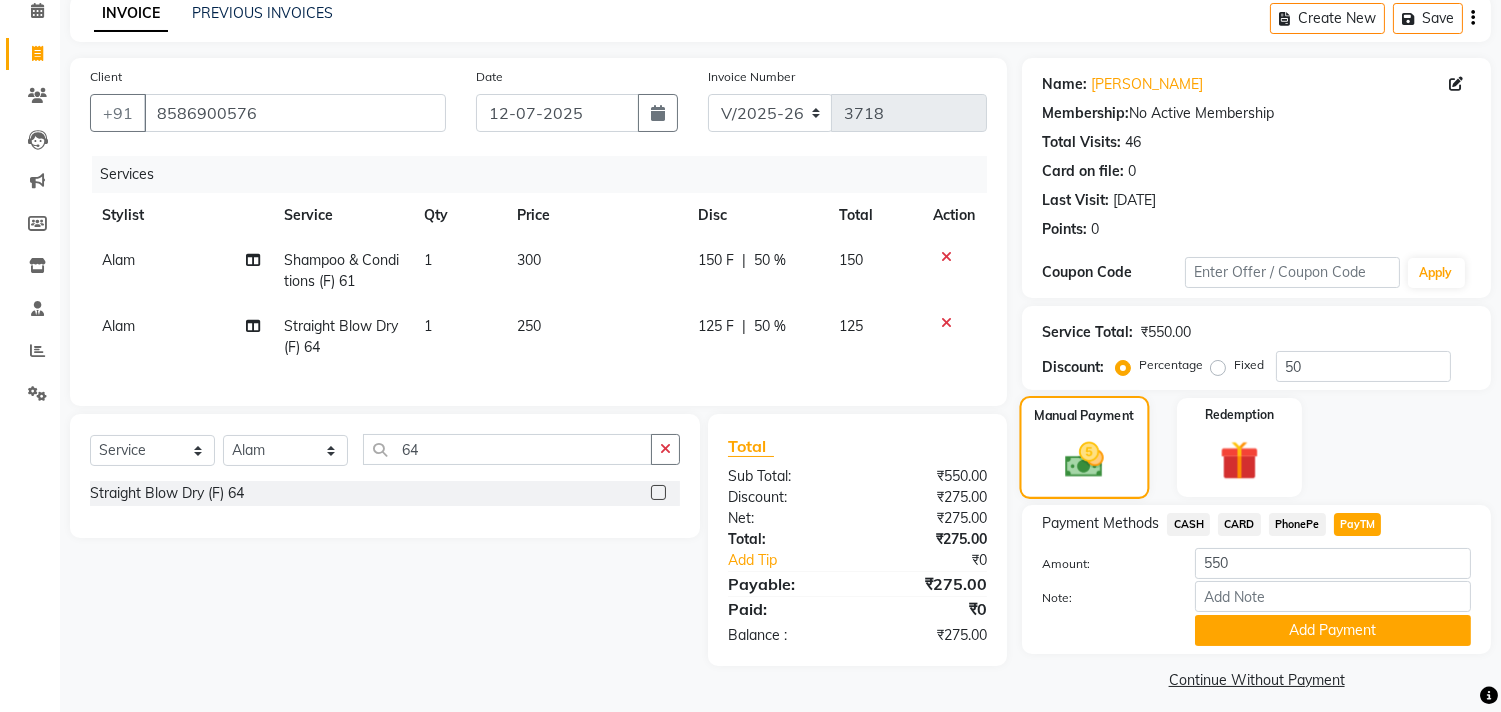 click 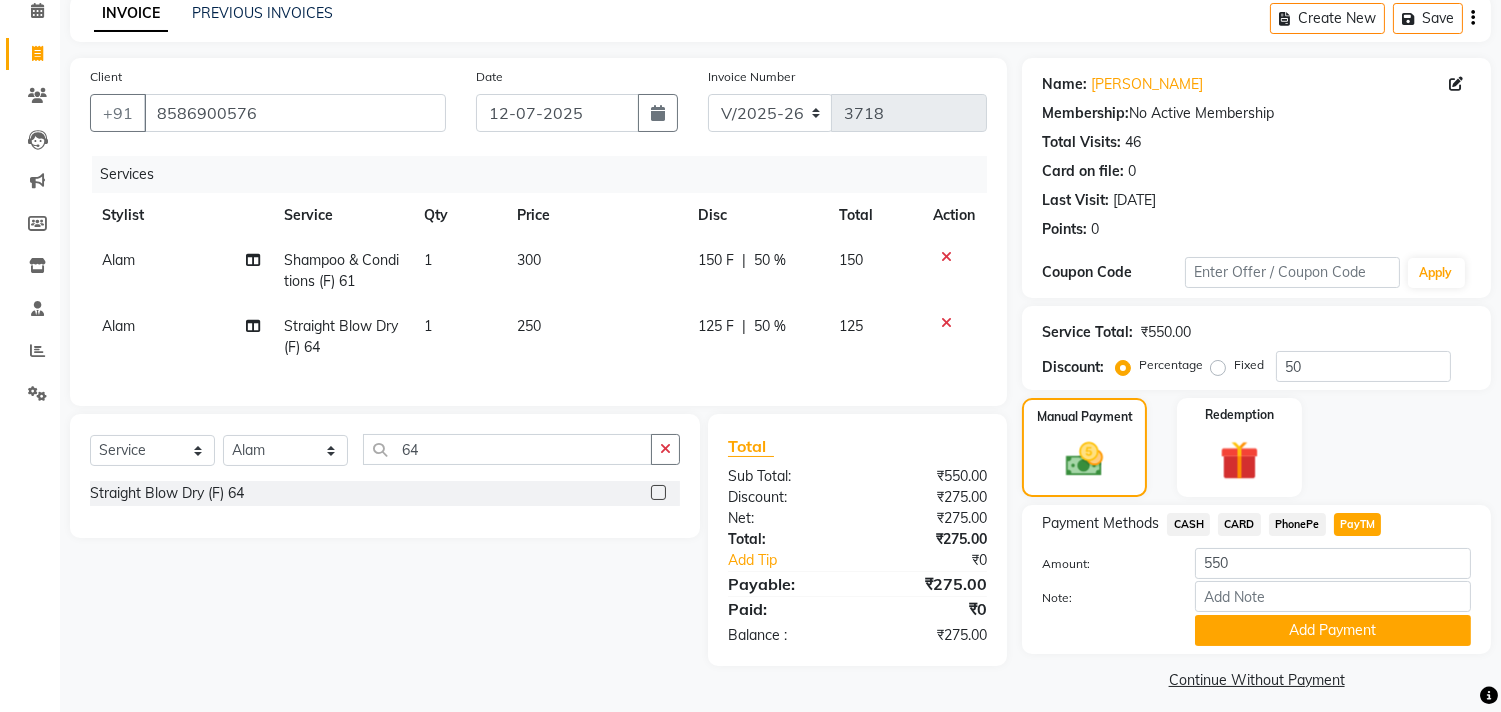 click on "Fixed" 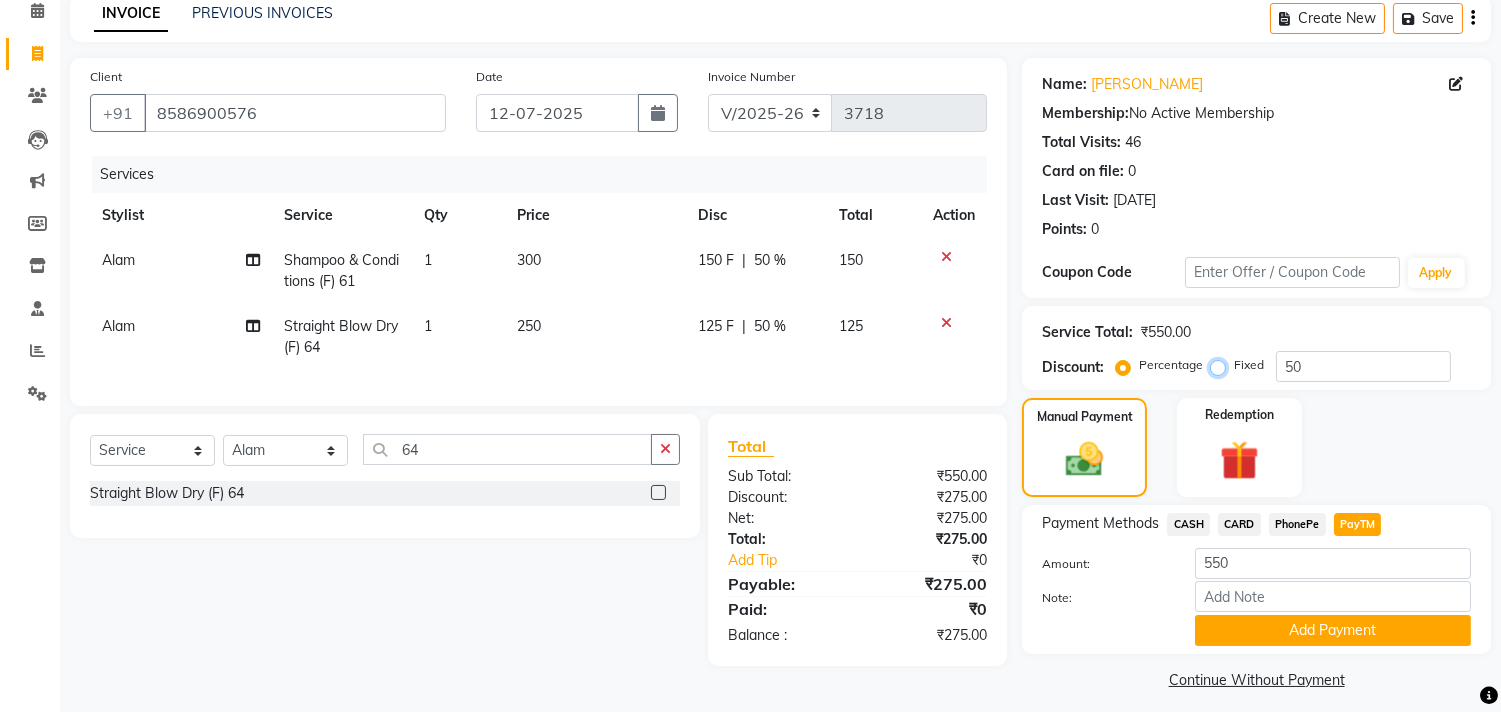 click on "Fixed" at bounding box center [1222, 365] 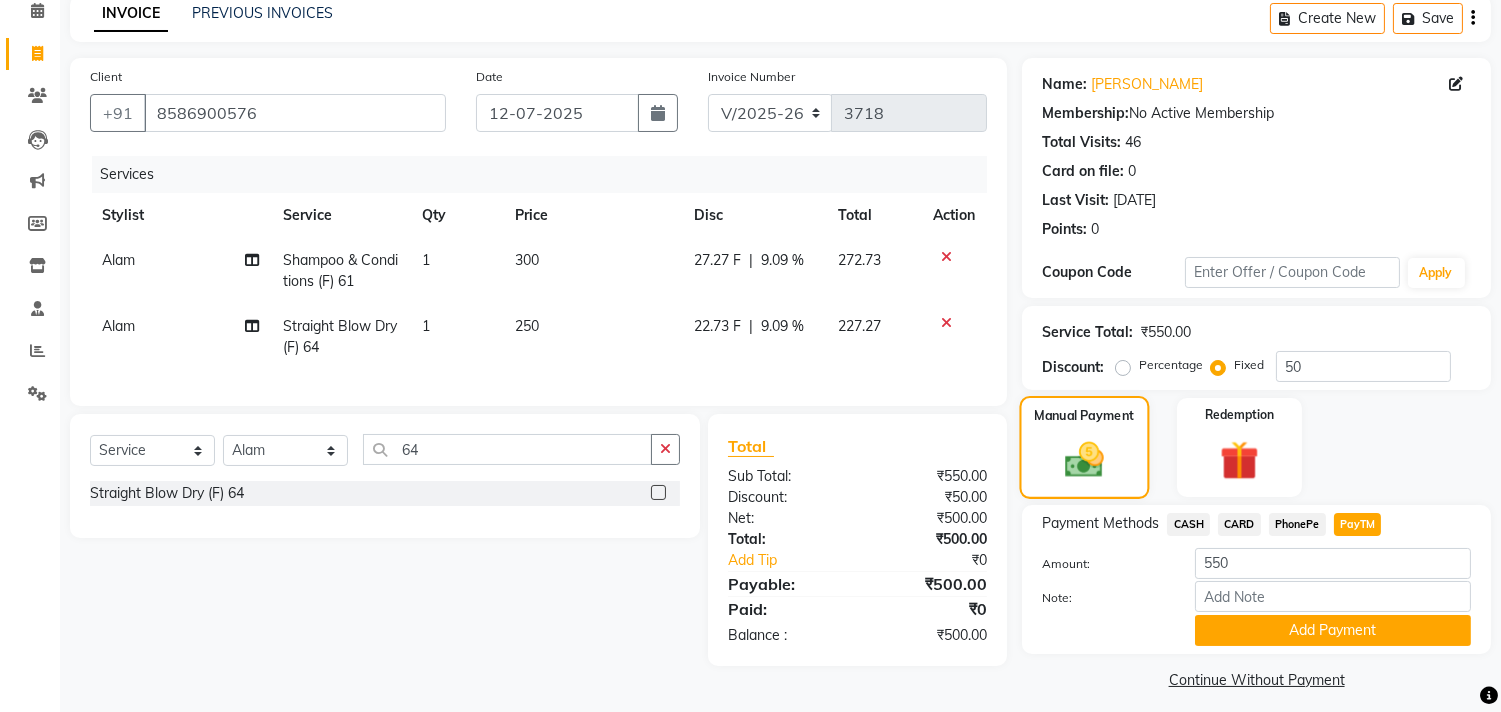 click 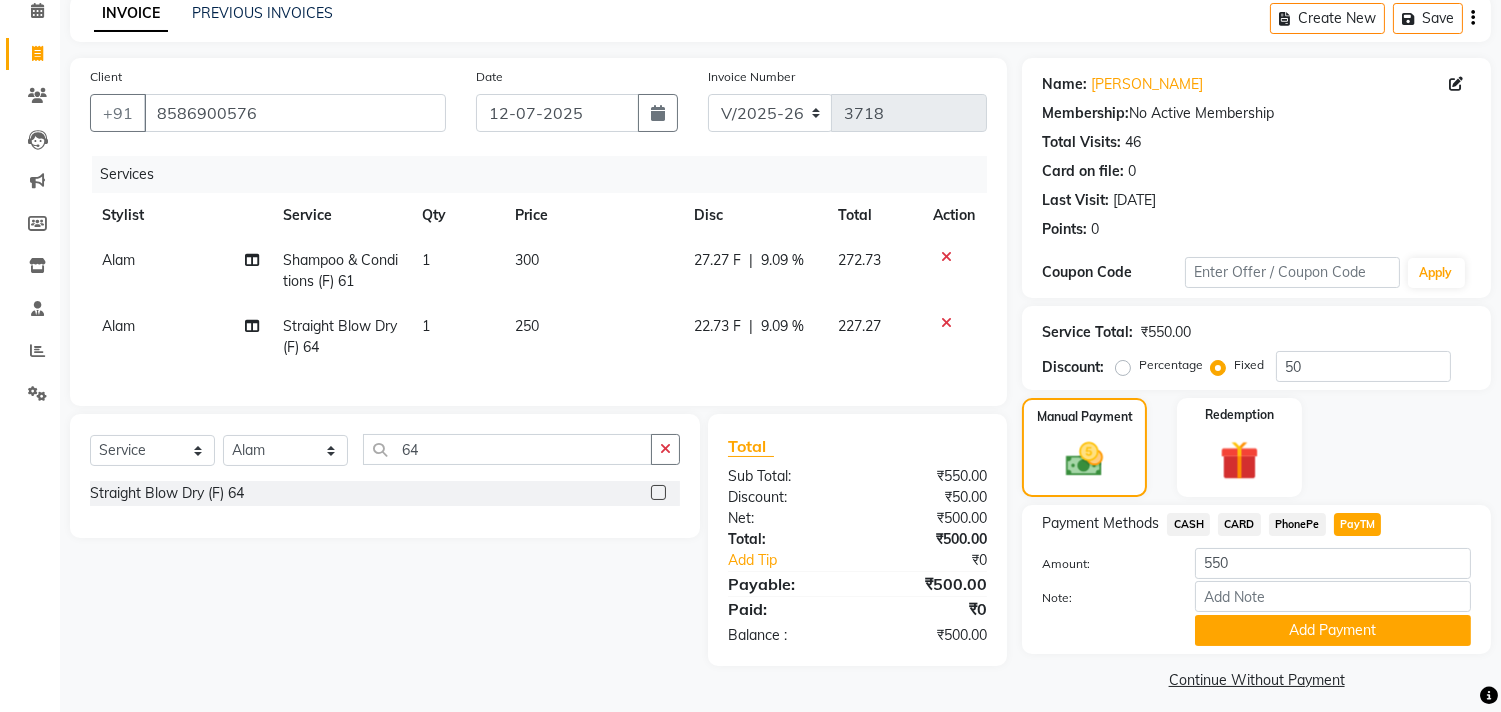 click on "PayTM" 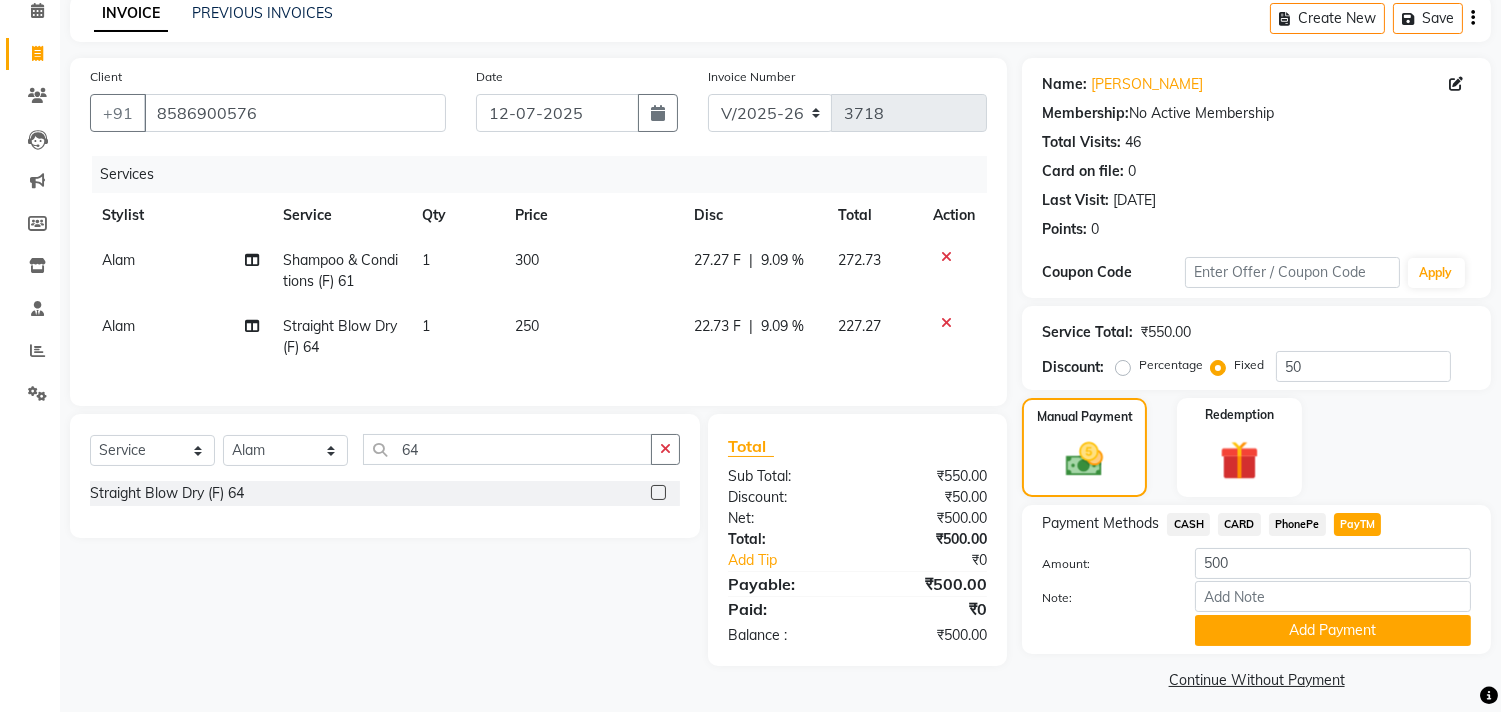 click on "Payment Methods  CASH   CARD   PhonePe   PayTM  Amount: 500 Note: Add Payment" 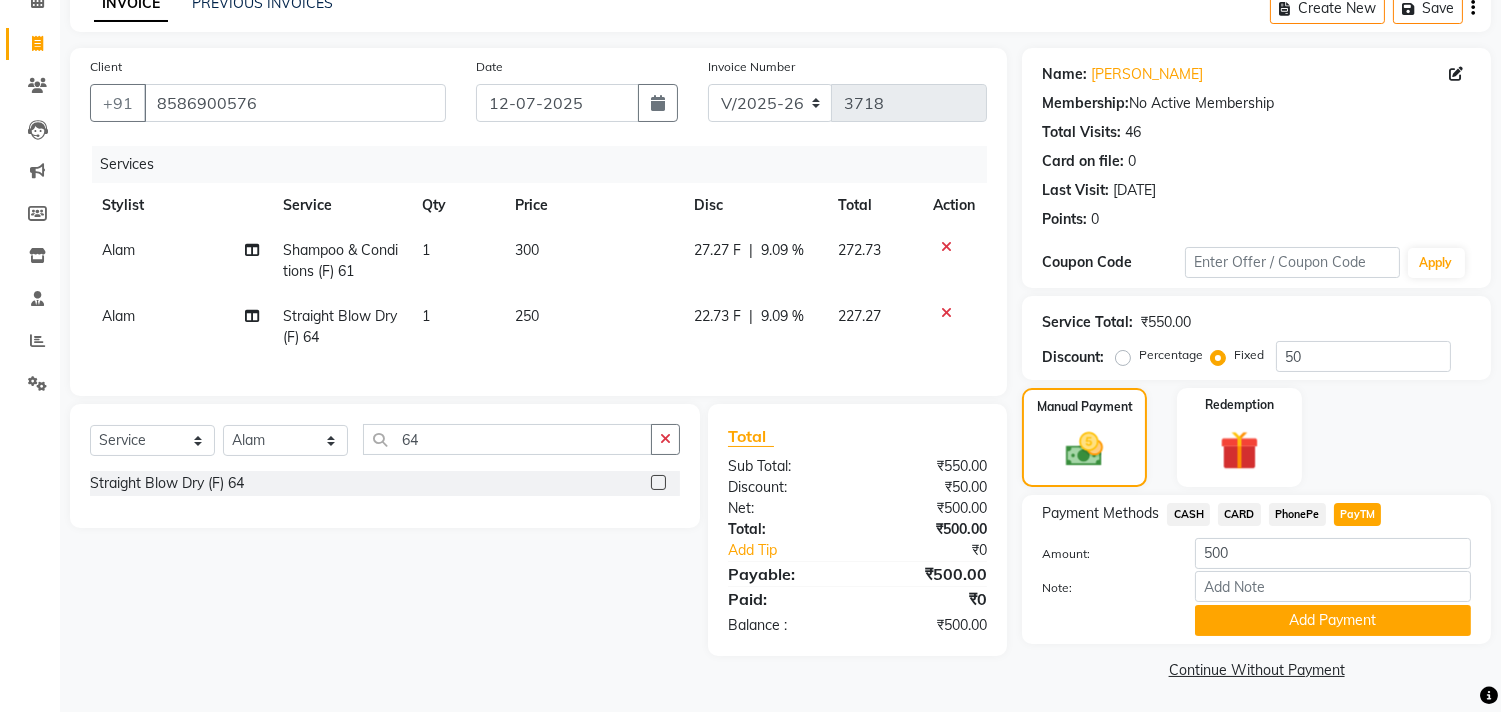 scroll, scrollTop: 104, scrollLeft: 0, axis: vertical 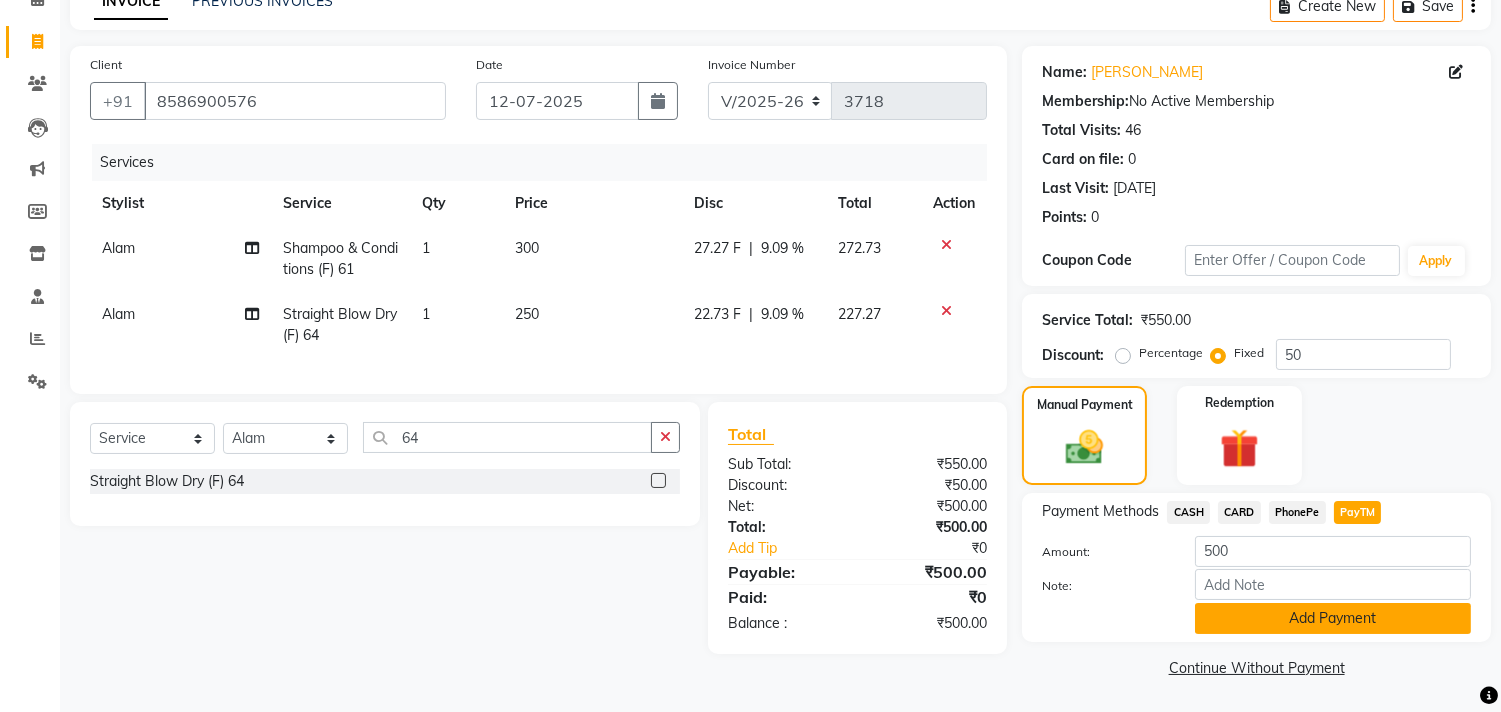 click on "Add Payment" 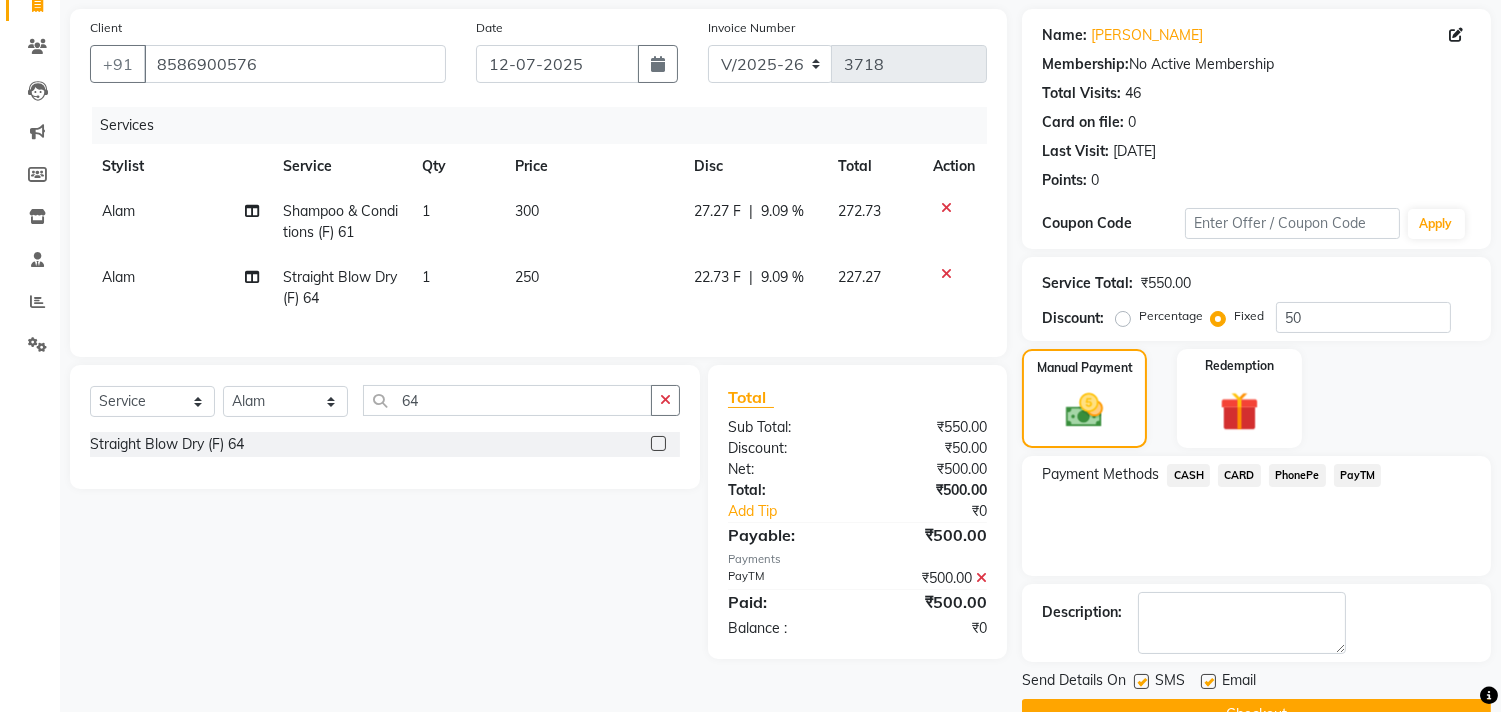 scroll, scrollTop: 187, scrollLeft: 0, axis: vertical 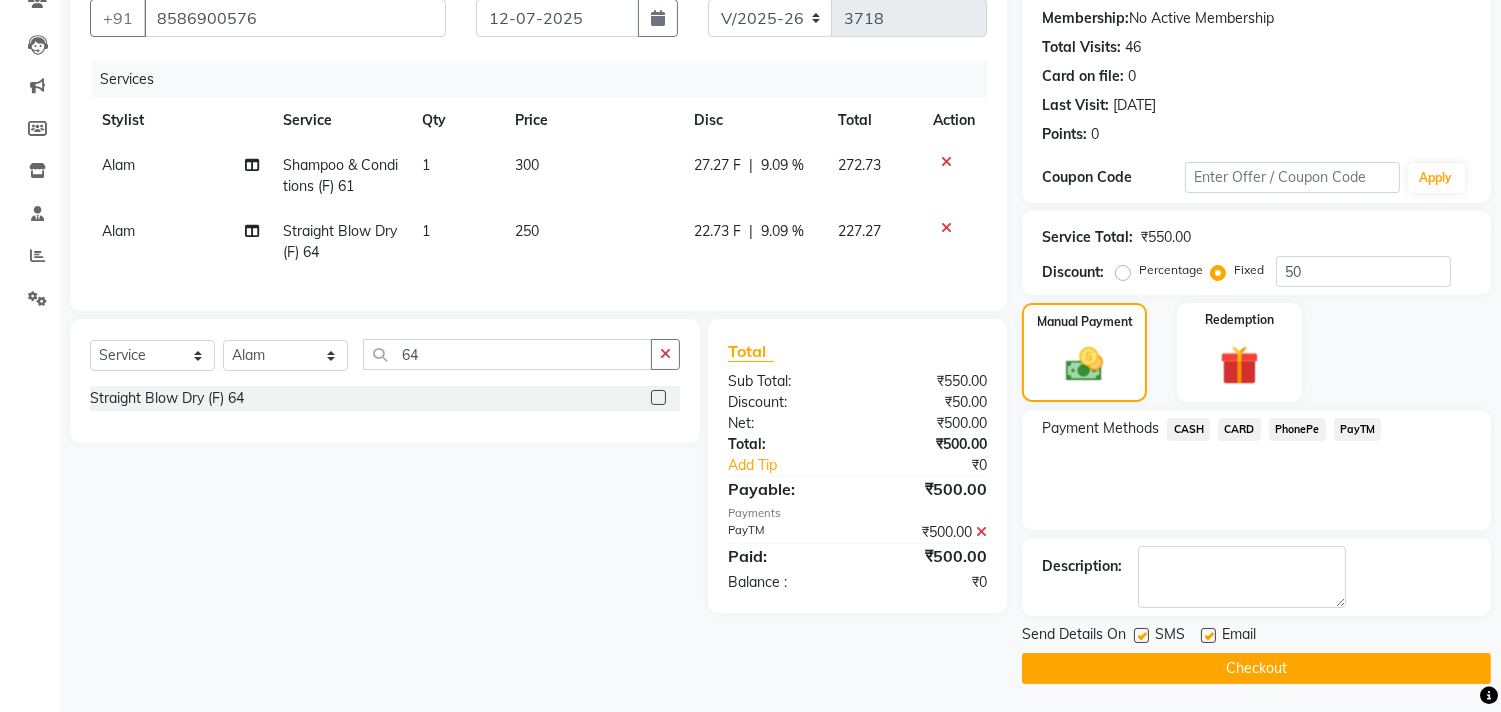click on "Checkout" 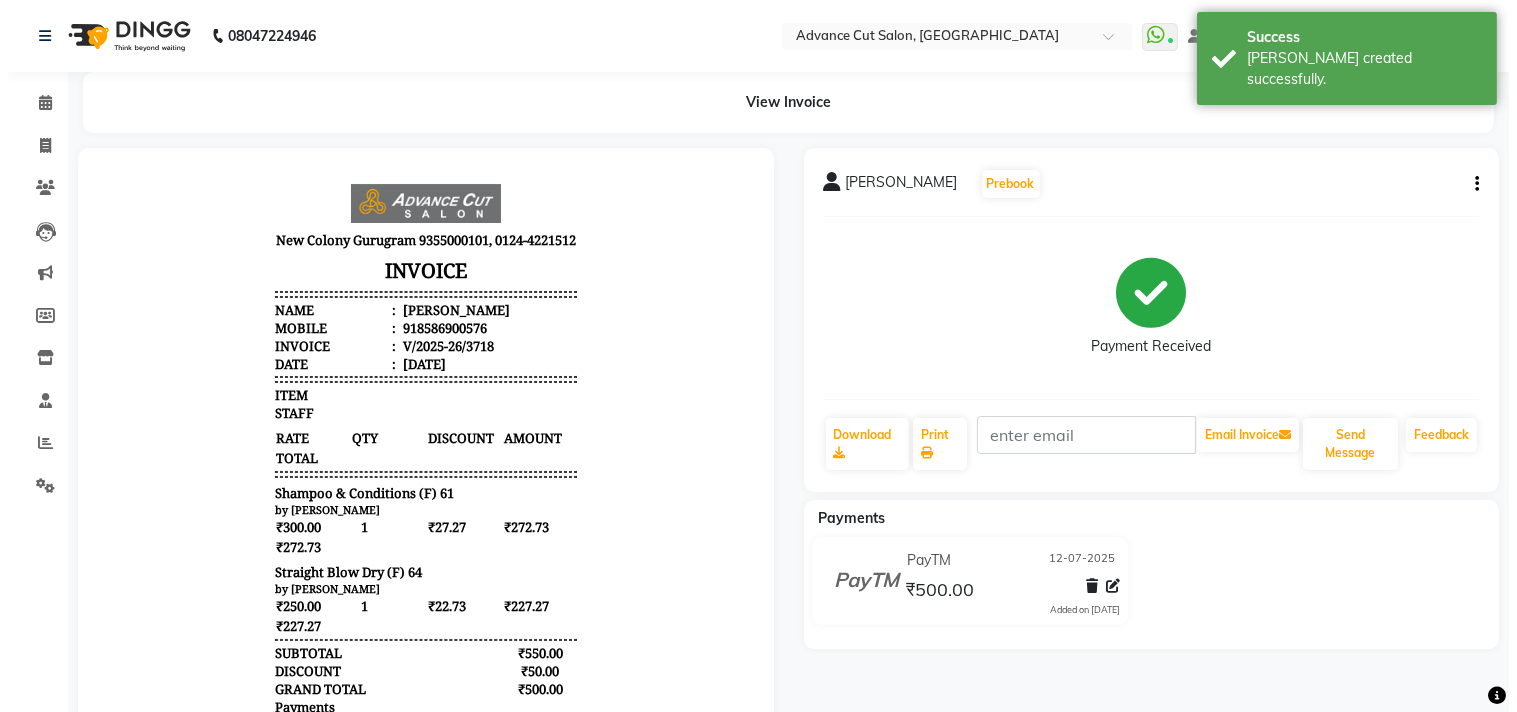 scroll, scrollTop: 0, scrollLeft: 0, axis: both 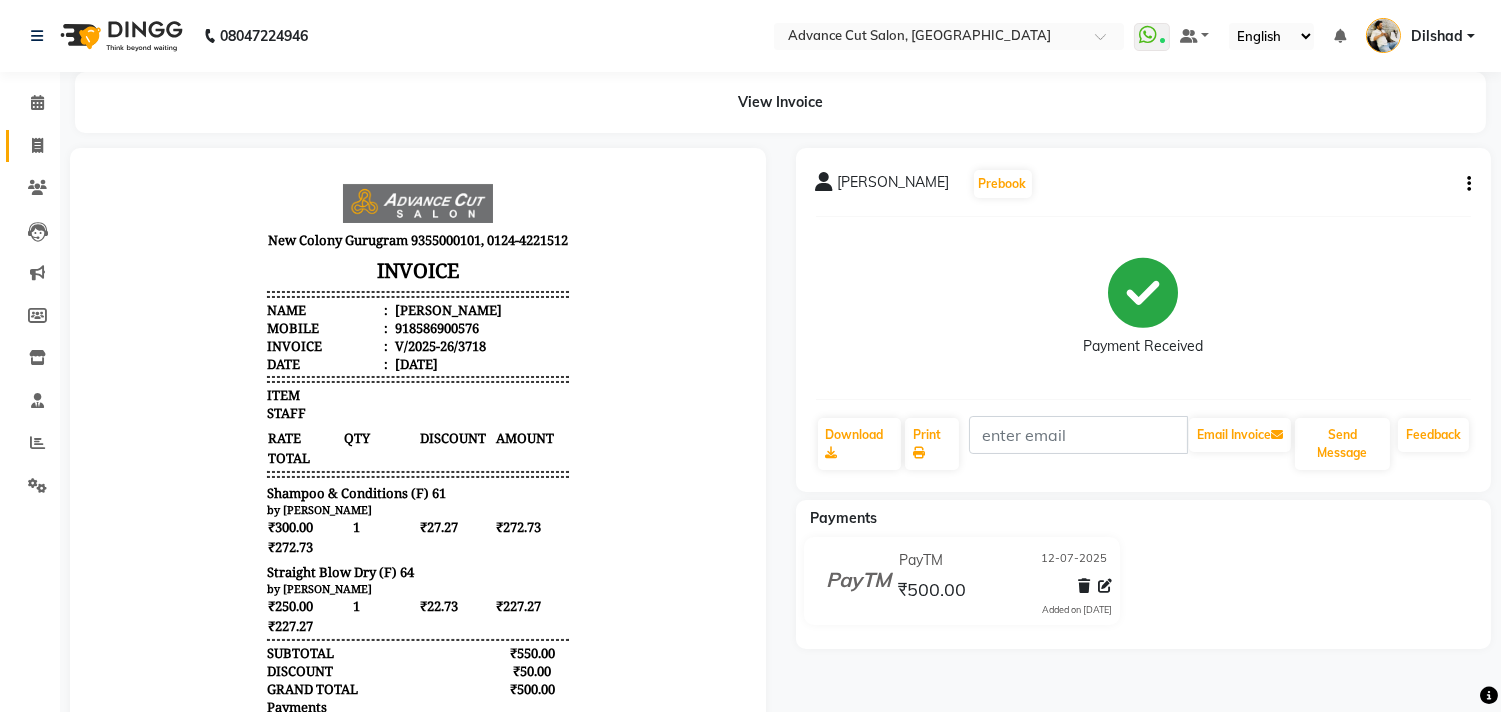 click on "Invoice" 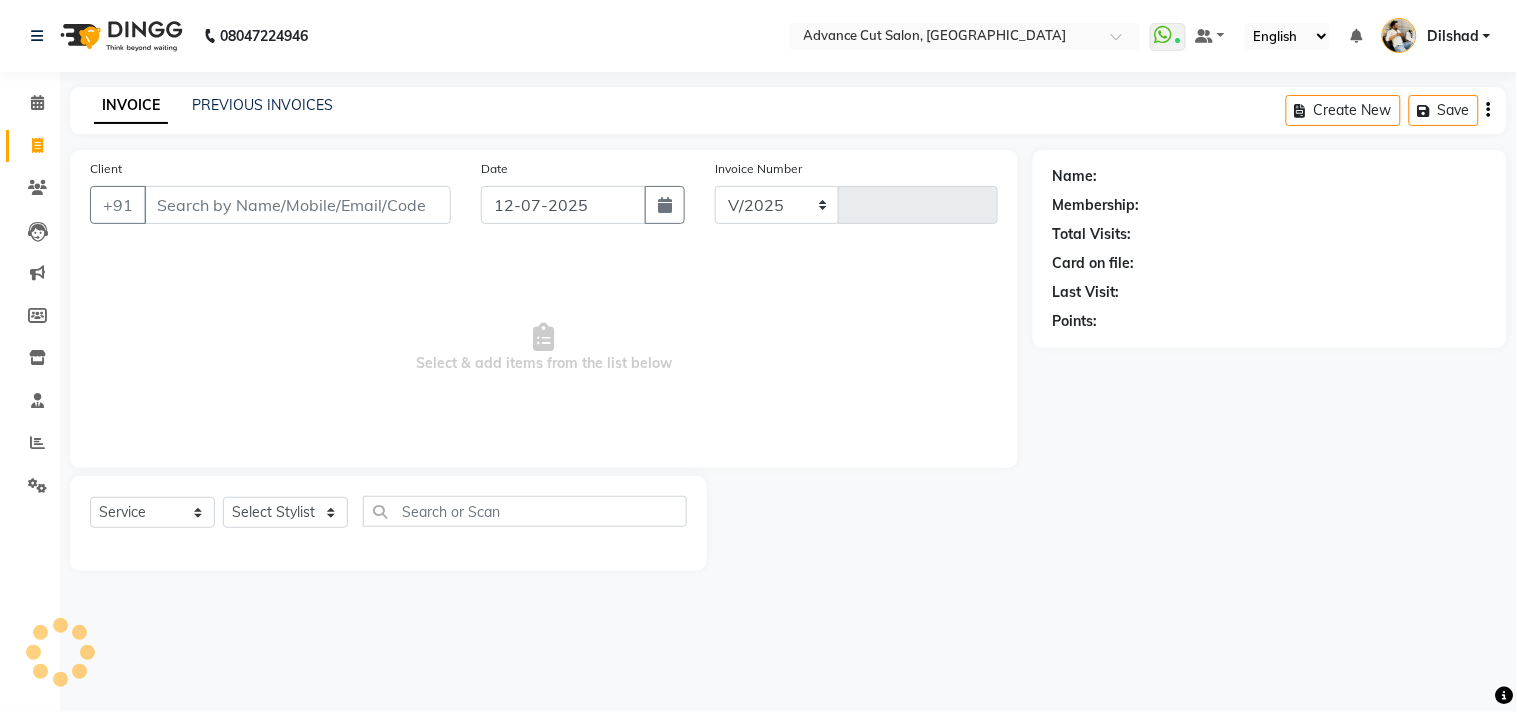 select on "922" 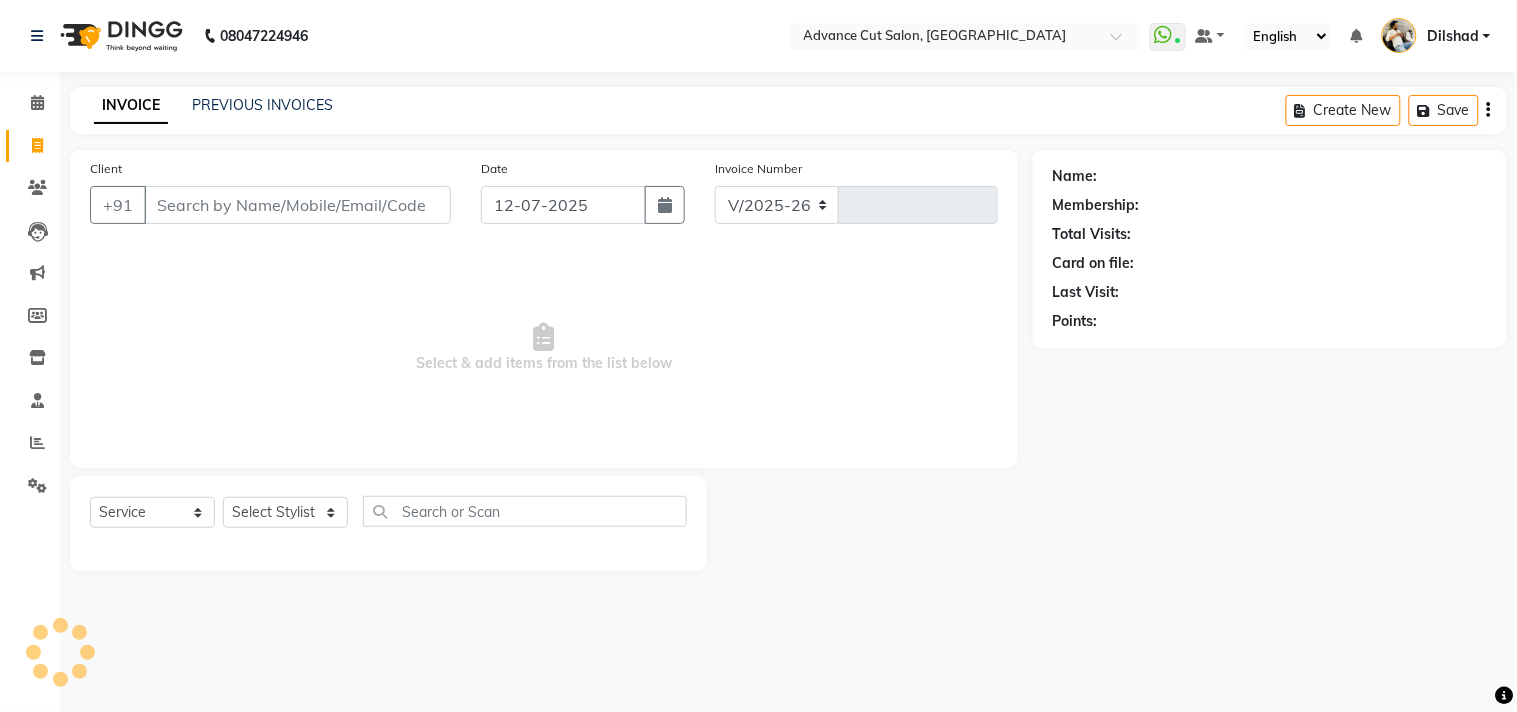 type on "3719" 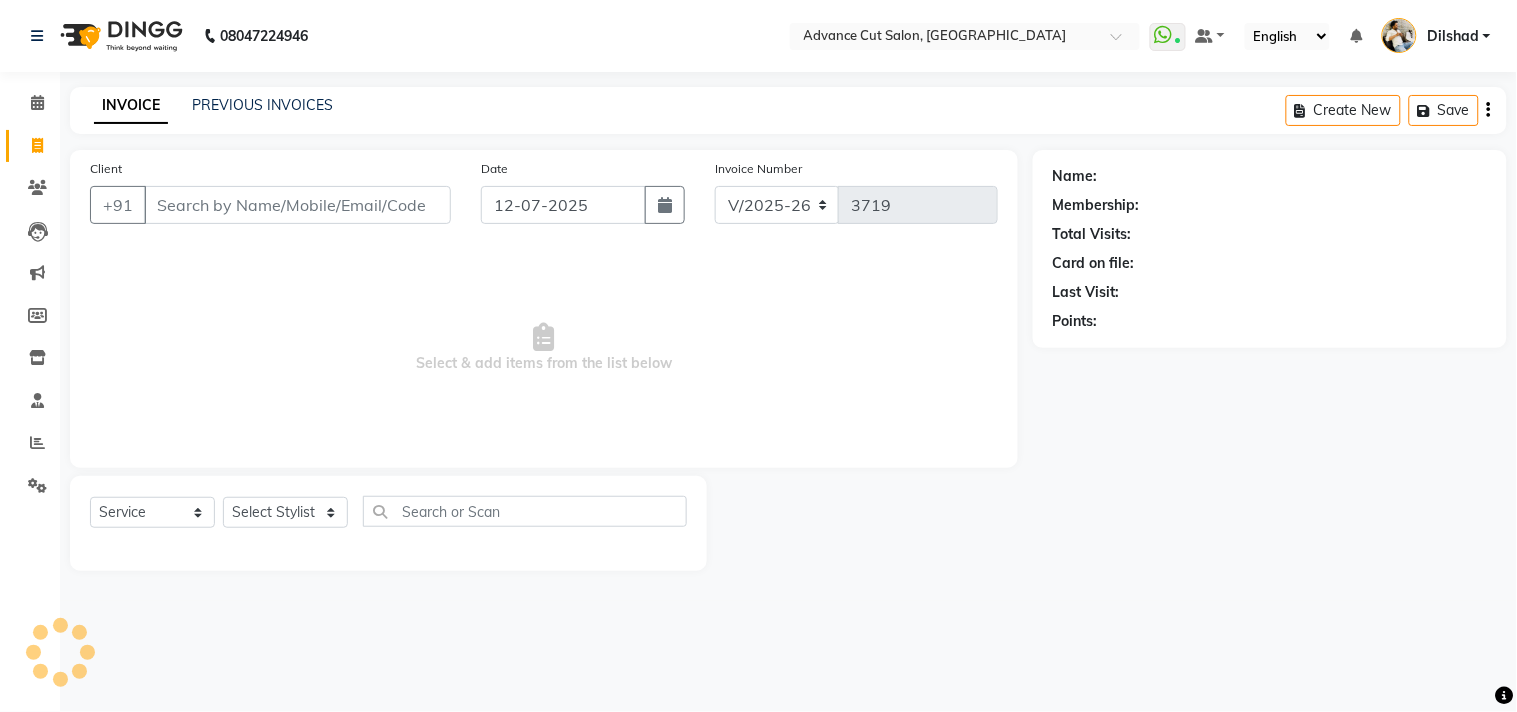 click on "Client" at bounding box center [297, 205] 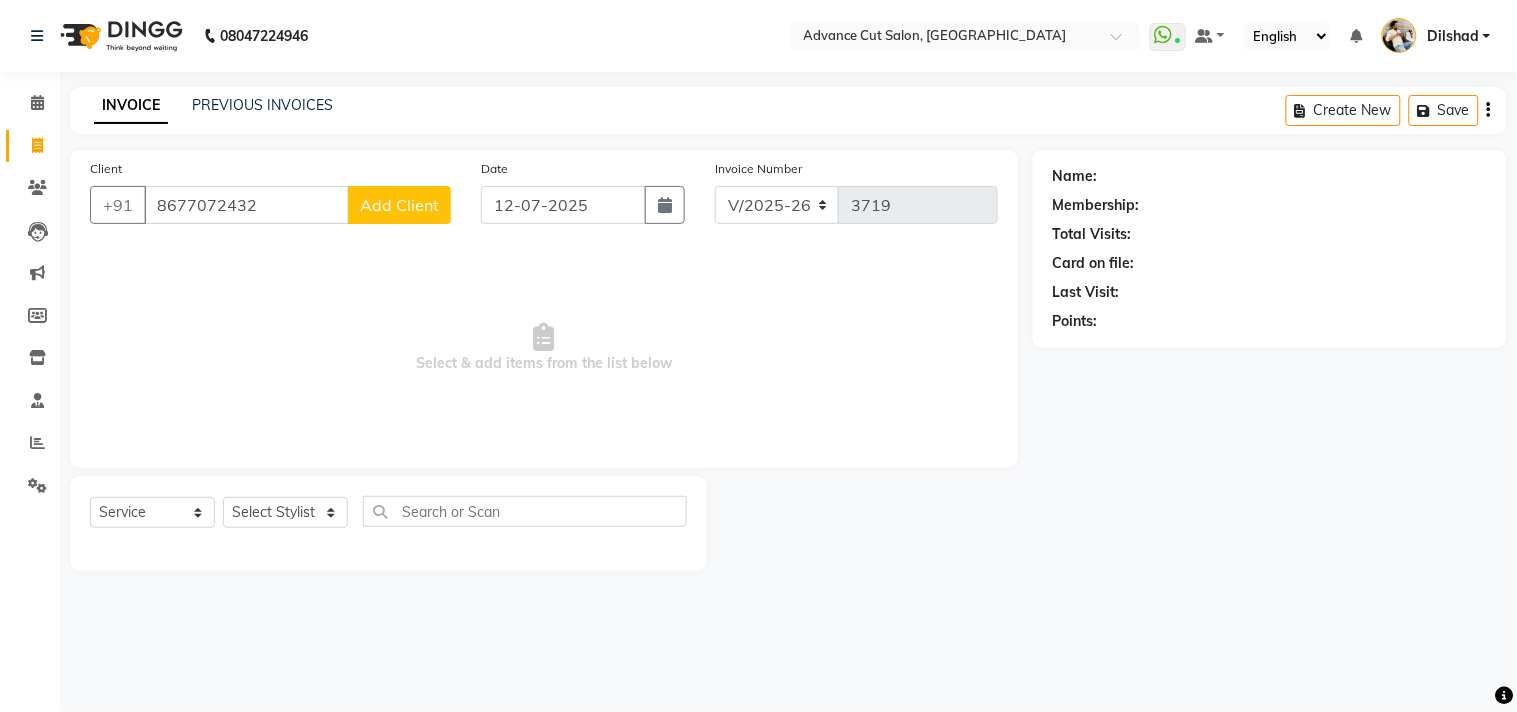 type on "8677072432" 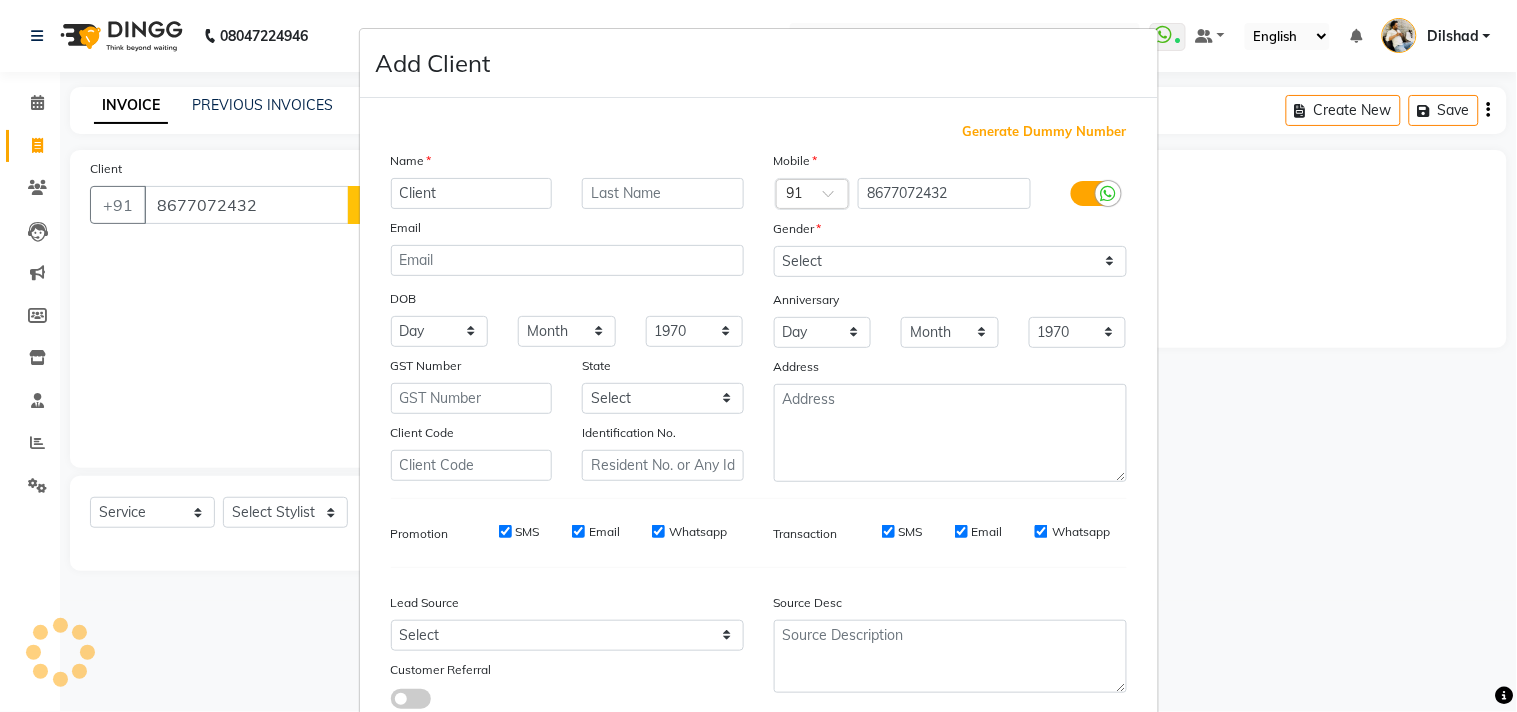 type on "Client" 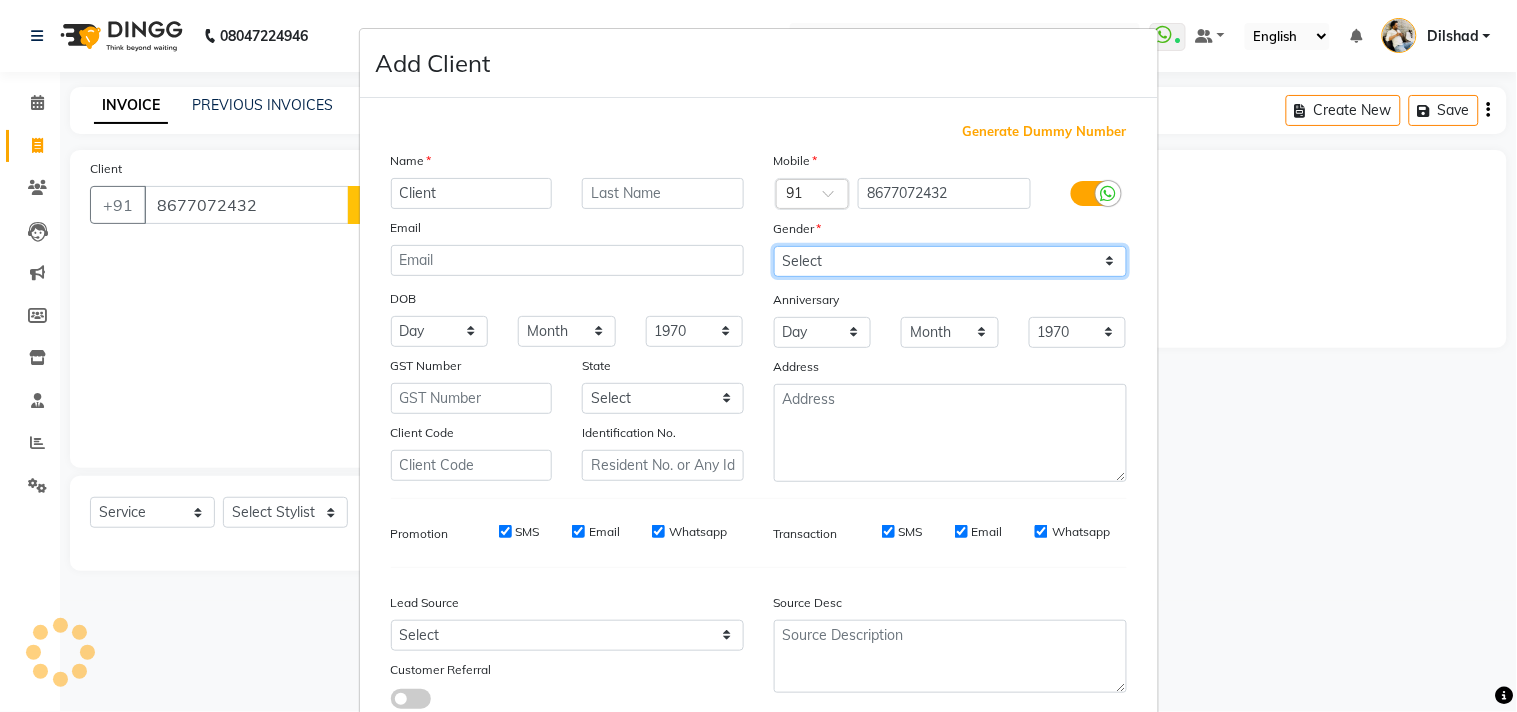 click on "Mobile Country Code × 91 8677072432 Gender Select [DEMOGRAPHIC_DATA] [DEMOGRAPHIC_DATA] Other Prefer Not To Say Anniversary Day 01 02 03 04 05 06 07 08 09 10 11 12 13 14 15 16 17 18 19 20 21 22 23 24 25 26 27 28 29 30 31 Month January February March April May June July August September October November [DATE] 1971 1972 1973 1974 1975 1976 1977 1978 1979 1980 1981 1982 1983 1984 1985 1986 1987 1988 1989 1990 1991 1992 1993 1994 1995 1996 1997 1998 1999 2000 2001 2002 2003 2004 2005 2006 2007 2008 2009 2010 2011 2012 2013 2014 2015 2016 2017 2018 2019 2020 2021 2022 2023 2024 2025 Address" at bounding box center (950, 316) 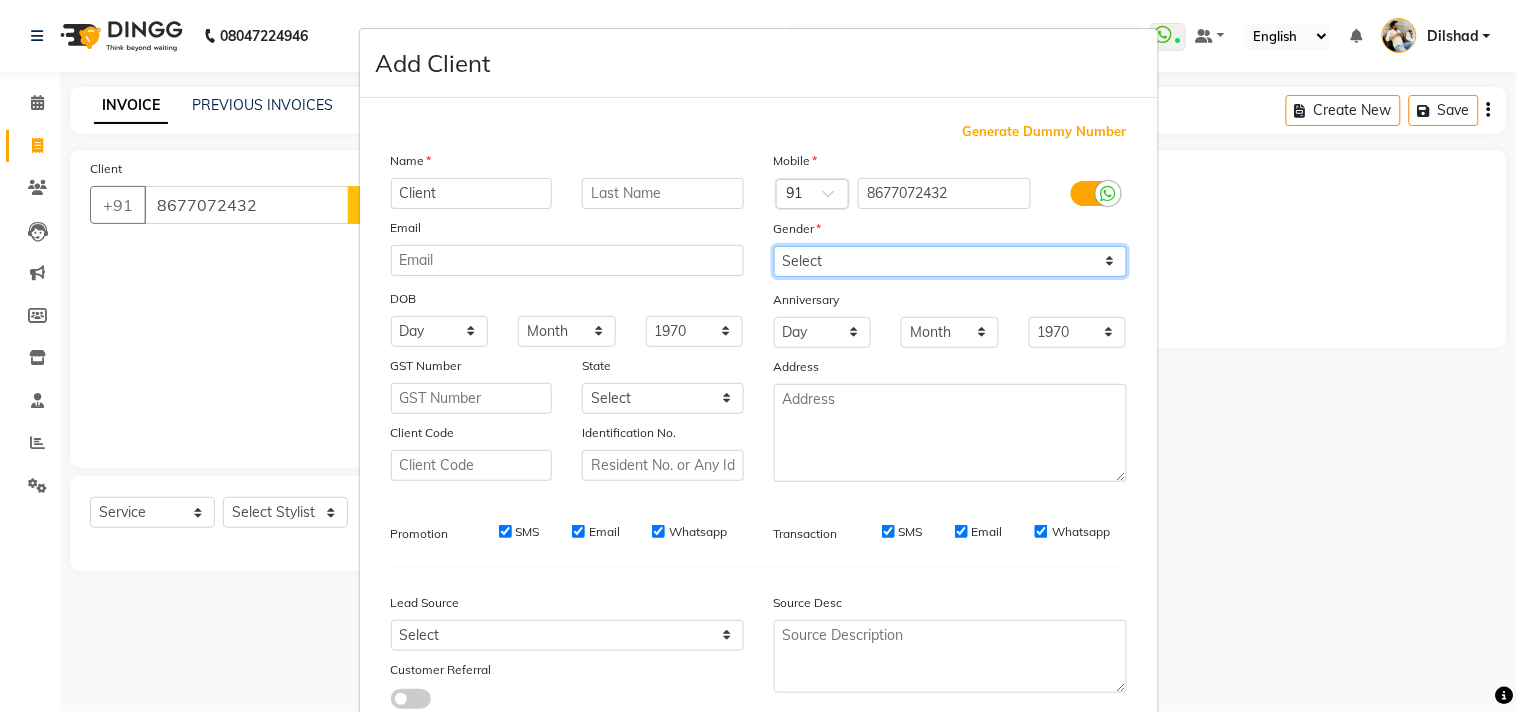 select on "[DEMOGRAPHIC_DATA]" 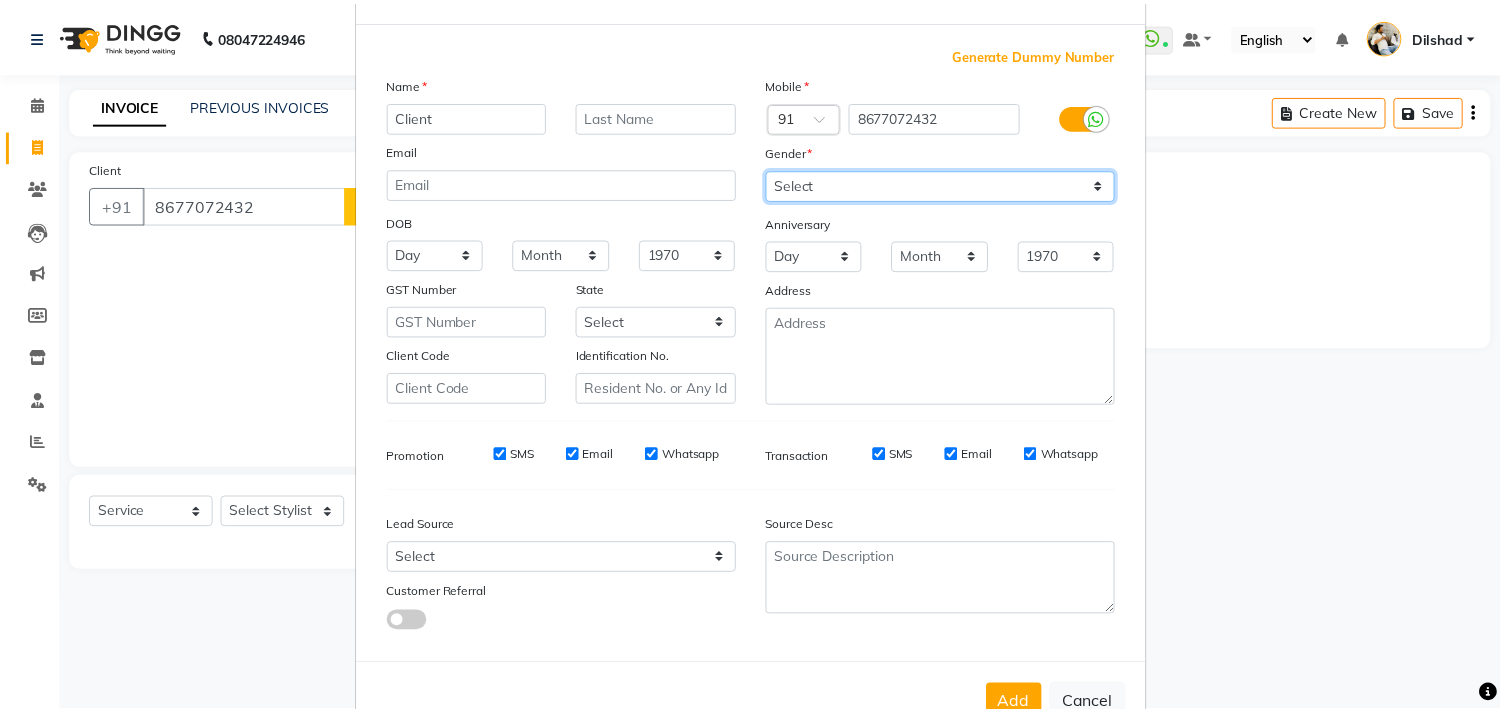 scroll, scrollTop: 138, scrollLeft: 0, axis: vertical 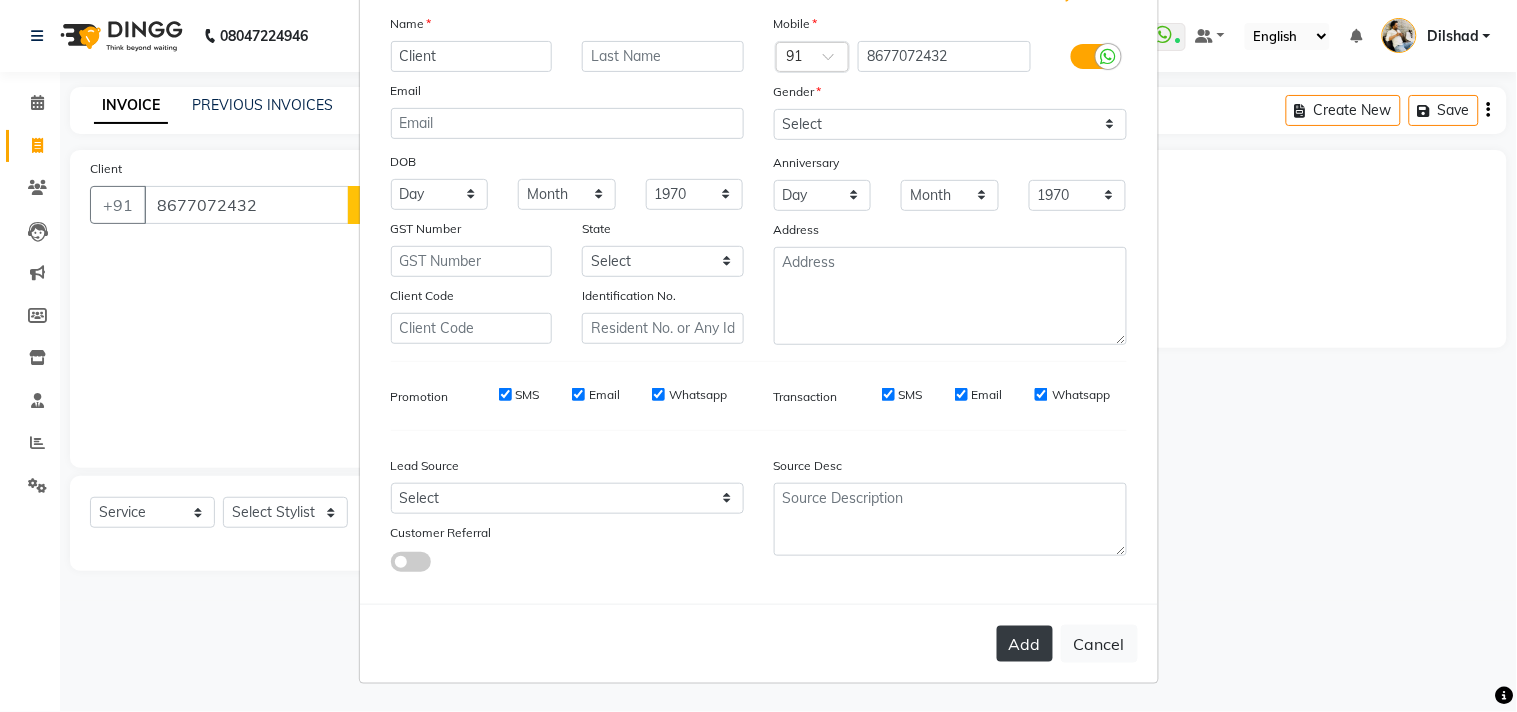 click on "Add" at bounding box center (1025, 644) 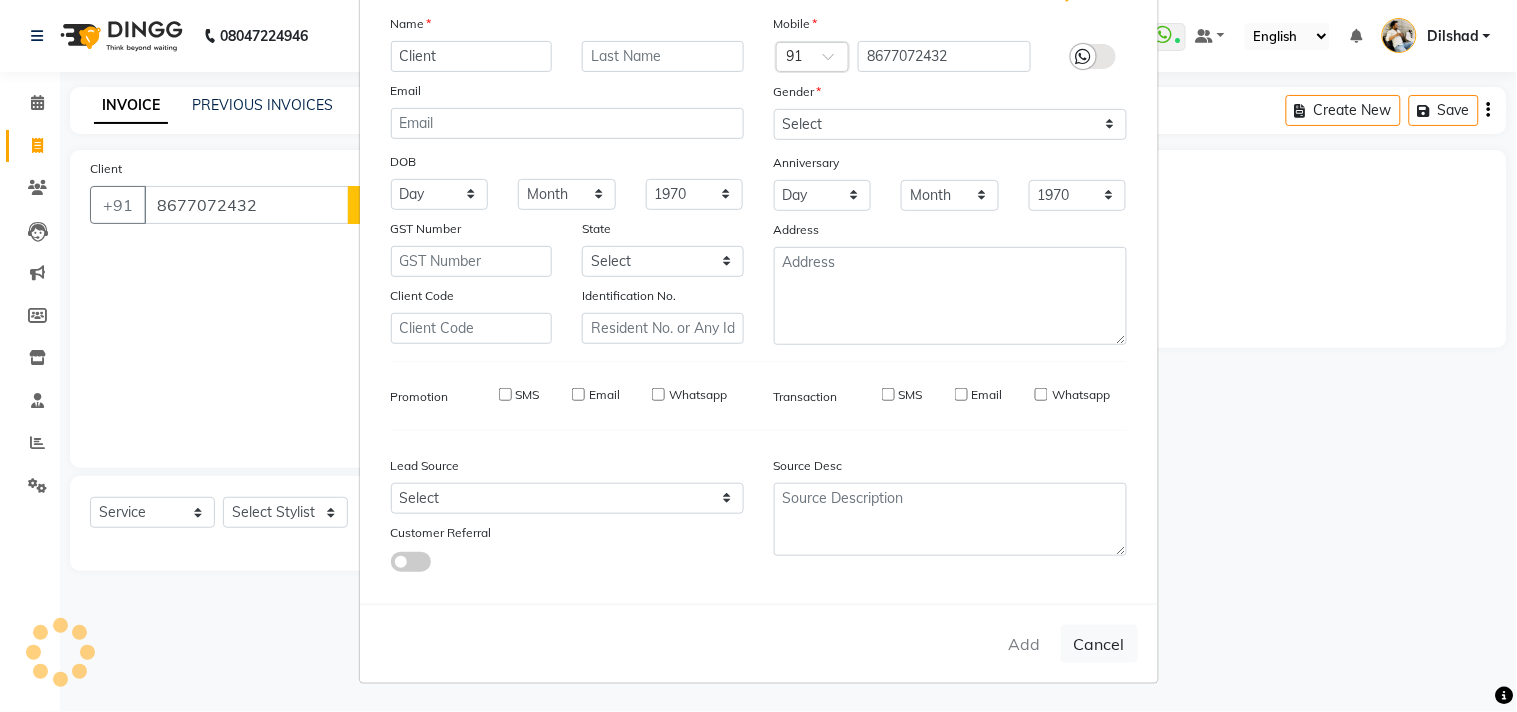 type 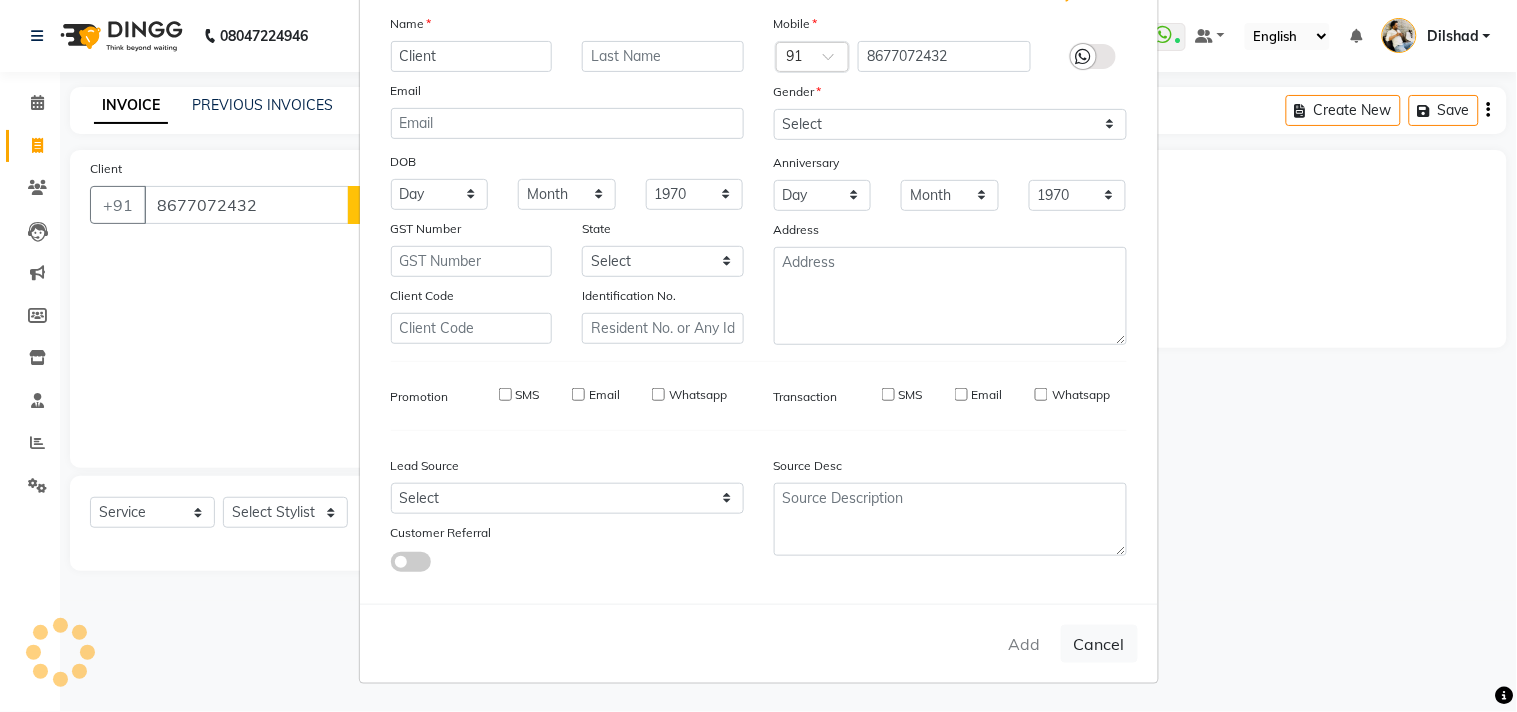 select 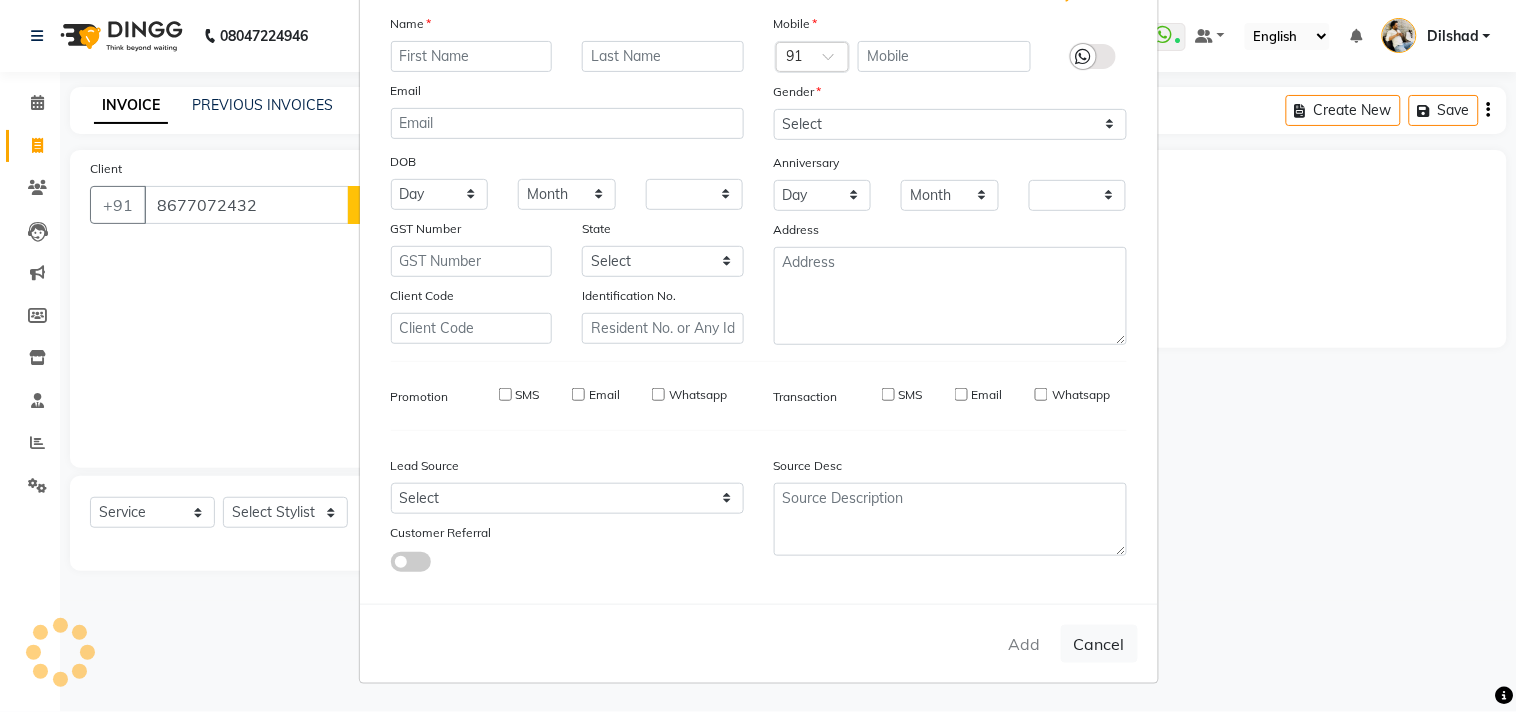 checkbox on "false" 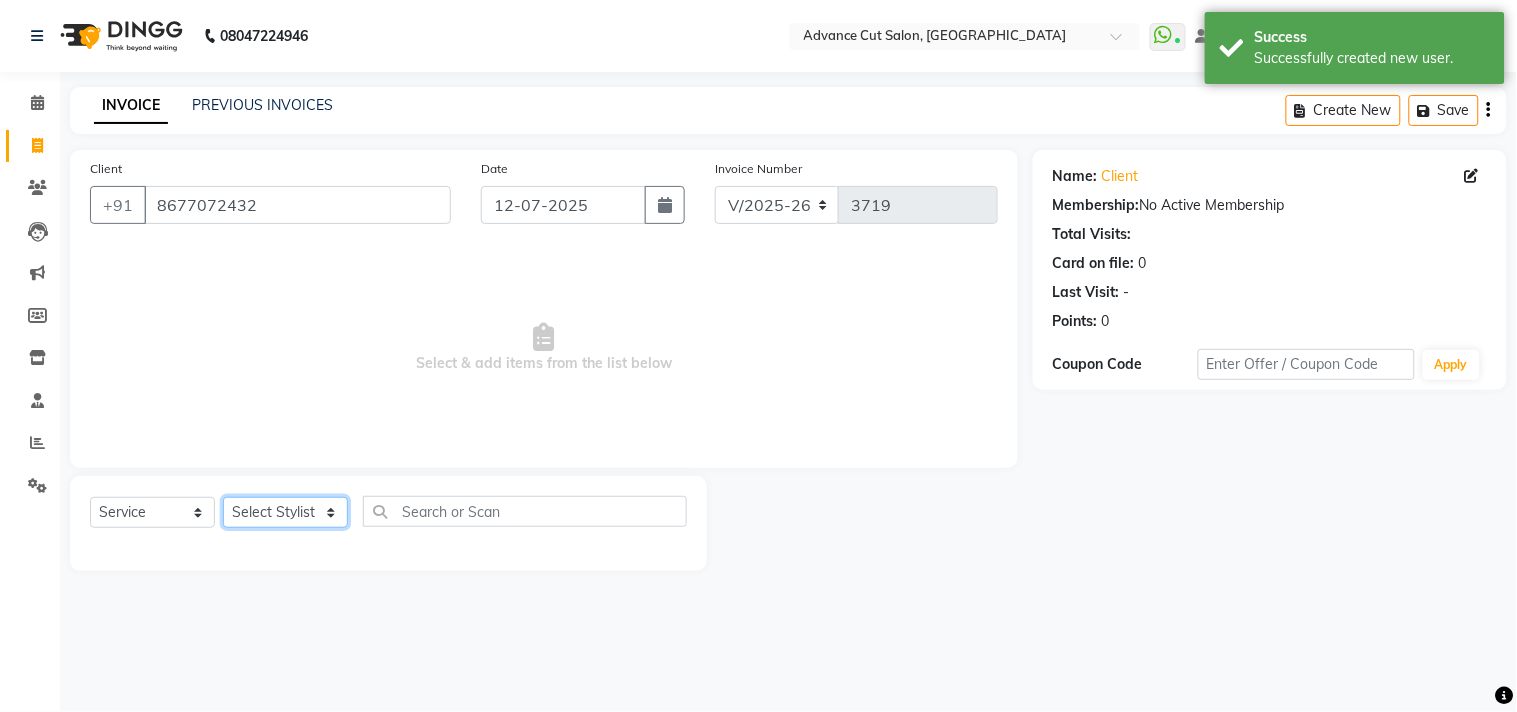 click on "Select Stylist [PERSON_NAME] Avinash Dilshad [PERSON_NAME] [PERSON_NAME] [PERSON_NAME] [PERSON_NAME]  [PERSON_NAME] [PERSON_NAME]  [PERSON_NAME] [PERSON_NAME]" 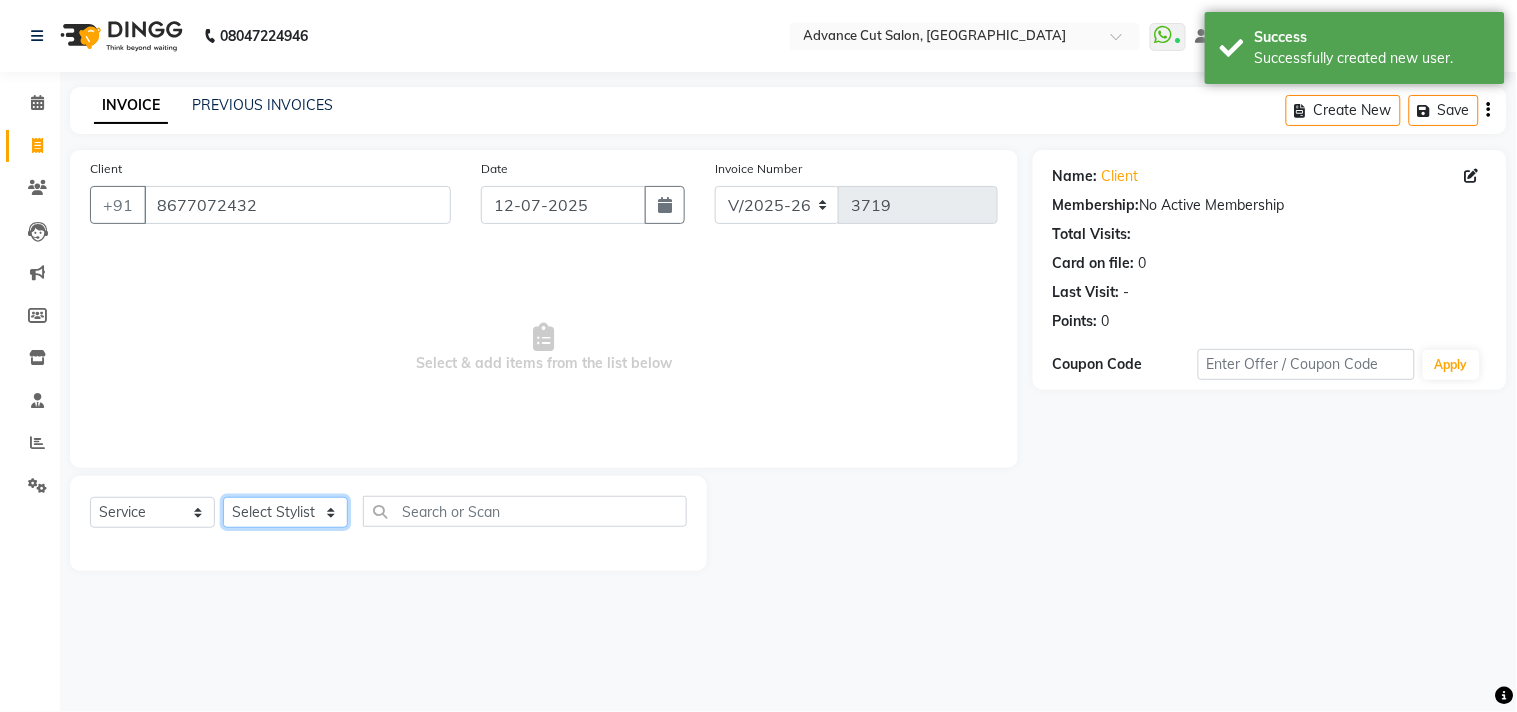 select on "15349" 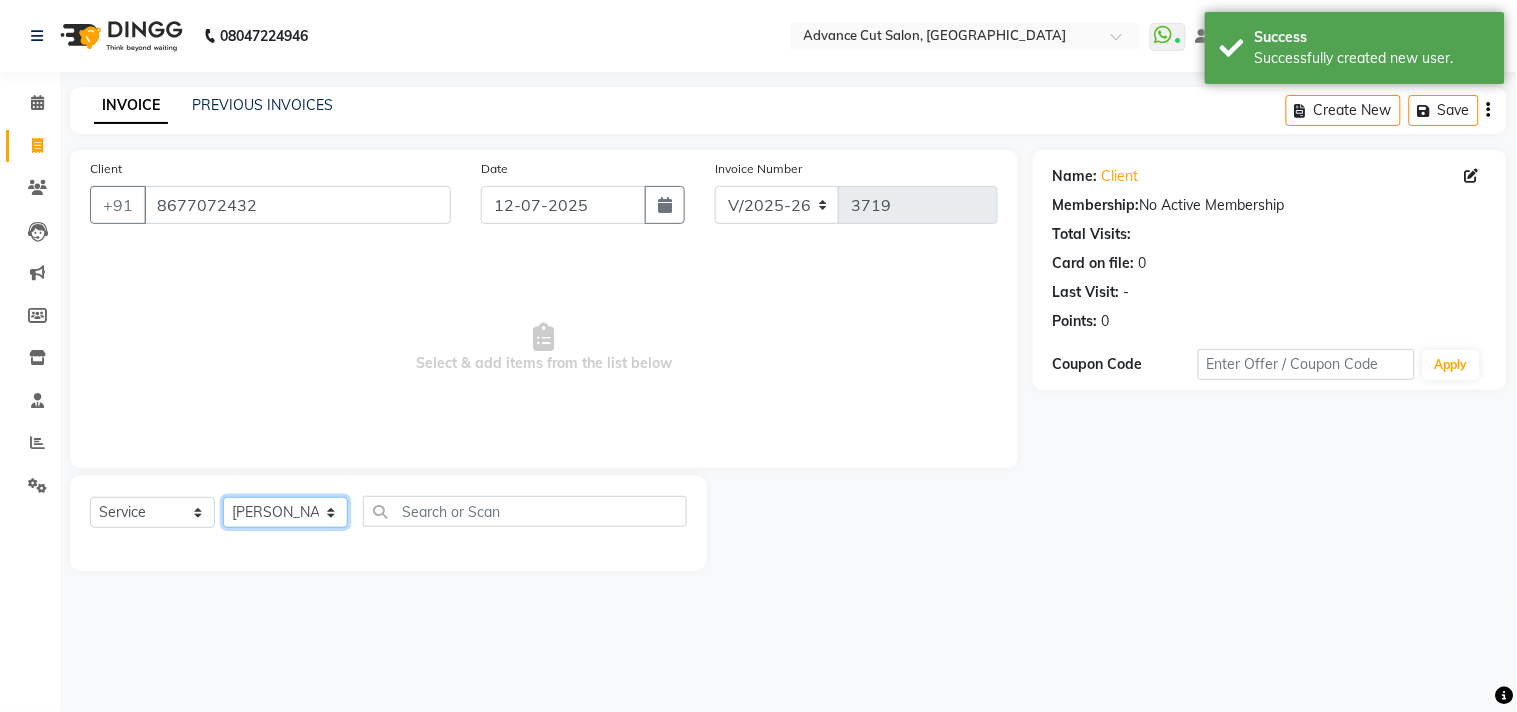 click on "Select Stylist [PERSON_NAME] Avinash Dilshad [PERSON_NAME] [PERSON_NAME] [PERSON_NAME] [PERSON_NAME]  [PERSON_NAME] [PERSON_NAME]  [PERSON_NAME] [PERSON_NAME]" 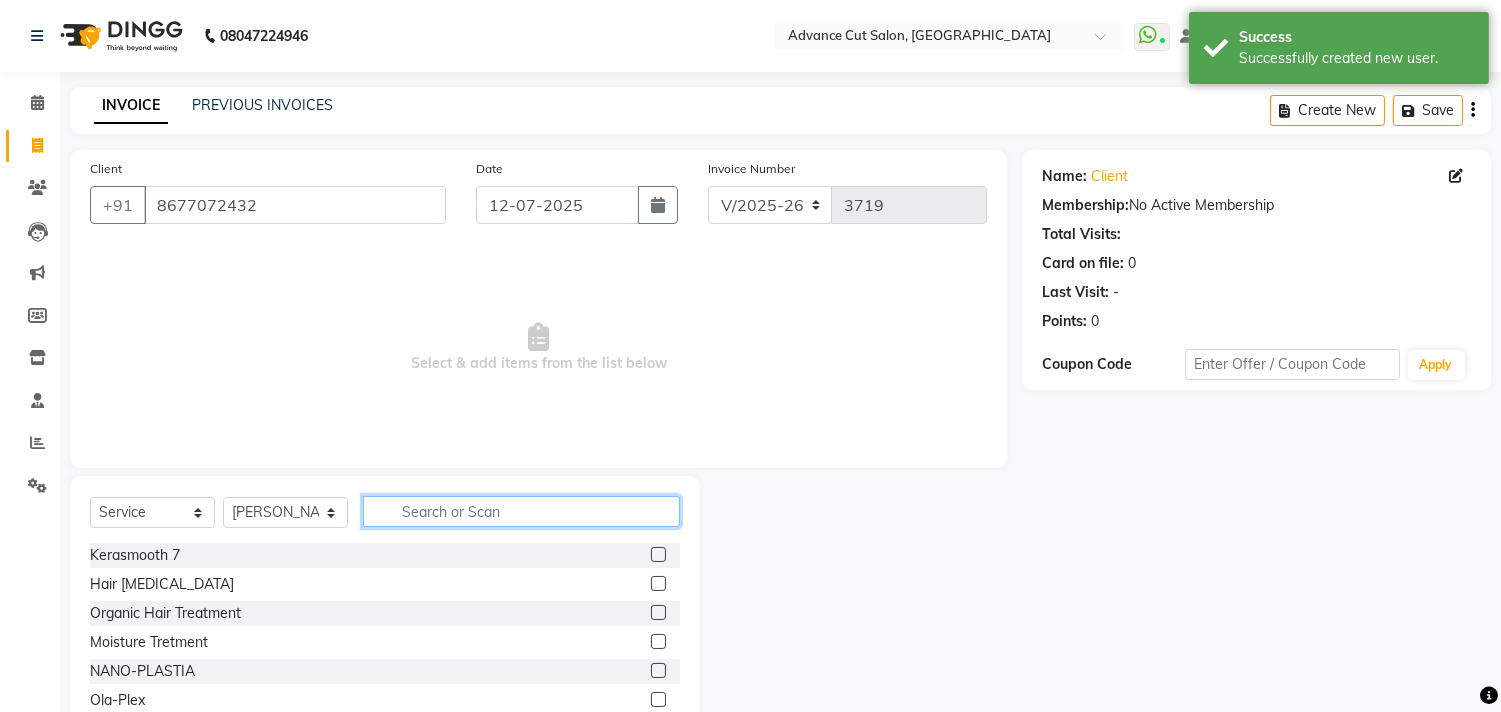 click 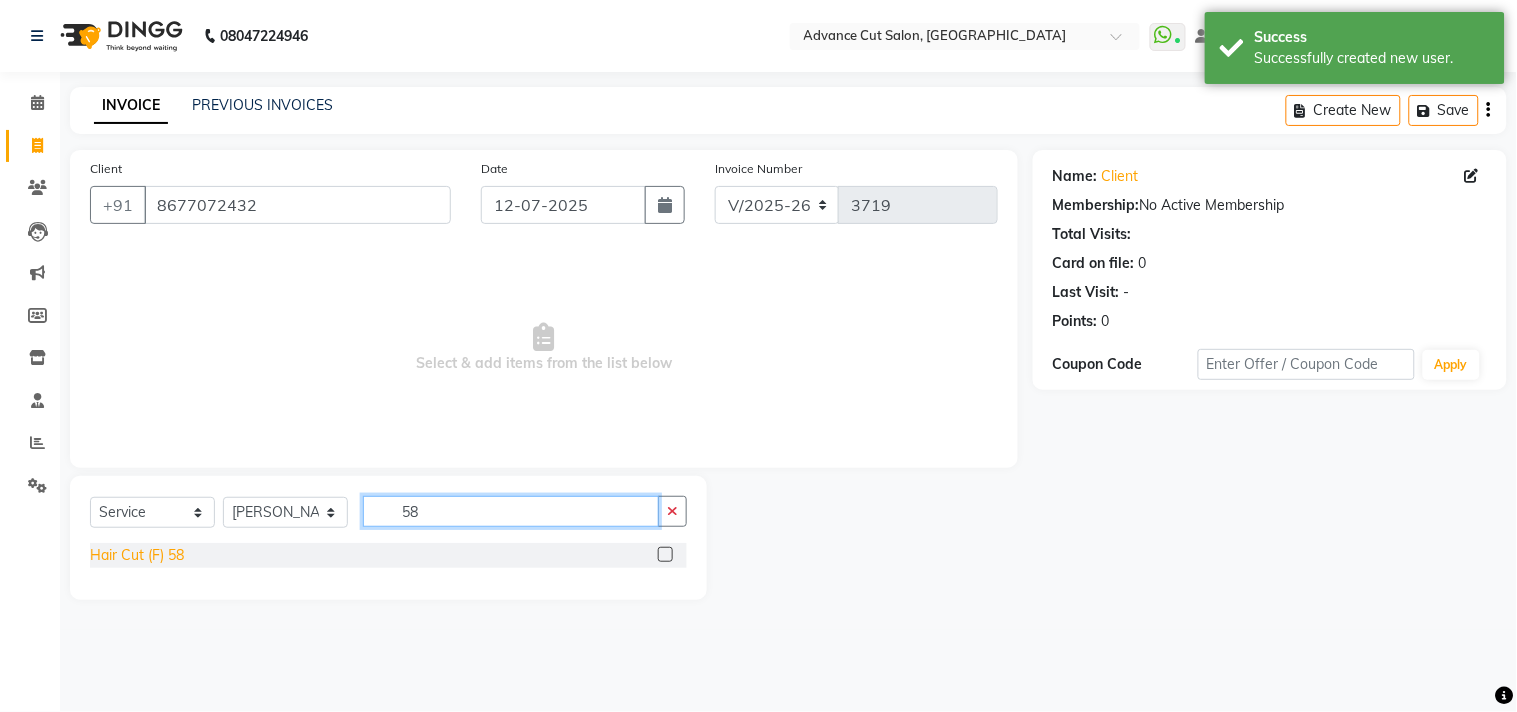 type on "58" 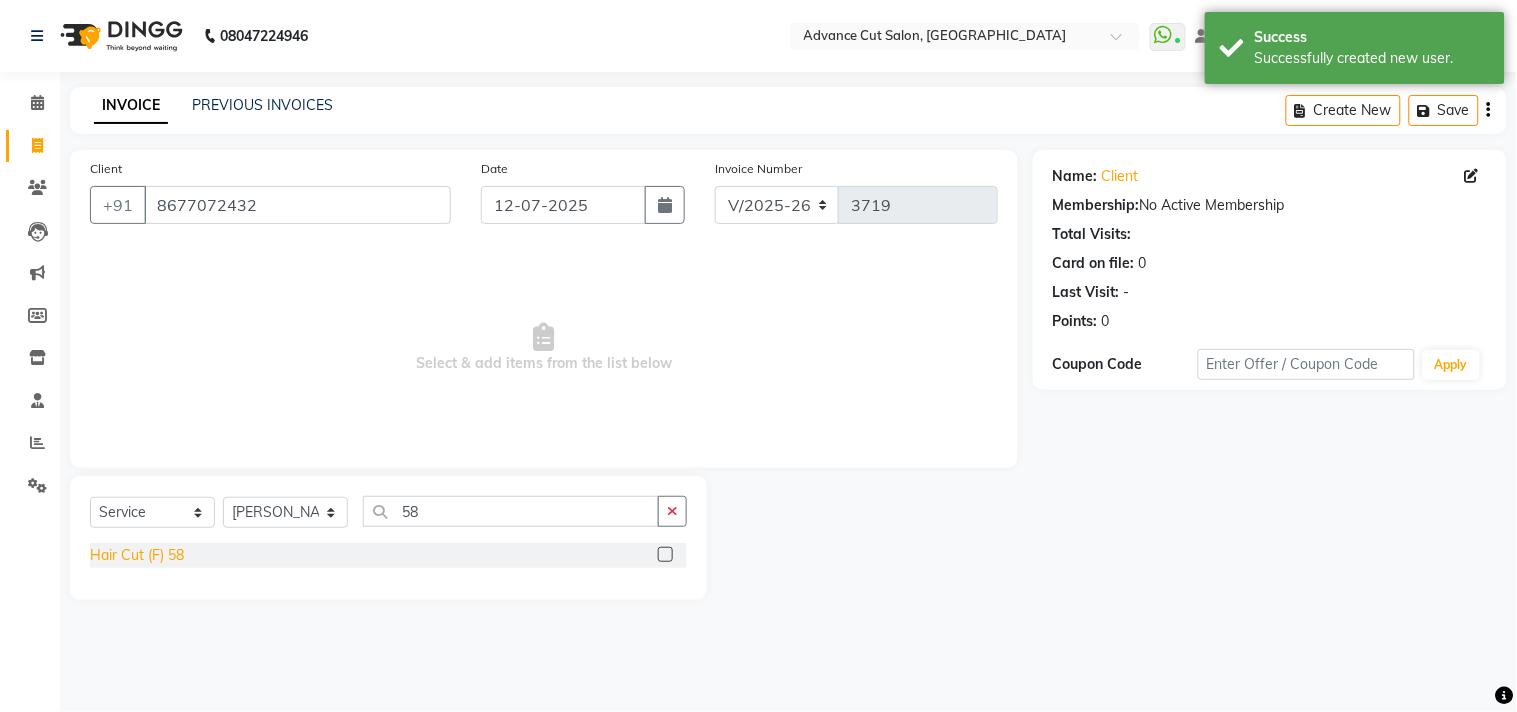 click on "Hair Cut (F) 58" 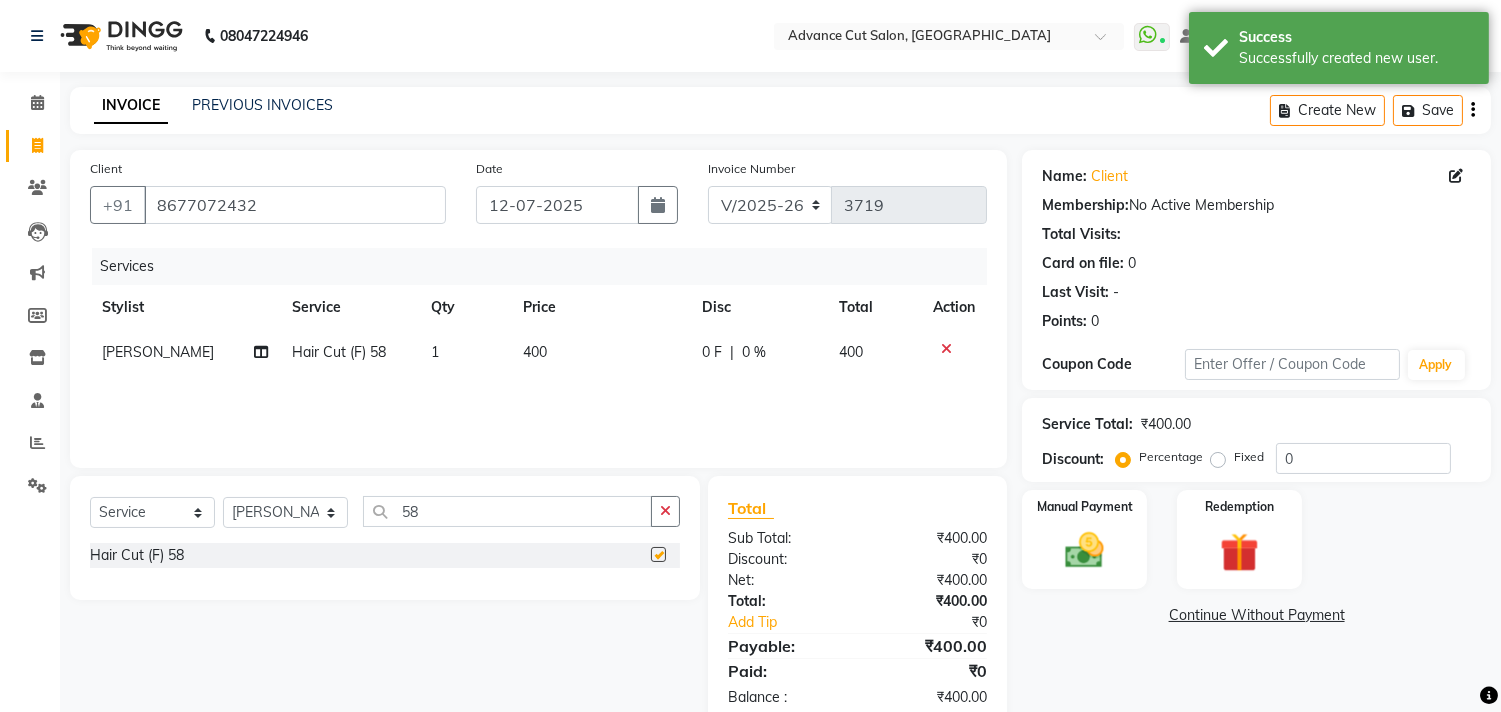 checkbox on "false" 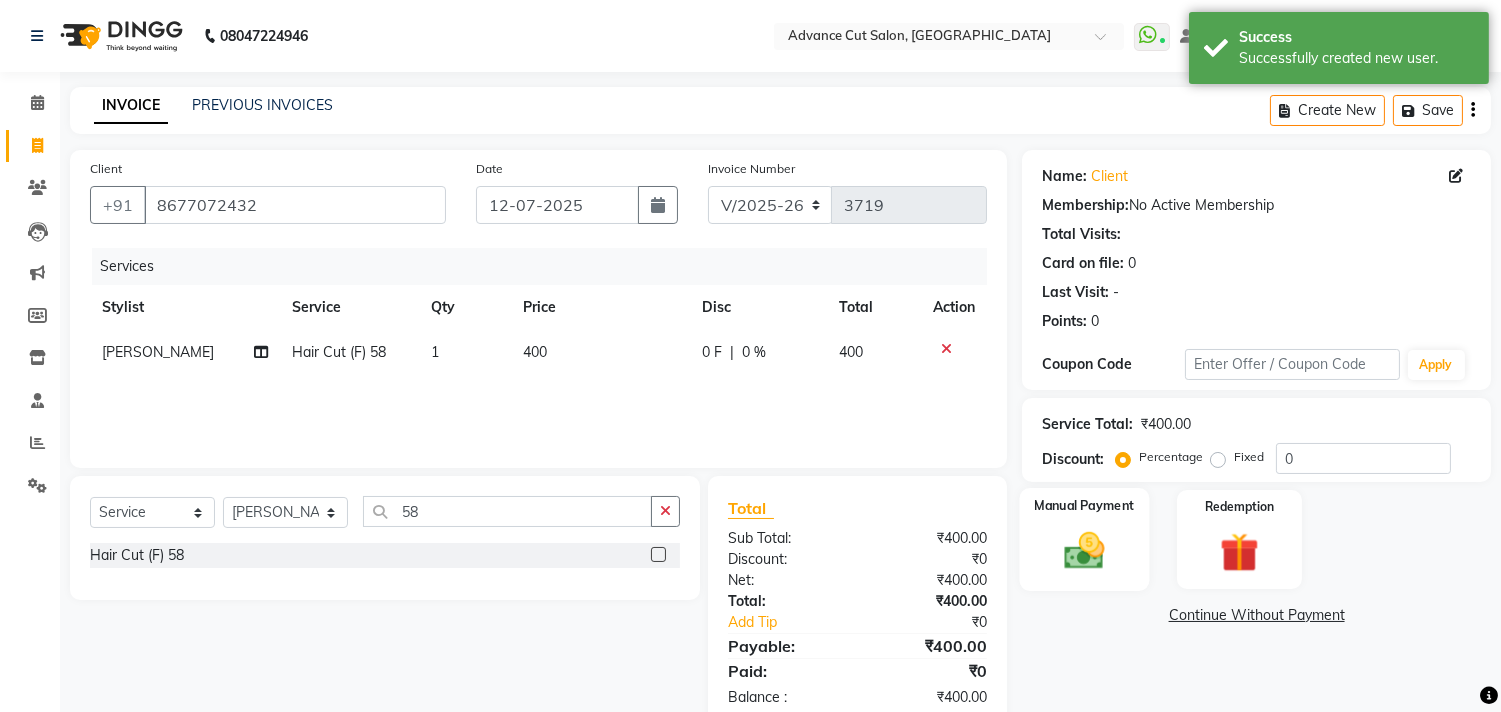 click on "Manual Payment" 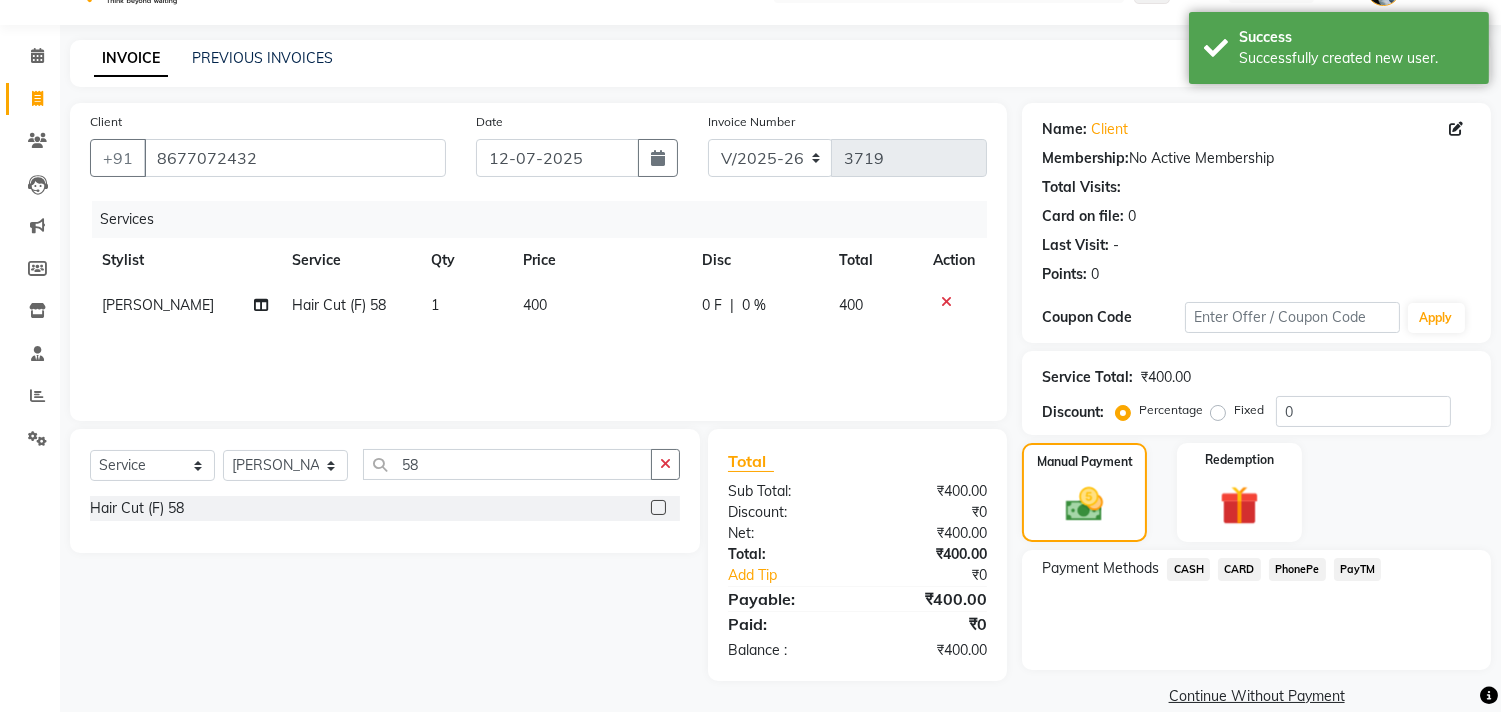 scroll, scrollTop: 74, scrollLeft: 0, axis: vertical 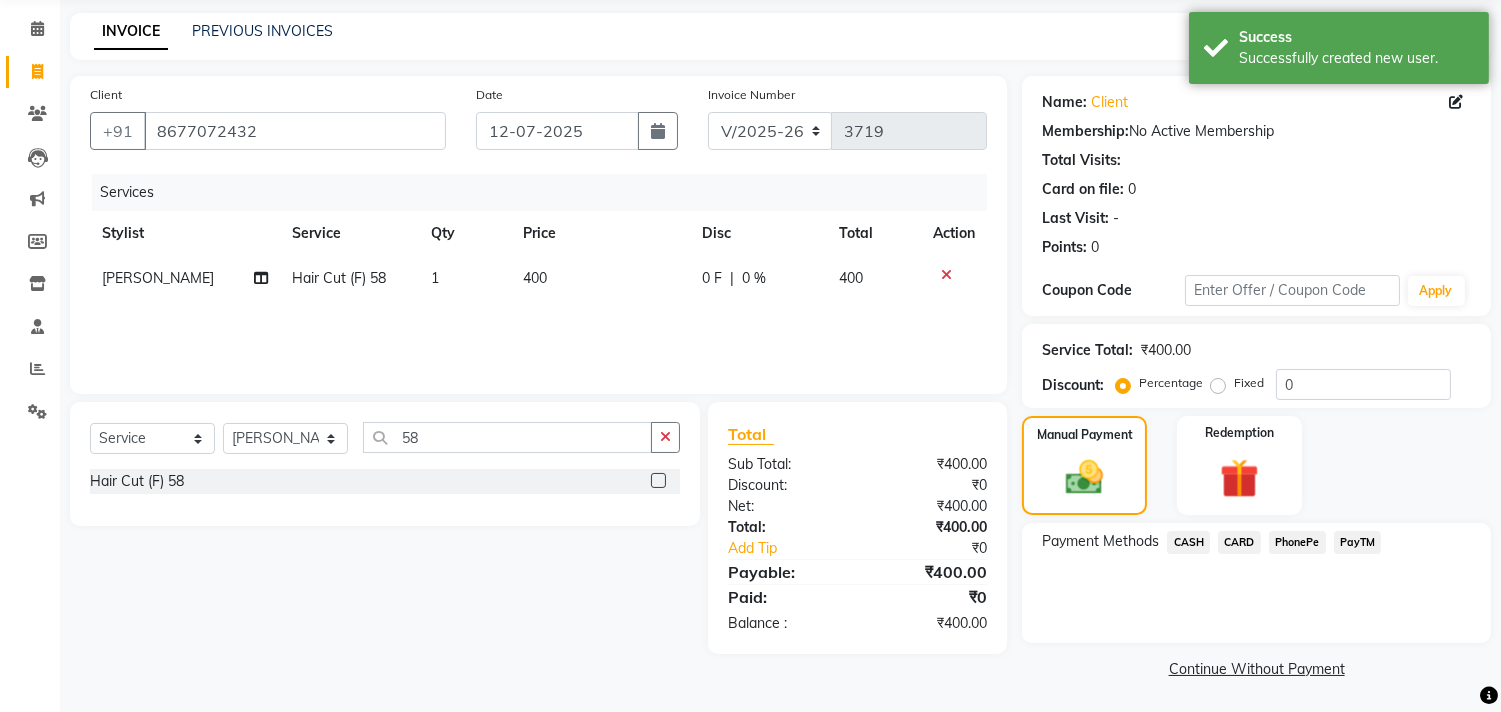 click on "PayTM" 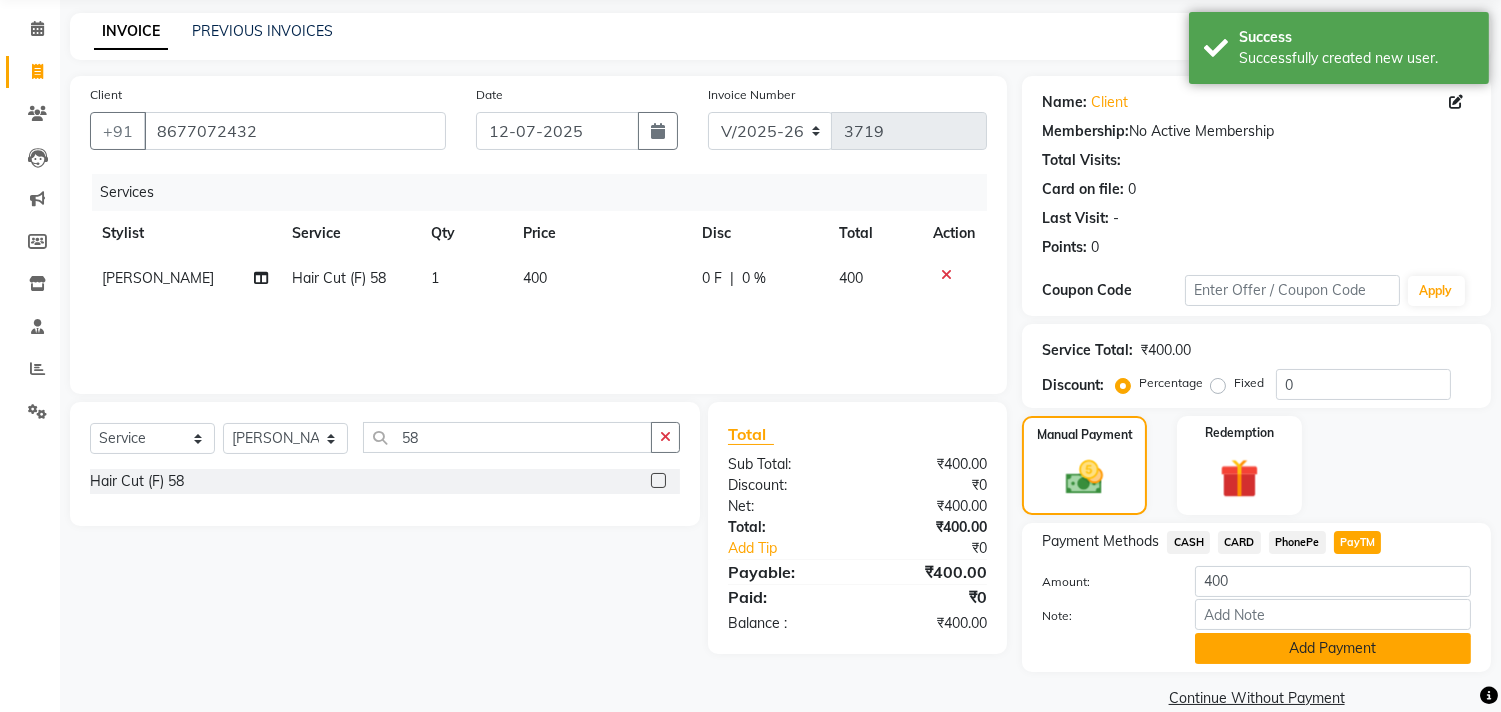 click on "Add Payment" 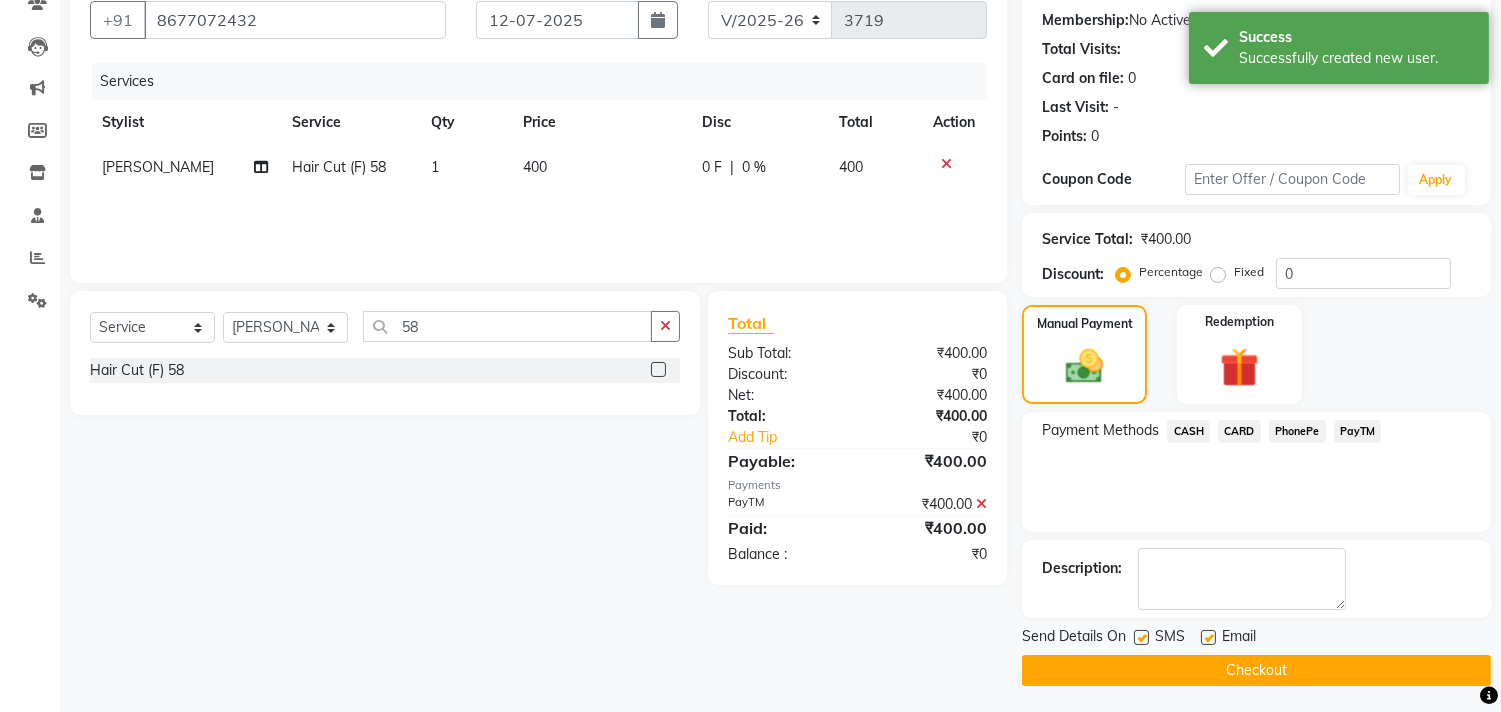 scroll, scrollTop: 187, scrollLeft: 0, axis: vertical 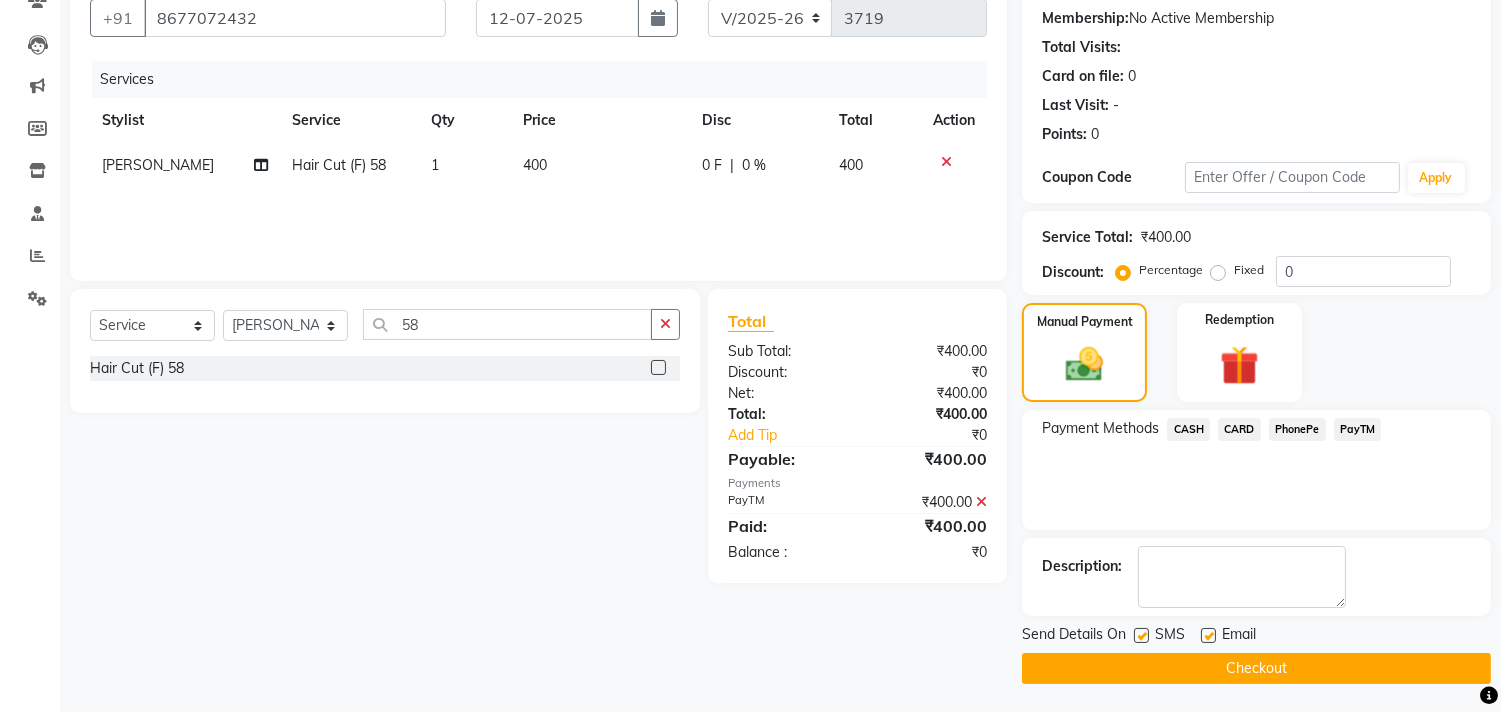 click on "INVOICE PREVIOUS INVOICES Create New   Save  Client [PHONE_NUMBER] Date [DATE] Invoice Number V/2025 V/[PHONE_NUMBER] Services Stylist Service Qty Price Disc Total Action [PERSON_NAME]  Hair Cut (F) 58 1 400 0 F | 0 % 400 Select  Service  Product  Membership  Package Voucher Prepaid Gift Card  Select Stylist [PERSON_NAME] Avinash Dilshad [PERSON_NAME] [PERSON_NAME] [PERSON_NAME] [PERSON_NAME]  [PERSON_NAME] [PERSON_NAME]  [PERSON_NAME] [PERSON_NAME] 58 Hair Cut (F) 58  Total Sub Total: ₹400.00 Discount: ₹0 Net: ₹400.00 Total: ₹400.00 Add Tip ₹0 Payable: ₹400.00 Payments PayTM ₹400.00  Paid: ₹400.00 Balance   : ₹0 Name: Client  Membership:  No Active Membership  Total Visits:   Card on file:  0 Last Visit:   - Points:   0  Coupon Code Apply Service Total:  ₹400.00  Discount:  Percentage   Fixed  0 Manual Payment Redemption Payment Methods  CASH   CARD   PhonePe   PayTM  Description:                  Send Details On SMS Email  Checkout" 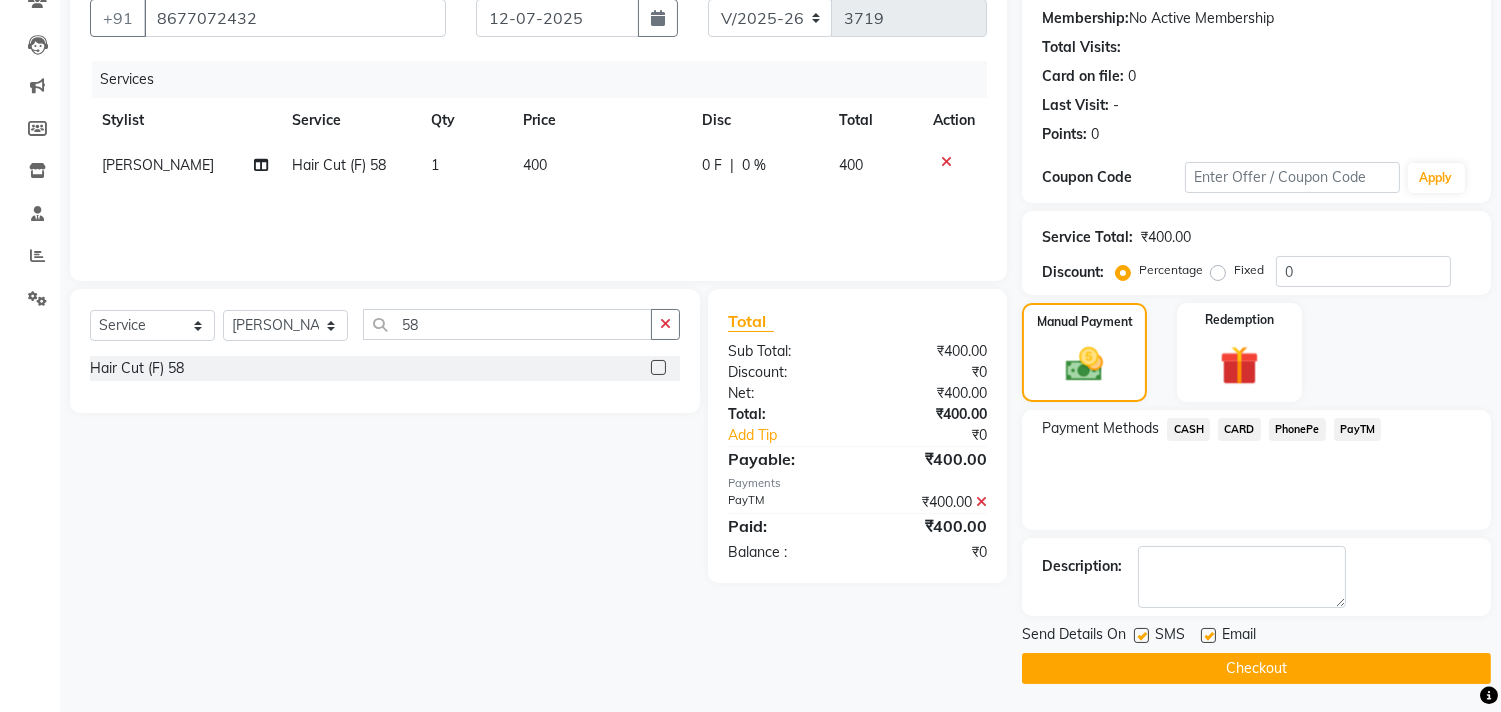 click on "Checkout" 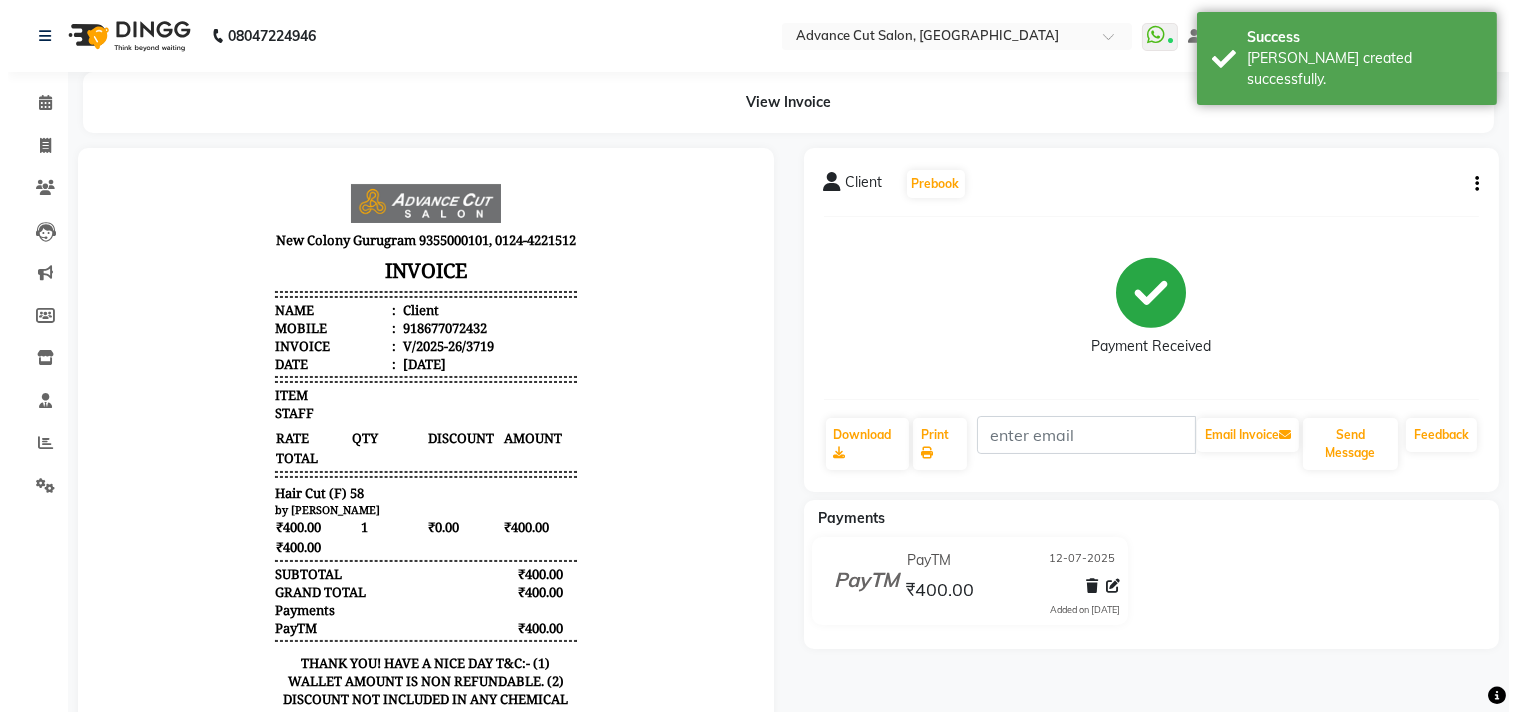 scroll, scrollTop: 0, scrollLeft: 0, axis: both 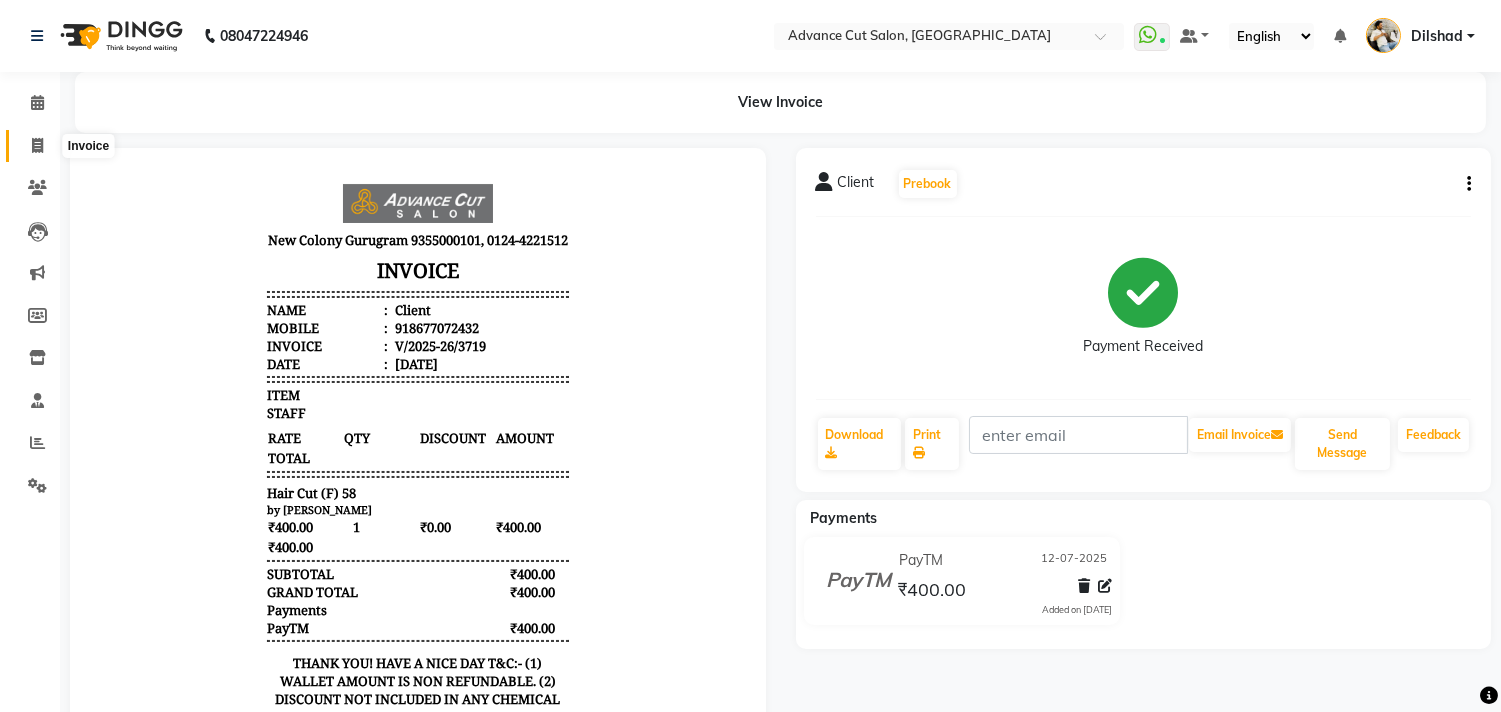click 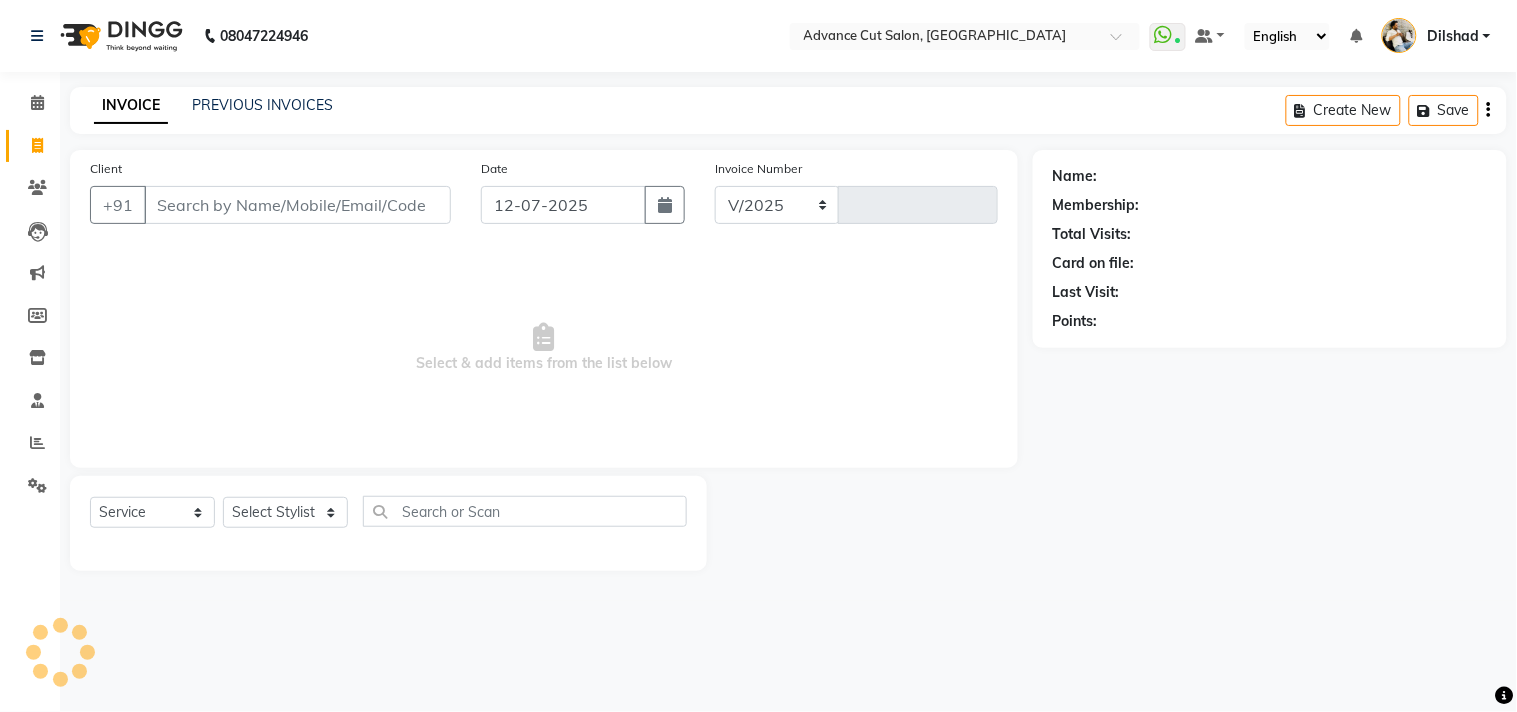 select on "922" 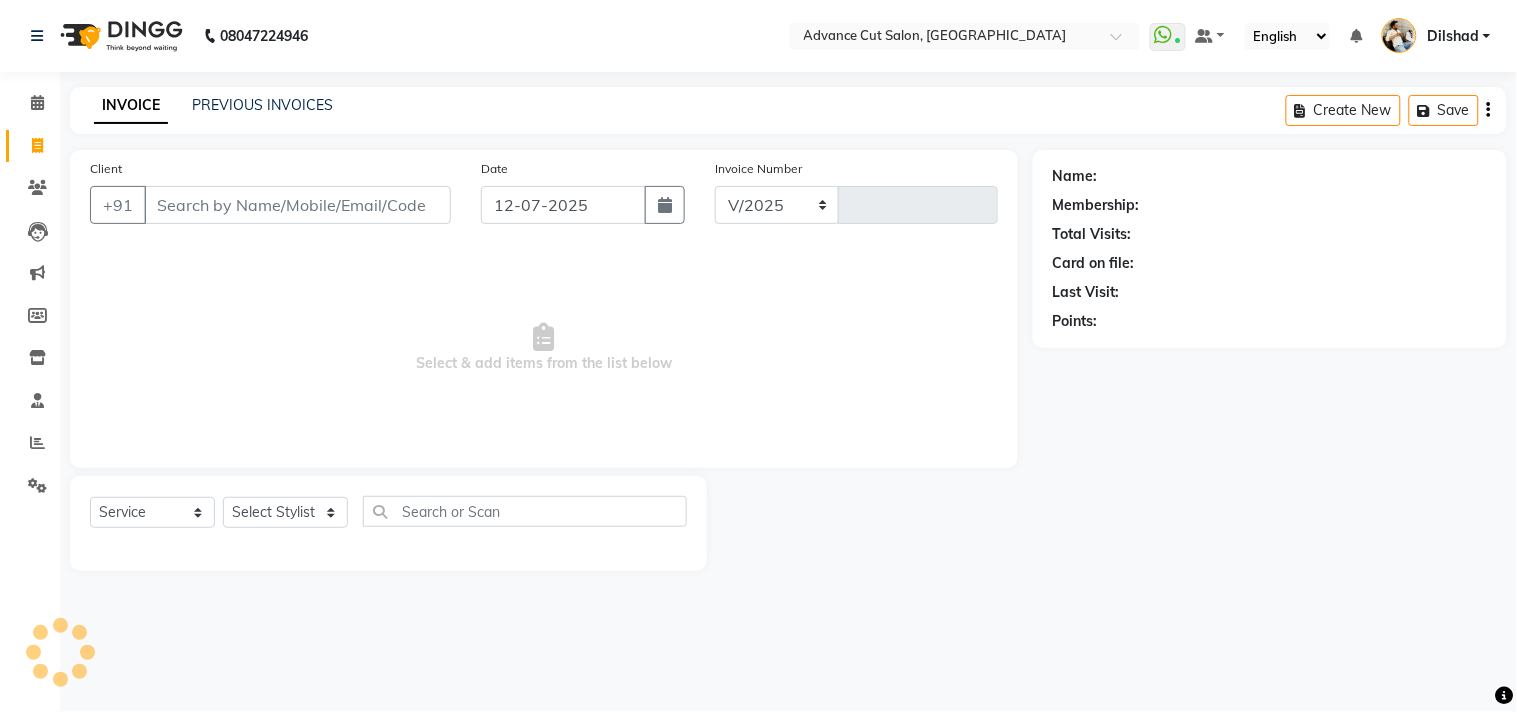 type on "3720" 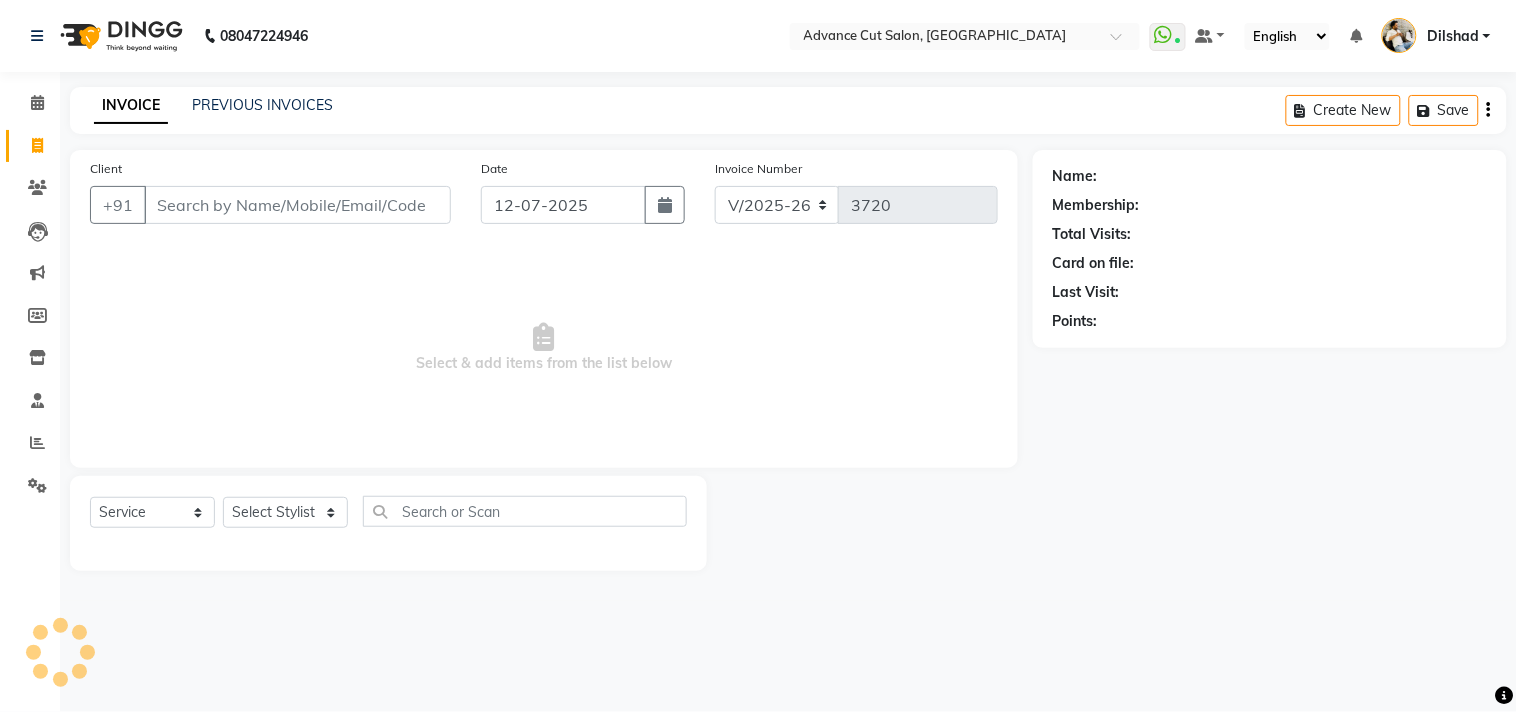 click on "Client" at bounding box center (297, 205) 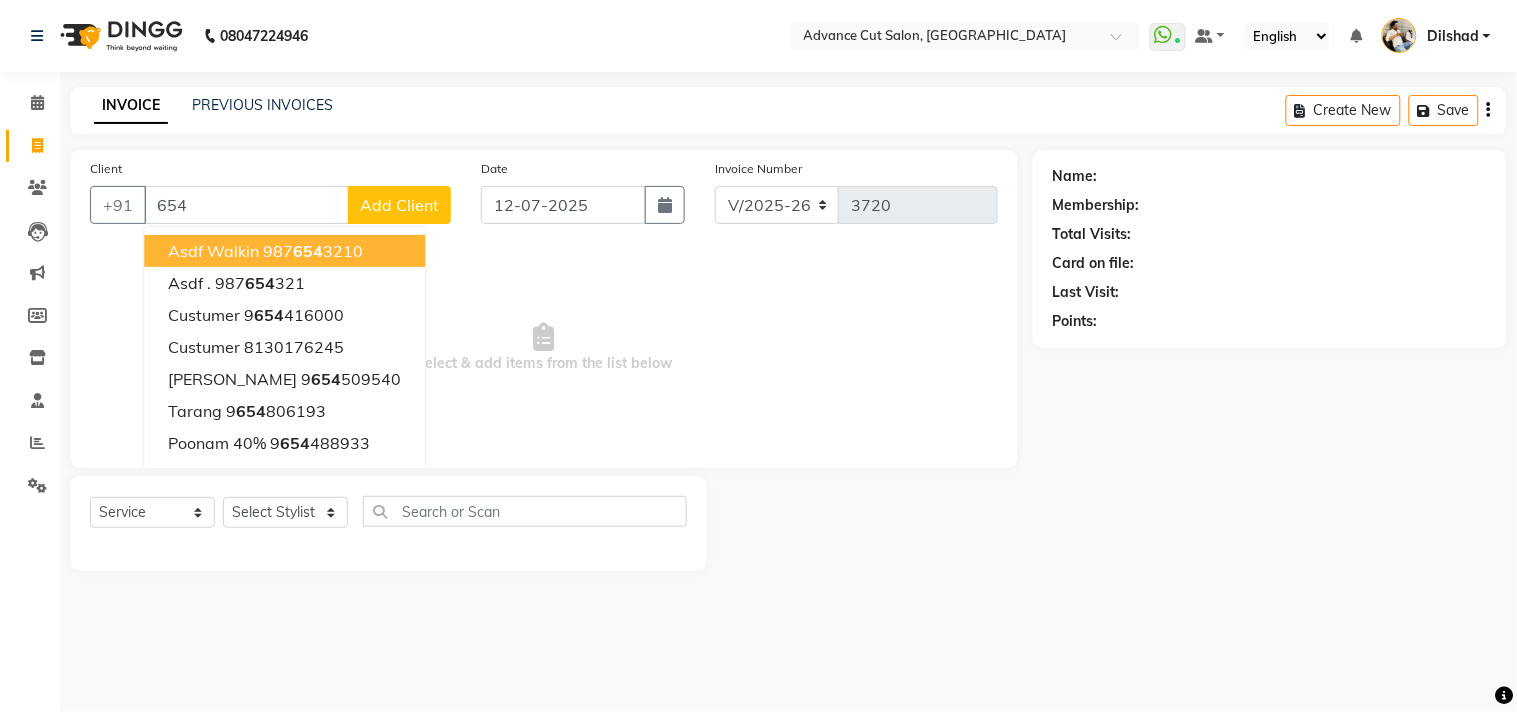 type on "654" 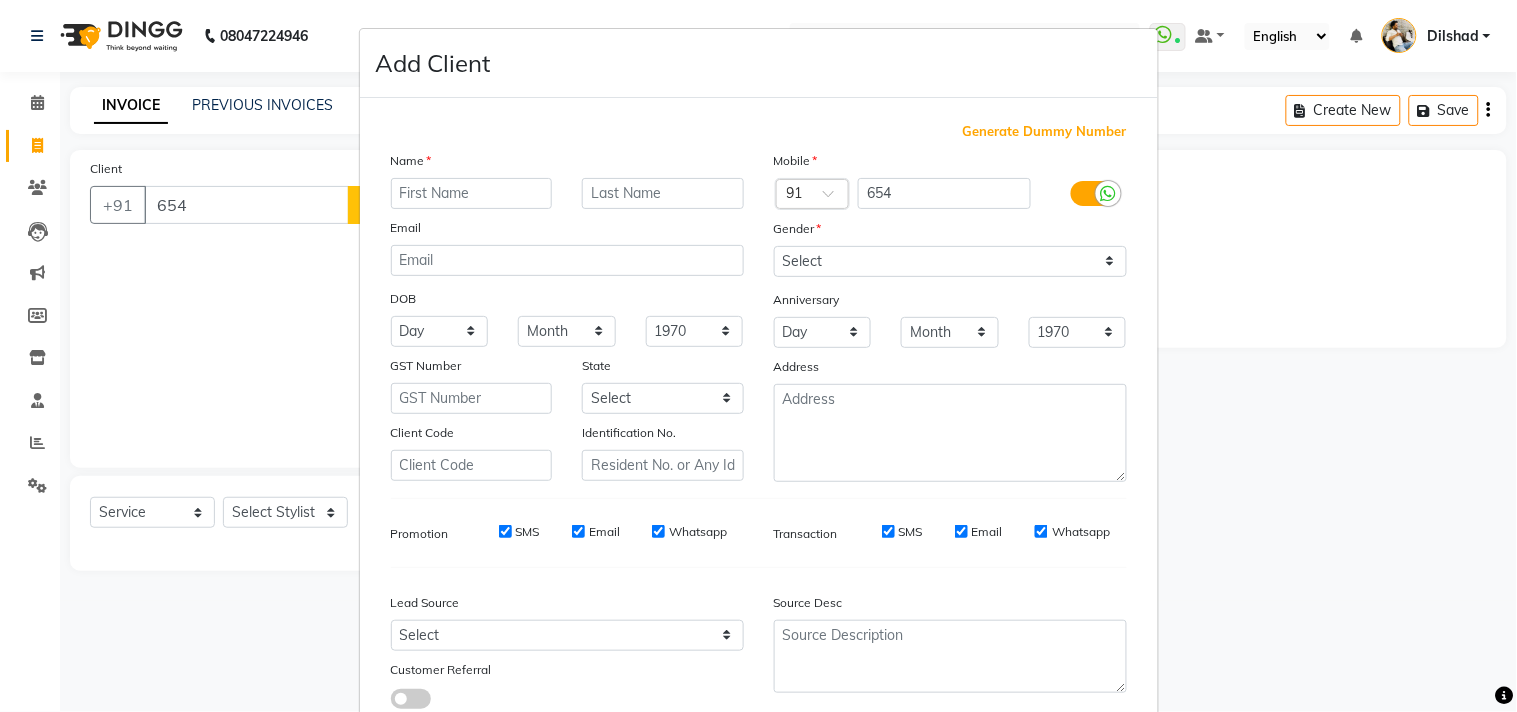 click on "Mobile" at bounding box center [950, 164] 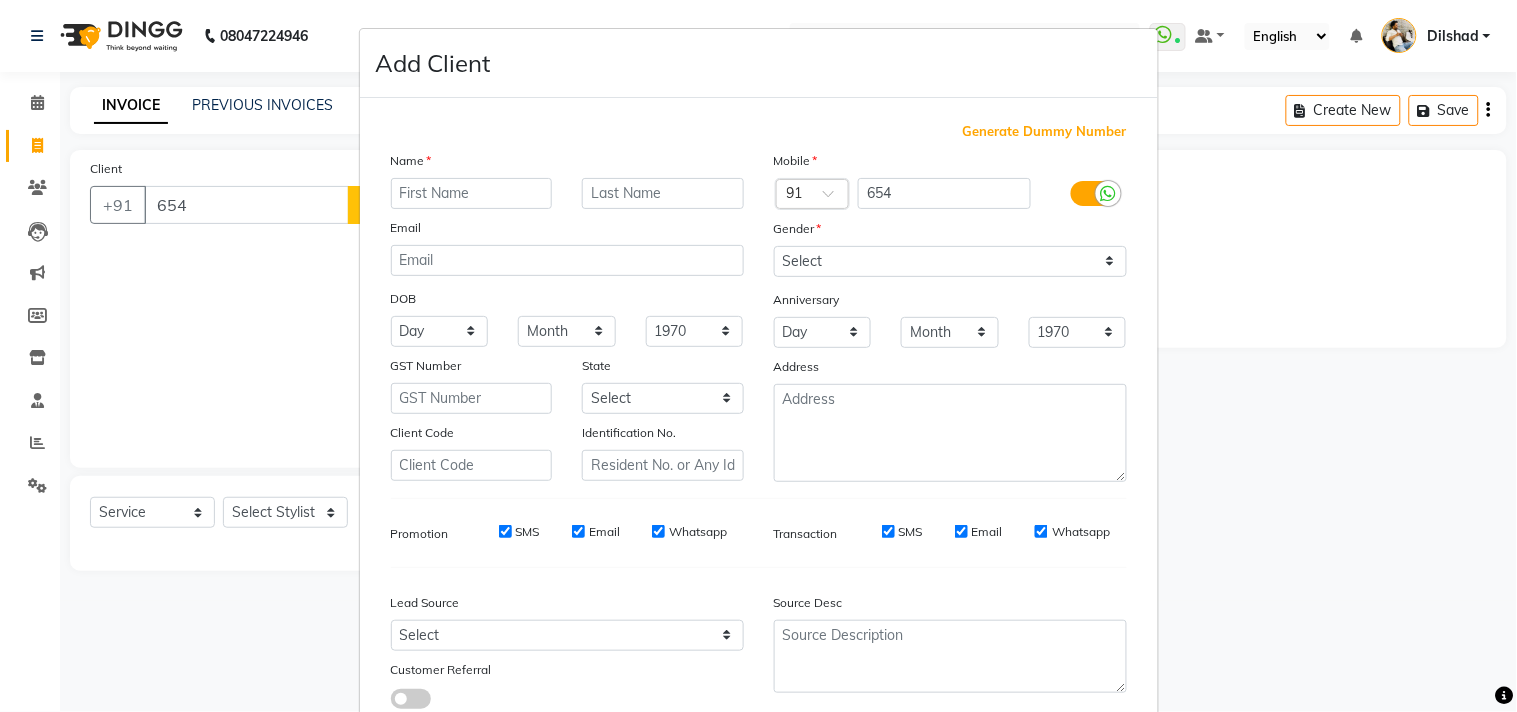 click on "Generate Dummy Number" at bounding box center [1045, 132] 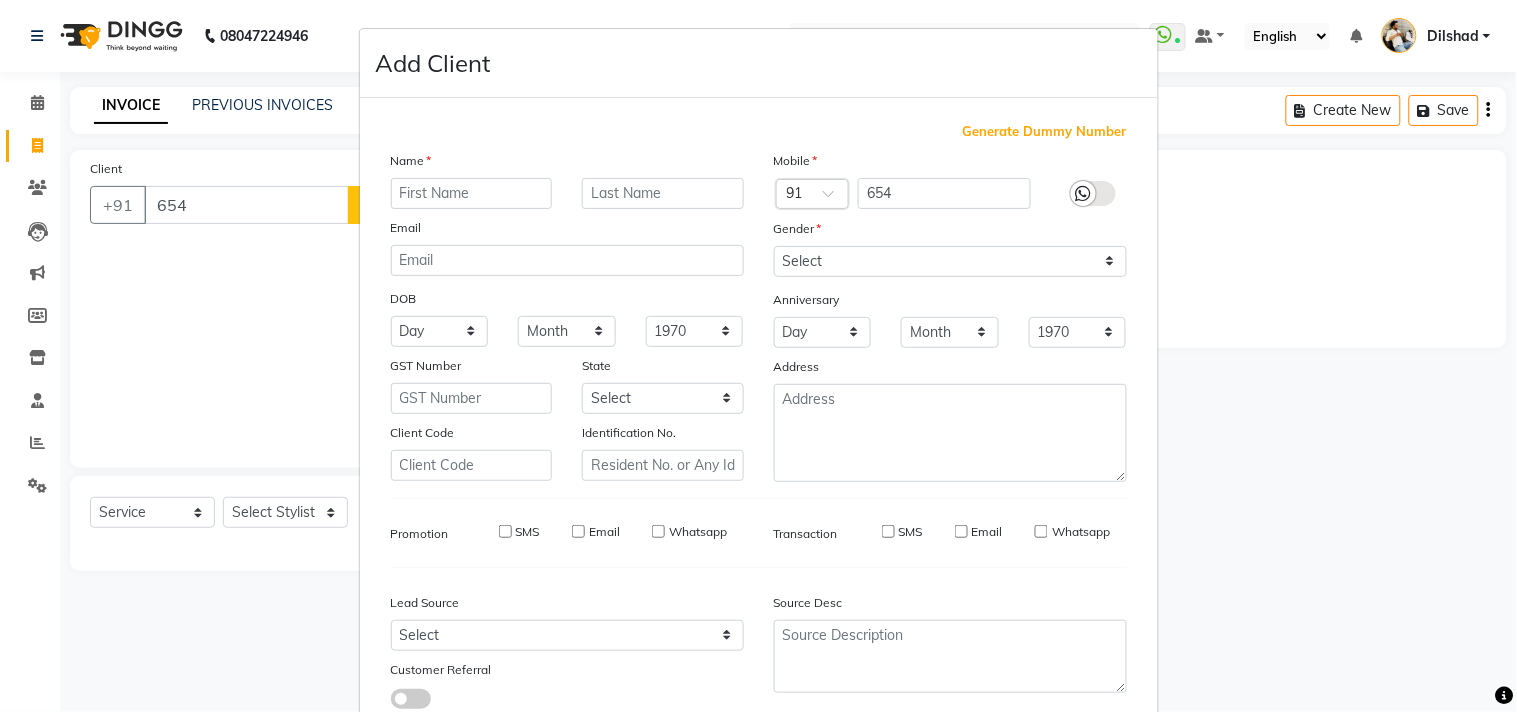 type on "1134800000504" 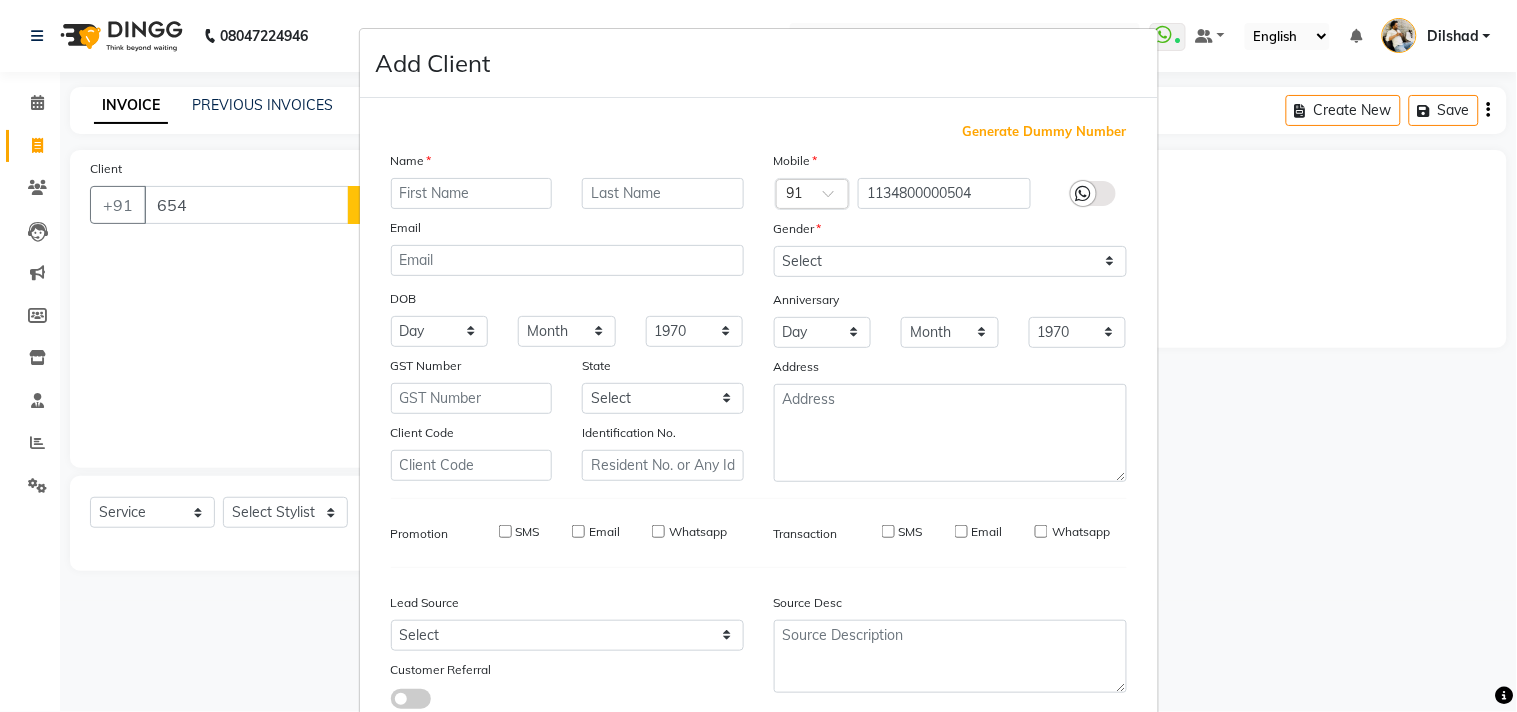 checkbox on "false" 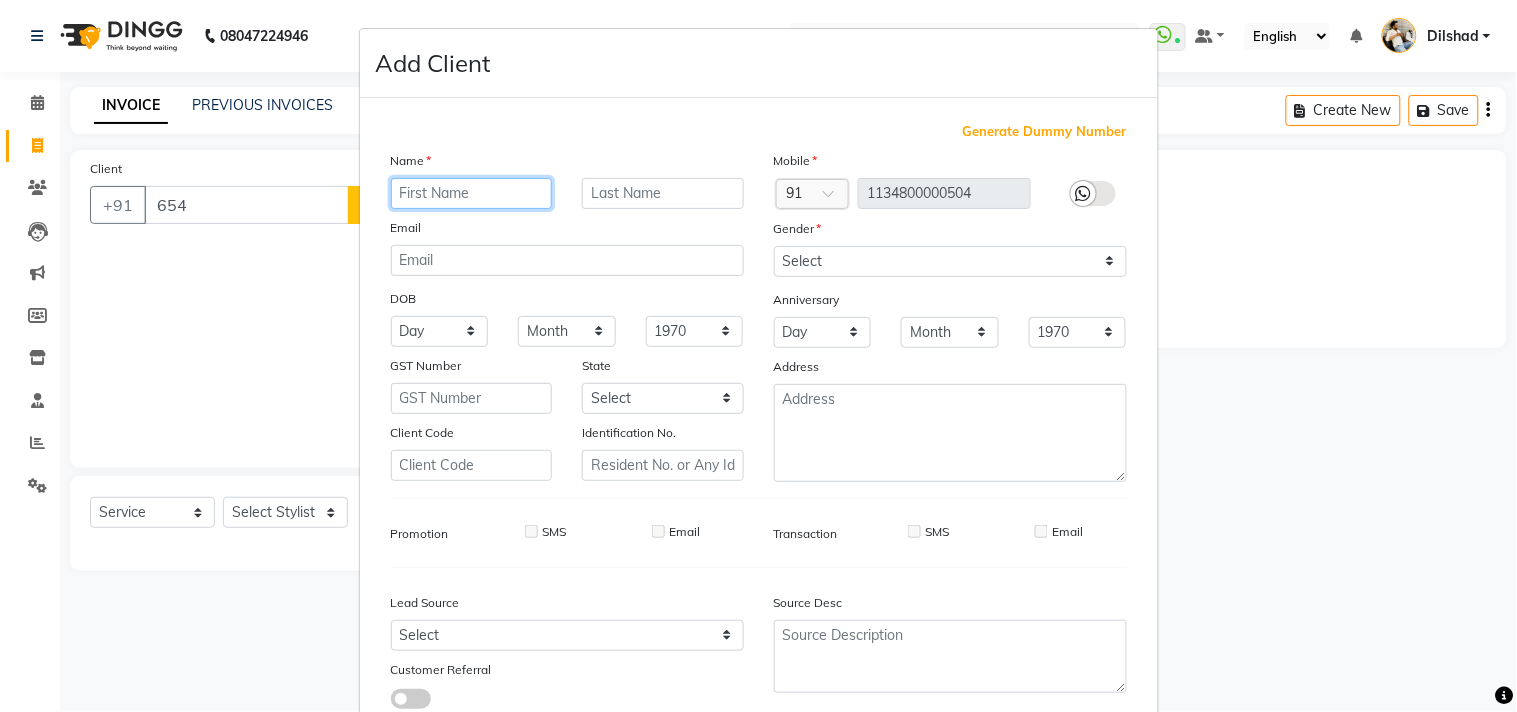 click at bounding box center (472, 193) 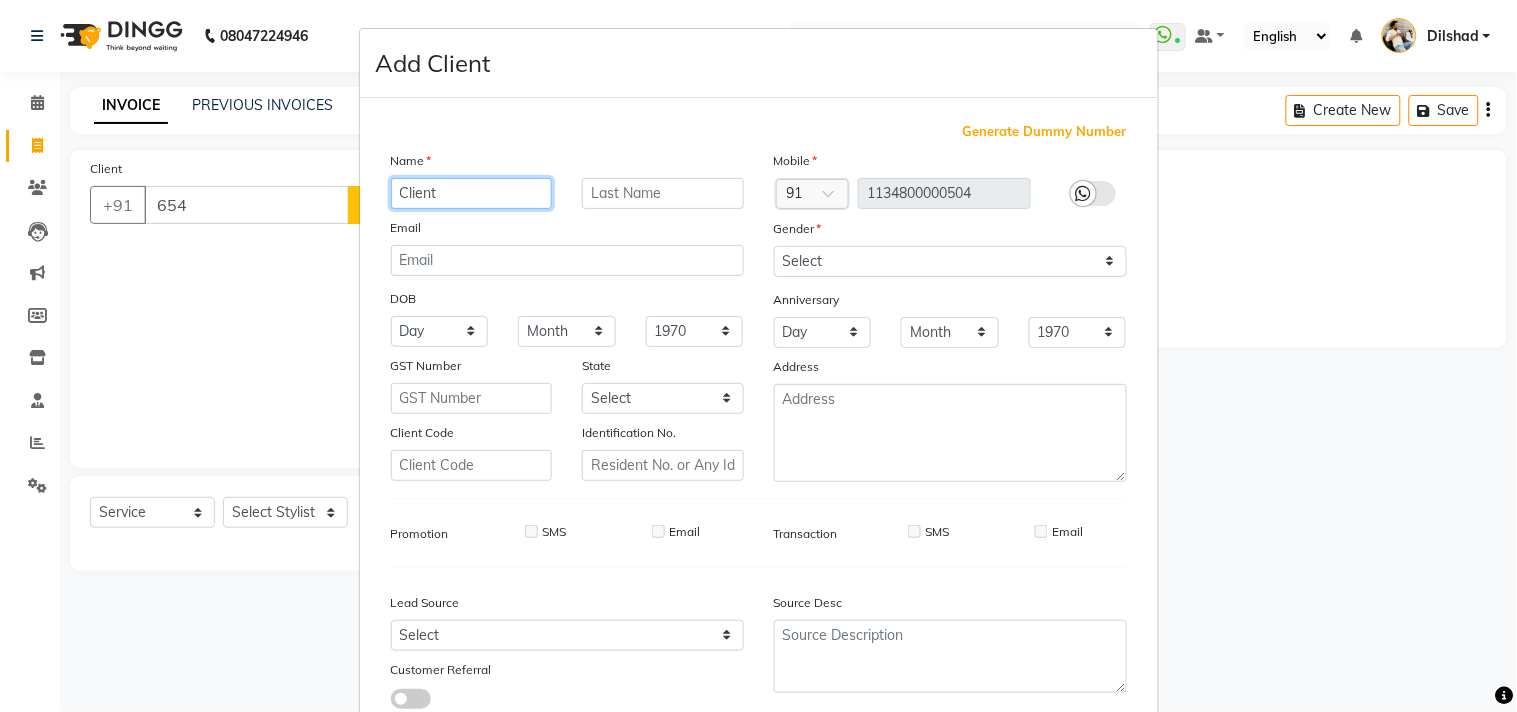 type on "Client" 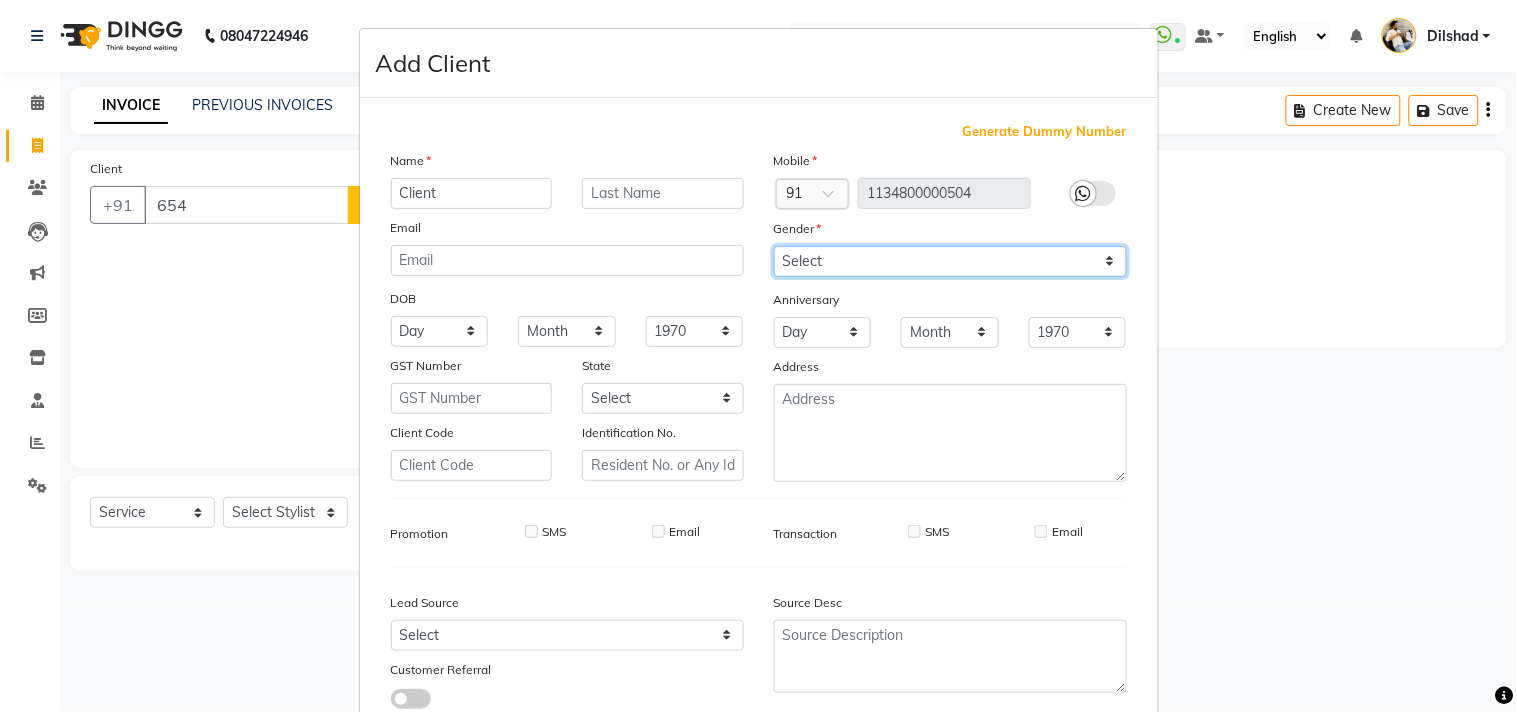 click on "Select [DEMOGRAPHIC_DATA] [DEMOGRAPHIC_DATA] Other Prefer Not To Say" at bounding box center [950, 261] 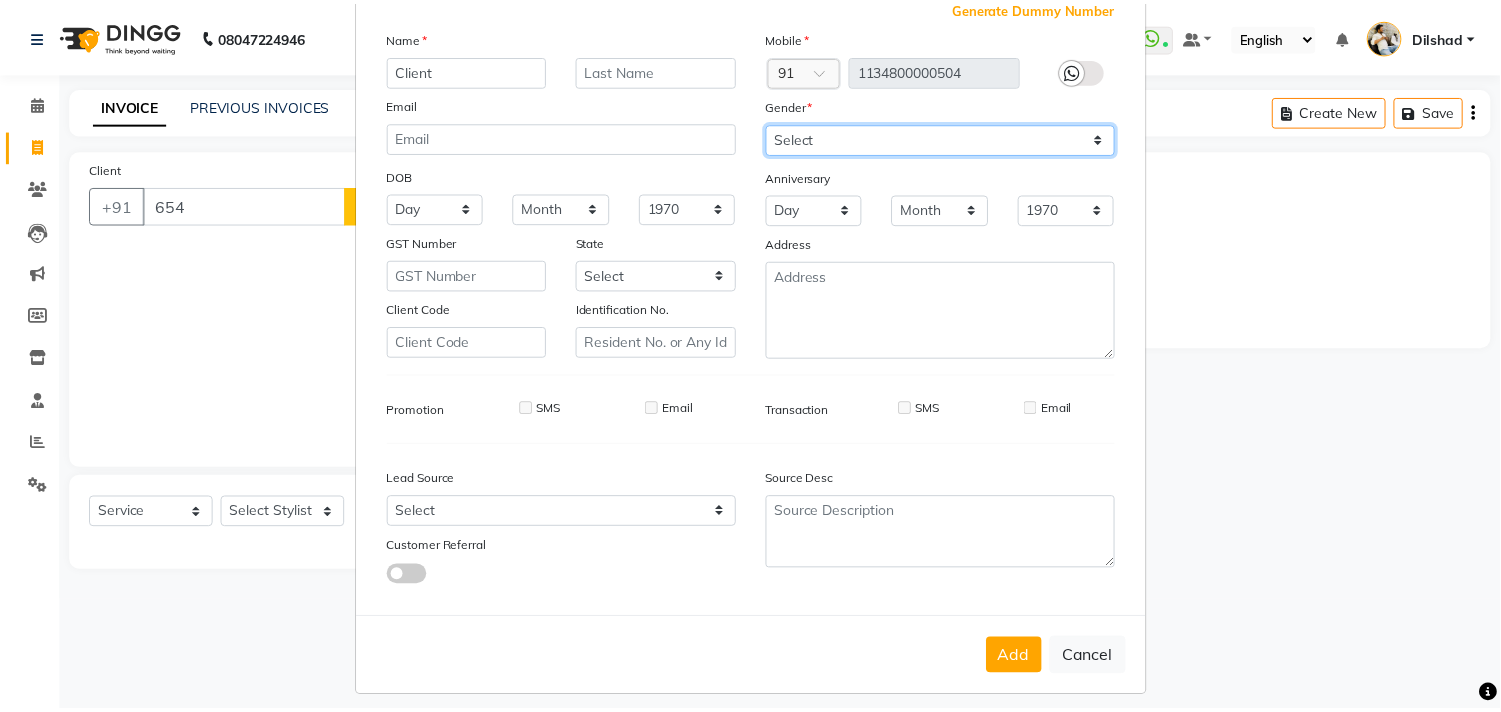 scroll, scrollTop: 138, scrollLeft: 0, axis: vertical 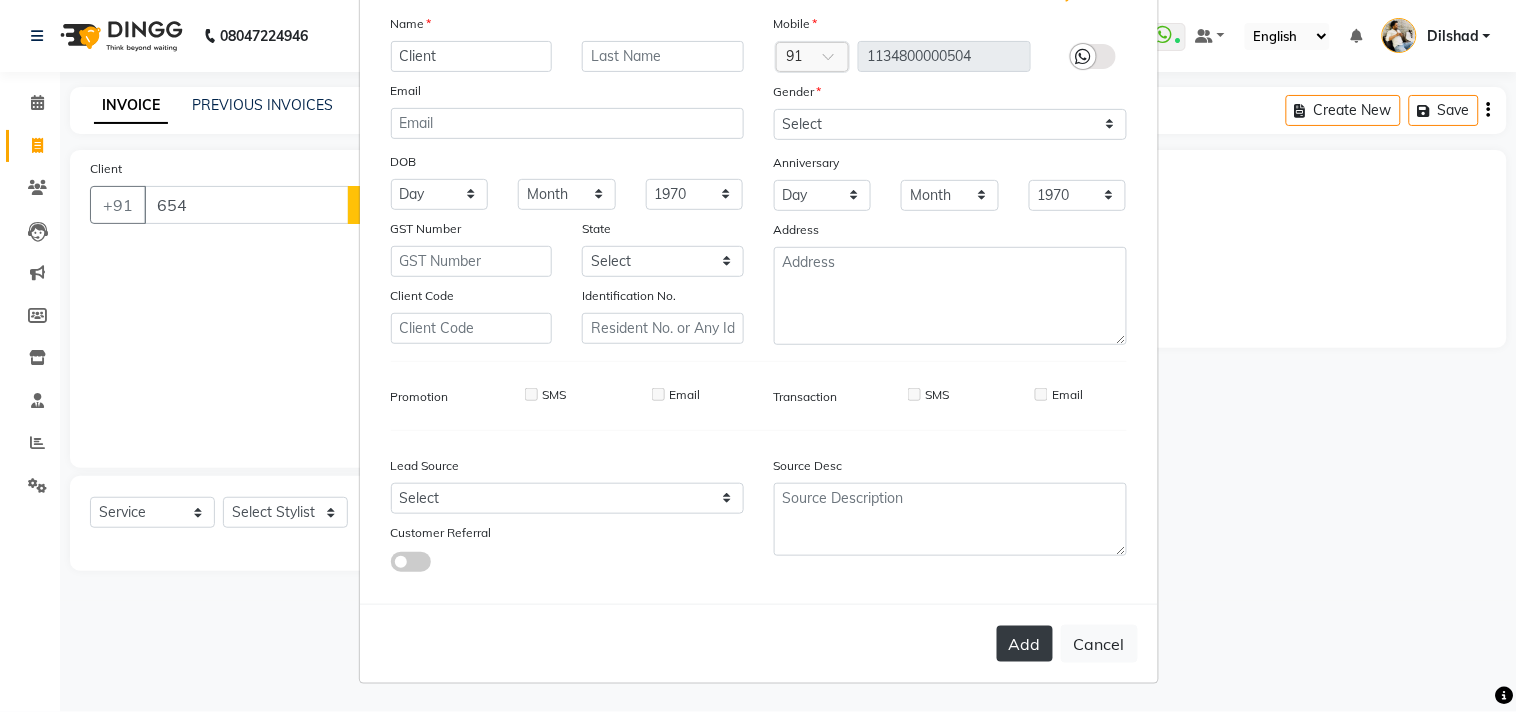 click on "Add" at bounding box center [1025, 644] 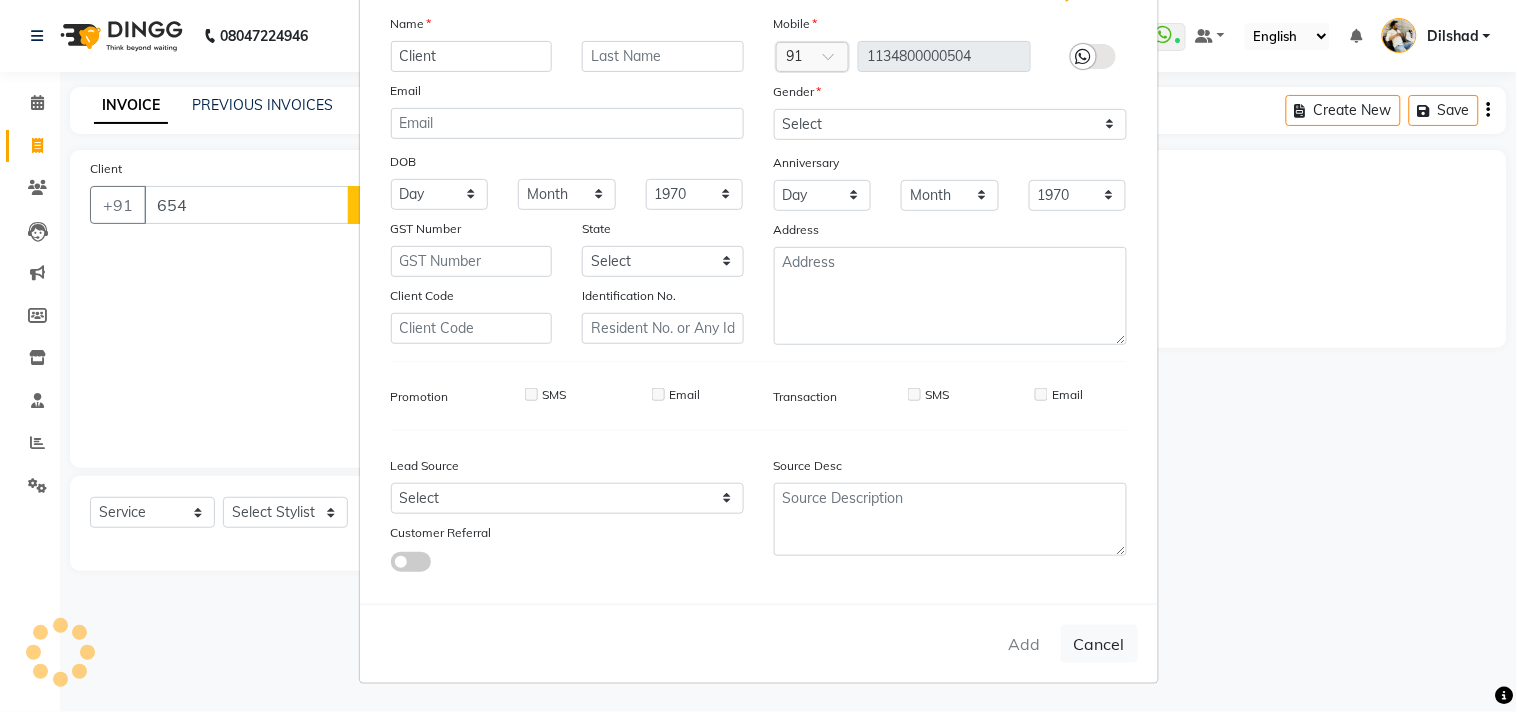 type on "1134800000504" 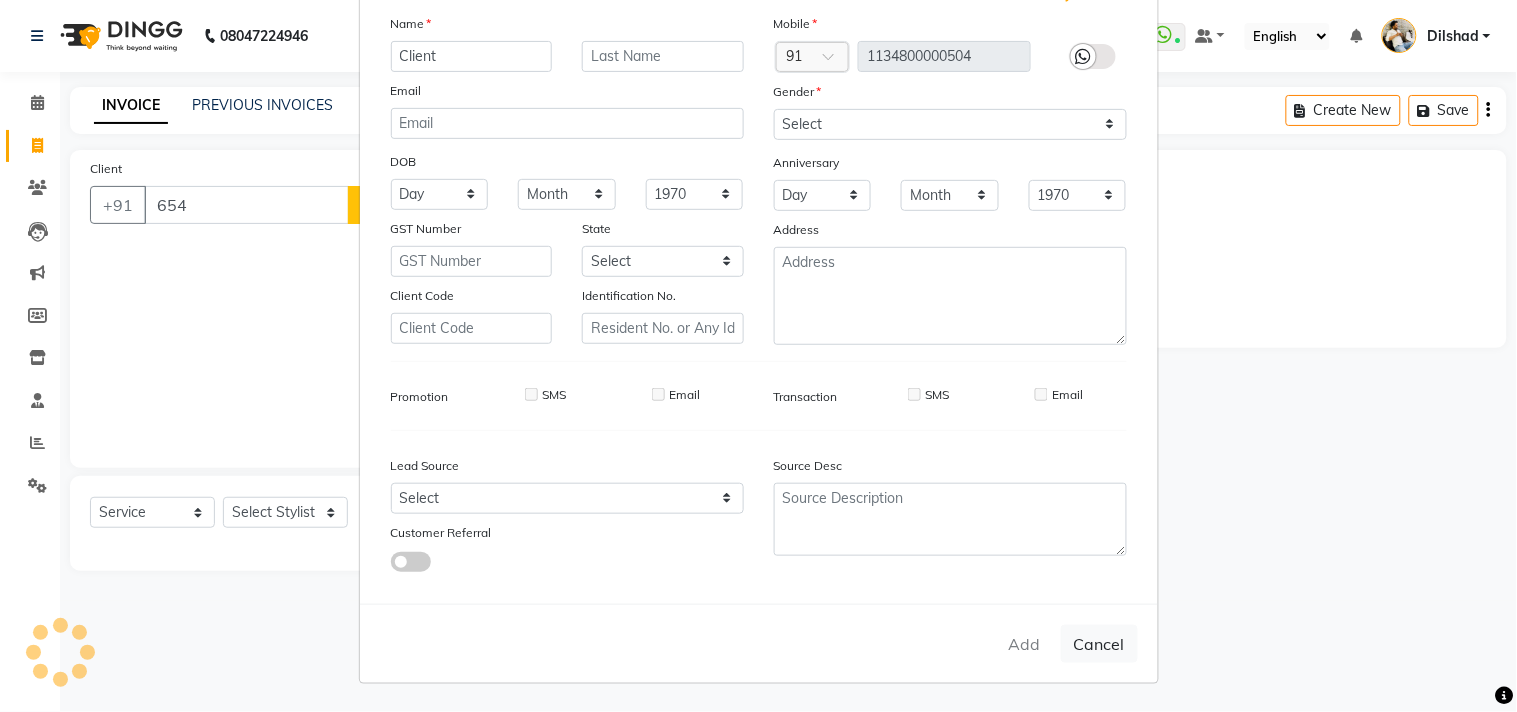 type 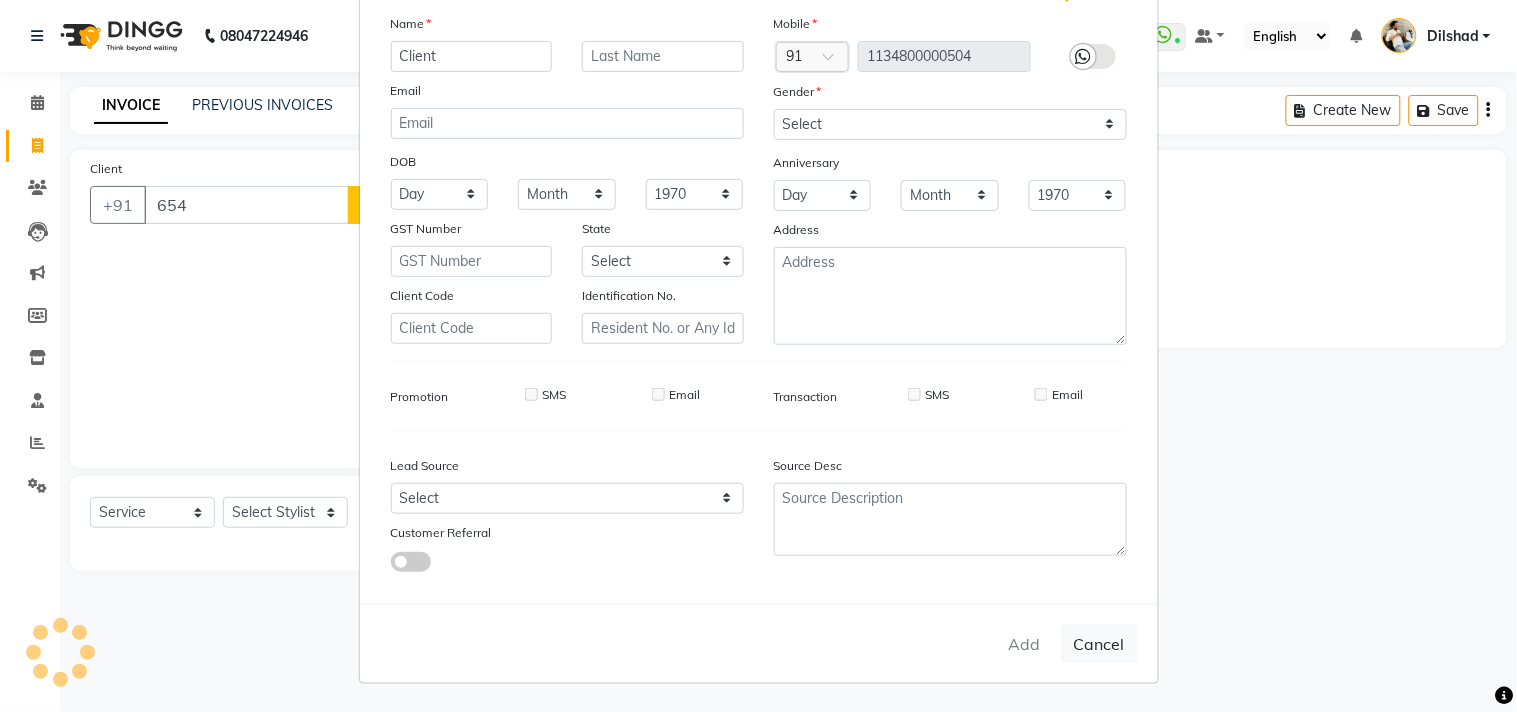 select 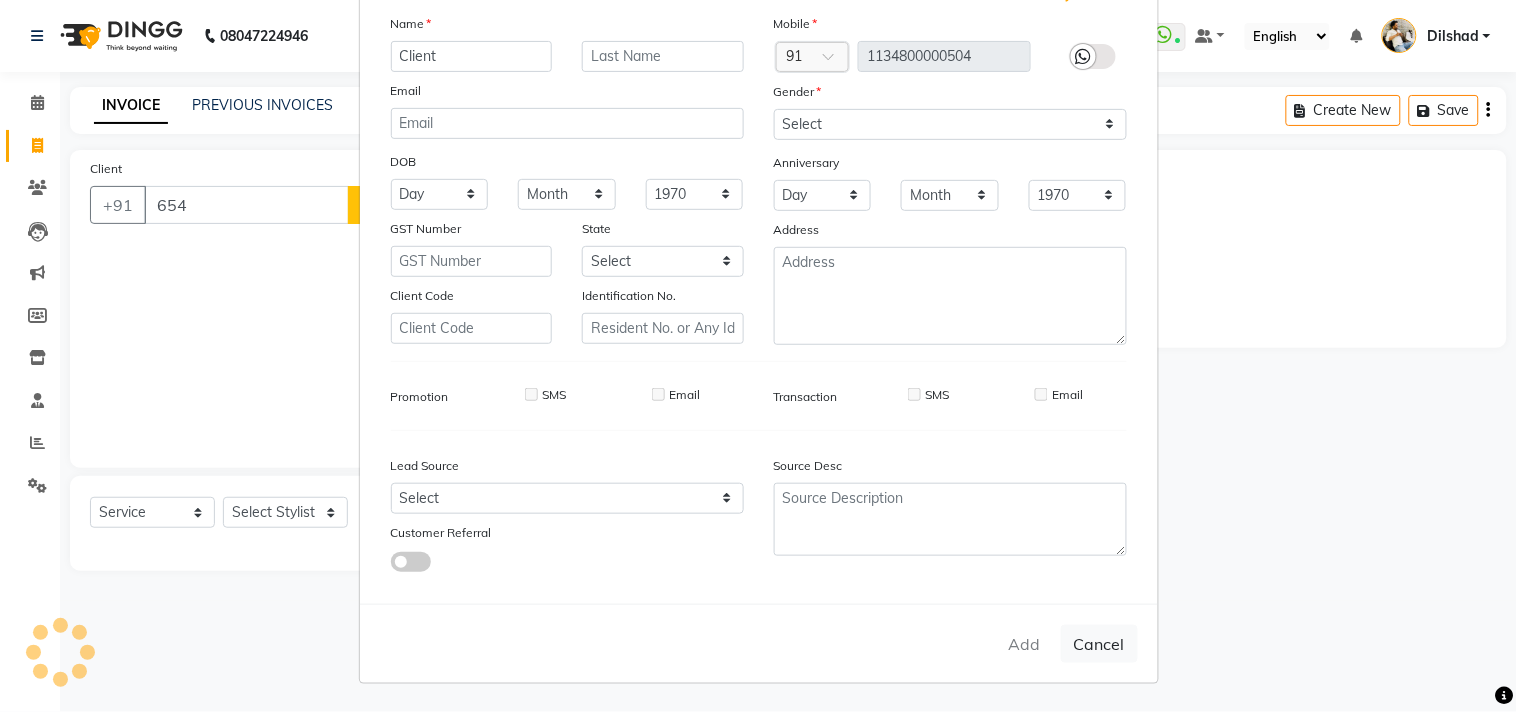 select 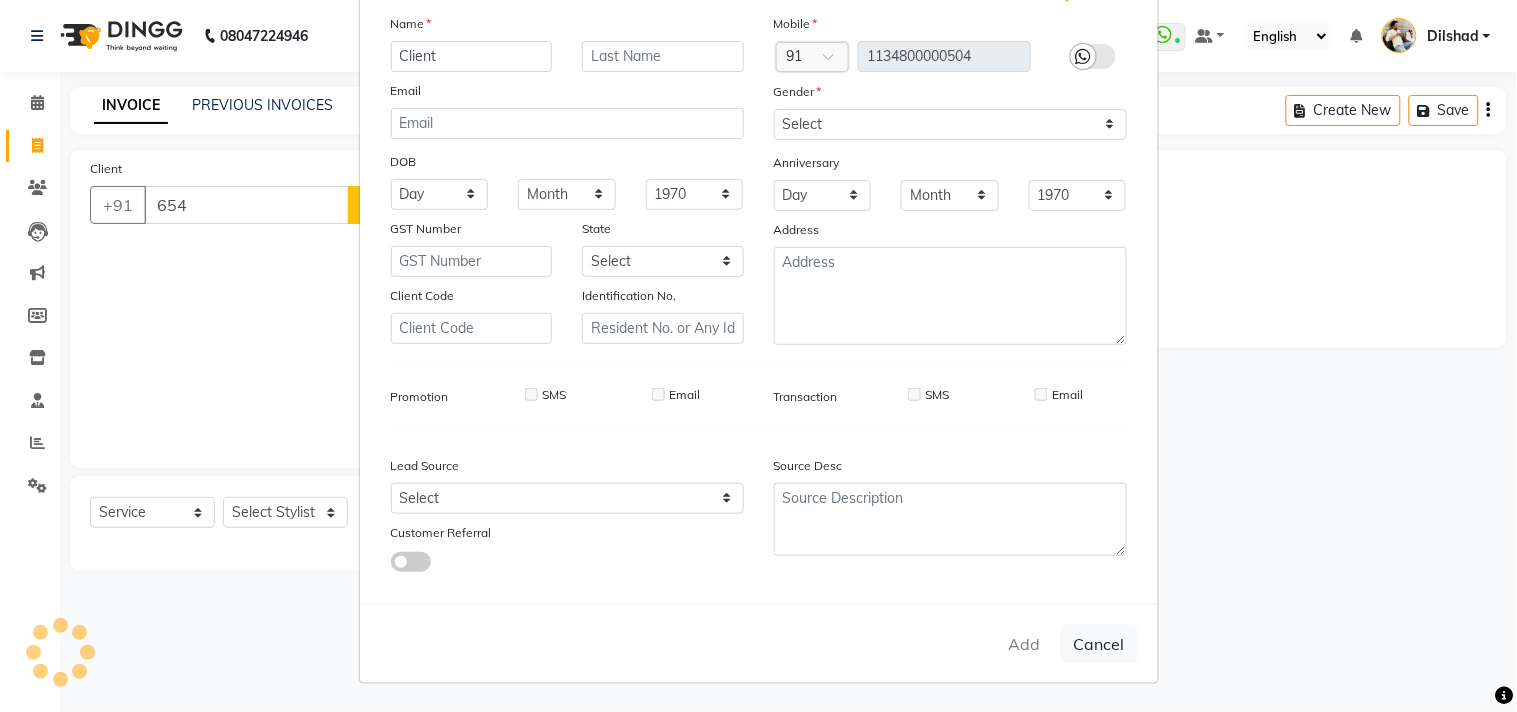 select 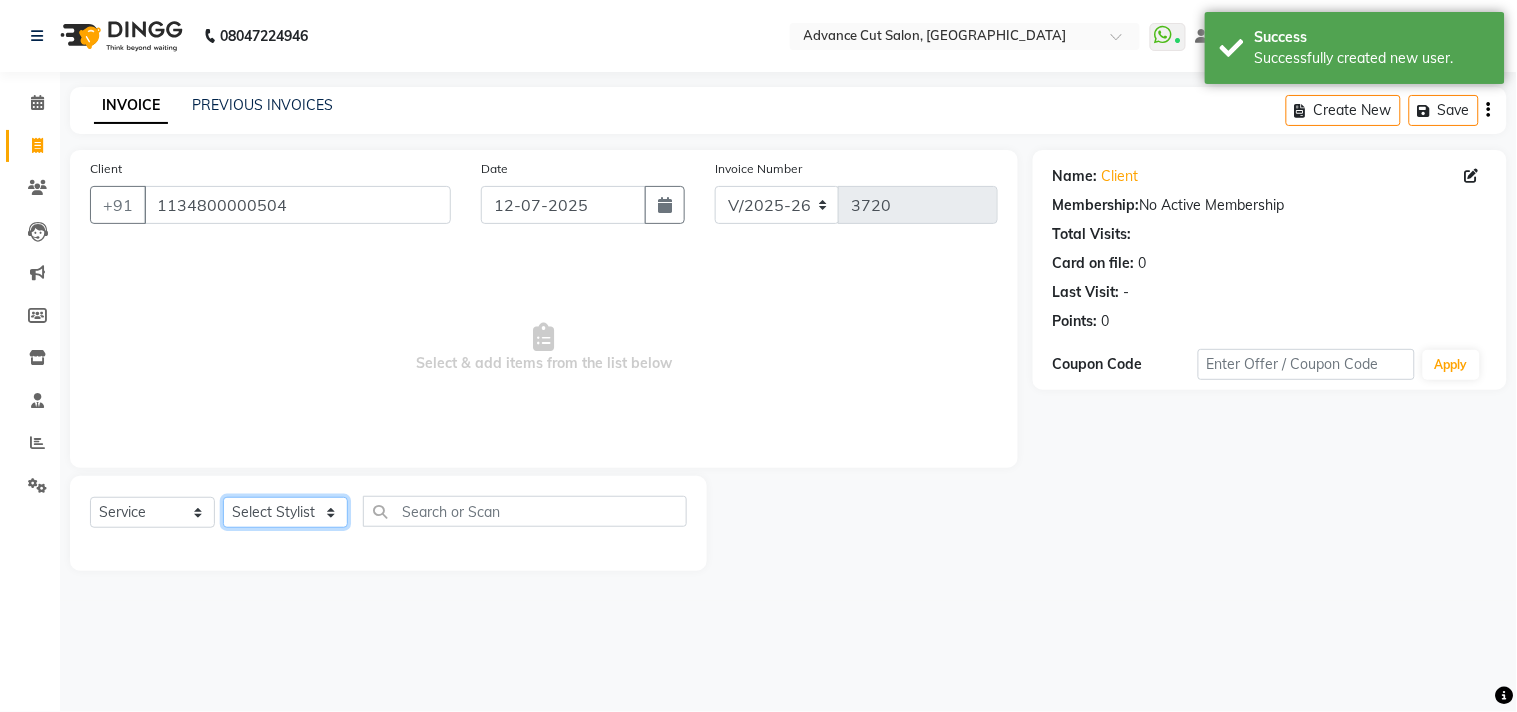 click on "Select Stylist [PERSON_NAME] Avinash Dilshad [PERSON_NAME] [PERSON_NAME] [PERSON_NAME] [PERSON_NAME]  [PERSON_NAME] [PERSON_NAME]  [PERSON_NAME] [PERSON_NAME]" 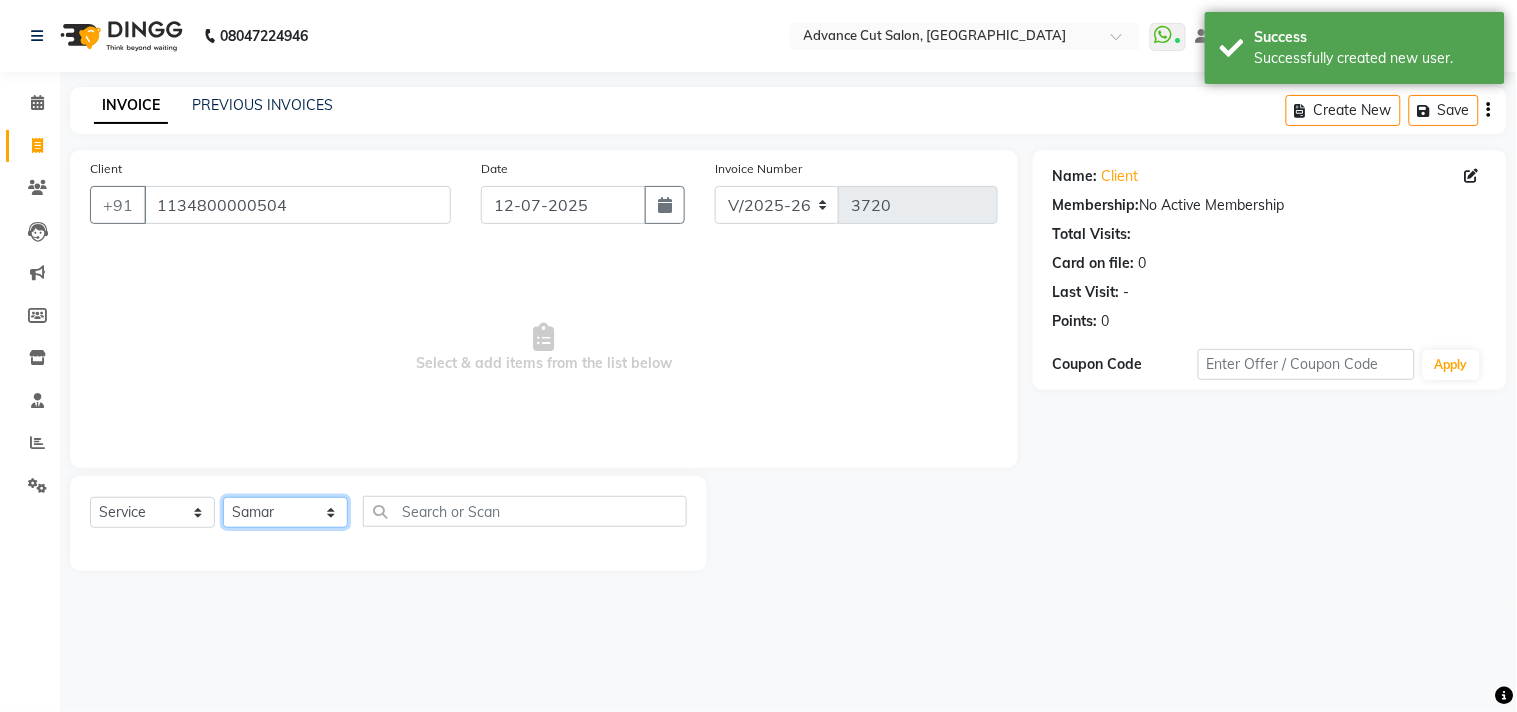 click on "Select Stylist [PERSON_NAME] Avinash Dilshad [PERSON_NAME] [PERSON_NAME] [PERSON_NAME] [PERSON_NAME]  [PERSON_NAME] [PERSON_NAME]  [PERSON_NAME] [PERSON_NAME]" 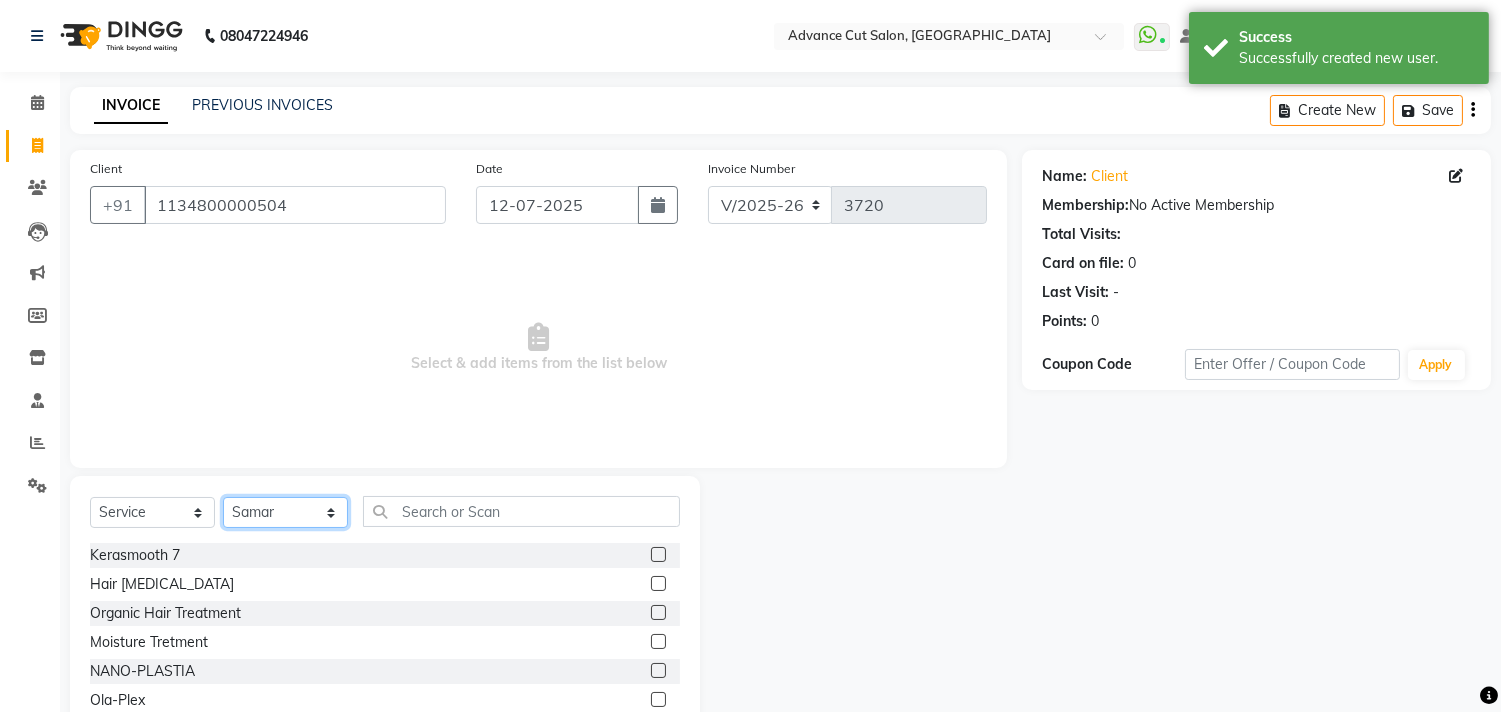 click on "Select Stylist [PERSON_NAME] Avinash Dilshad [PERSON_NAME] [PERSON_NAME] [PERSON_NAME] [PERSON_NAME]  [PERSON_NAME] [PERSON_NAME]  [PERSON_NAME] [PERSON_NAME]" 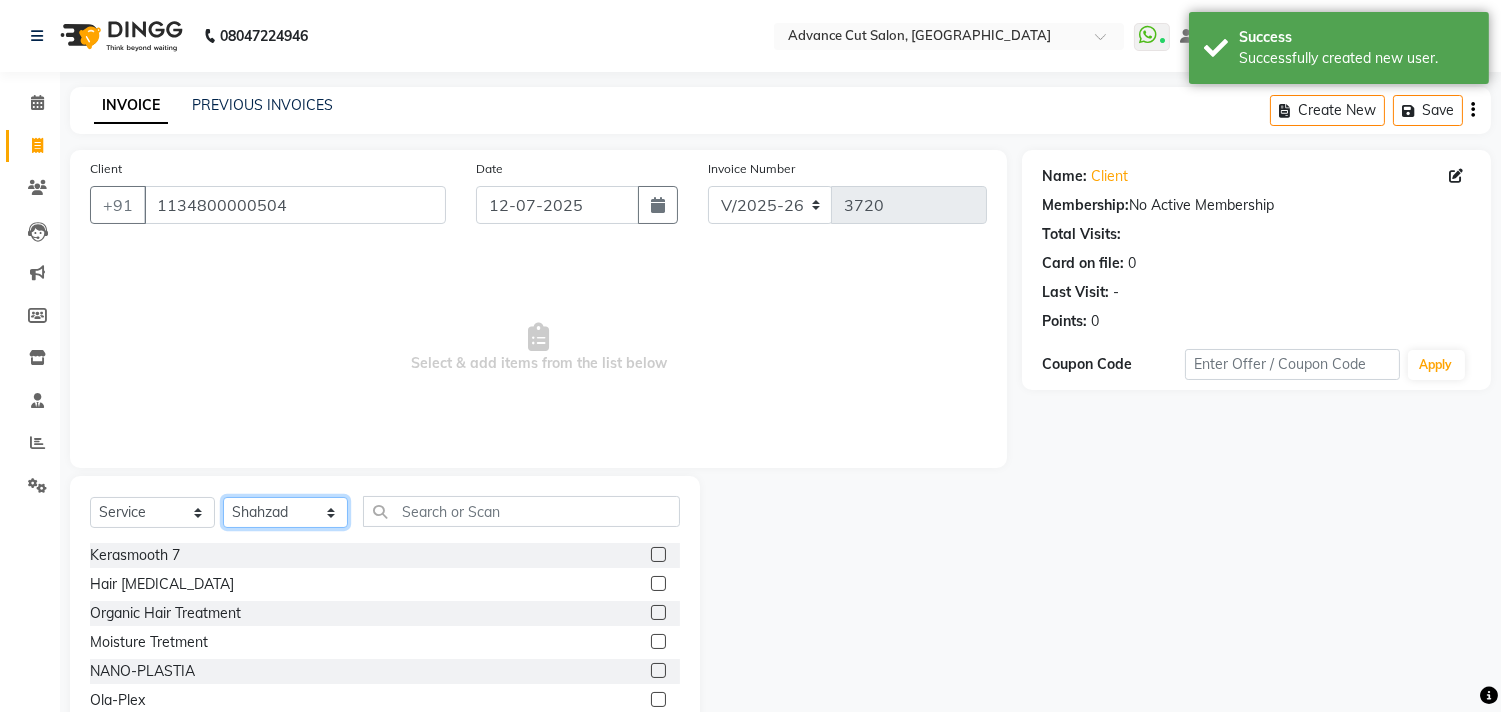 click on "Select Stylist [PERSON_NAME] Avinash Dilshad [PERSON_NAME] [PERSON_NAME] [PERSON_NAME] [PERSON_NAME]  [PERSON_NAME] [PERSON_NAME]  [PERSON_NAME] [PERSON_NAME]" 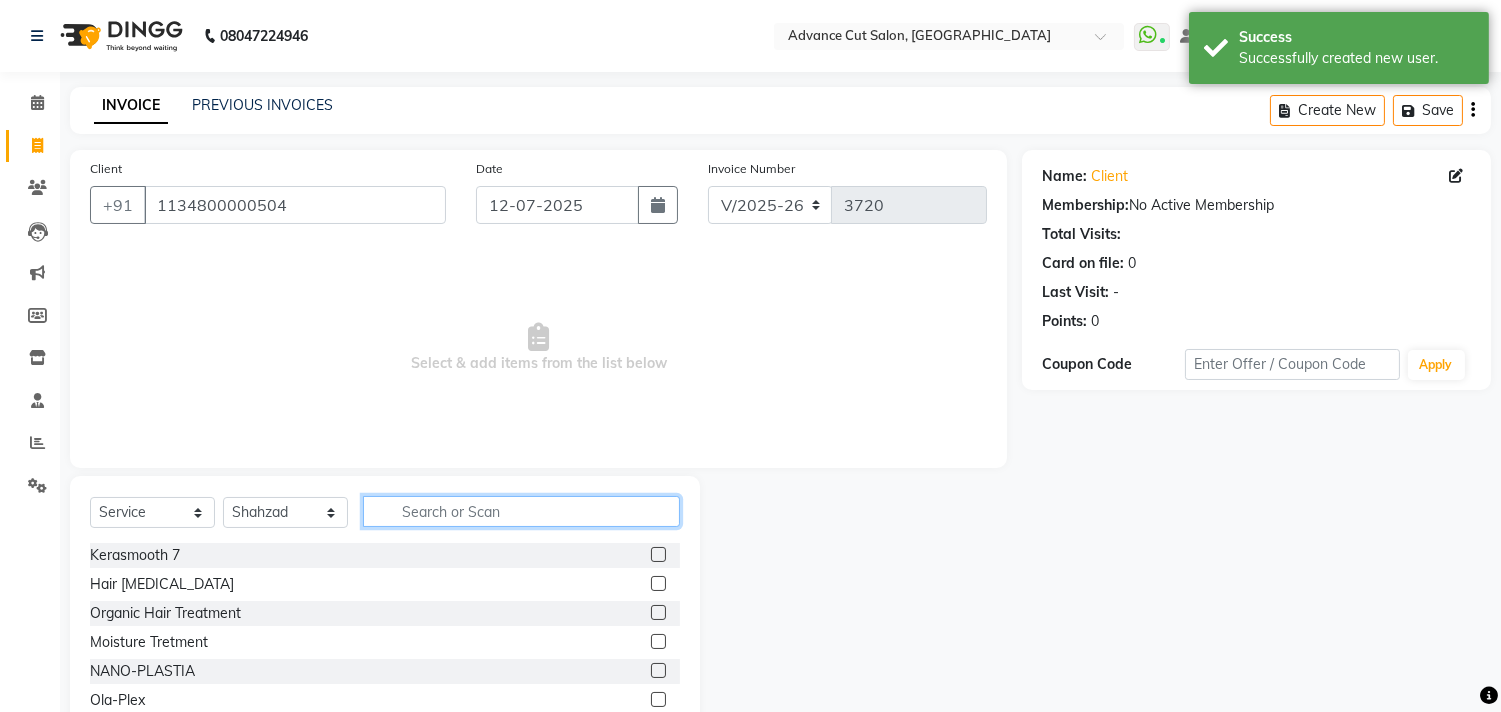 click 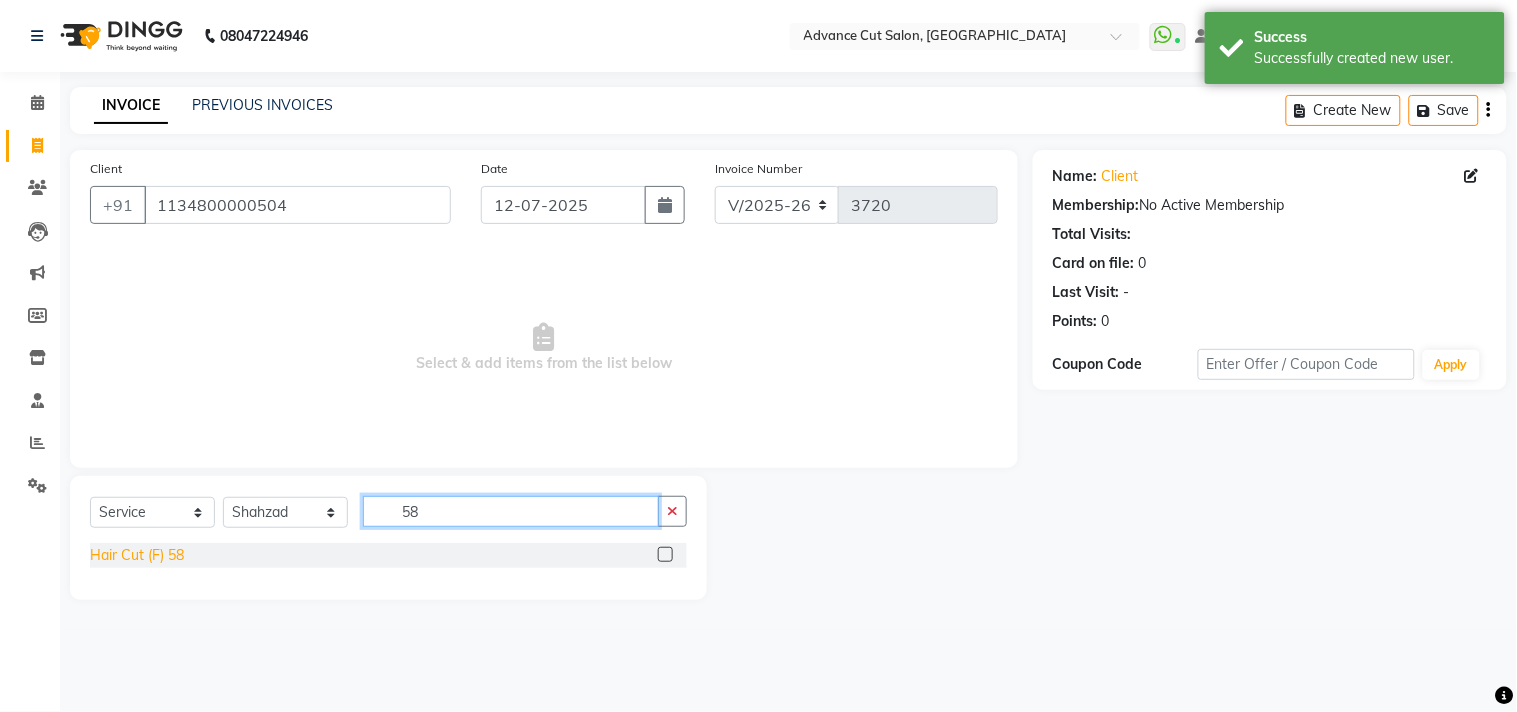 type on "58" 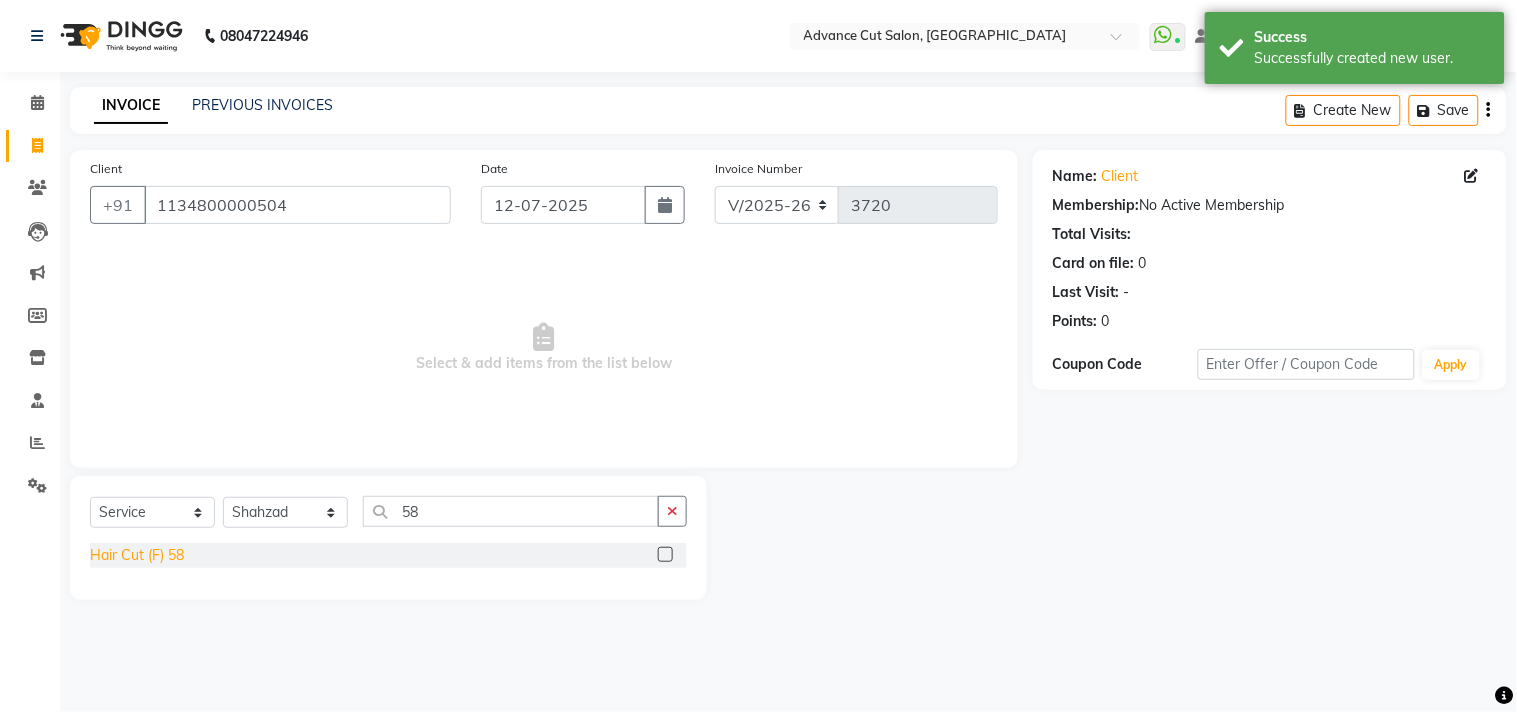 click on "Hair Cut (F) 58" 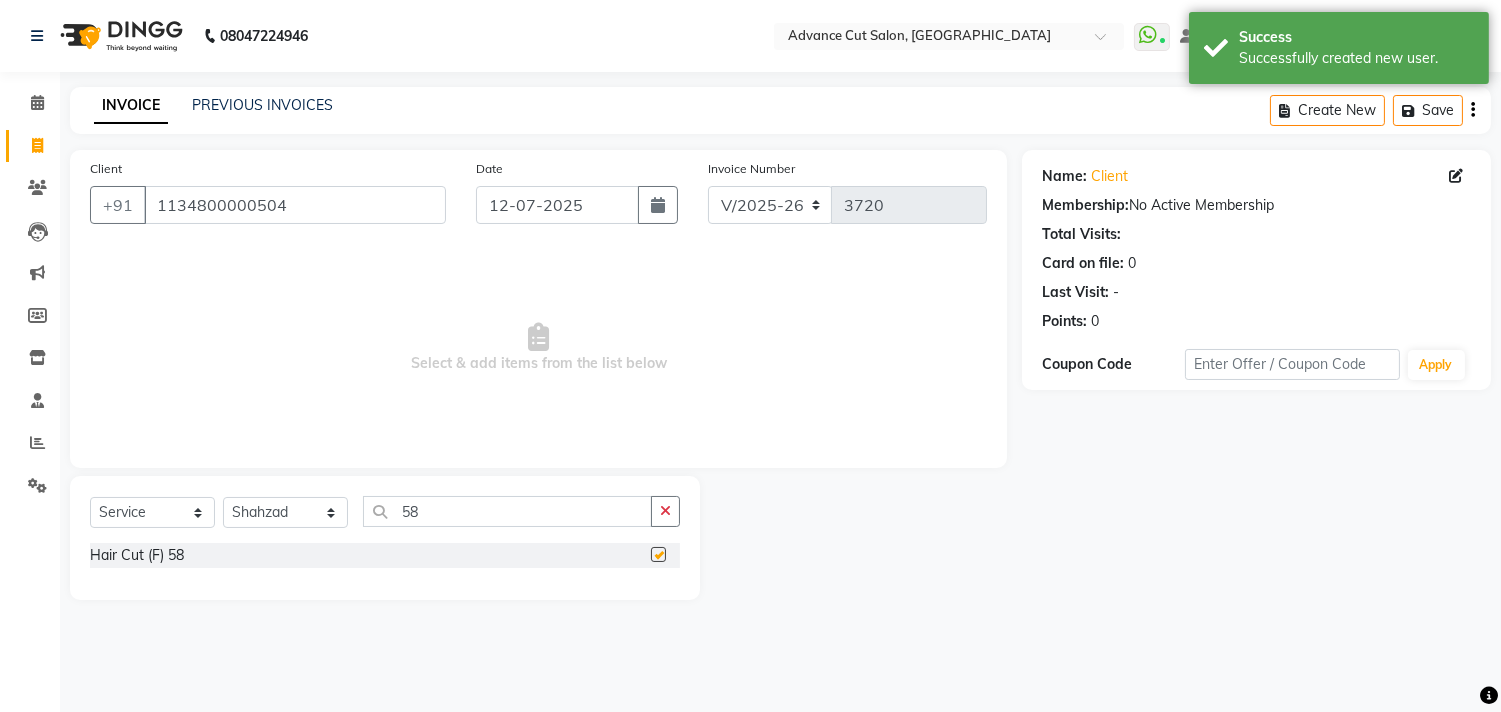checkbox on "false" 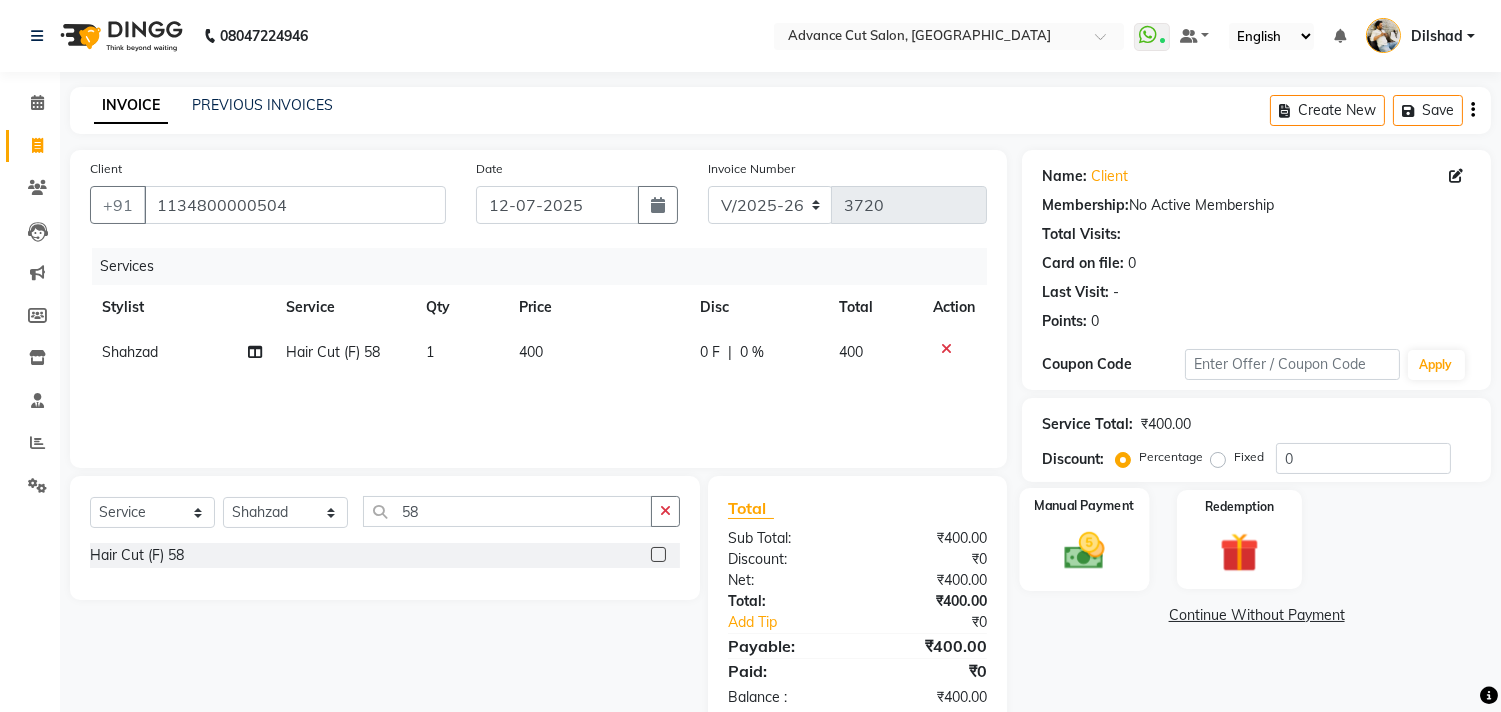 click on "Manual Payment" 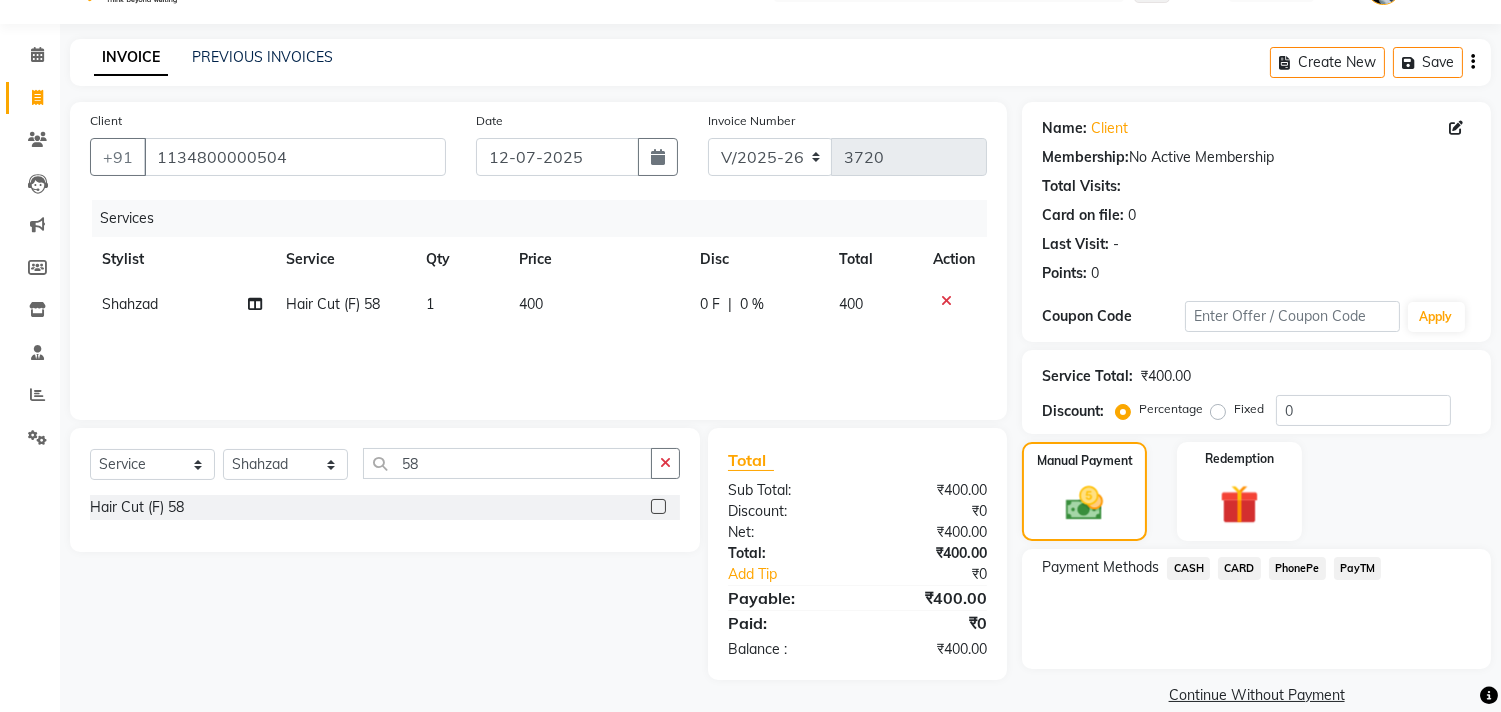 scroll, scrollTop: 74, scrollLeft: 0, axis: vertical 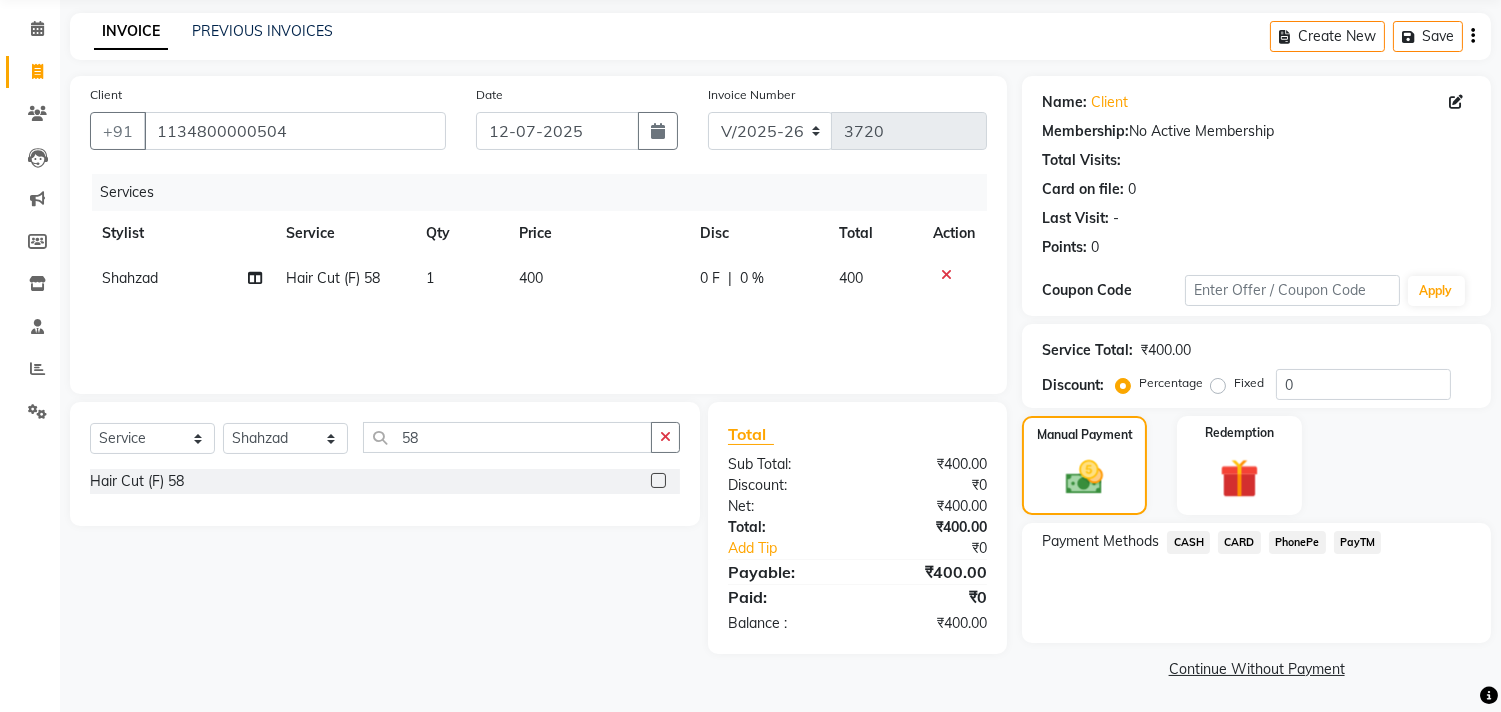 click on "CASH" 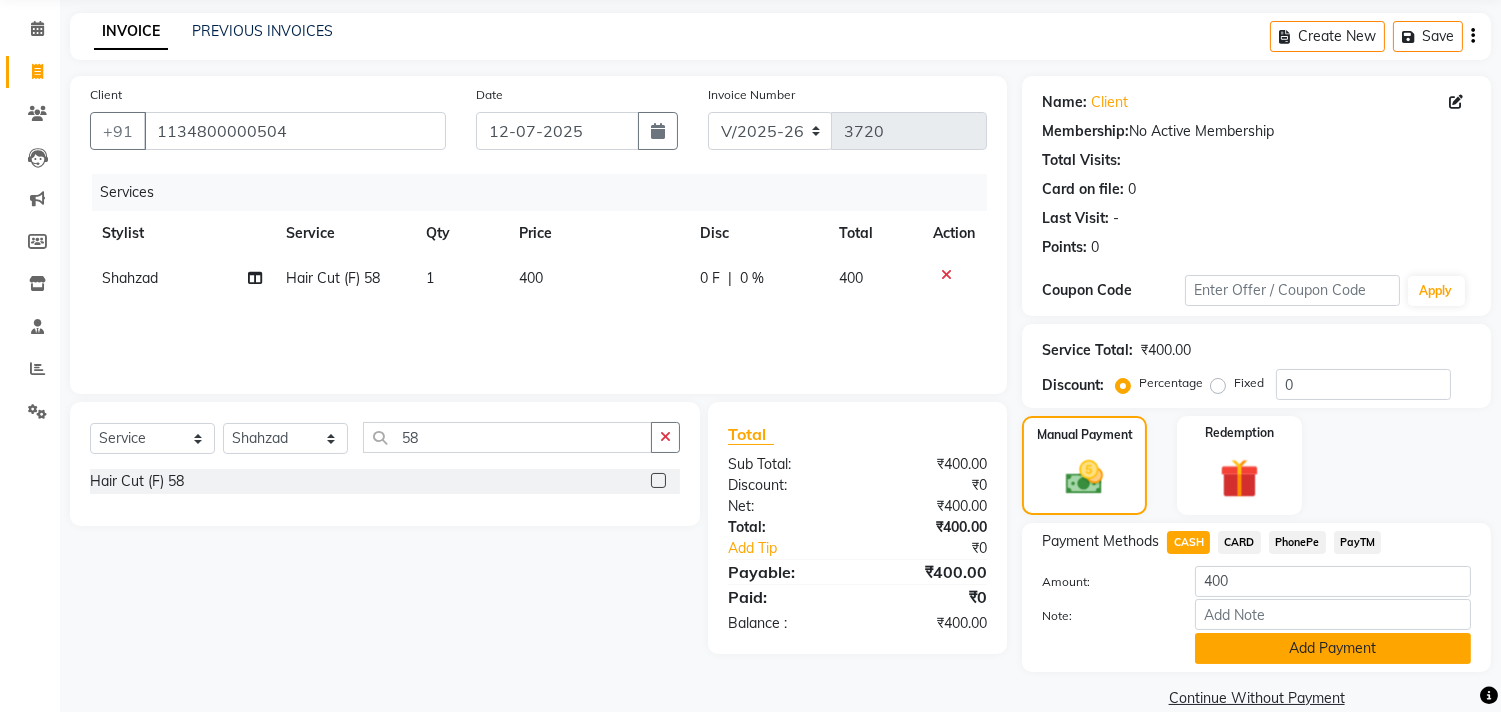 click on "Add Payment" 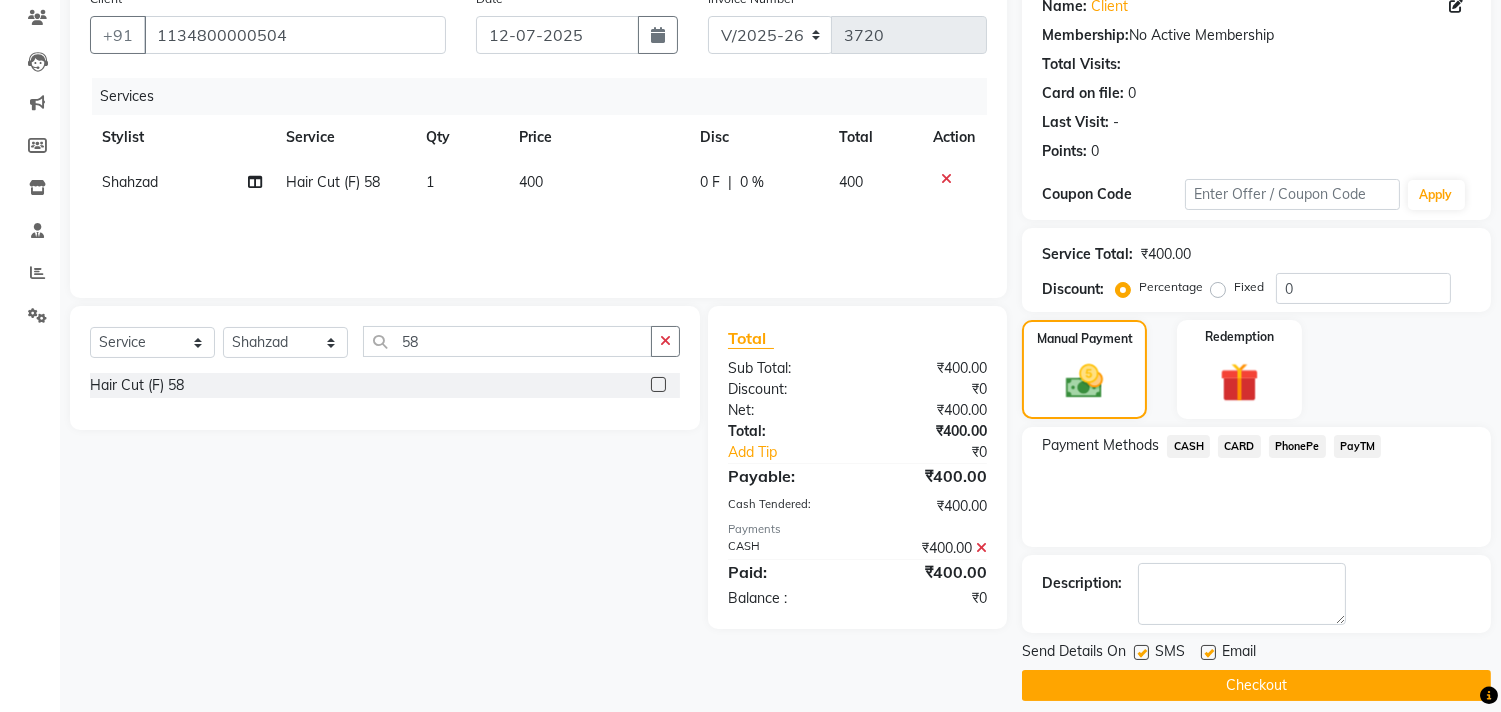 scroll, scrollTop: 187, scrollLeft: 0, axis: vertical 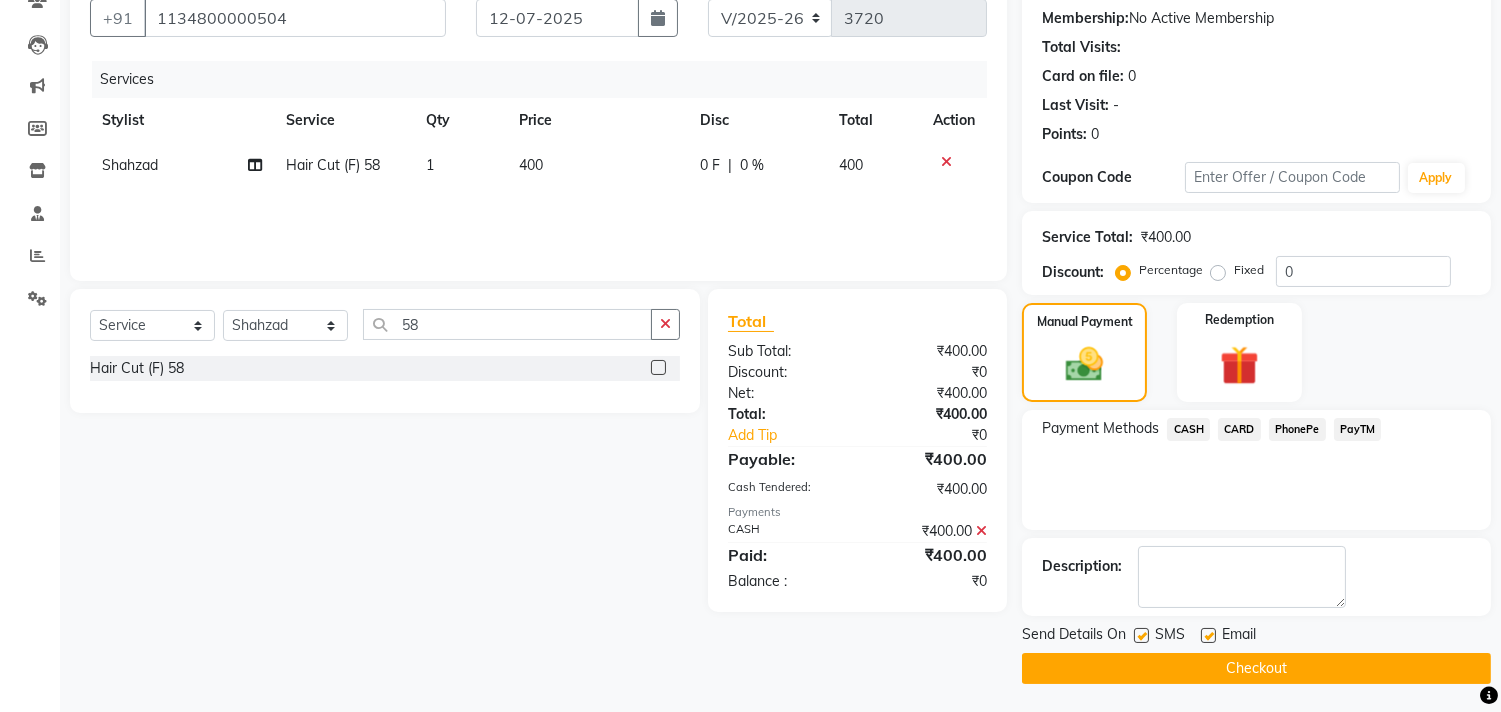 click on "Checkout" 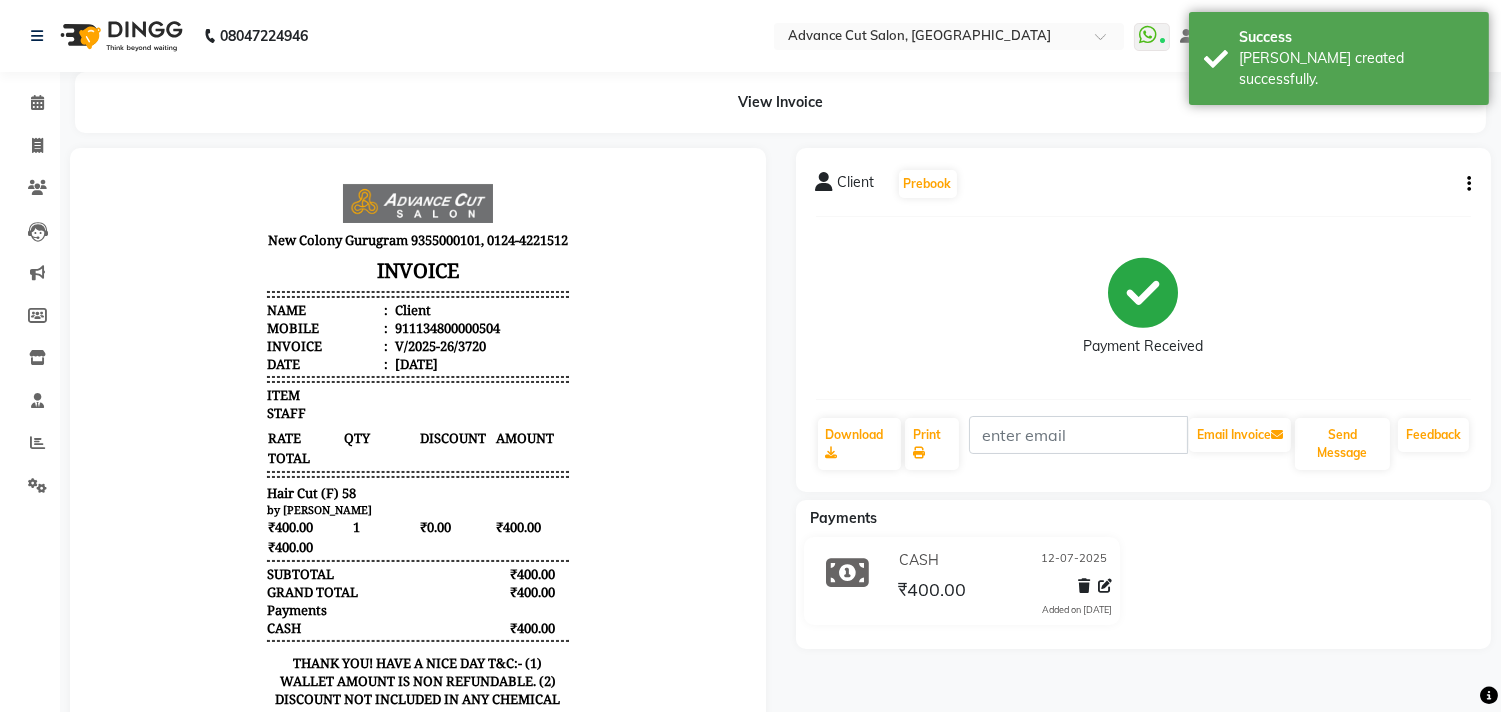 scroll, scrollTop: 0, scrollLeft: 0, axis: both 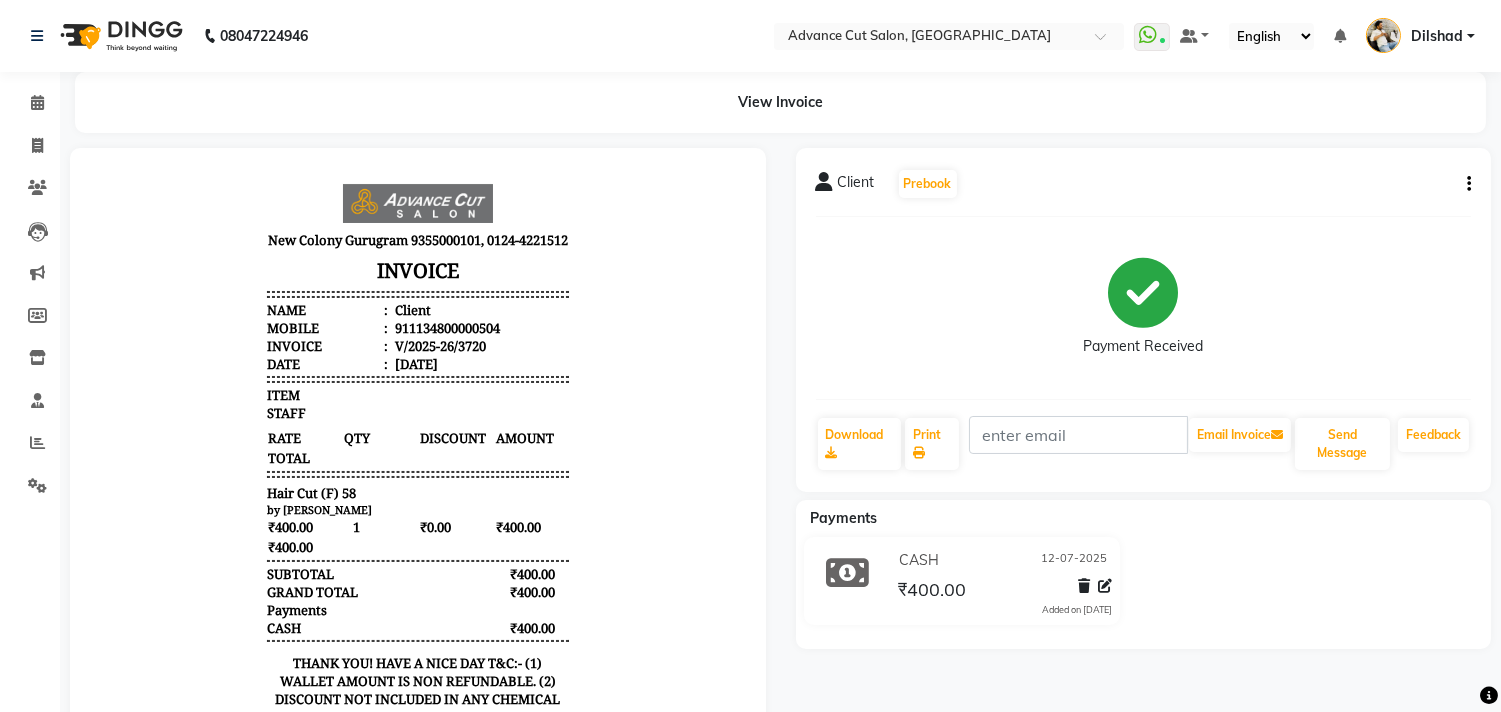 click on "View Invoice" 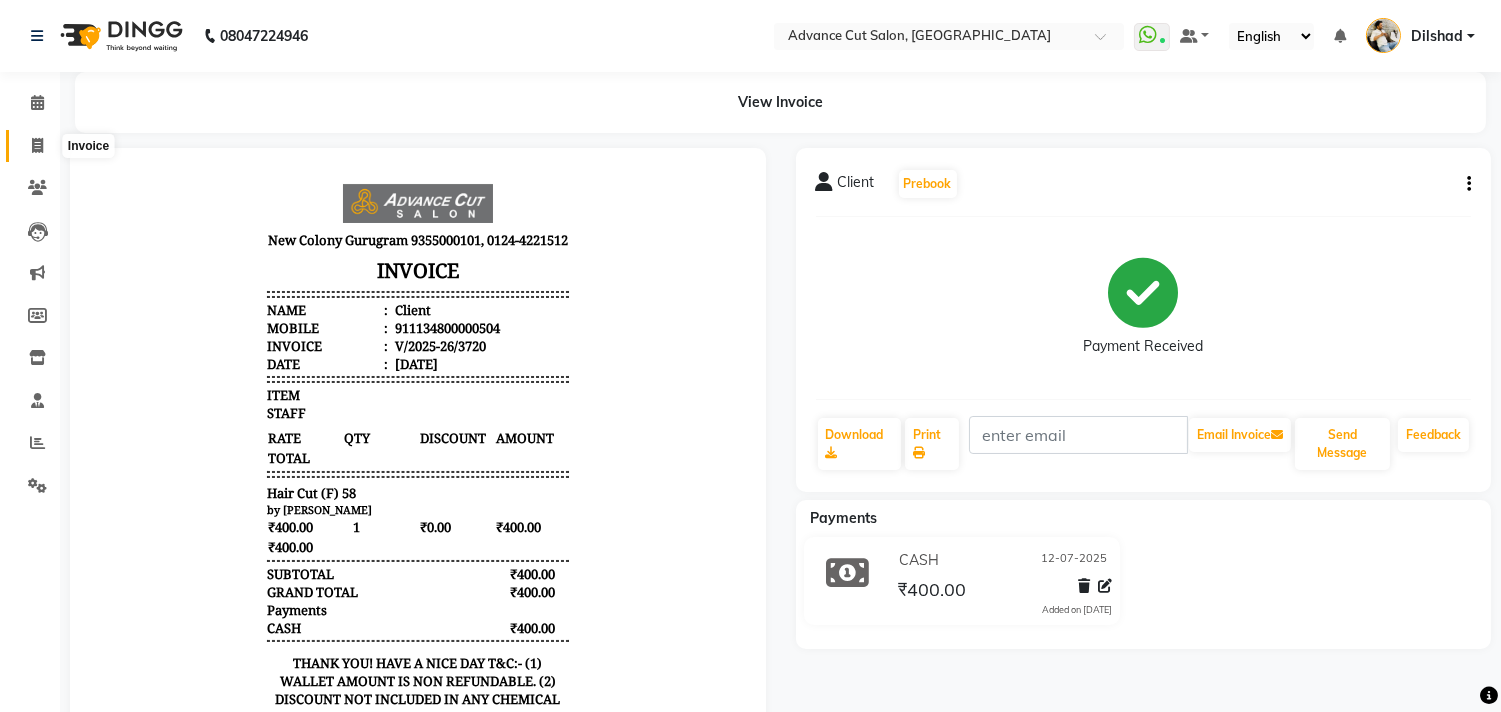 click 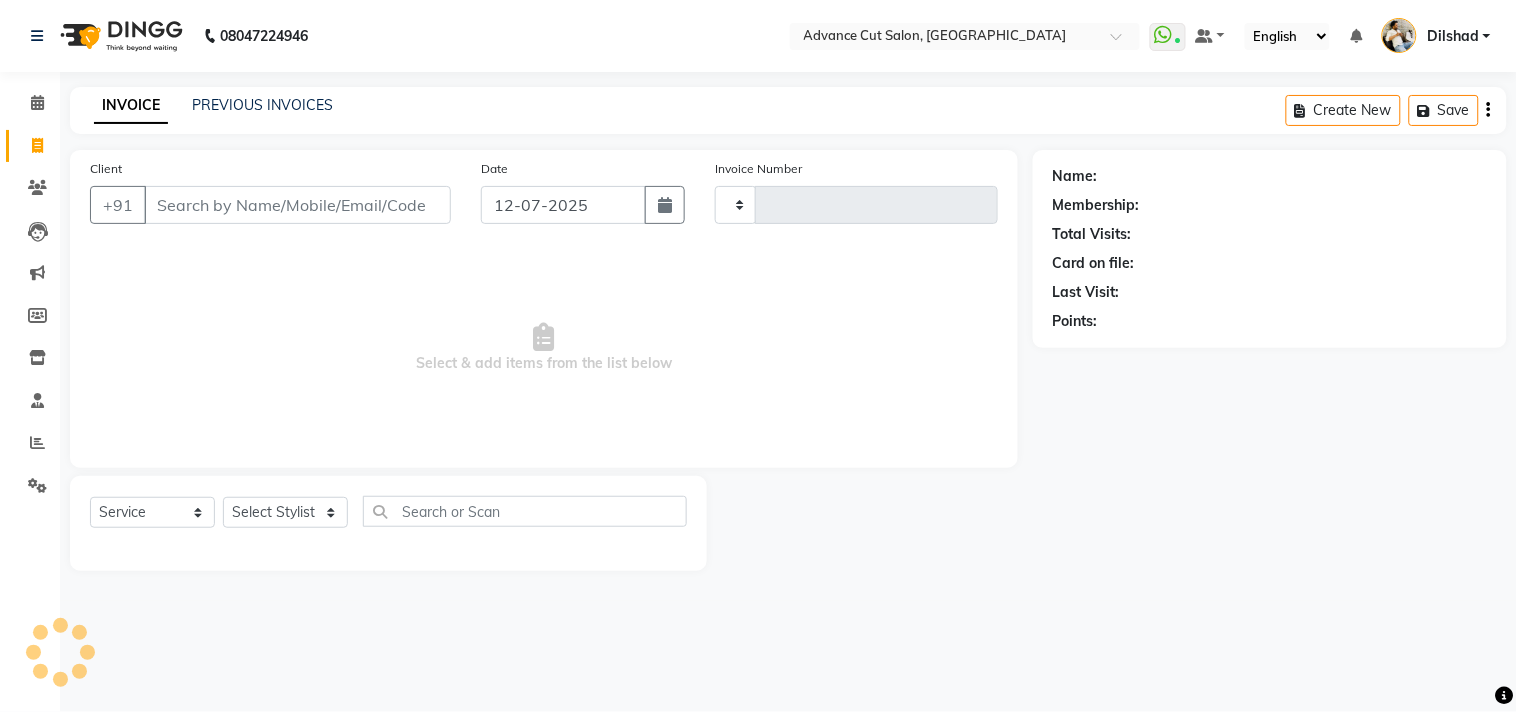 click on "Client" at bounding box center [297, 205] 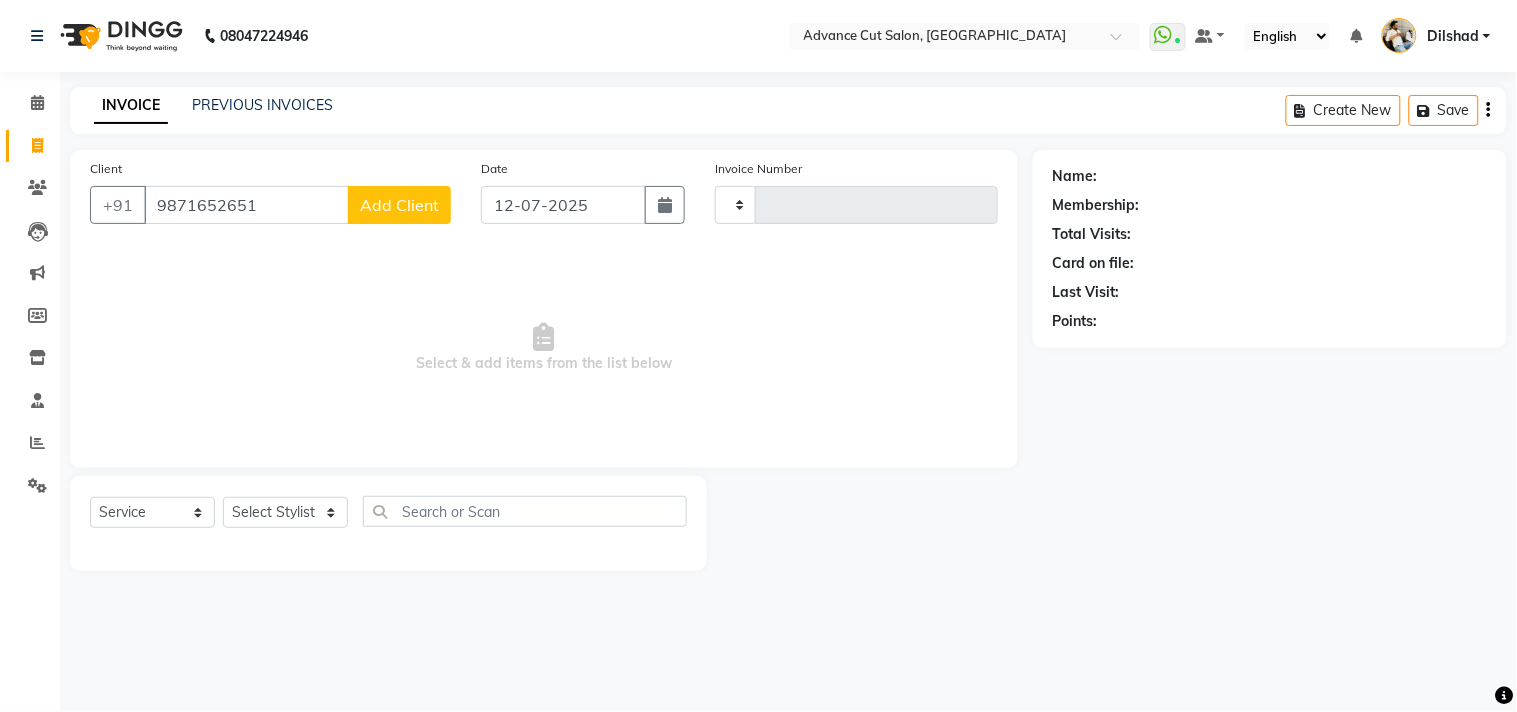 click on "9871652651" at bounding box center [246, 205] 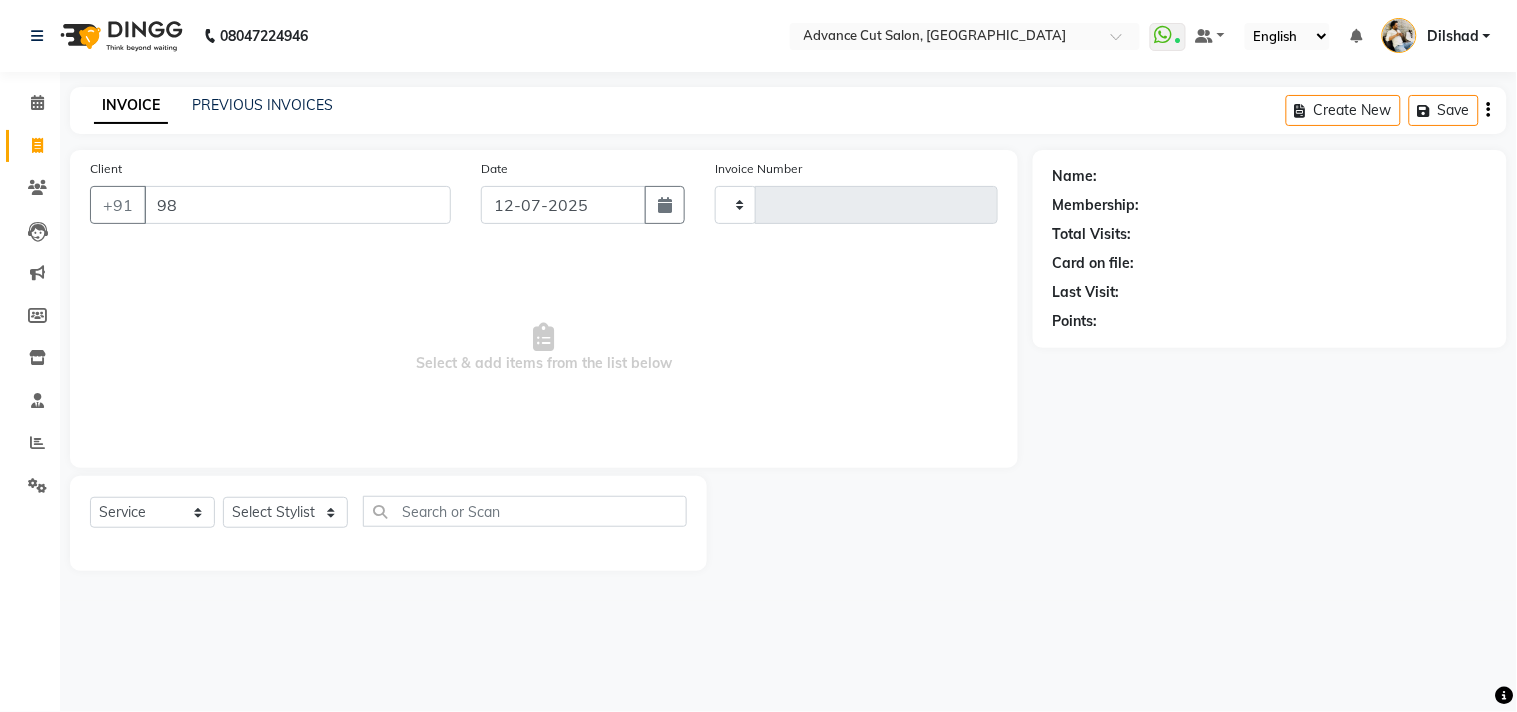 type on "9" 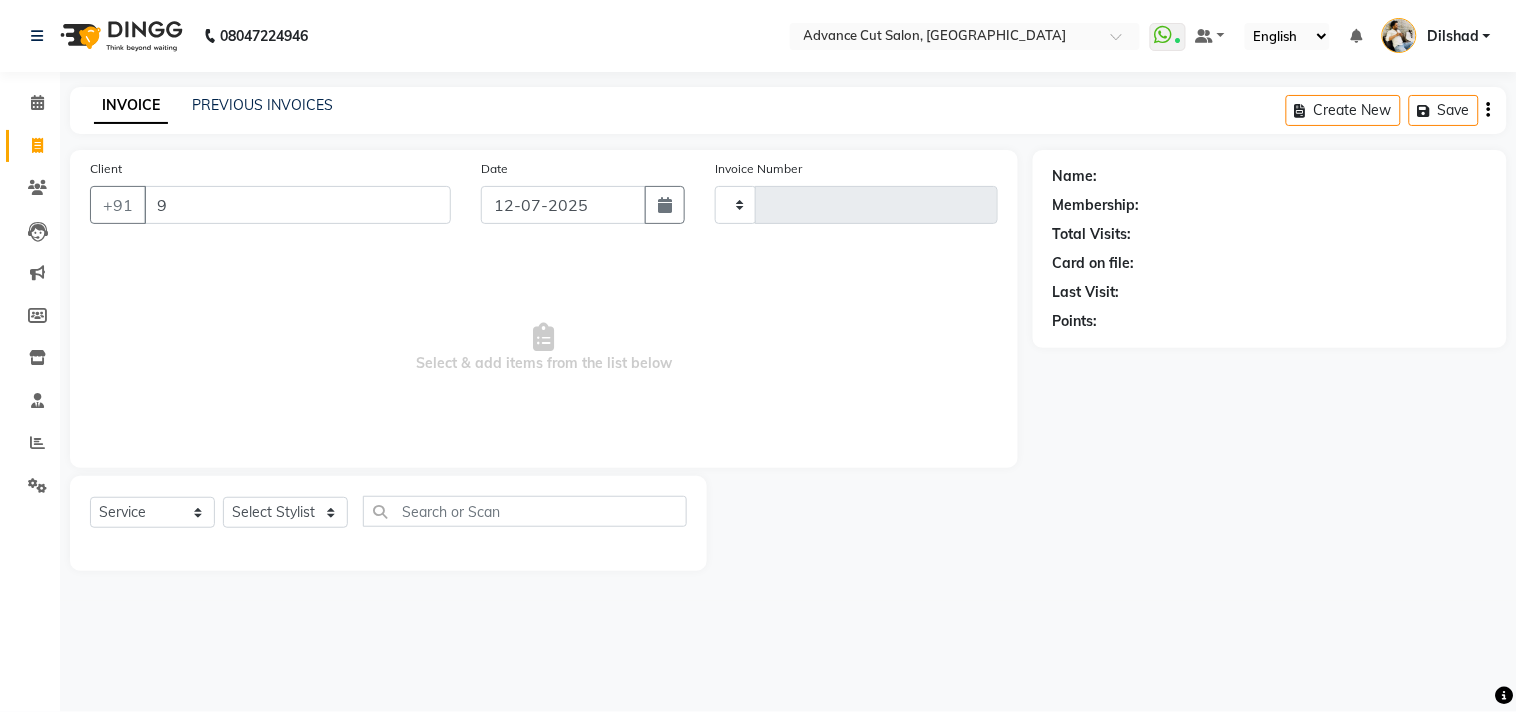 type 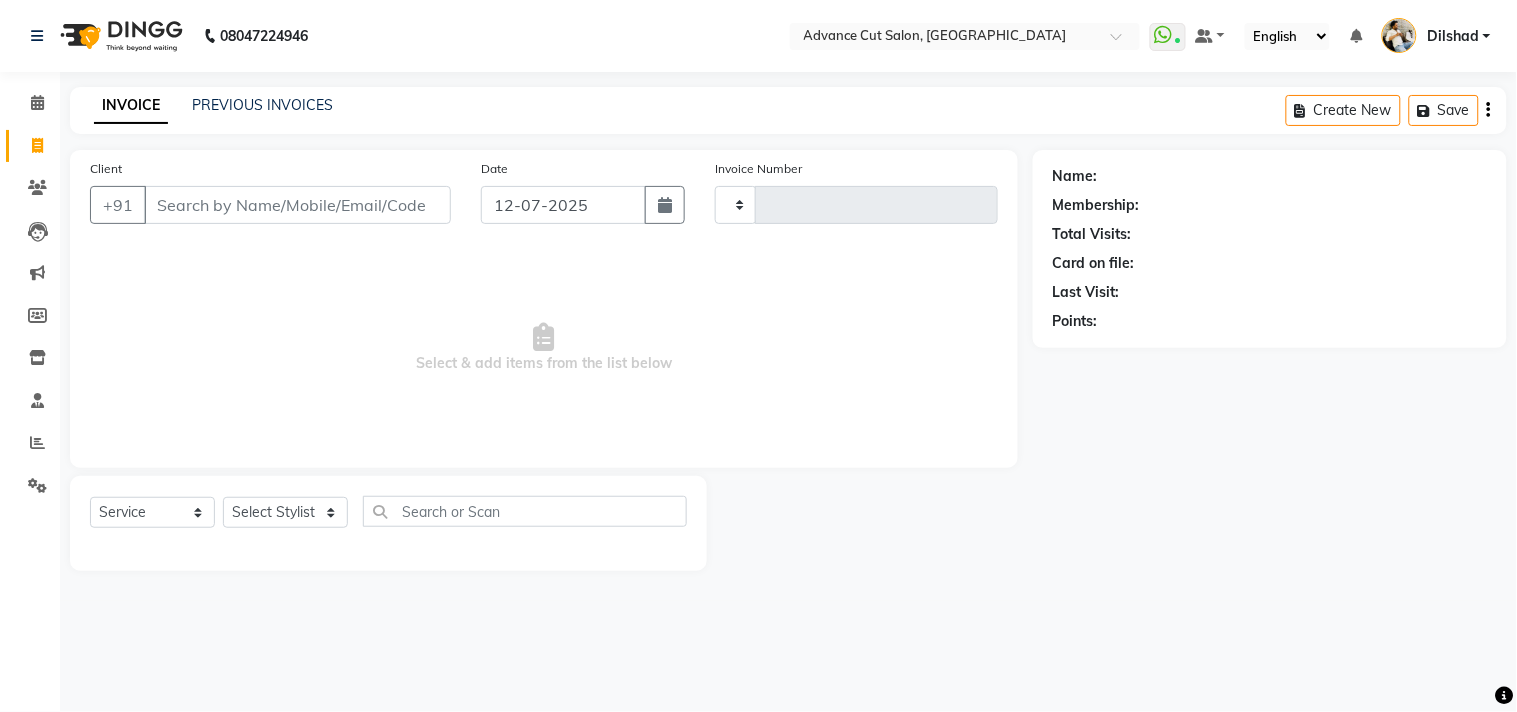 click on "Select & add items from the list below" at bounding box center [544, 348] 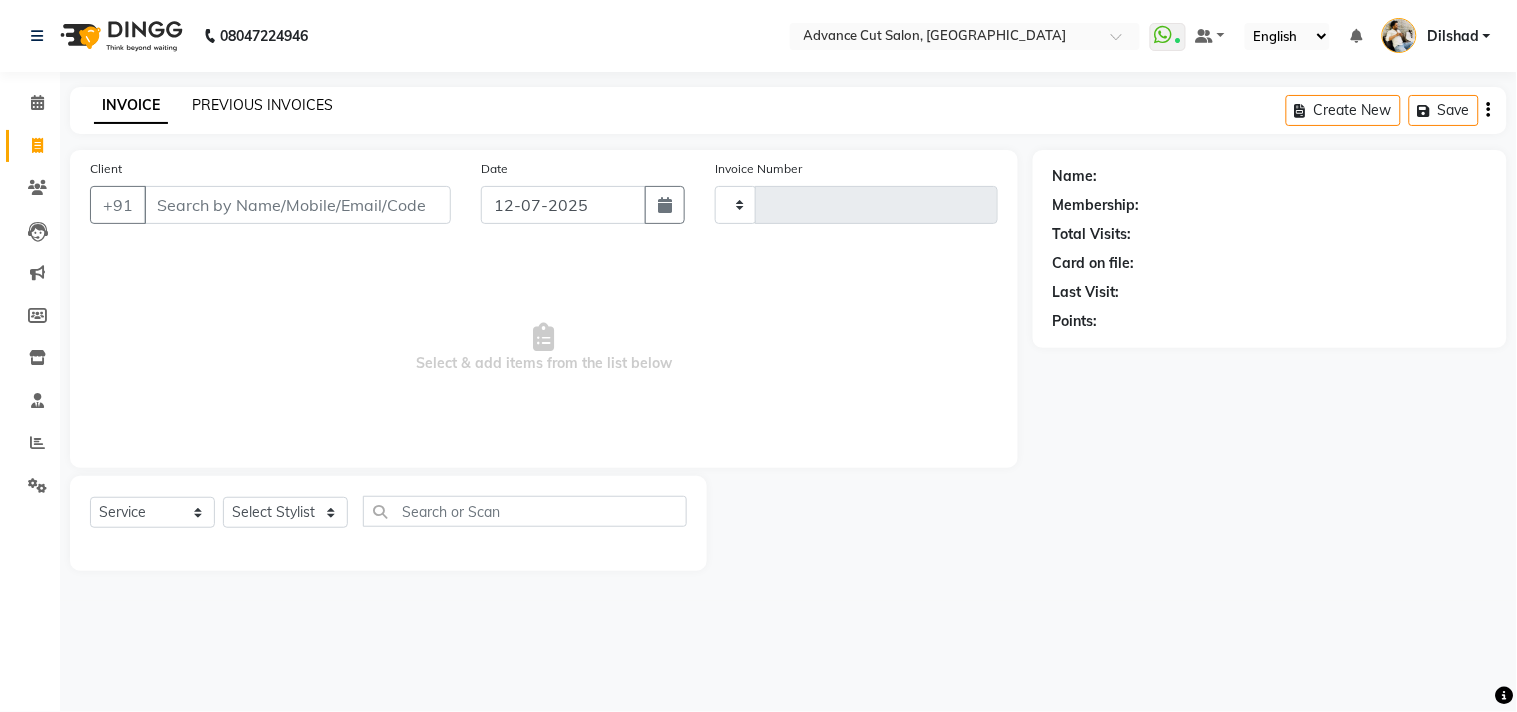 click on "PREVIOUS INVOICES" 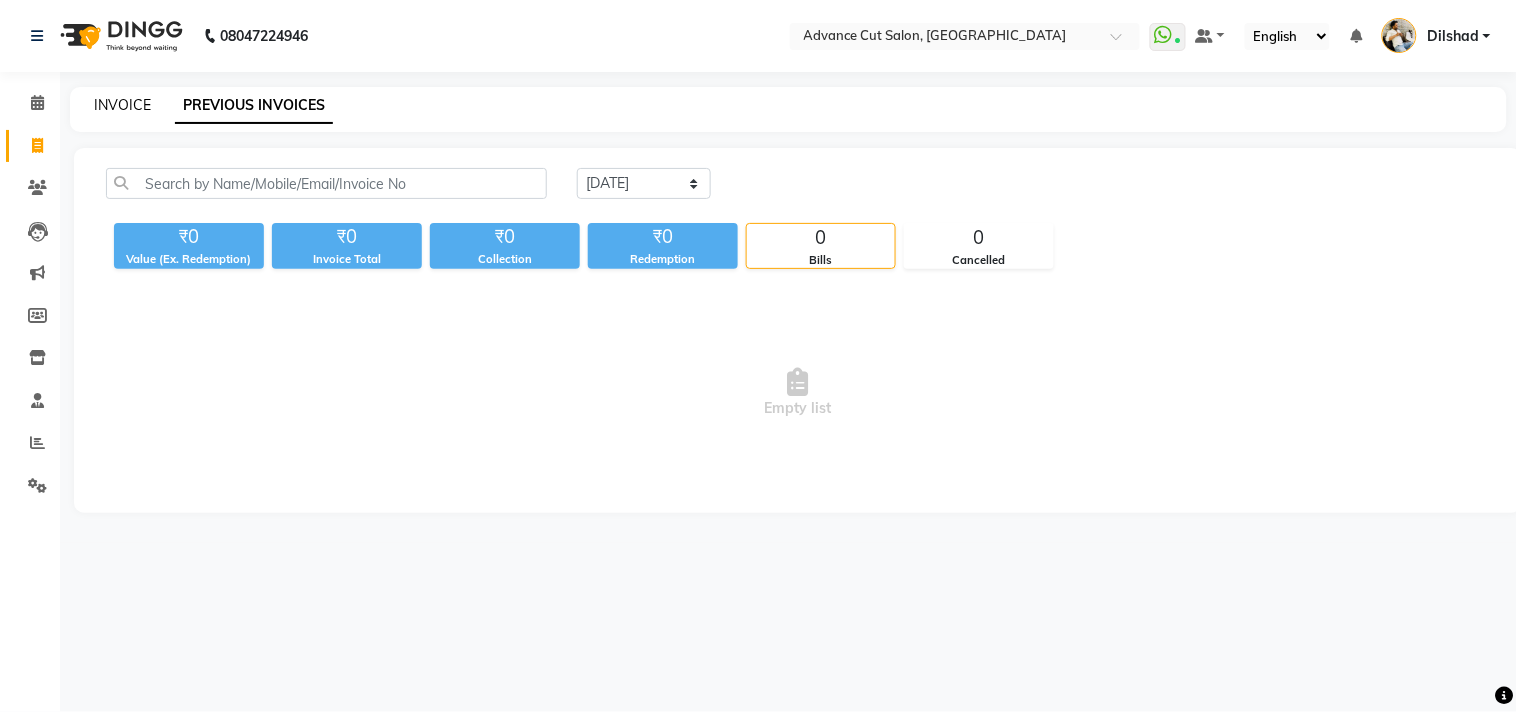 click on "INVOICE" 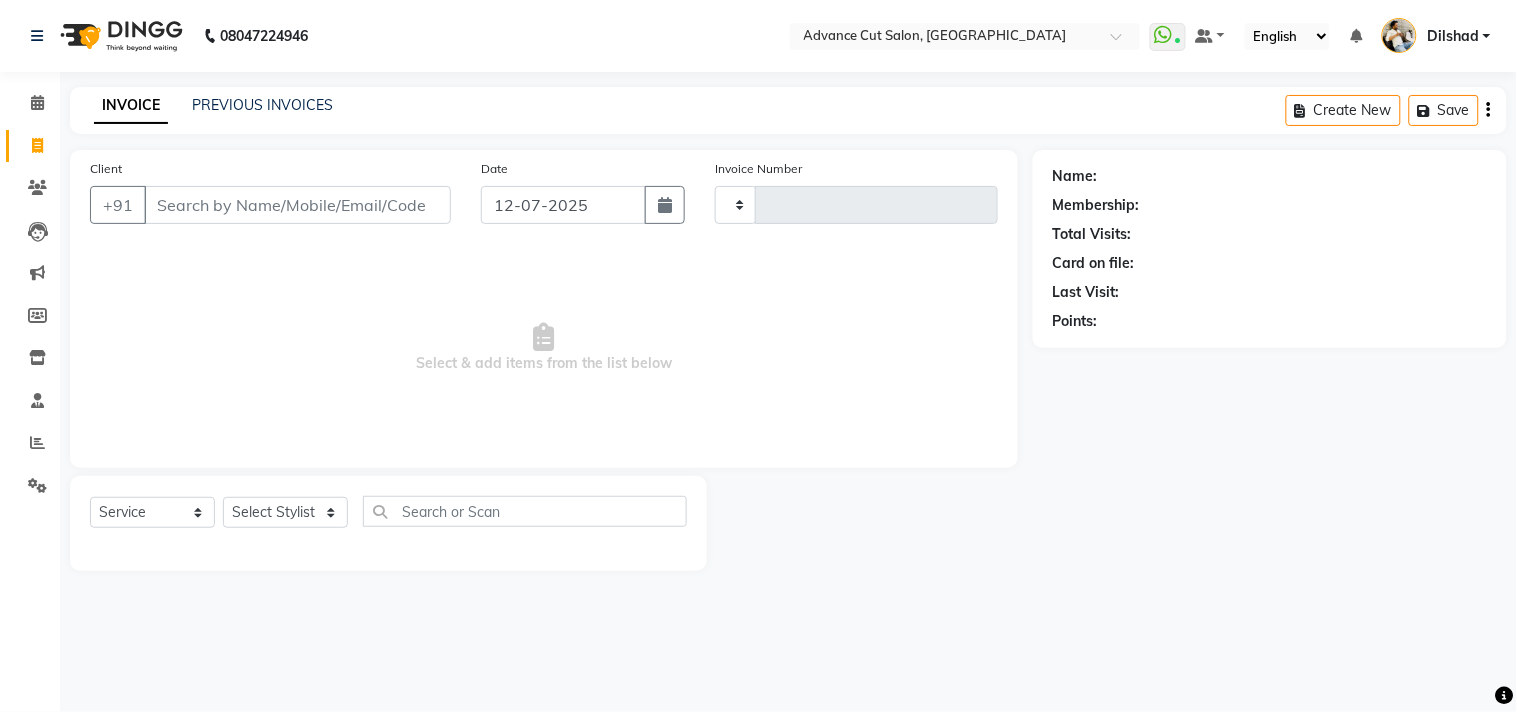 click on "INVOICE PREVIOUS INVOICES Create New   Save" 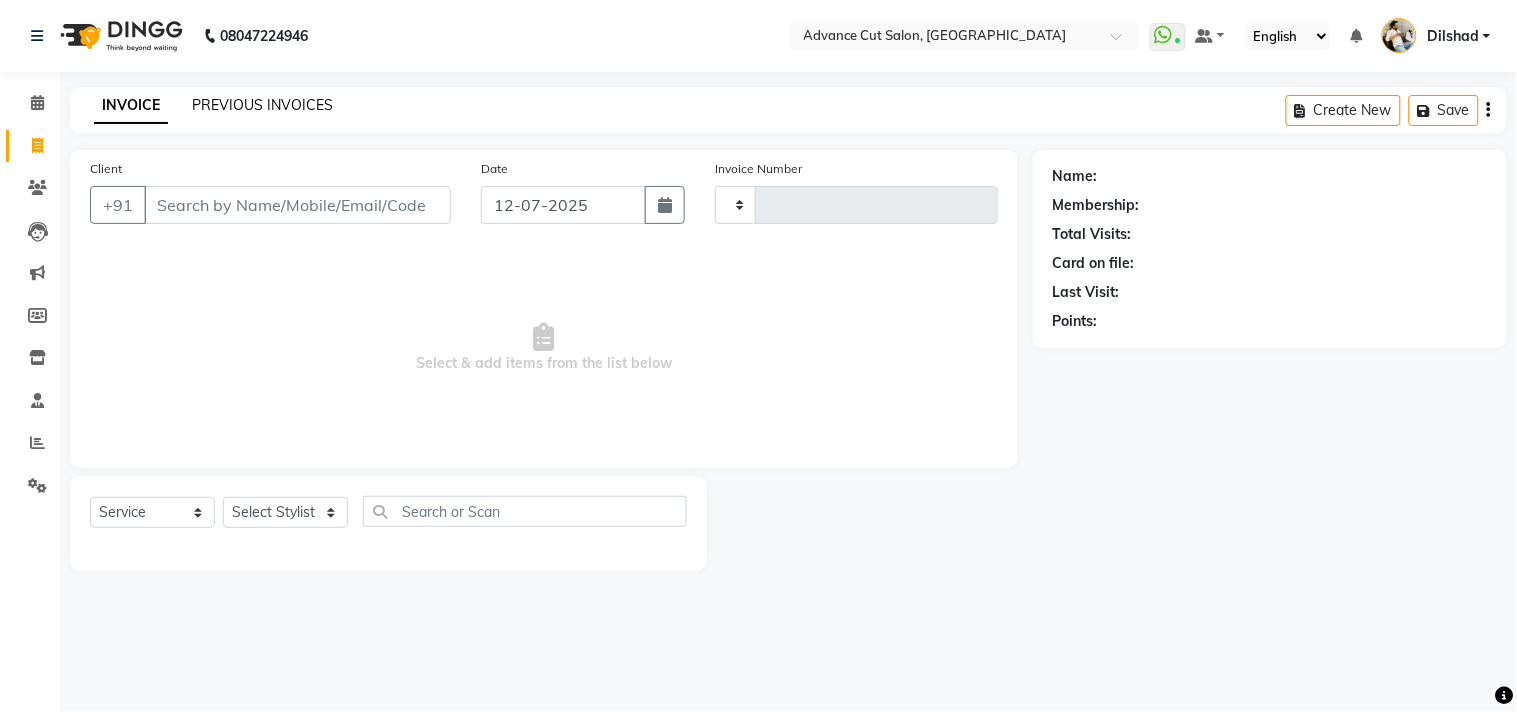 click on "PREVIOUS INVOICES" 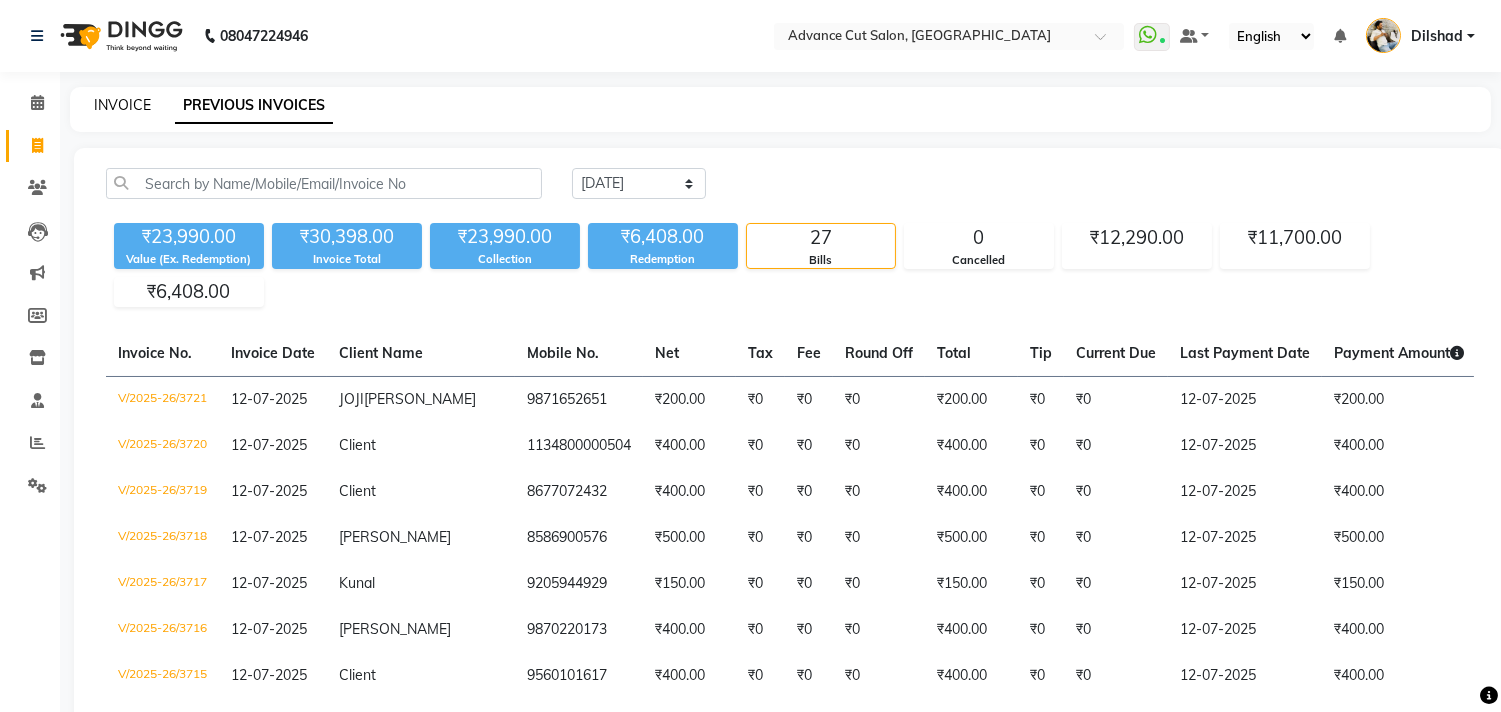 click on "INVOICE" 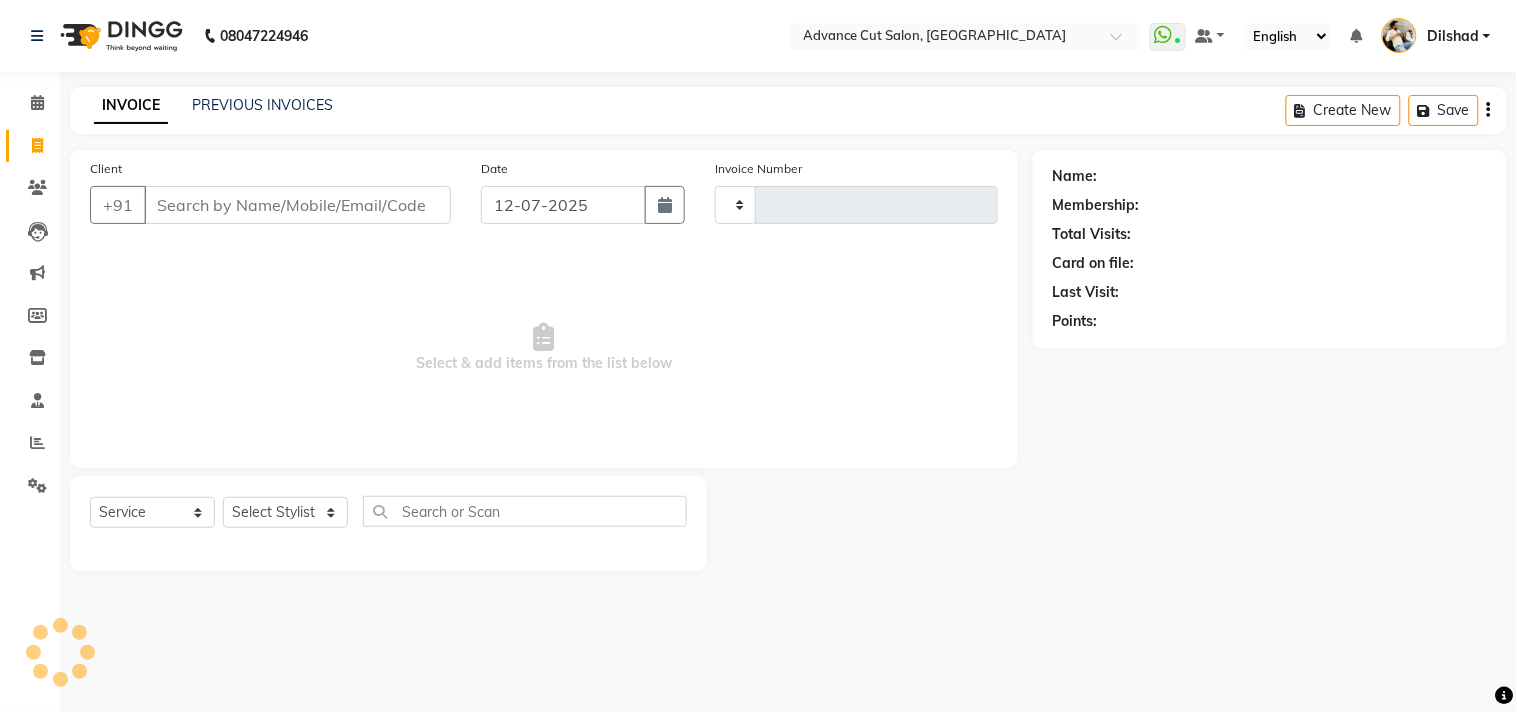 type on "3722" 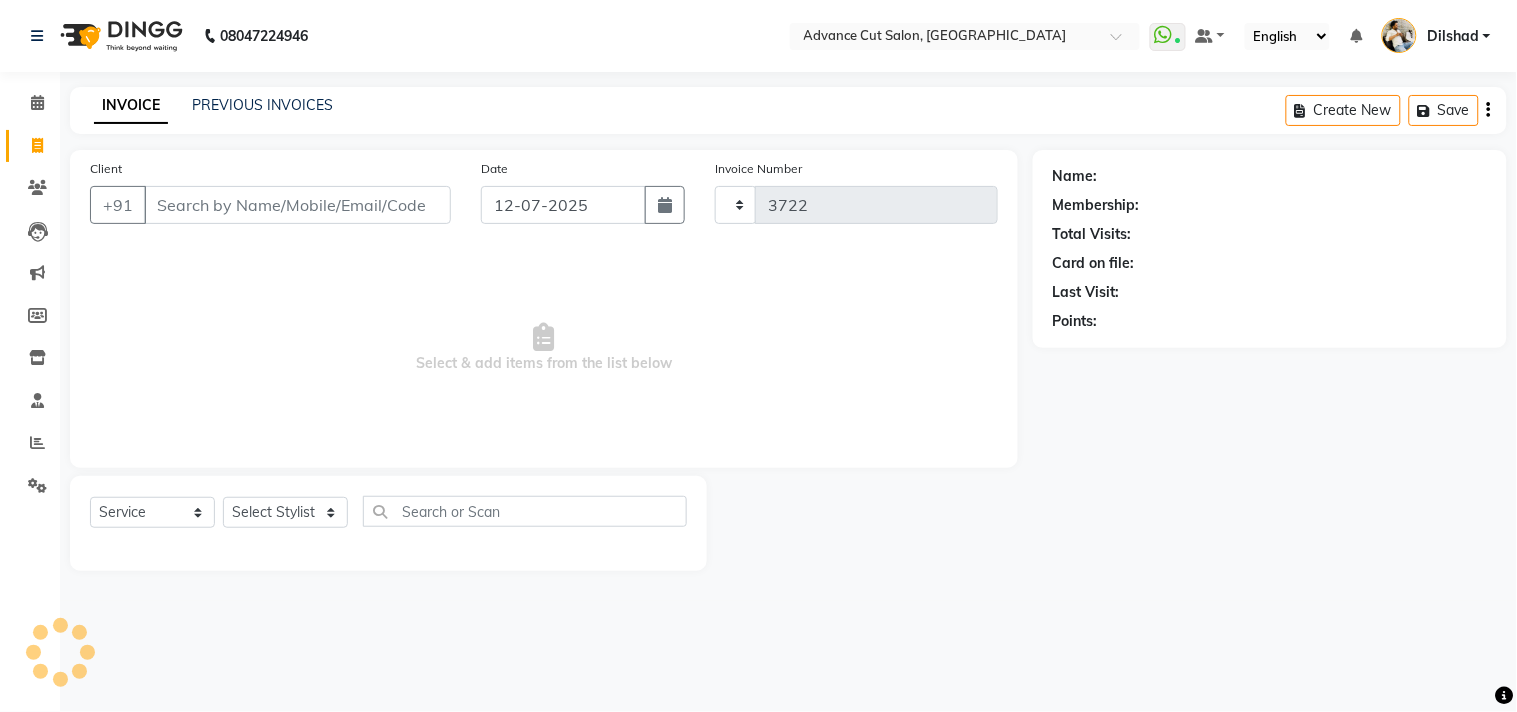 select on "922" 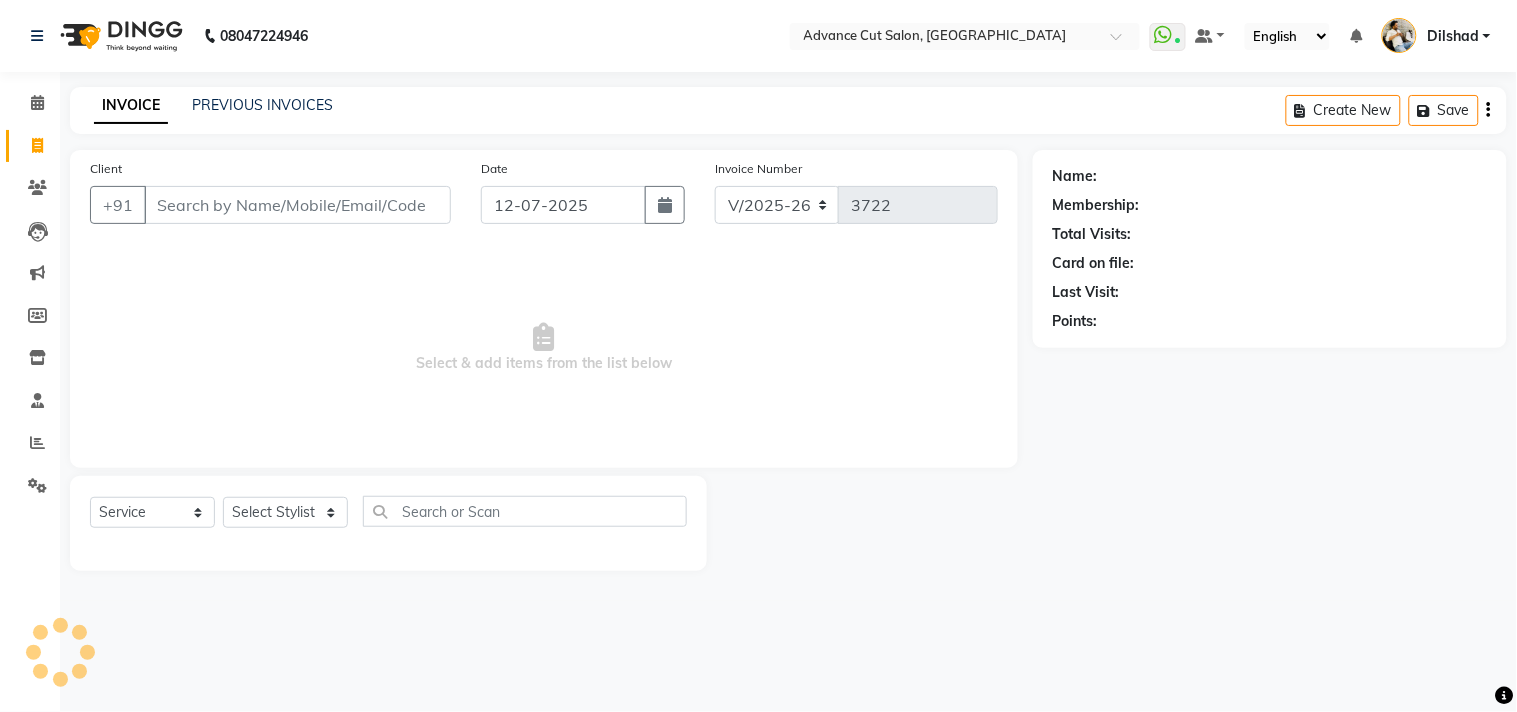 click on "INVOICE PREVIOUS INVOICES Create New   Save" 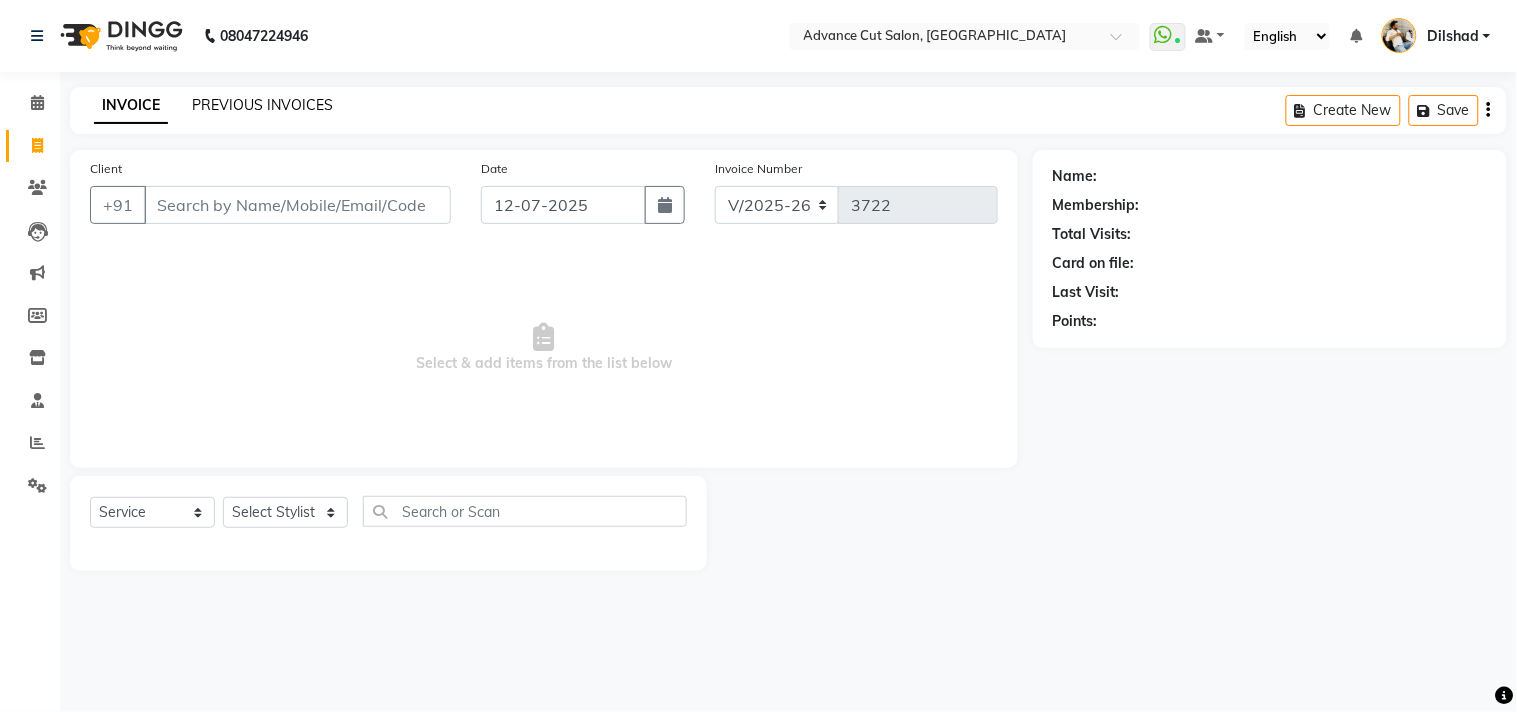 click on "PREVIOUS INVOICES" 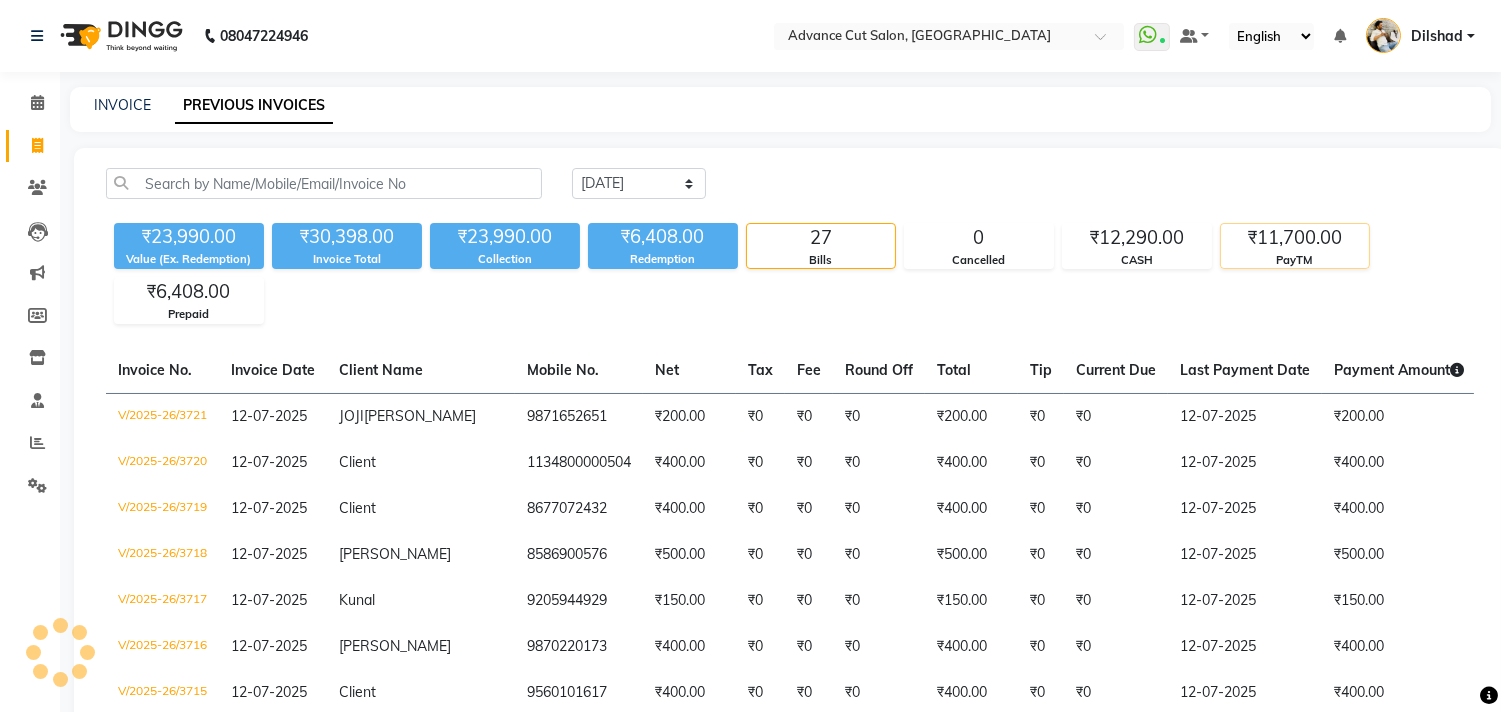 click on "₹11,700.00" 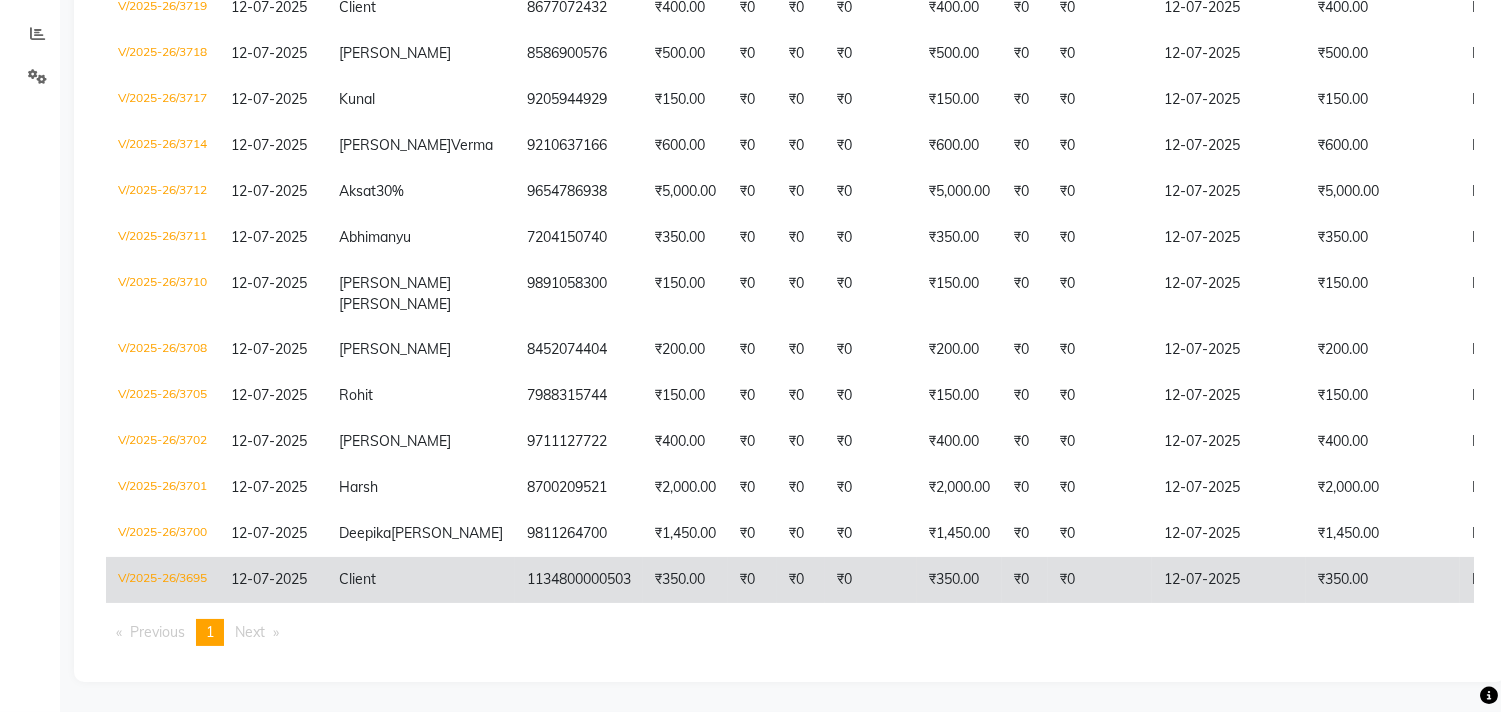 scroll, scrollTop: 0, scrollLeft: 0, axis: both 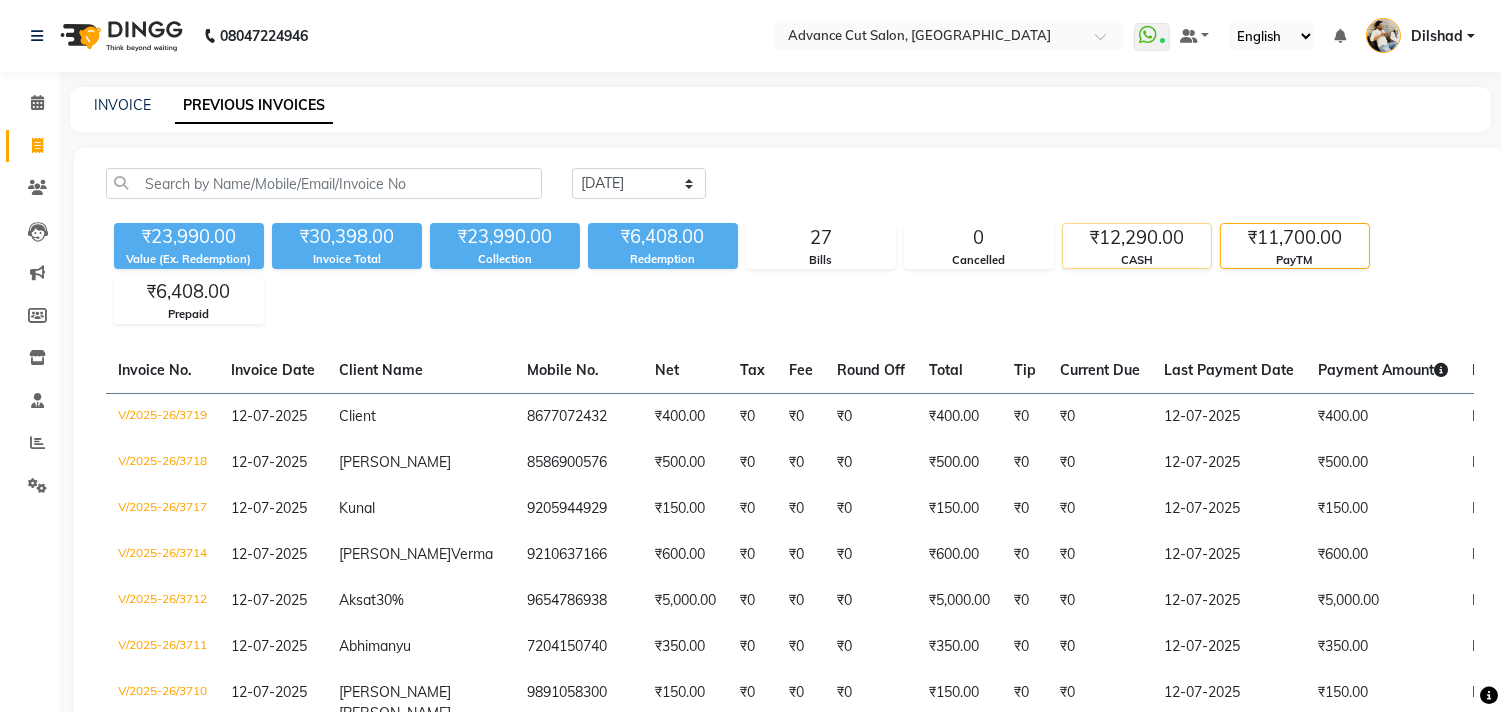 click on "CASH" 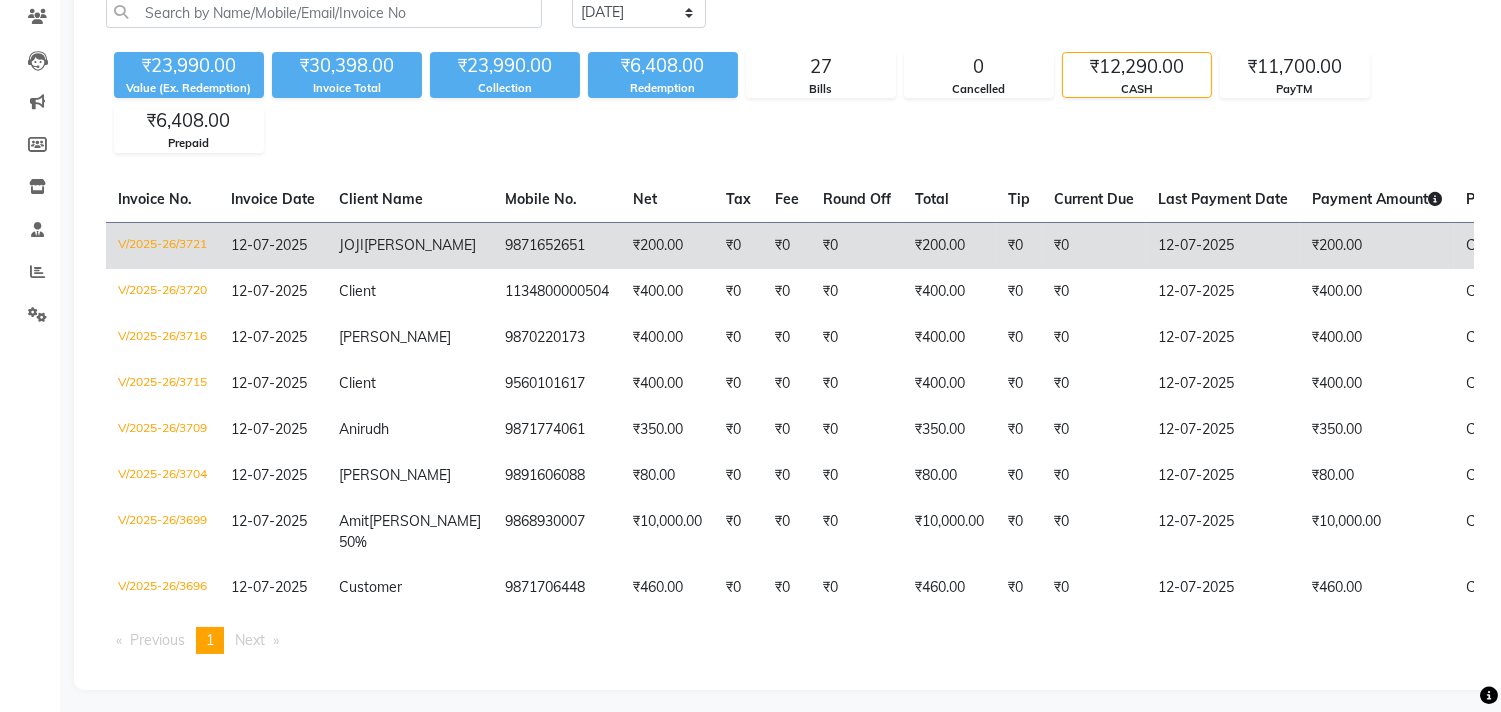 scroll, scrollTop: 193, scrollLeft: 0, axis: vertical 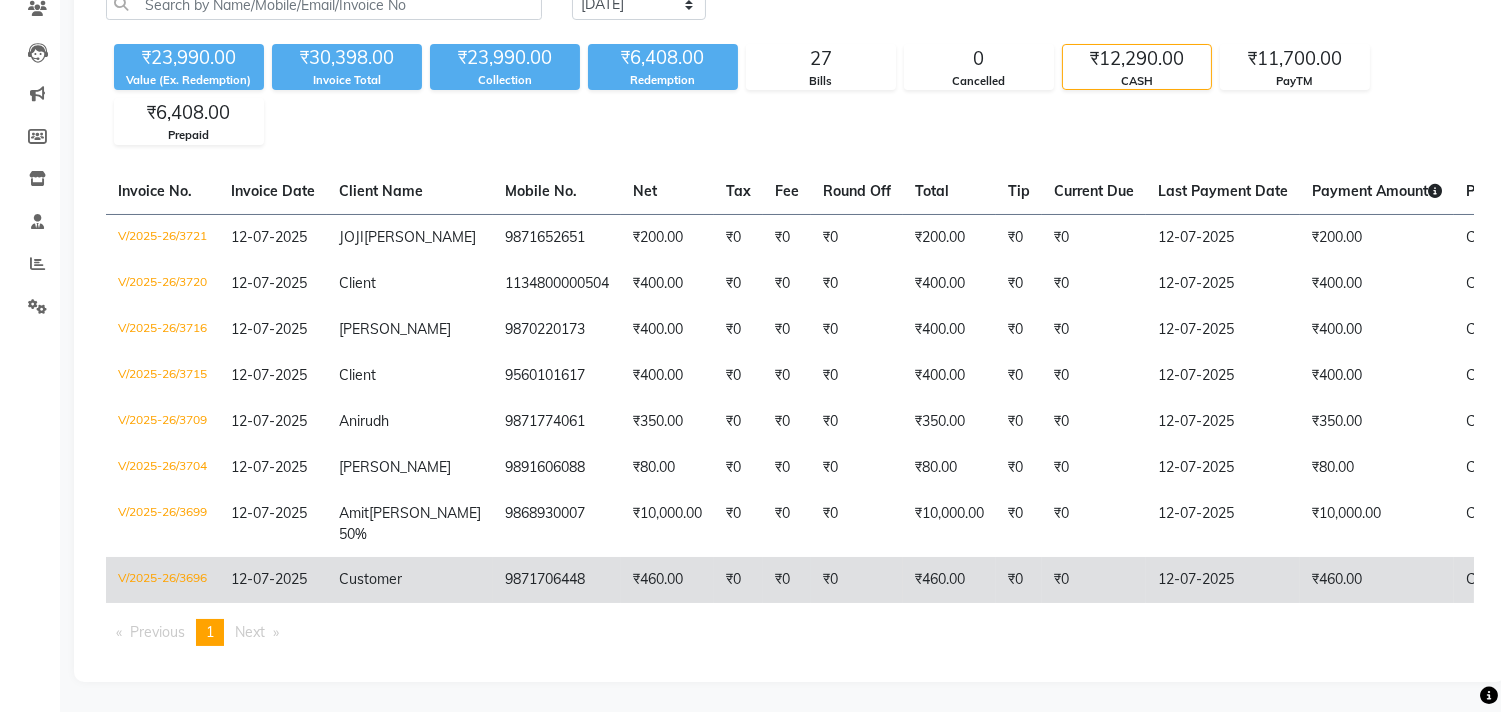 click on "CASH" 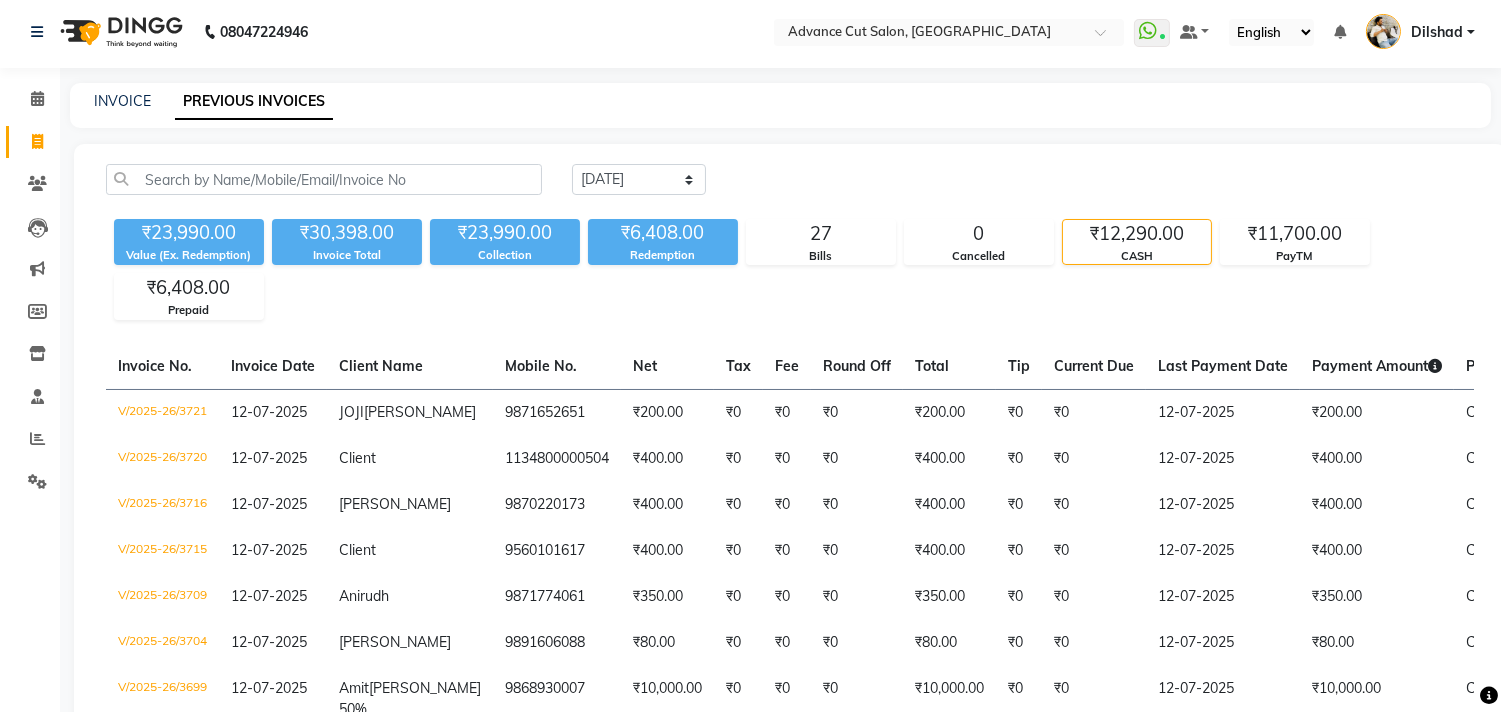 scroll, scrollTop: 0, scrollLeft: 0, axis: both 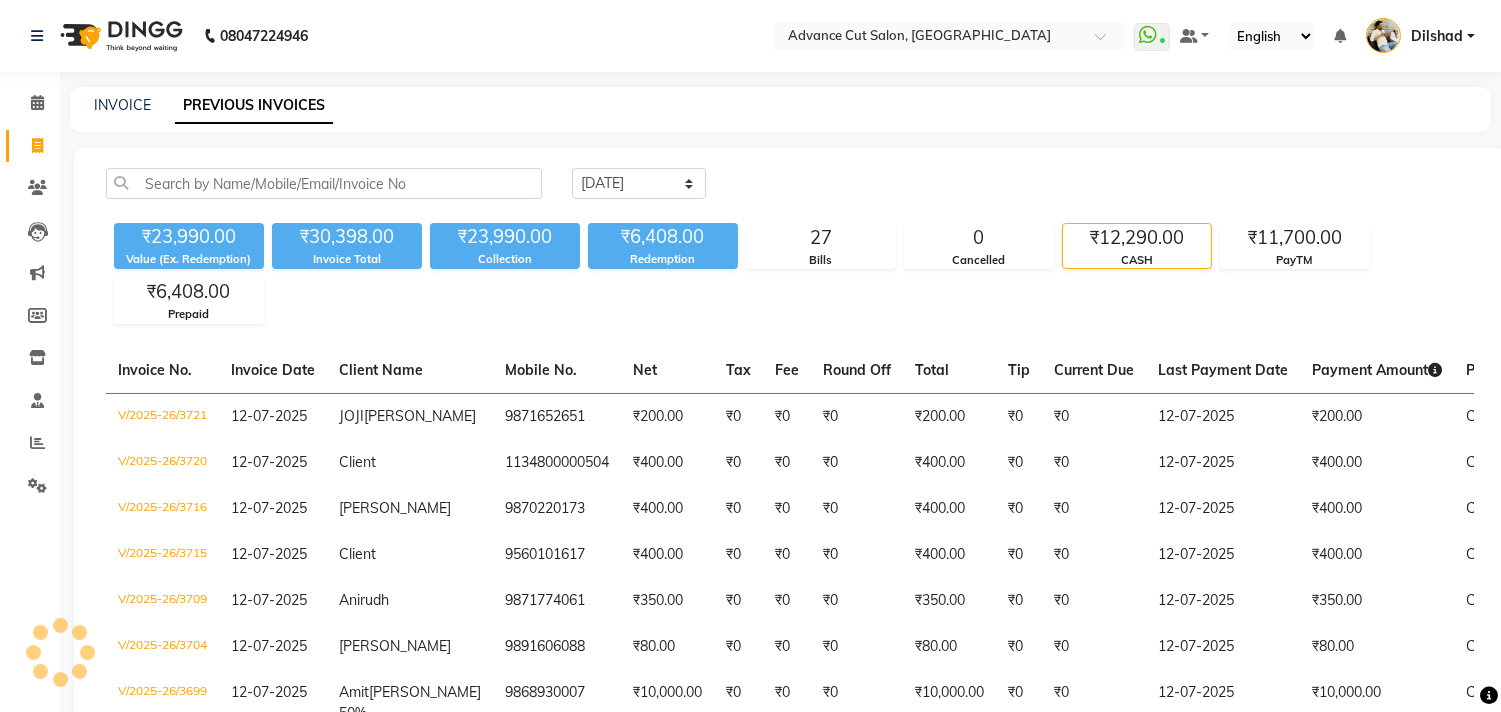 click on "08047224946 Select Location ×  Advance Cut Salon, [GEOGRAPHIC_DATA]  WhatsApp Status  ✕ Status:  Connected Most Recent Message: [DATE]     04:03 PM Recent Service Activity: [DATE]     04:35 PM Default Panel My Panel English ENGLISH Español العربية मराठी हिंदी ગુજરાતી தமிழ் 中文 Notifications nothing to show Dilshad Manage Profile Change Password Sign out  Version:3.15.4  ☀  Advance Cut Salon, New Colony  Calendar  Invoice  Clients  Leads   Marketing  Members  Inventory  Staff  Reports  Settings Completed InProgress Upcoming Dropped Tentative Check-In Confirm Bookings Generate Report Segments Page Builder INVOICE PREVIOUS INVOICES [DATE] [DATE] Custom Range ₹23,990.00 Value (Ex. Redemption) ₹30,398.00 Invoice Total  ₹23,990.00 Collection ₹6,408.00 Redemption 27 Bills 0 Cancelled ₹12,290.00 CASH ₹11,700.00 PayTM ₹6,408.00 Prepaid  Invoice No.   Invoice Date   Client Name   Mobile No.   Net   Tax   Fee   Round Off   Total   Tip" at bounding box center (750, 445) 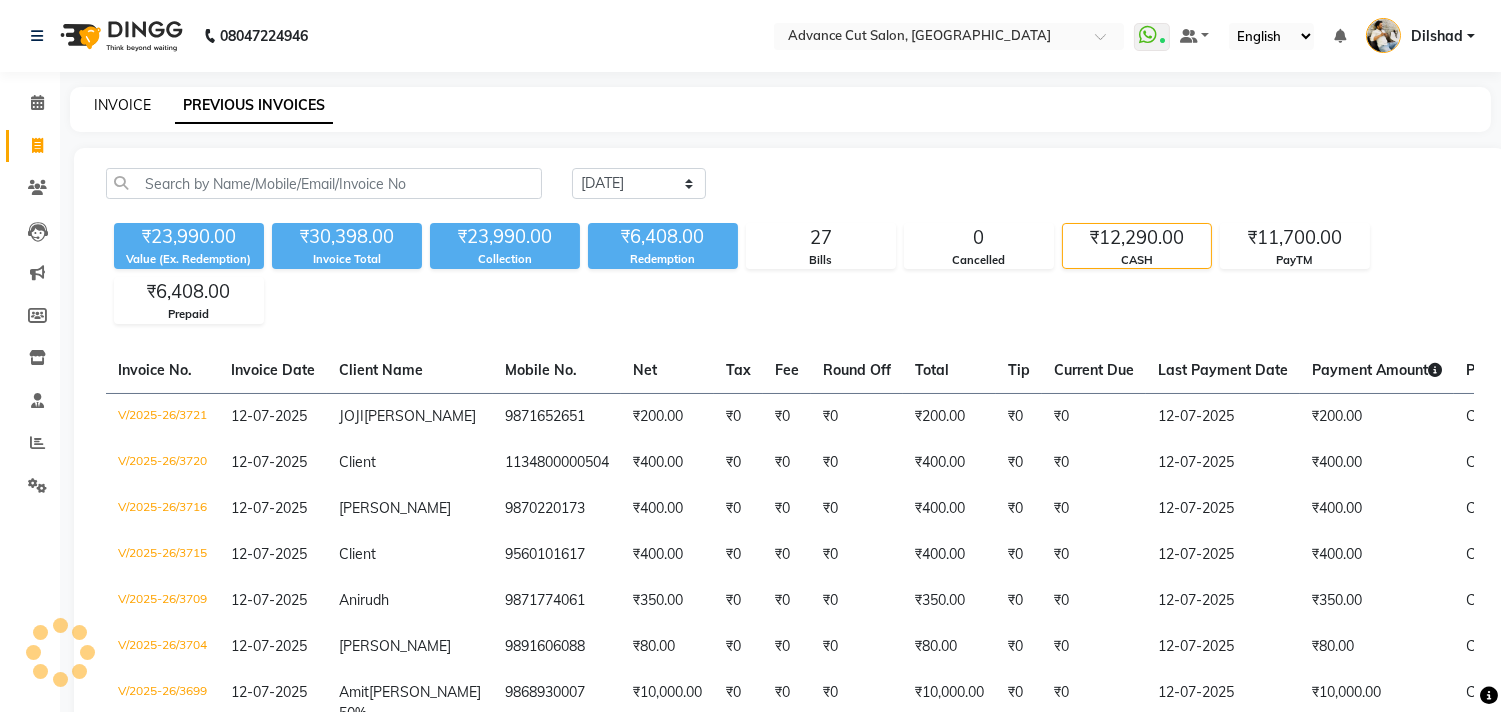 click on "INVOICE" 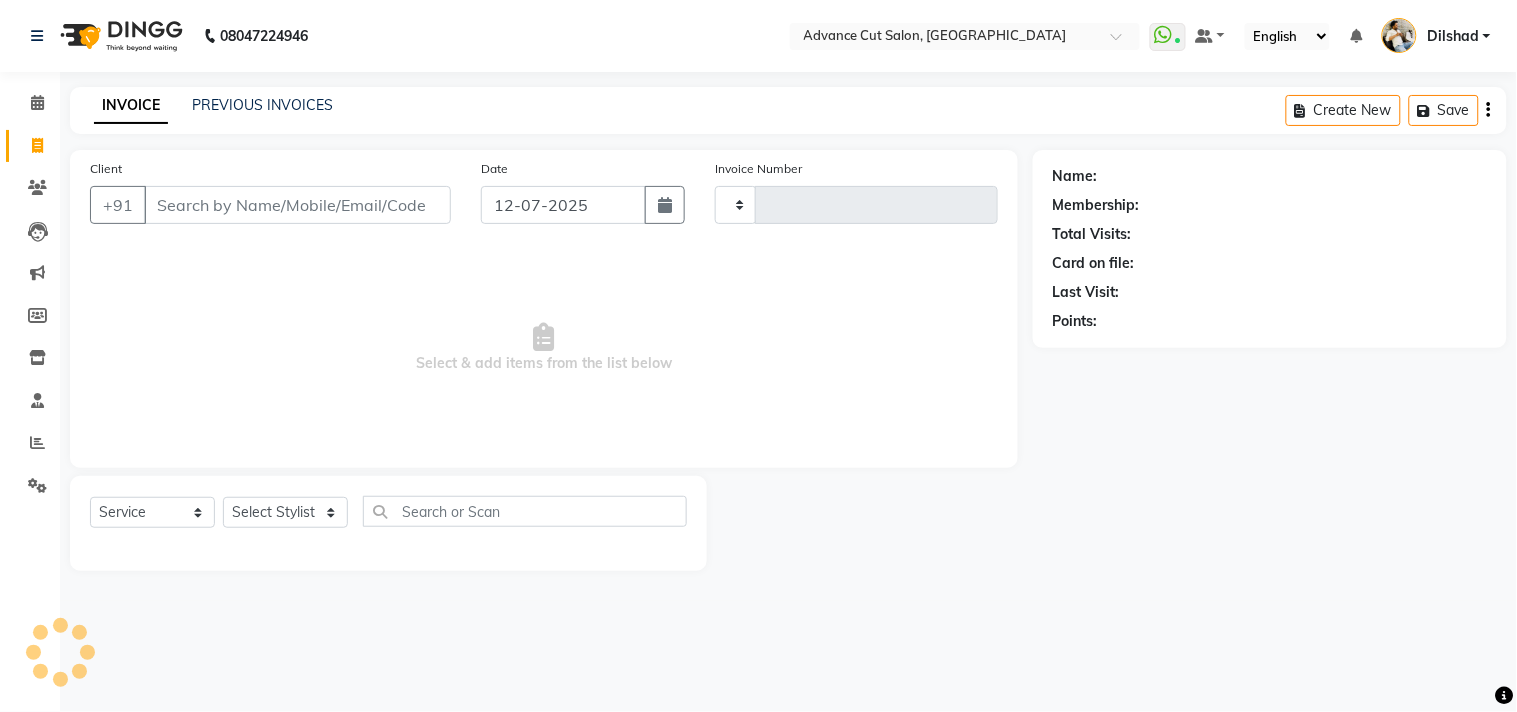 click on "INVOICE PREVIOUS INVOICES Create New   Save" 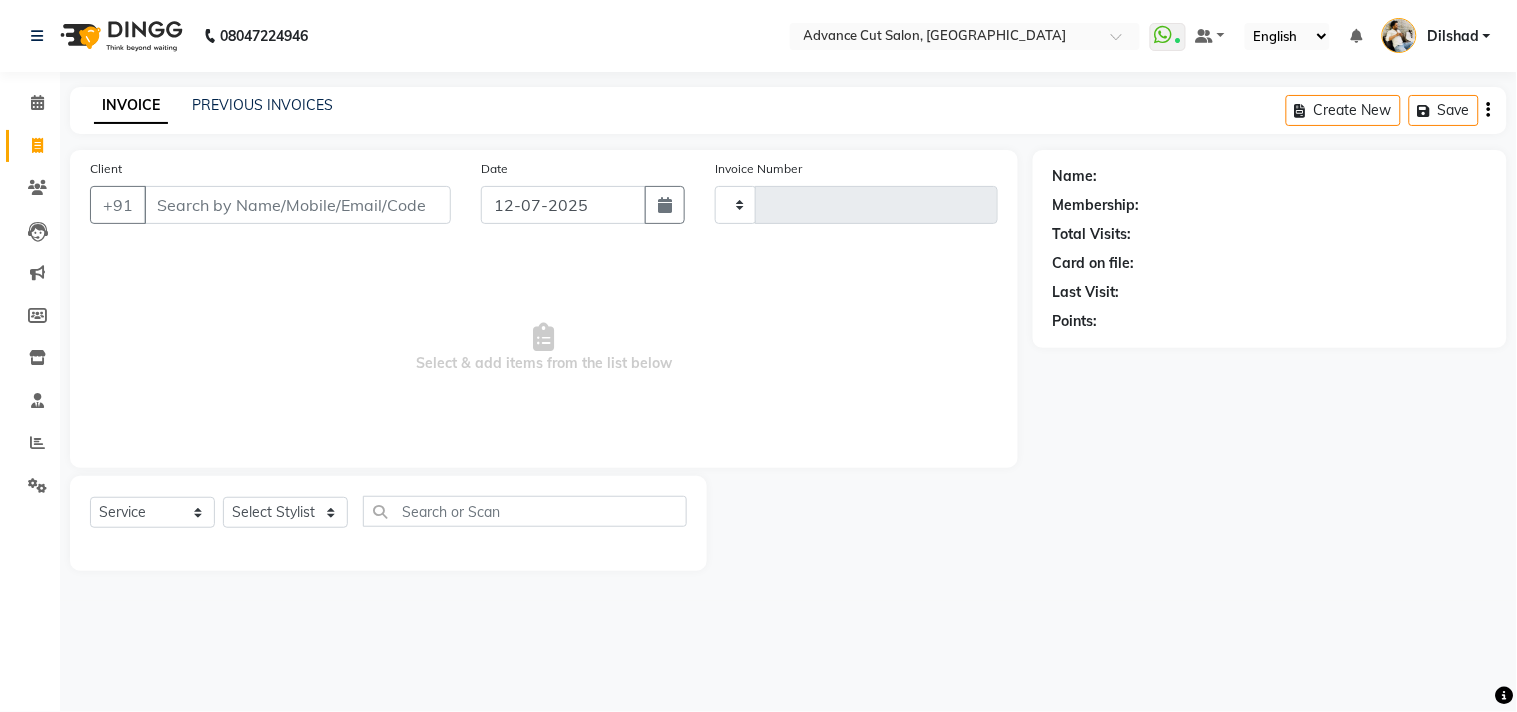 click on "INVOICE PREVIOUS INVOICES Create New   Save" 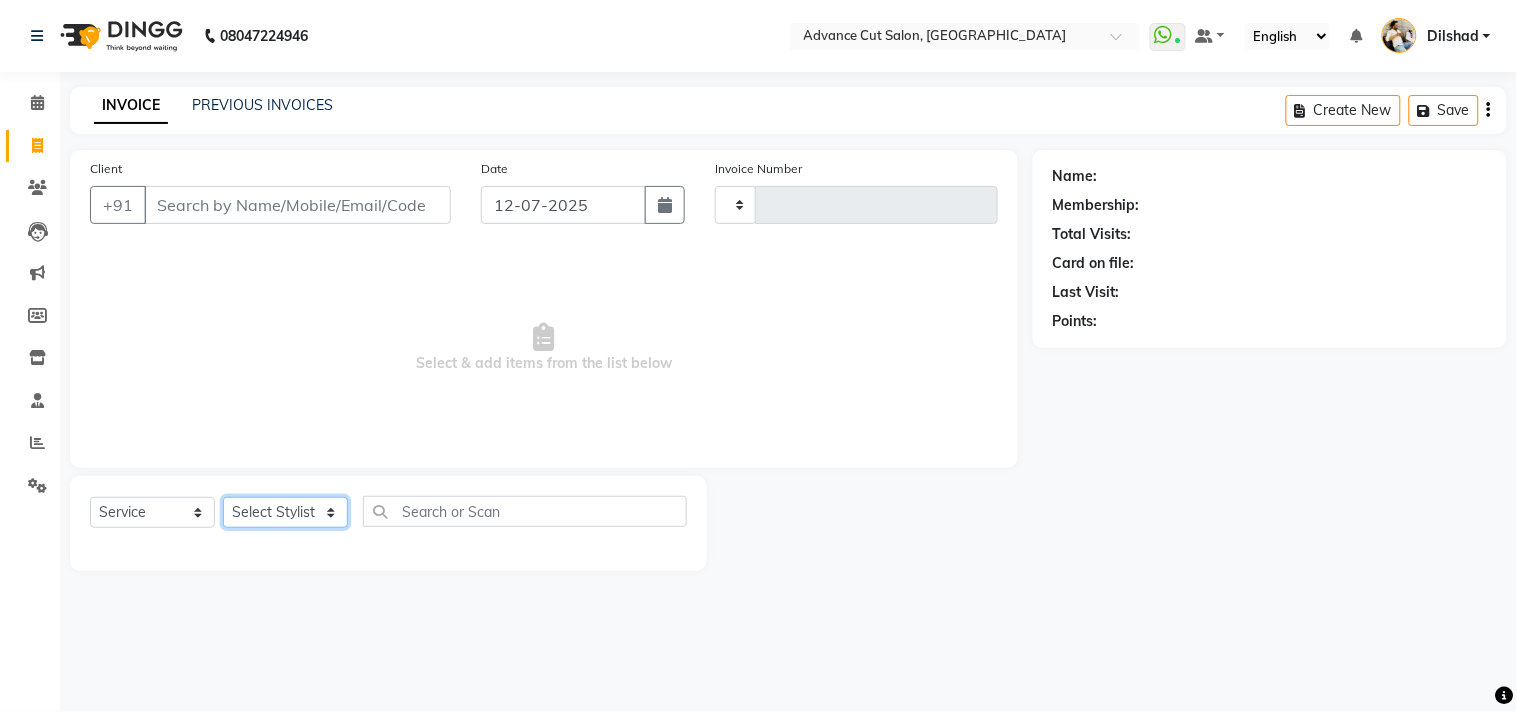 drag, startPoint x: 242, startPoint y: 502, endPoint x: 262, endPoint y: 488, distance: 24.41311 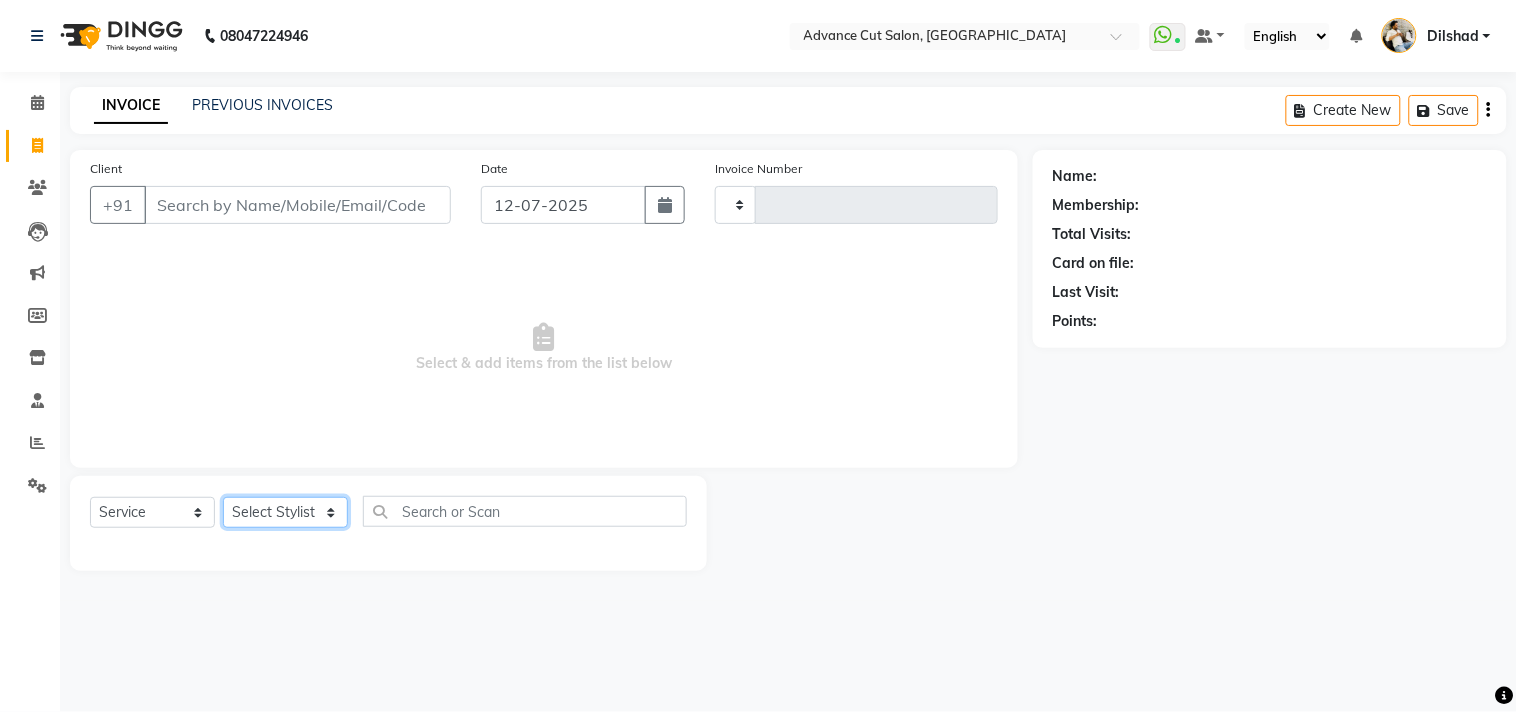 click on "Select Stylist" 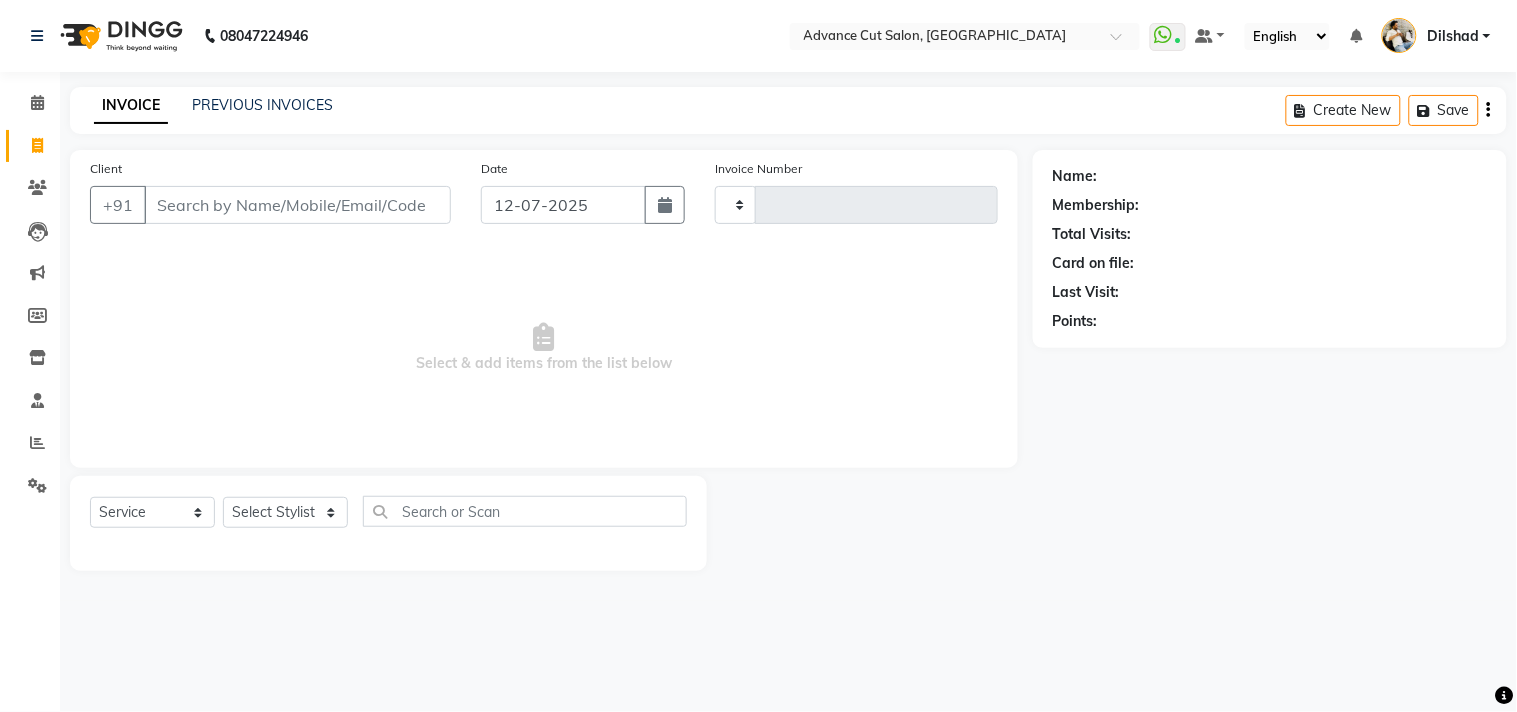 click on "Select & add items from the list below" at bounding box center (544, 348) 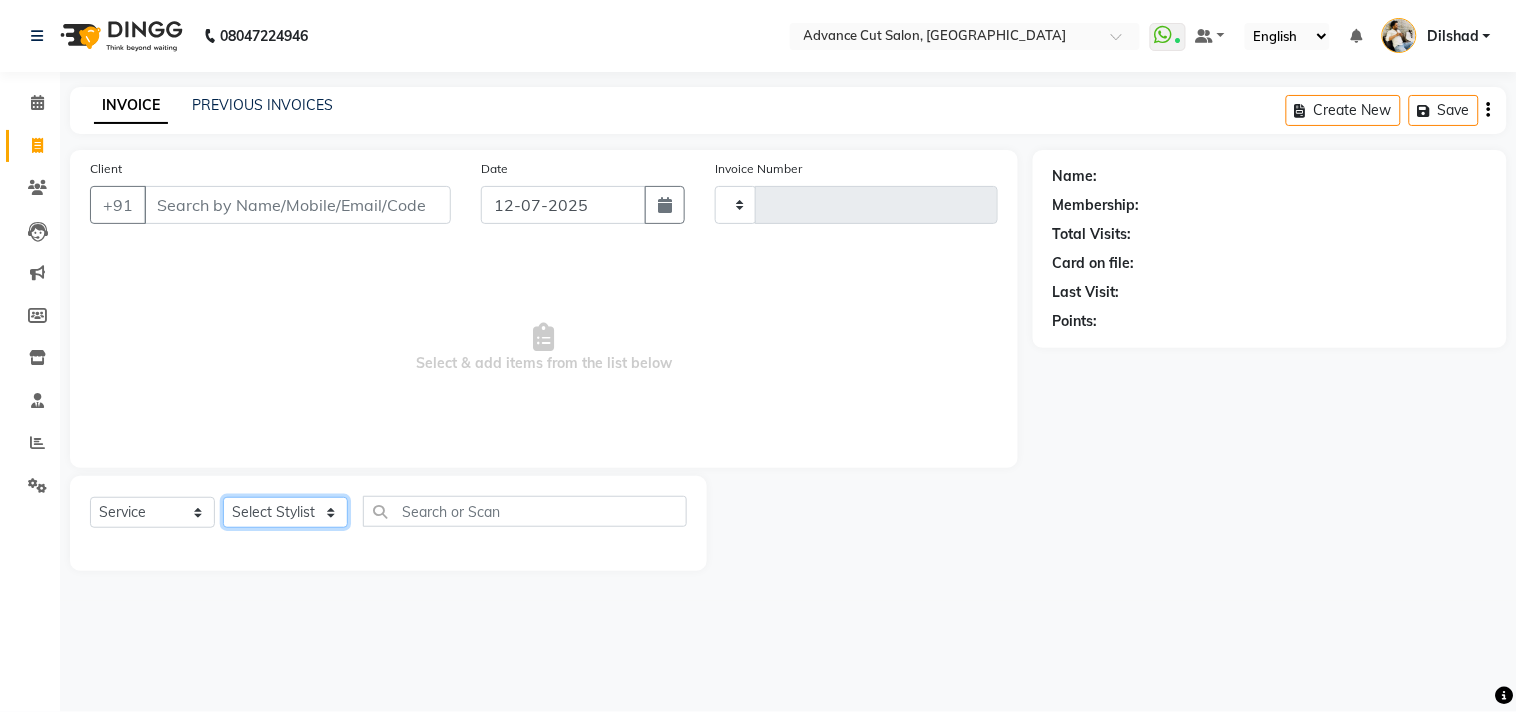 click on "Select Stylist" 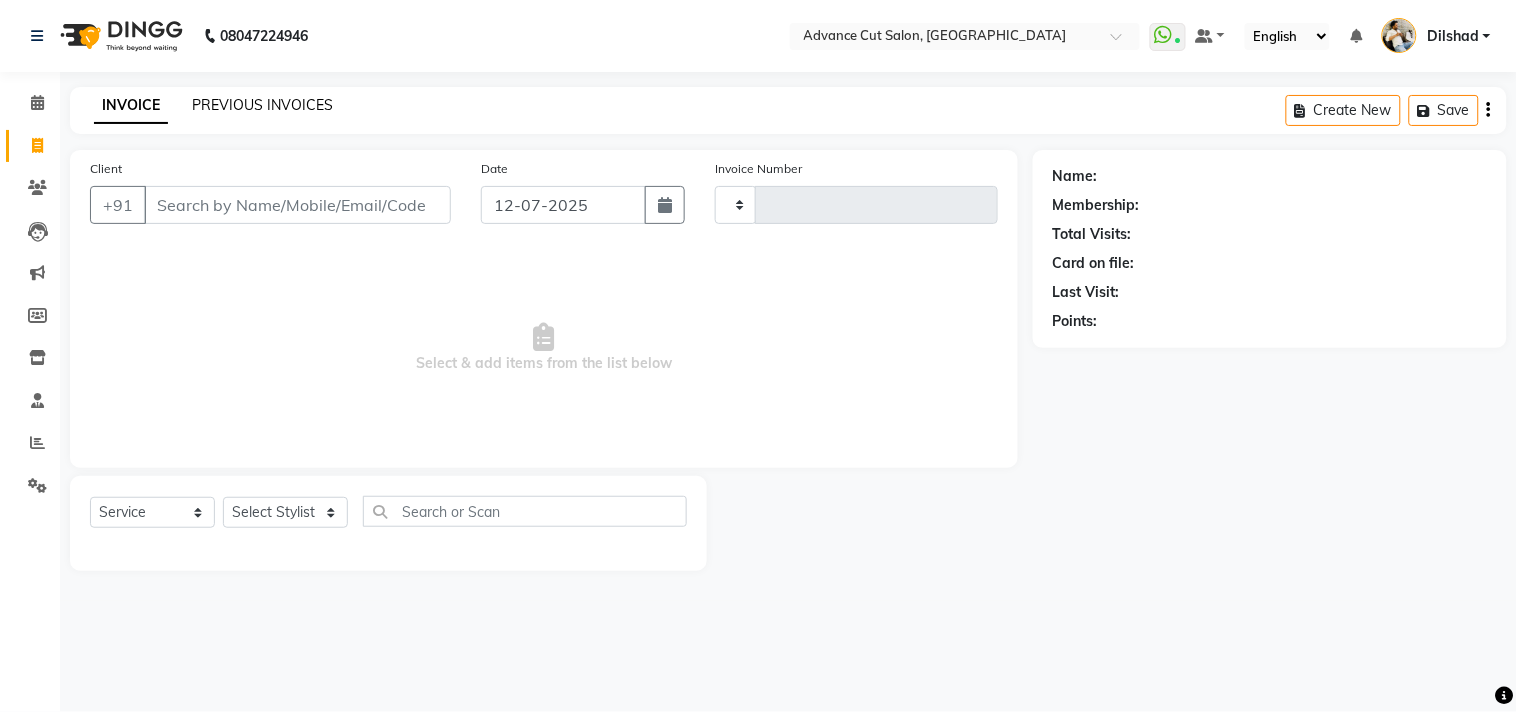 click on "PREVIOUS INVOICES" 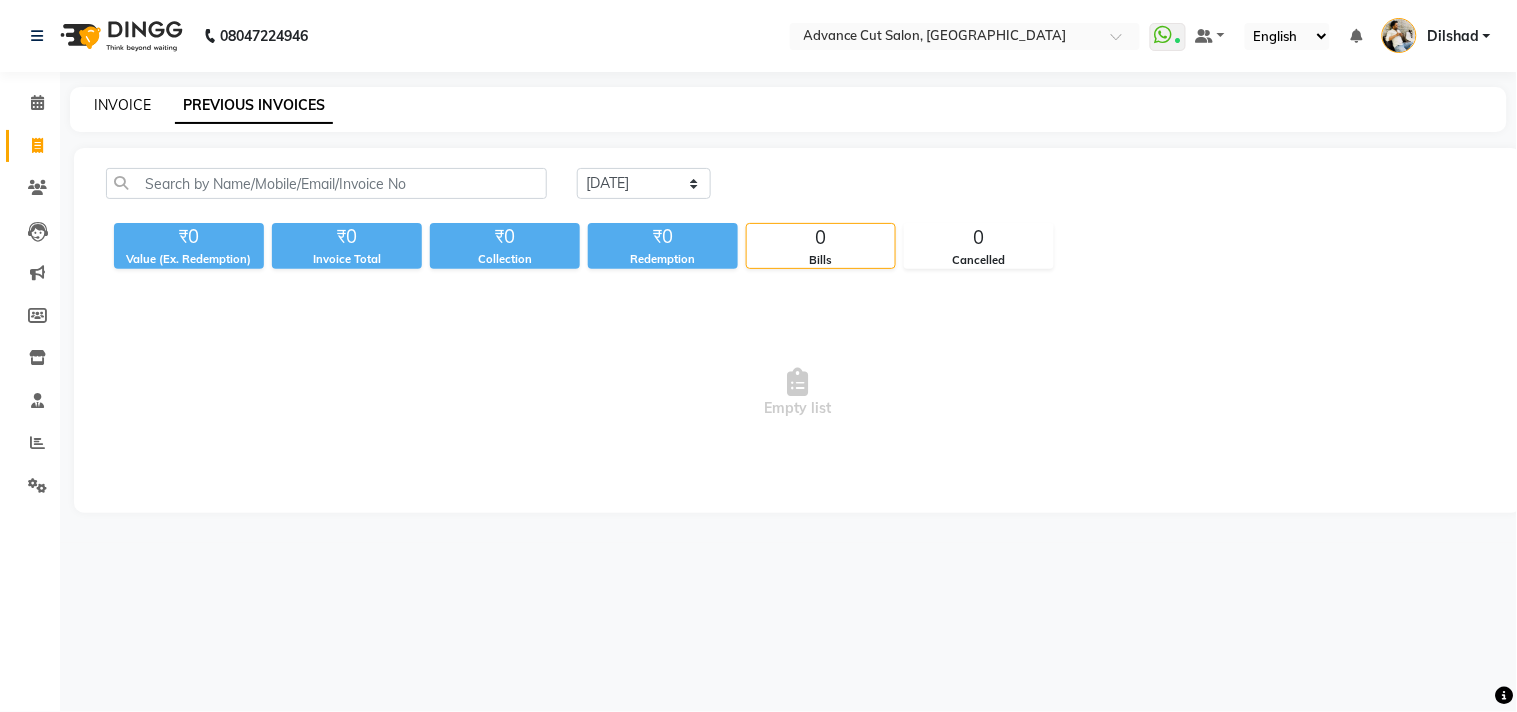 click on "INVOICE" 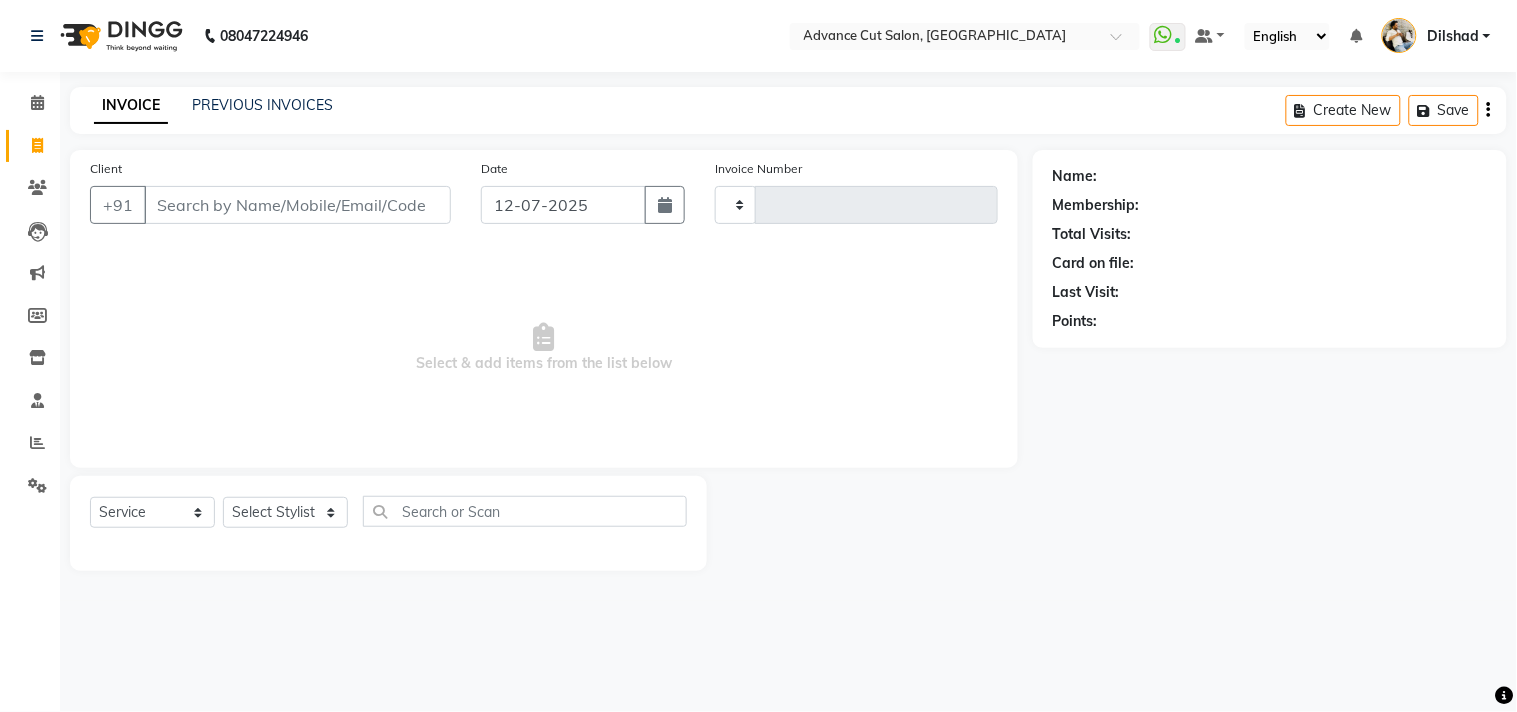 type on "3723" 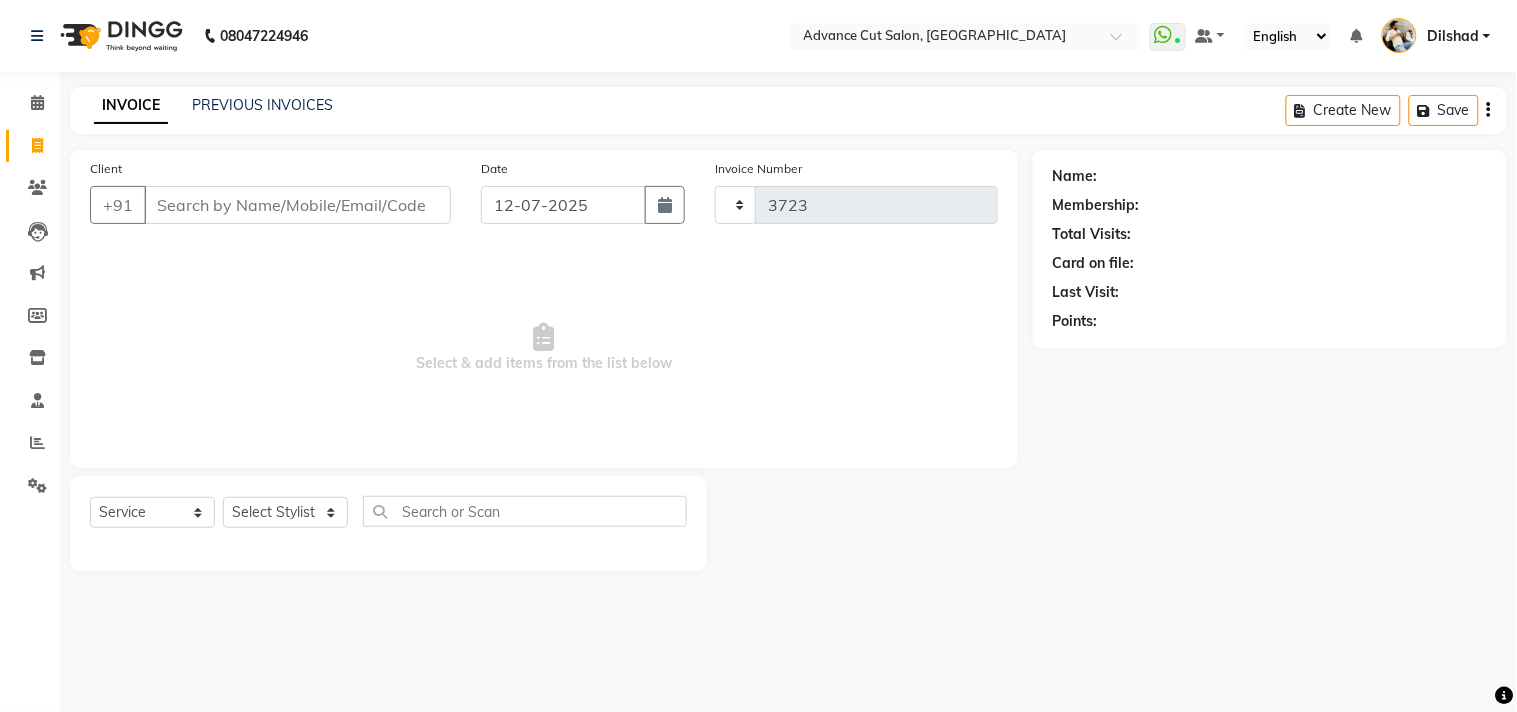 select on "922" 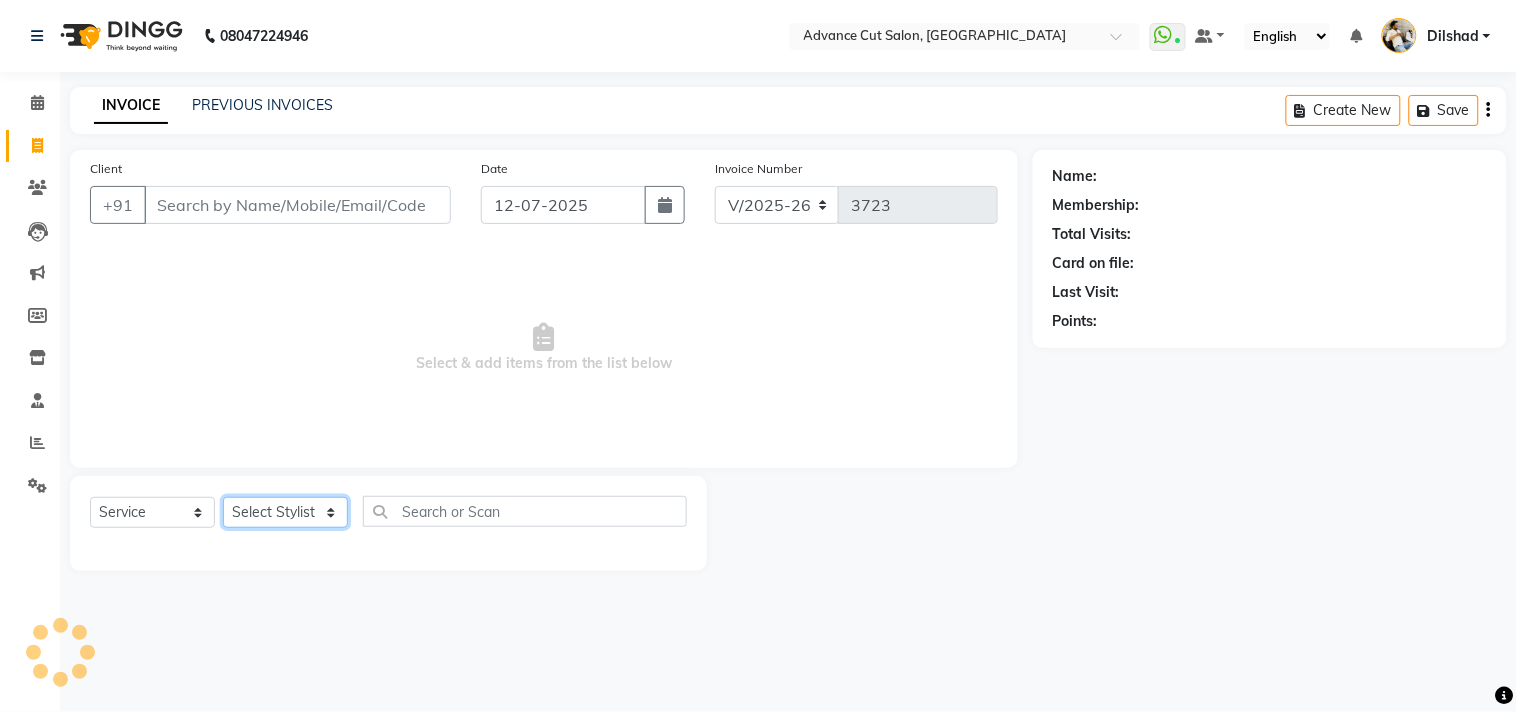 click on "Select Stylist" 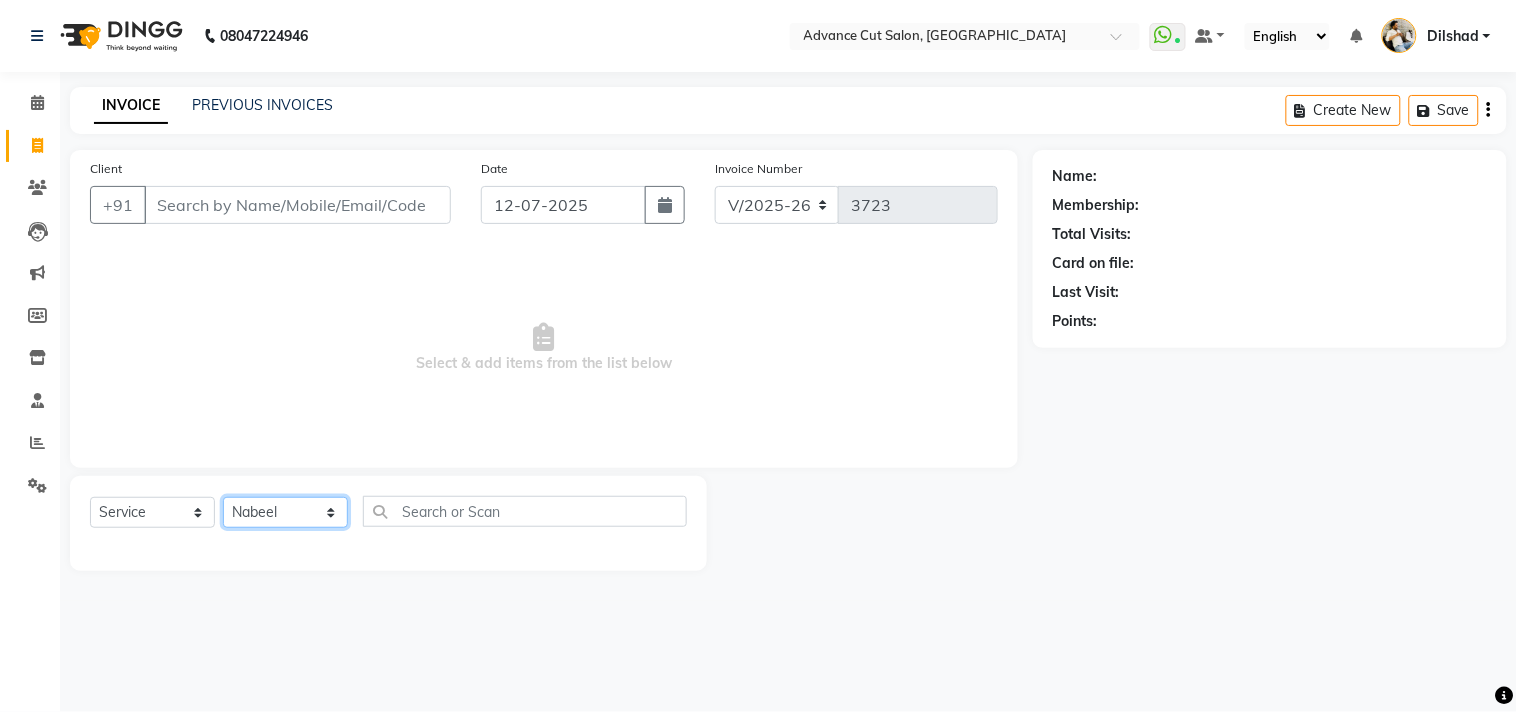 click on "Select Stylist [PERSON_NAME] Avinash Dilshad [PERSON_NAME] [PERSON_NAME] [PERSON_NAME] [PERSON_NAME]  [PERSON_NAME] [PERSON_NAME]  [PERSON_NAME] [PERSON_NAME]" 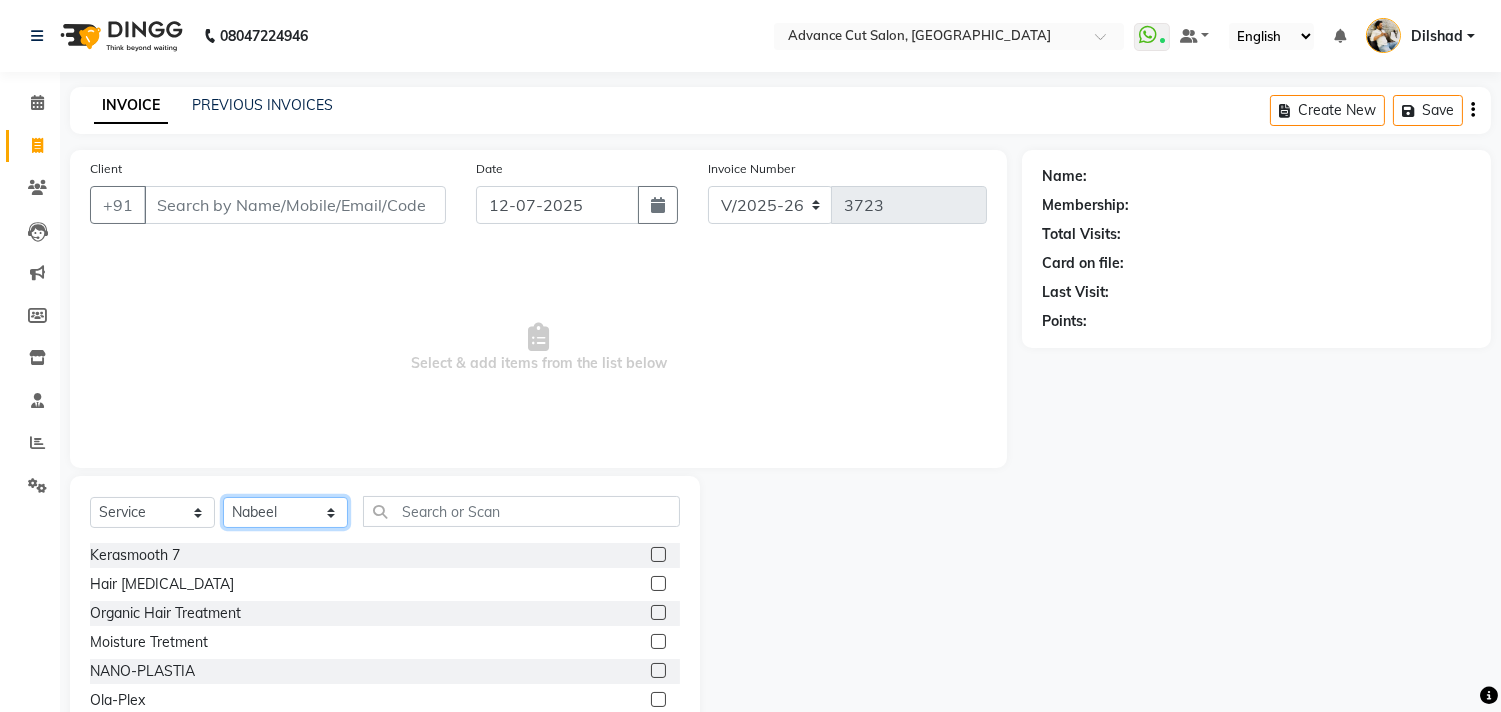 click on "Select Stylist [PERSON_NAME] Avinash Dilshad [PERSON_NAME] [PERSON_NAME] [PERSON_NAME] [PERSON_NAME]  [PERSON_NAME] [PERSON_NAME]  [PERSON_NAME] [PERSON_NAME]" 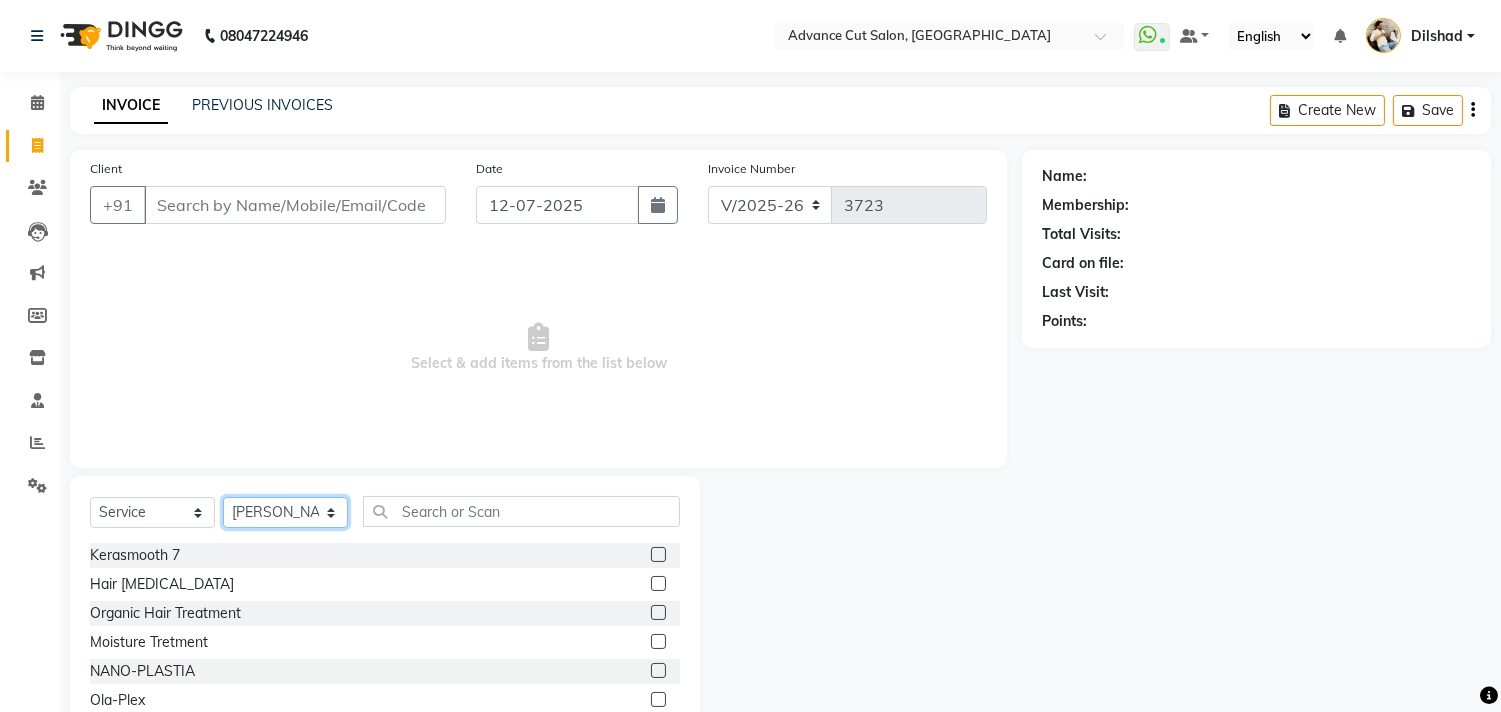 click on "Select Stylist [PERSON_NAME] Avinash Dilshad [PERSON_NAME] [PERSON_NAME] [PERSON_NAME] [PERSON_NAME]  [PERSON_NAME] [PERSON_NAME]  [PERSON_NAME] [PERSON_NAME]" 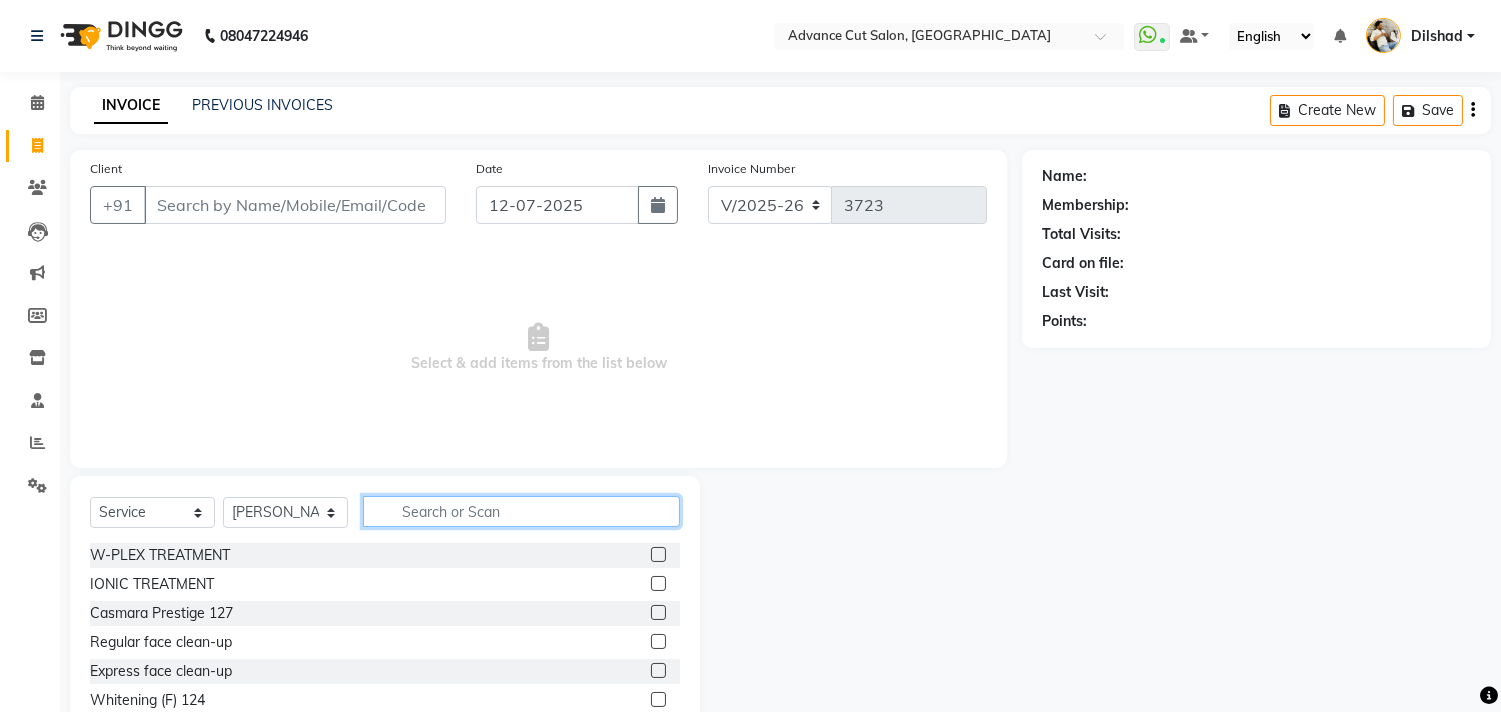 click 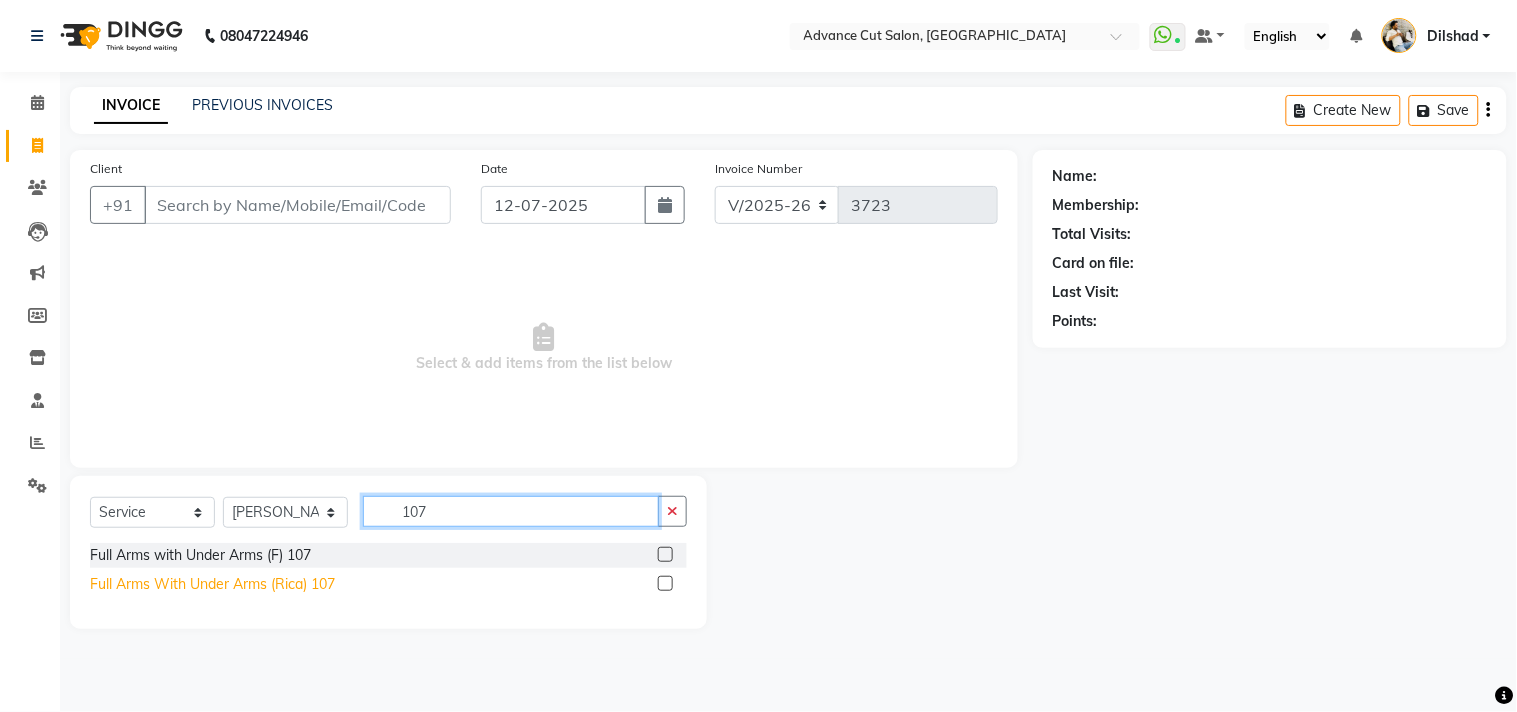 type on "107" 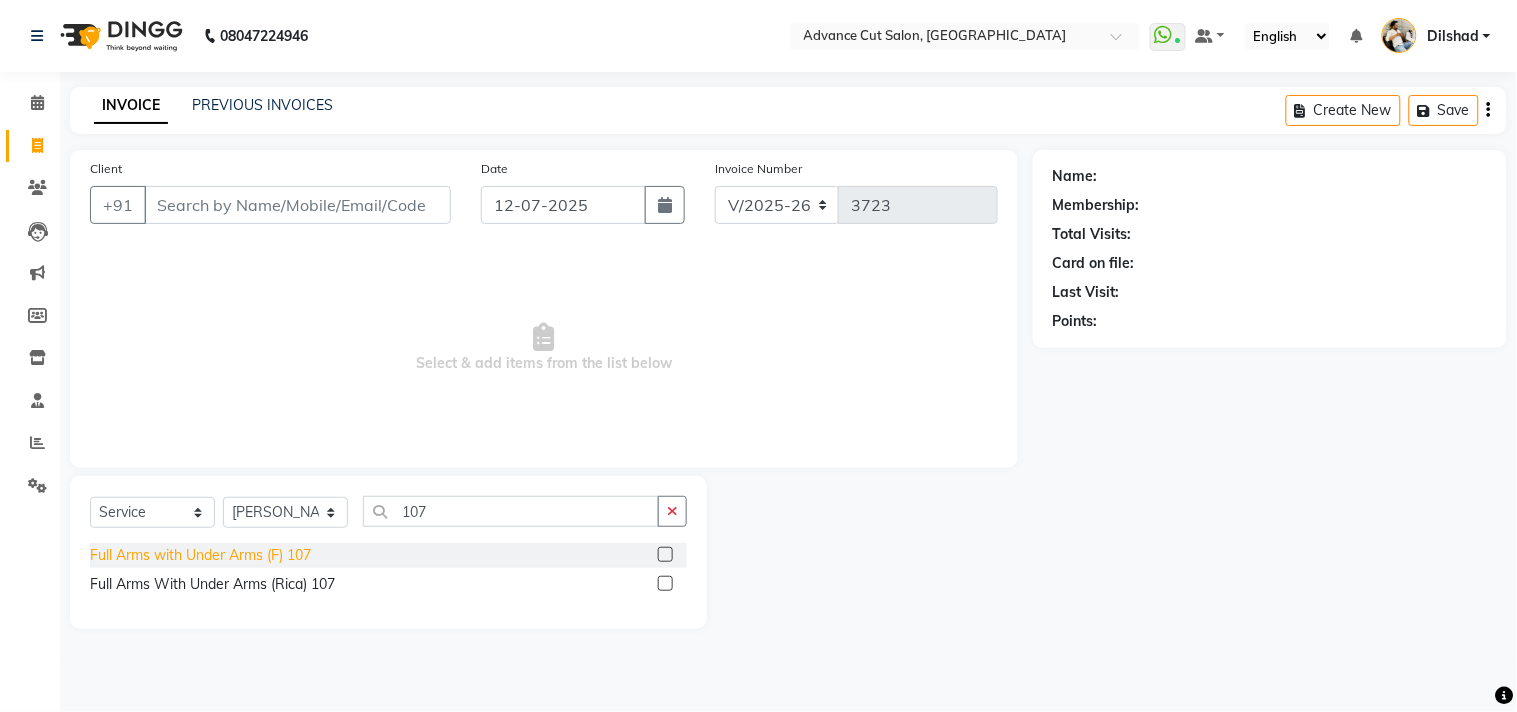 drag, startPoint x: 207, startPoint y: 576, endPoint x: 238, endPoint y: 563, distance: 33.61547 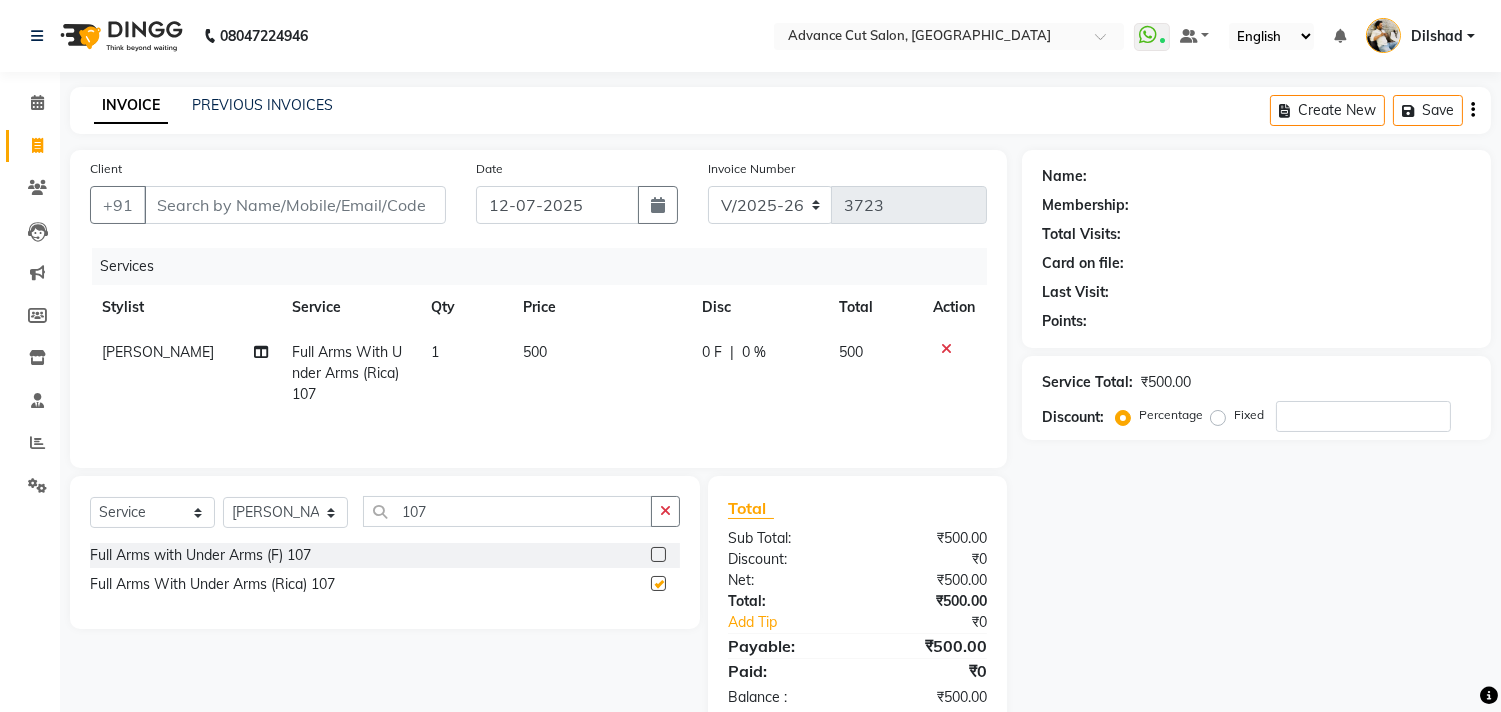 checkbox on "false" 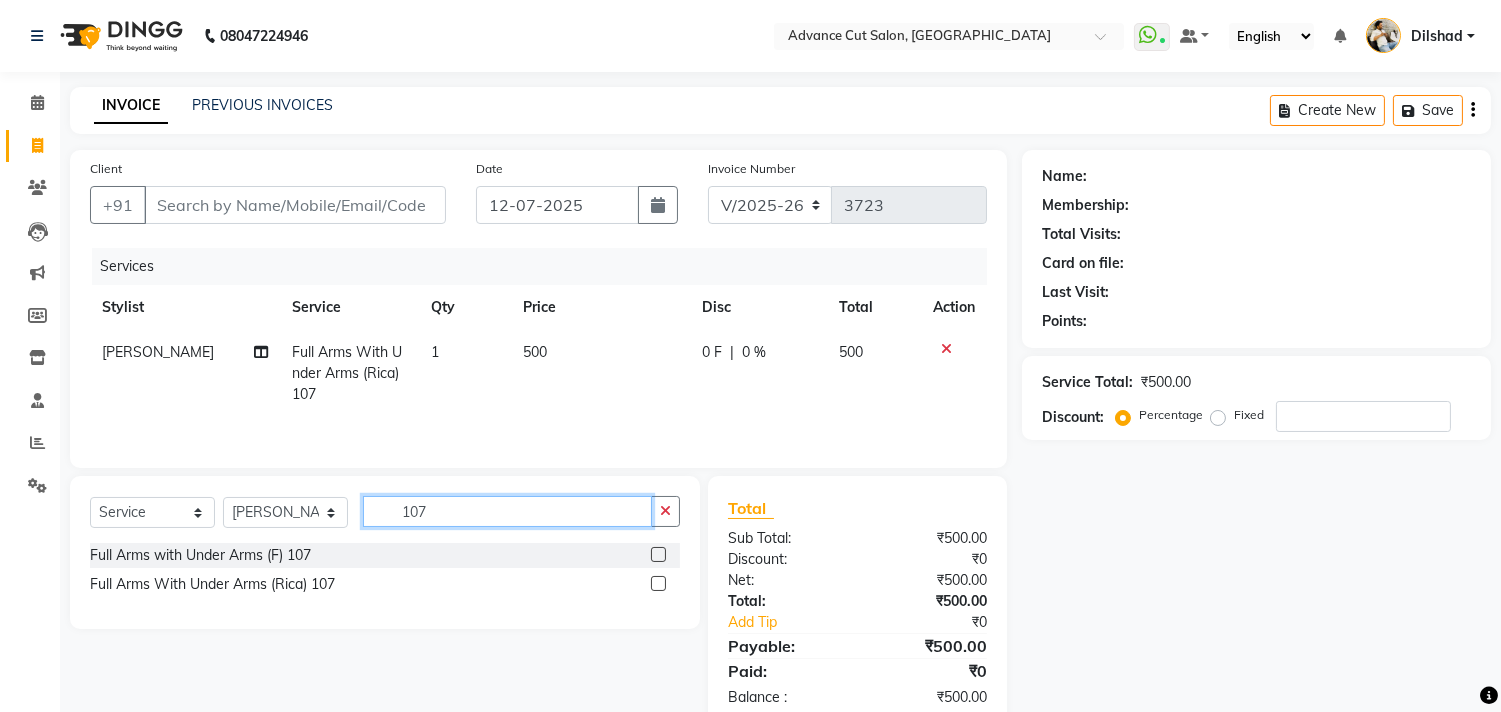 click on "107" 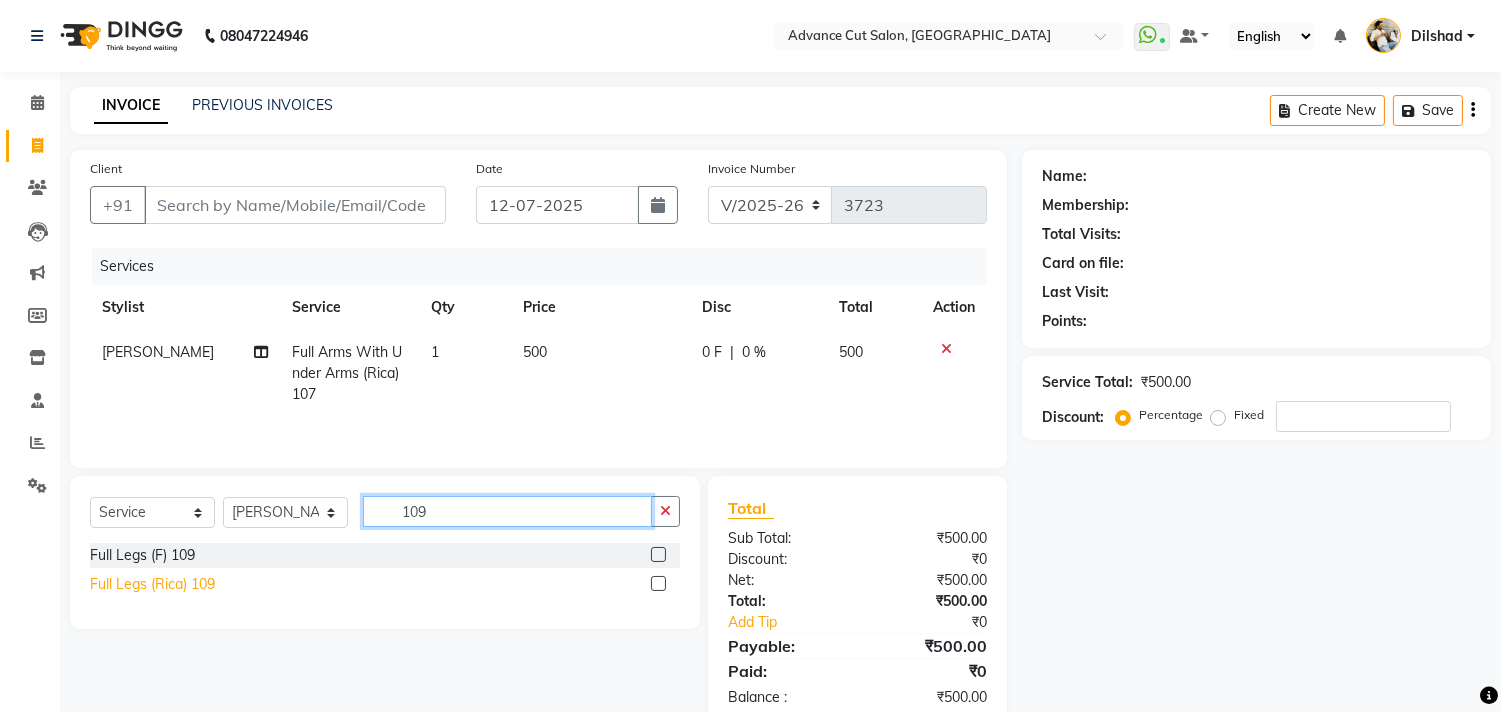 type on "109" 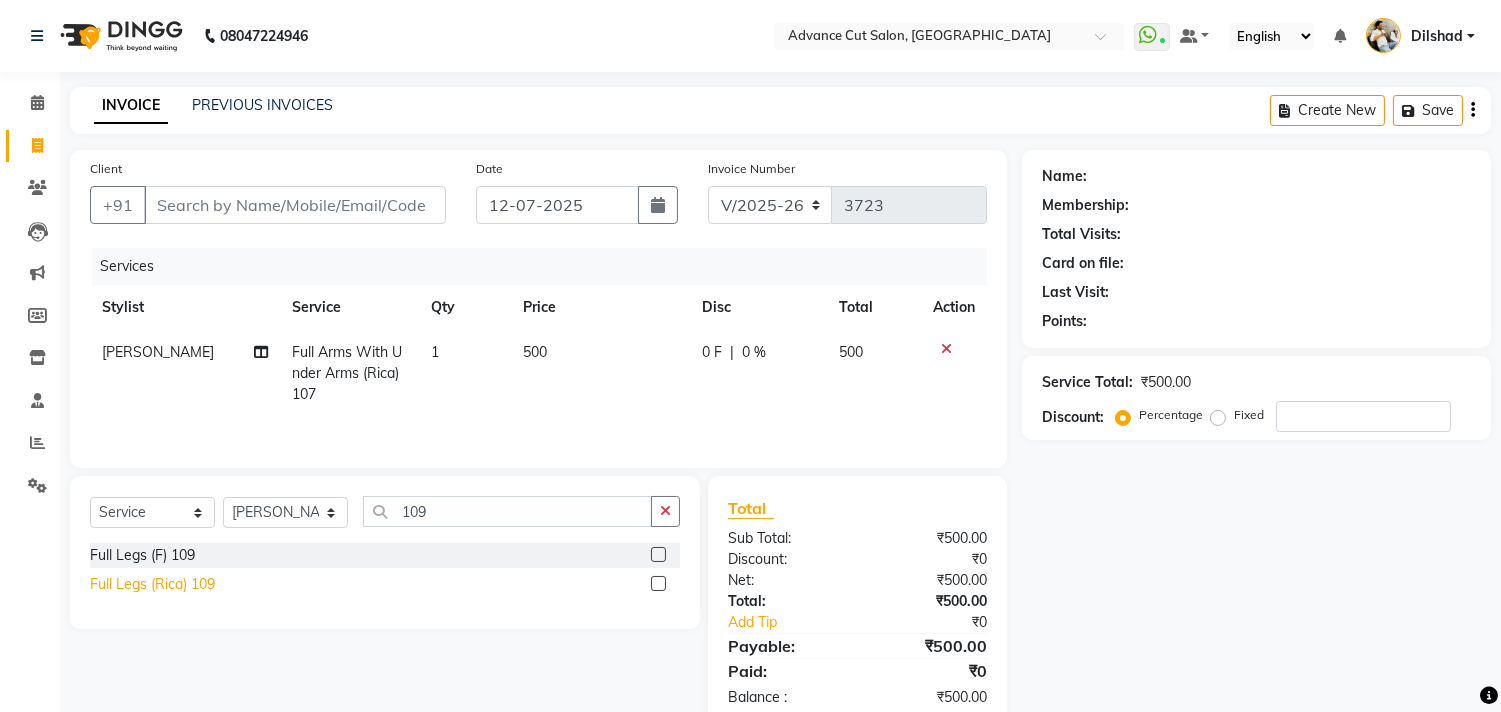 click on "Full Legs (Rica) 109" 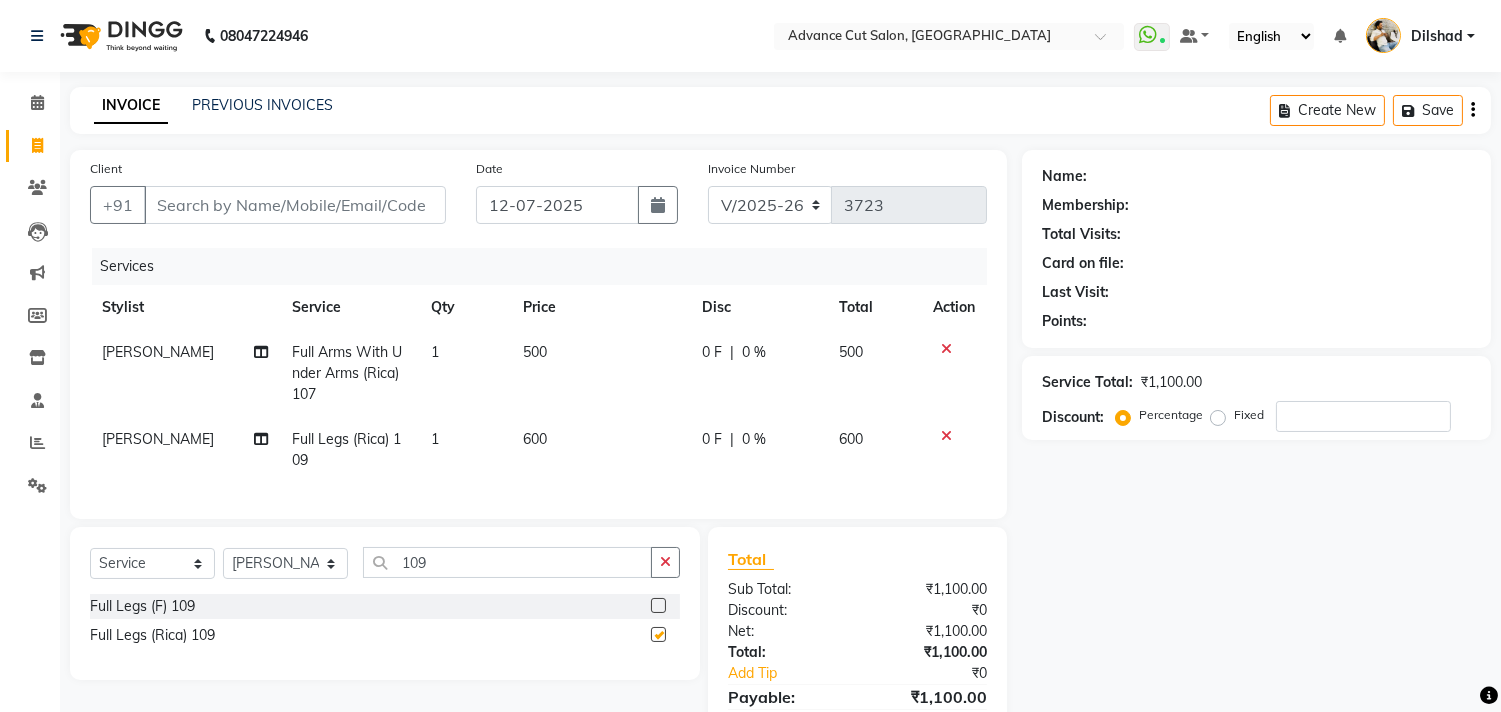 checkbox on "false" 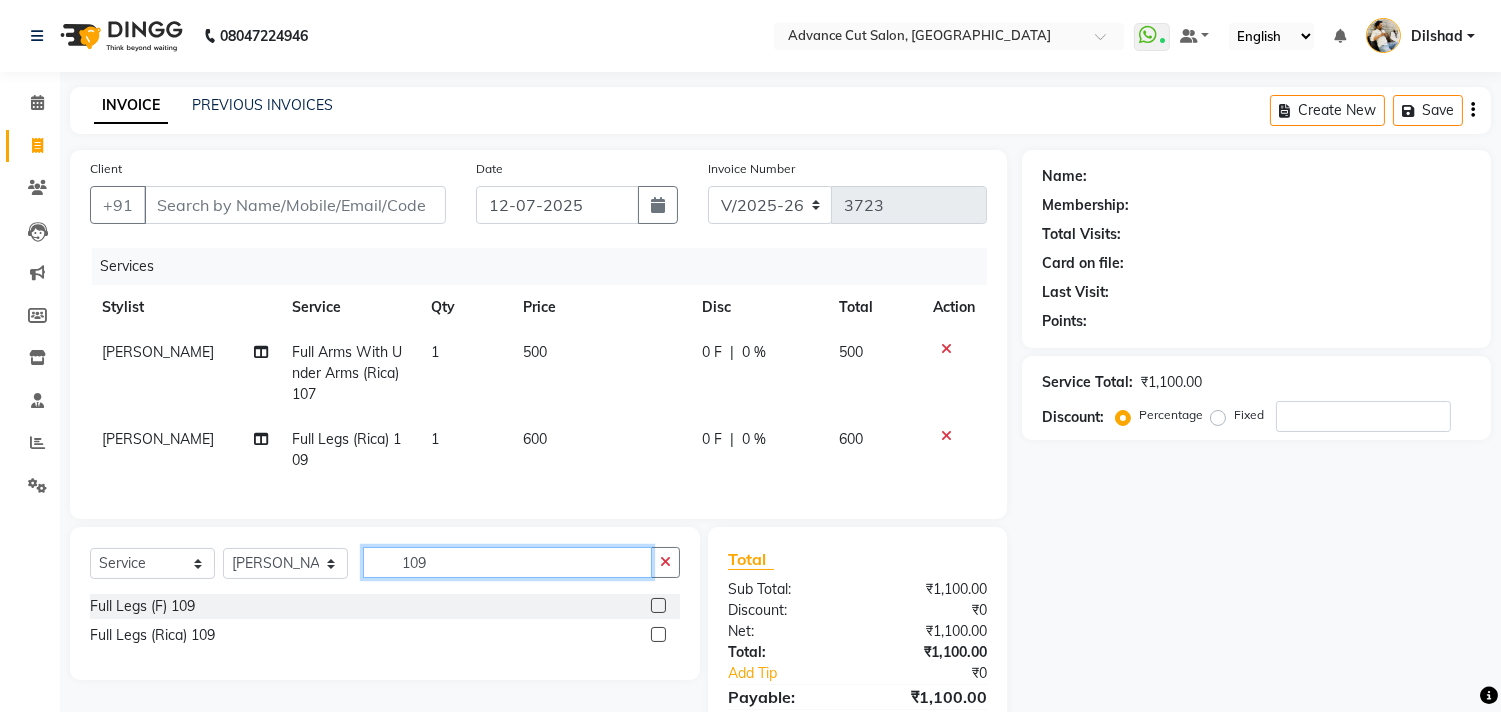 click on "109" 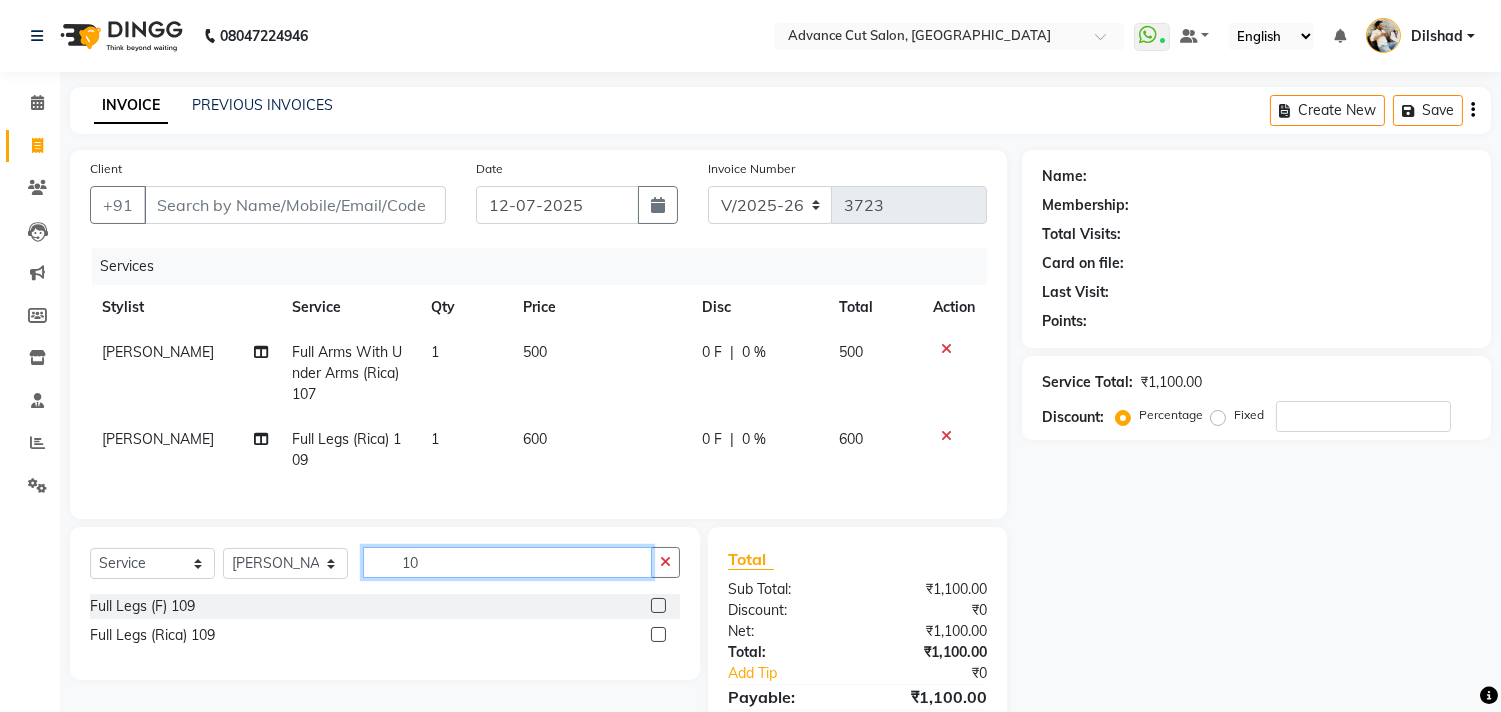 type on "1" 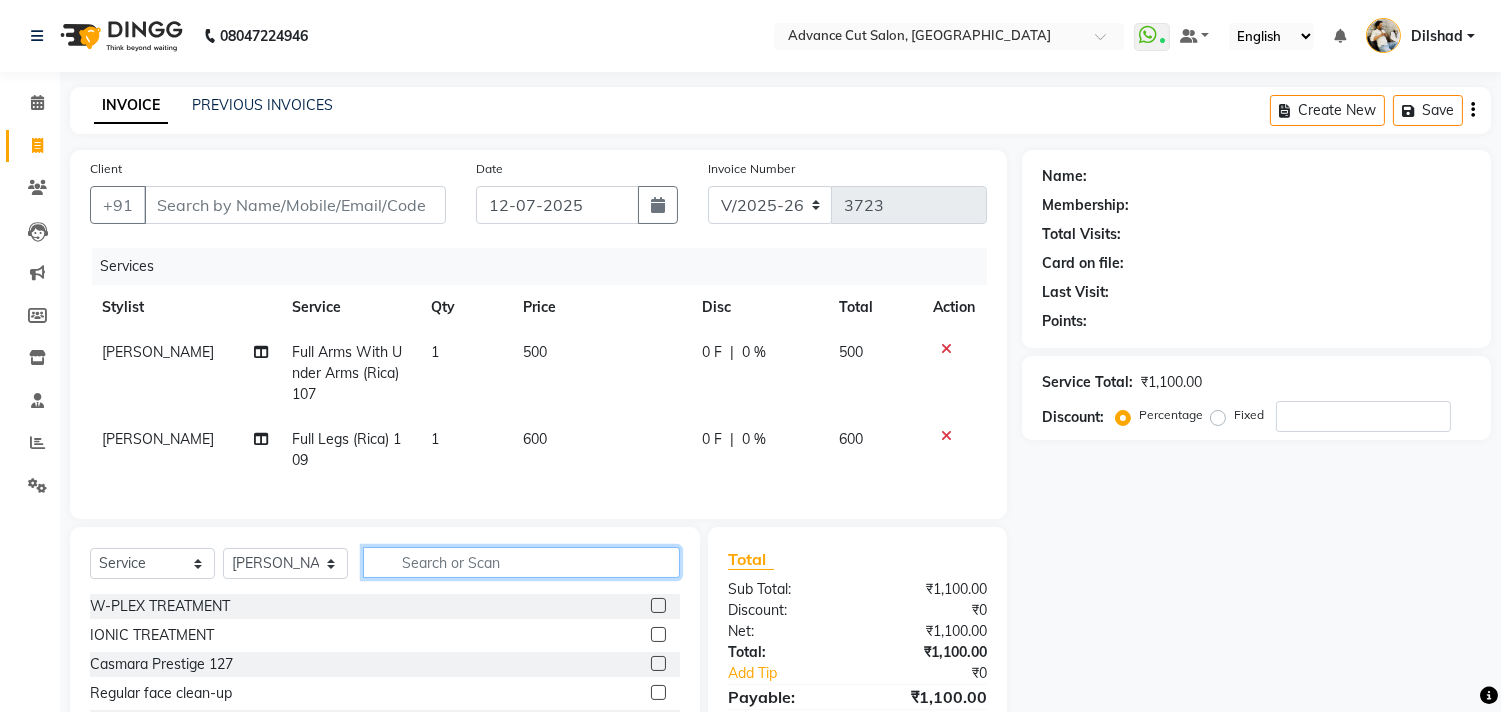 type 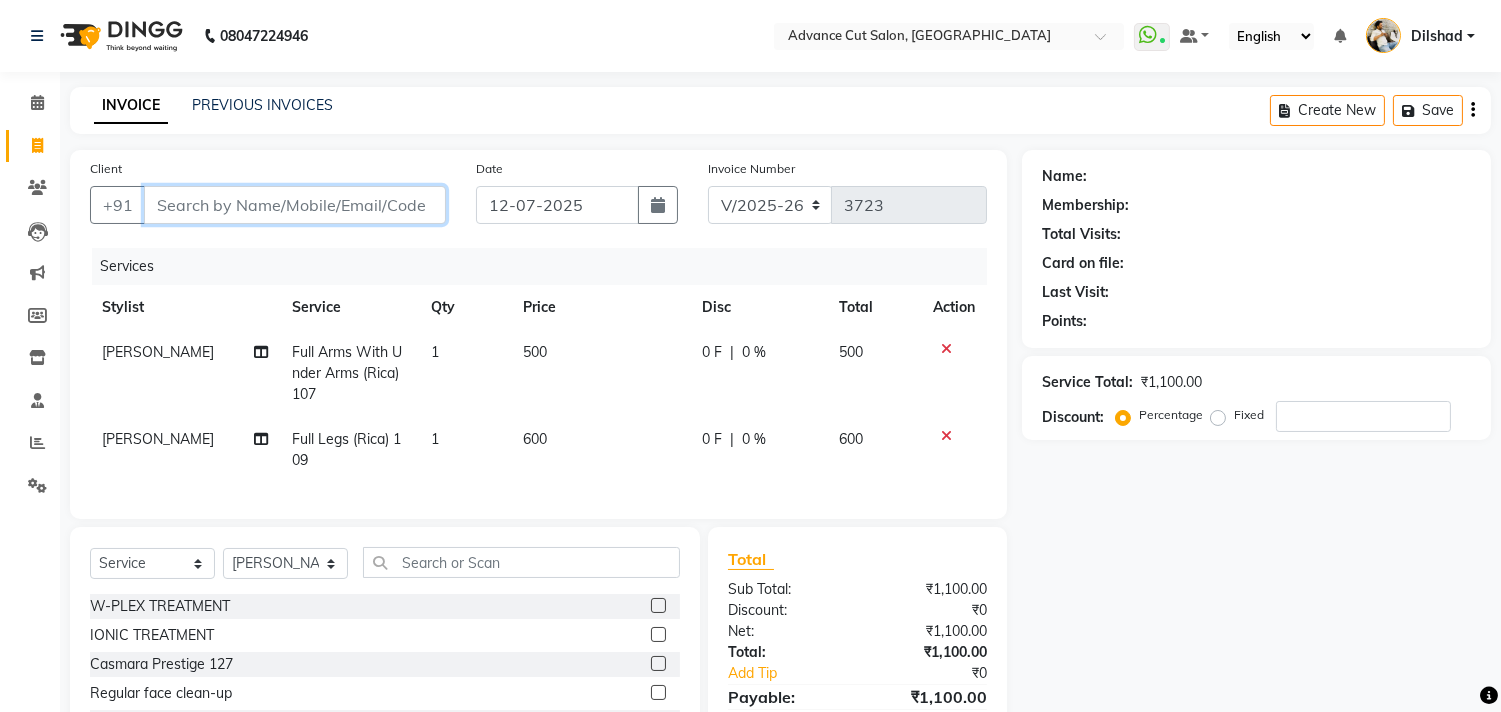 click on "Client" at bounding box center [295, 205] 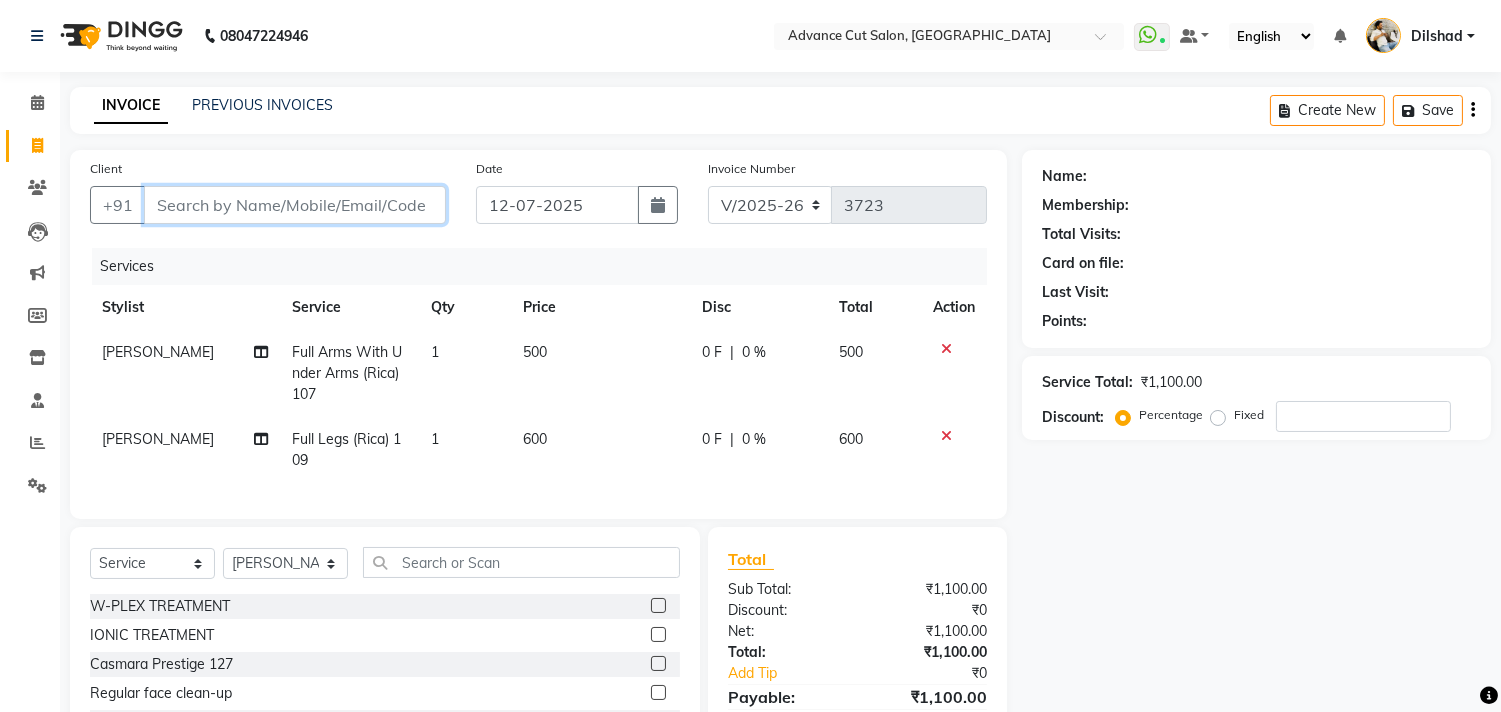 type on "7" 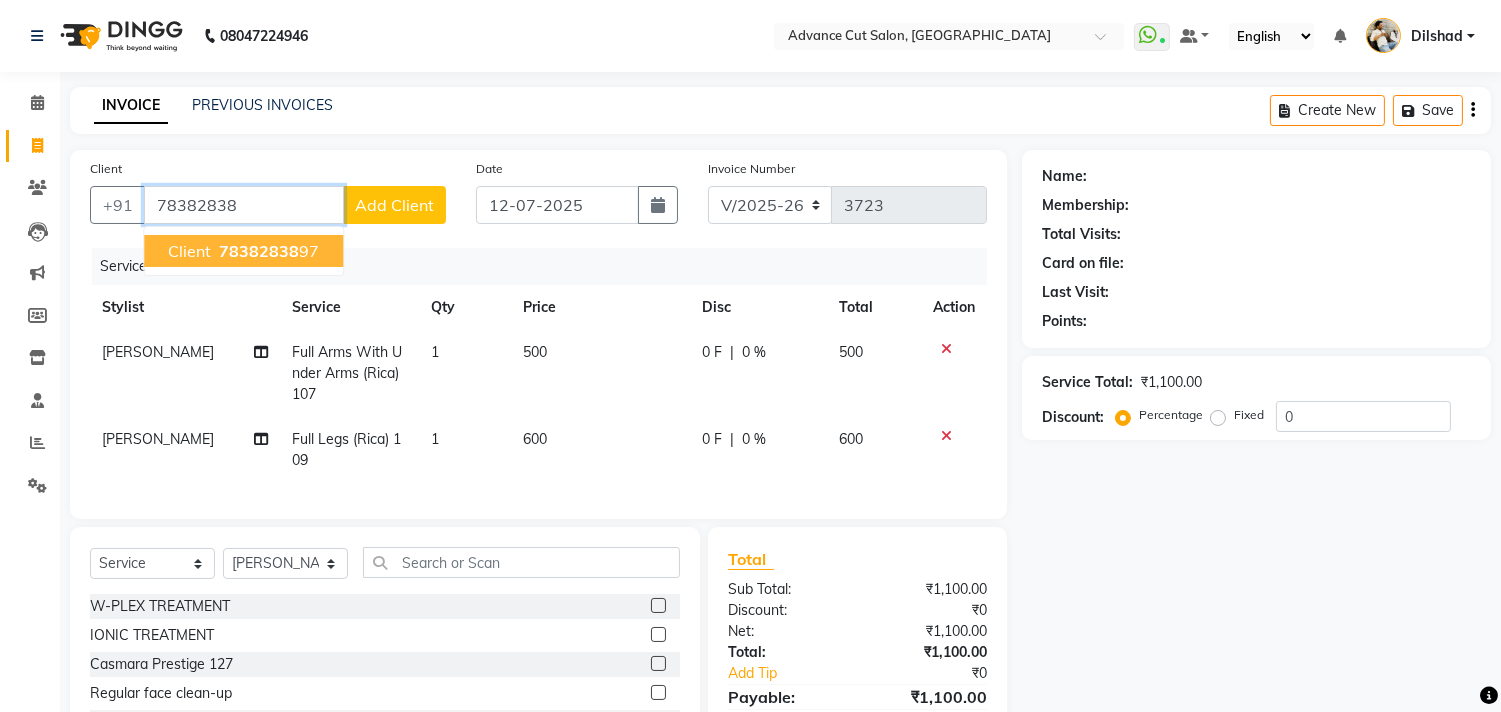 click on "Client   78382838 97" at bounding box center [243, 251] 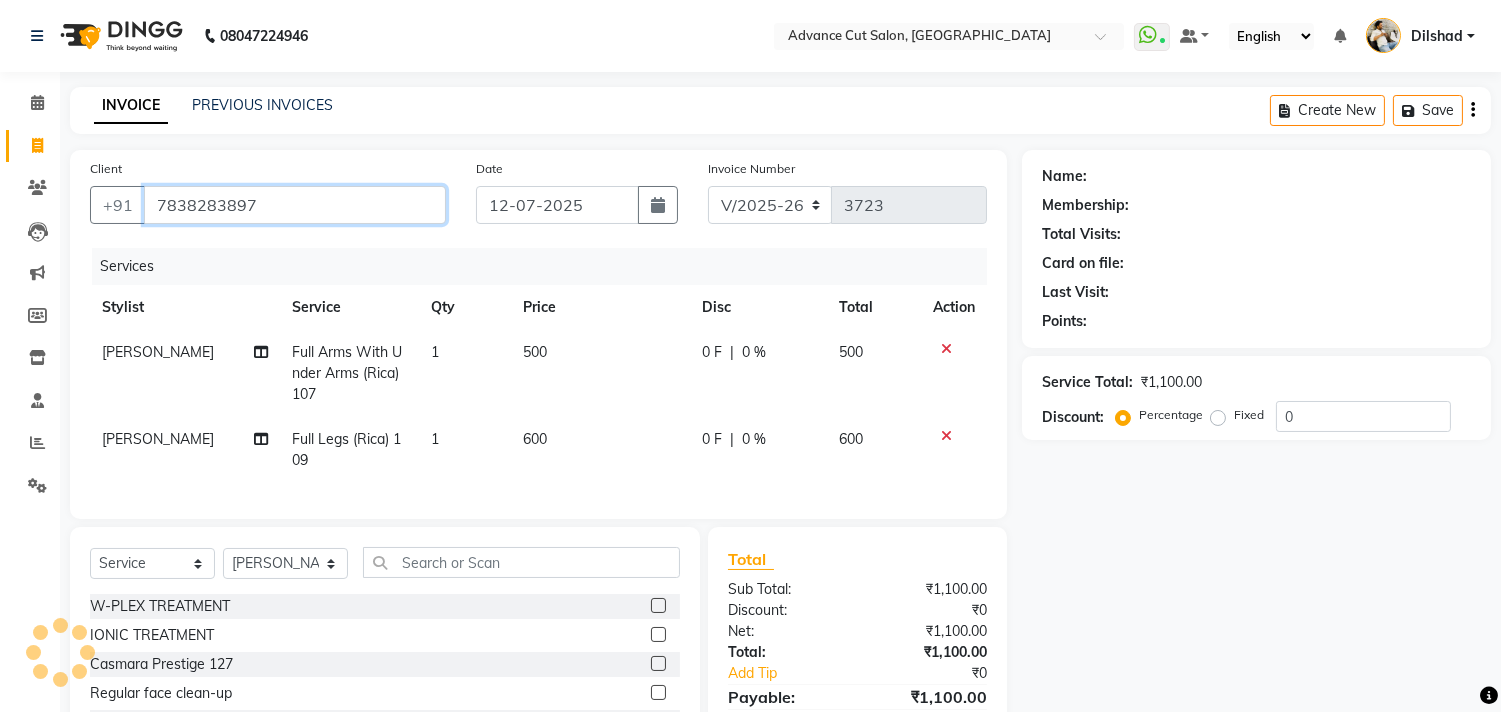 type on "7838283897" 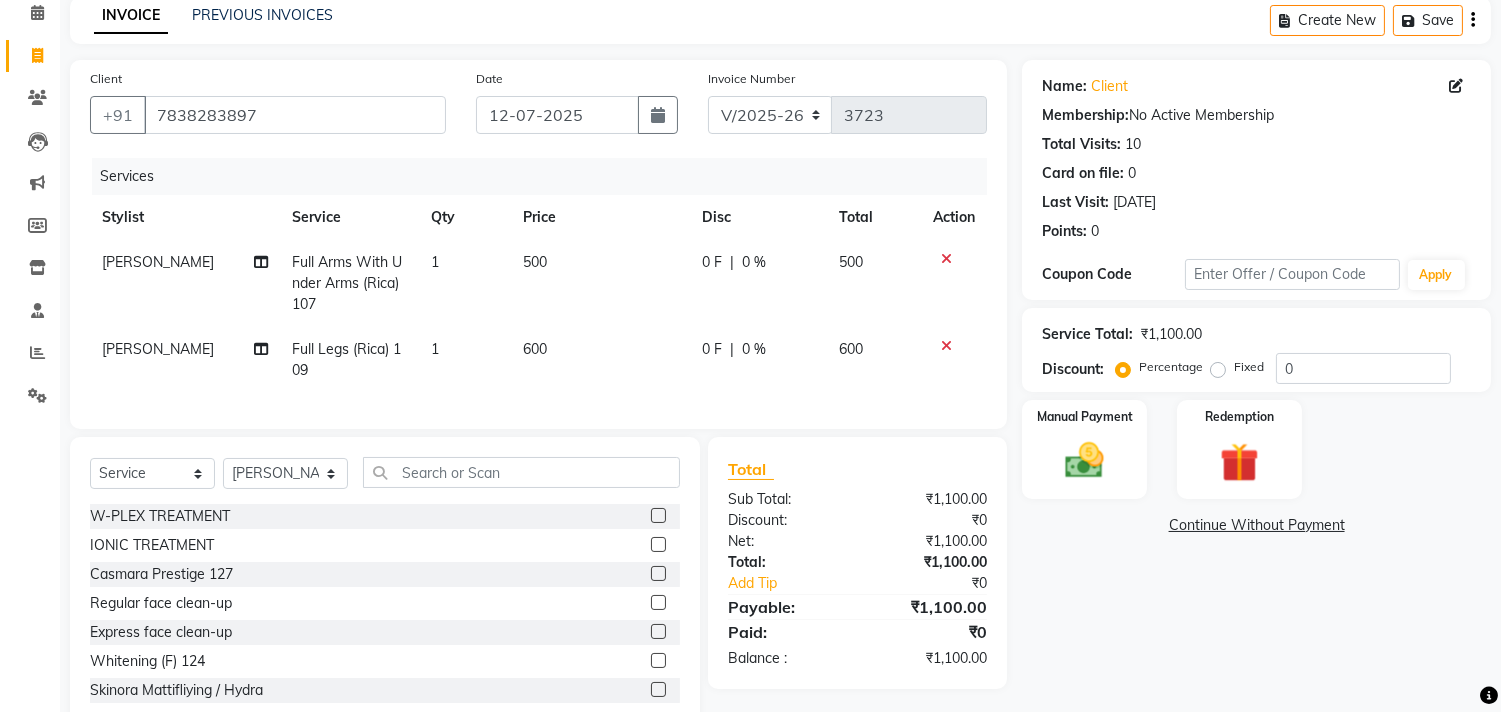 scroll, scrollTop: 156, scrollLeft: 0, axis: vertical 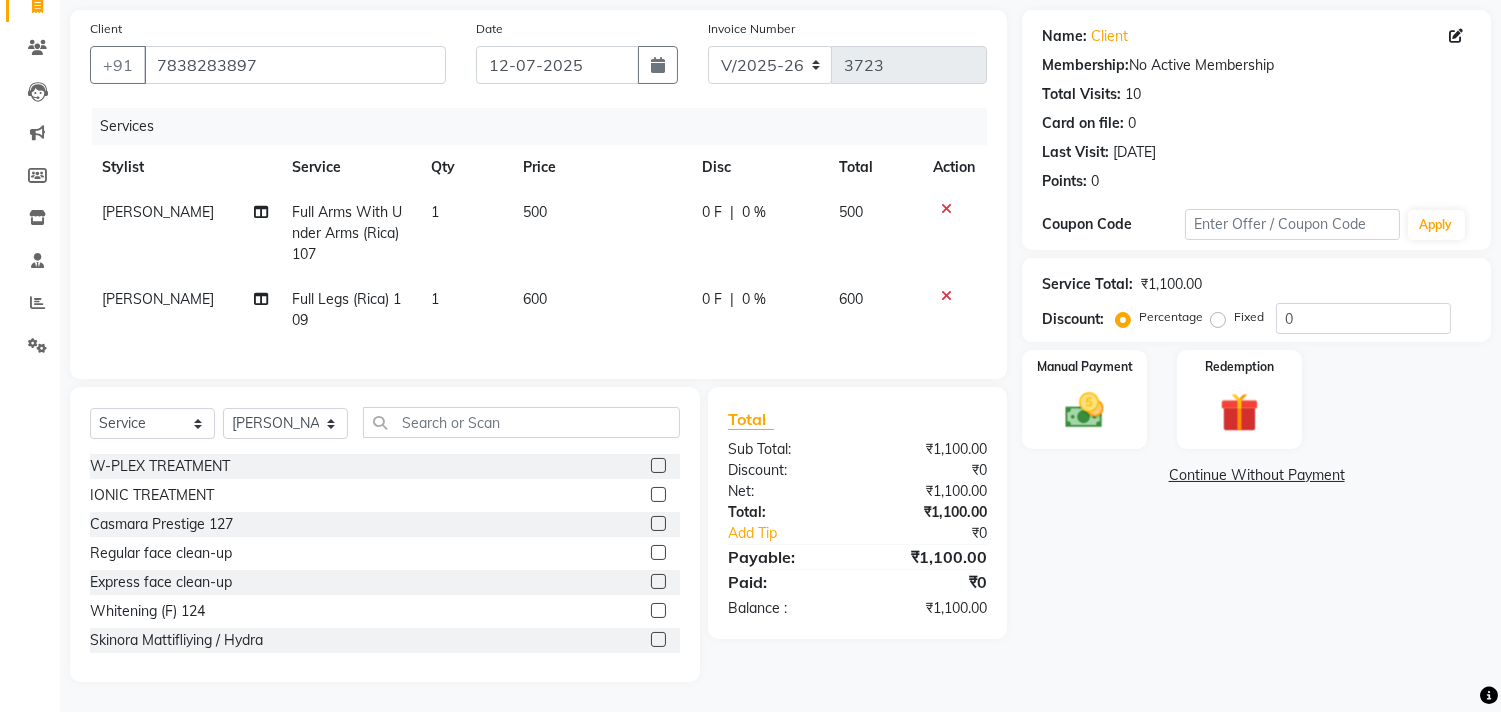 click on "Fixed" 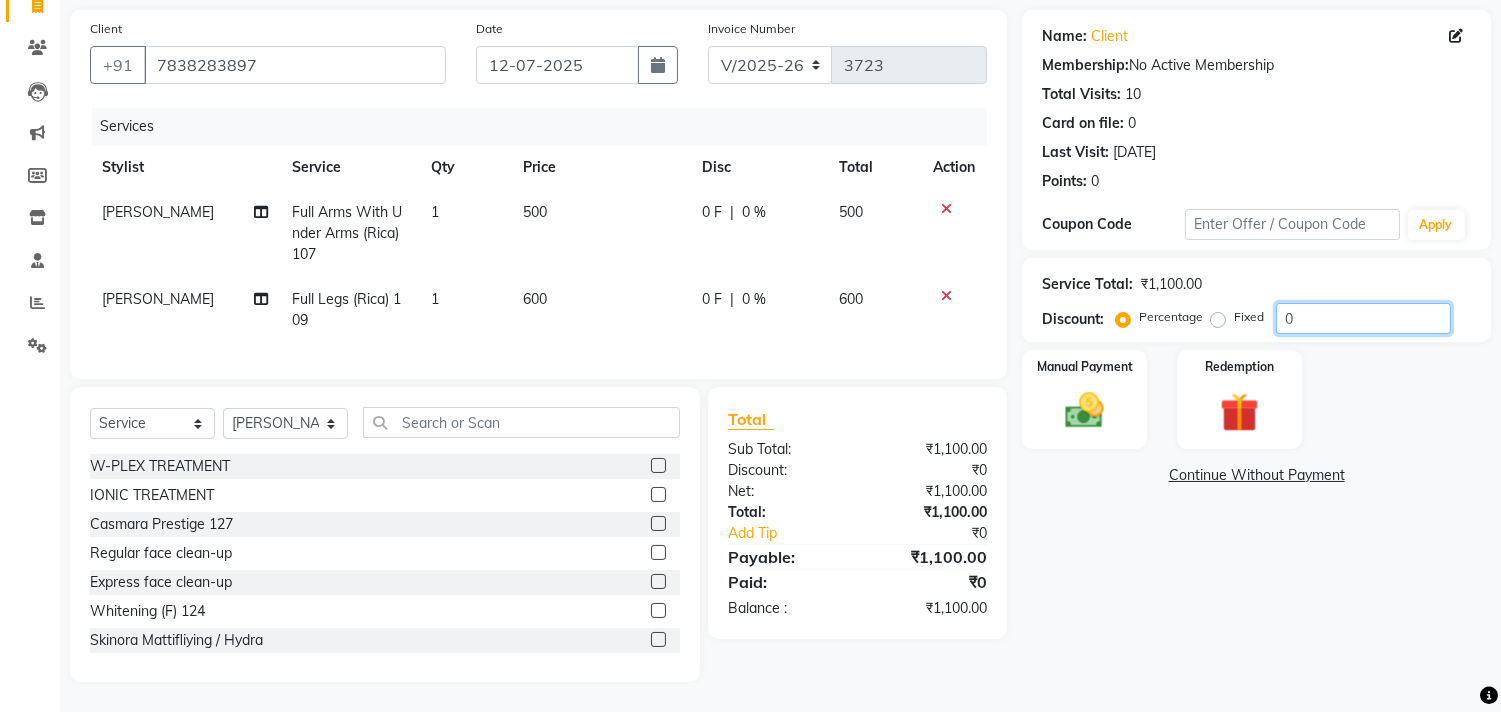 click on "0" 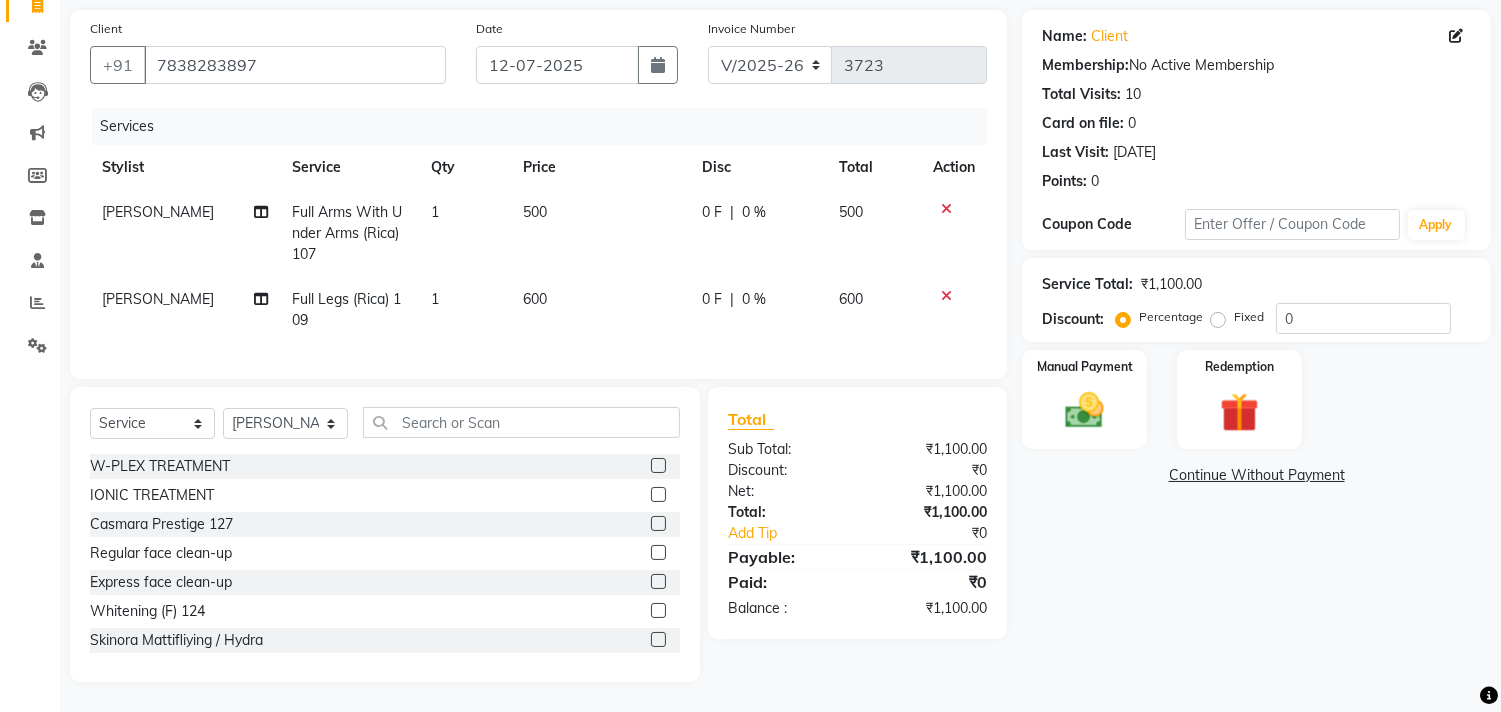 click on "Fixed" 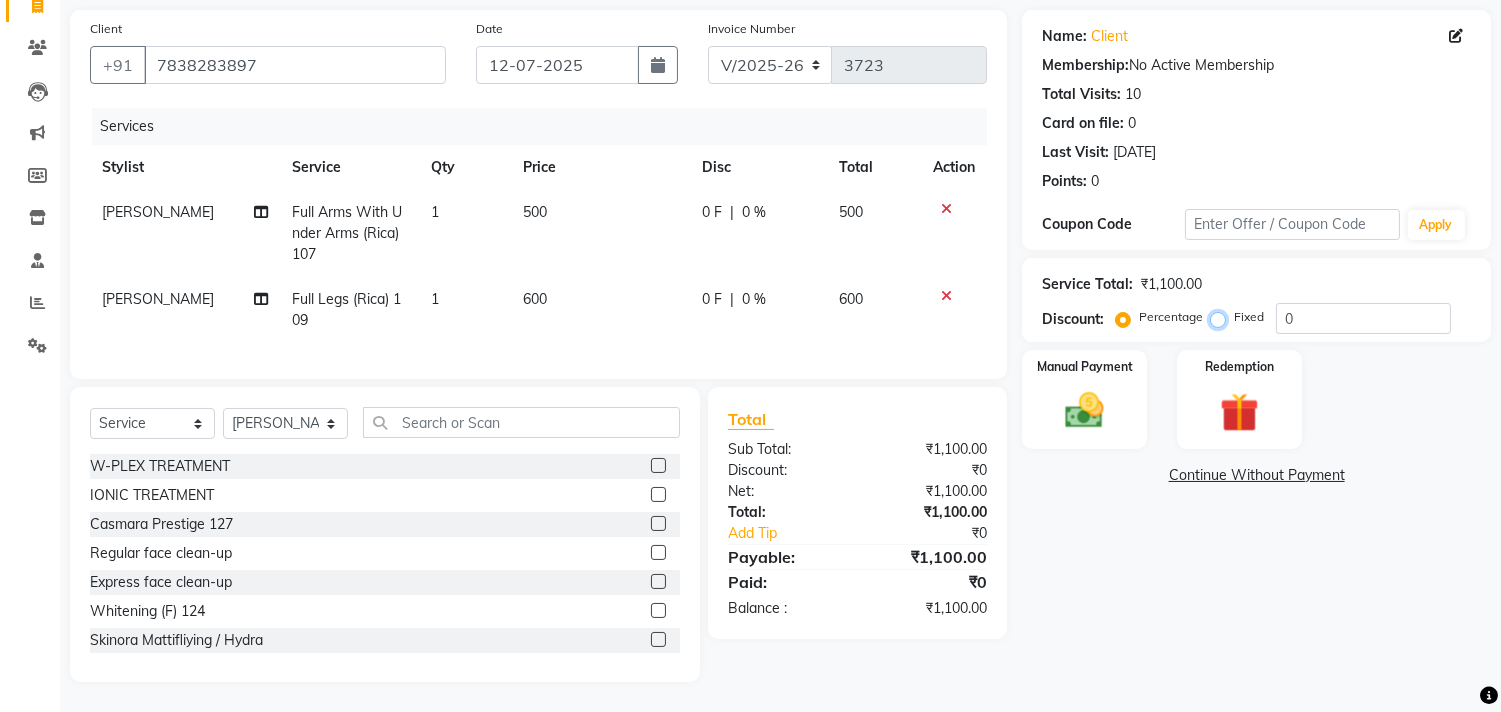 click on "Fixed" at bounding box center (1222, 317) 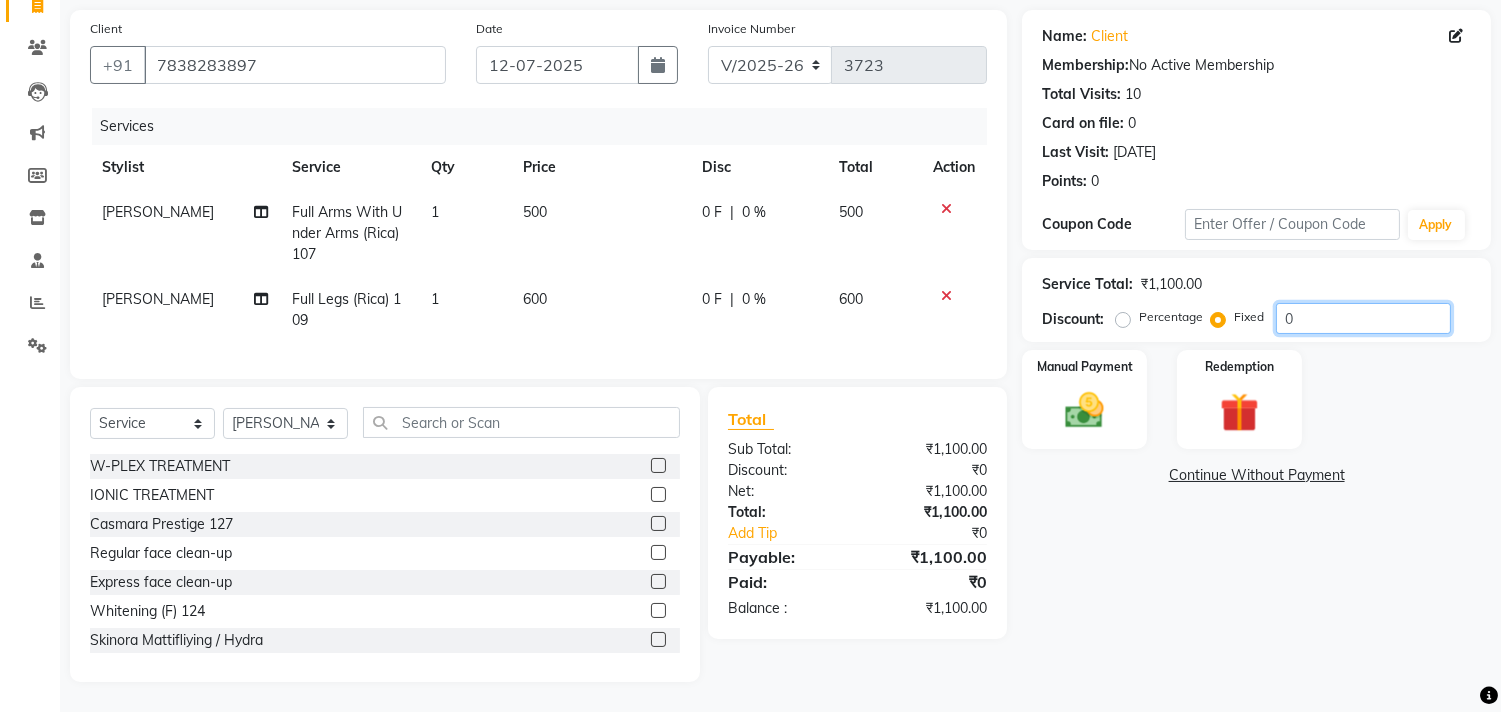 click on "0" 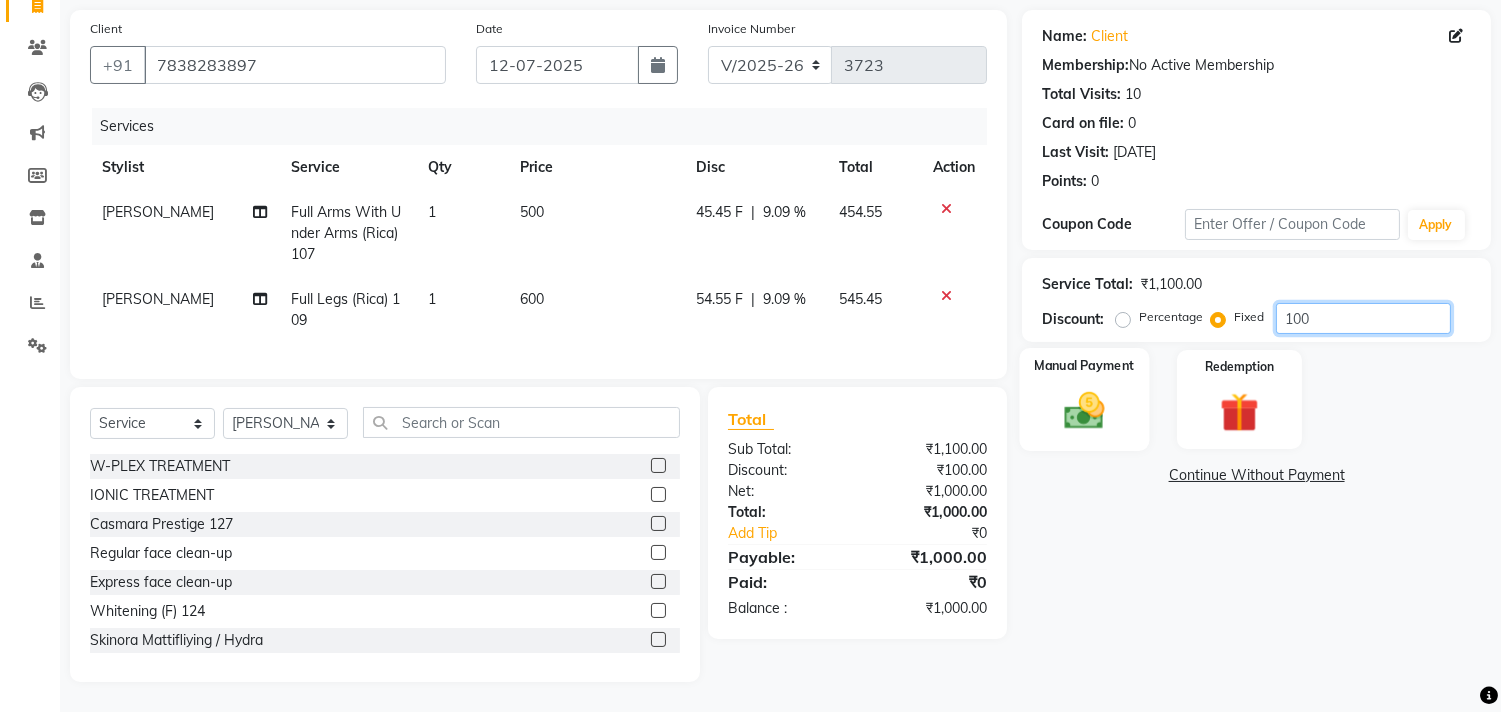 type on "100" 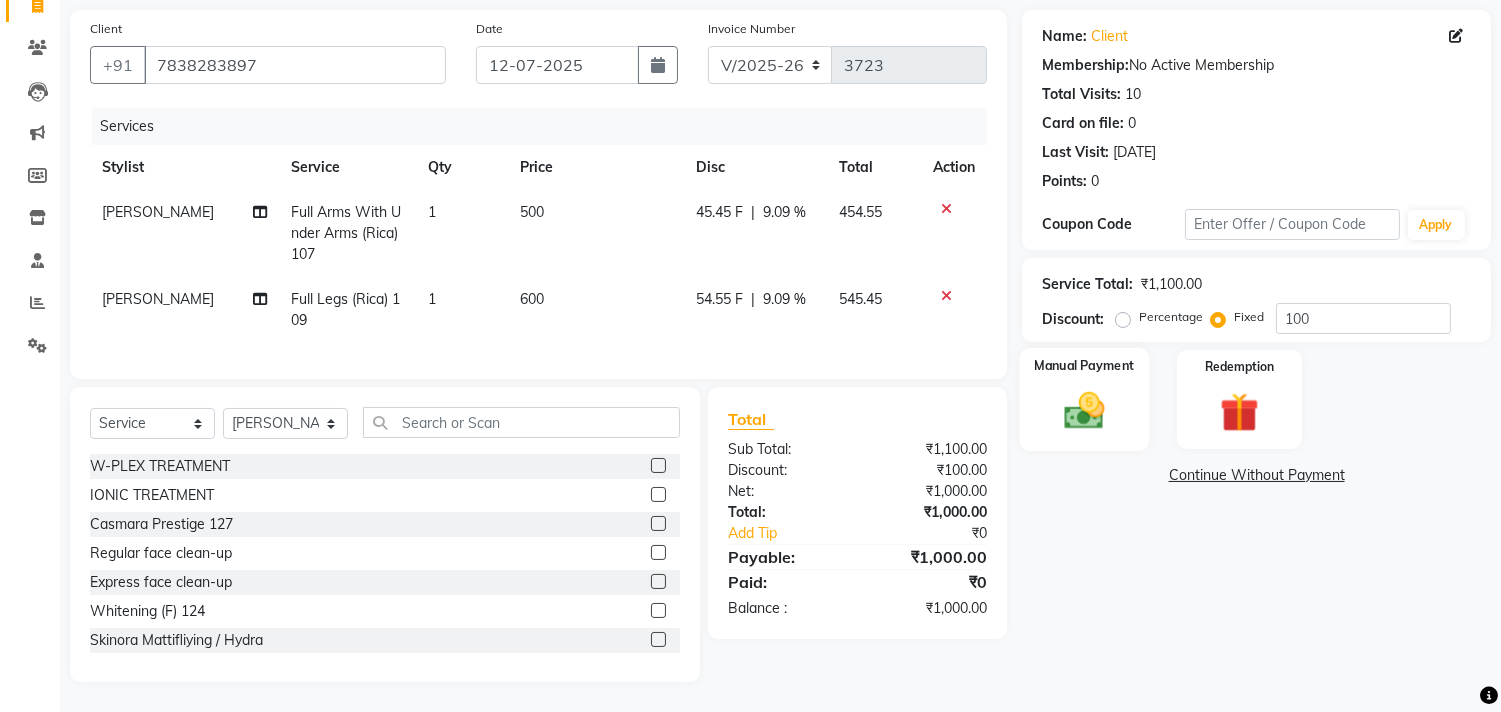 click 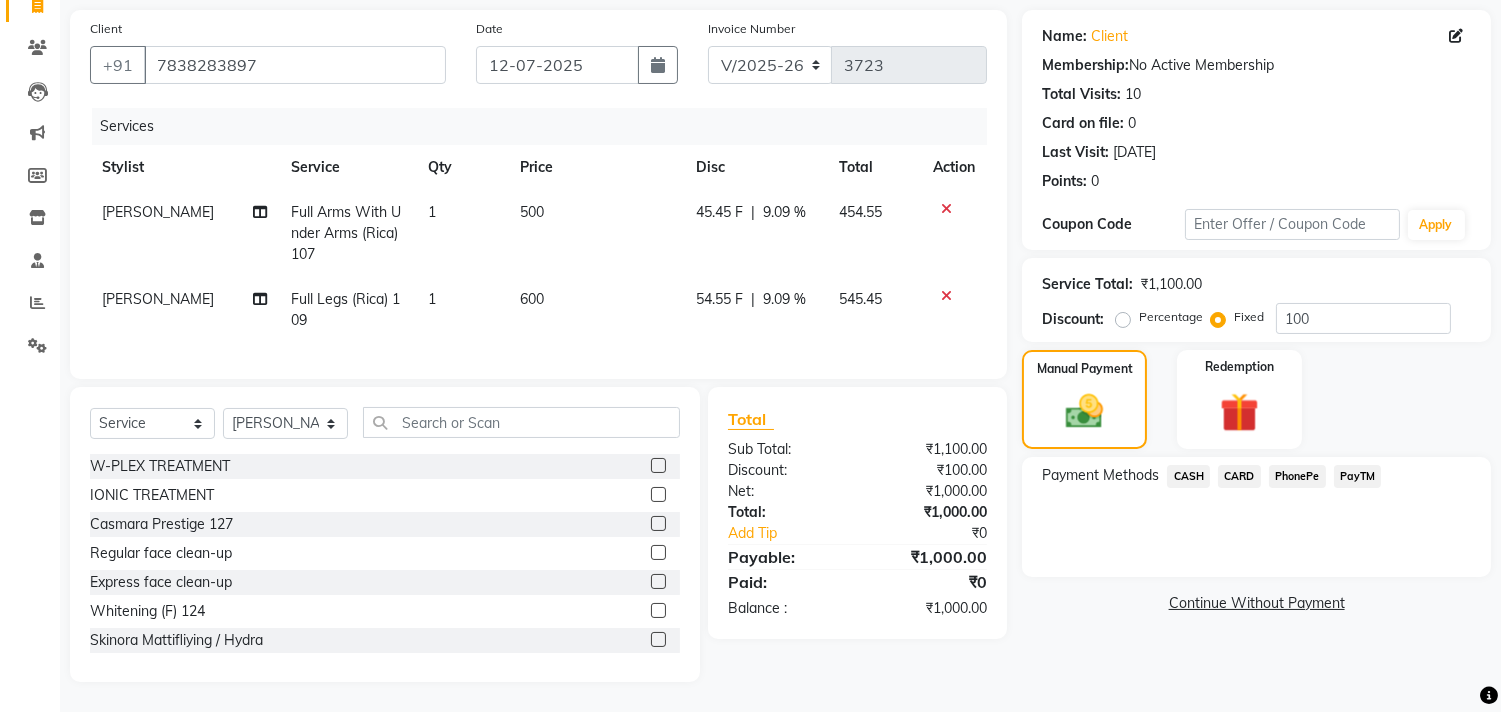 click on "CASH" 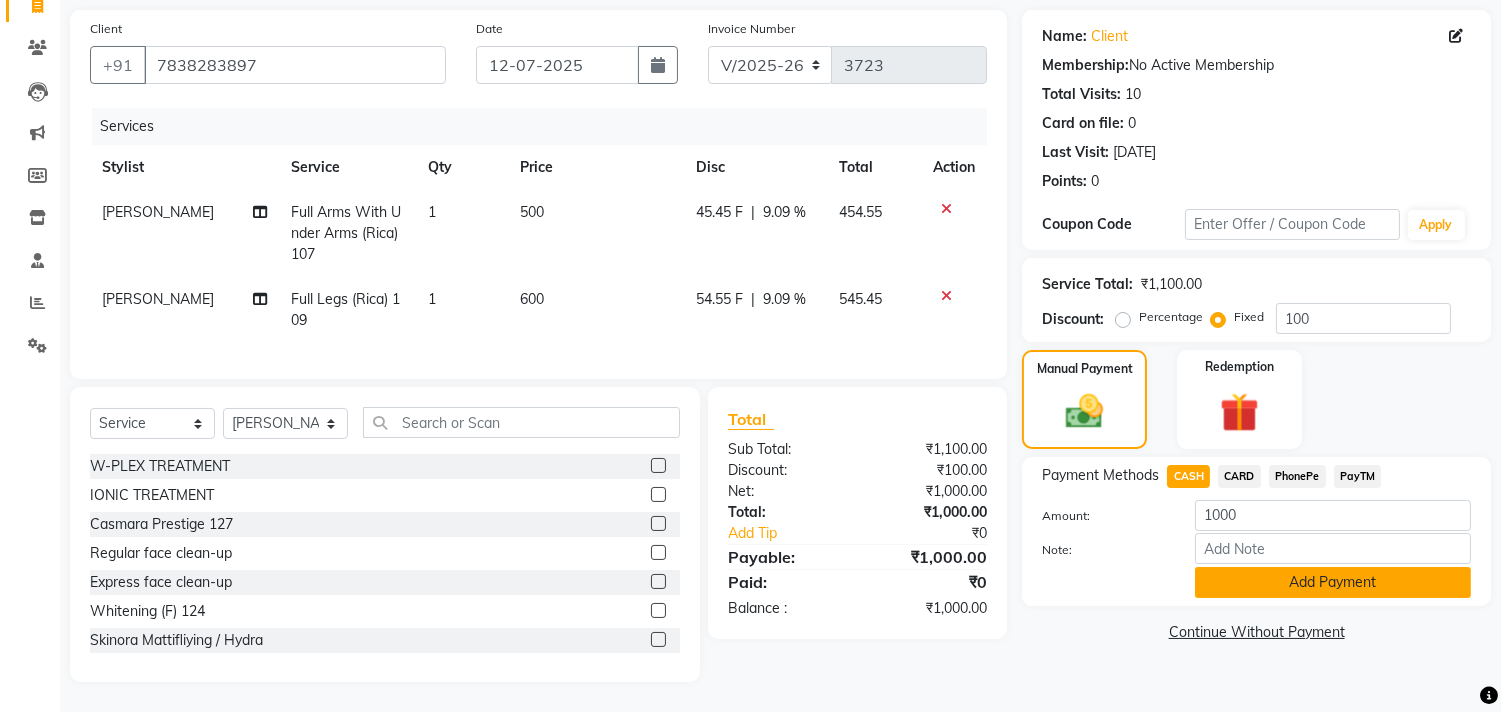 click on "Add Payment" 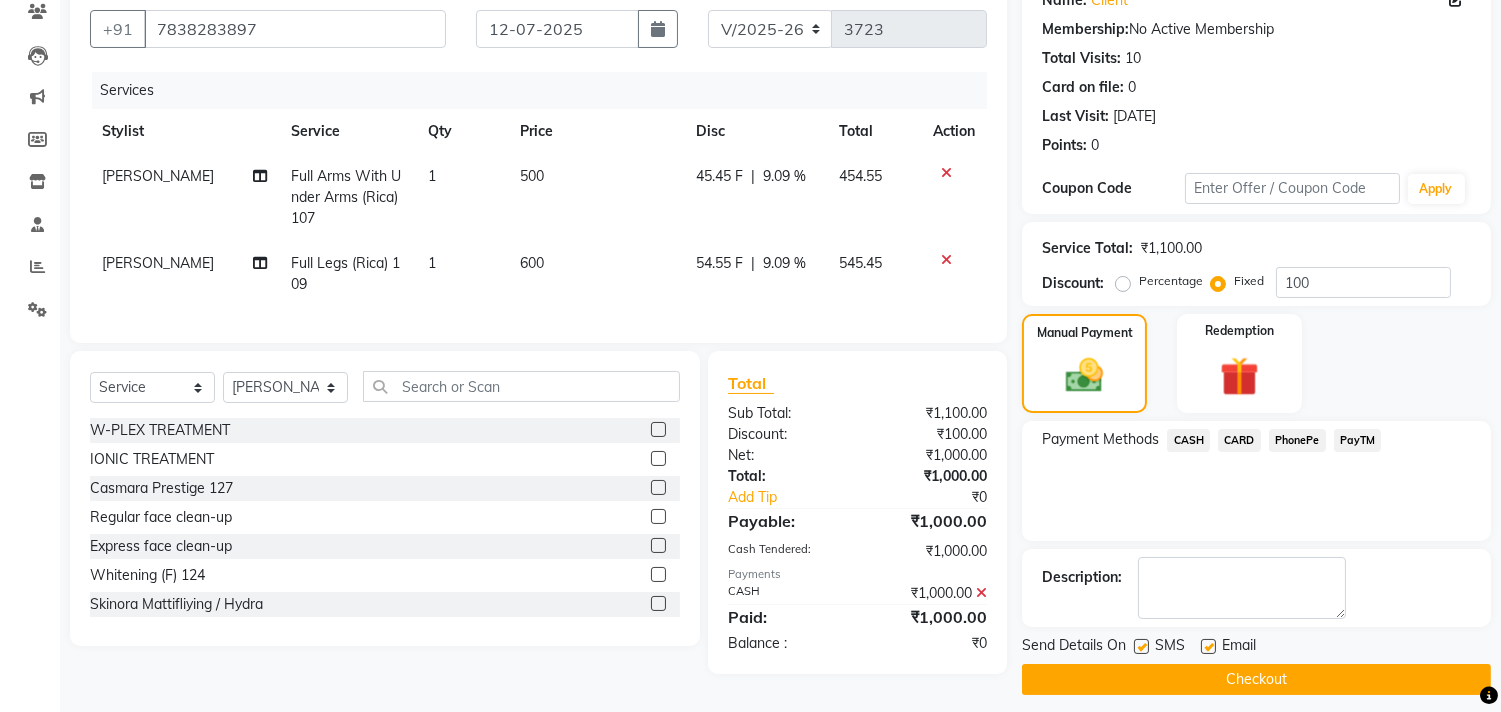 scroll, scrollTop: 187, scrollLeft: 0, axis: vertical 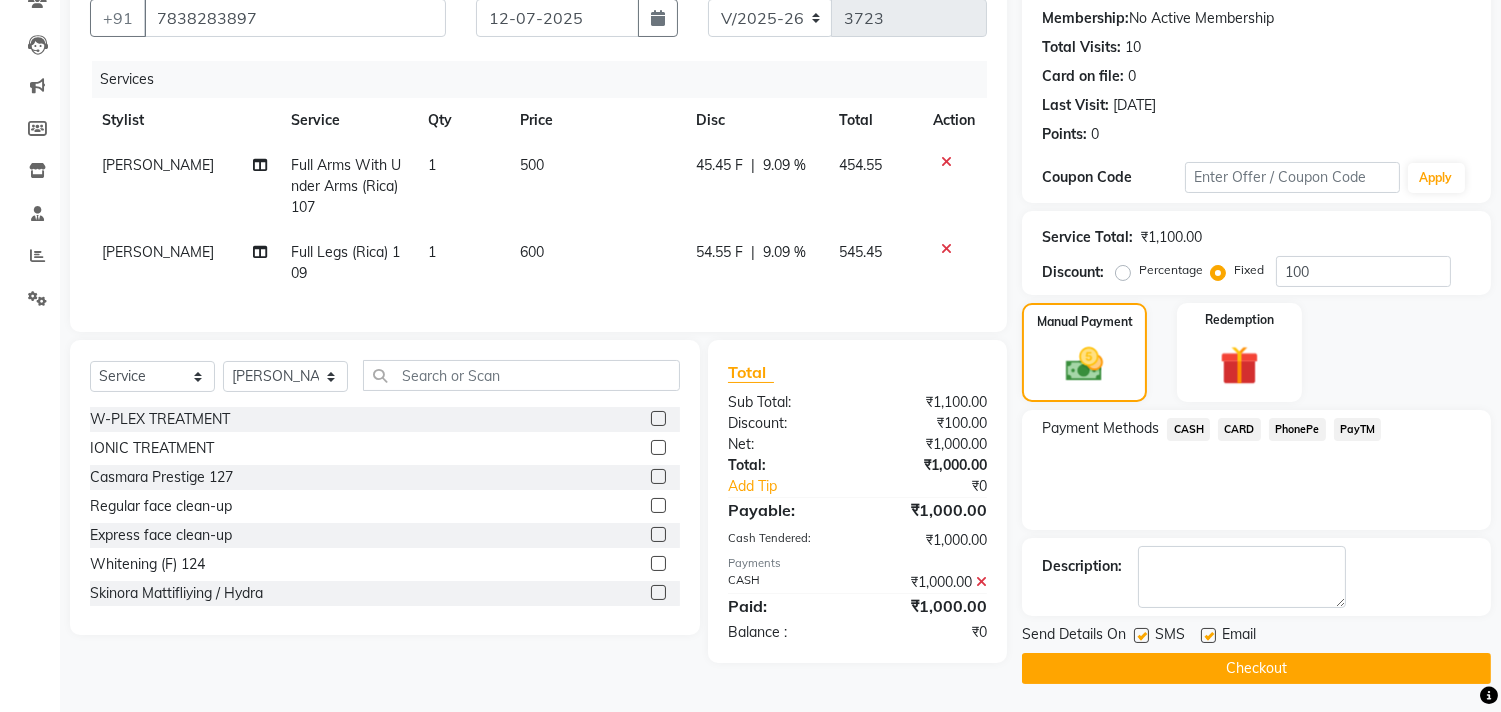 click on "Checkout" 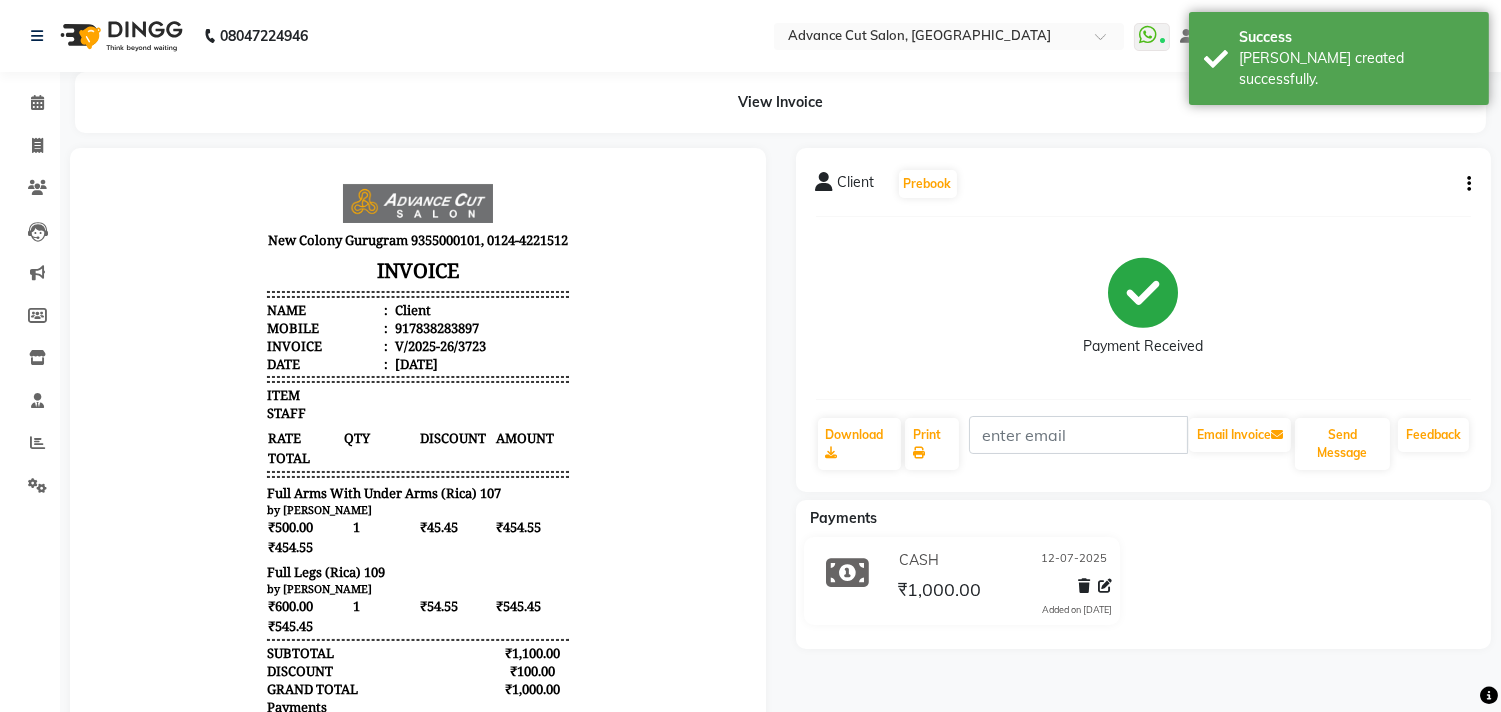 scroll, scrollTop: 0, scrollLeft: 0, axis: both 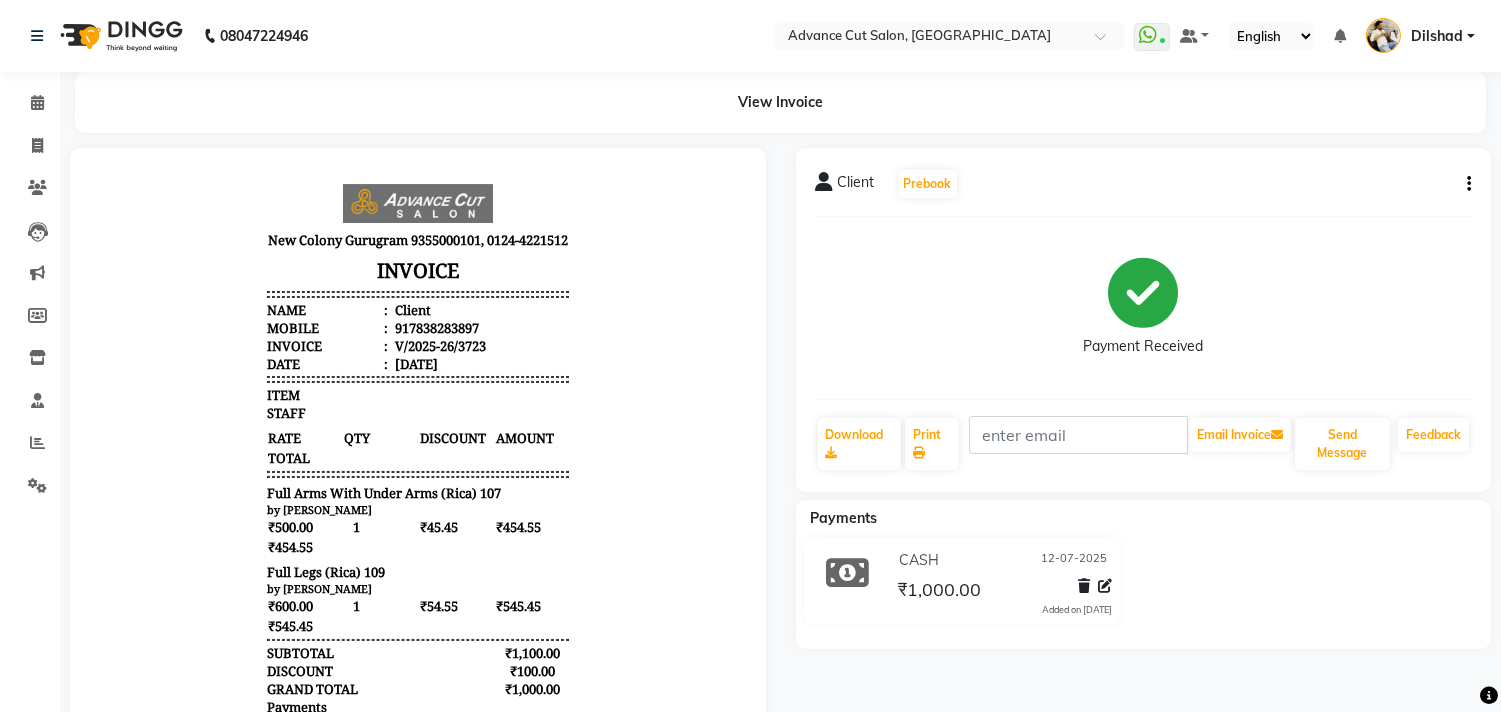 drag, startPoint x: 1212, startPoint y: 662, endPoint x: 1184, endPoint y: 571, distance: 95.2103 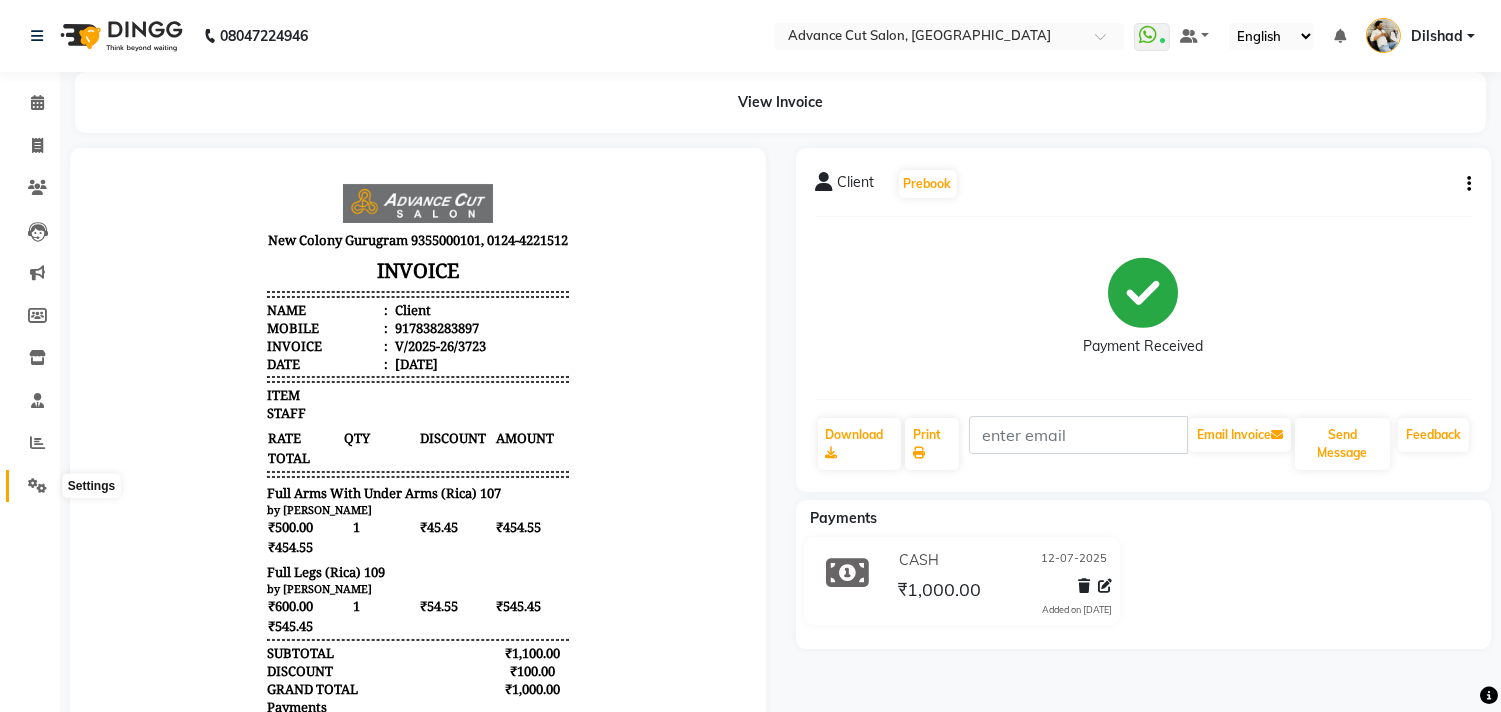 click 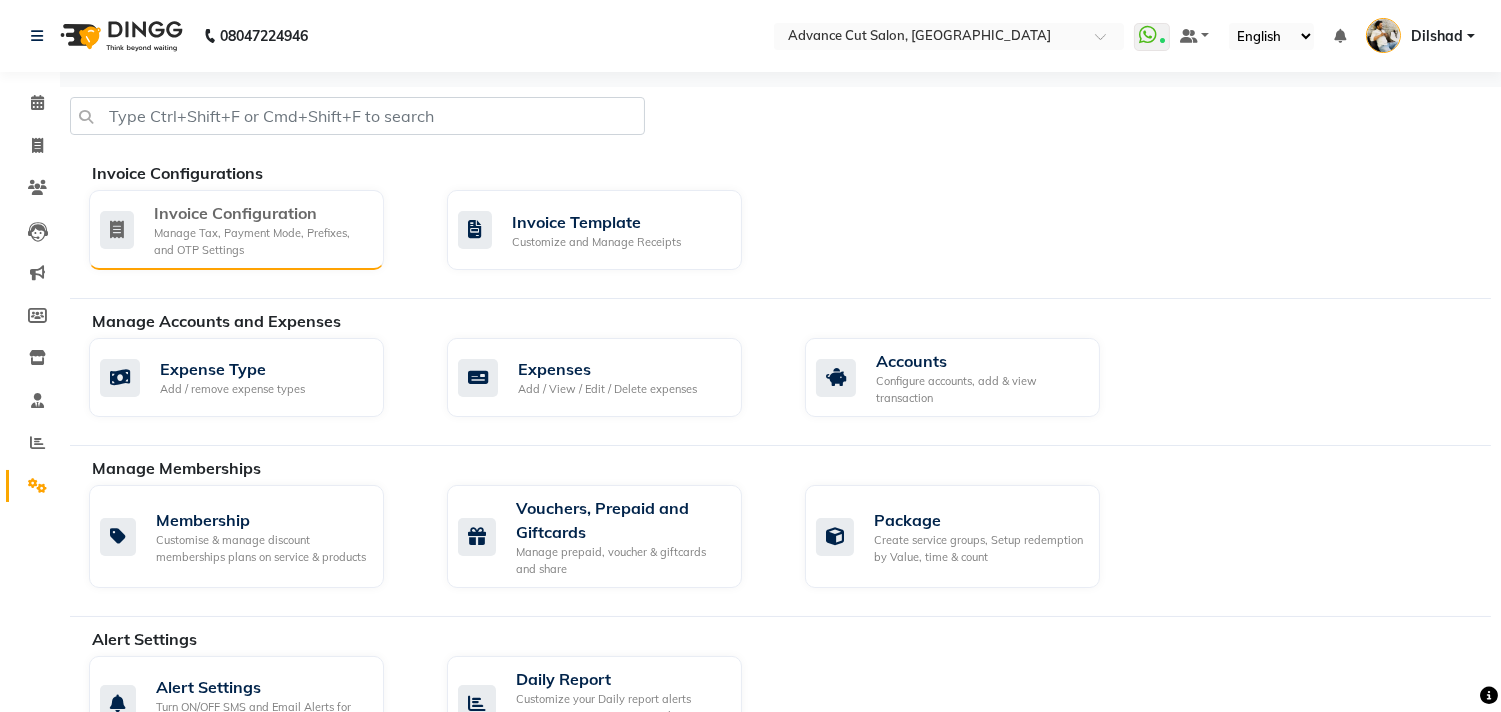 click on "Invoice Configuration" 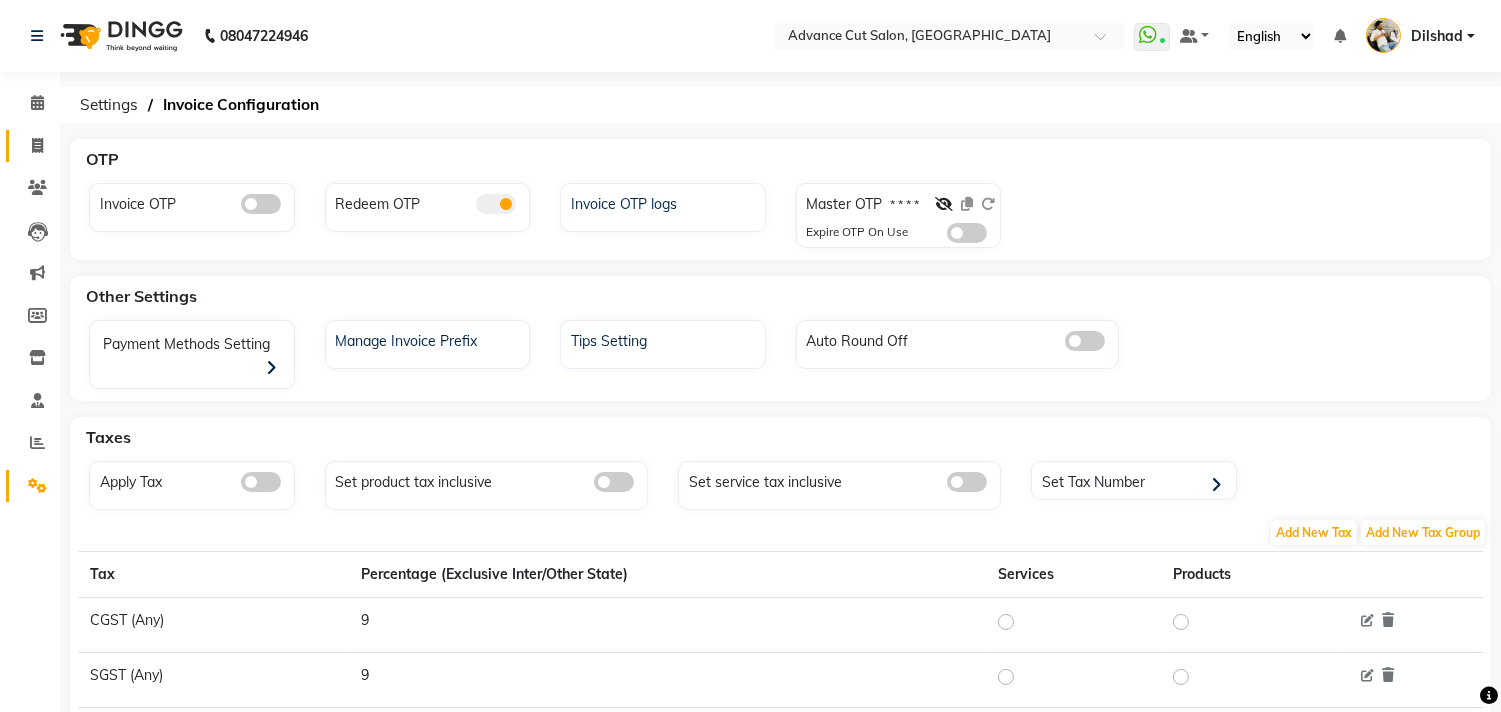 click on "Invoice" 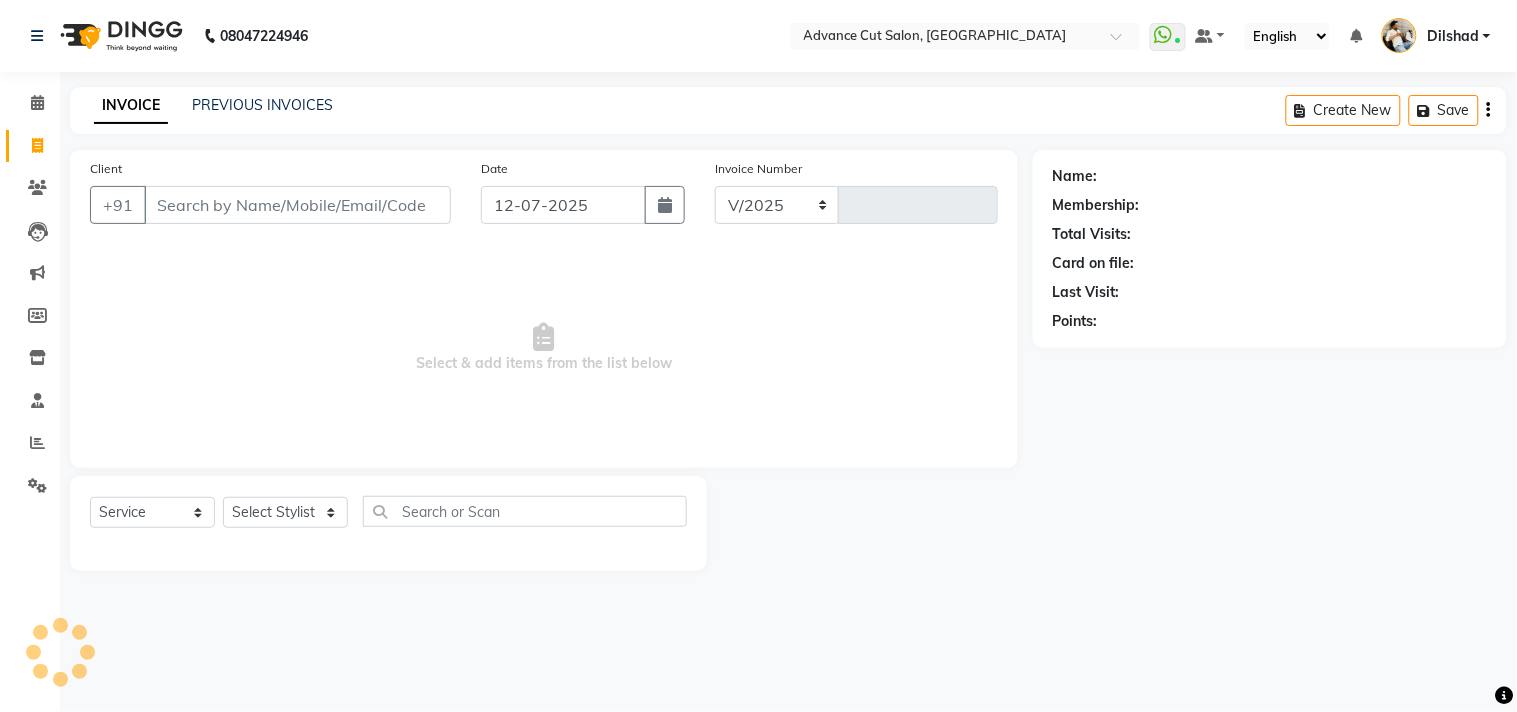 select on "922" 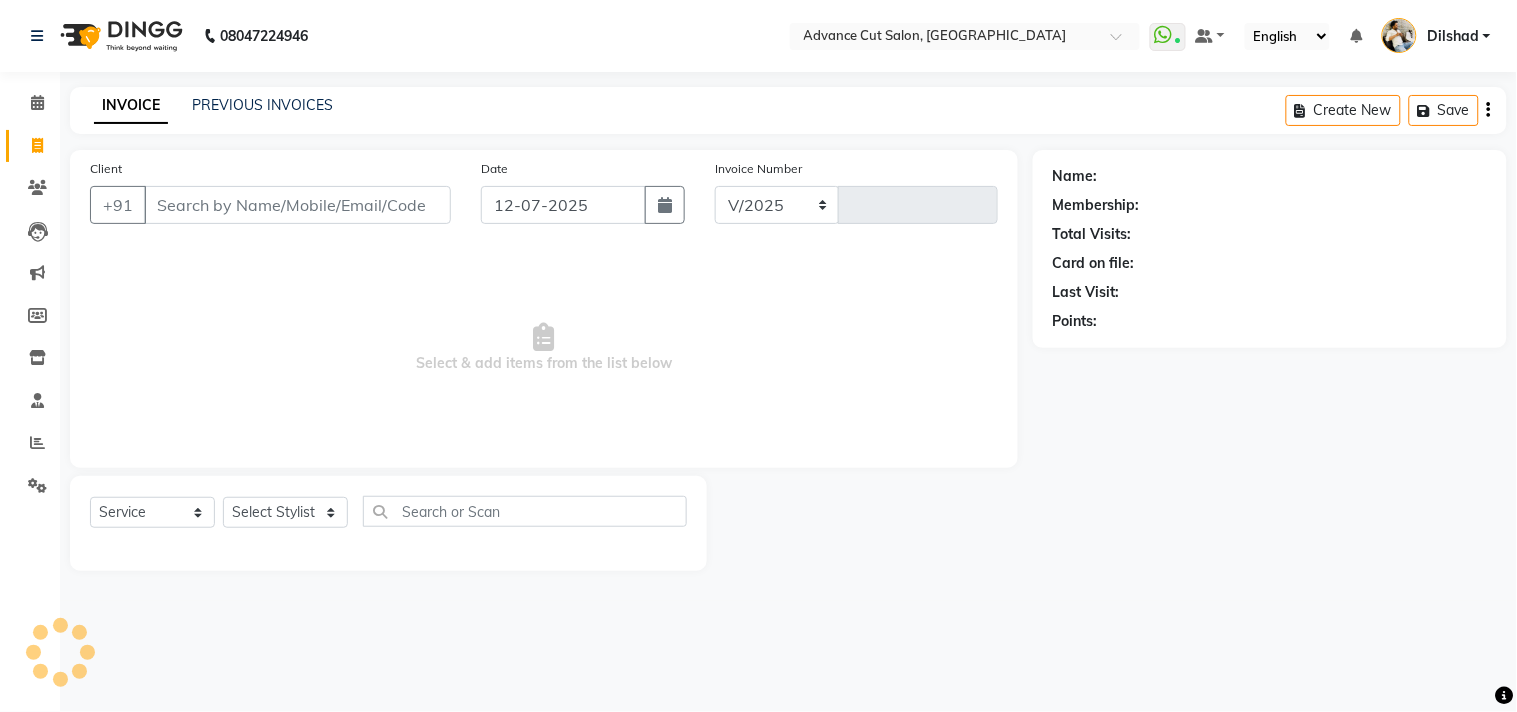 type on "3724" 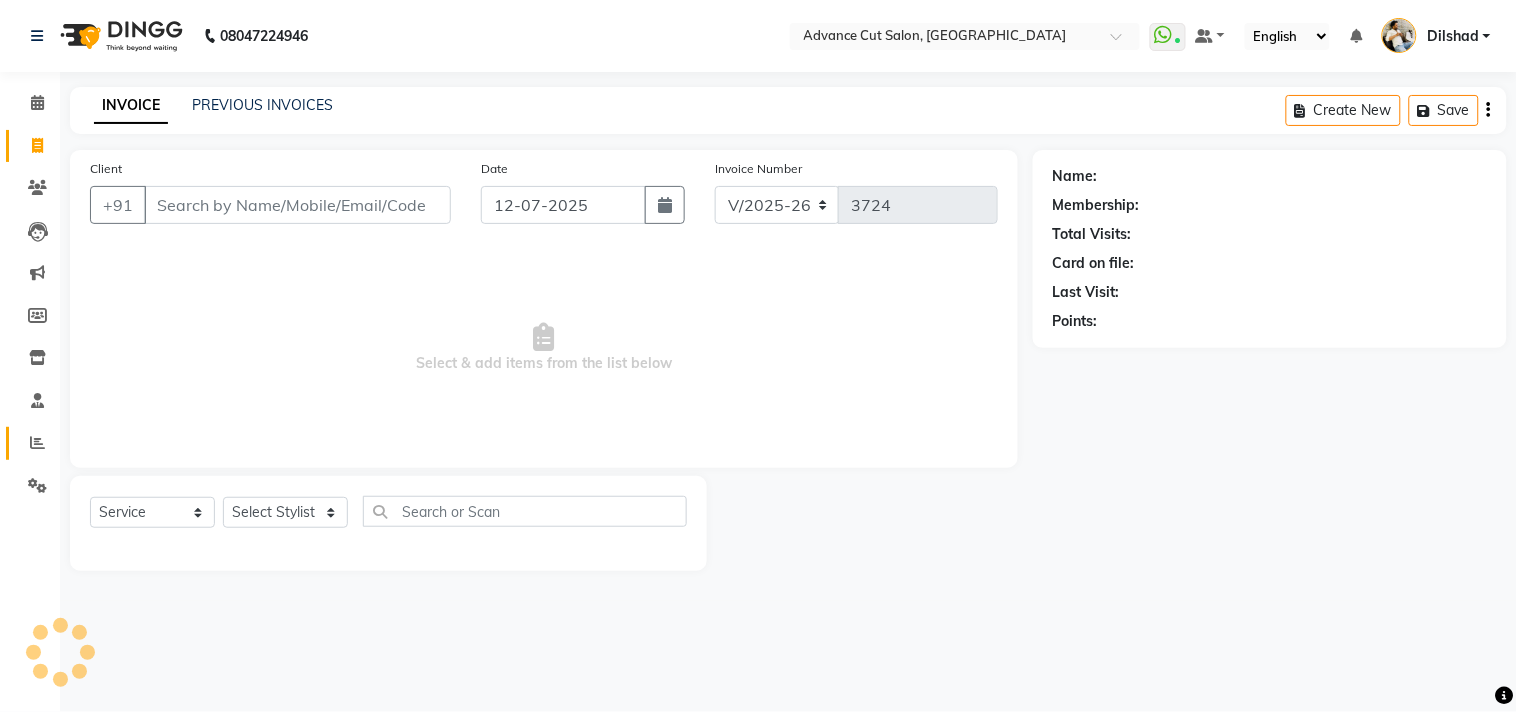 click on "Reports" 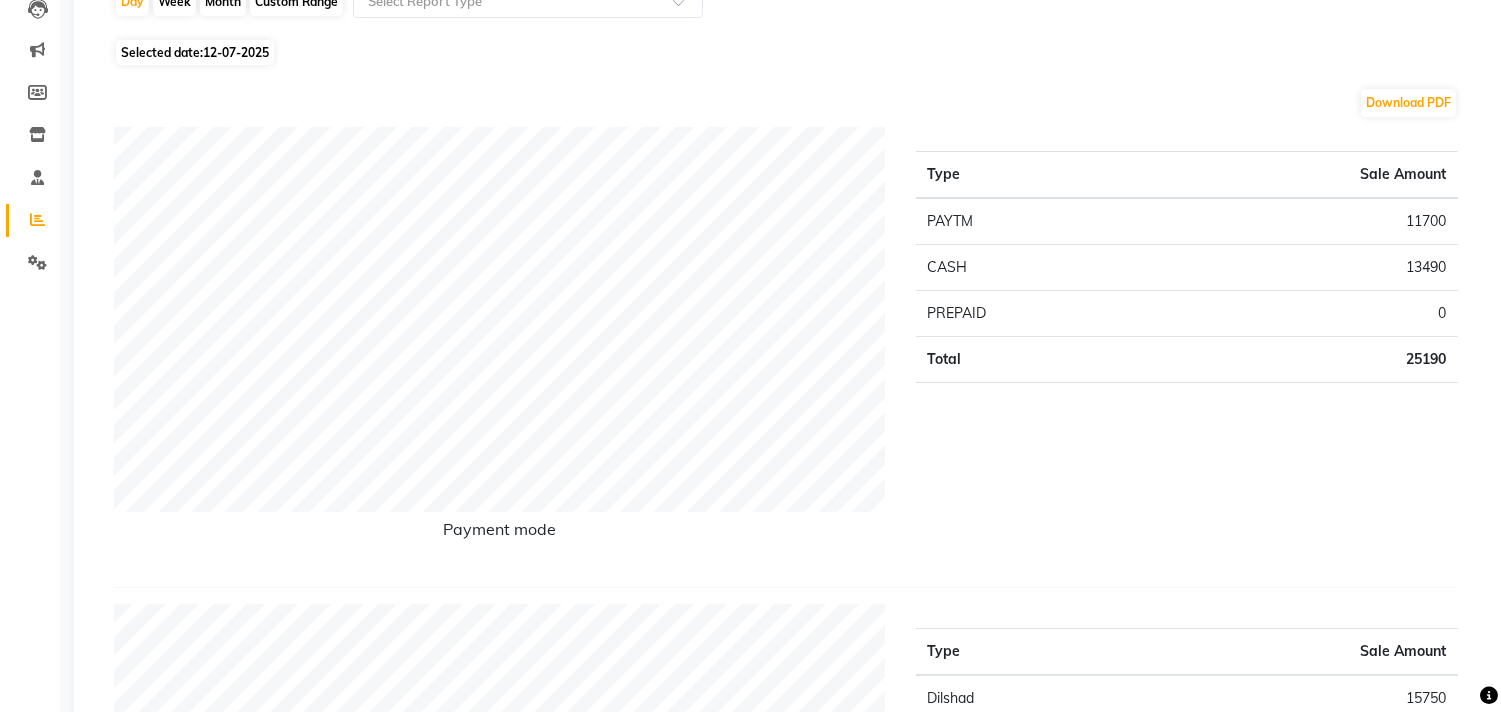 scroll, scrollTop: 0, scrollLeft: 0, axis: both 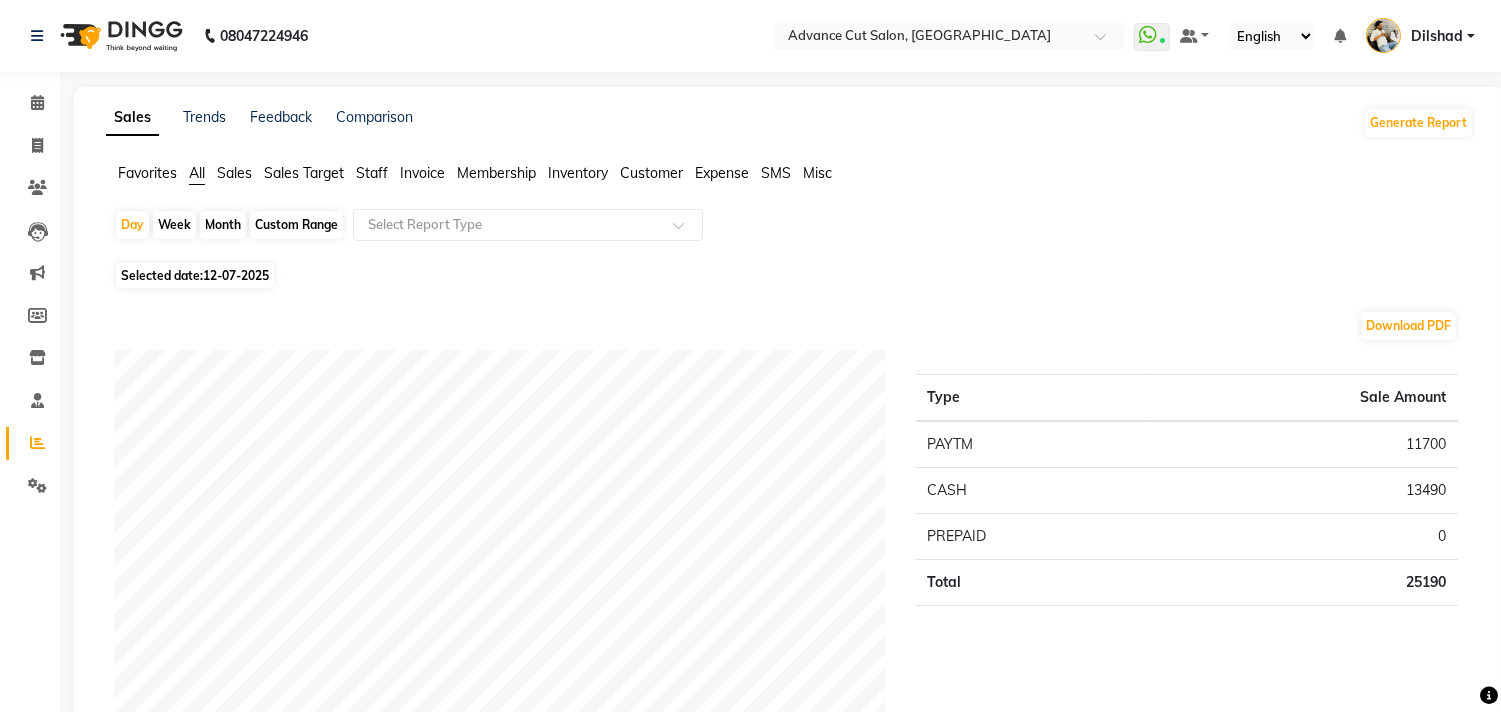 click on "Sales" 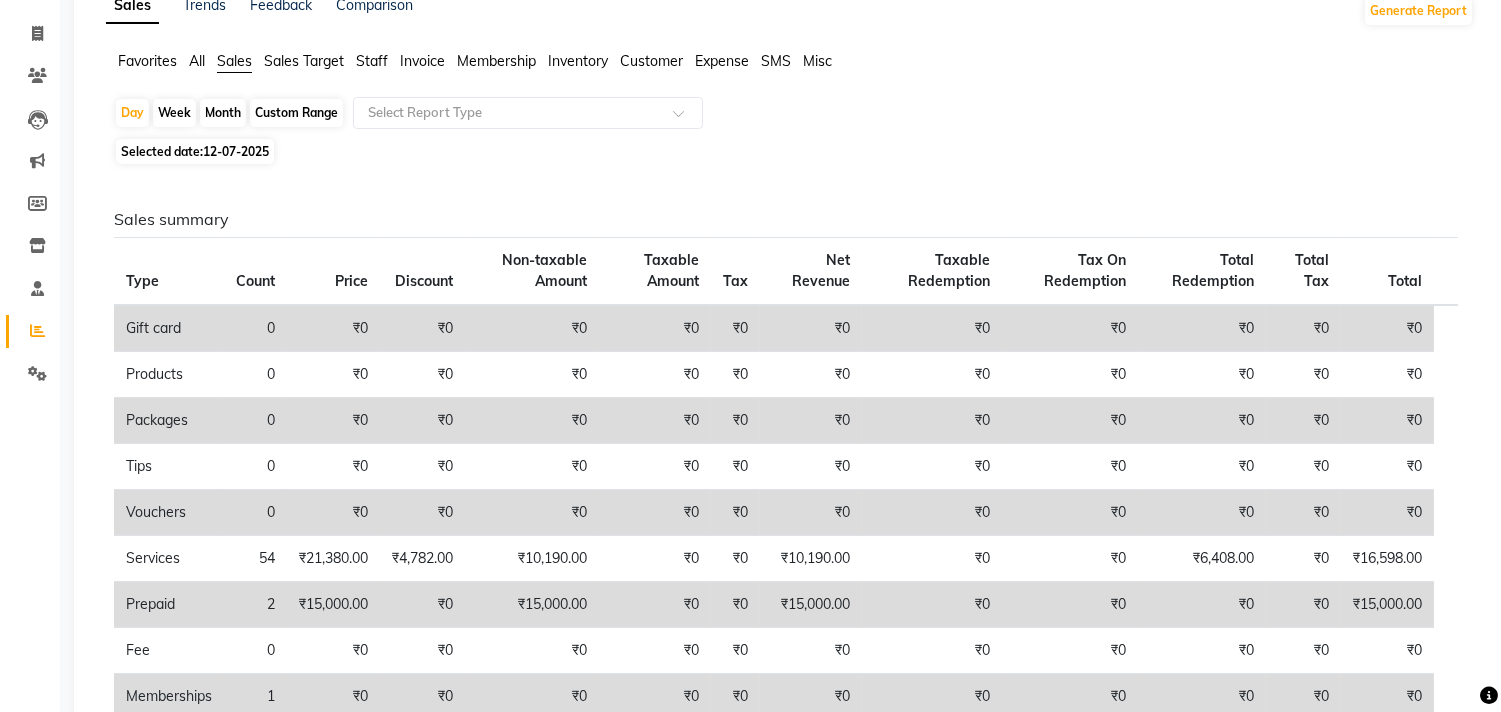 scroll, scrollTop: 0, scrollLeft: 0, axis: both 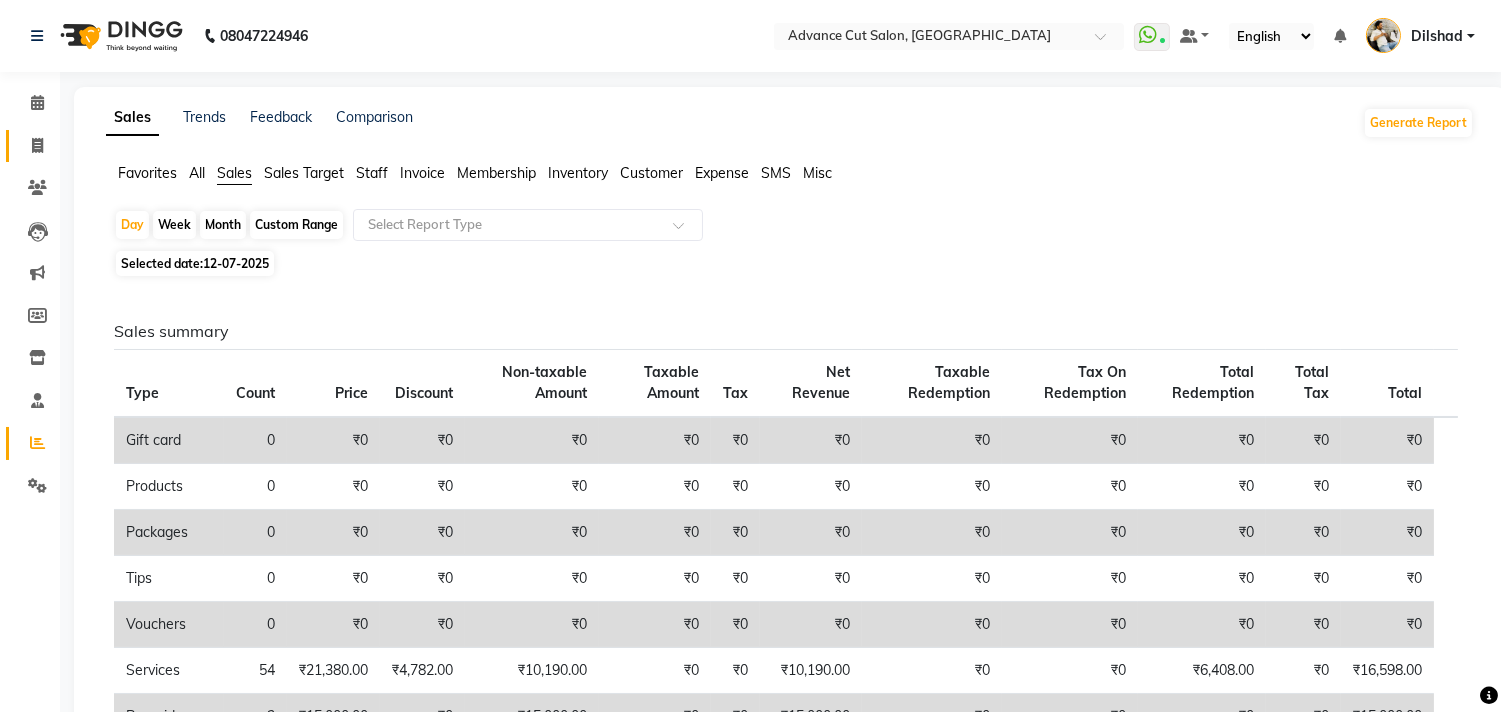click on "Invoice" 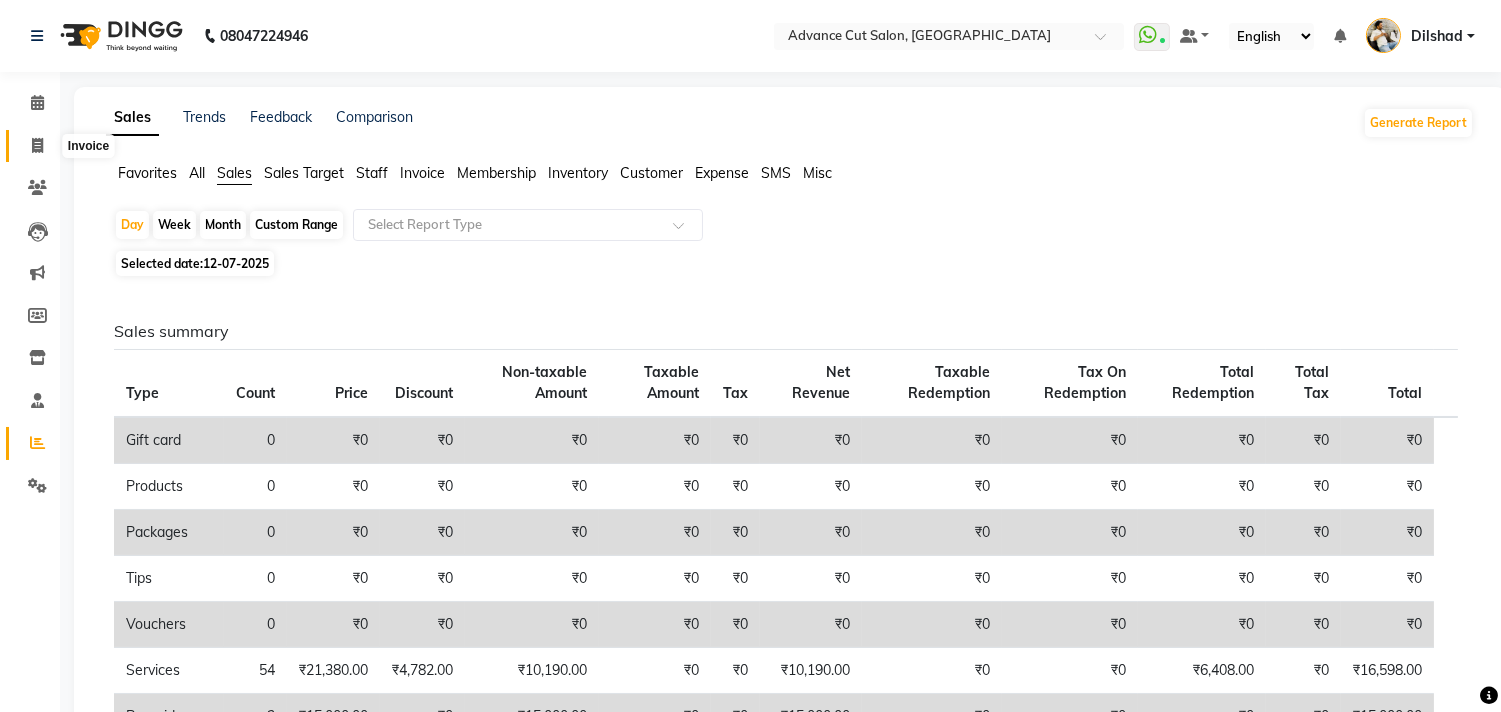 click 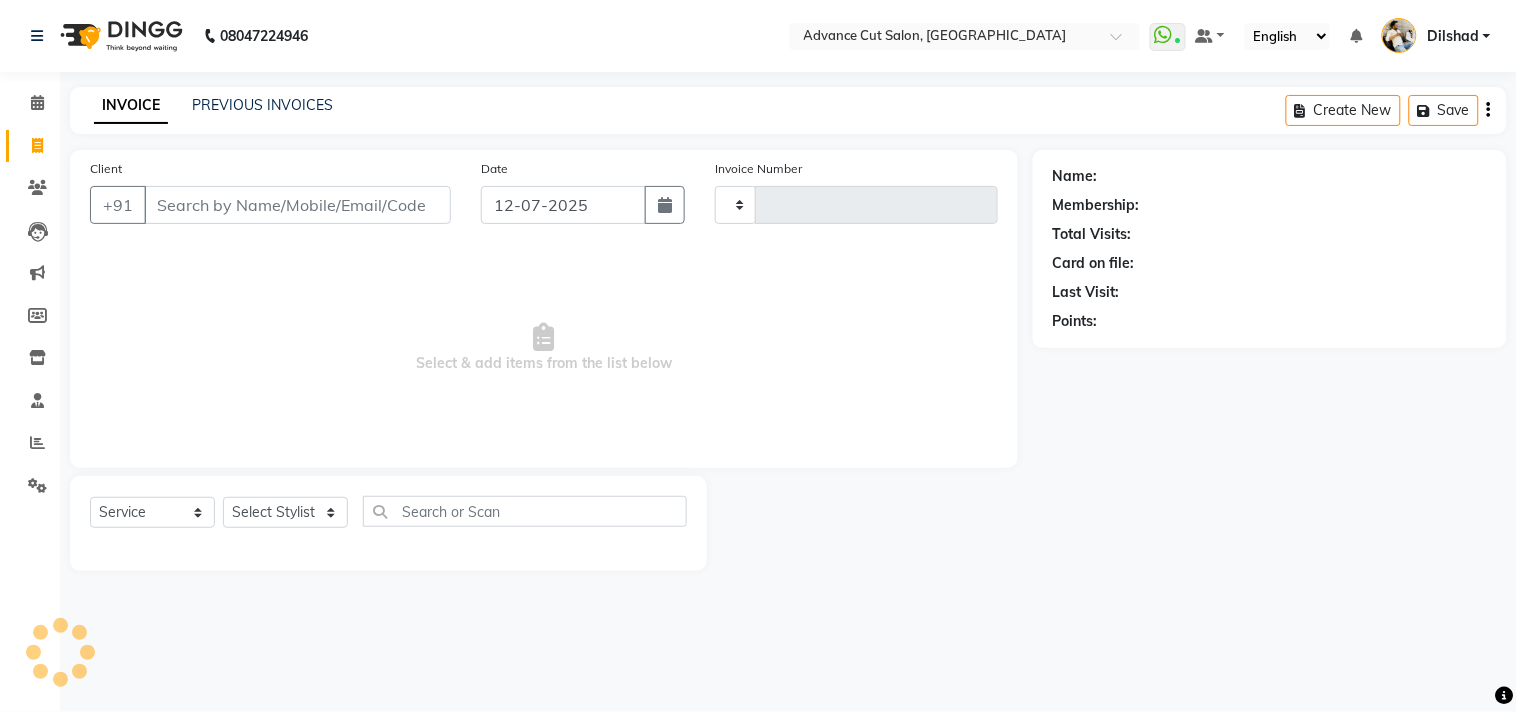 type on "3724" 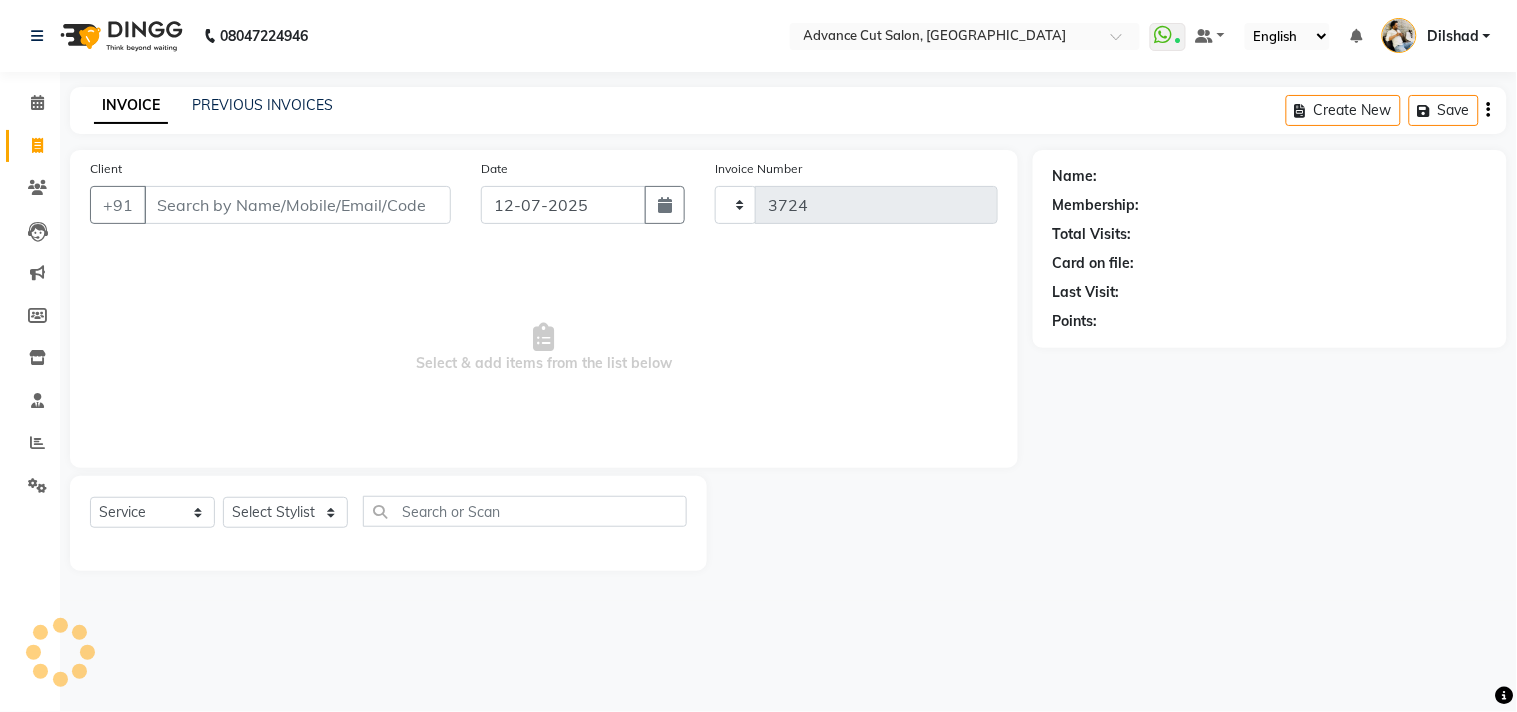 select on "922" 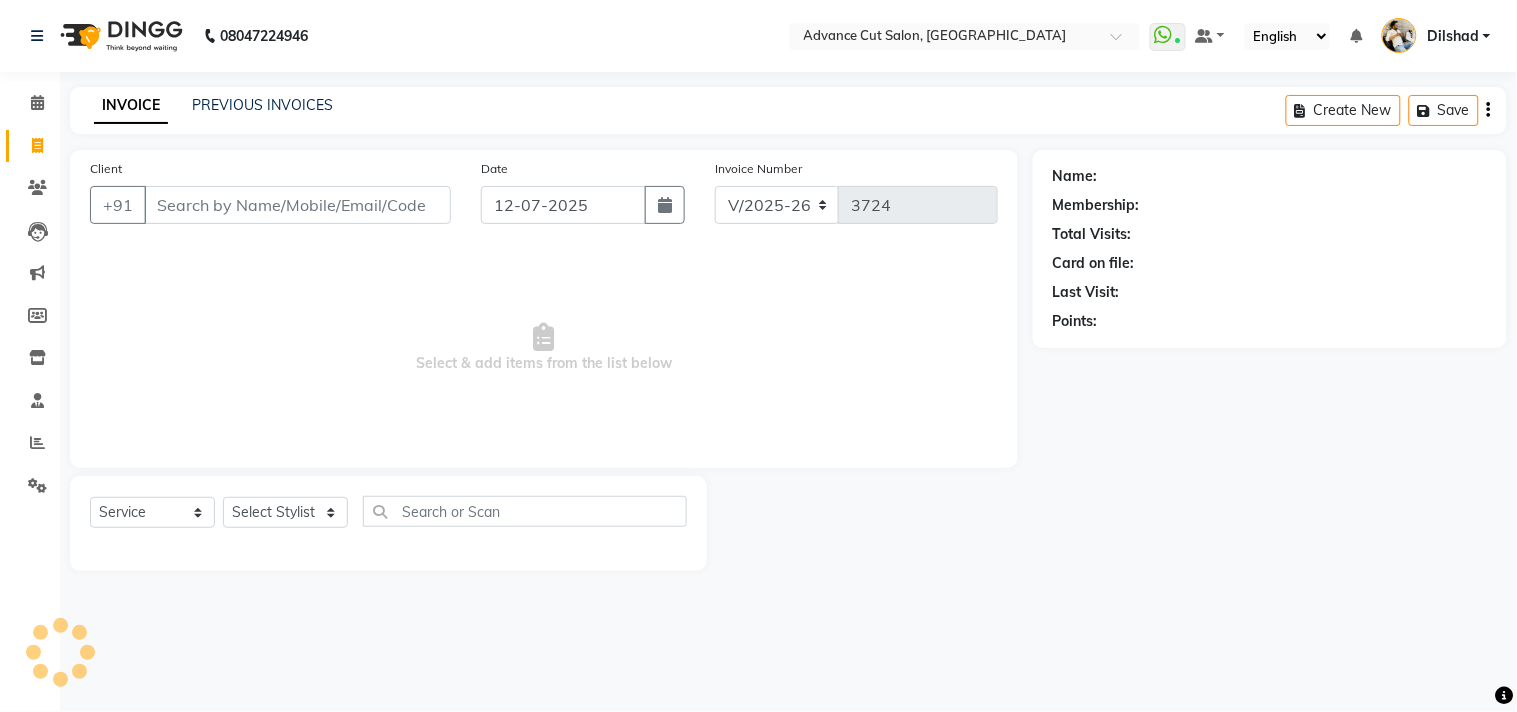 click on "INVOICE PREVIOUS INVOICES Create New   Save" 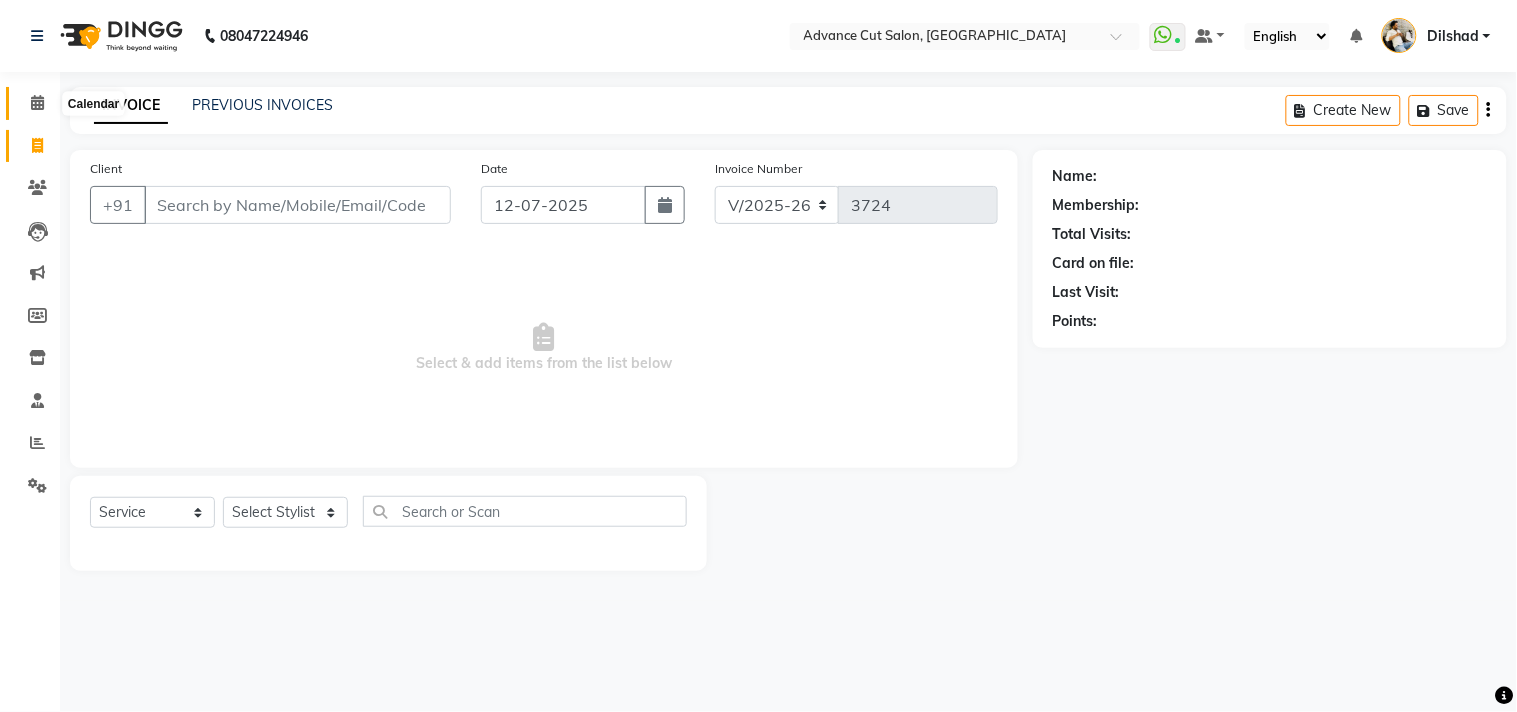 click 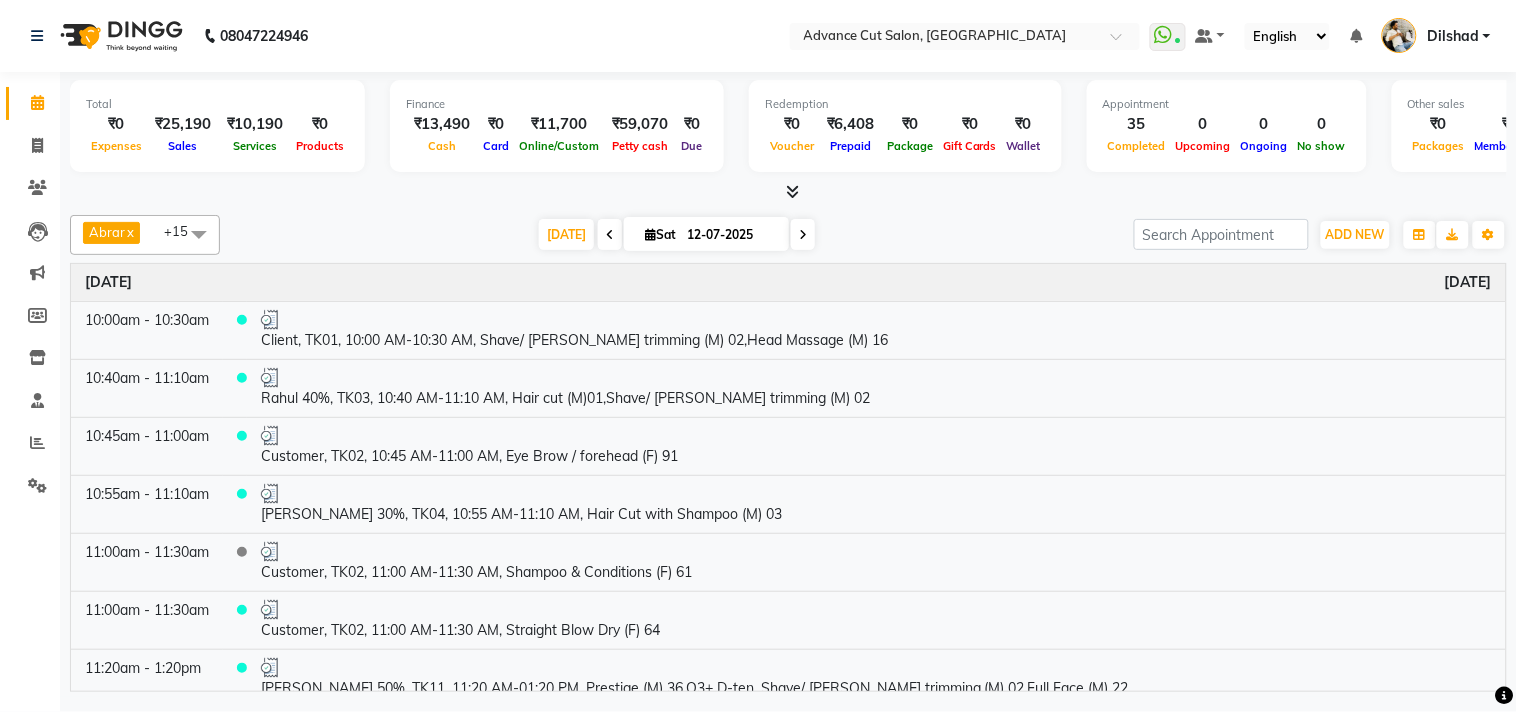 click at bounding box center (792, 191) 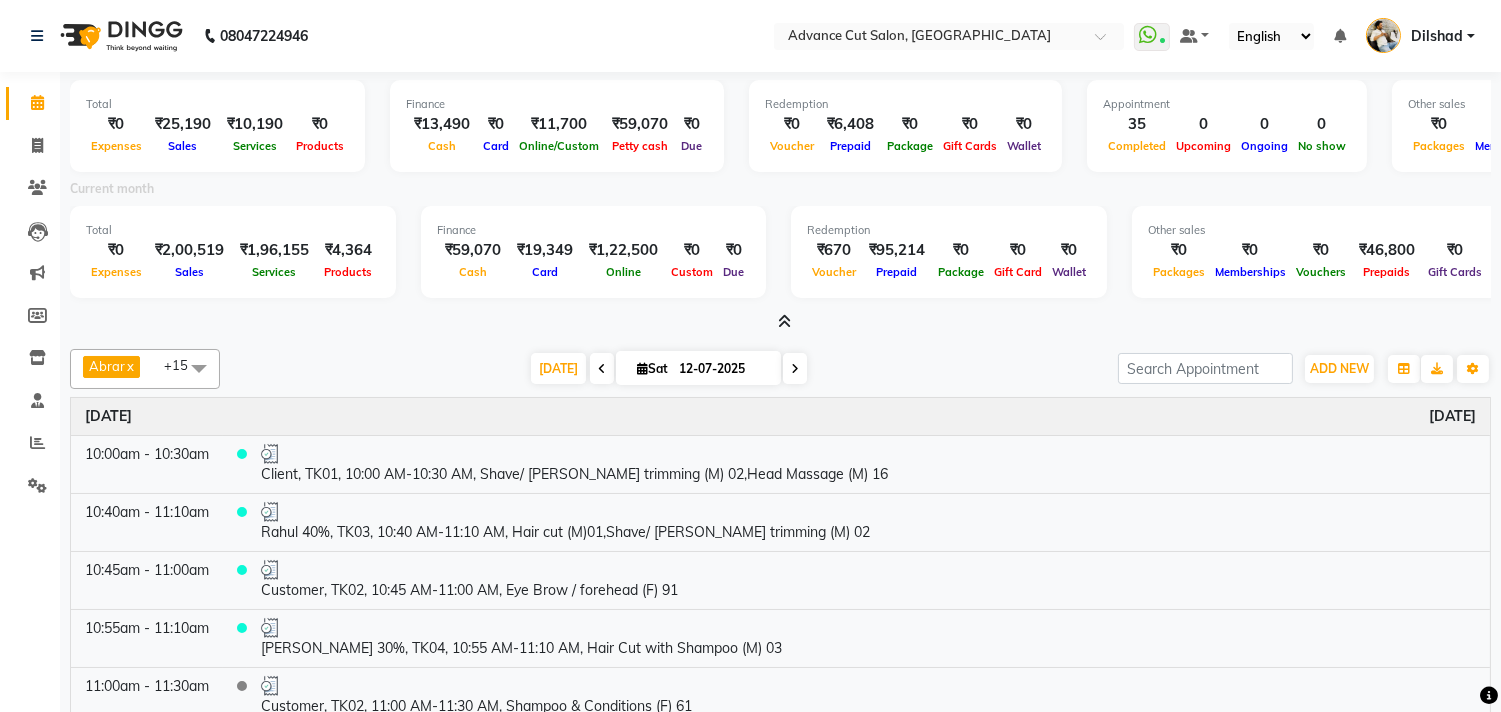 click at bounding box center (780, 322) 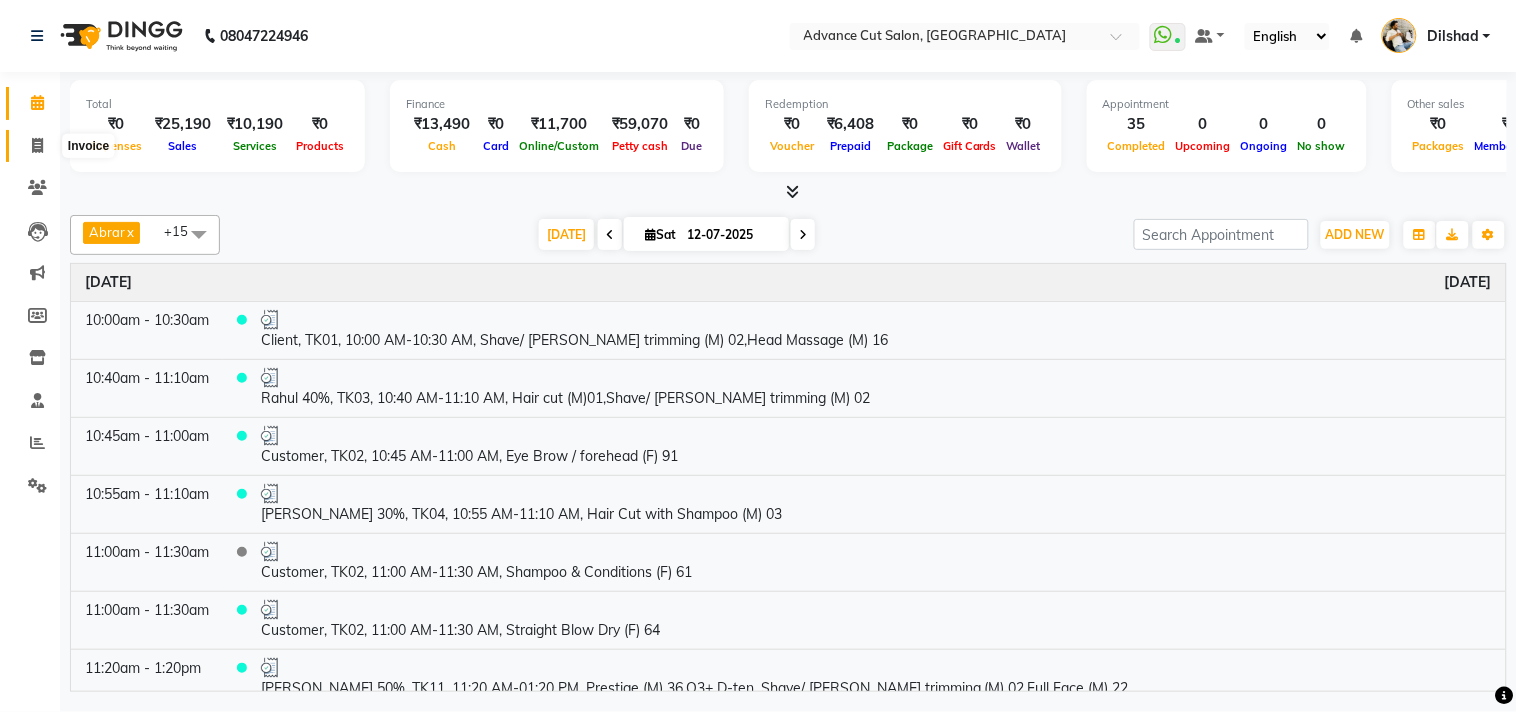 click 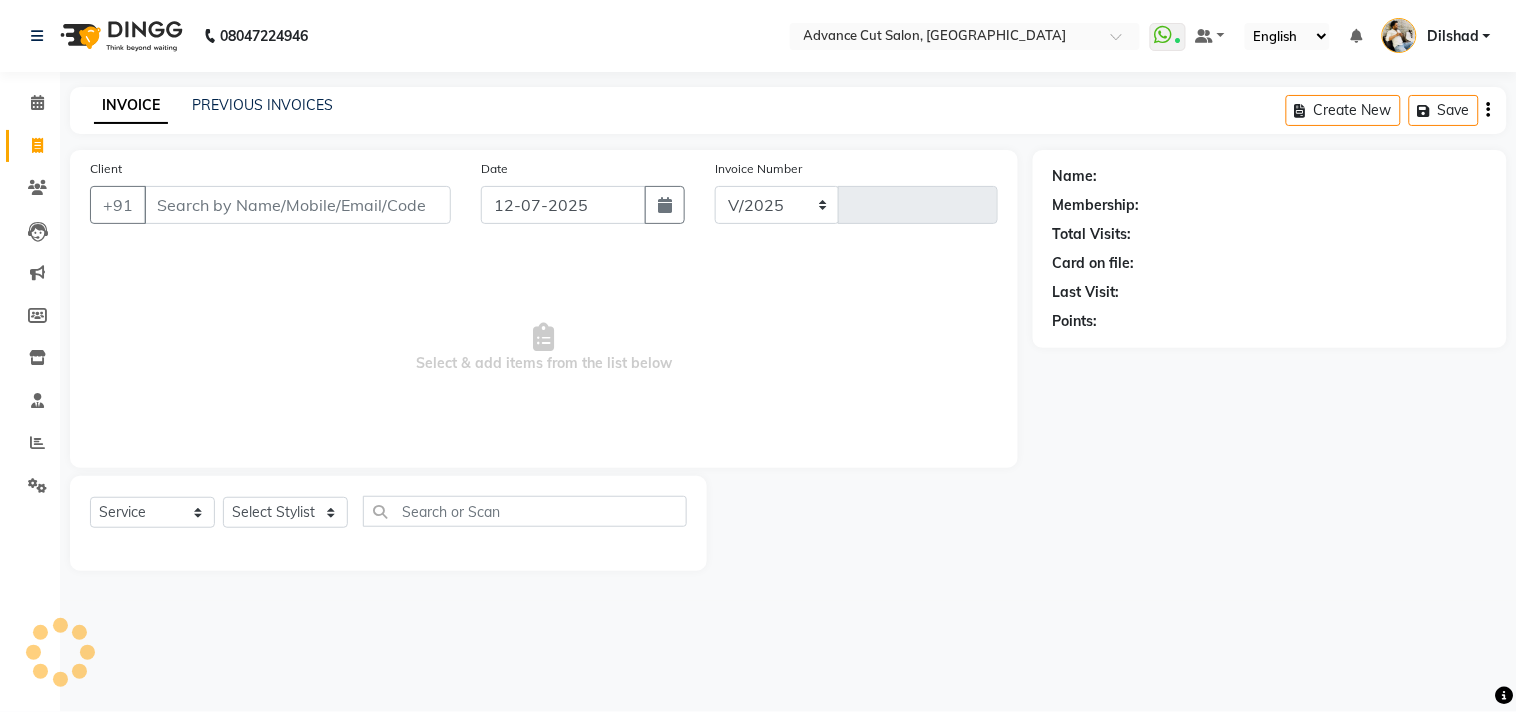 select on "922" 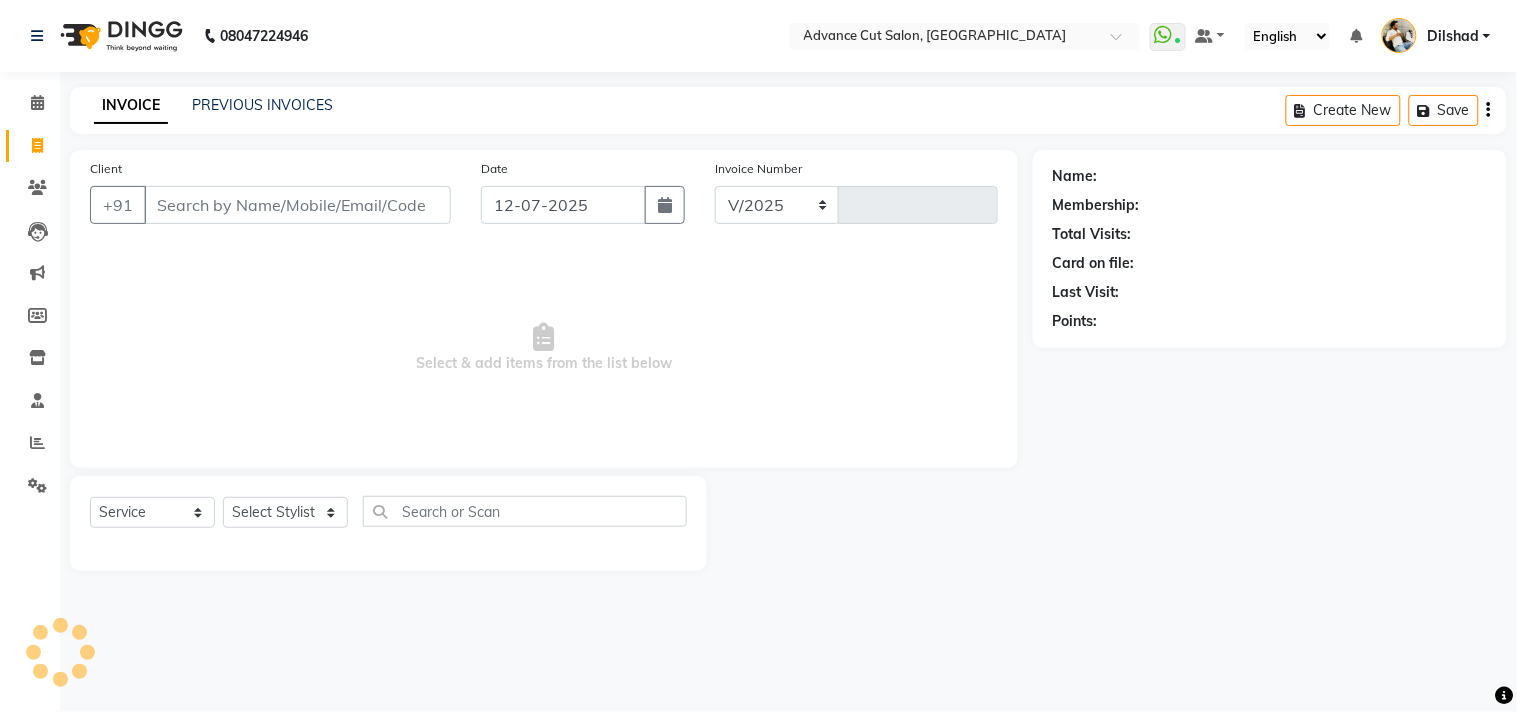 type on "3724" 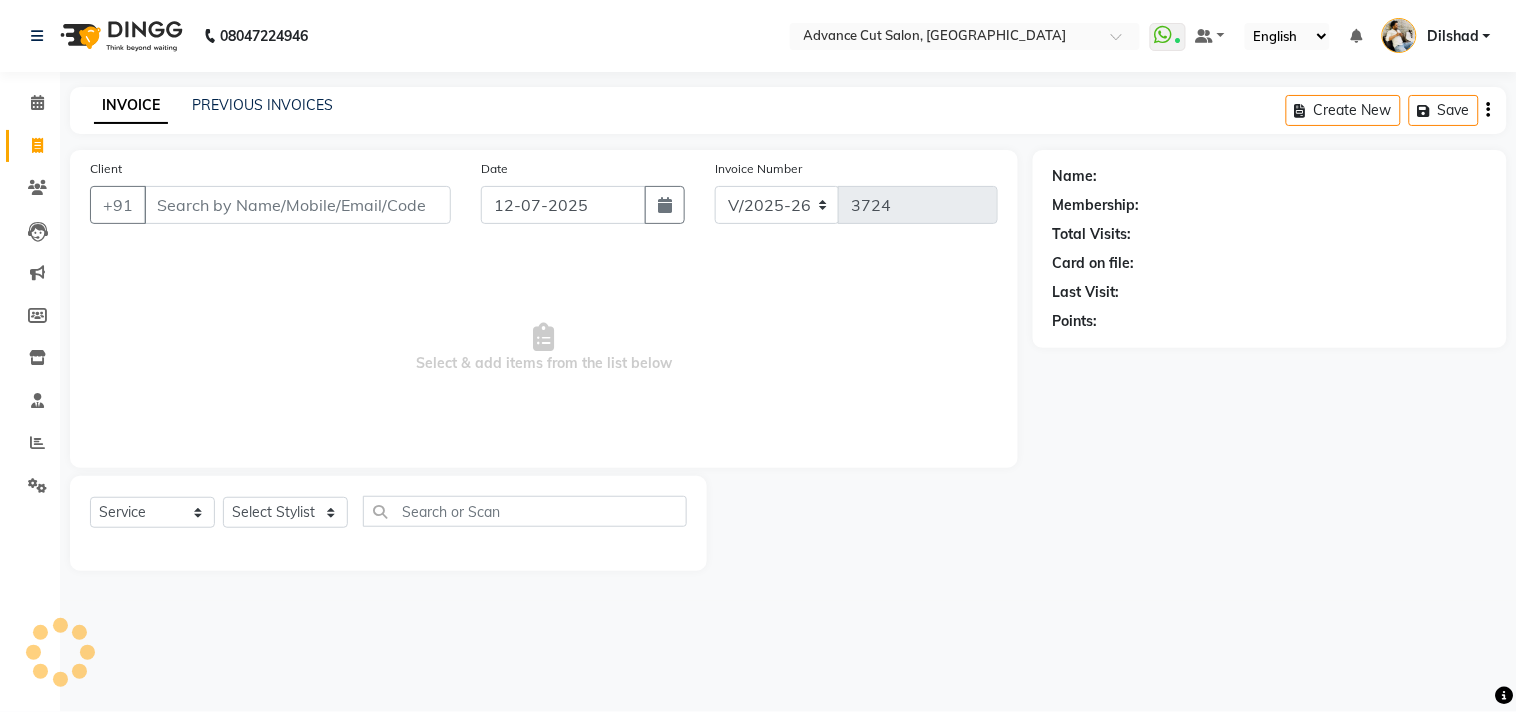 click on "08047224946 Select Location ×  Advance Cut Salon, [GEOGRAPHIC_DATA]  WhatsApp Status  ✕ Status:  Connected Most Recent Message: [DATE]     04:03 PM Recent Service Activity: [DATE]     04:35 PM Default Panel My Panel English ENGLISH Español العربية मराठी हिंदी ગુજરાતી தமிழ் 中文 Notifications nothing to show Dilshad Manage Profile Change Password Sign out  Version:3.15.4" 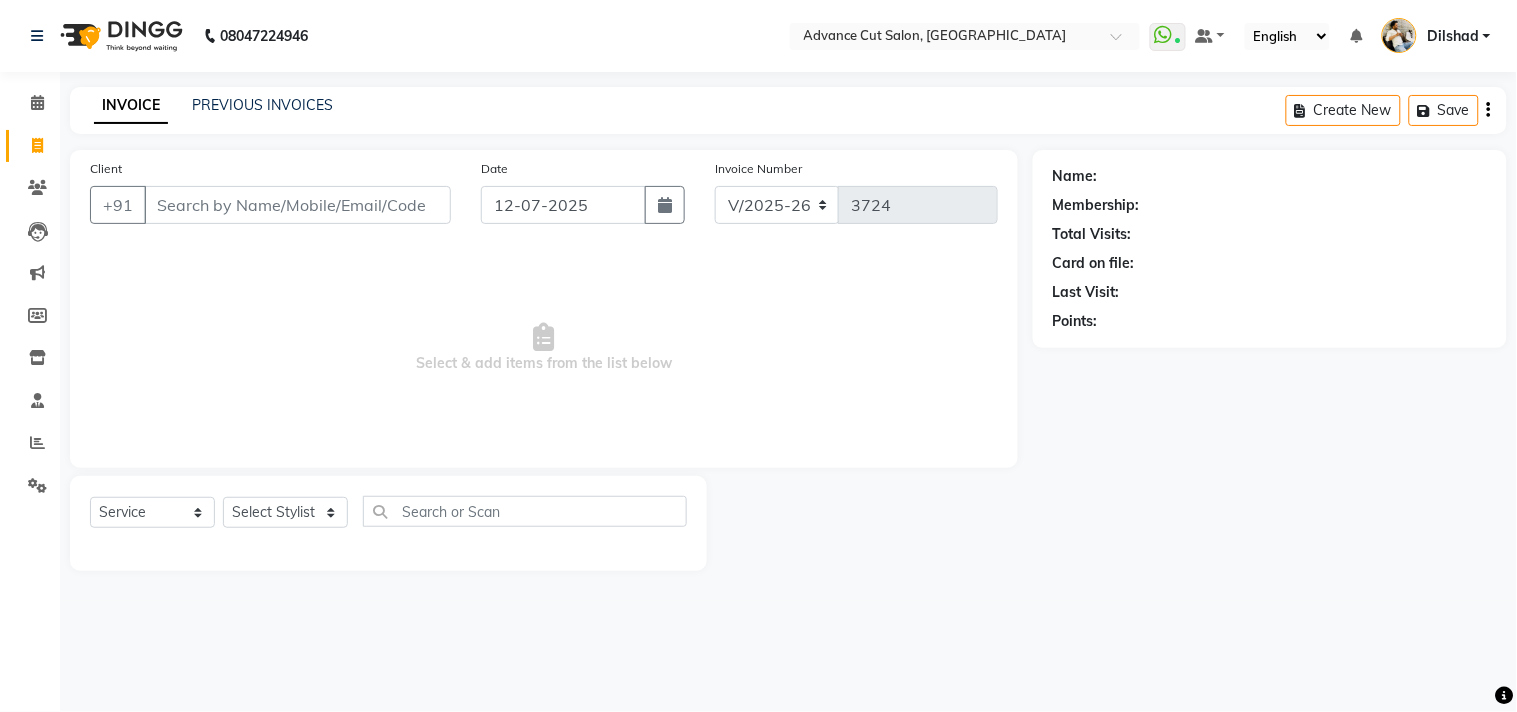 click on "08047224946 Select Location ×  Advance Cut Salon, [GEOGRAPHIC_DATA]  WhatsApp Status  ✕ Status:  Connected Most Recent Message: [DATE]     04:03 PM Recent Service Activity: [DATE]     04:35 PM Default Panel My Panel English ENGLISH Español العربية मराठी हिंदी ગુજરાતી தமிழ் 中文 Notifications nothing to show Dilshad Manage Profile Change Password Sign out  Version:3.15.4" 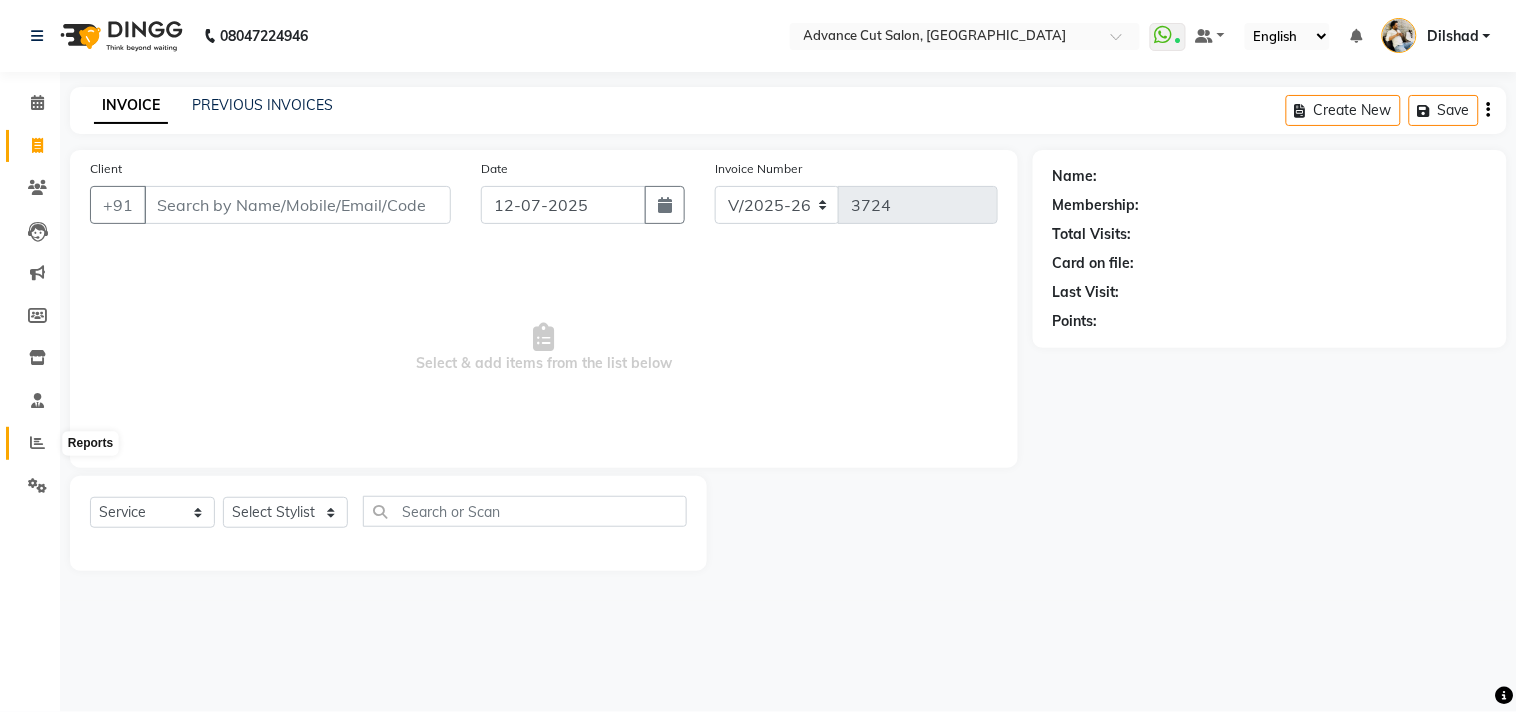 click 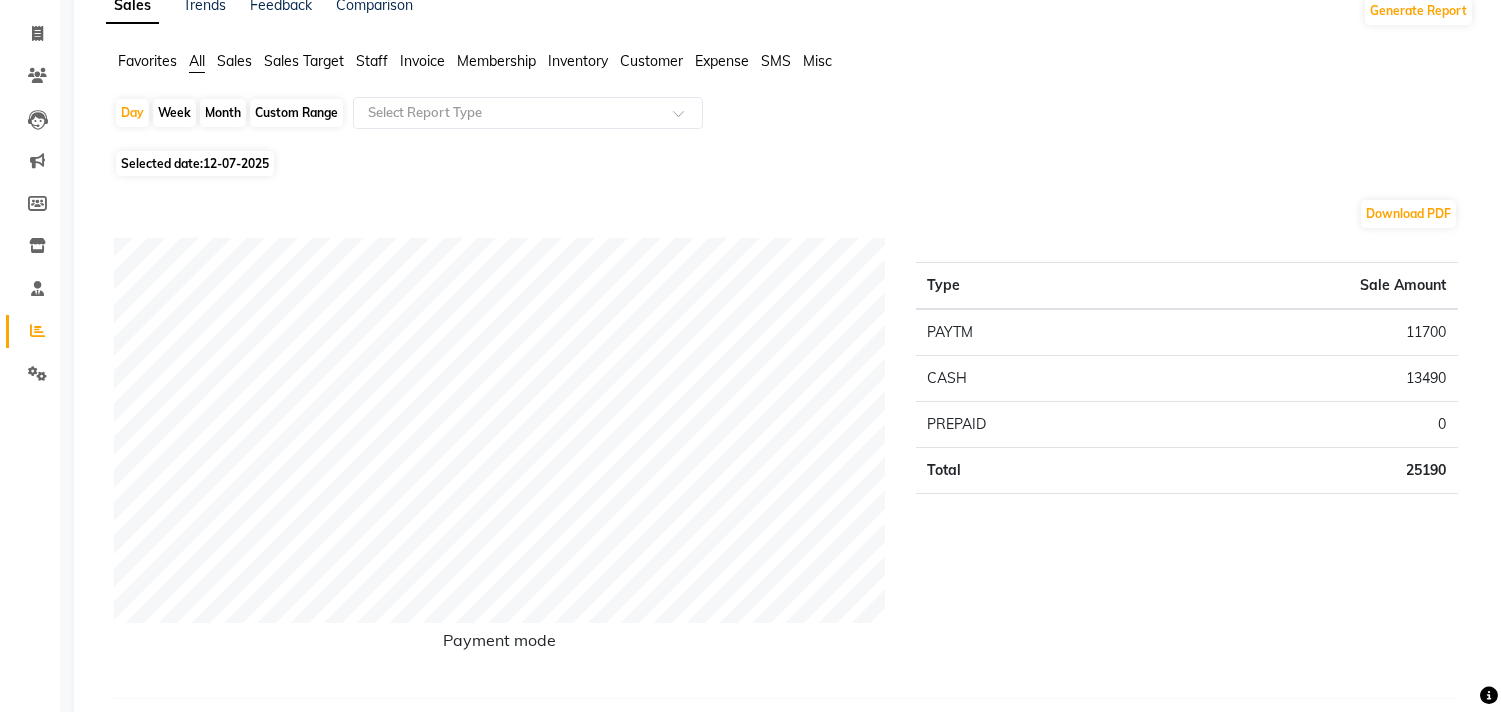 scroll, scrollTop: 0, scrollLeft: 0, axis: both 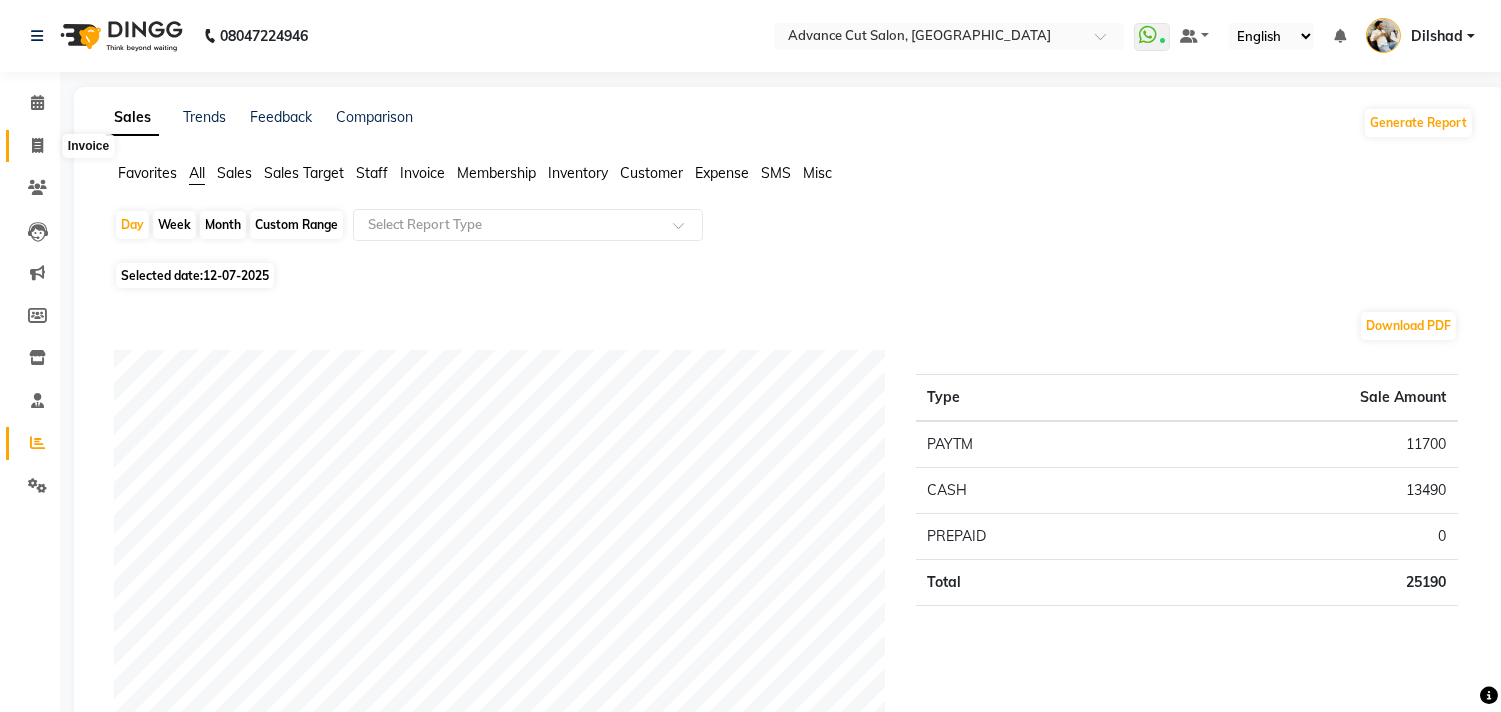 click 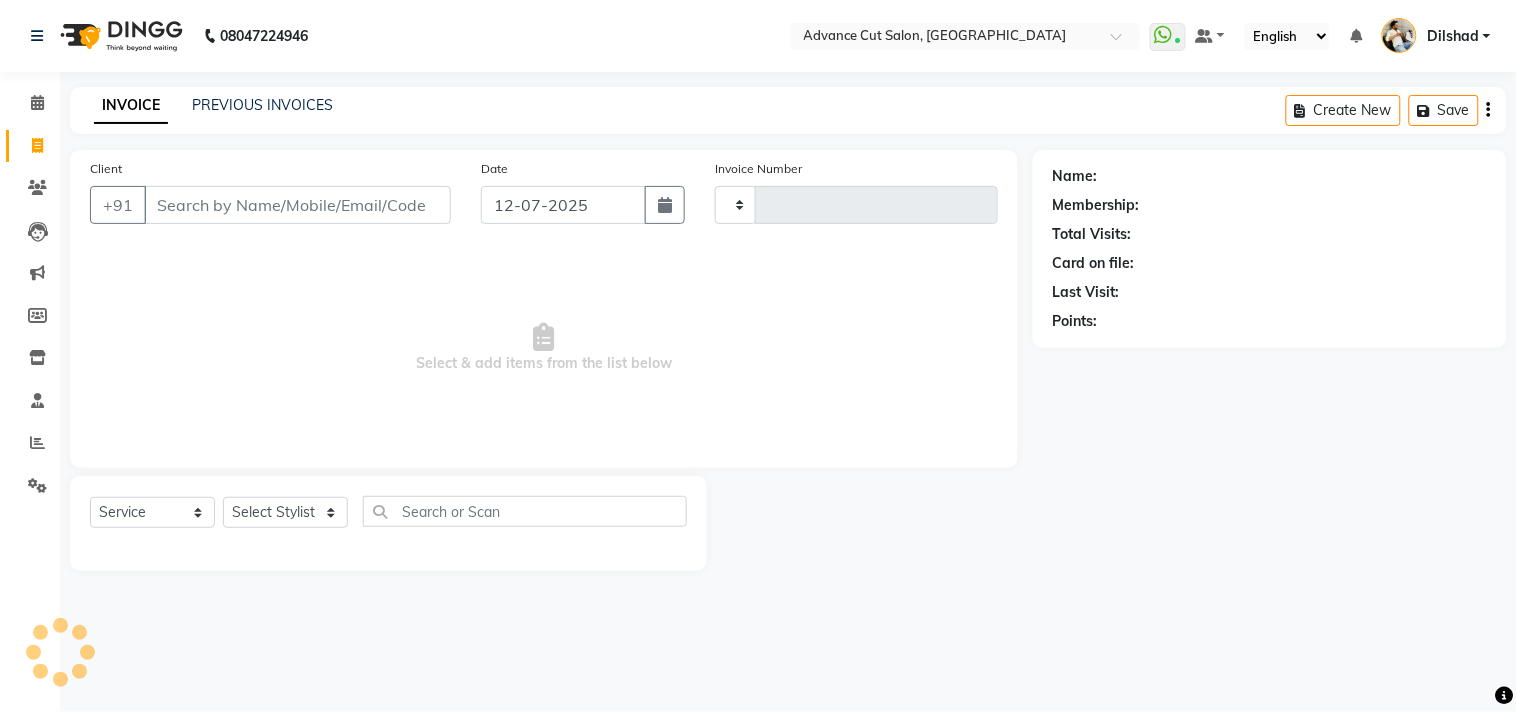 type on "3724" 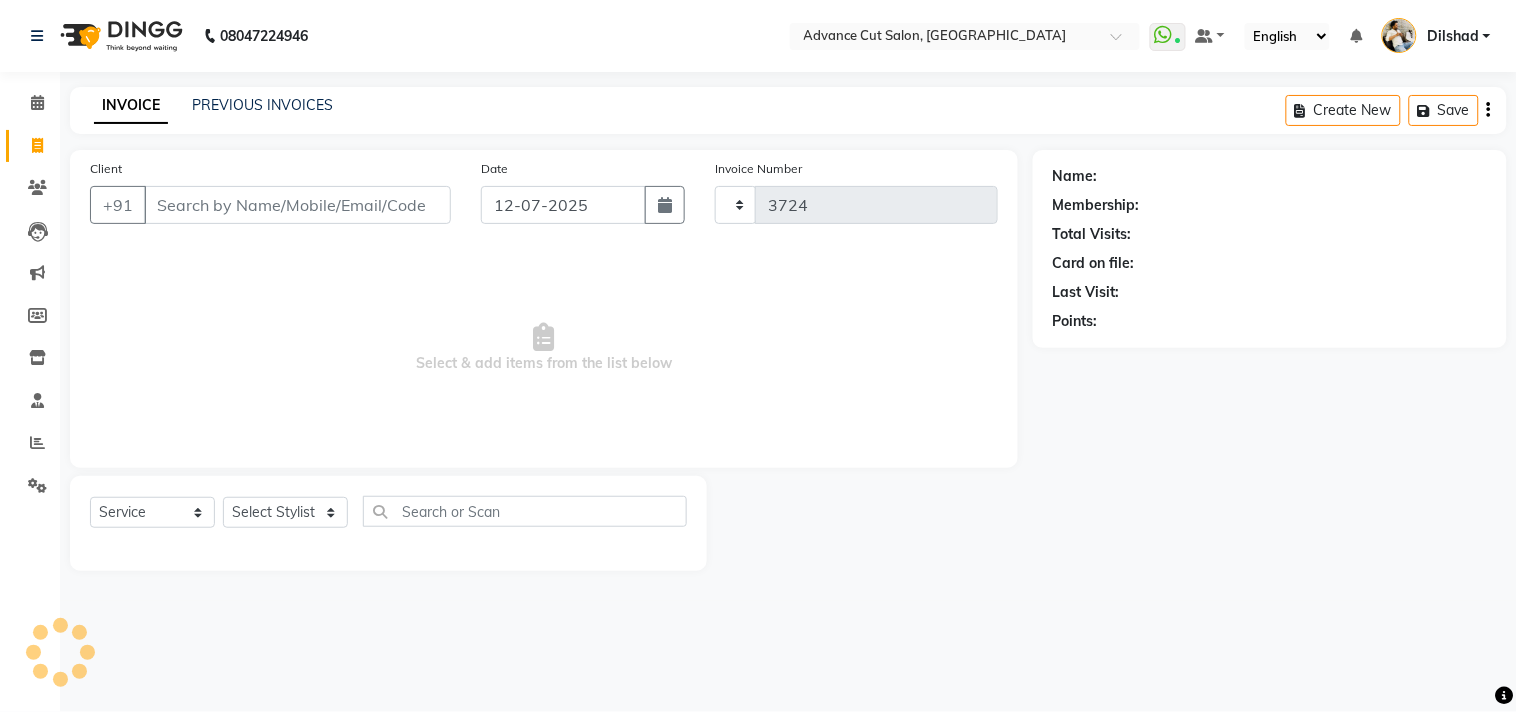 select on "922" 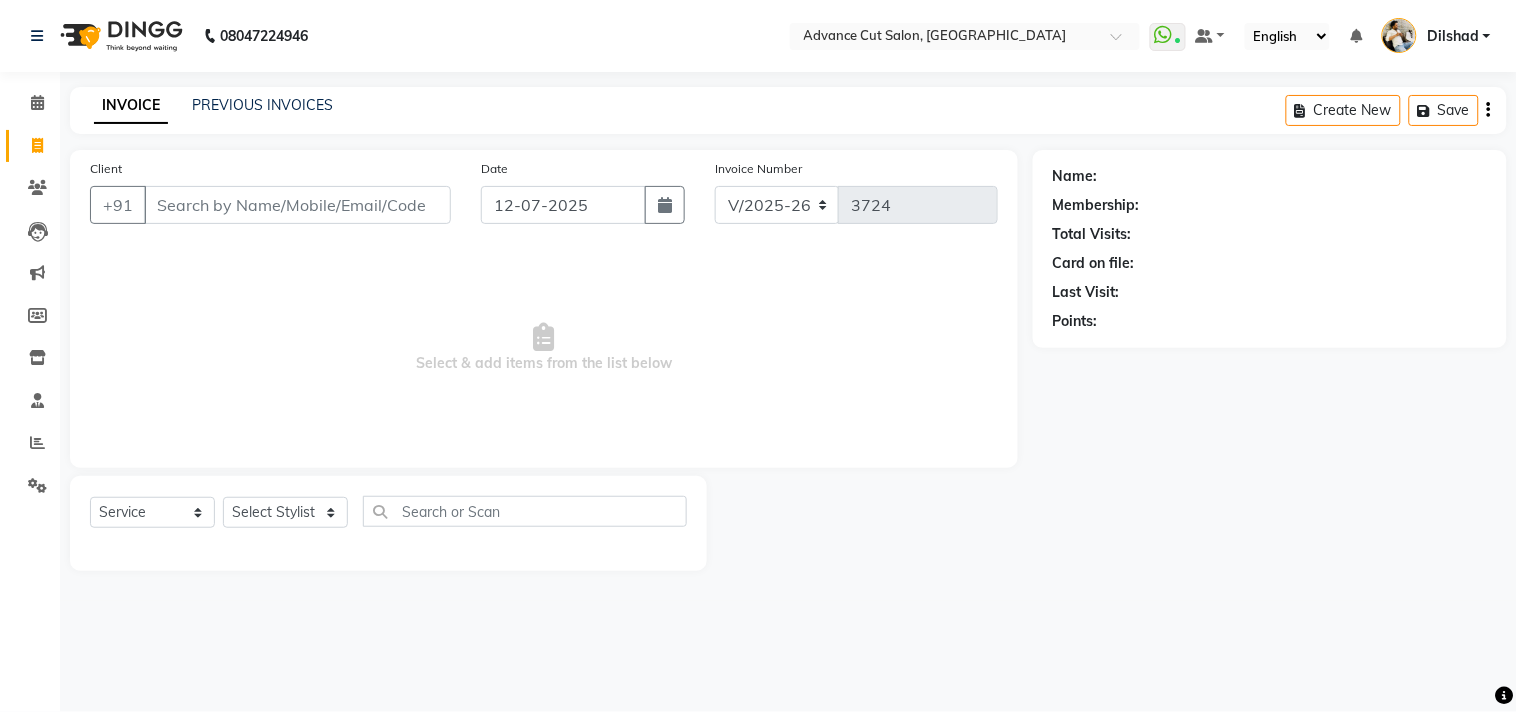 click on "Client" at bounding box center [297, 205] 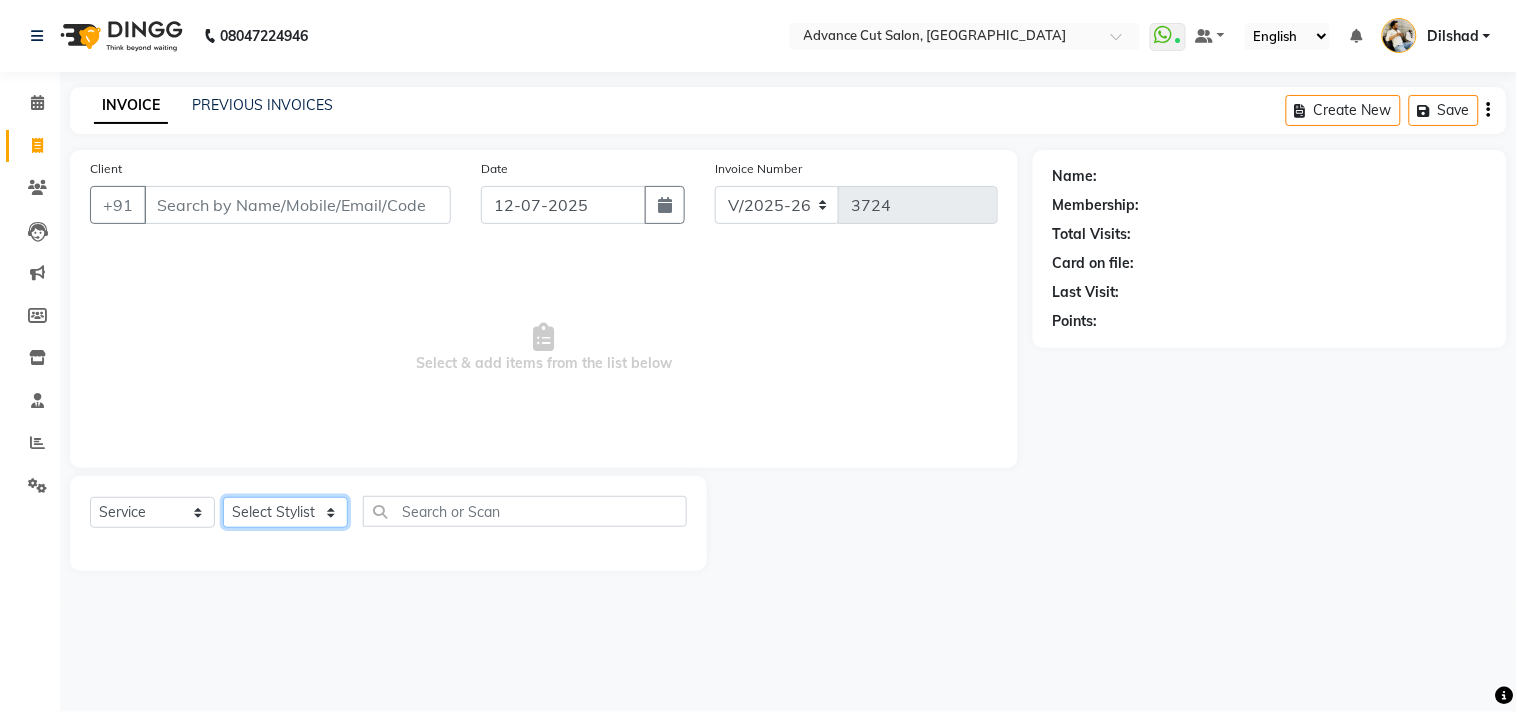 click on "Select Stylist [PERSON_NAME] Avinash Dilshad [PERSON_NAME] [PERSON_NAME] [PERSON_NAME] [PERSON_NAME]  [PERSON_NAME] [PERSON_NAME]  [PERSON_NAME] [PERSON_NAME]" 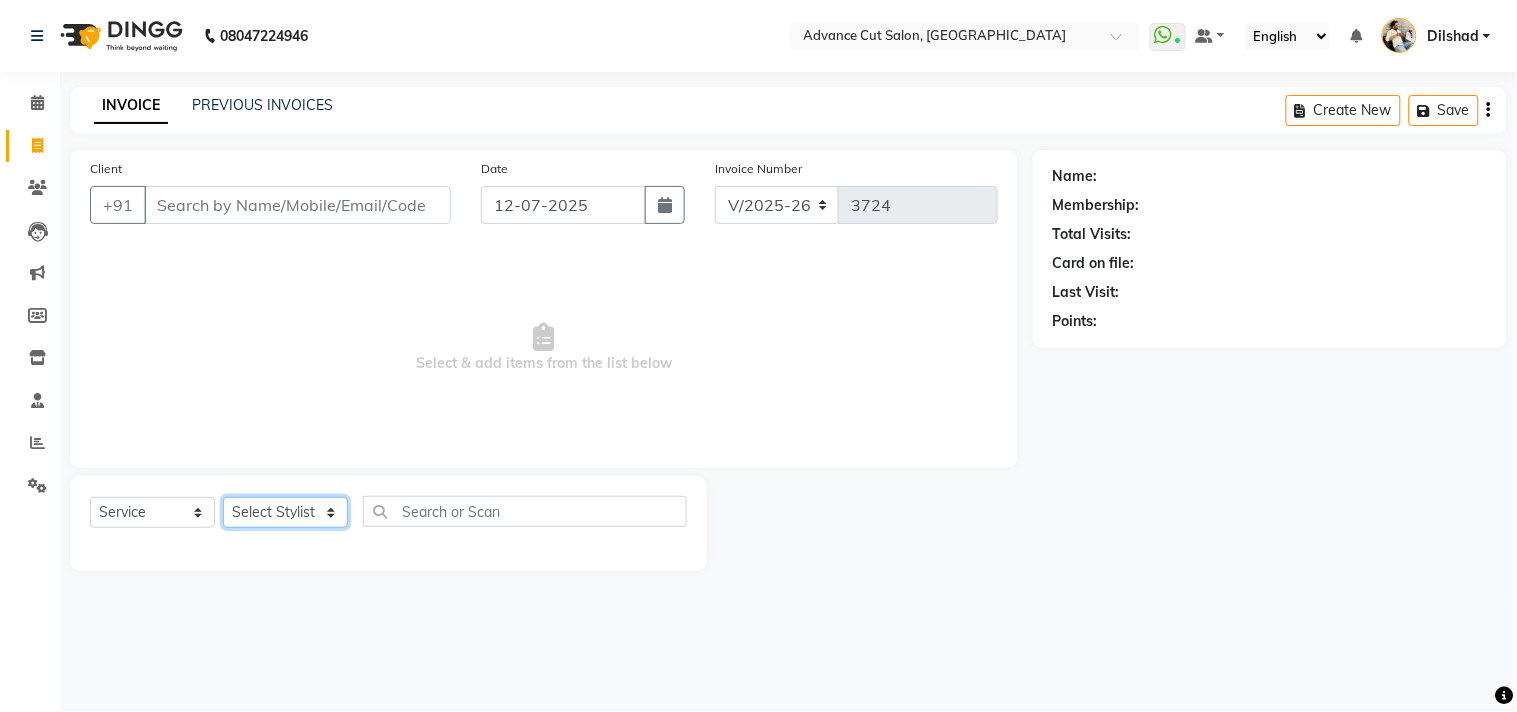 select on "25355" 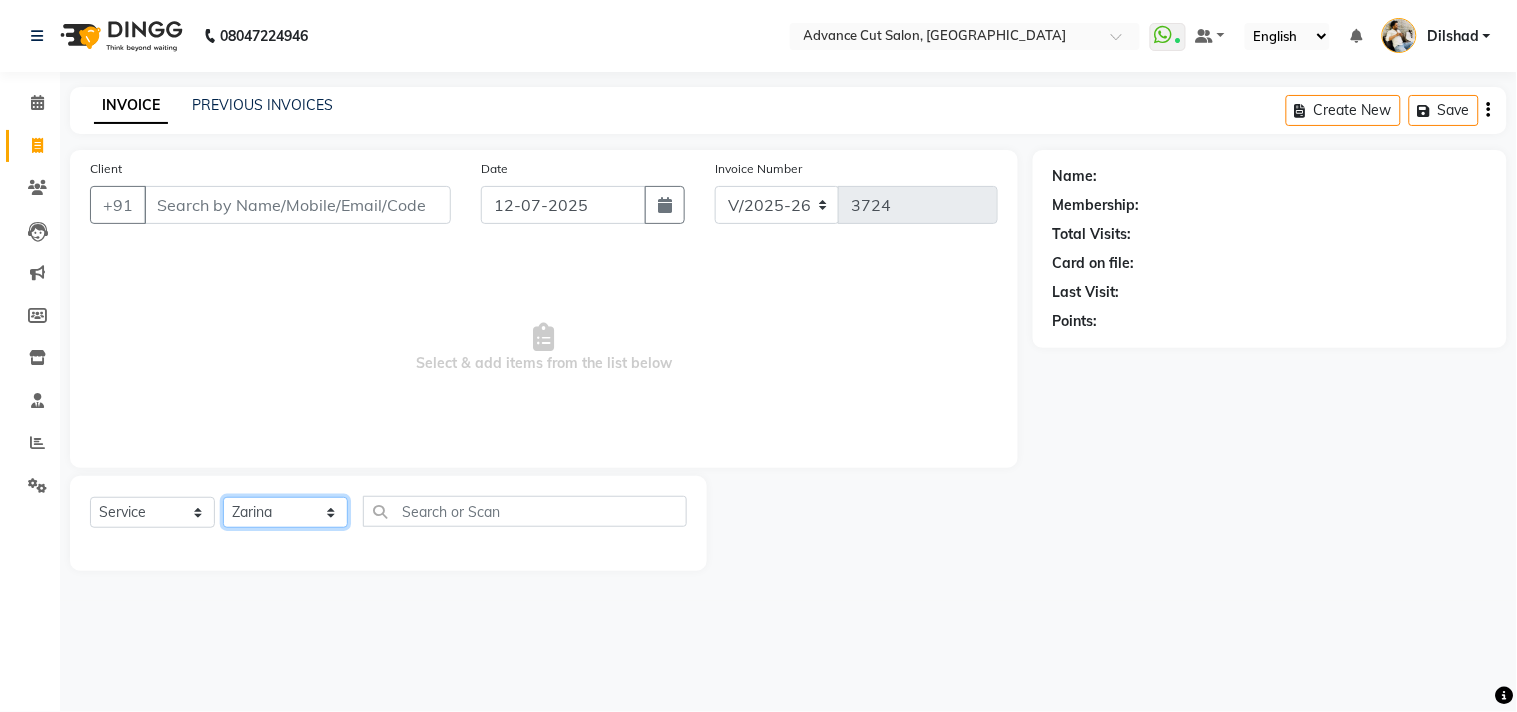 click on "Select Stylist [PERSON_NAME] Avinash Dilshad [PERSON_NAME] [PERSON_NAME] [PERSON_NAME] [PERSON_NAME]  [PERSON_NAME] [PERSON_NAME]  [PERSON_NAME] [PERSON_NAME]" 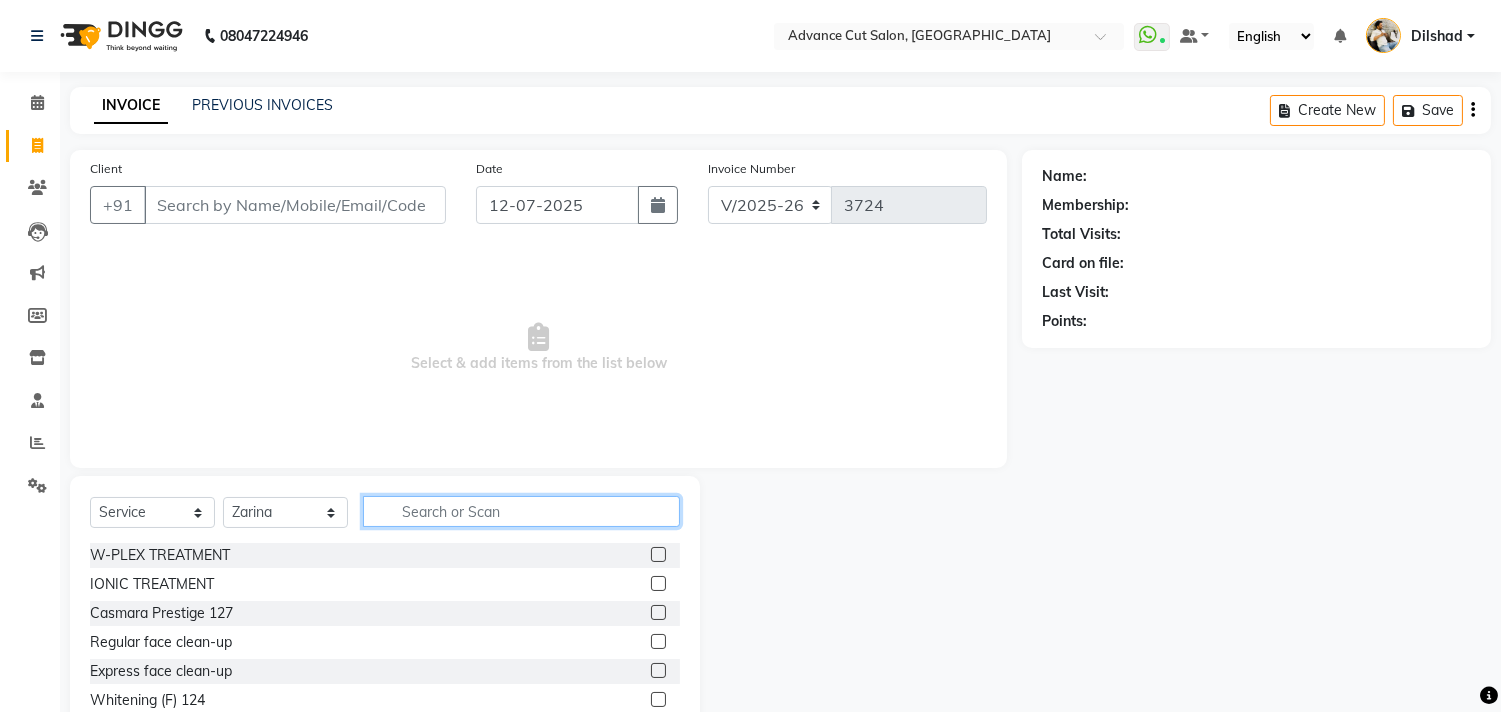 click 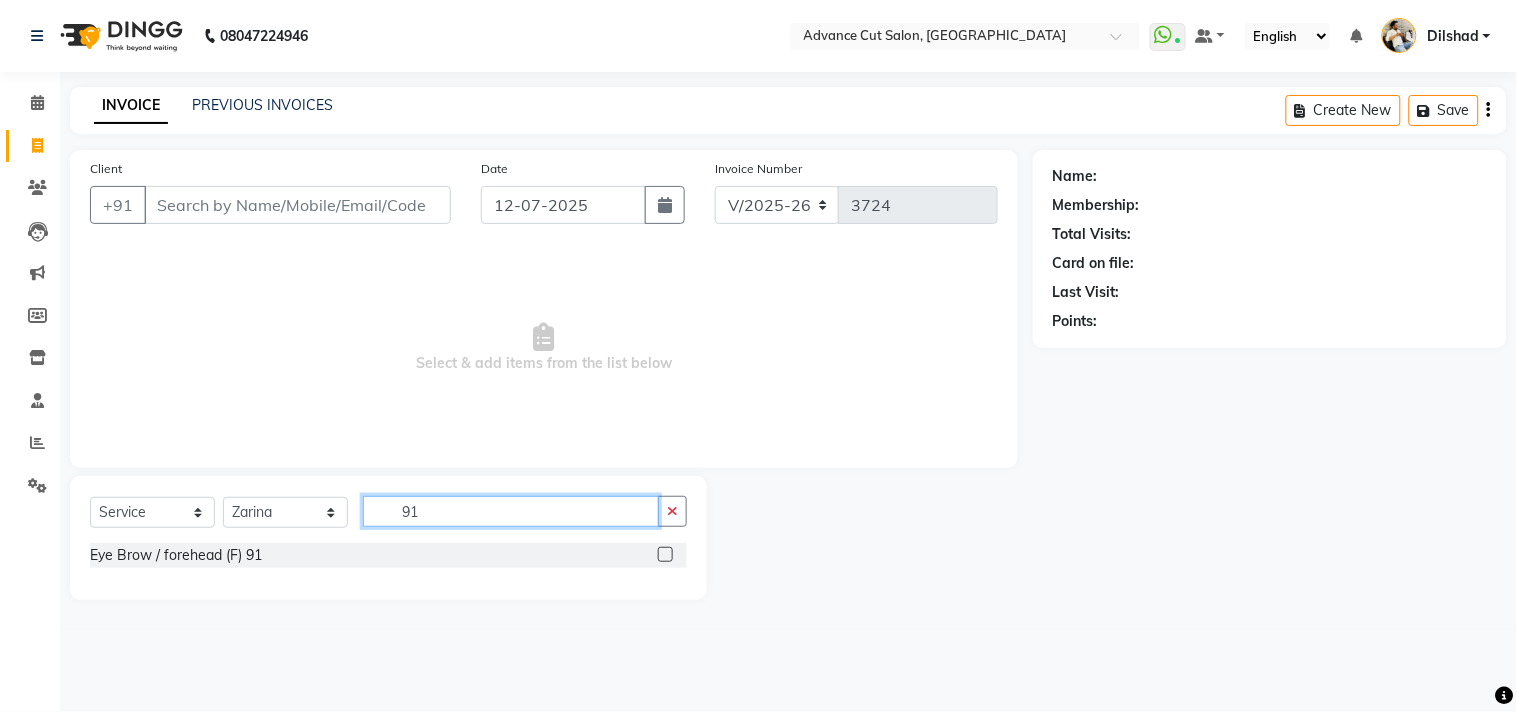 type on "91" 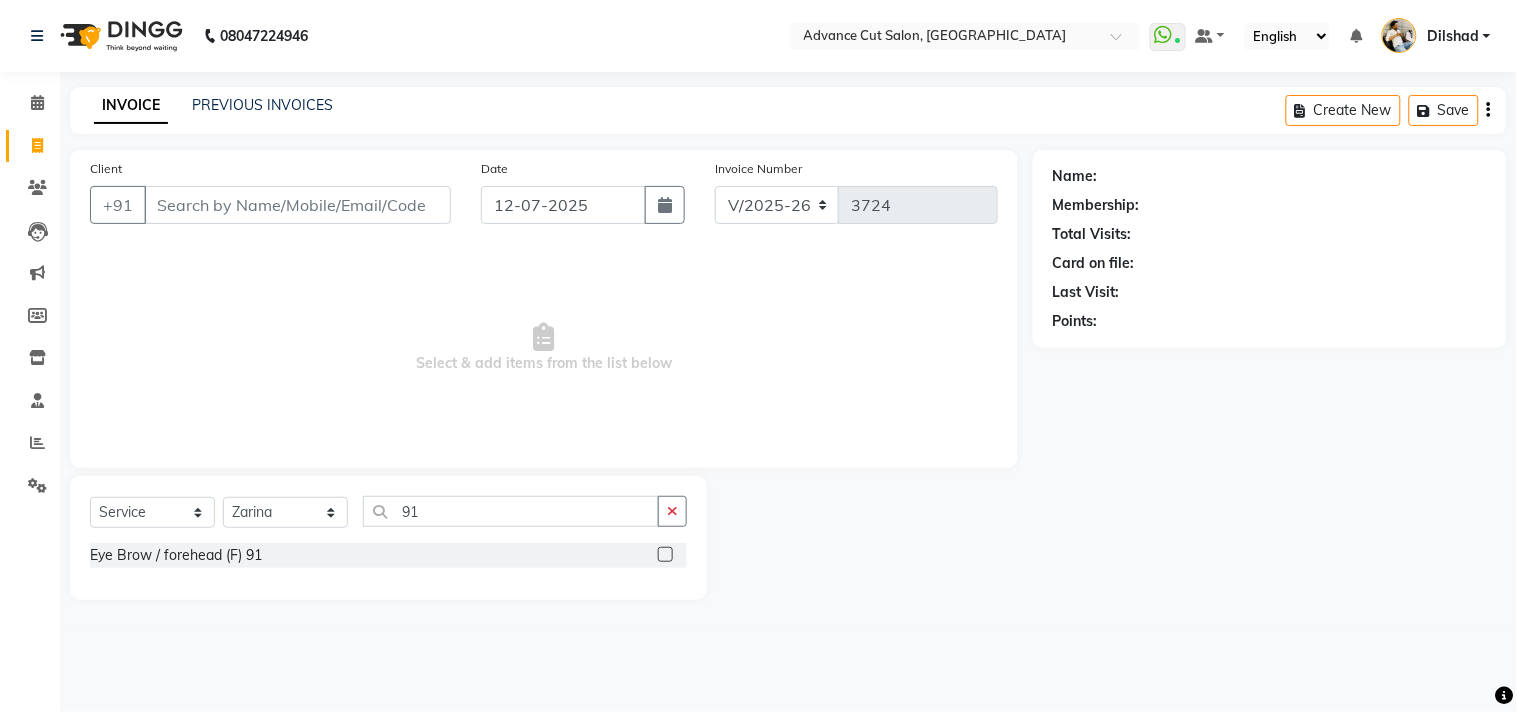 click on "Eye Brow / forehead (F) 91" 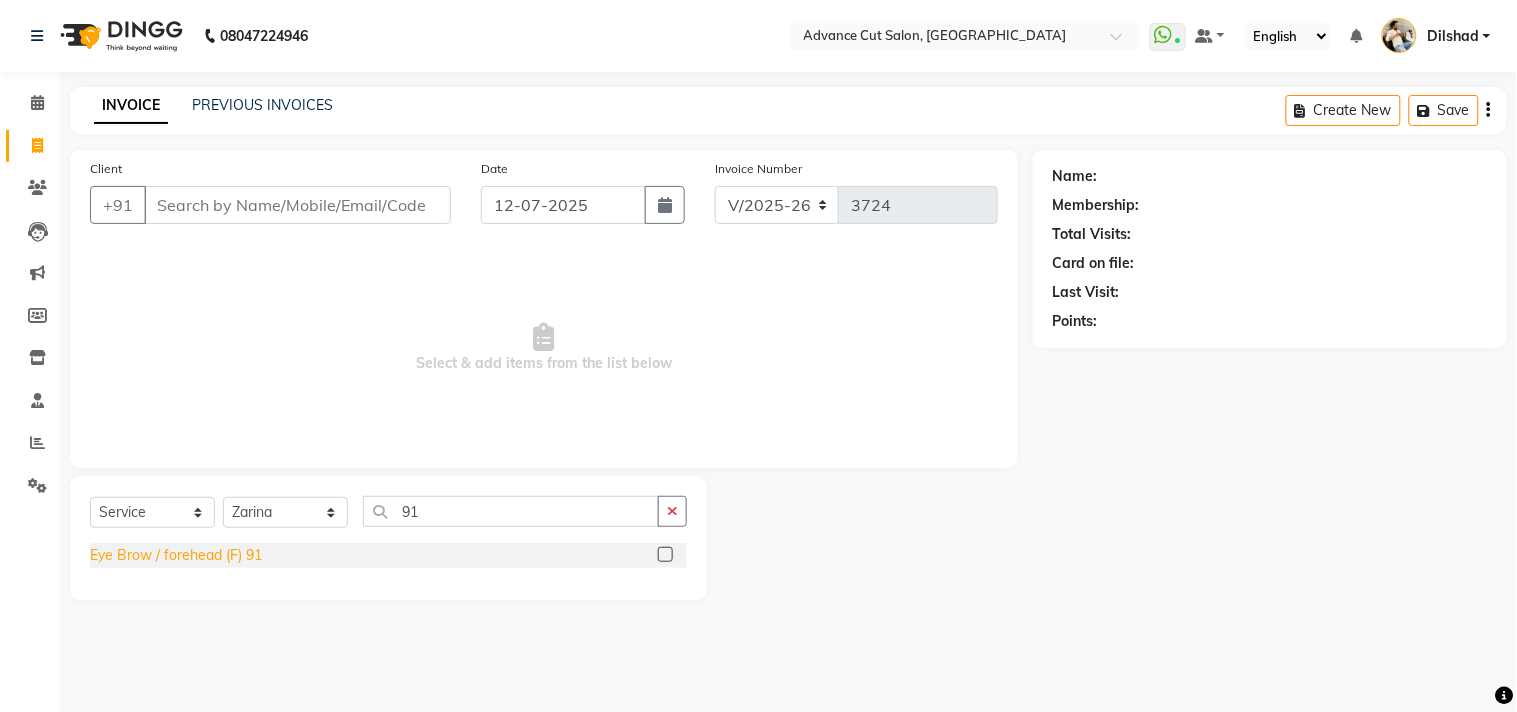 click on "Eye Brow / forehead (F) 91" 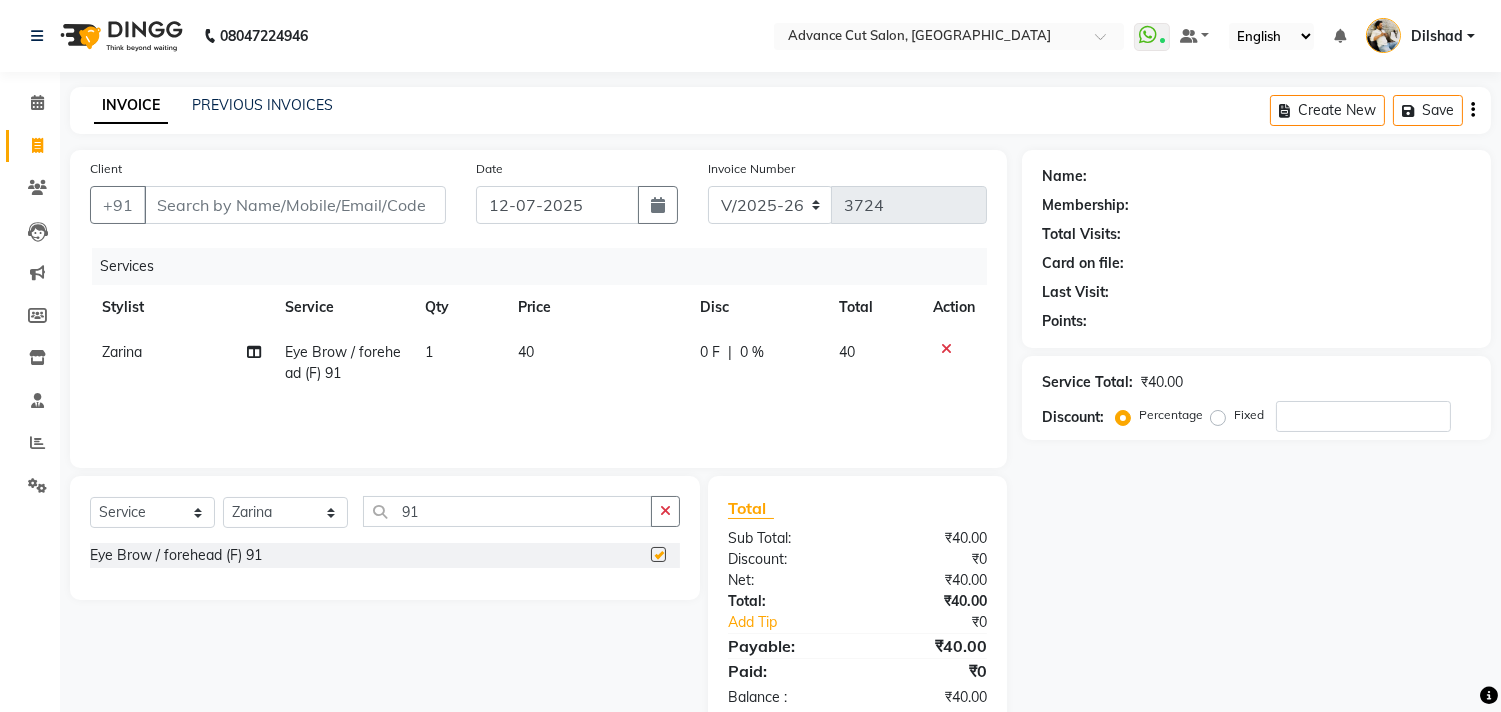 checkbox on "false" 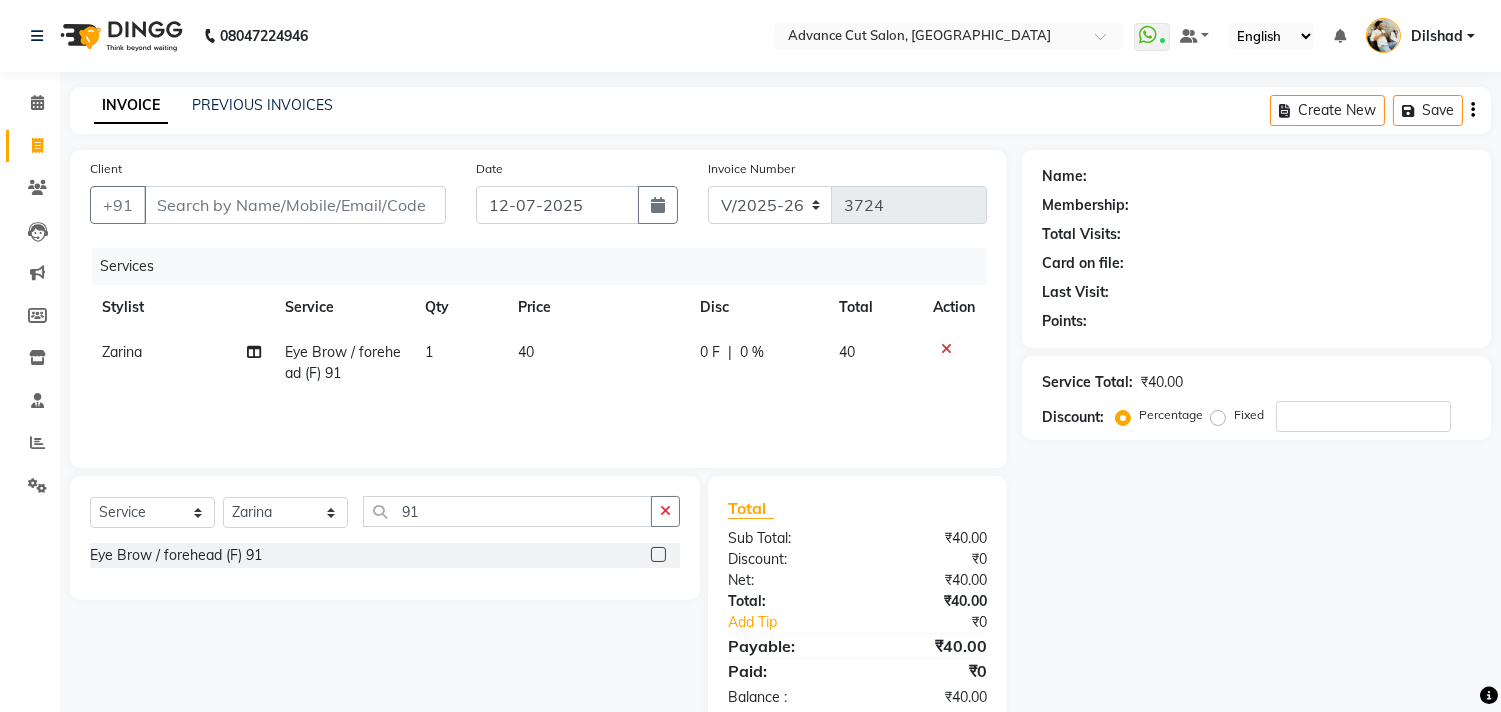 click on "1" 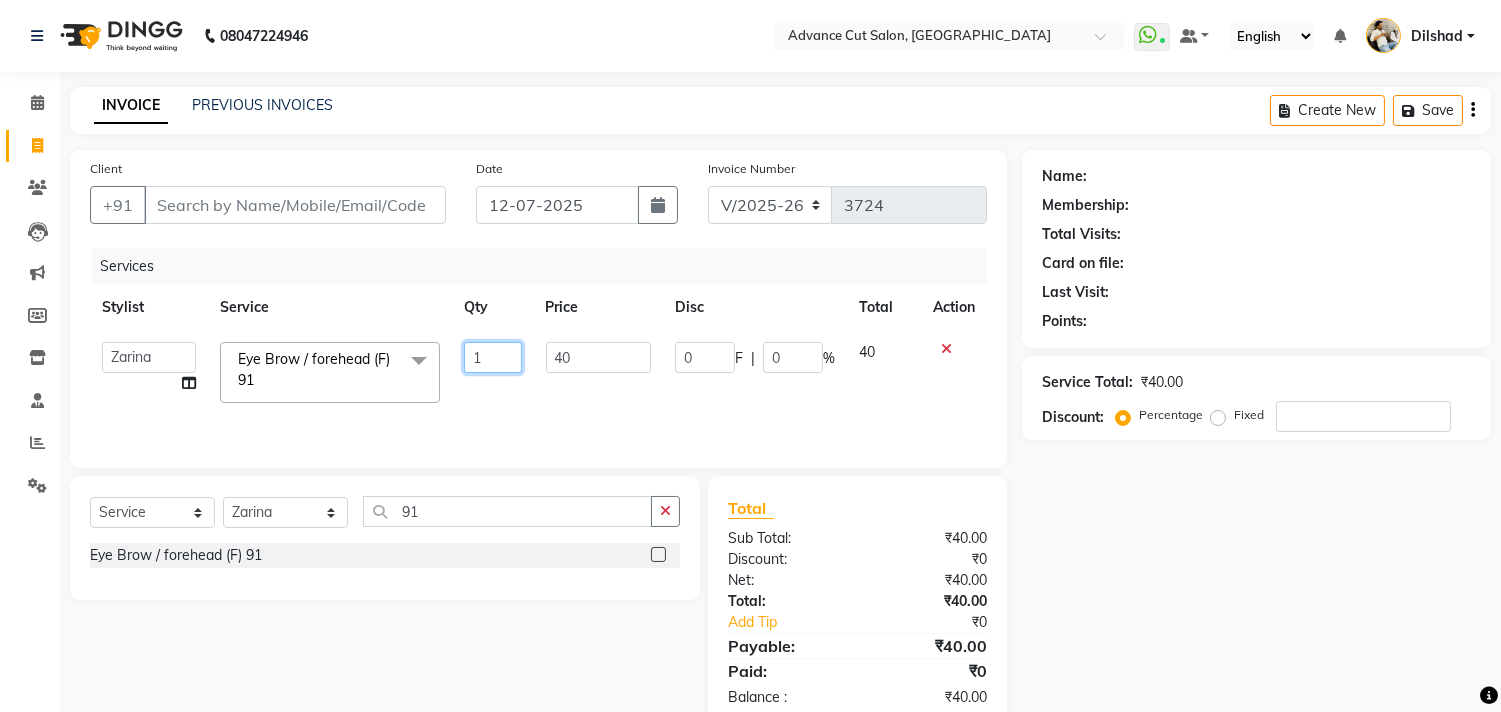 click on "1" 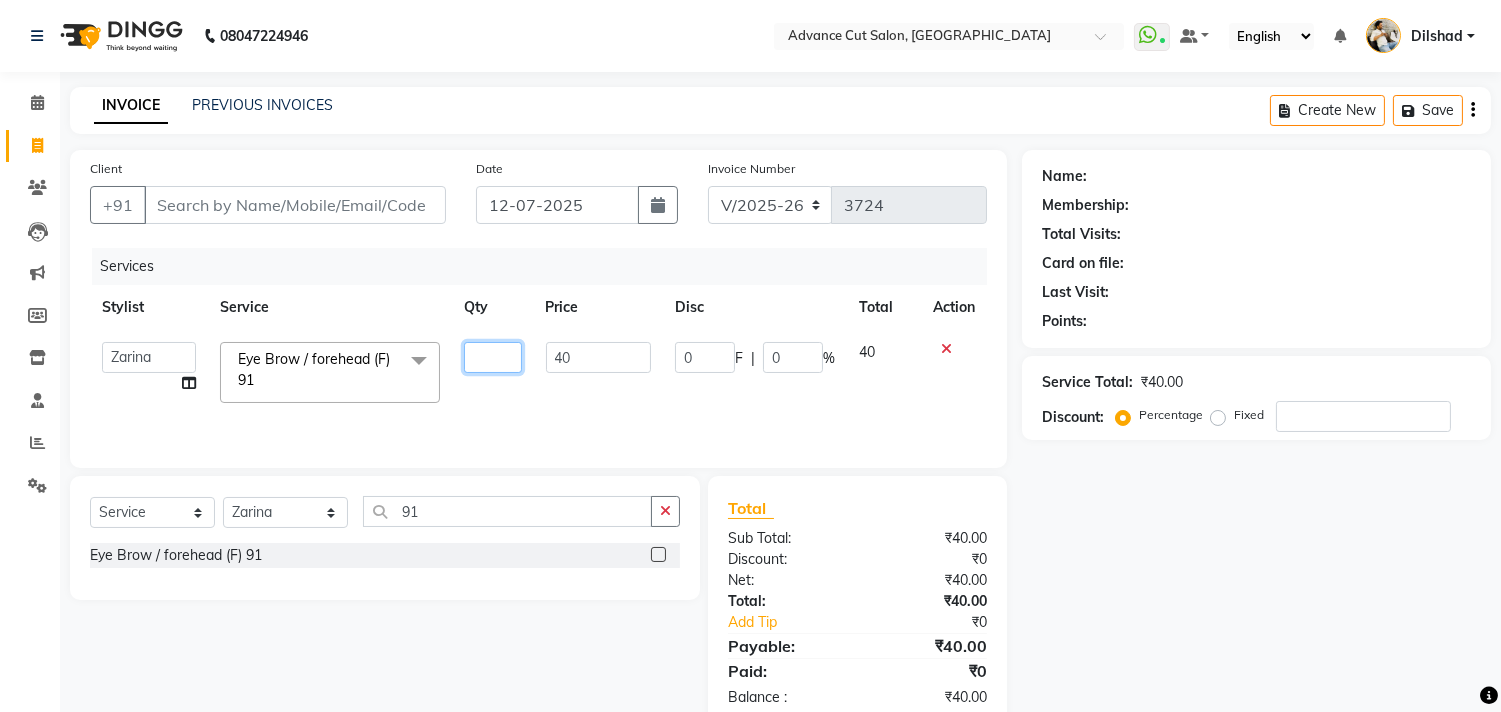 type on "2" 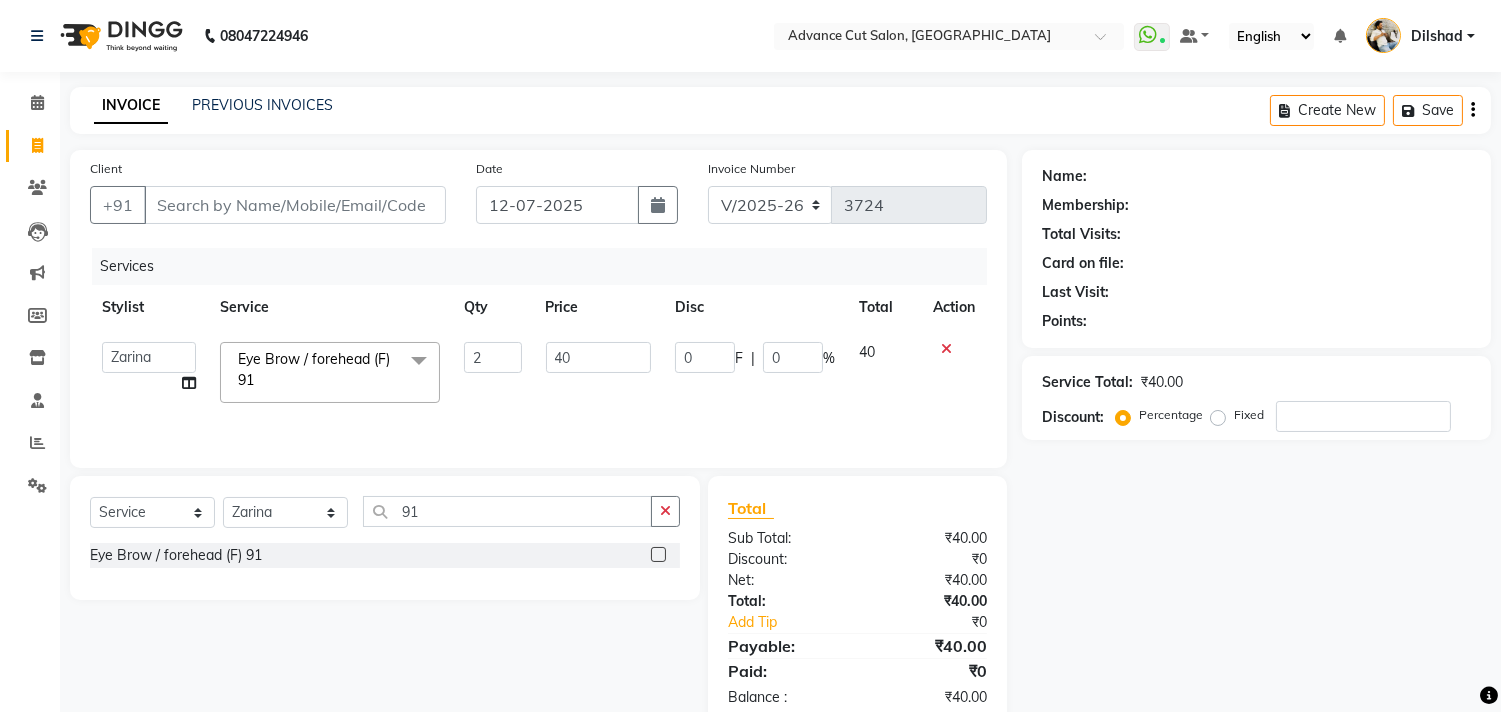 click on "Services Stylist Service Qty Price Disc Total Action  [PERSON_NAME]   [GEOGRAPHIC_DATA]   Dilshad   [PERSON_NAME]   [PERSON_NAME]   [PERSON_NAME]   [PERSON_NAME]    [PERSON_NAME]   [PERSON_NAME]    [PERSON_NAME]   [PERSON_NAME]  Eye Brow / forehead (F) 91  x W-PLEX TREATMENT IONIC TREATMENT Casmara Prestige  127 Regular face clean-up  Express face clean-up  Whitening (F) 124 Skinora Mattifliying / Hydra Skinora Rediance / Age control Age Perfectnist Casmara Vitamin Veg. Intimate Facial Premium face clean-up  Luxury face clean-up Papaya Marshmellow (F) 128 Blanch (F) 129 Upendice (F) 130 Sothys Goji (F) 131 Casmara Gold O3+ Vitamin C  Face (OXY/D-Tan) (F) 133 Face (OZONE) (F) 134 Arms Bleach (F) 136 Legs (F) 137 Half Front Bleach (F) 138 Full Body Bleach (F) 139 face (Organic D-ten) 02 Half Back Bleach Full Back Bleach Full Front Bleach Classic Manicure (F) 140 PediPie Manicure (F) 141 Alga Manicure (F) 142 Classic Pedicure (F) 143 PediPie Pedicure (F) 144 Alga Pedicure (F) 145 Vedic rose & jasmine Manicure Nail cut & Filling" 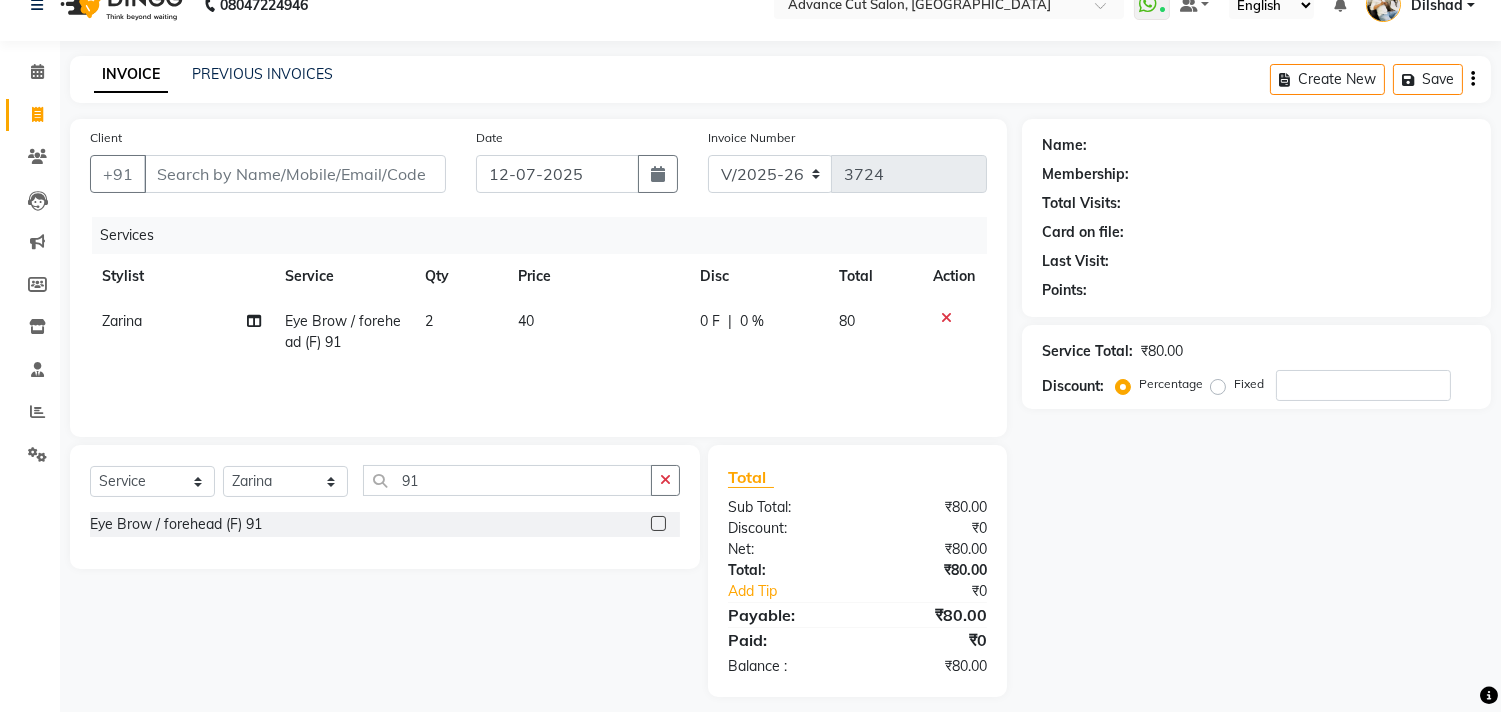 scroll, scrollTop: 46, scrollLeft: 0, axis: vertical 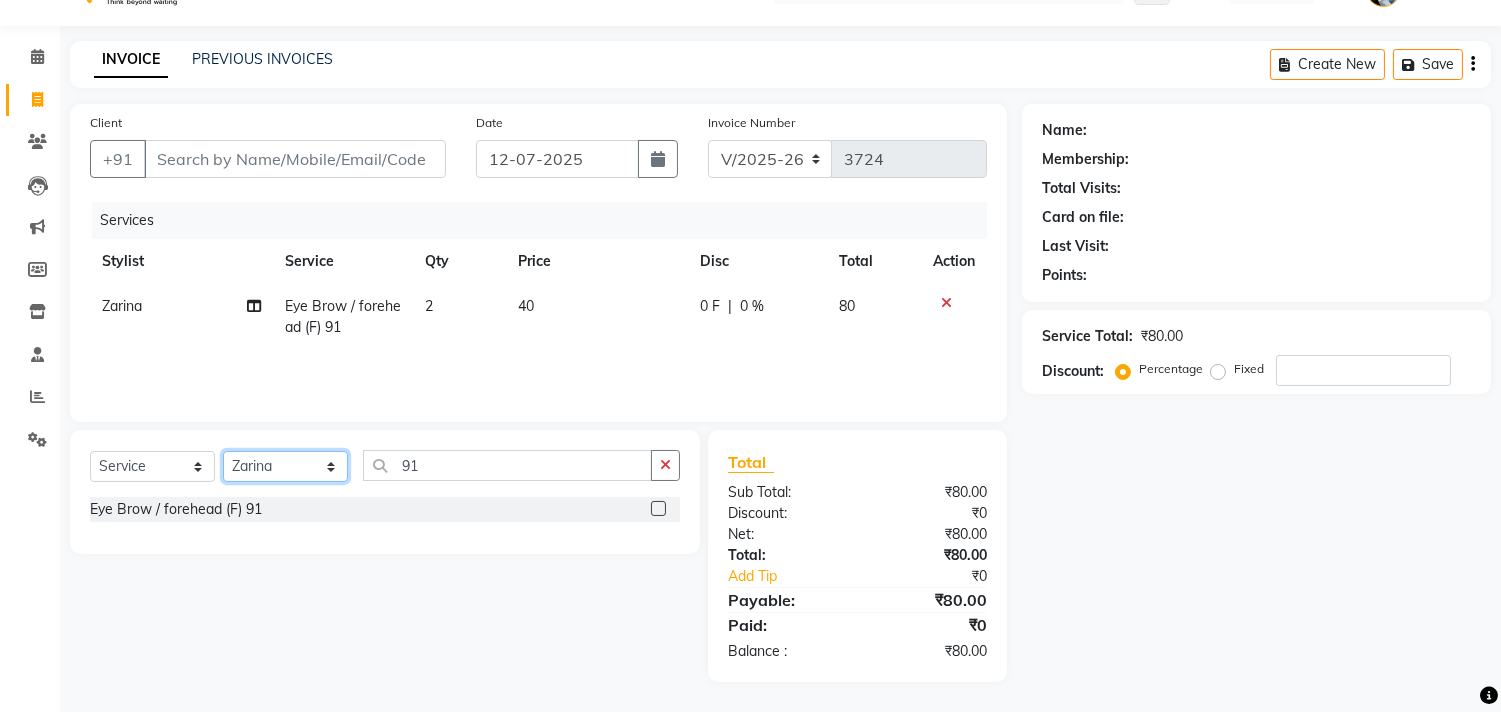 drag, startPoint x: 281, startPoint y: 462, endPoint x: 278, endPoint y: 452, distance: 10.440307 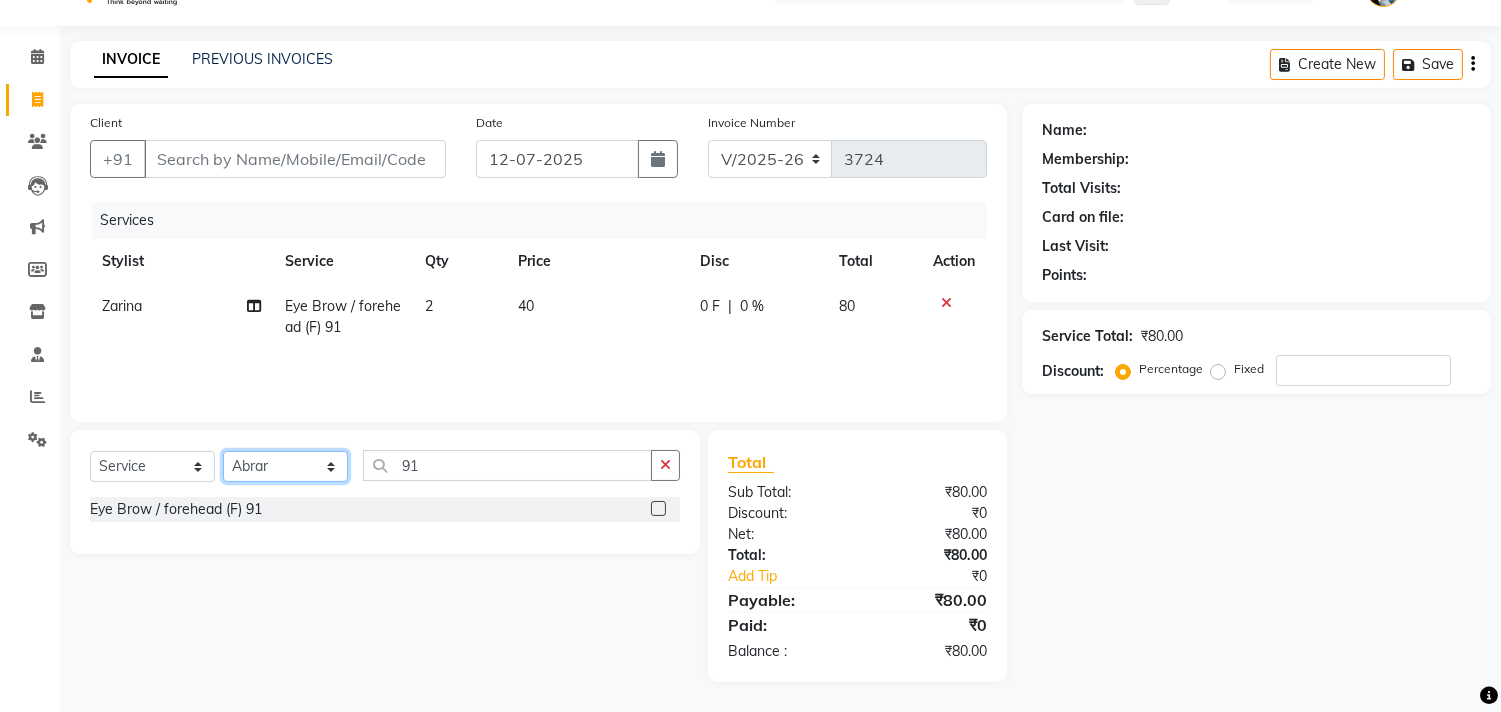 click on "Select Stylist [PERSON_NAME] Avinash Dilshad [PERSON_NAME] [PERSON_NAME] [PERSON_NAME] [PERSON_NAME]  [PERSON_NAME] [PERSON_NAME]  [PERSON_NAME] [PERSON_NAME]" 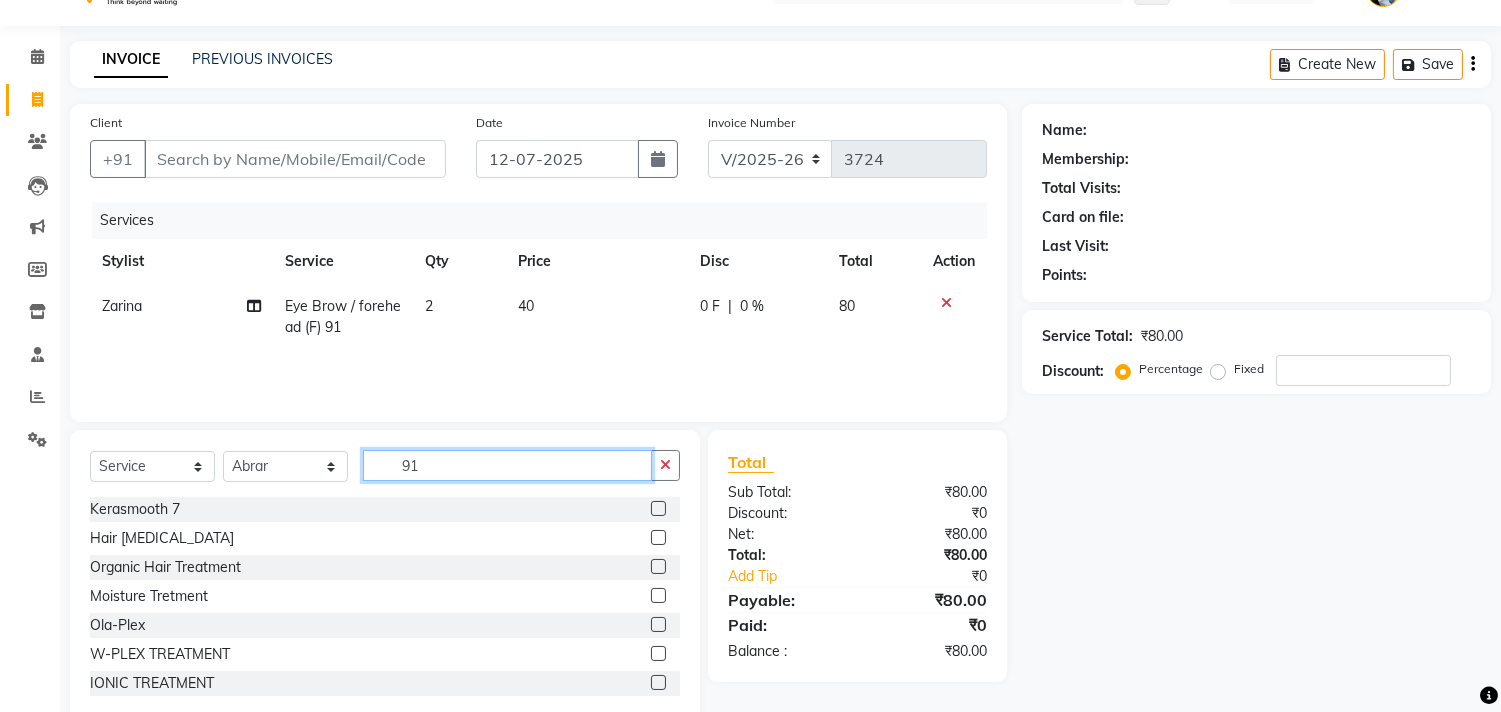 click on "91" 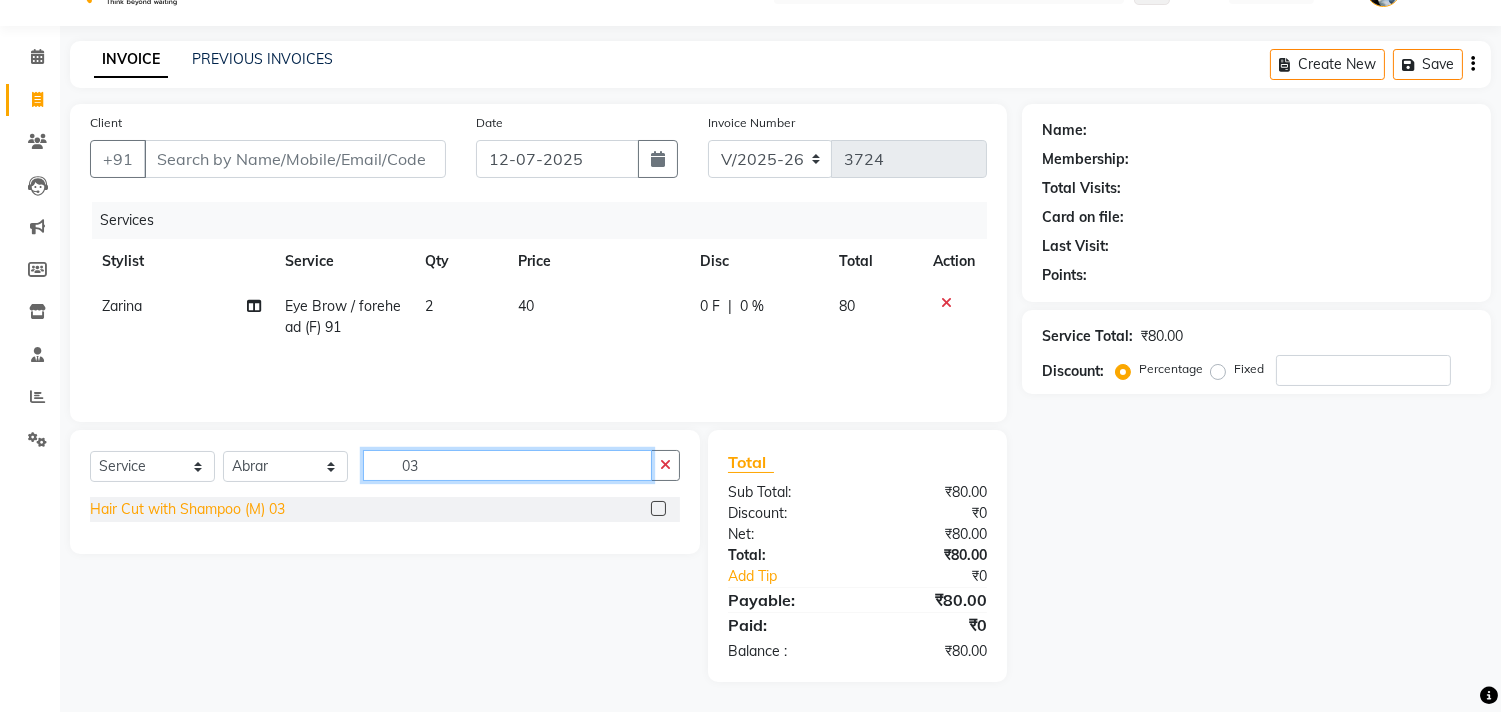type on "03" 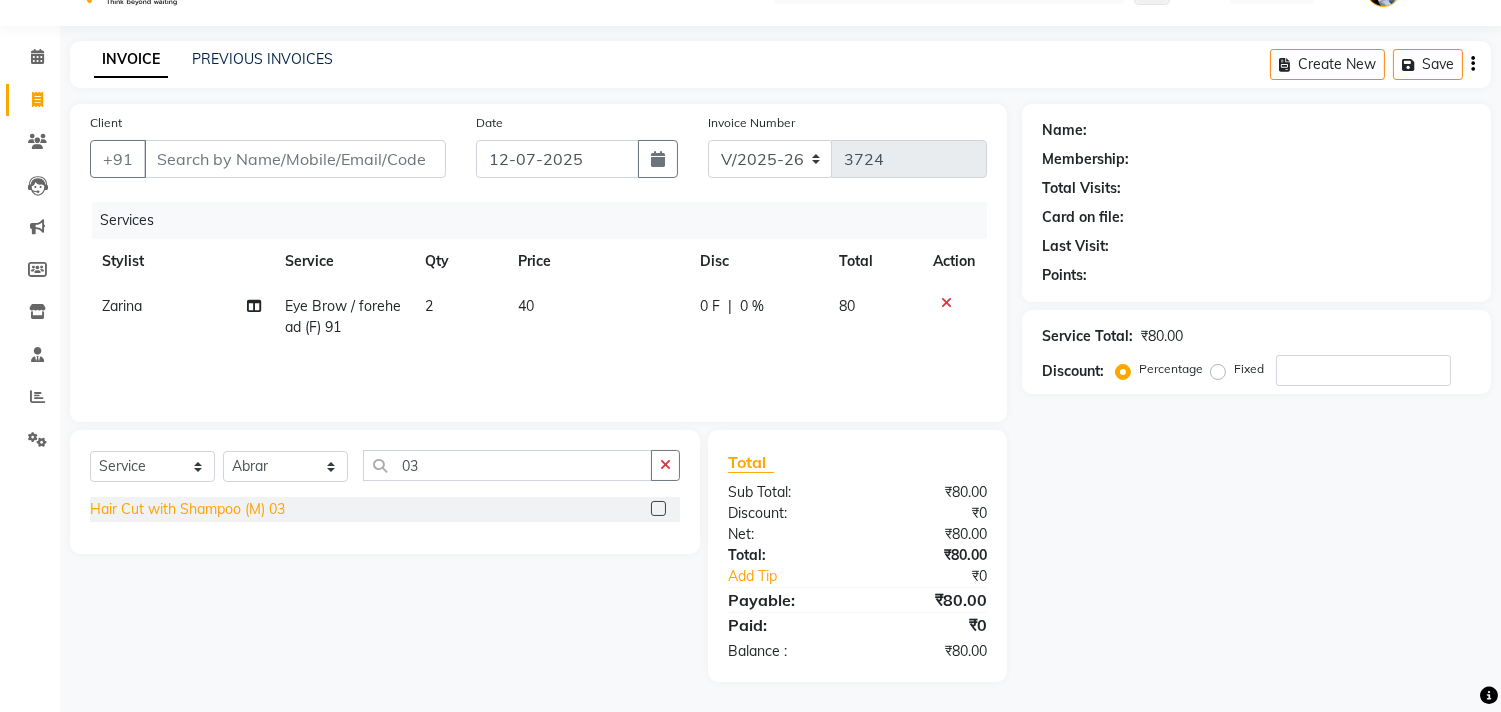 click on "Hair Cut with Shampoo (M) 03" 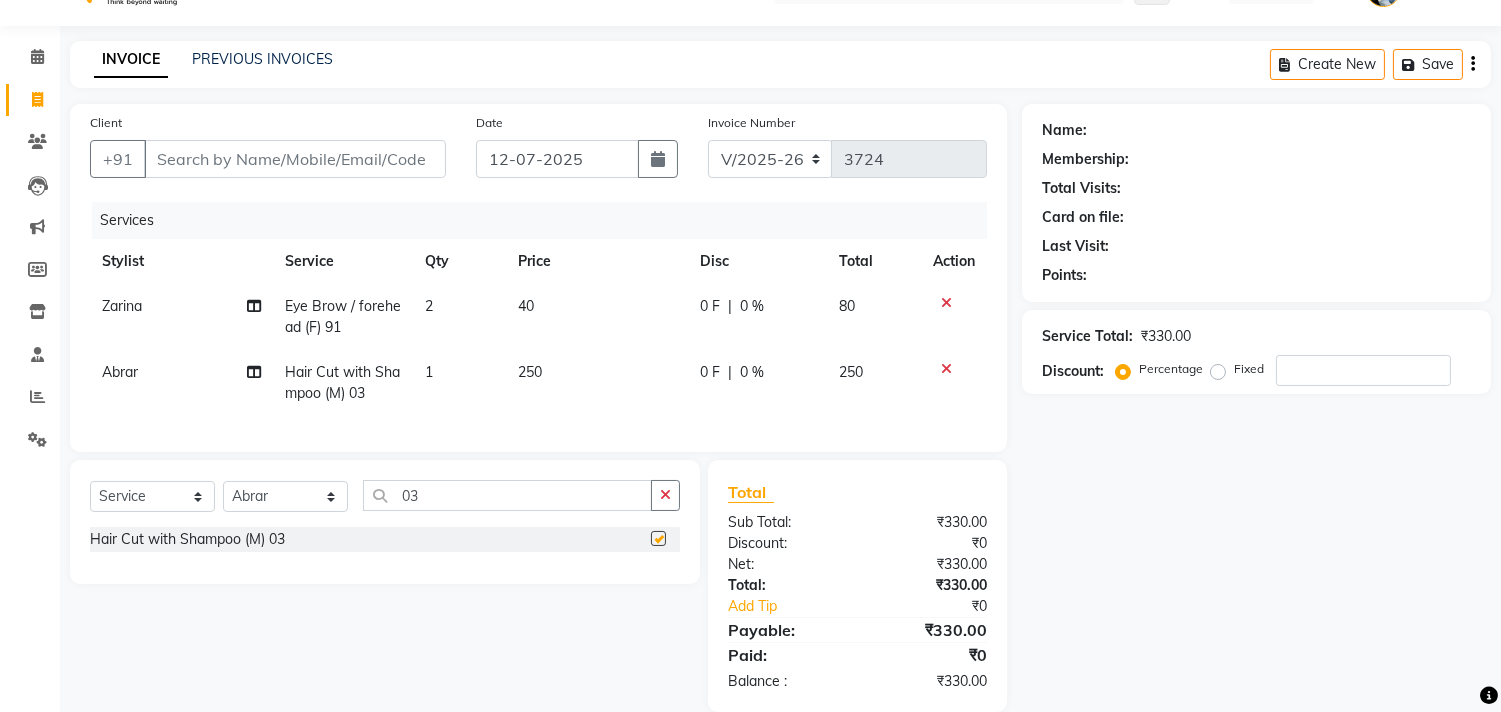 checkbox on "false" 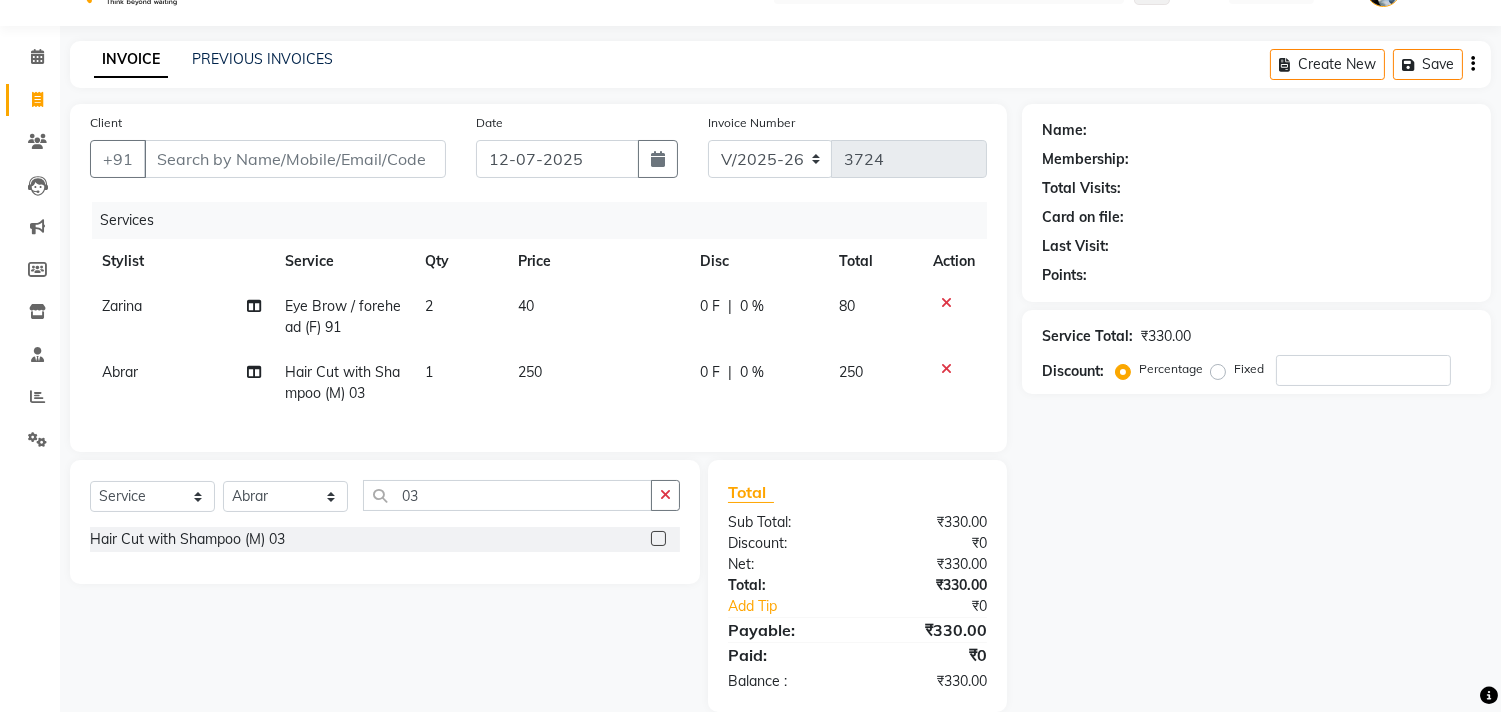 click on "Select  Service  Product  Membership  Package Voucher Prepaid Gift Card  Select Stylist [PERSON_NAME] Avinash Dilshad [PERSON_NAME] [PERSON_NAME] [PERSON_NAME] [PERSON_NAME]  [PERSON_NAME] [PERSON_NAME]  [PERSON_NAME] [PERSON_NAME] 03 Hair Cut with Shampoo (M) 03" 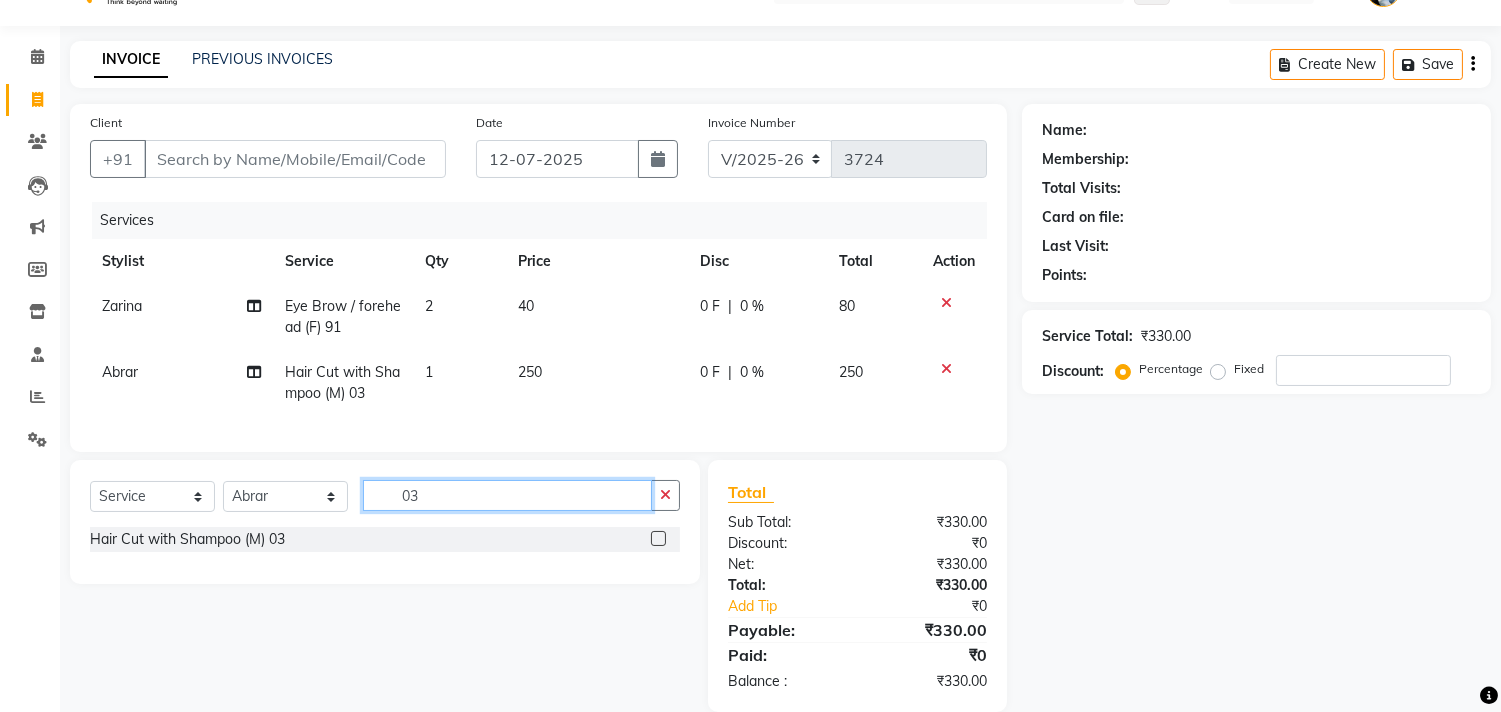 click on "03" 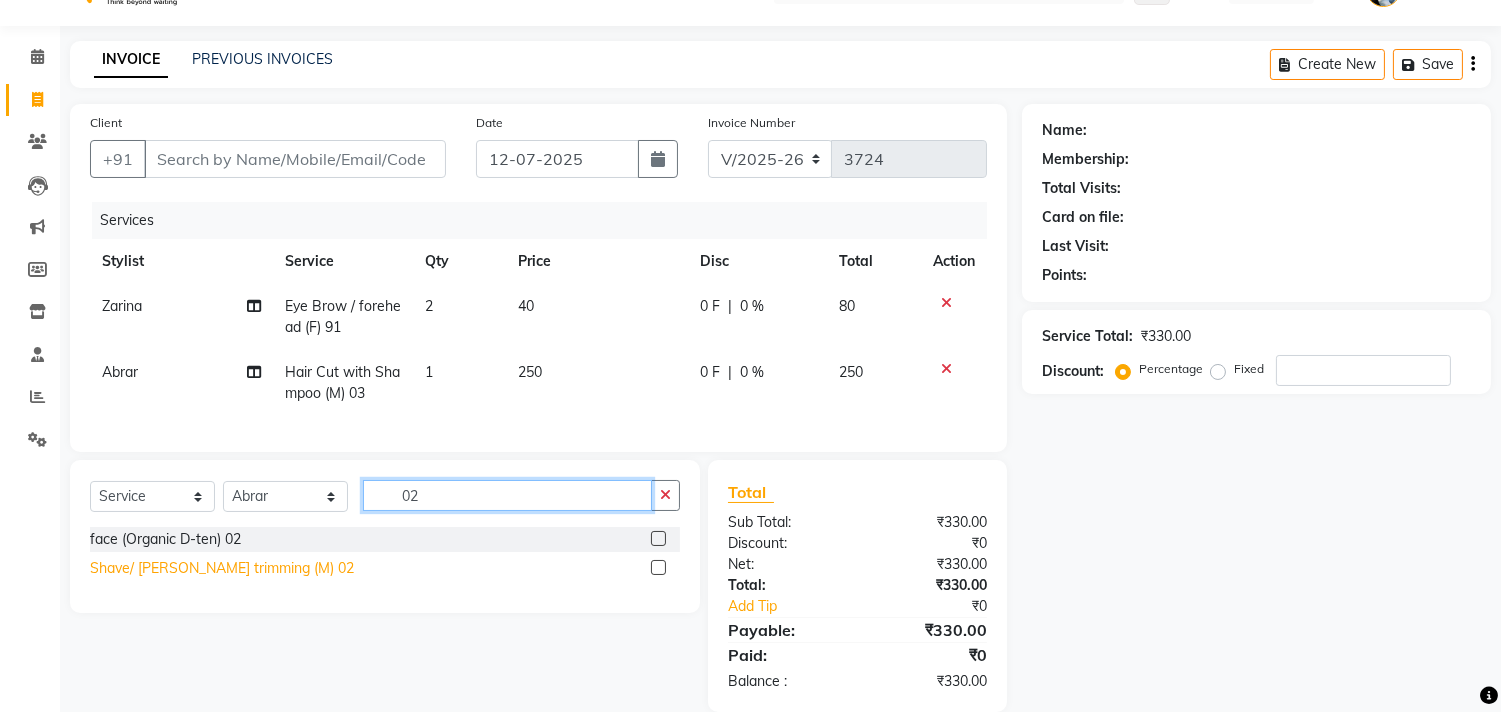 type on "02" 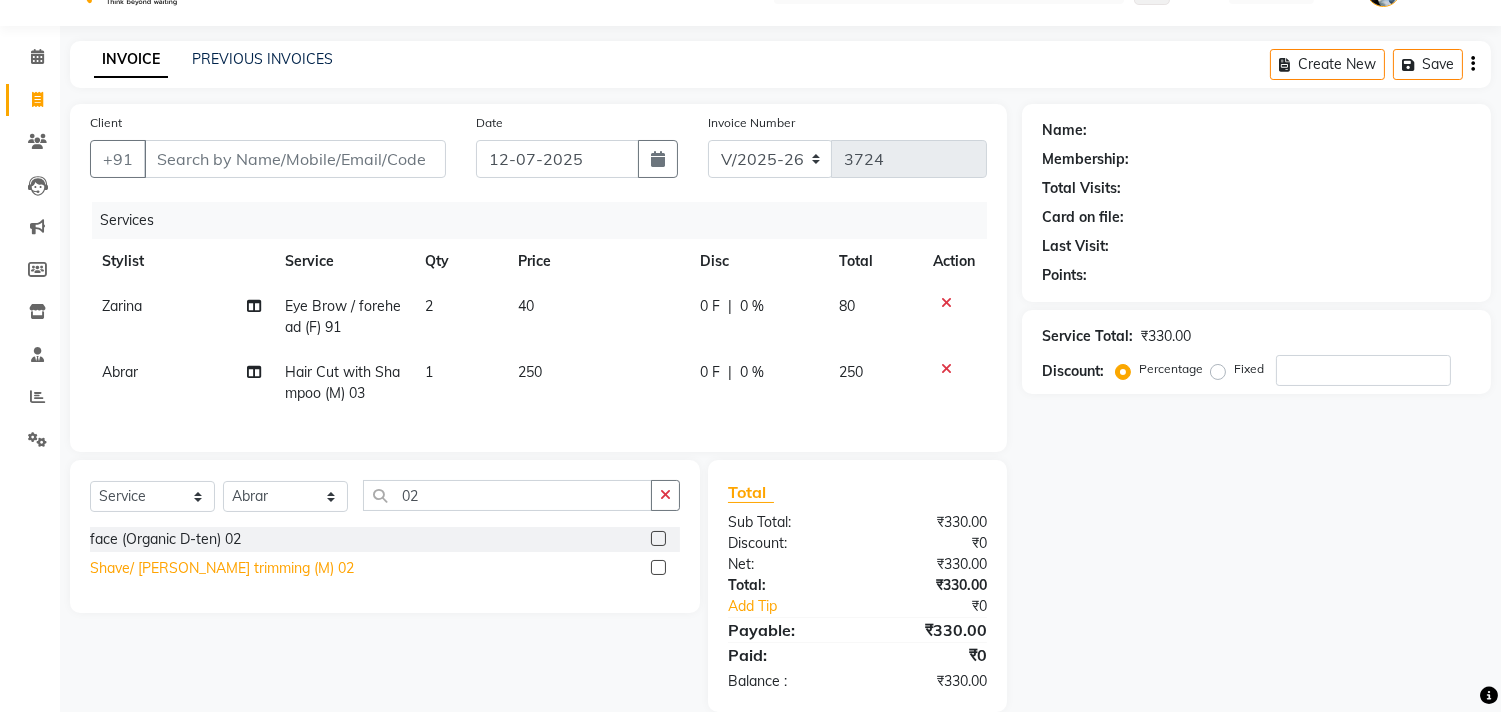 click on "Shave/ [PERSON_NAME] trimming (M) 02" 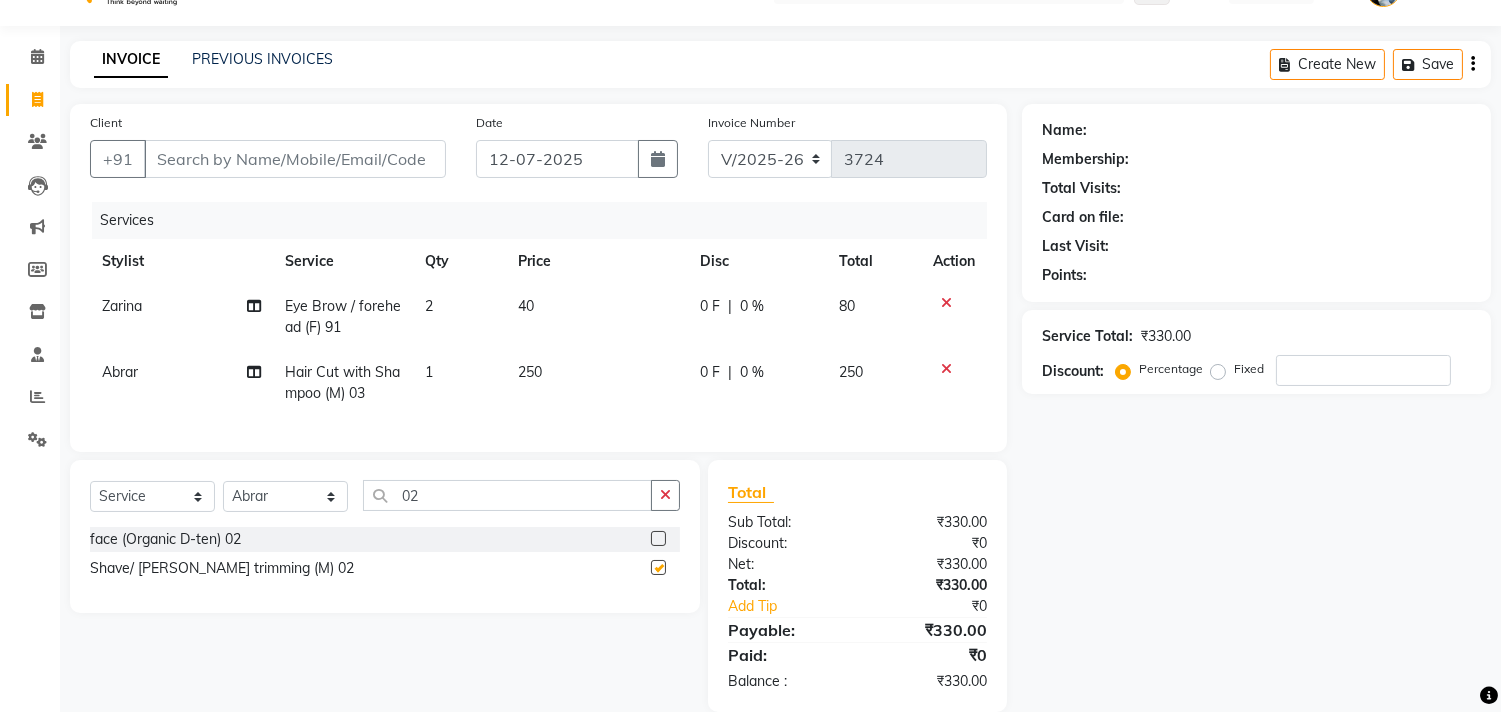 checkbox on "false" 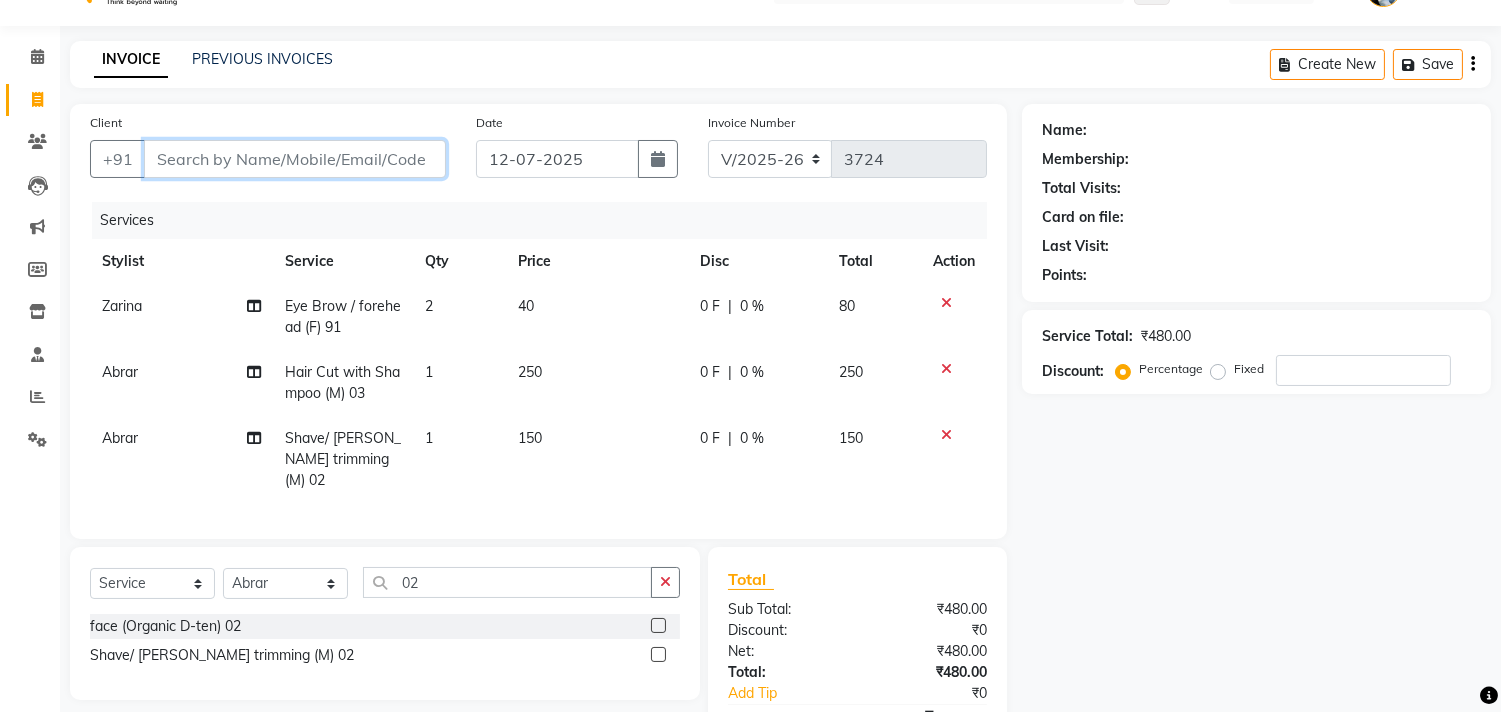 click on "Client" at bounding box center (295, 159) 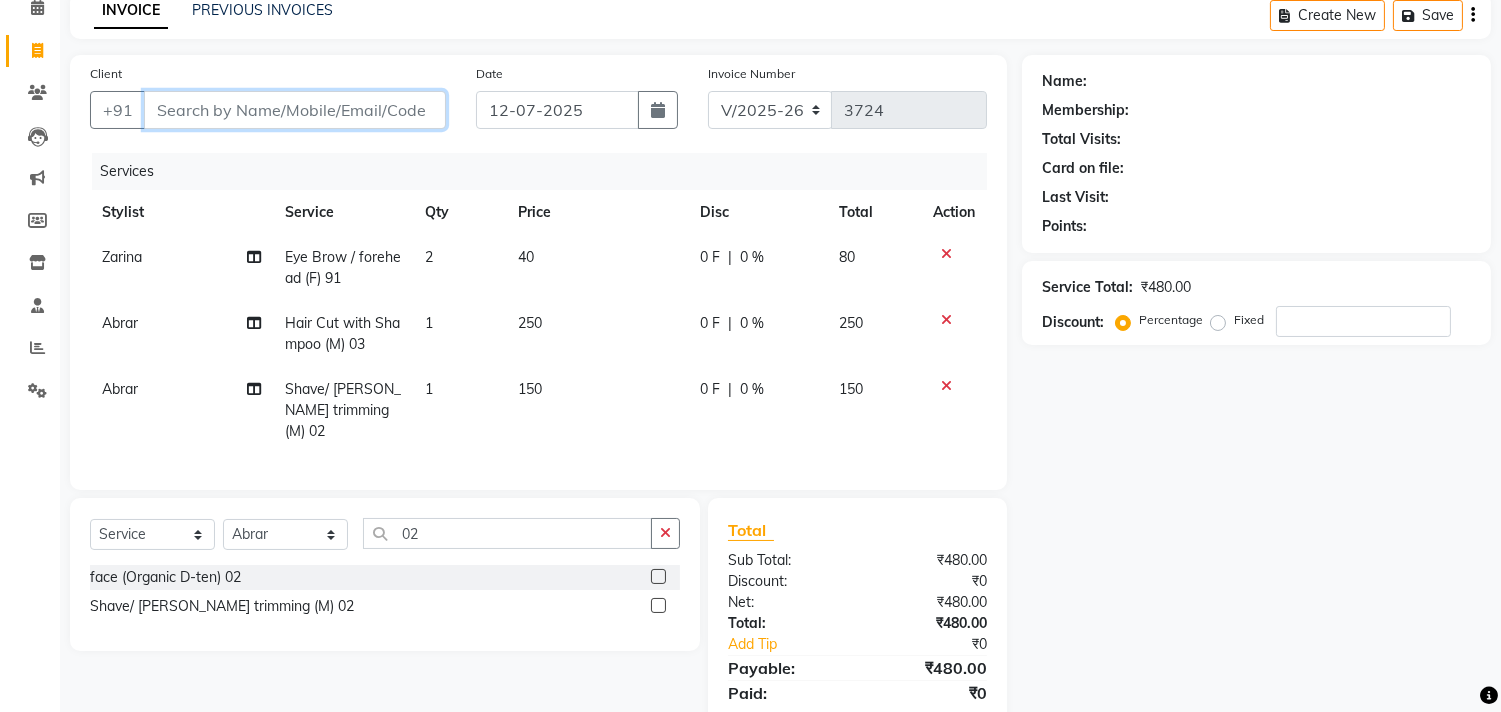 scroll, scrollTop: 158, scrollLeft: 0, axis: vertical 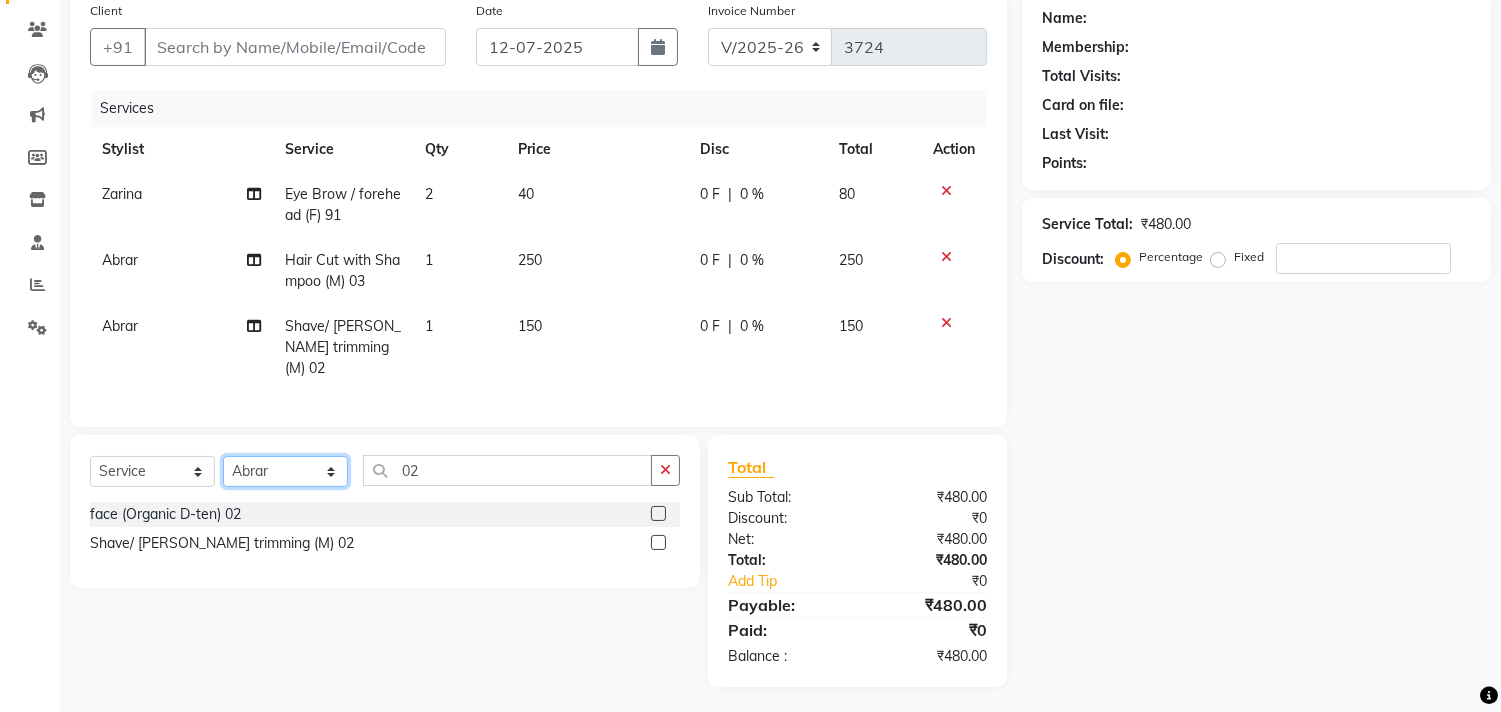click on "Select Stylist [PERSON_NAME] Avinash Dilshad [PERSON_NAME] [PERSON_NAME] [PERSON_NAME] [PERSON_NAME]  [PERSON_NAME] [PERSON_NAME]  [PERSON_NAME] [PERSON_NAME]" 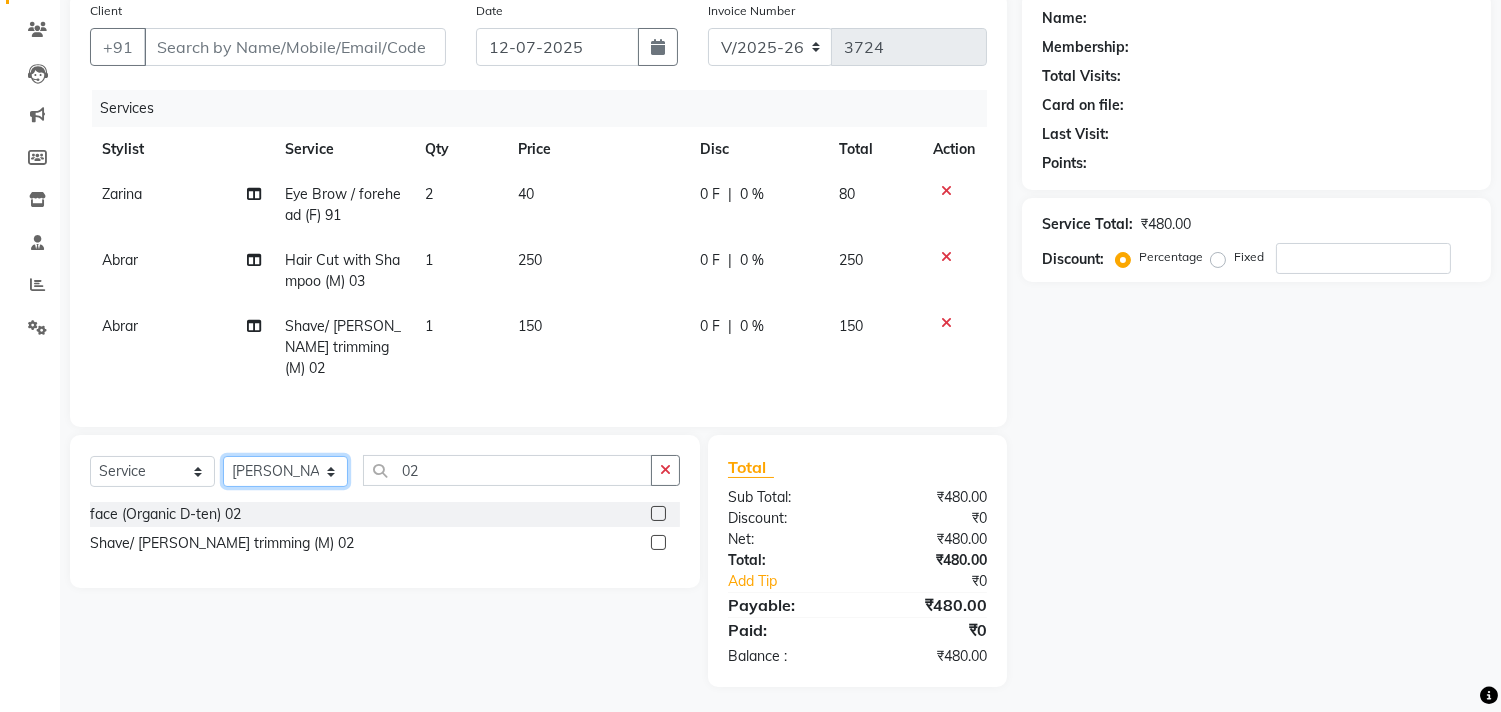 click on "Select Stylist [PERSON_NAME] Avinash Dilshad [PERSON_NAME] [PERSON_NAME] [PERSON_NAME] [PERSON_NAME]  [PERSON_NAME] [PERSON_NAME]  [PERSON_NAME] [PERSON_NAME]" 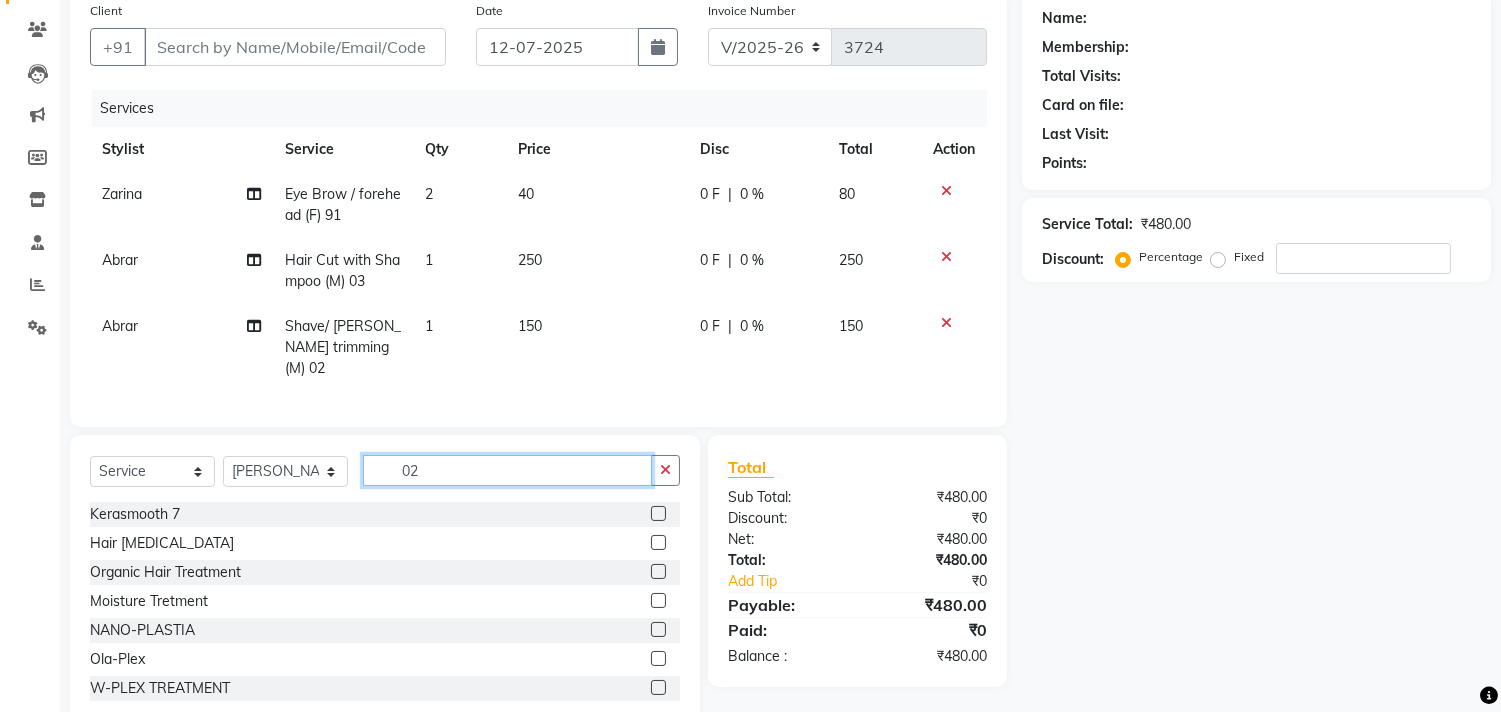click on "02" 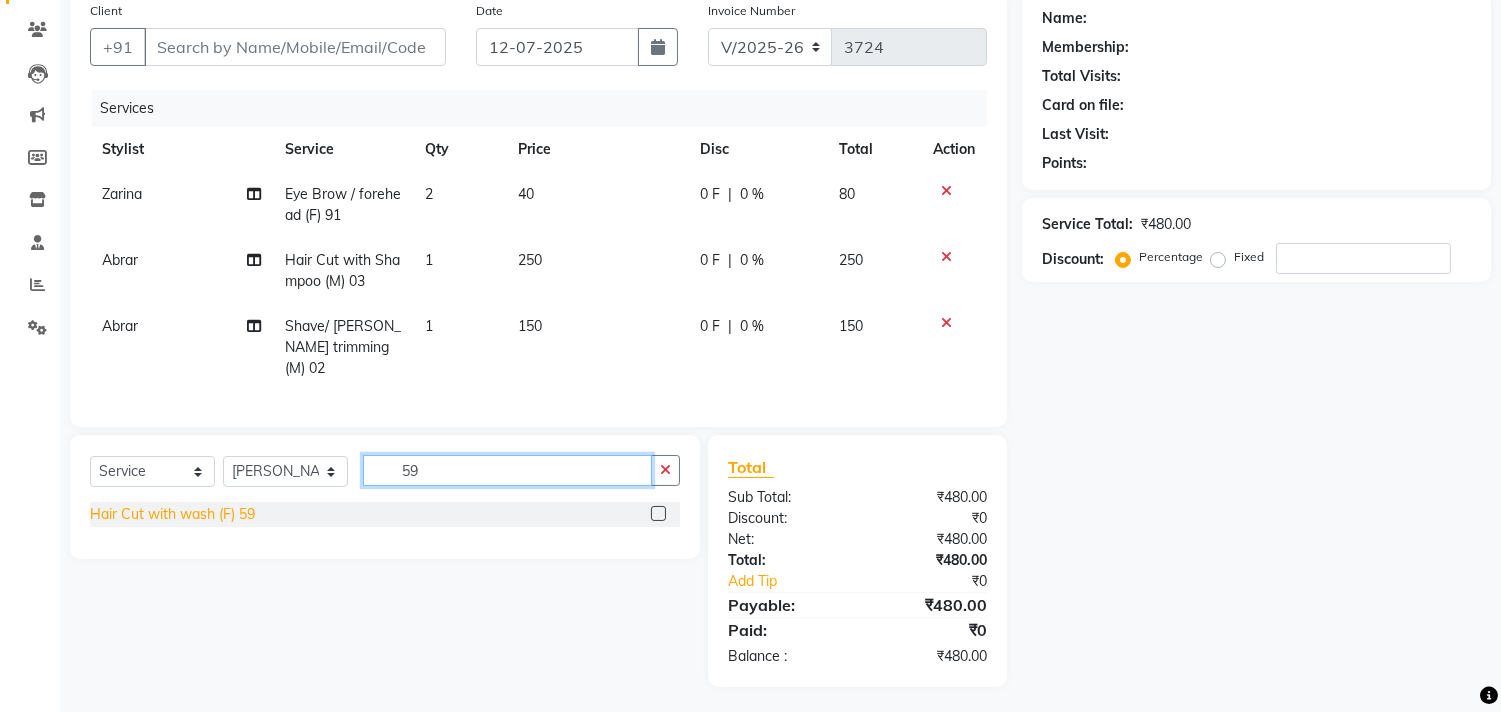 type on "59" 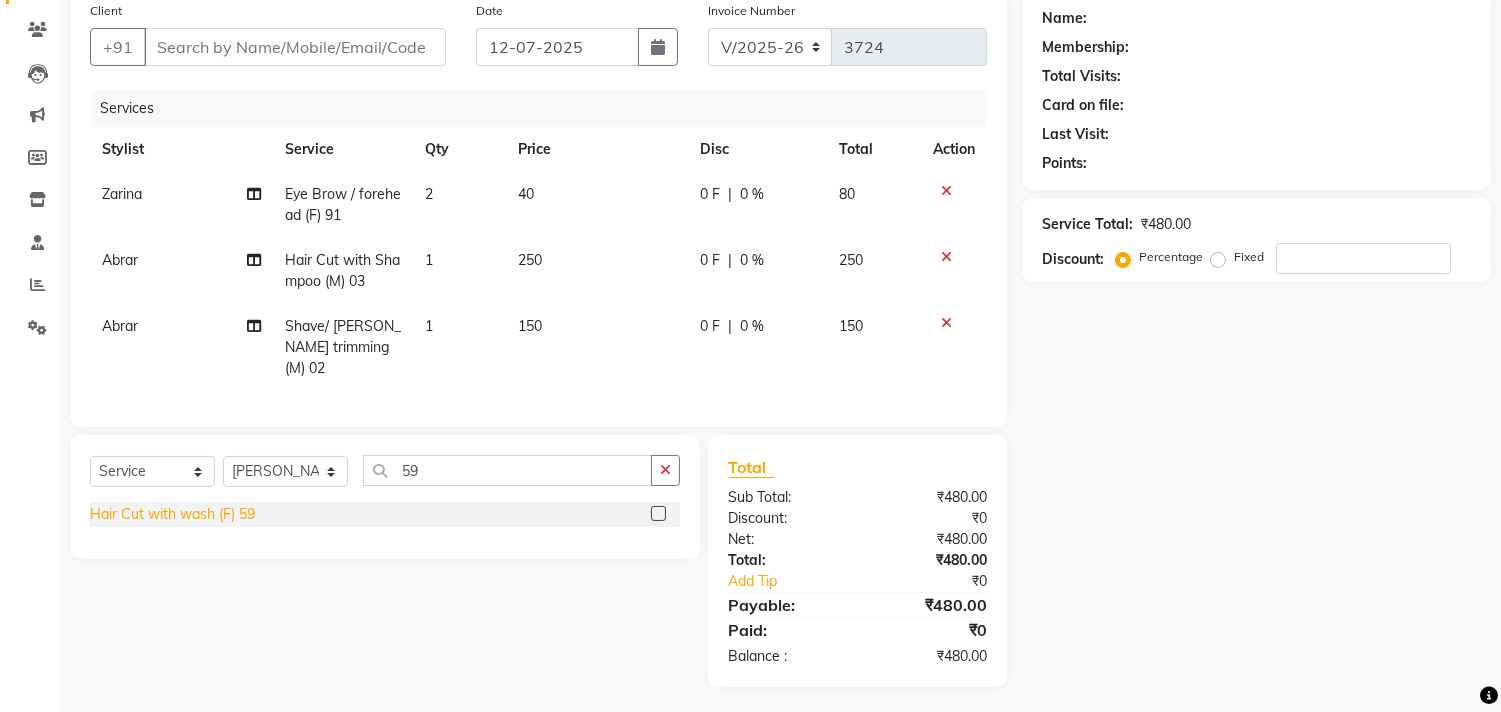 click on "Hair Cut with wash (F) 59" 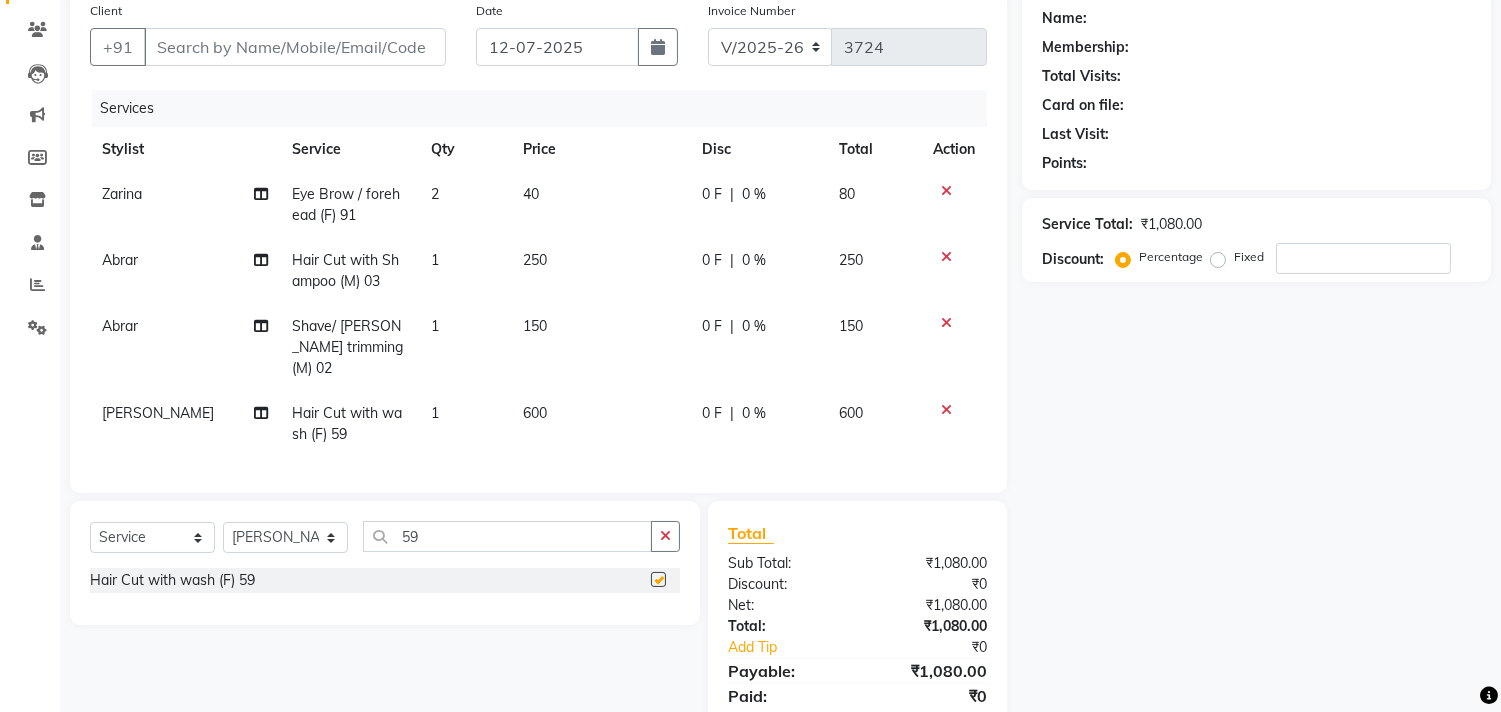 checkbox on "false" 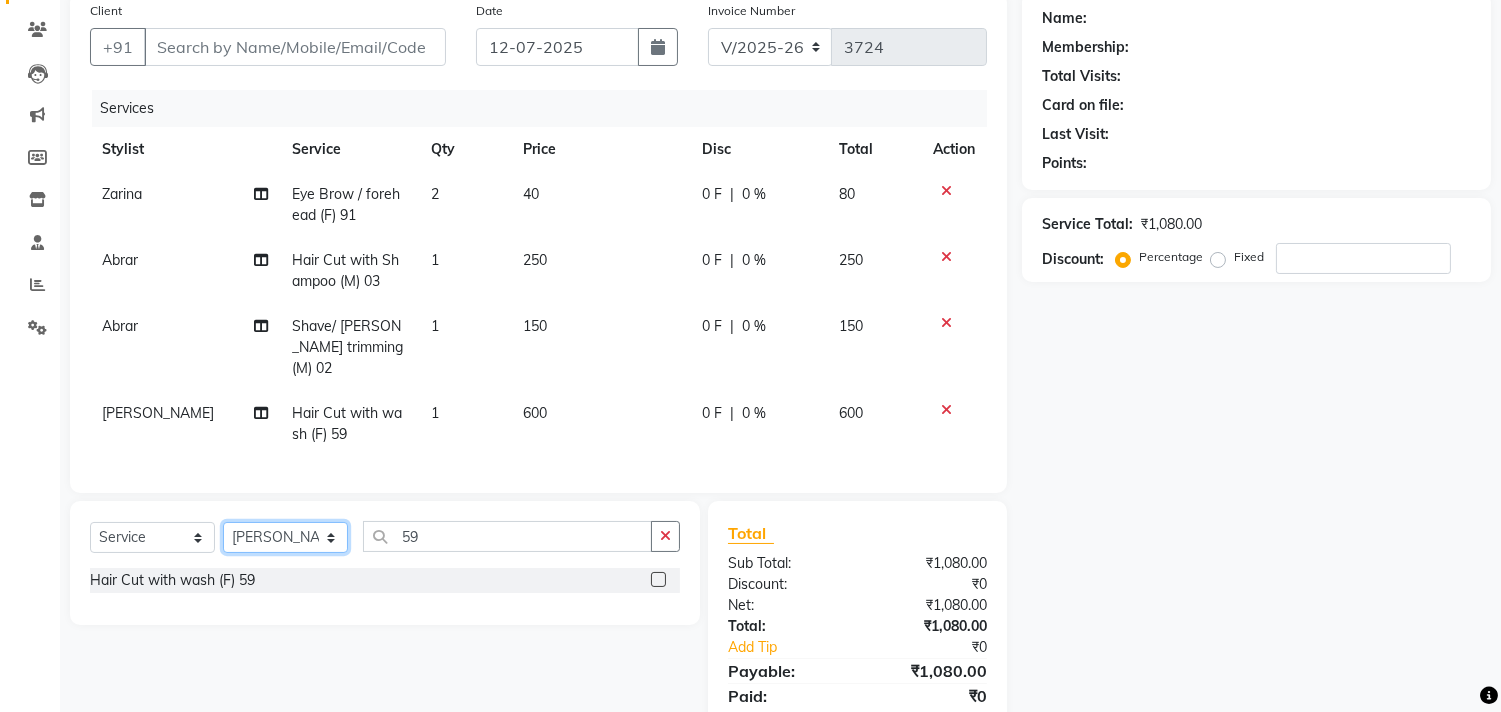 drag, startPoint x: 282, startPoint y: 533, endPoint x: 284, endPoint y: 520, distance: 13.152946 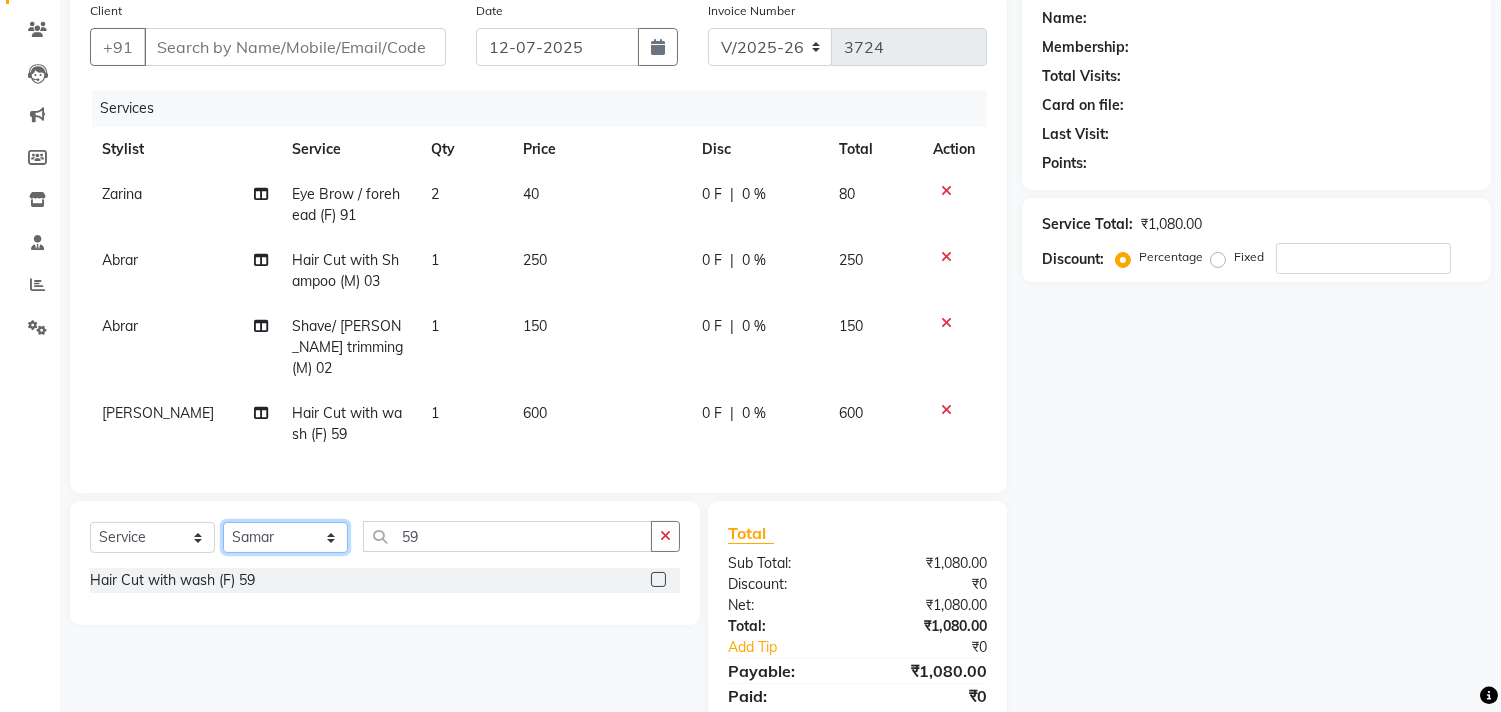 click on "Select Stylist [PERSON_NAME] Avinash Dilshad [PERSON_NAME] [PERSON_NAME] [PERSON_NAME] [PERSON_NAME]  [PERSON_NAME] [PERSON_NAME]  [PERSON_NAME] [PERSON_NAME]" 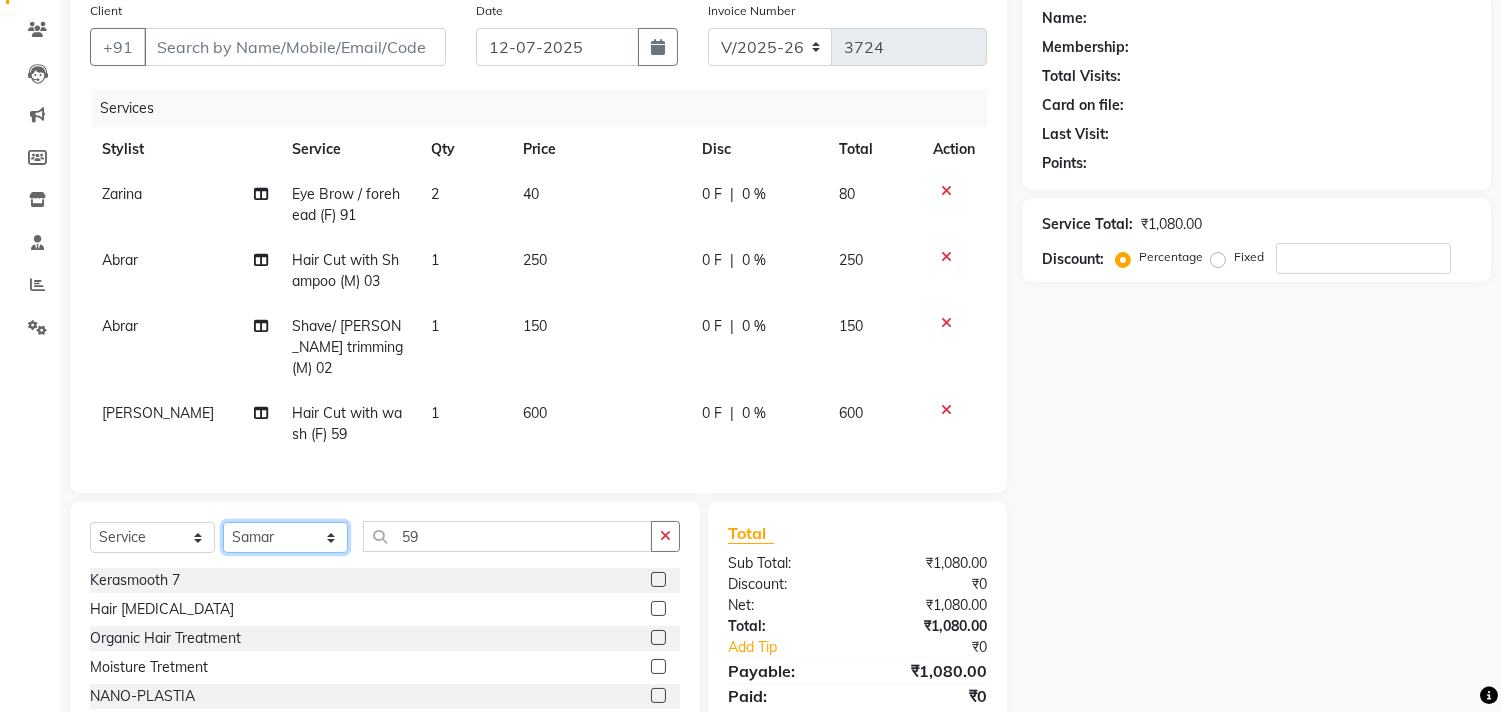 click on "Select Stylist [PERSON_NAME] Avinash Dilshad [PERSON_NAME] [PERSON_NAME] [PERSON_NAME] [PERSON_NAME]  [PERSON_NAME] [PERSON_NAME]  [PERSON_NAME] [PERSON_NAME]" 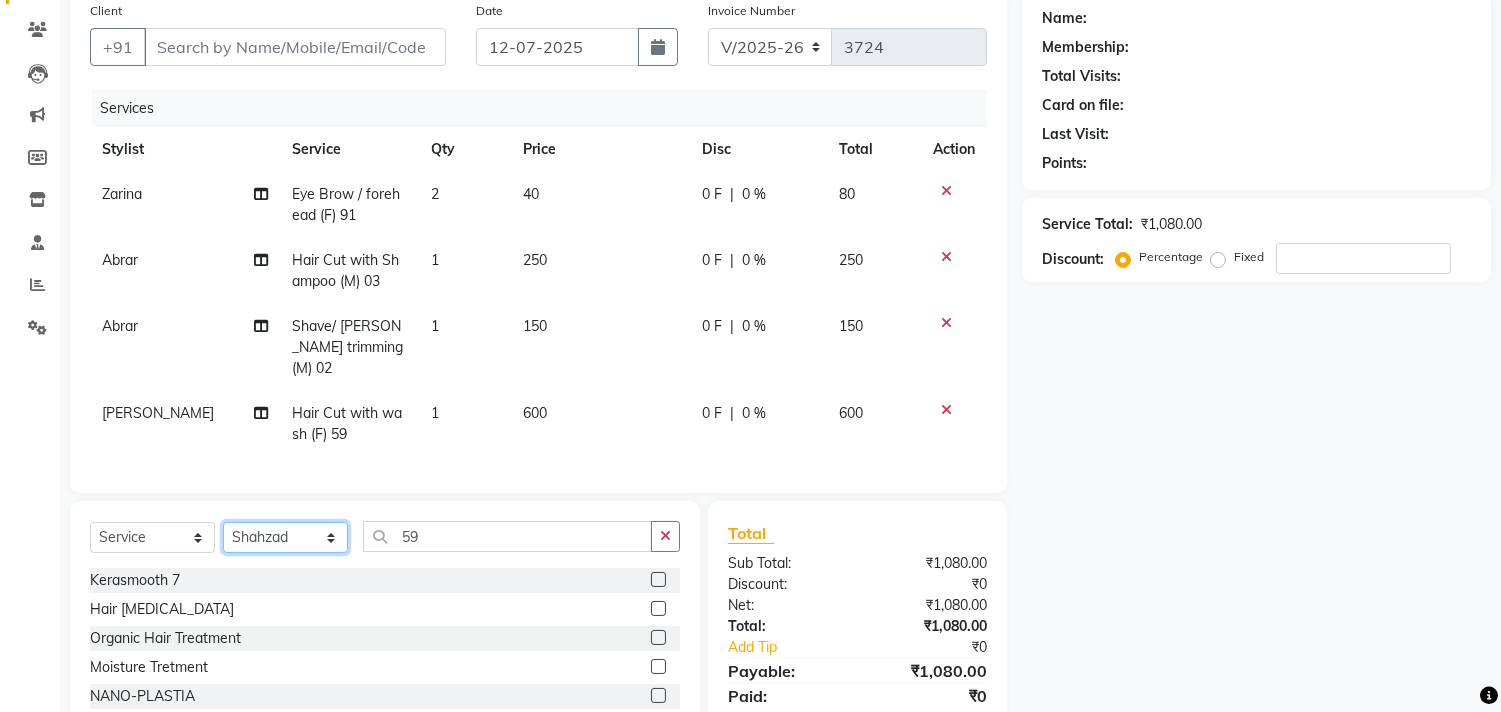 click on "Select Stylist [PERSON_NAME] Avinash Dilshad [PERSON_NAME] [PERSON_NAME] [PERSON_NAME] [PERSON_NAME]  [PERSON_NAME] [PERSON_NAME]  [PERSON_NAME] [PERSON_NAME]" 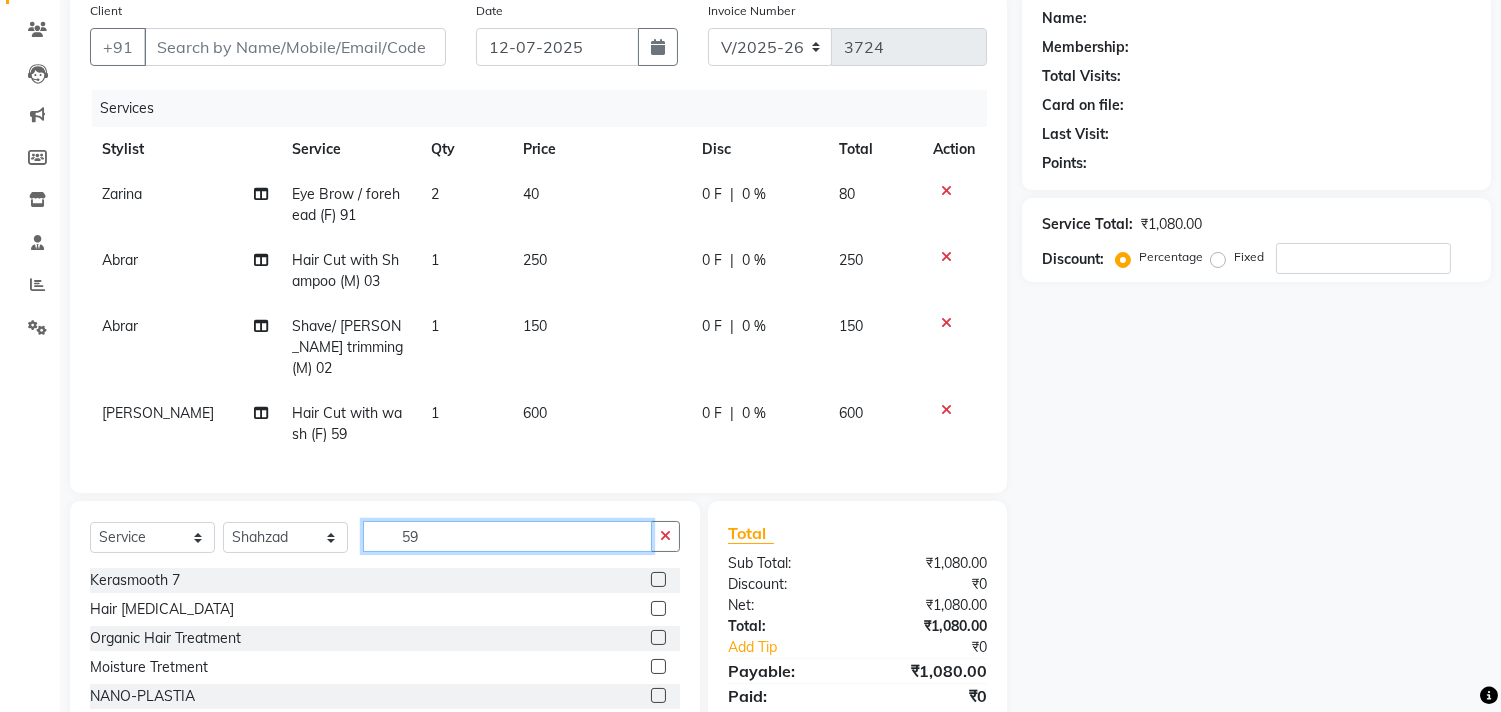 click on "59" 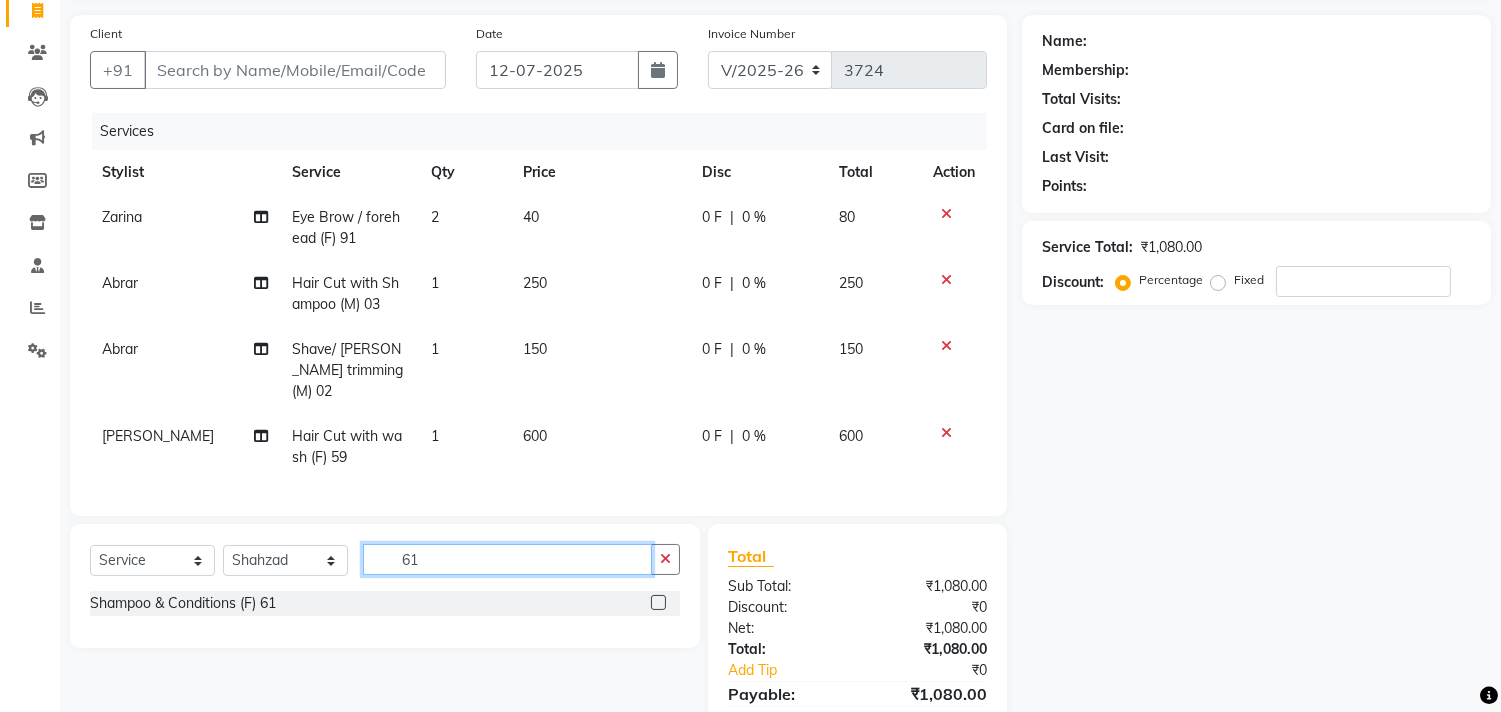 scroll, scrollTop: 224, scrollLeft: 0, axis: vertical 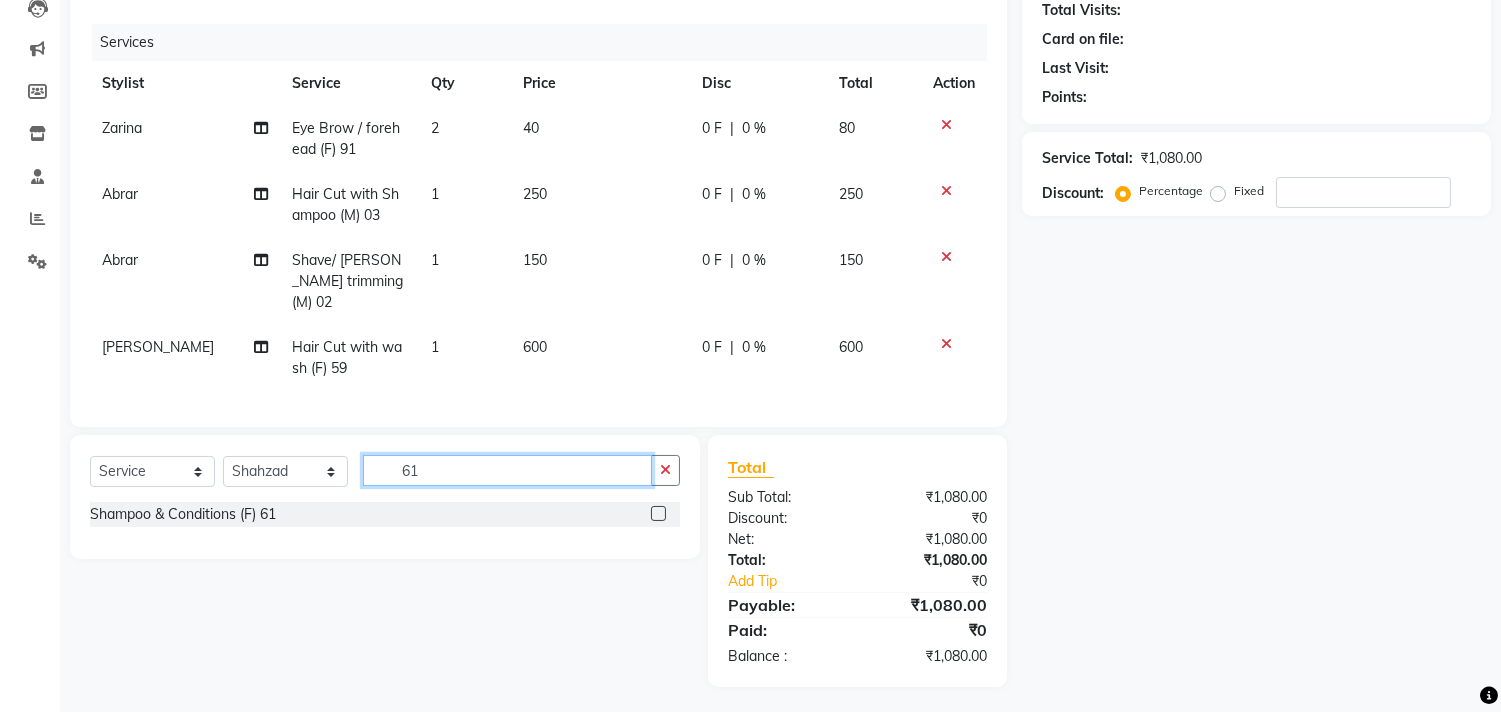 type on "61" 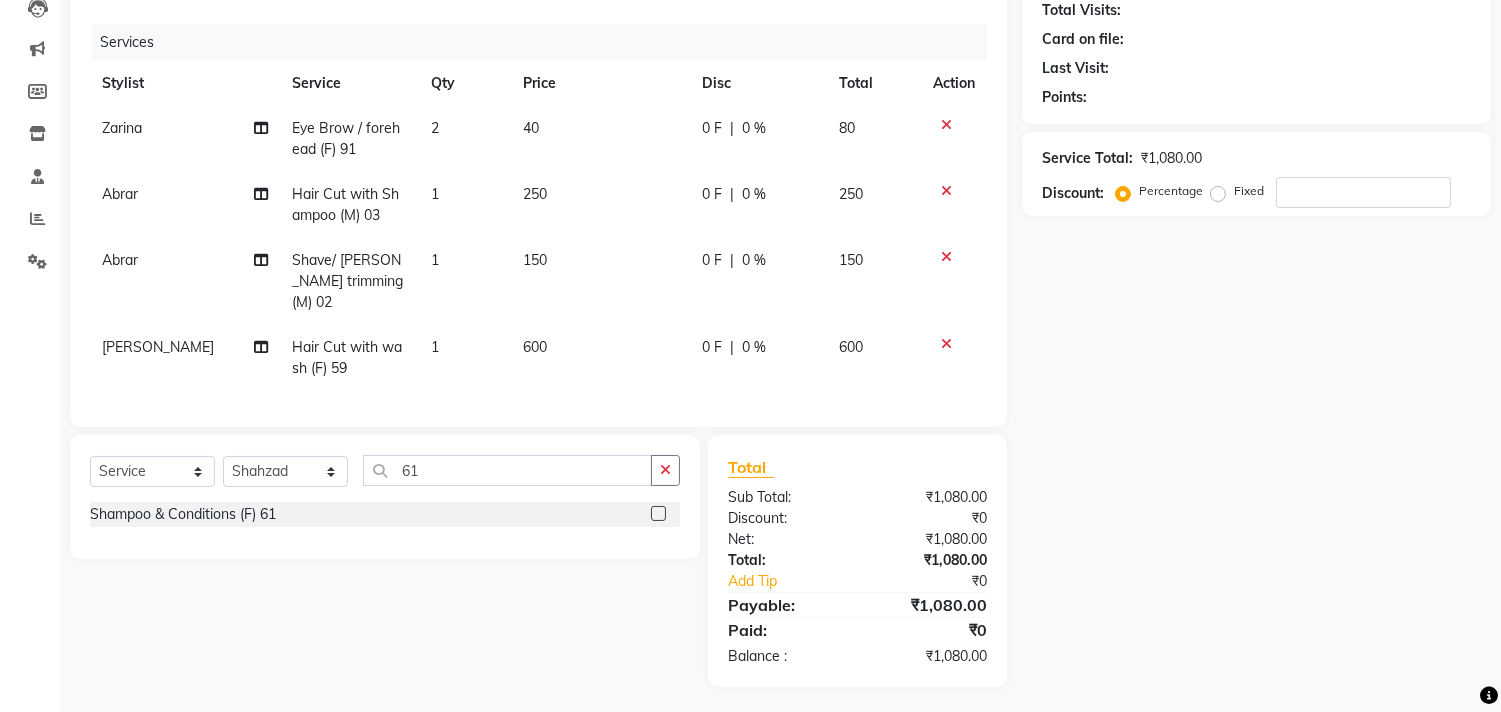 click on "Shampoo & Conditions (F) 61" 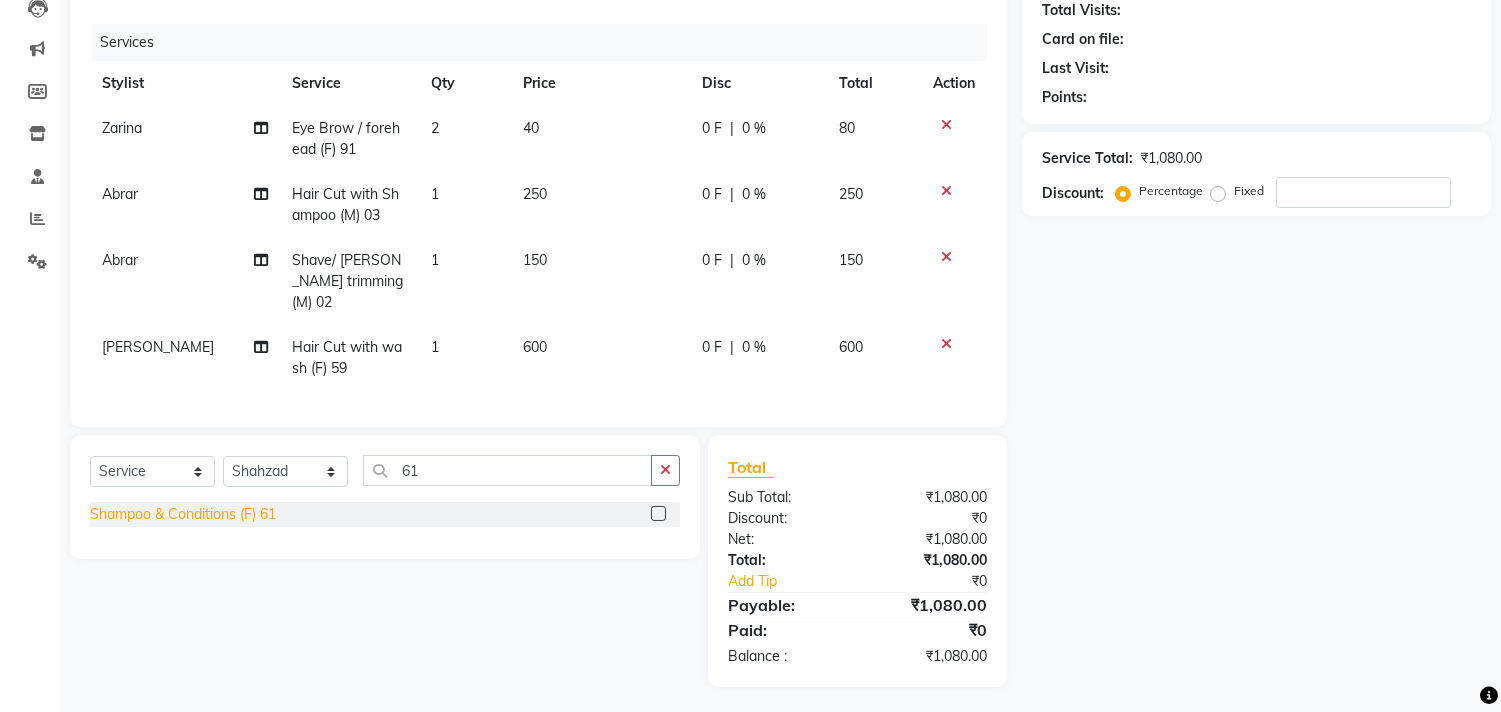 click on "Shampoo & Conditions (F) 61" 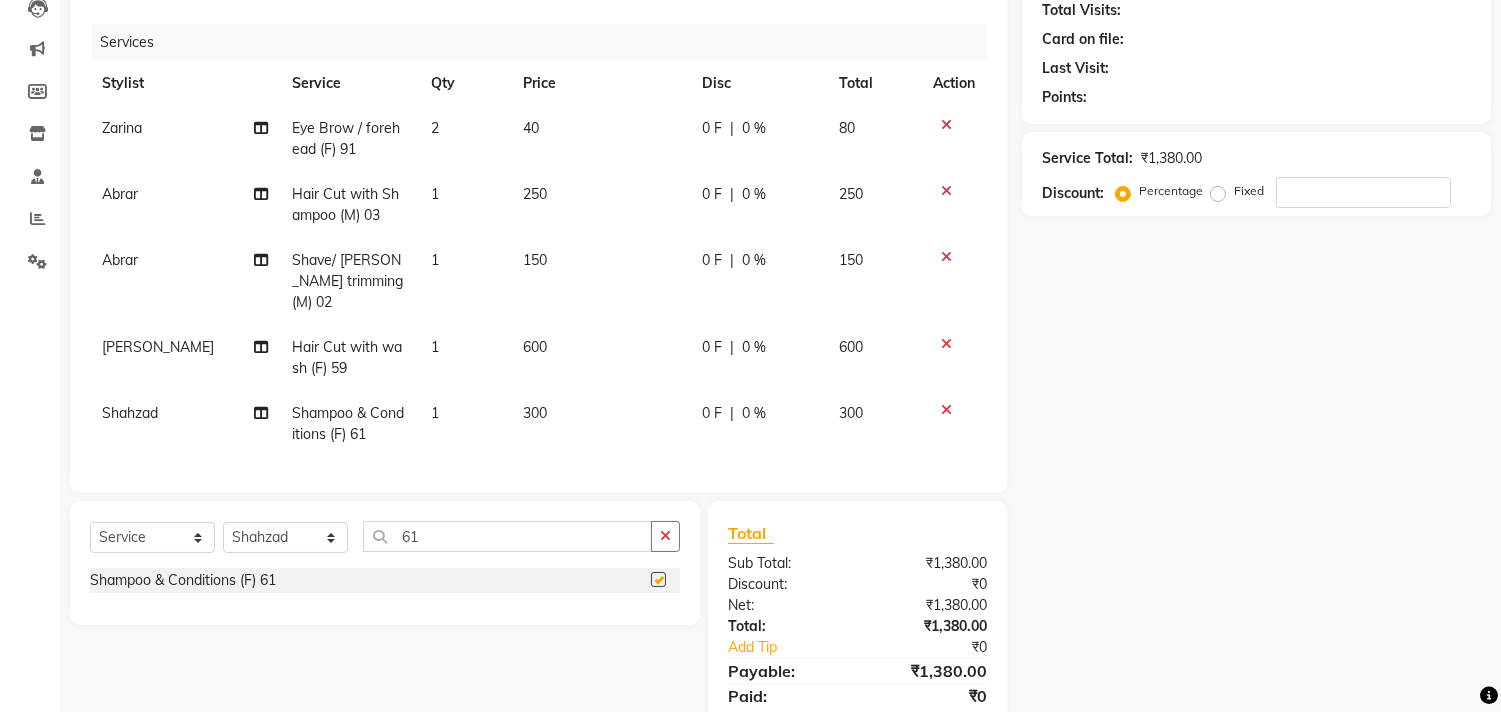 checkbox on "false" 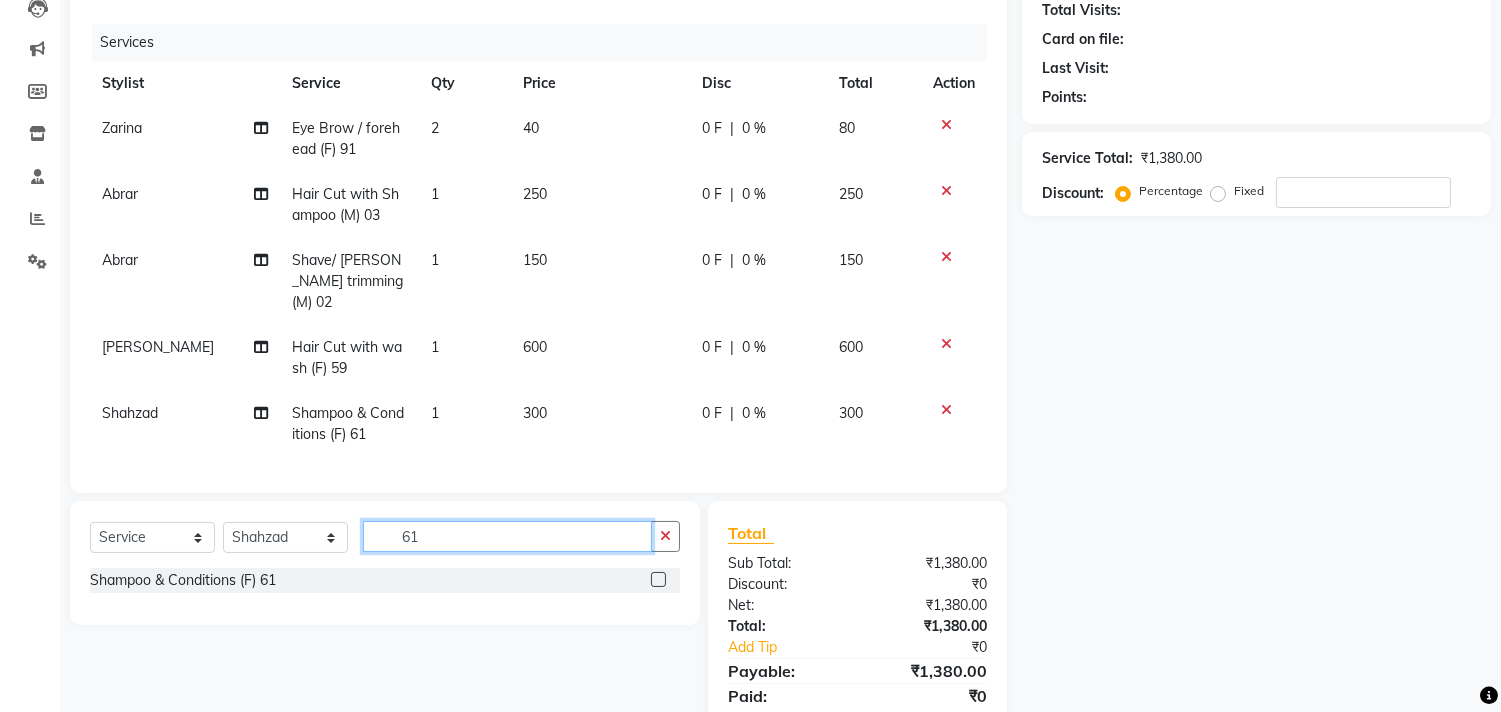 click on "61" 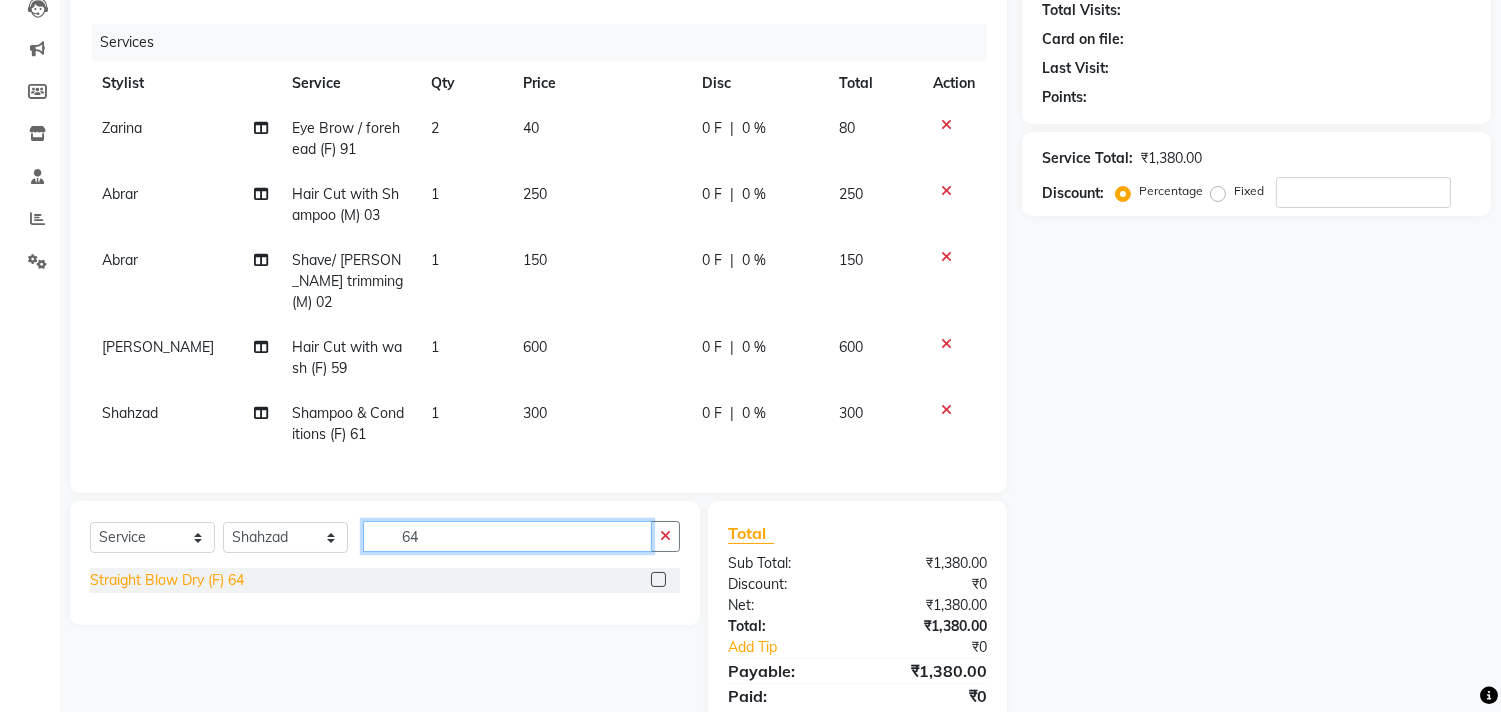 type on "64" 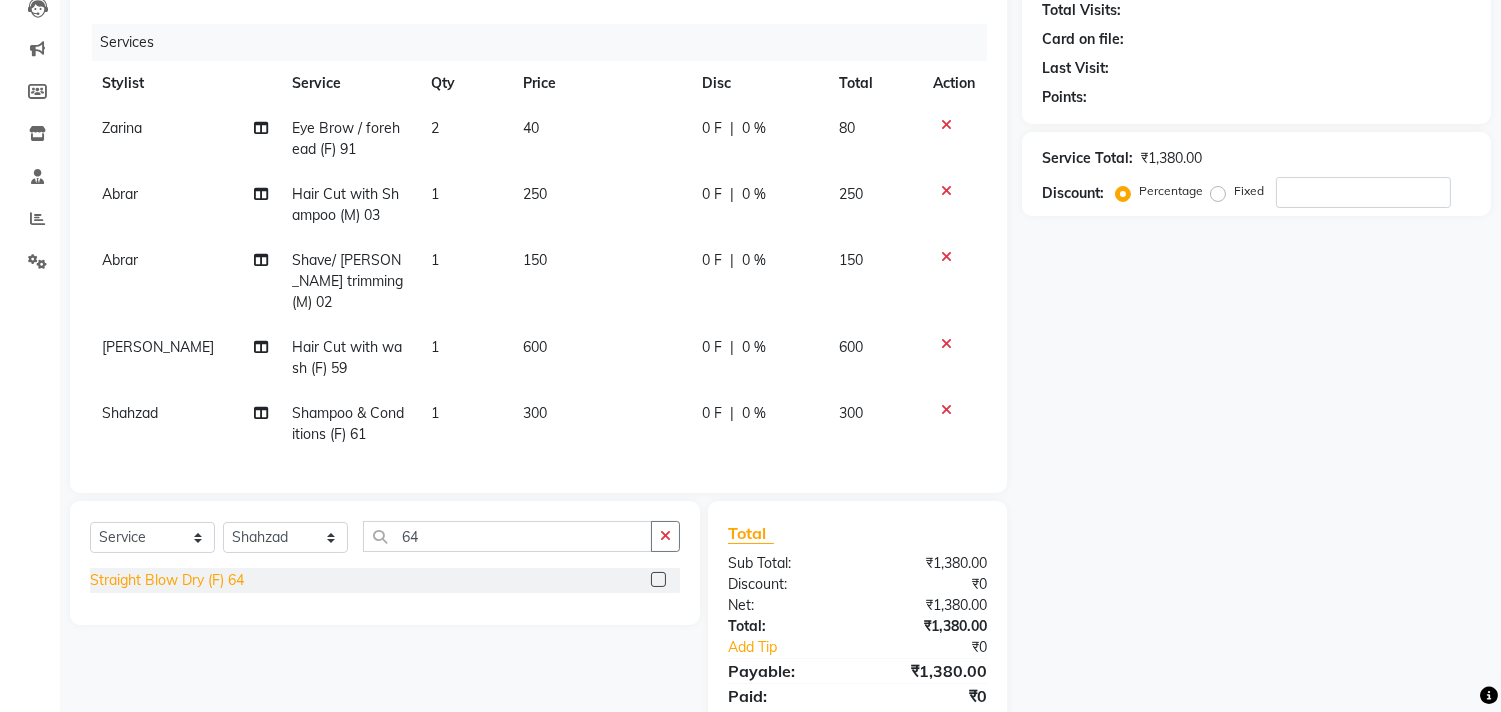 click on "Straight Blow Dry (F) 64" 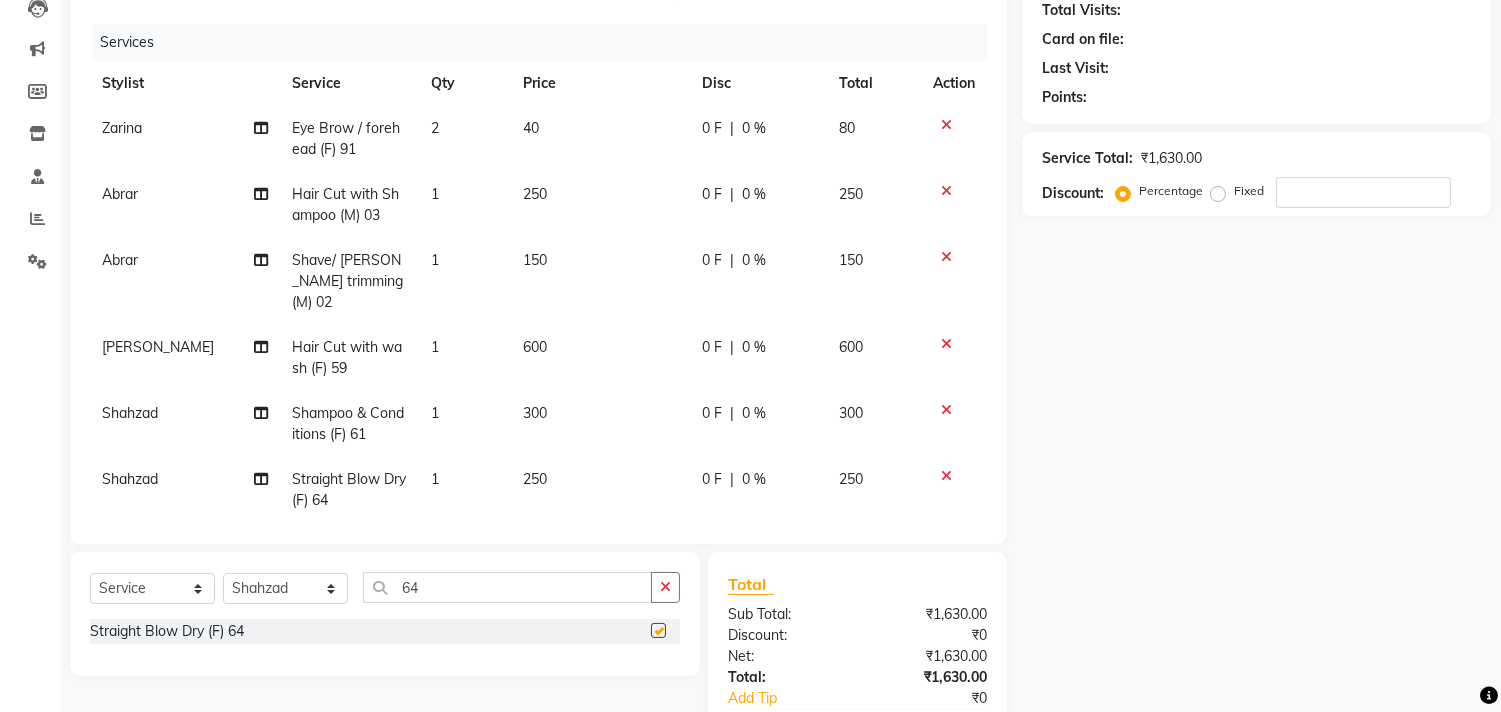checkbox on "false" 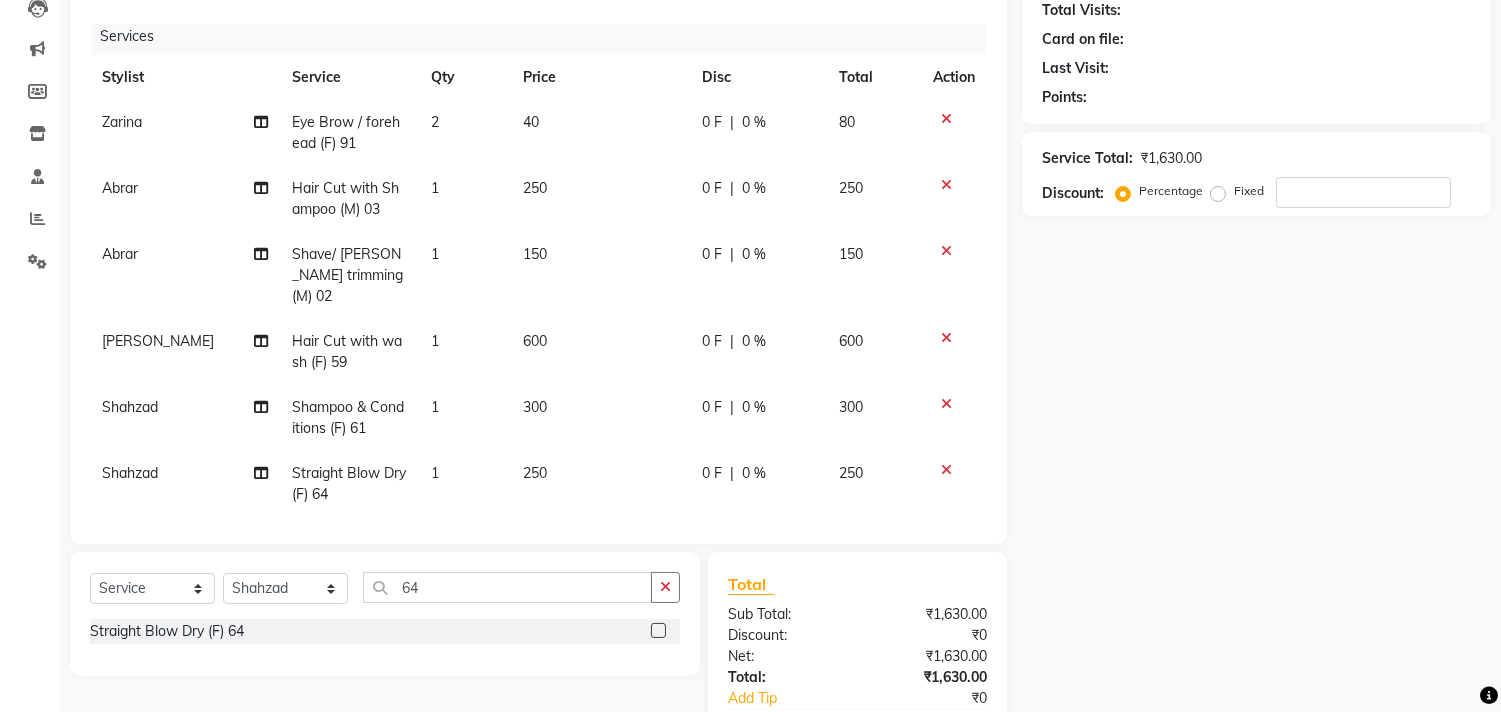 scroll, scrollTop: 10, scrollLeft: 0, axis: vertical 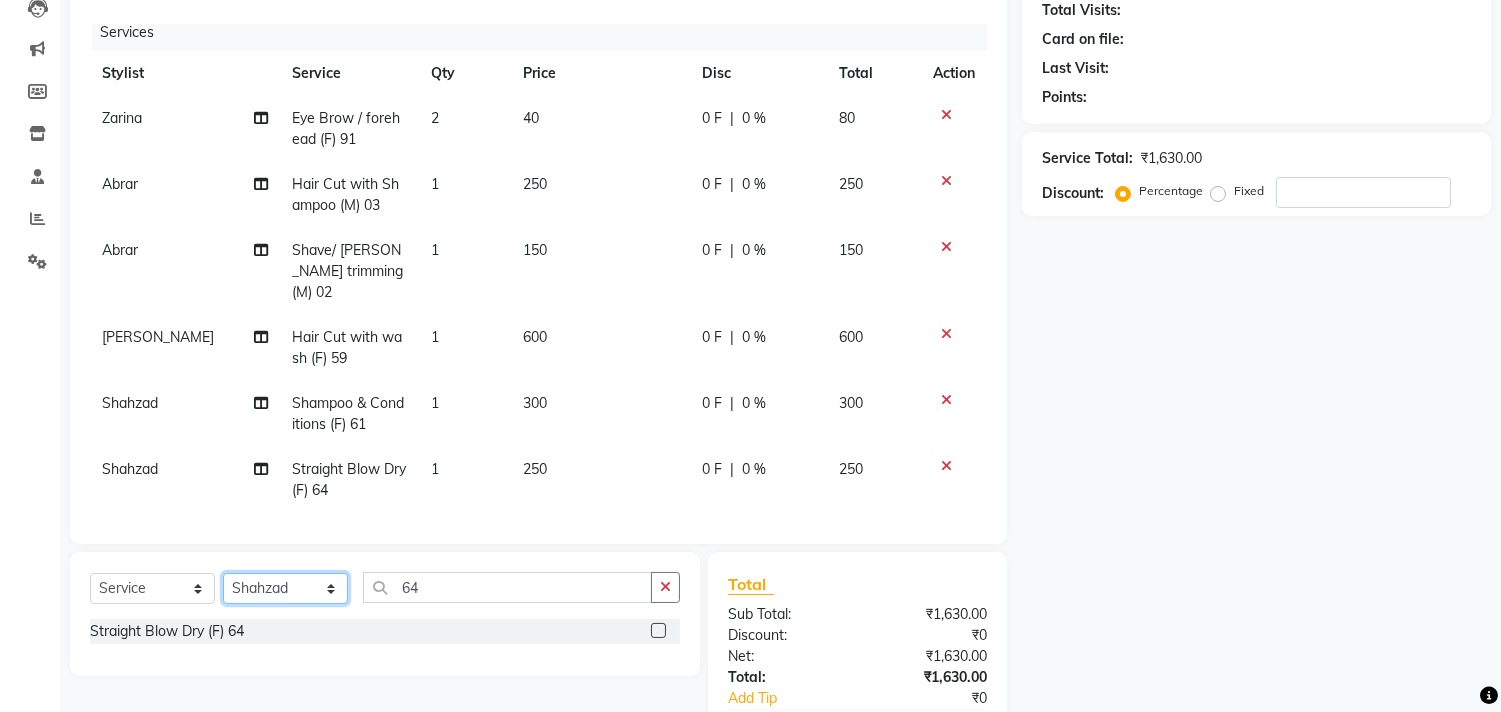 click on "Select Stylist [PERSON_NAME] Avinash Dilshad [PERSON_NAME] [PERSON_NAME] [PERSON_NAME] [PERSON_NAME]  [PERSON_NAME] [PERSON_NAME]  [PERSON_NAME] [PERSON_NAME]" 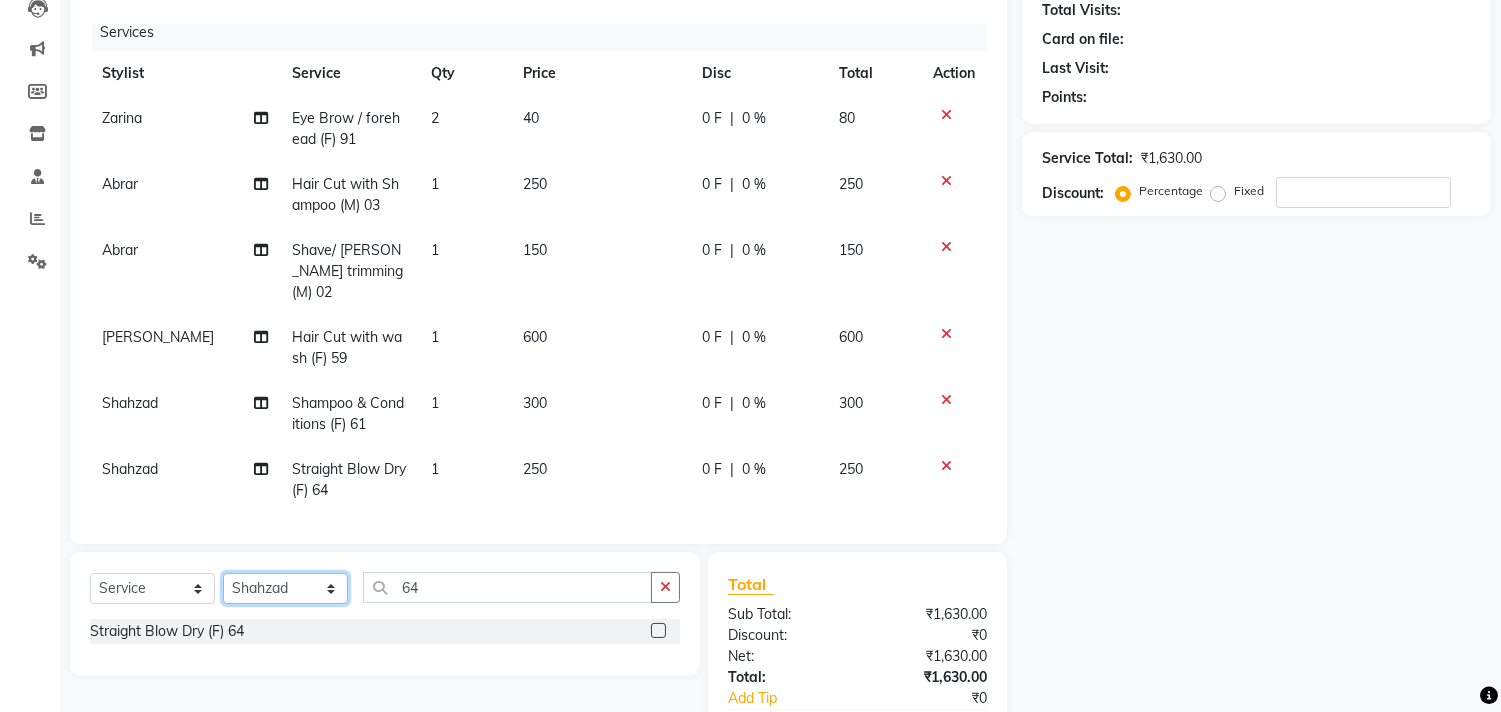 select on "85496" 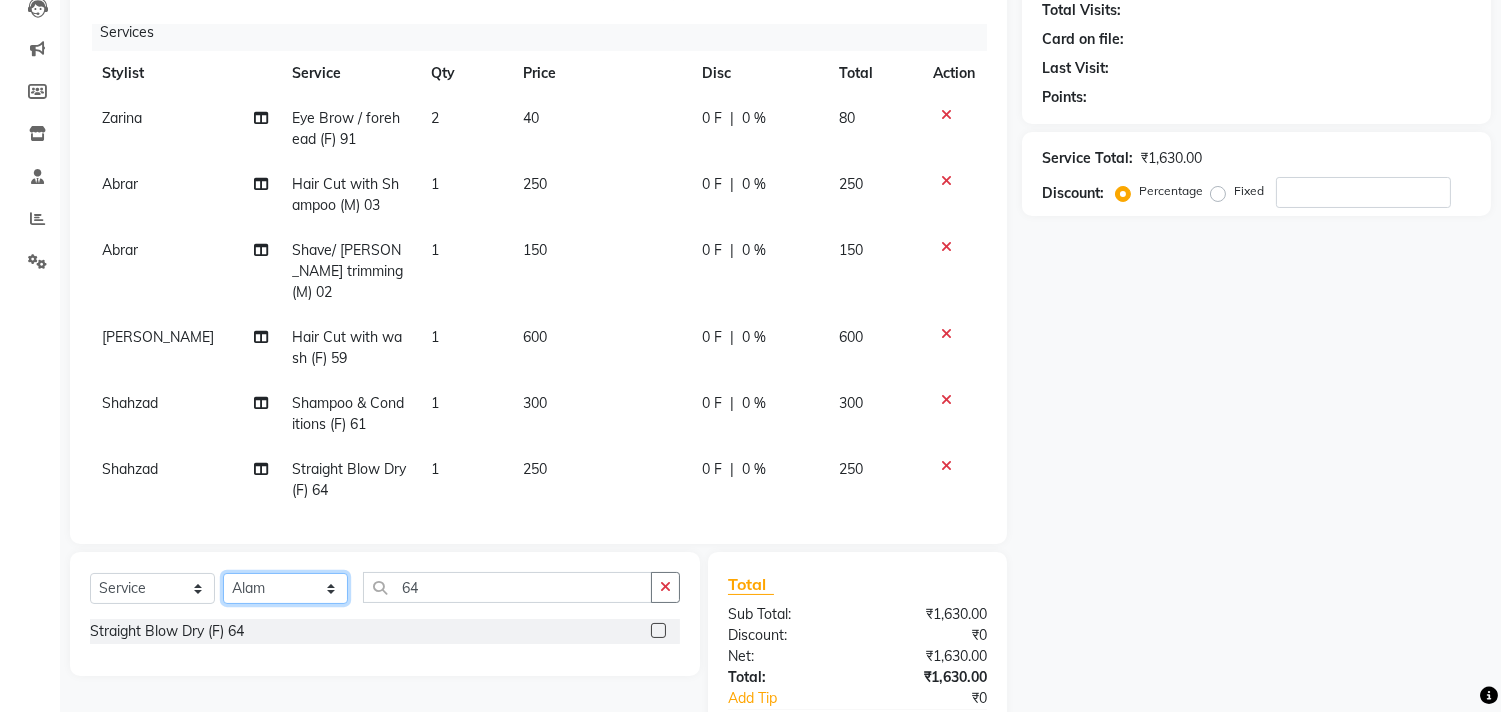 click on "Select Stylist [PERSON_NAME] Avinash Dilshad [PERSON_NAME] [PERSON_NAME] [PERSON_NAME] [PERSON_NAME]  [PERSON_NAME] [PERSON_NAME]  [PERSON_NAME] [PERSON_NAME]" 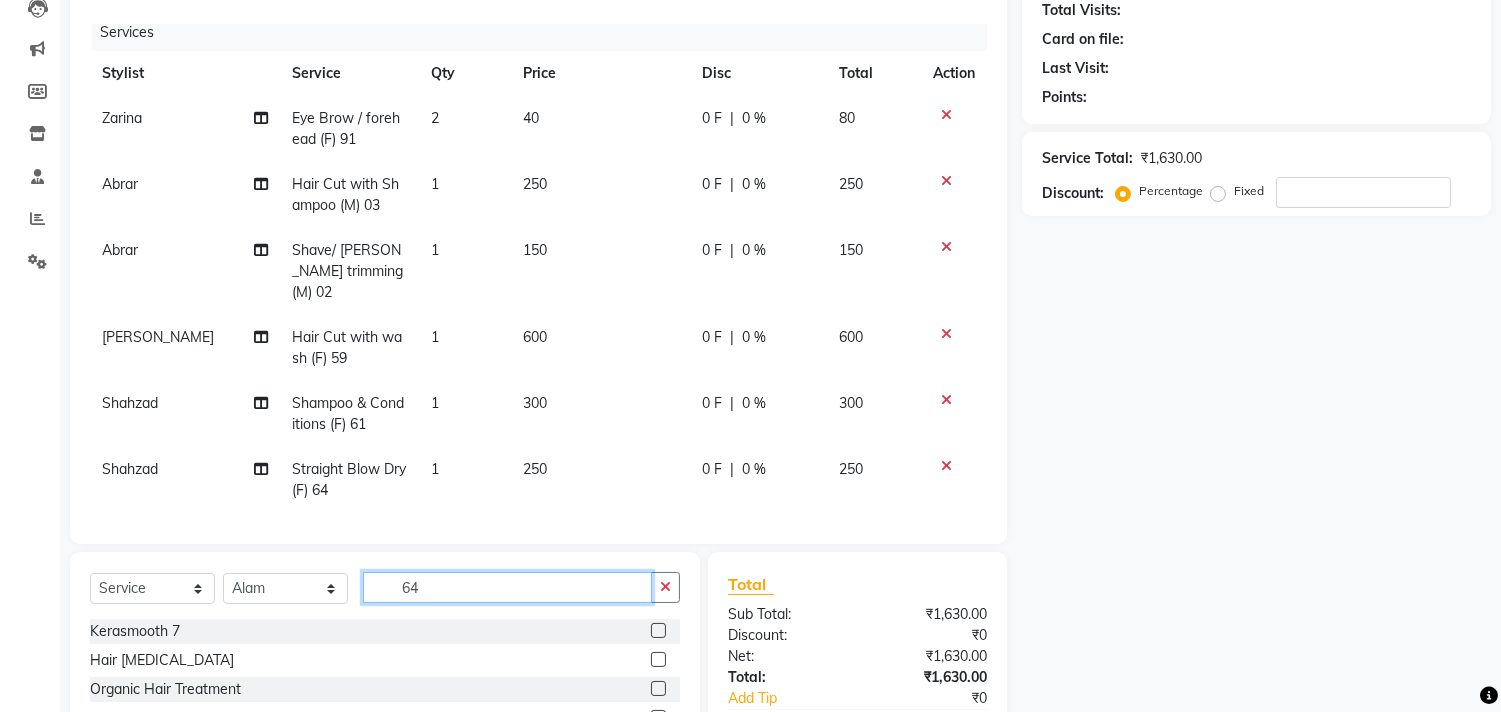 click on "64" 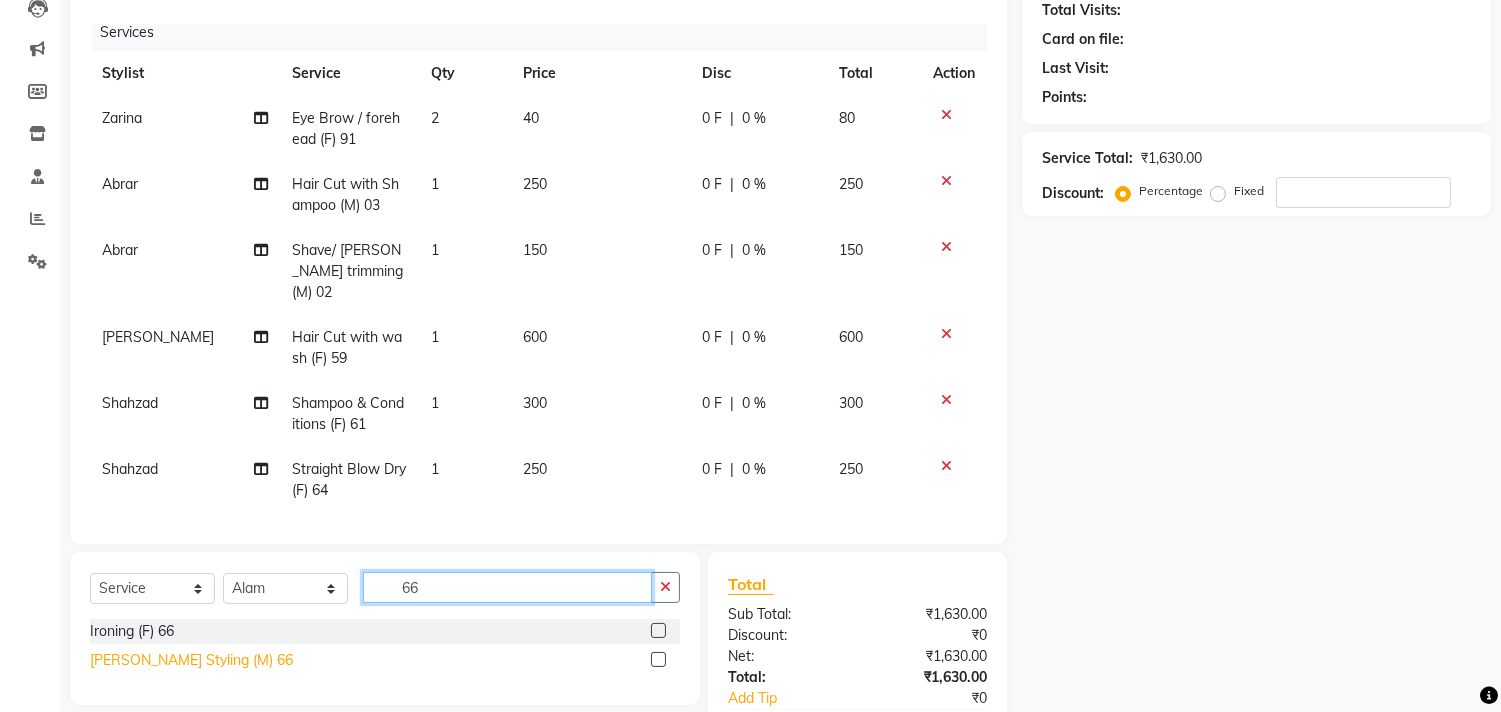 type on "66" 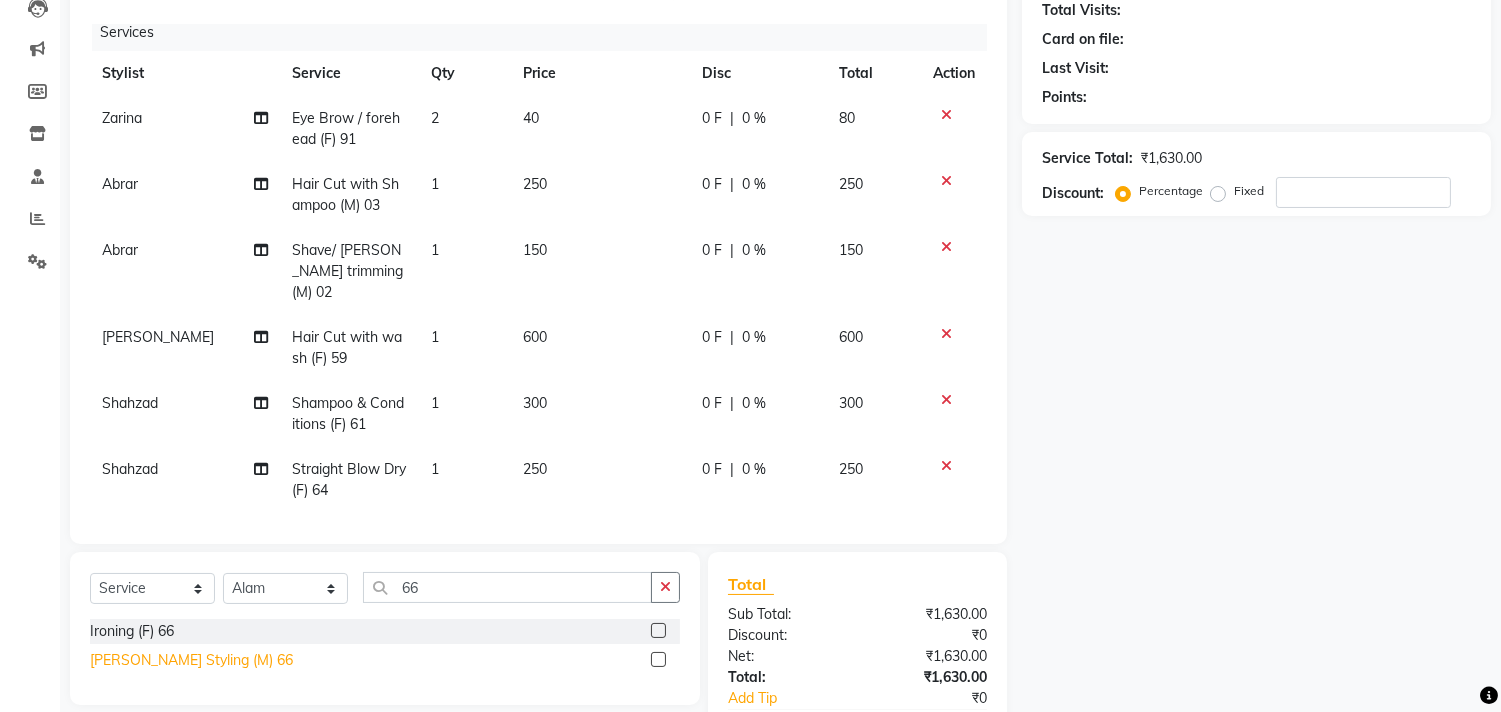 click on "[PERSON_NAME] Styling (M) 66" 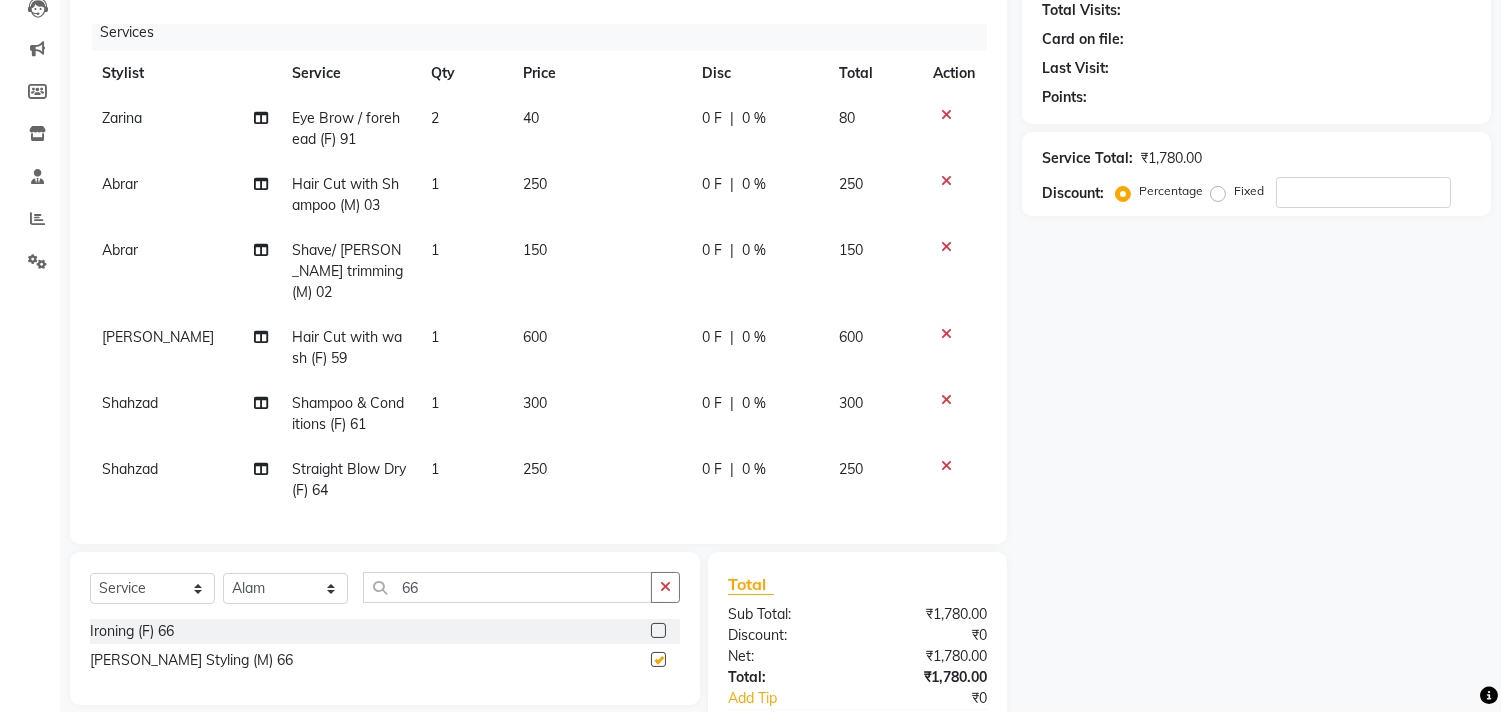 checkbox on "false" 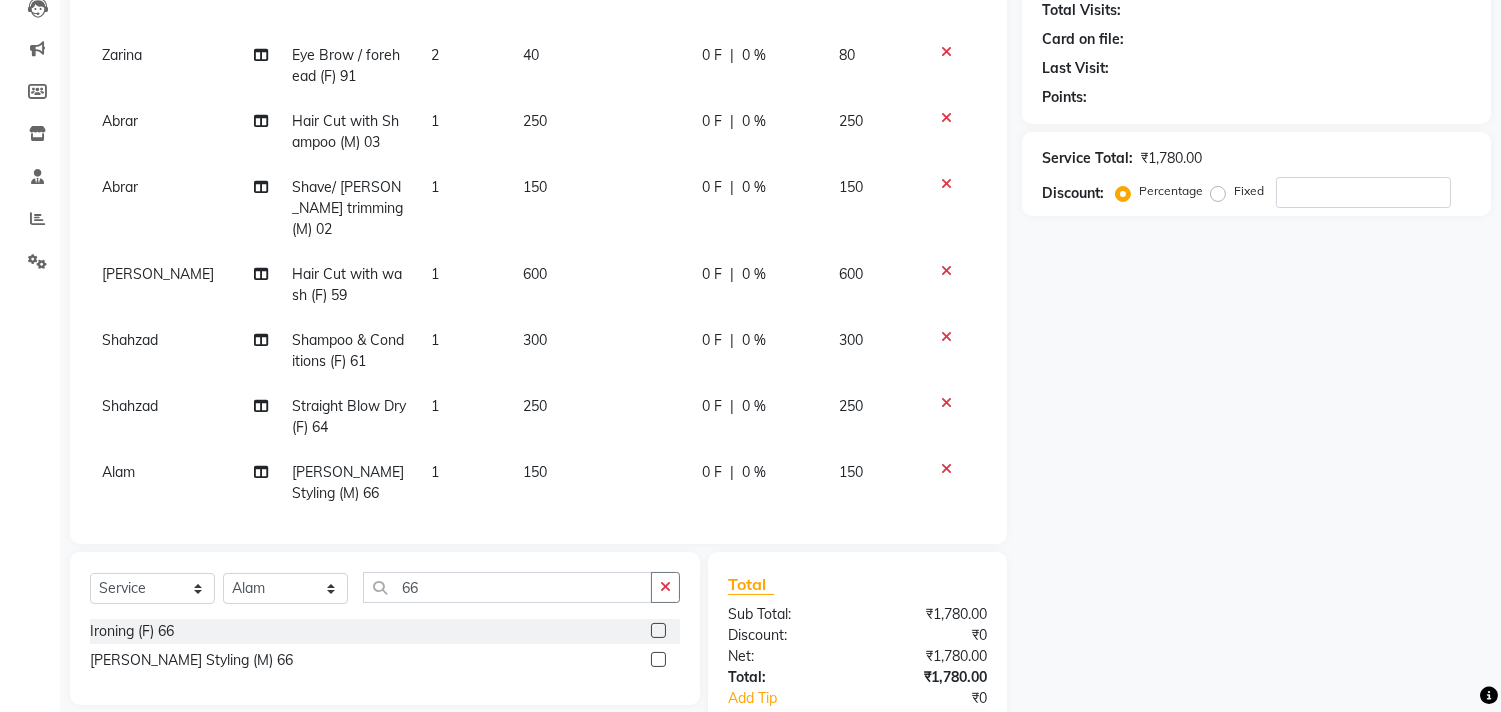 scroll, scrollTop: 76, scrollLeft: 0, axis: vertical 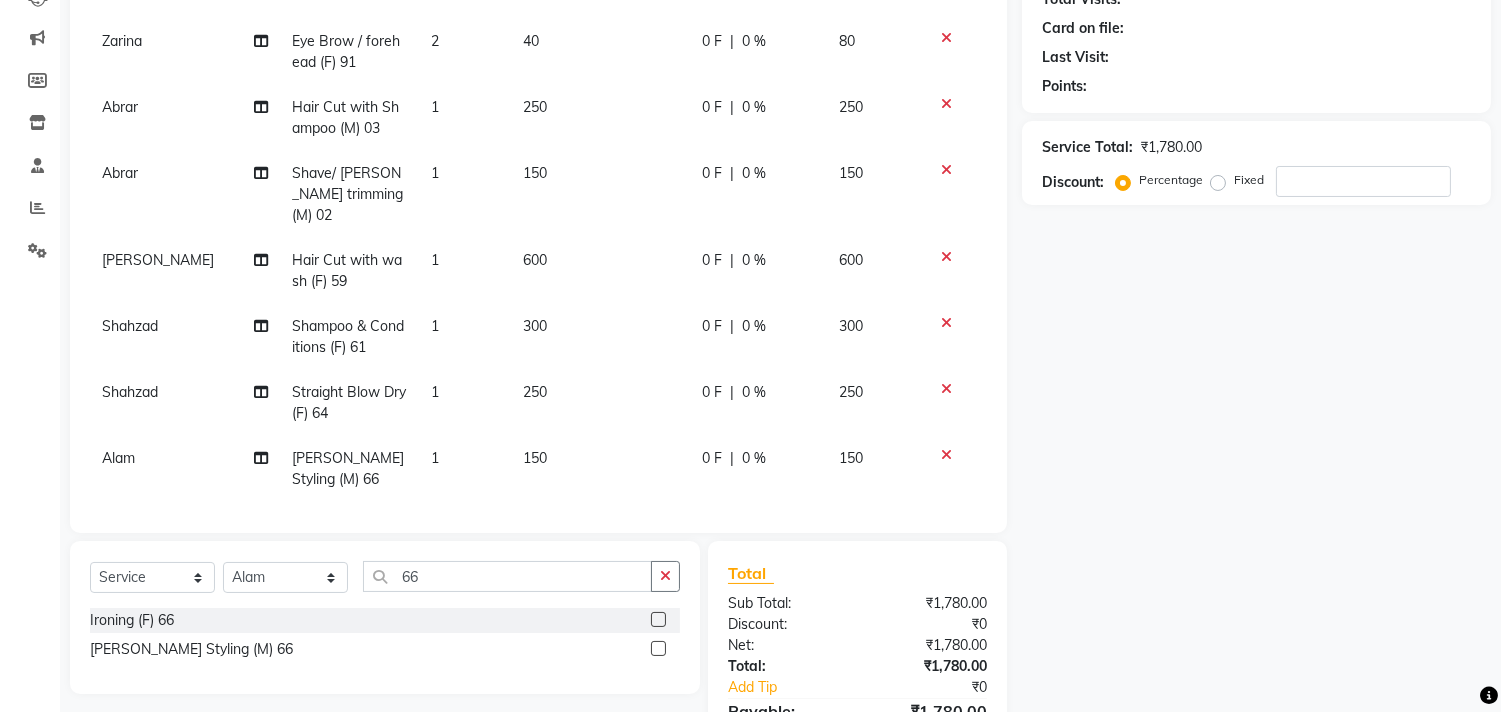 click 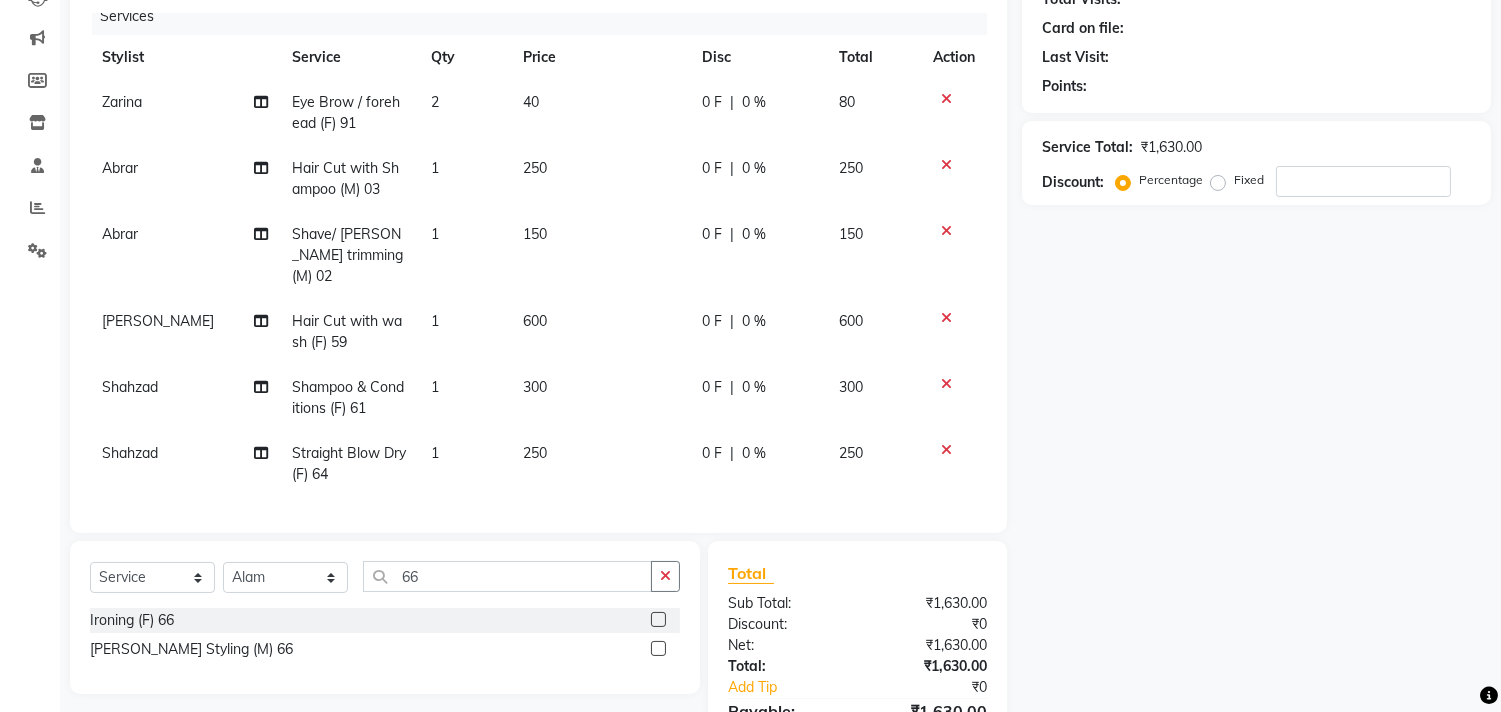 scroll, scrollTop: 0, scrollLeft: 0, axis: both 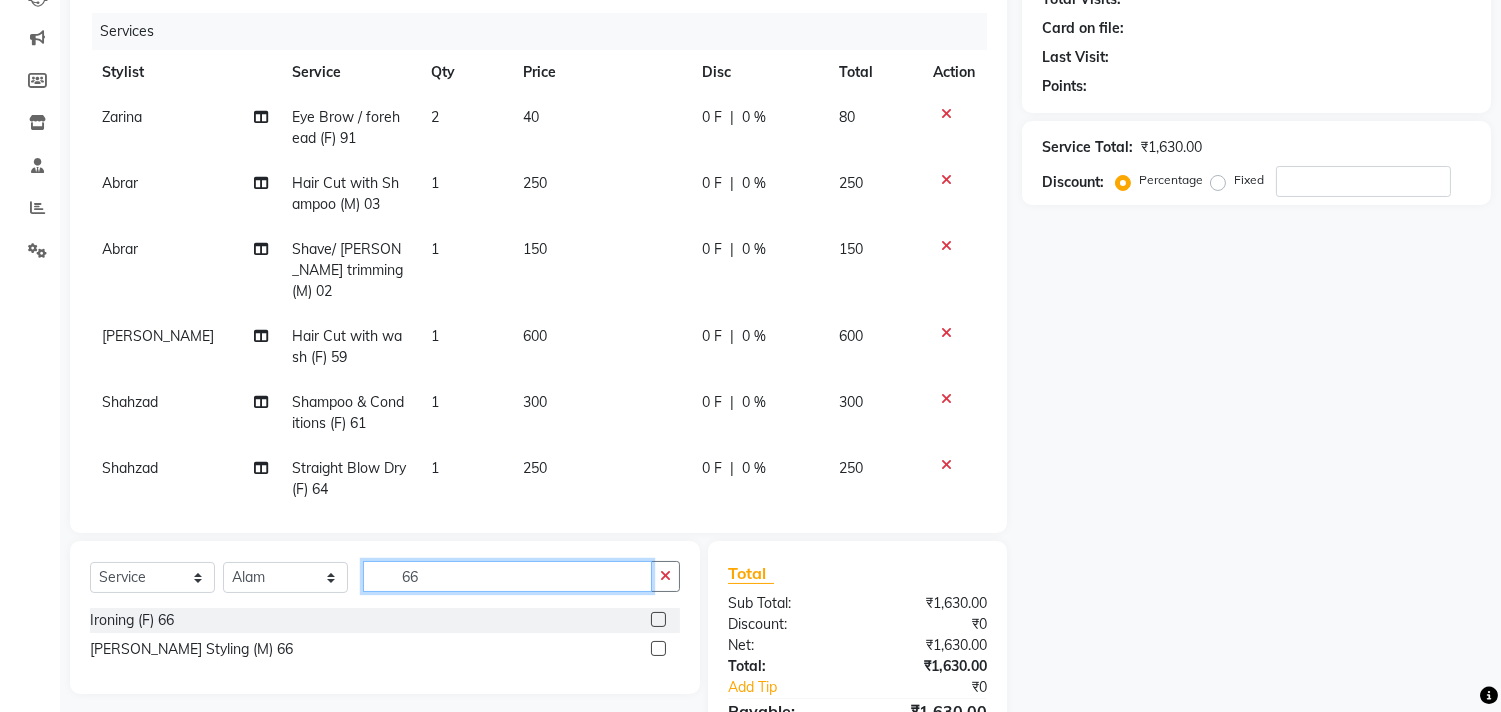 click on "66" 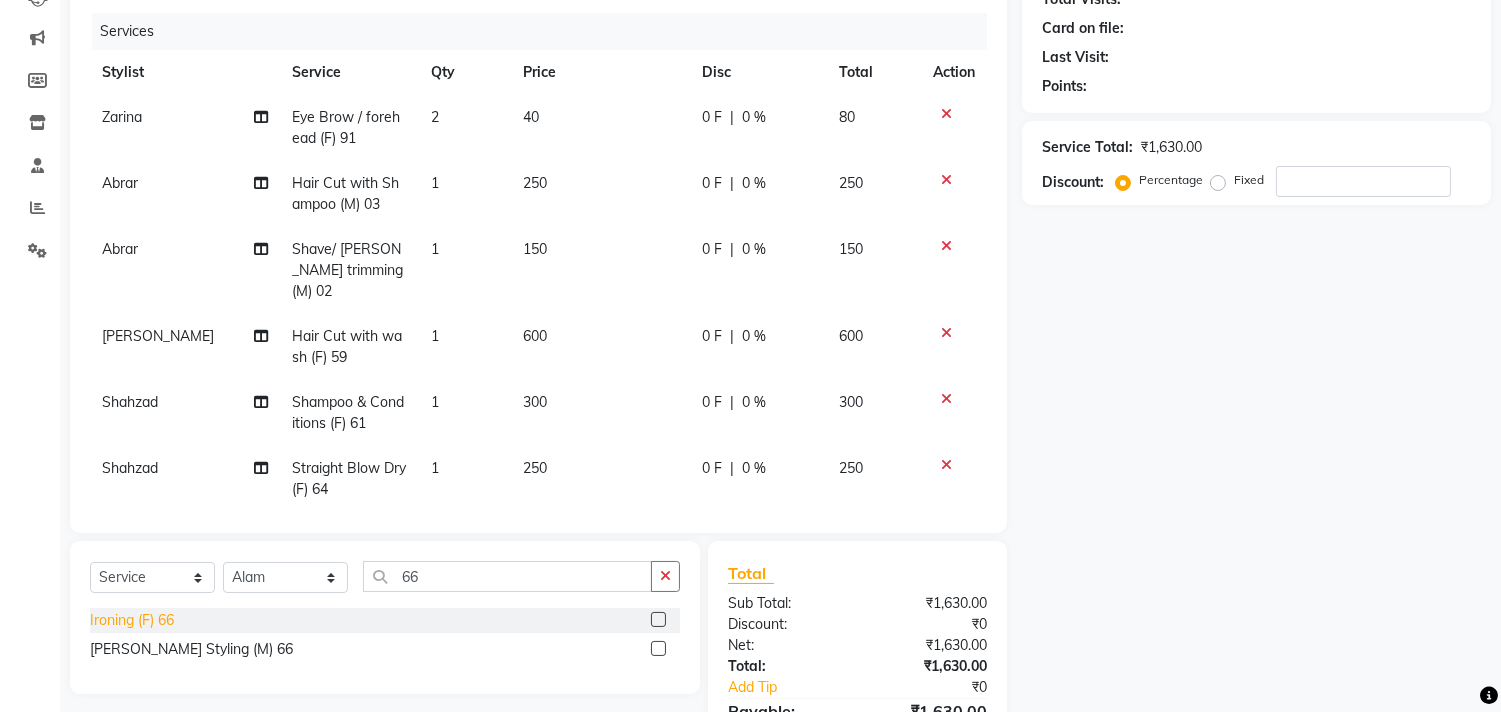 click on "Ironing (F) 66" 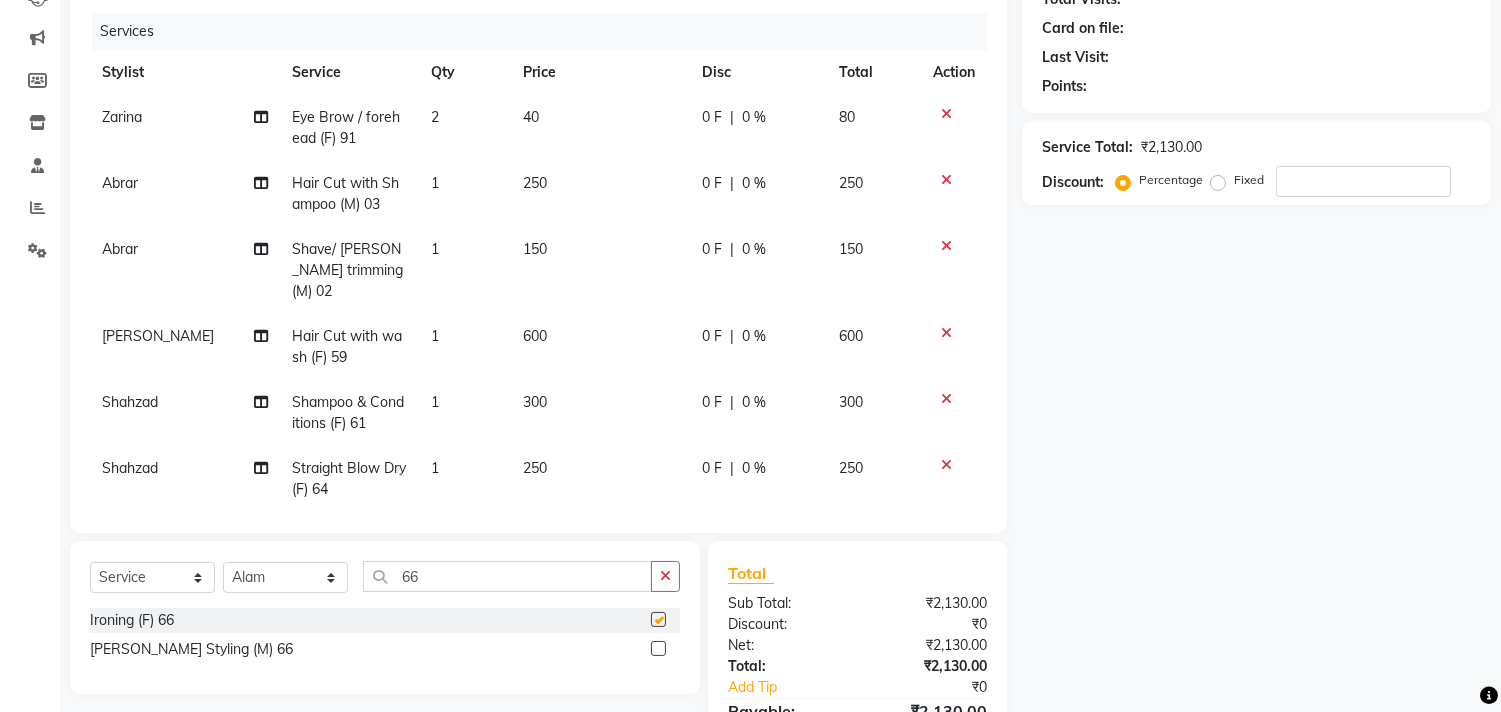 checkbox on "false" 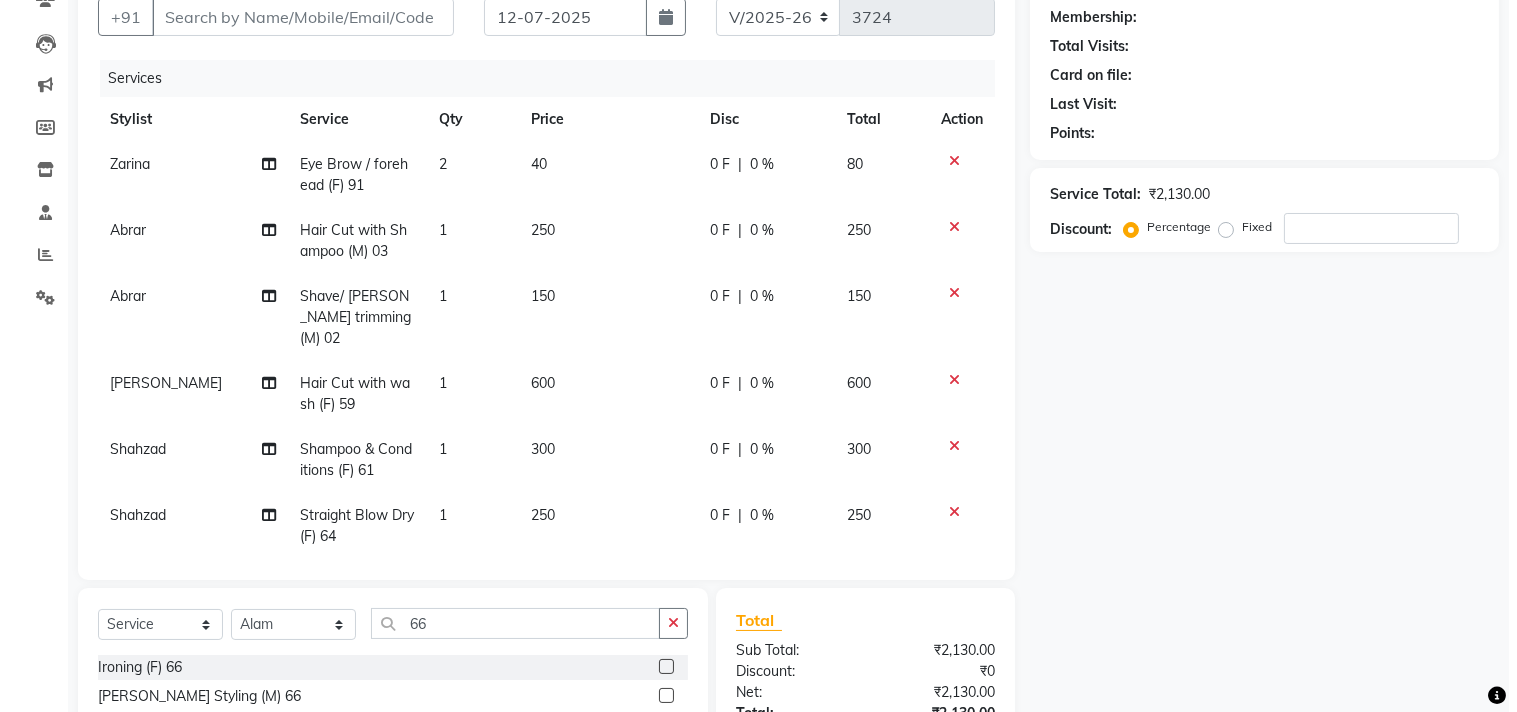 scroll, scrollTop: 0, scrollLeft: 0, axis: both 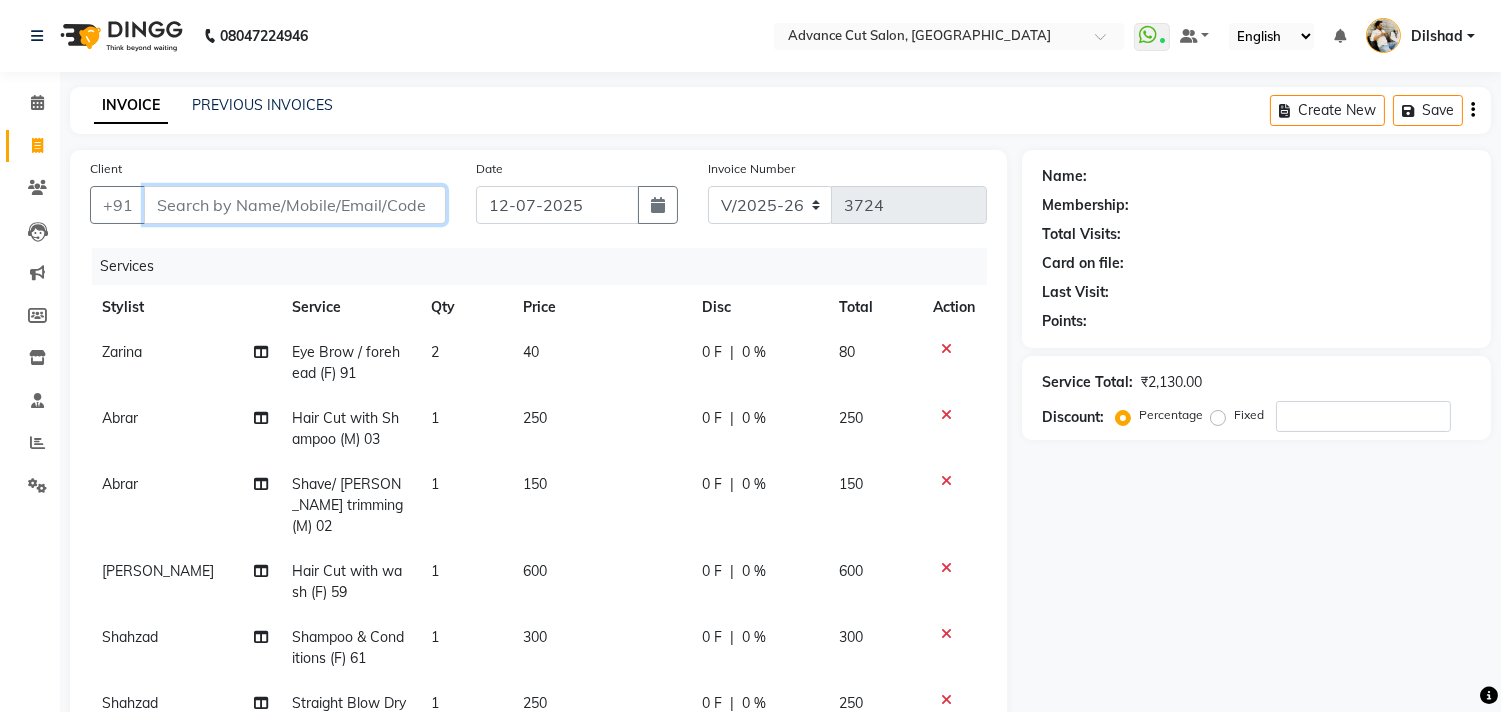 click on "Client" at bounding box center (295, 205) 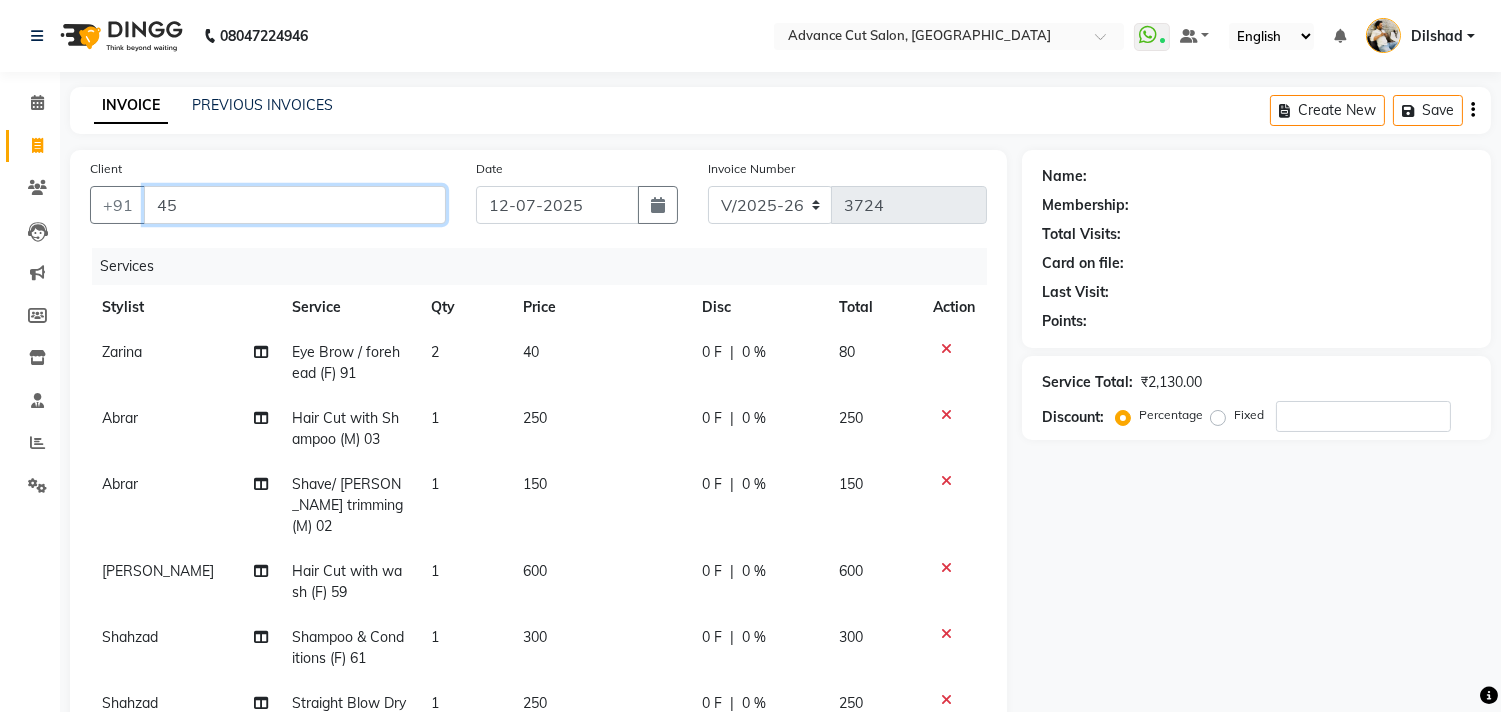 type on "456" 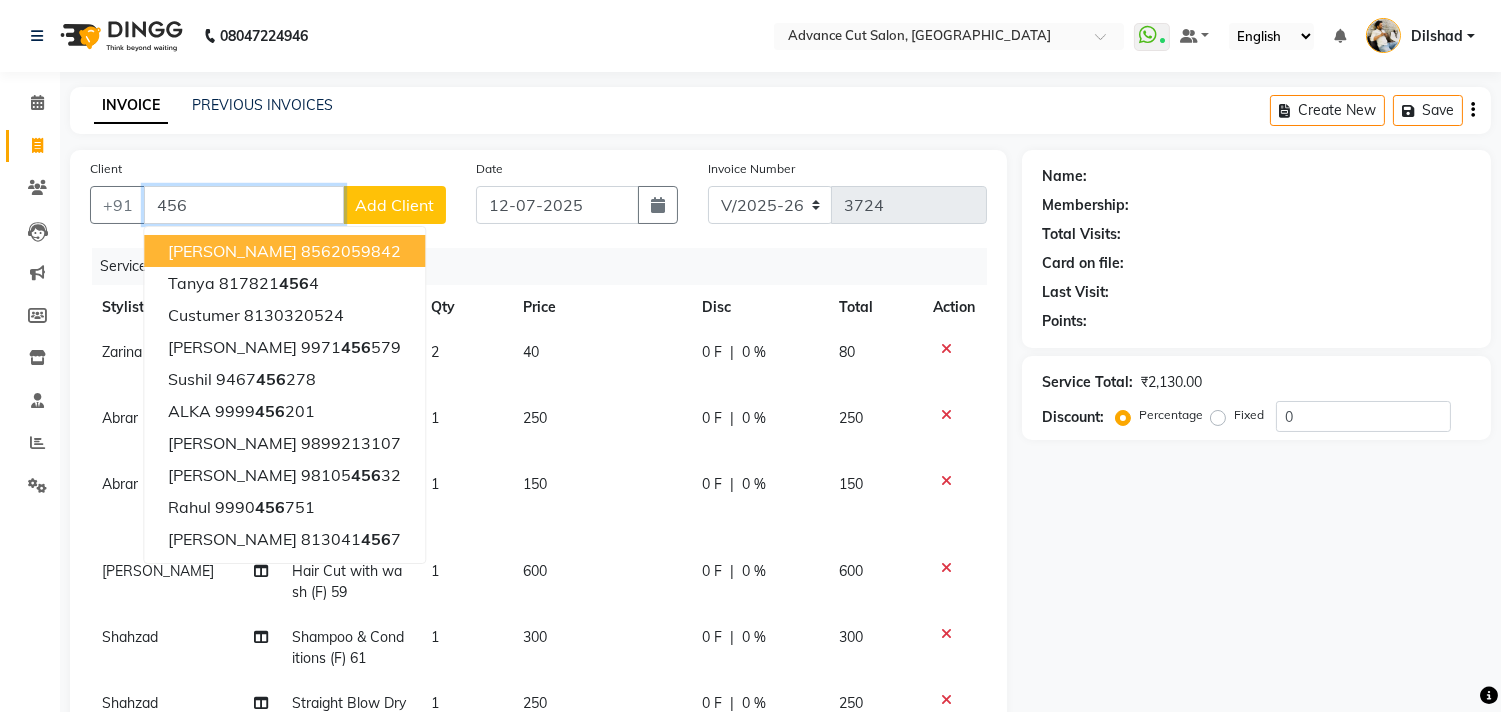 type on "456" 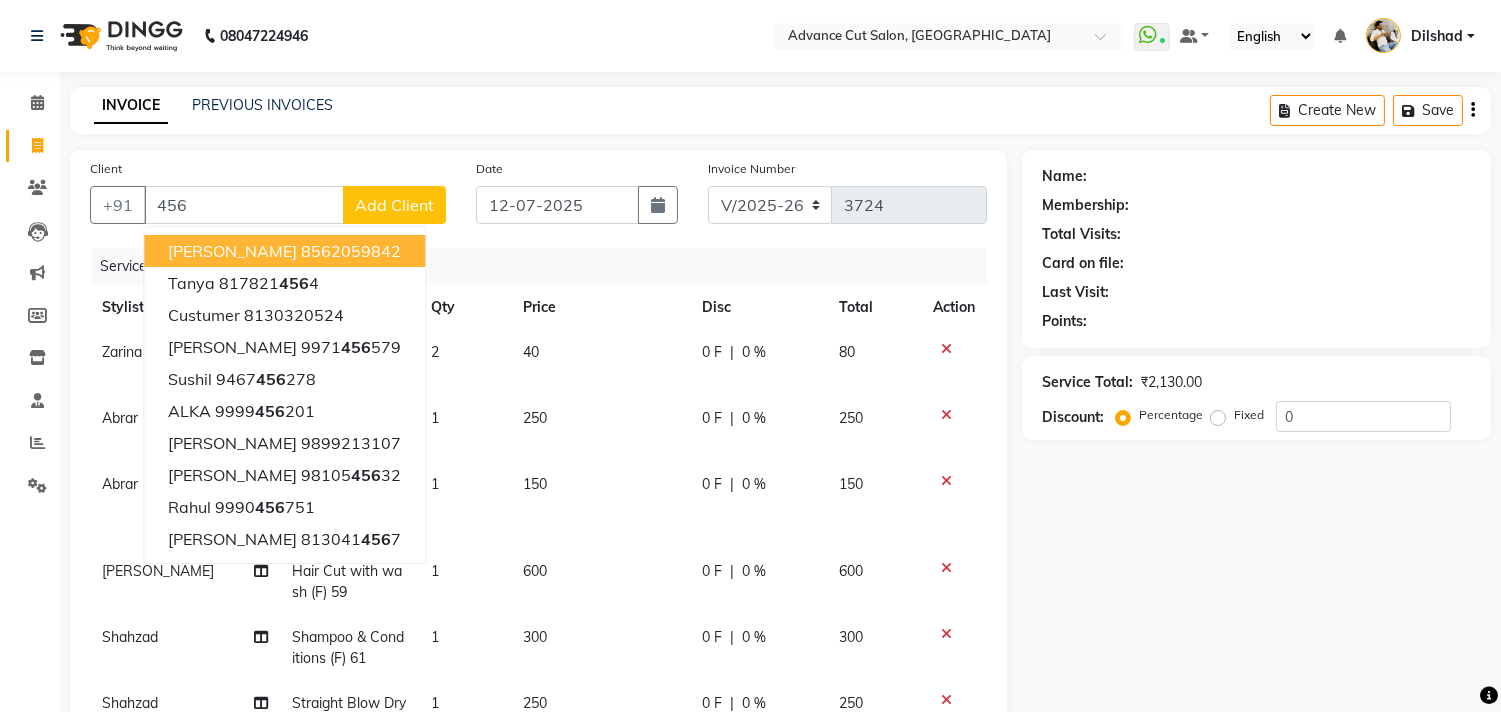 click on "Add Client" 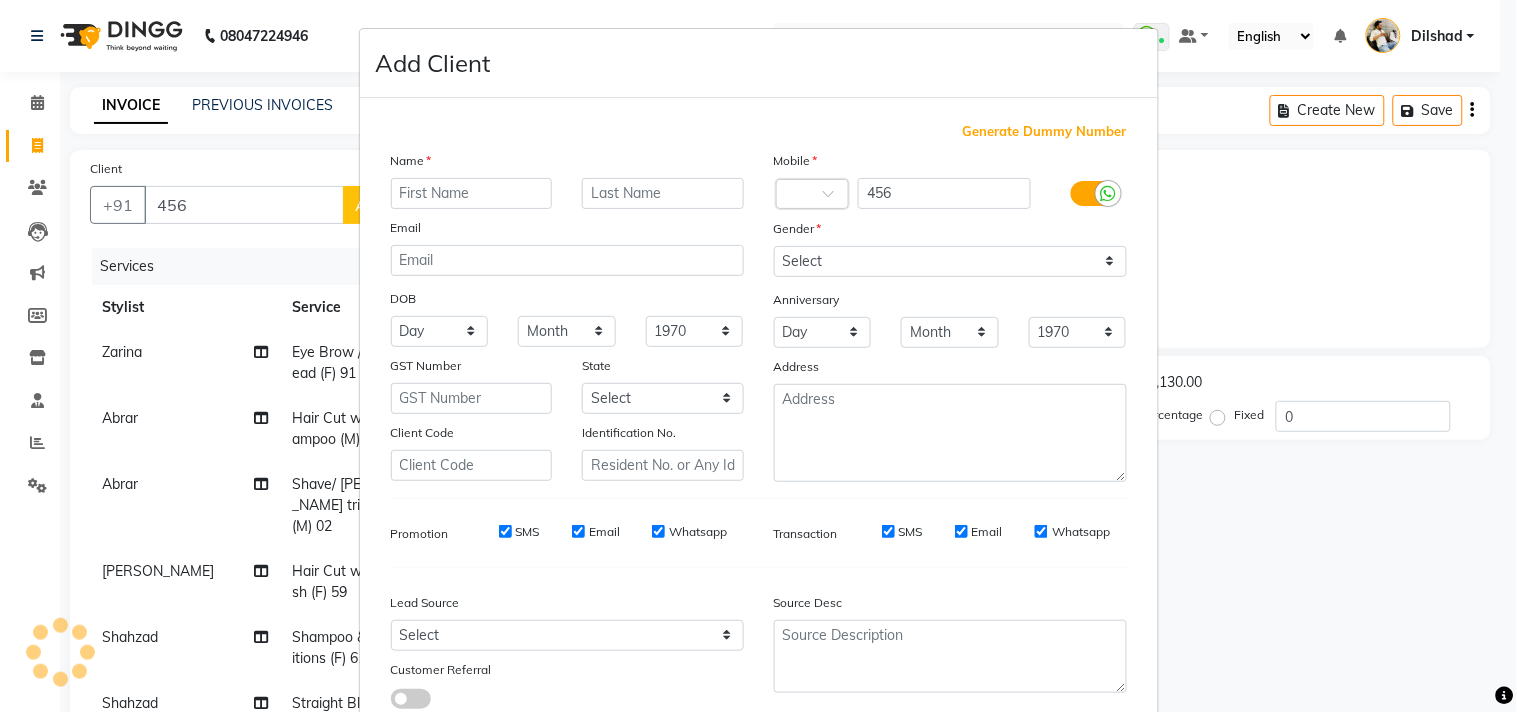 click on "Generate Dummy Number Name Email DOB Day 01 02 03 04 05 06 07 08 09 10 11 12 13 14 15 16 17 18 19 20 21 22 23 24 25 26 27 28 29 30 31 Month January February March April May June July August September October November [DATE] 1941 1942 1943 1944 1945 1946 1947 1948 1949 1950 1951 1952 1953 1954 1955 1956 1957 1958 1959 1960 1961 1962 1963 1964 1965 1966 1967 1968 1969 1970 1971 1972 1973 1974 1975 1976 1977 1978 1979 1980 1981 1982 1983 1984 1985 1986 1987 1988 1989 1990 1991 1992 1993 1994 1995 1996 1997 1998 1999 2000 2001 2002 2003 2004 2005 2006 2007 2008 2009 2010 2011 2012 2013 2014 2015 2016 2017 2018 2019 2020 2021 2022 2023 2024 GST Number State Select [GEOGRAPHIC_DATA] and [GEOGRAPHIC_DATA] [GEOGRAPHIC_DATA] [GEOGRAPHIC_DATA] [GEOGRAPHIC_DATA] [GEOGRAPHIC_DATA] [GEOGRAPHIC_DATA] [GEOGRAPHIC_DATA] [GEOGRAPHIC_DATA] and [GEOGRAPHIC_DATA] [GEOGRAPHIC_DATA] [GEOGRAPHIC_DATA] [GEOGRAPHIC_DATA] [GEOGRAPHIC_DATA] [GEOGRAPHIC_DATA] [GEOGRAPHIC_DATA] [GEOGRAPHIC_DATA] [GEOGRAPHIC_DATA] [GEOGRAPHIC_DATA] [GEOGRAPHIC_DATA] [GEOGRAPHIC_DATA] [GEOGRAPHIC_DATA] [GEOGRAPHIC_DATA] [GEOGRAPHIC_DATA] [GEOGRAPHIC_DATA] [GEOGRAPHIC_DATA] [GEOGRAPHIC_DATA] [GEOGRAPHIC_DATA] [GEOGRAPHIC_DATA] [GEOGRAPHIC_DATA] [GEOGRAPHIC_DATA] [GEOGRAPHIC_DATA] [GEOGRAPHIC_DATA]" at bounding box center (759, 423) 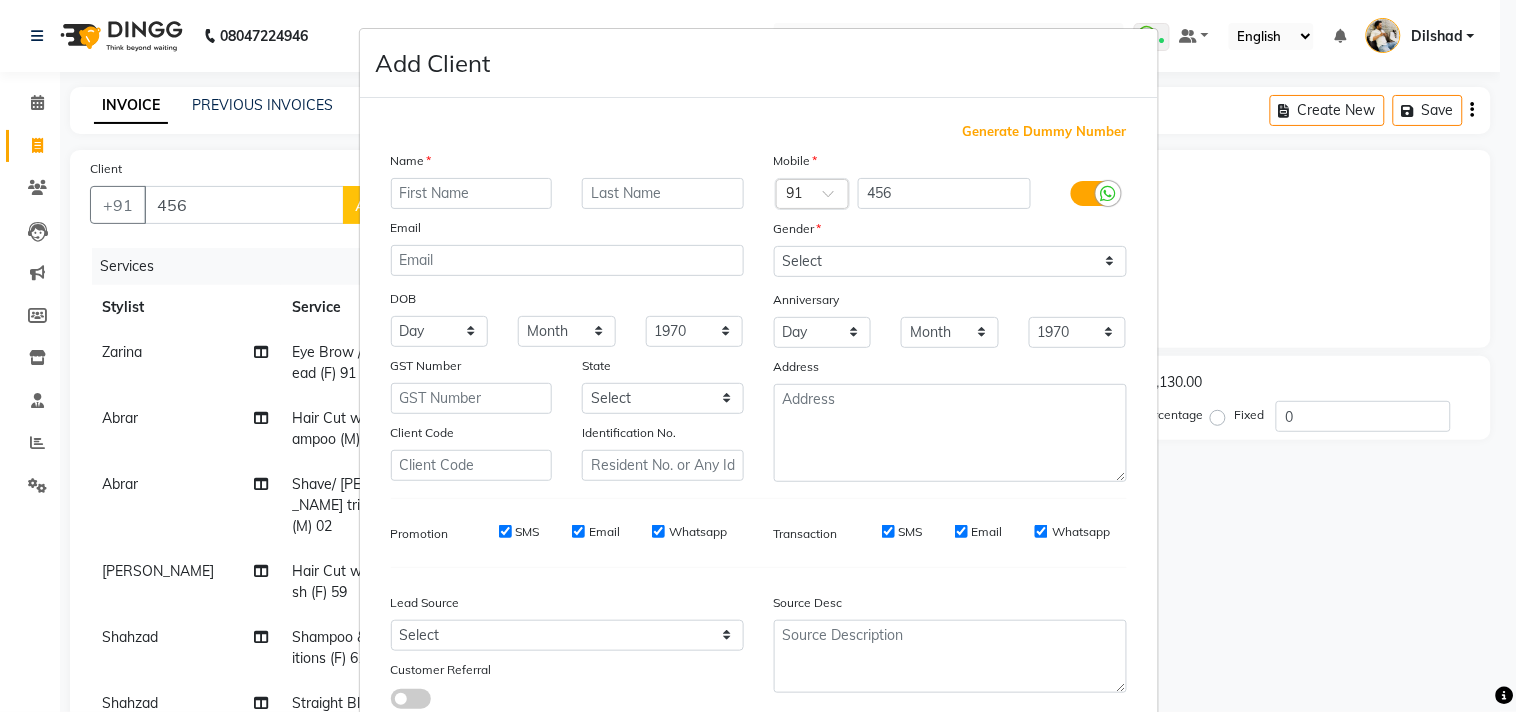 click on "Generate Dummy Number" at bounding box center [1045, 132] 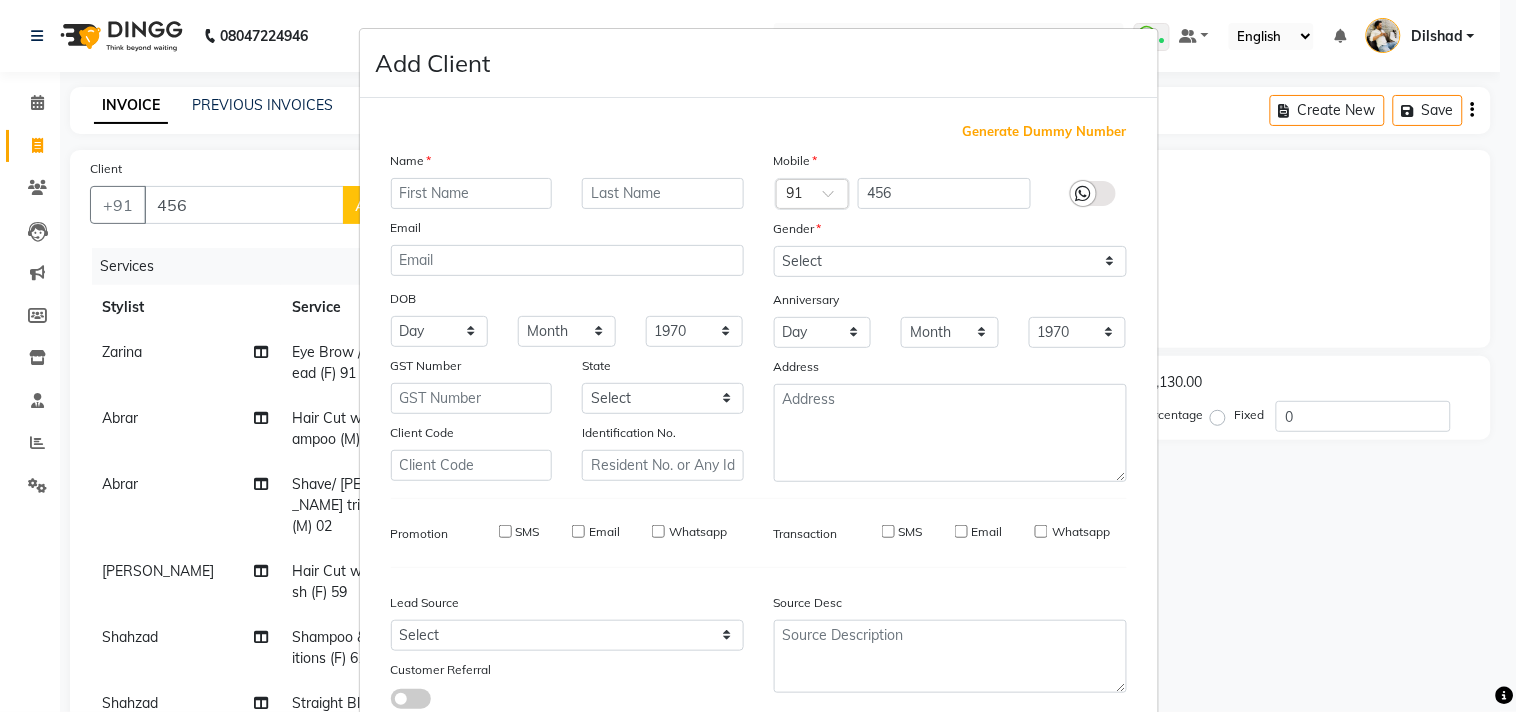 type on "1134800000505" 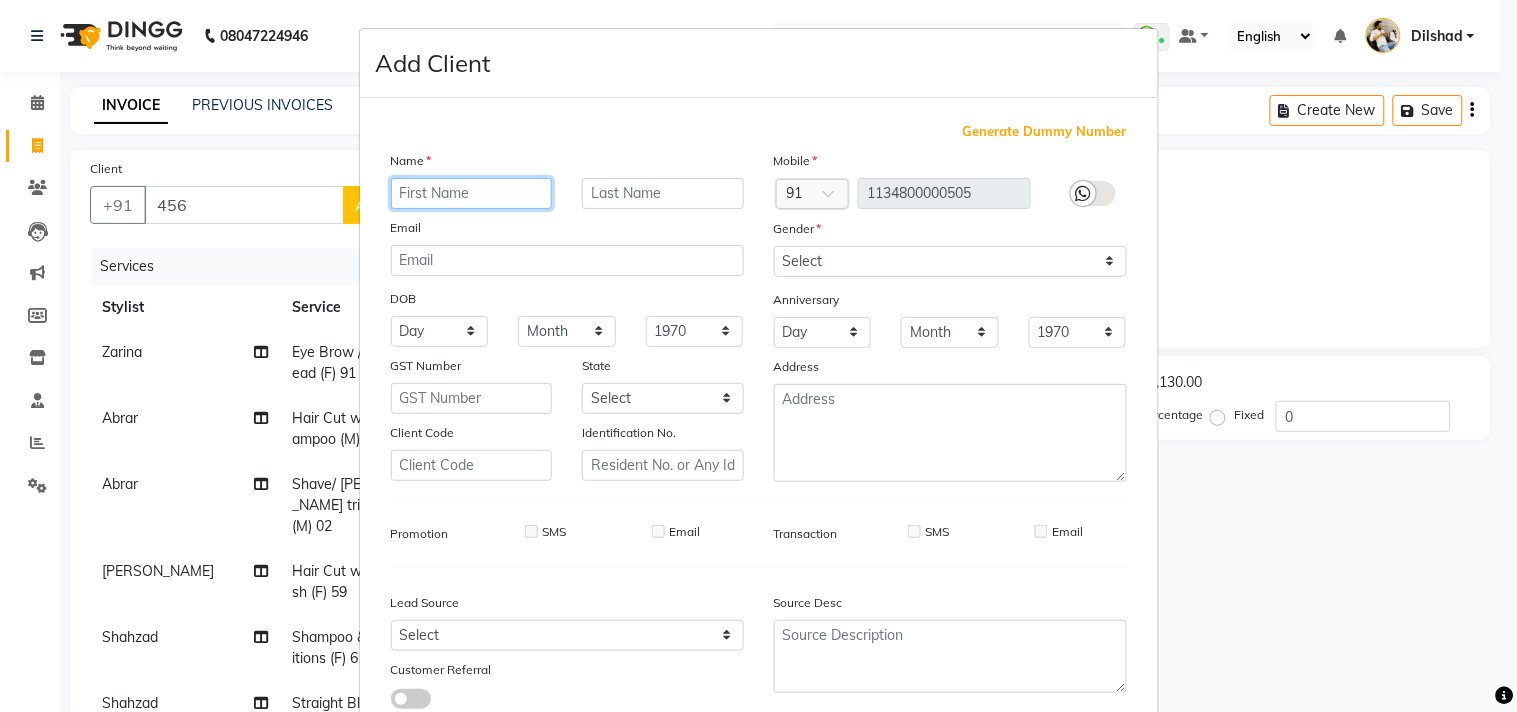 click at bounding box center [472, 193] 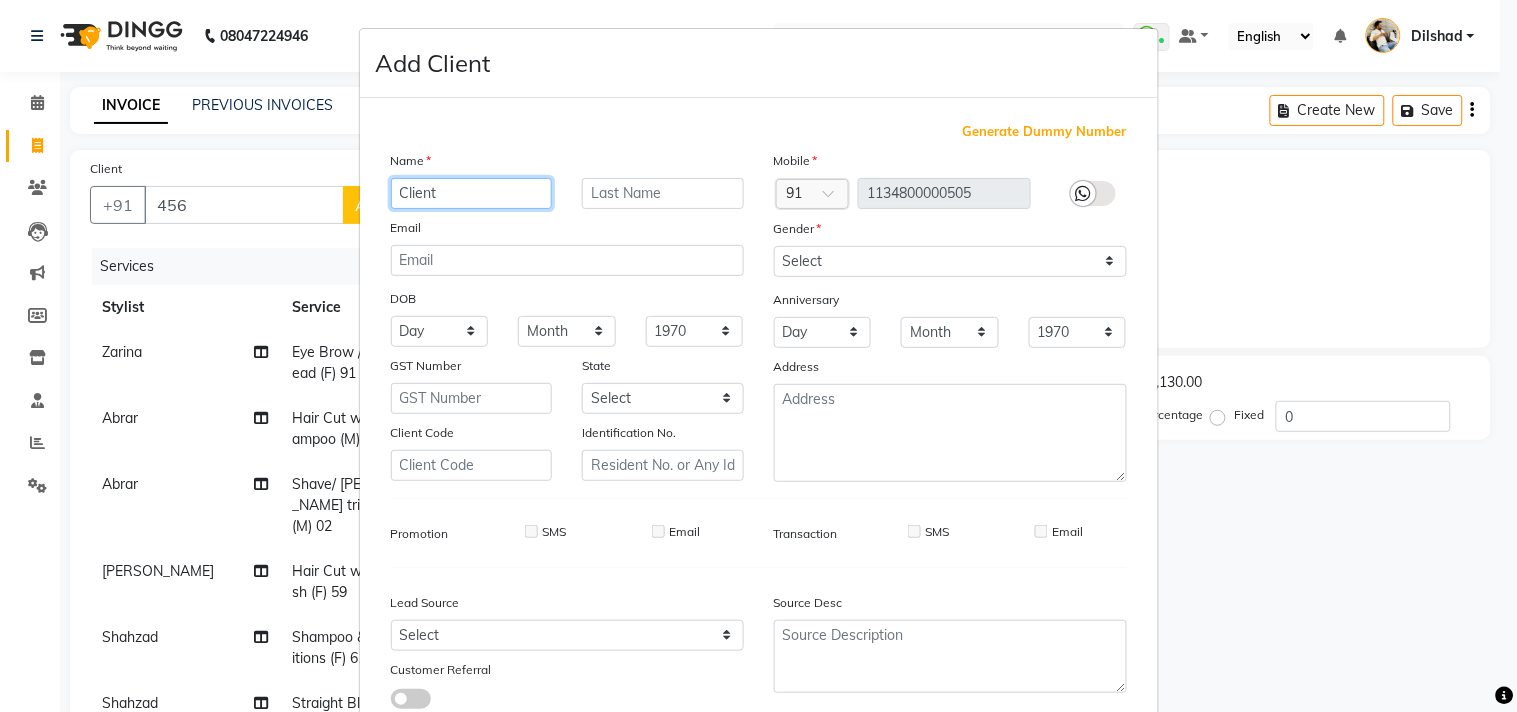 type on "Client" 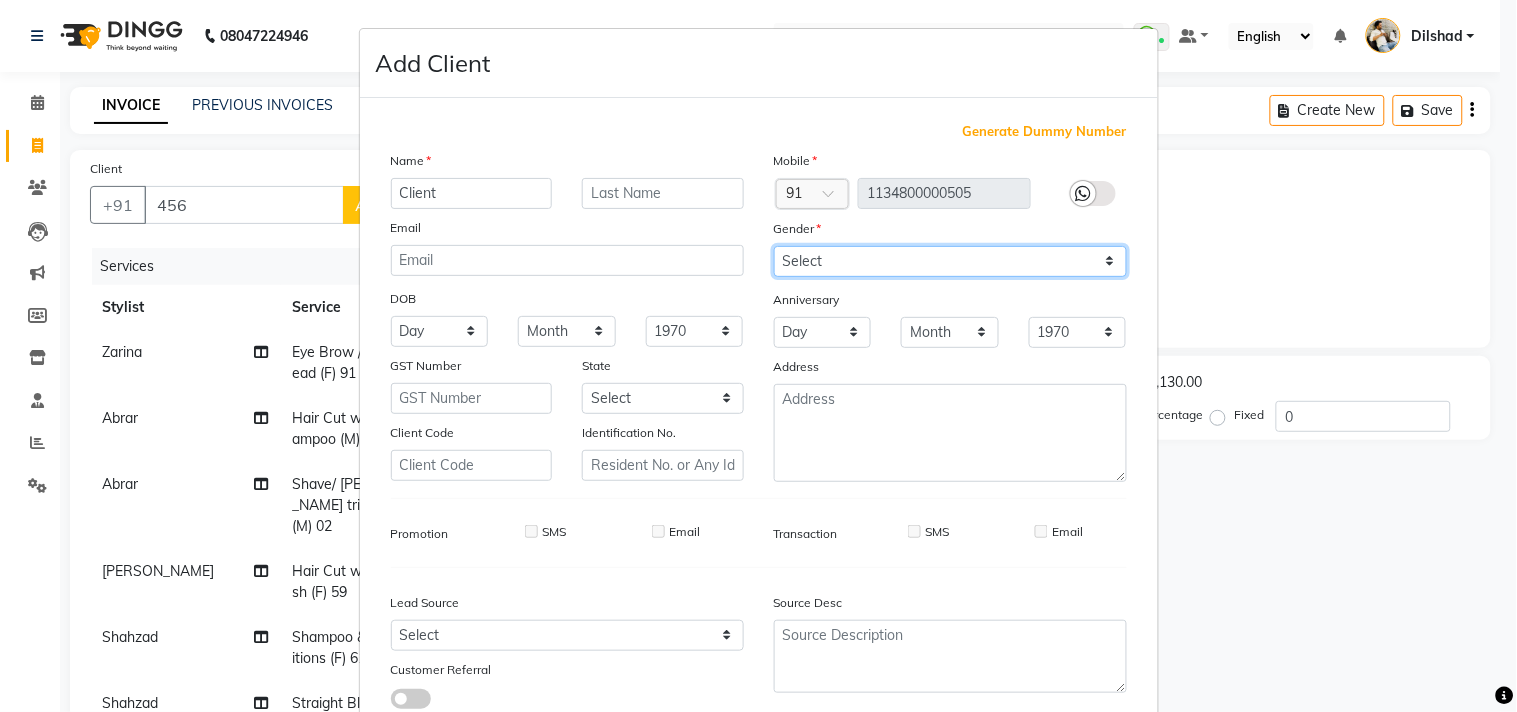 click on "Select [DEMOGRAPHIC_DATA] [DEMOGRAPHIC_DATA] Other Prefer Not To Say" at bounding box center [950, 261] 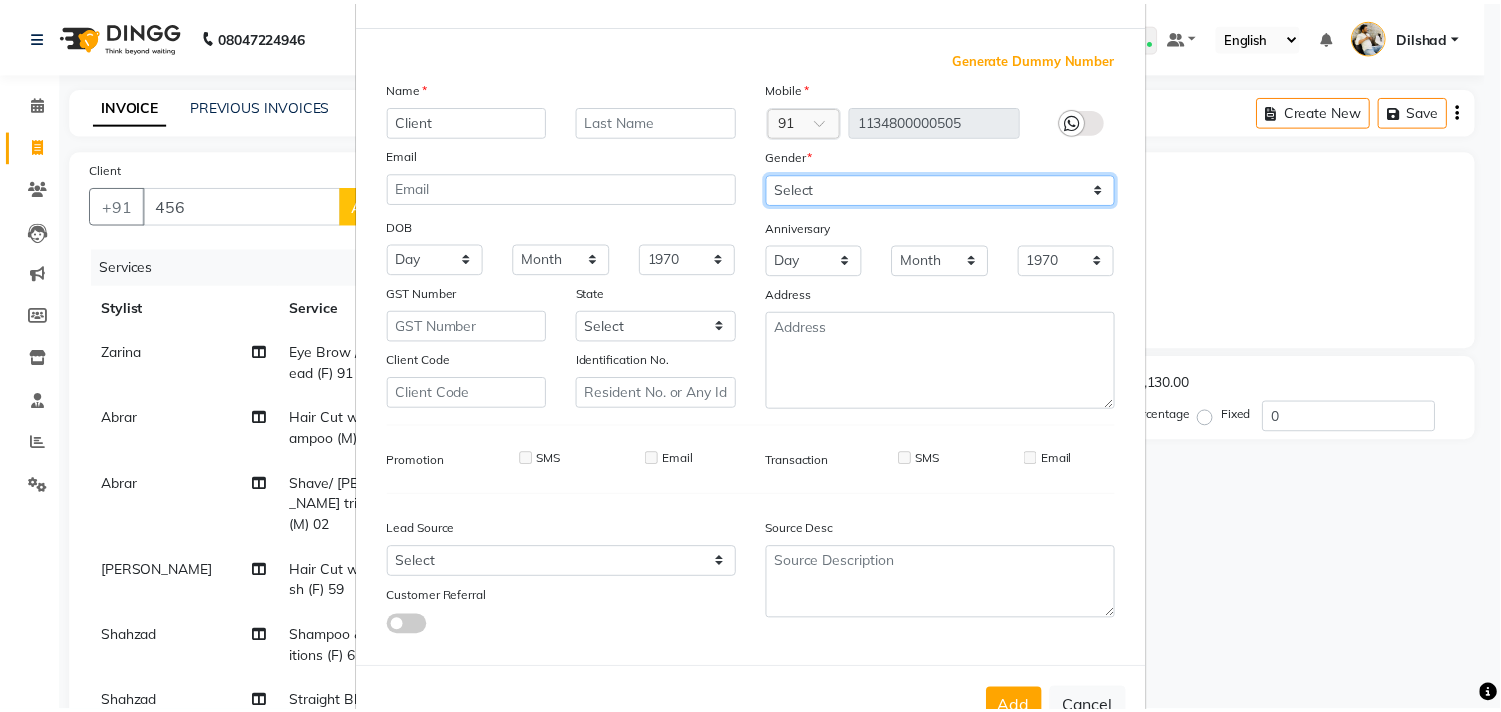 scroll, scrollTop: 138, scrollLeft: 0, axis: vertical 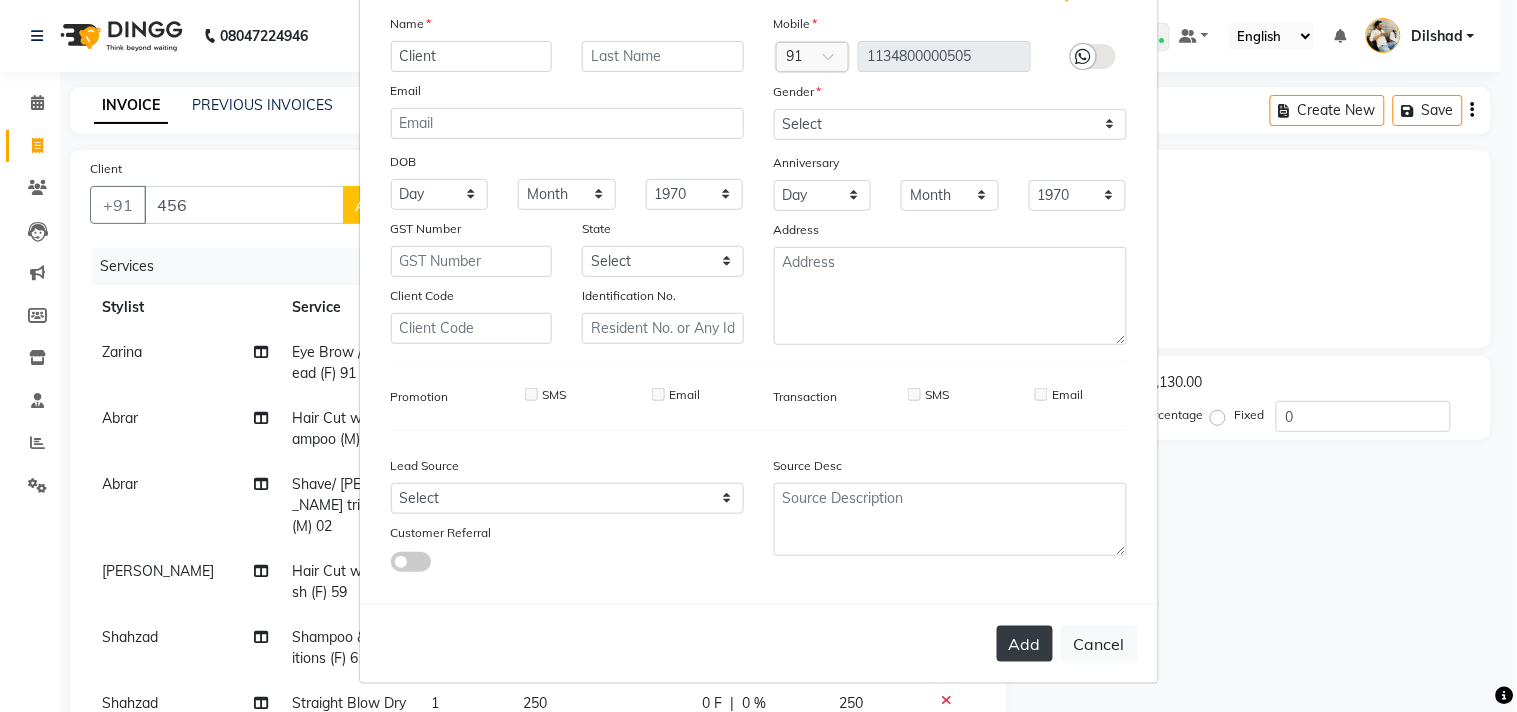 click on "Add" at bounding box center (1025, 644) 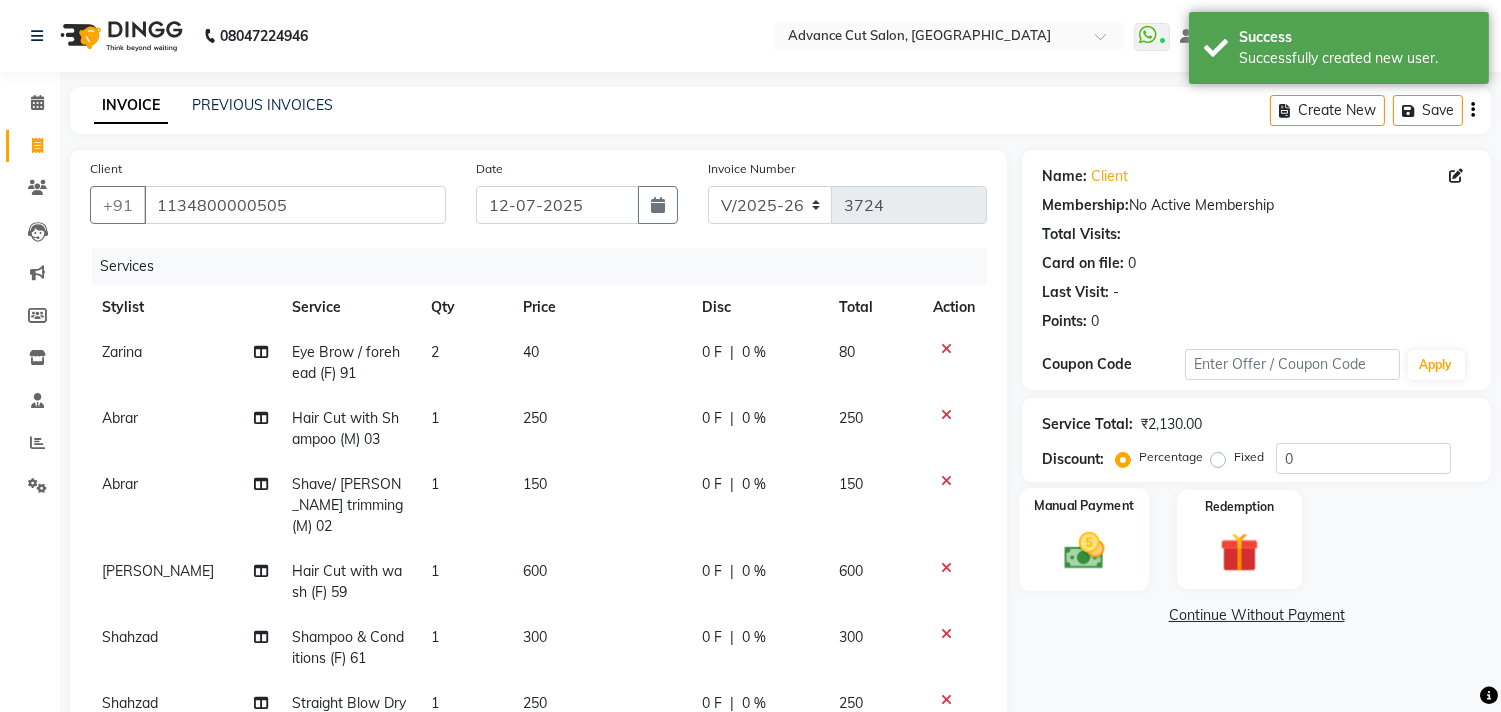 click on "Manual Payment" 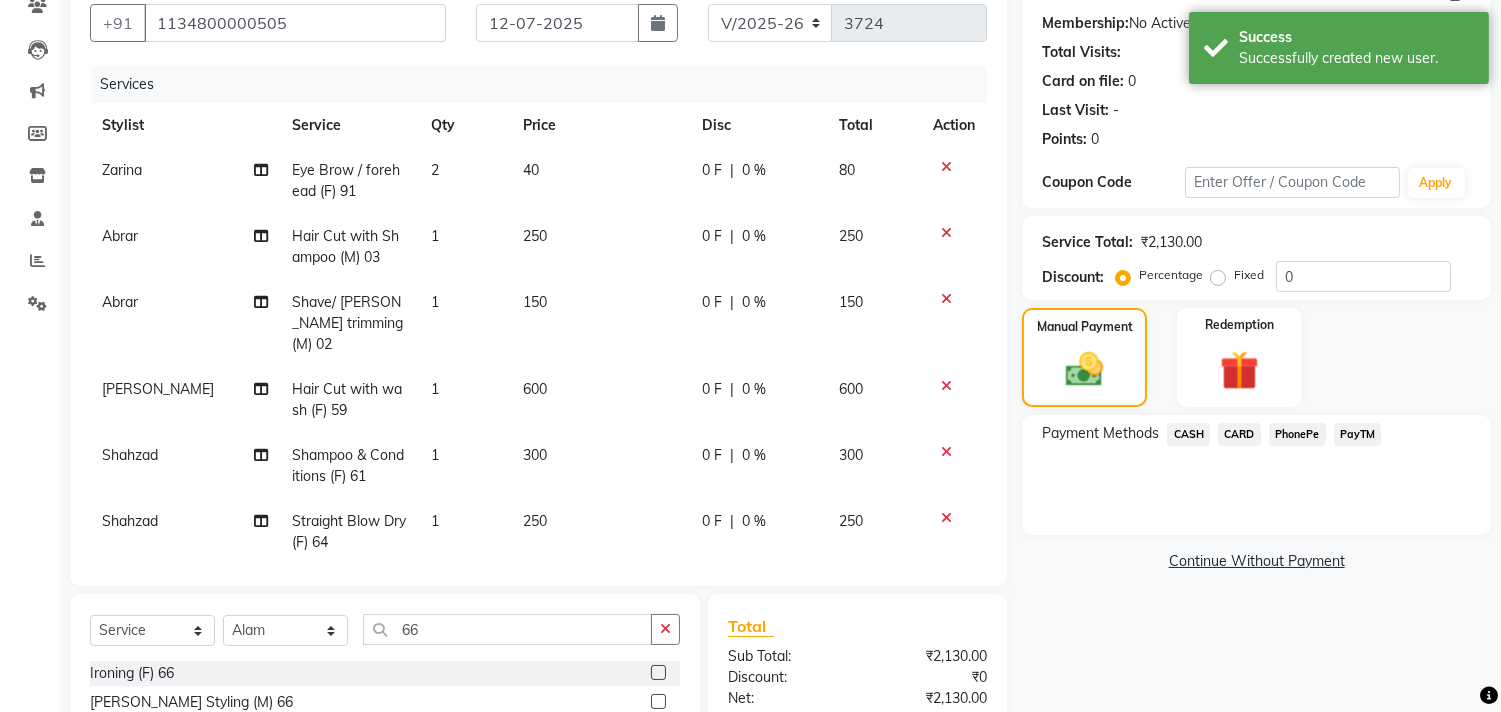 scroll, scrollTop: 346, scrollLeft: 0, axis: vertical 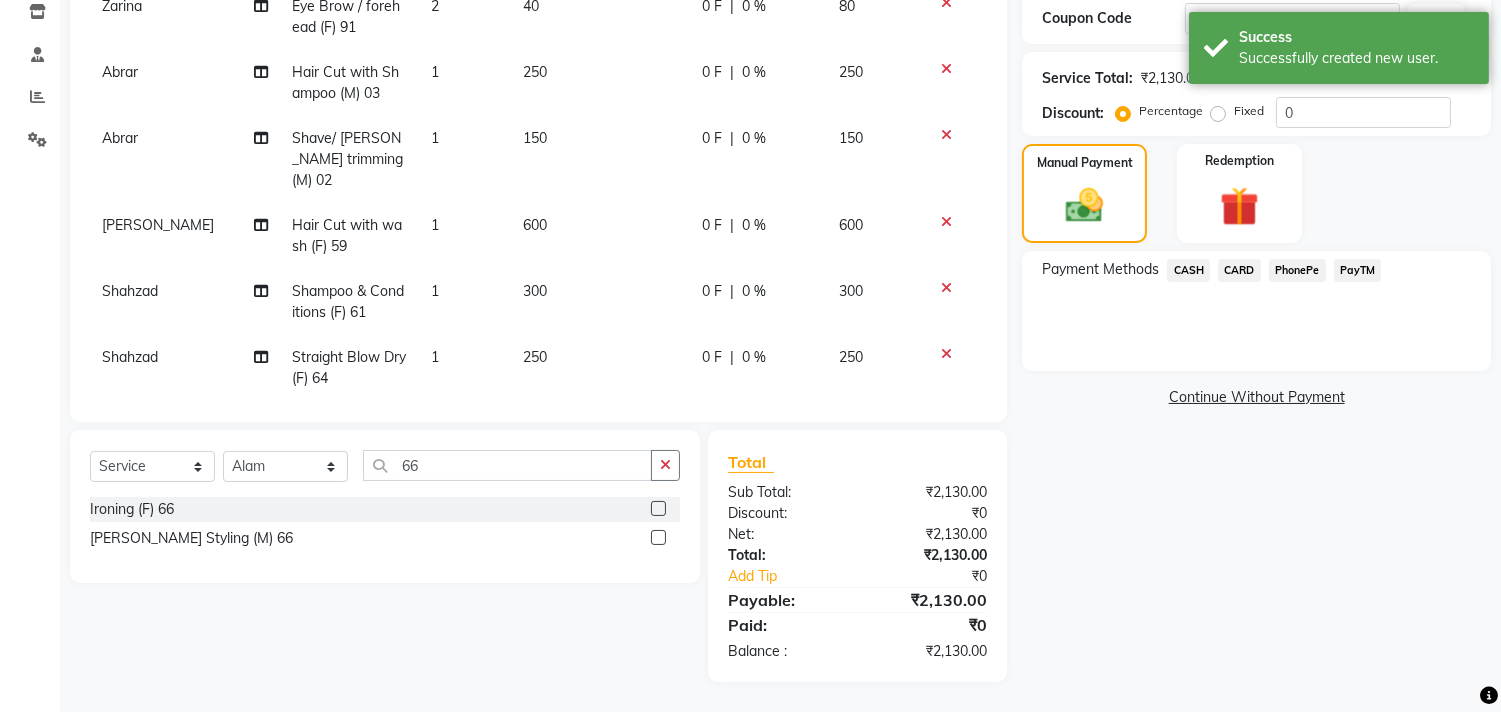 click on "CASH" 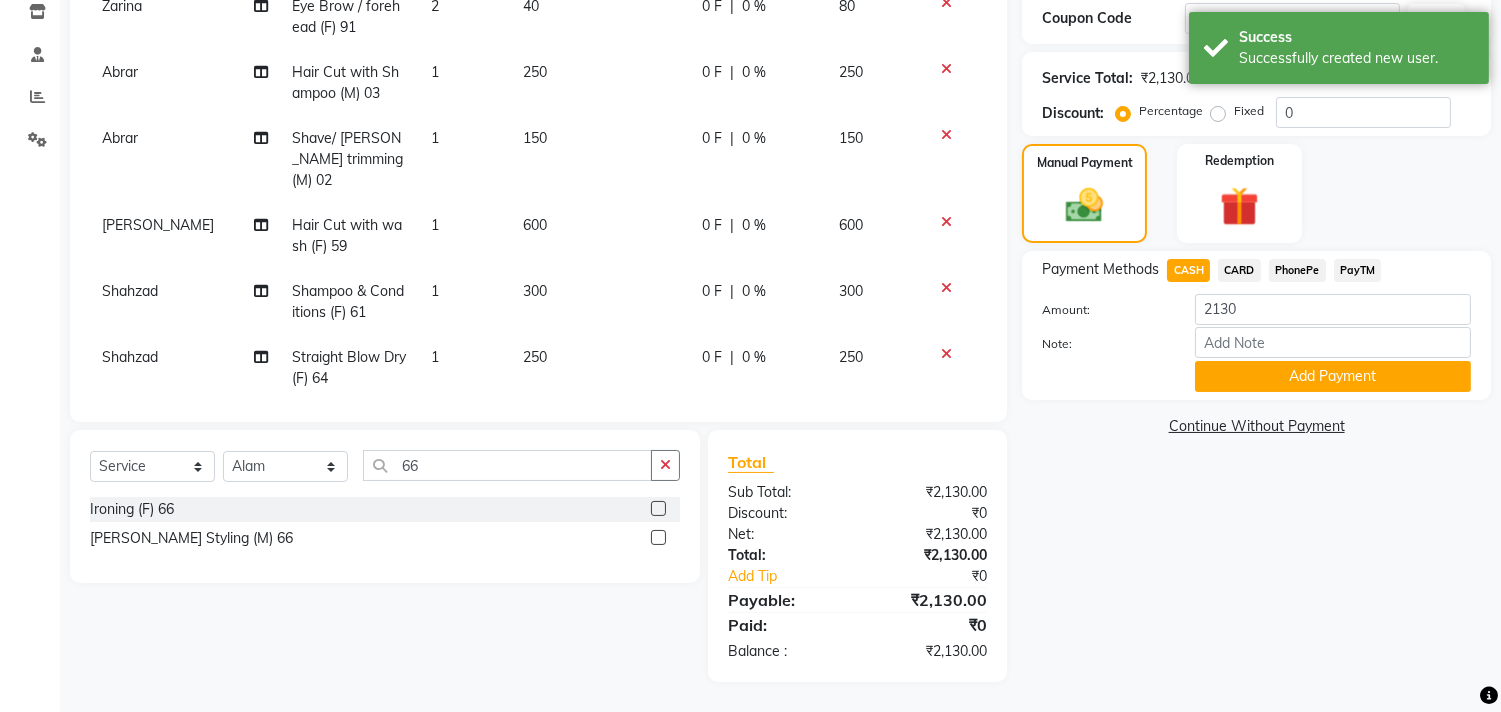 click on "PayTM" 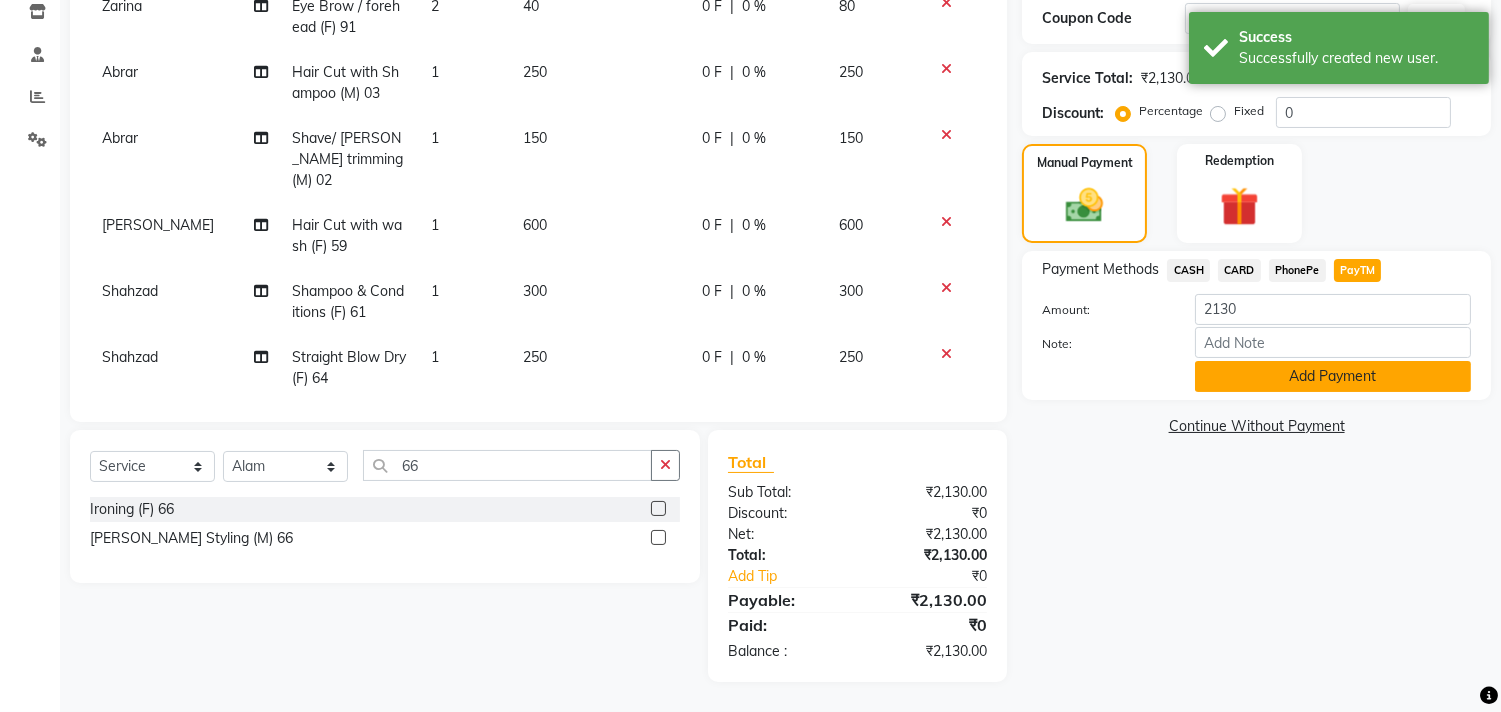 click on "Add Payment" 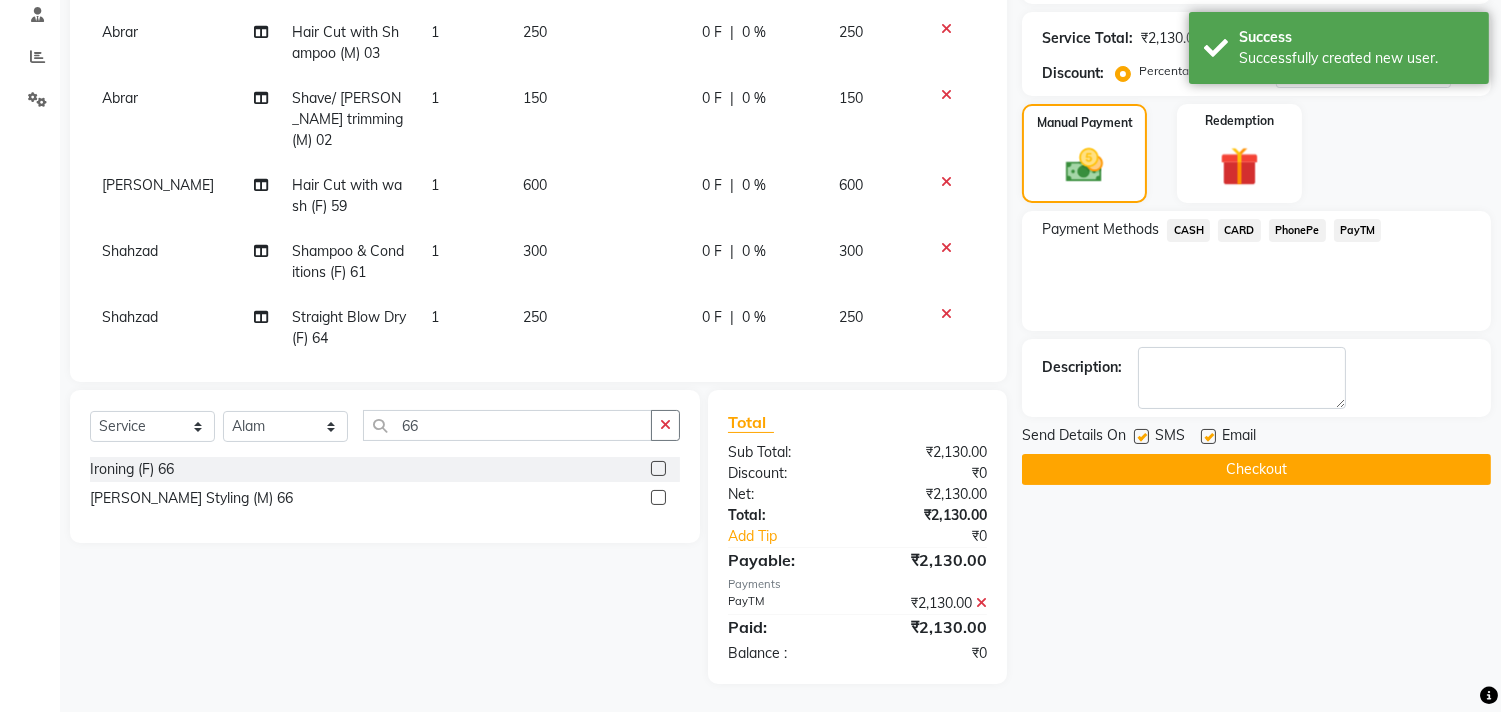 scroll, scrollTop: 387, scrollLeft: 0, axis: vertical 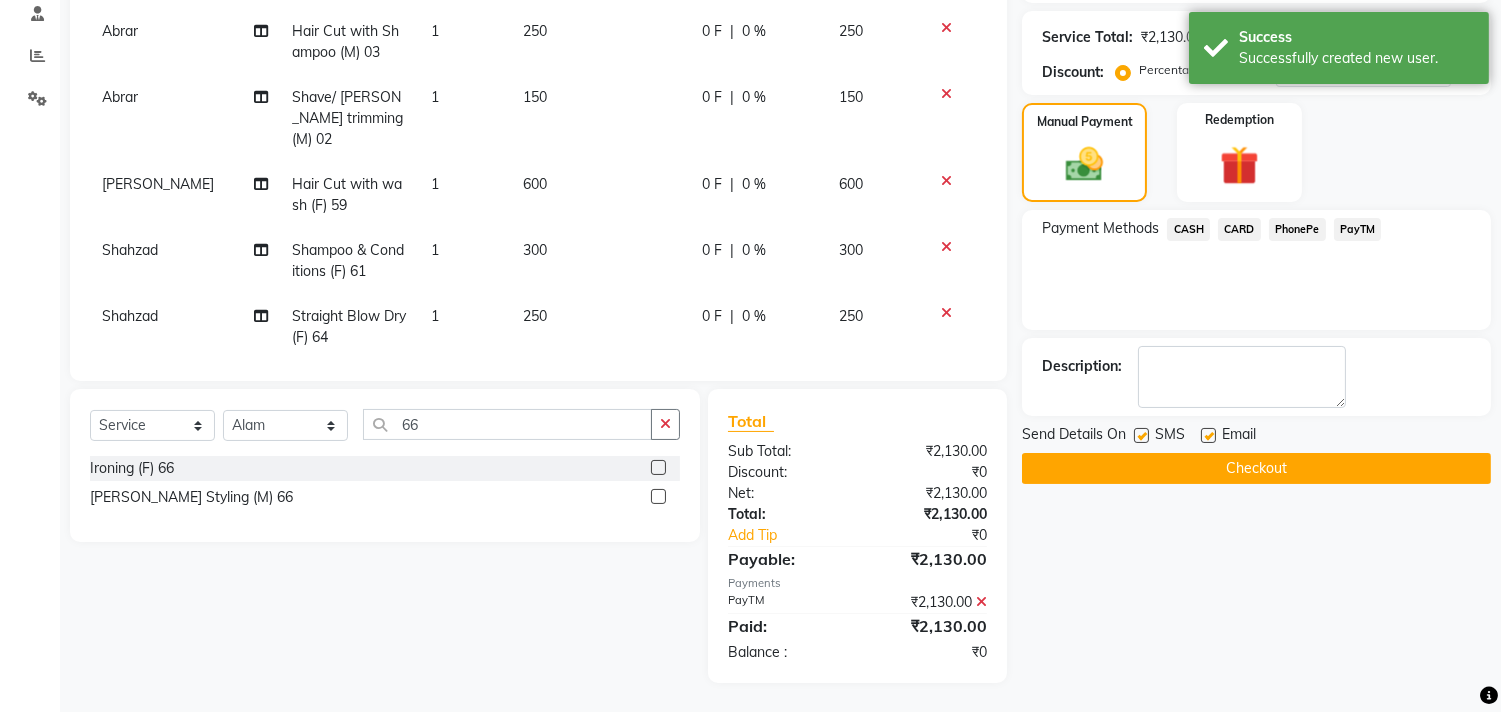 click on "Checkout" 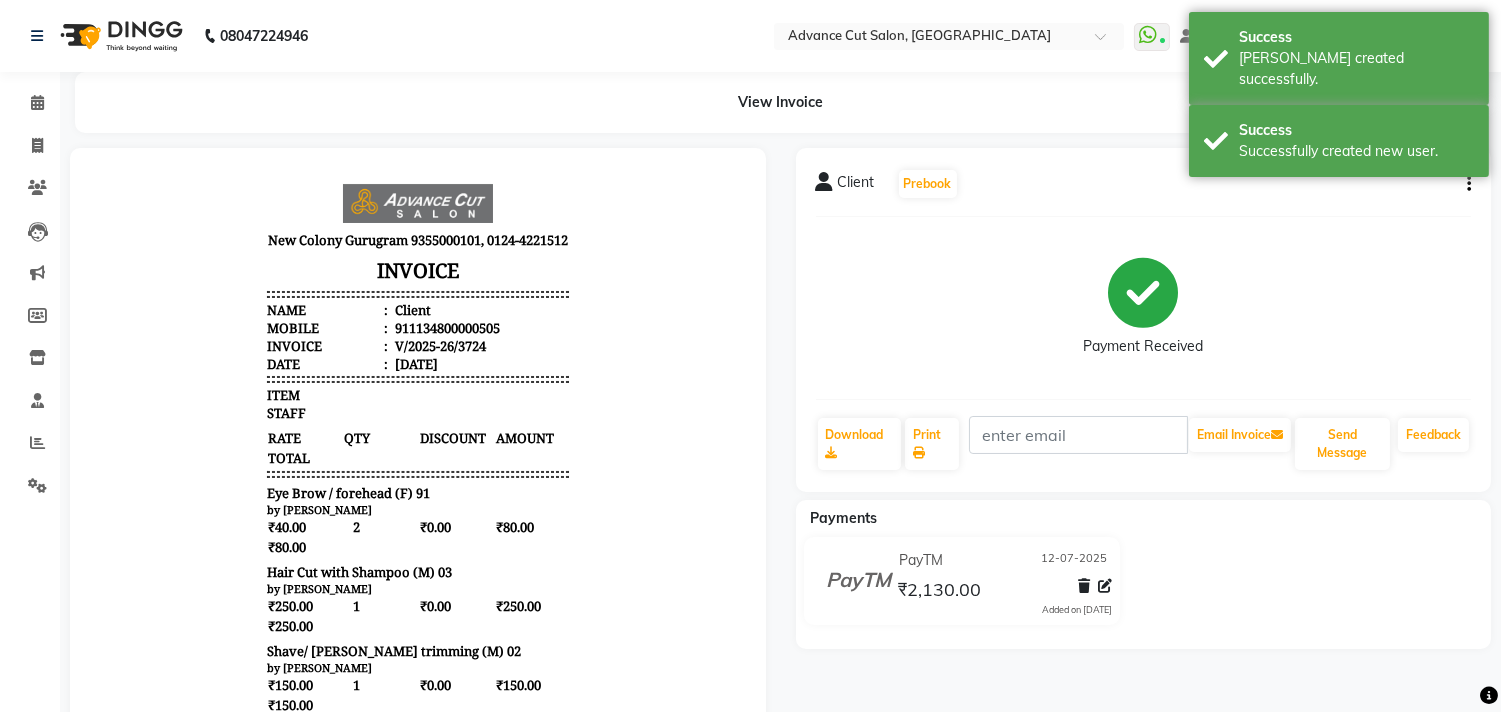 scroll, scrollTop: 0, scrollLeft: 0, axis: both 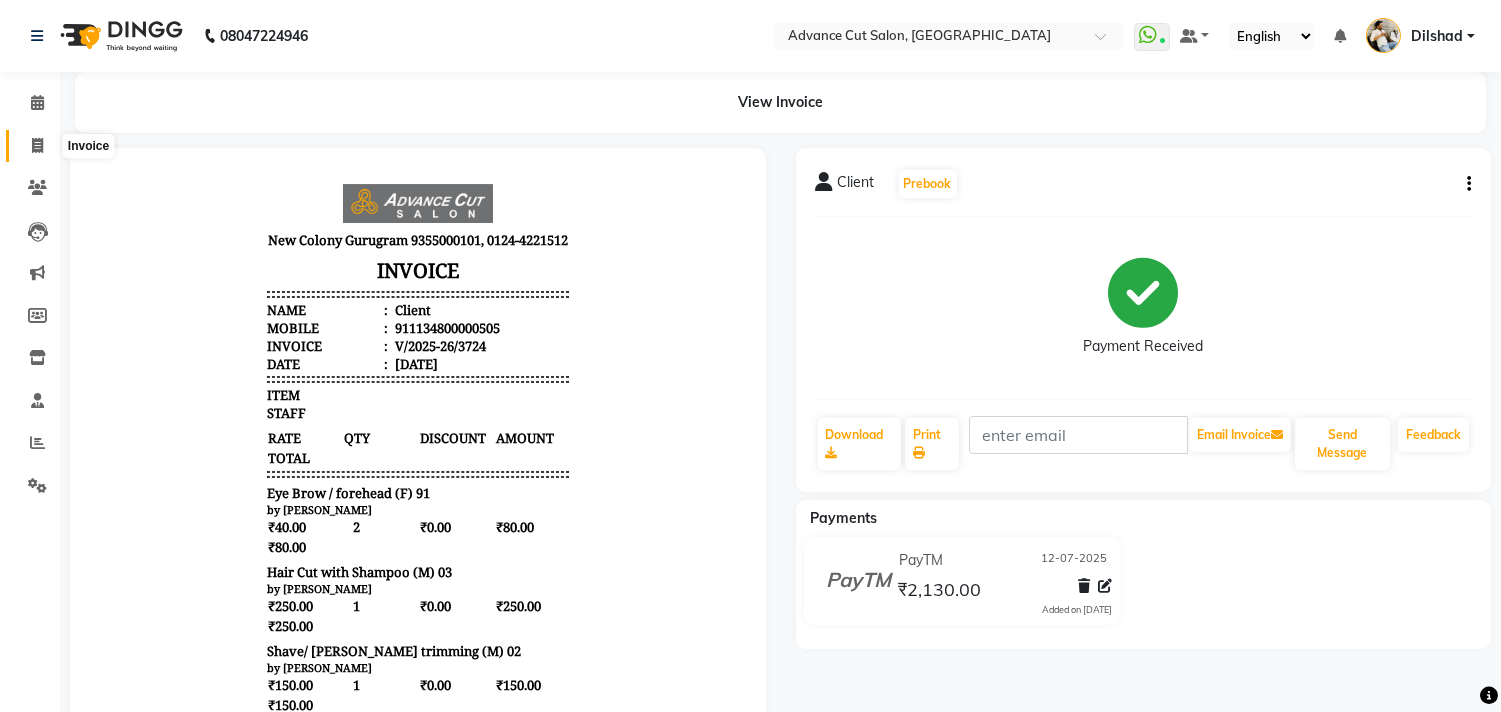 click 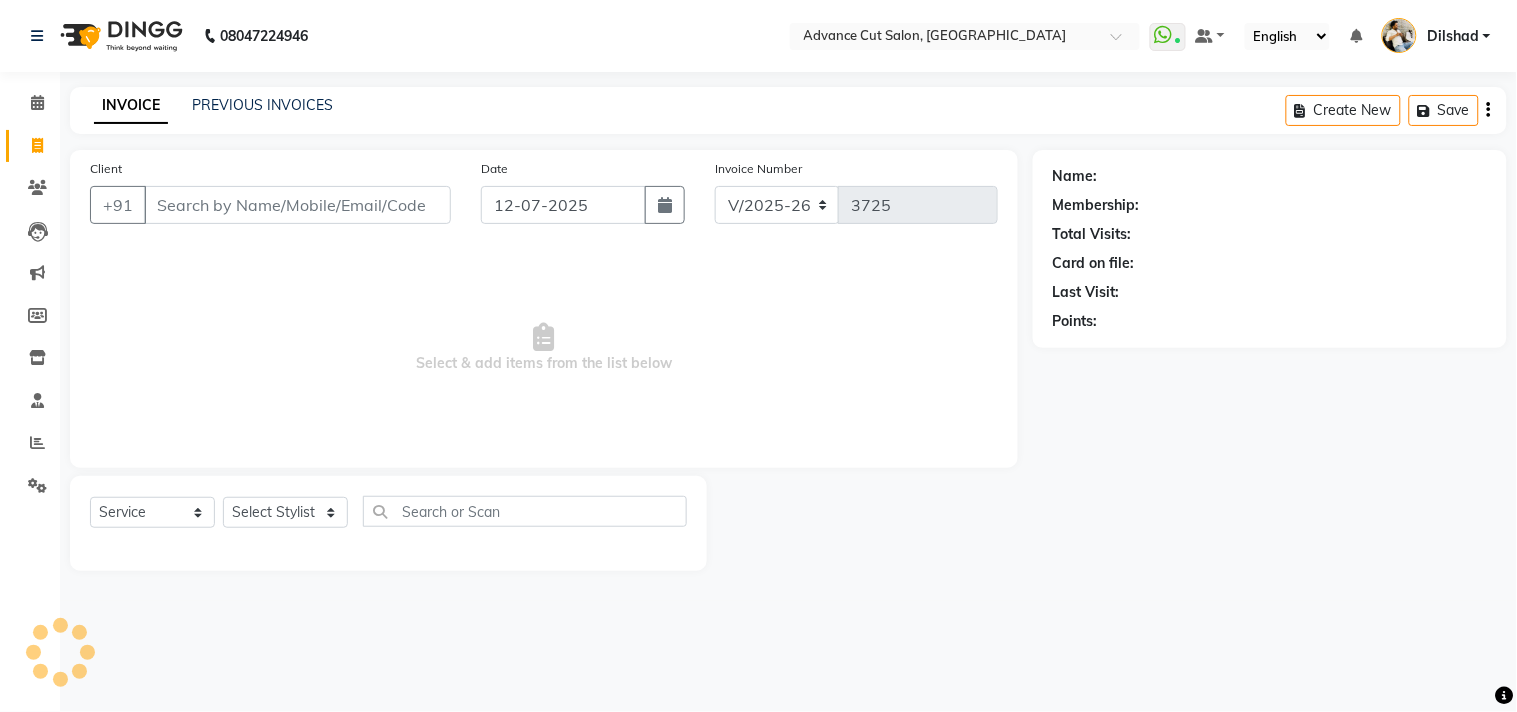 click on "08047224946 Select Location ×  Advance Cut Salon, [GEOGRAPHIC_DATA]  WhatsApp Status  ✕ Status:  Connected Most Recent Message: [DATE]     04:03 PM Recent Service Activity: [DATE]     04:35 PM Default Panel My Panel English ENGLISH Español العربية मराठी हिंदी ગુજરાતી தமிழ் 中文 Notifications nothing to show Dilshad Manage Profile Change Password Sign out  Version:3.15.4  ☀  Advance Cut Salon, New Colony  Calendar  Invoice  Clients  Leads   Marketing  Members  Inventory  Staff  Reports  Settings Completed InProgress Upcoming Dropped Tentative Check-In Confirm Bookings Generate Report Segments Page Builder INVOICE PREVIOUS INVOICES Create New   Save  Client +91 Date [DATE] Invoice Number V/2025 V/[PHONE_NUMBER]  Select & add items from the list below  Select  Service  Product  Membership  Package Voucher Prepaid Gift Card  Select Stylist [PERSON_NAME] Avinash Dilshad [PERSON_NAME] [PERSON_NAME] [PERSON_NAME] [PERSON_NAME]  [PERSON_NAME] [PERSON_NAME]" at bounding box center (758, 356) 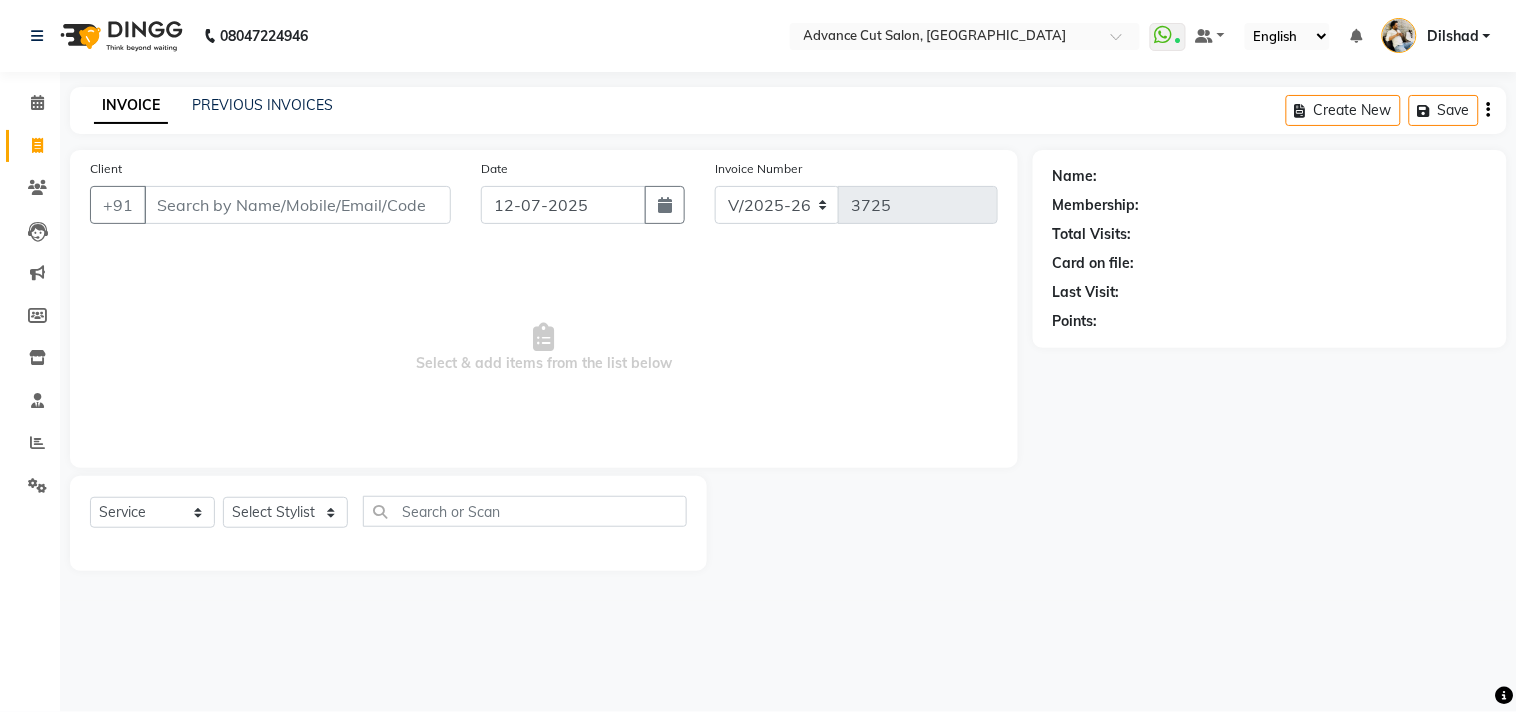 click on "PREVIOUS INVOICES" 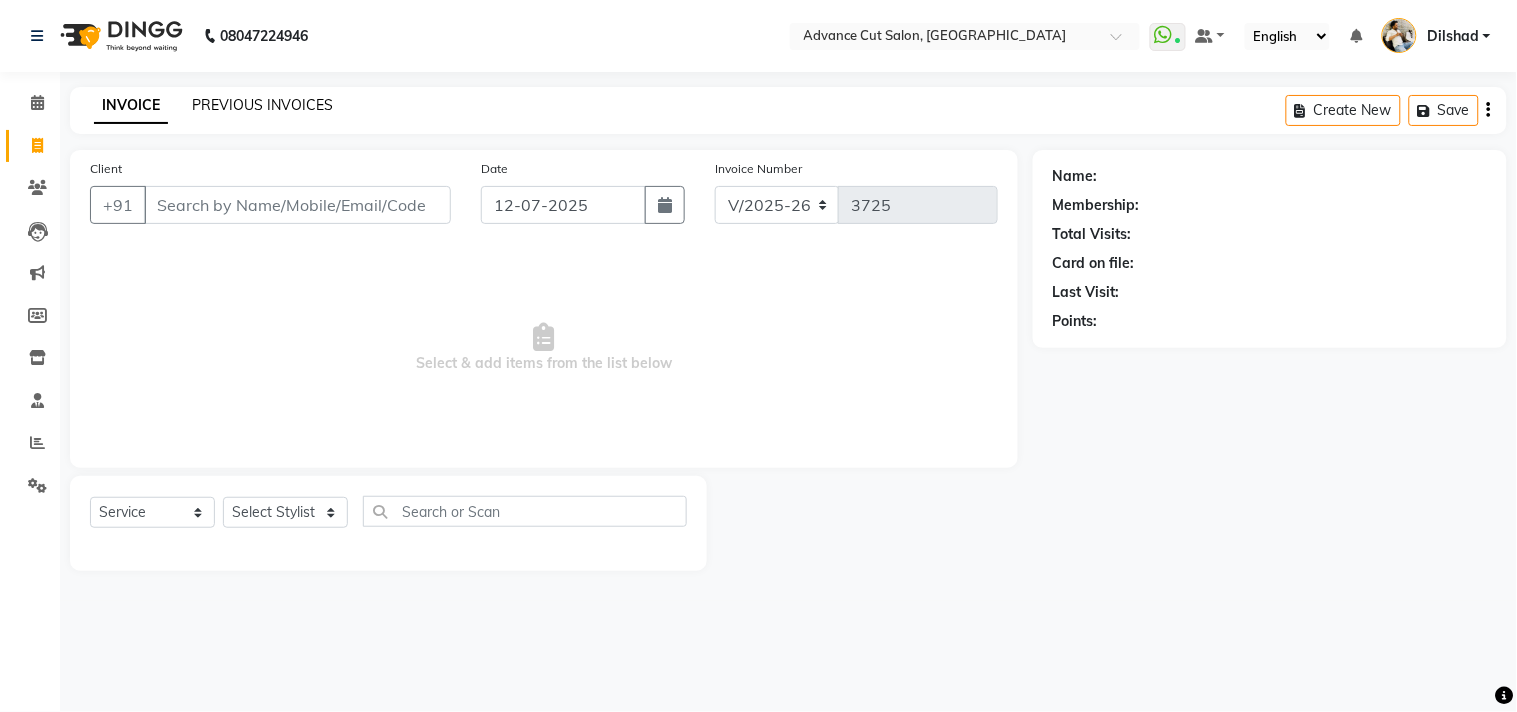 click on "PREVIOUS INVOICES" 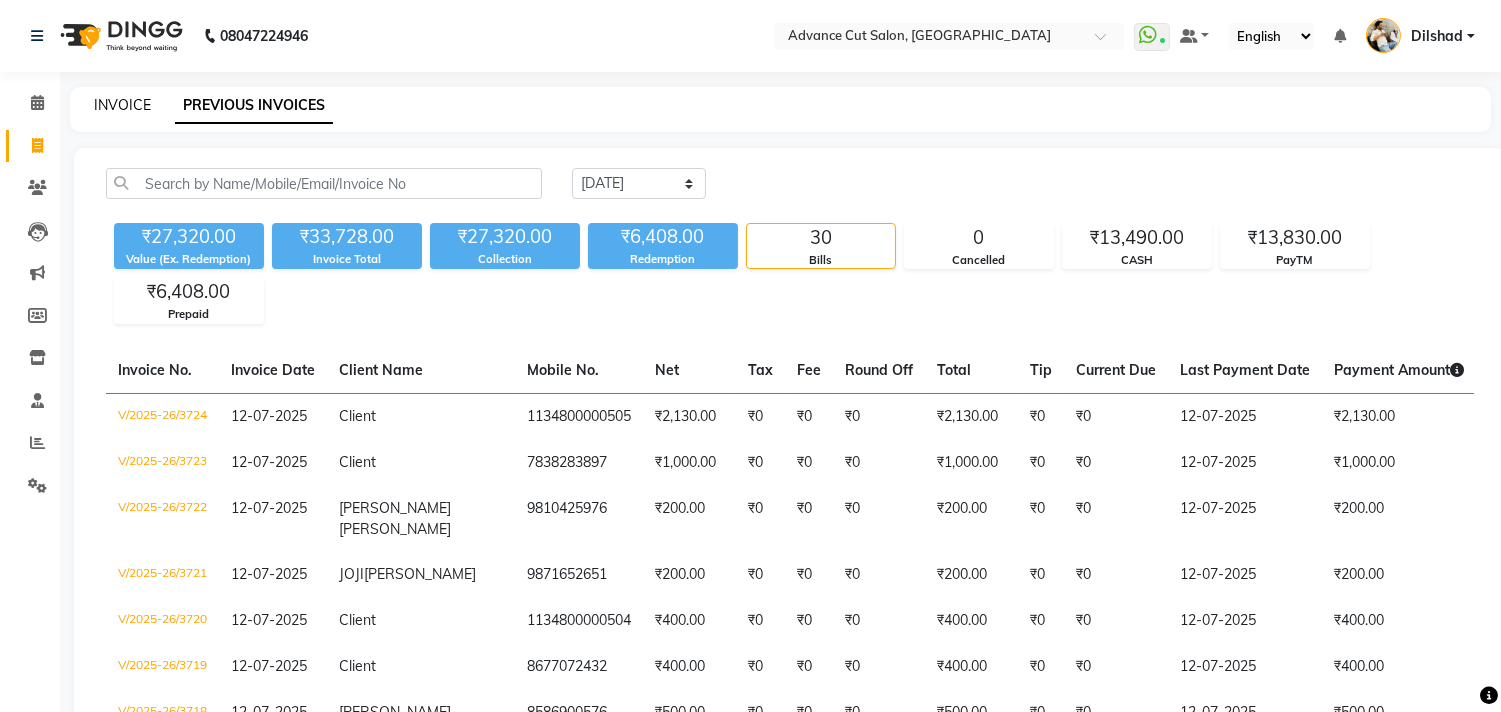 click on "INVOICE" 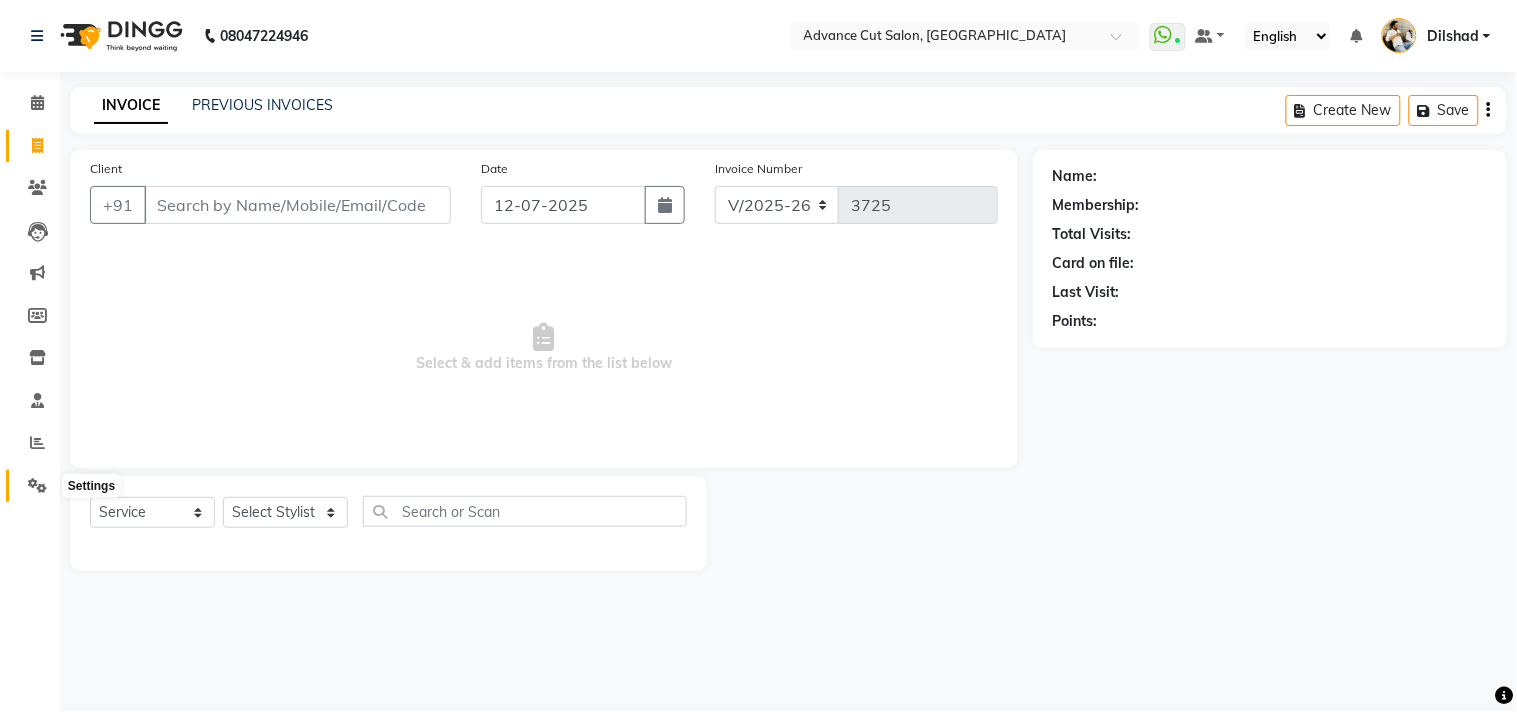 click 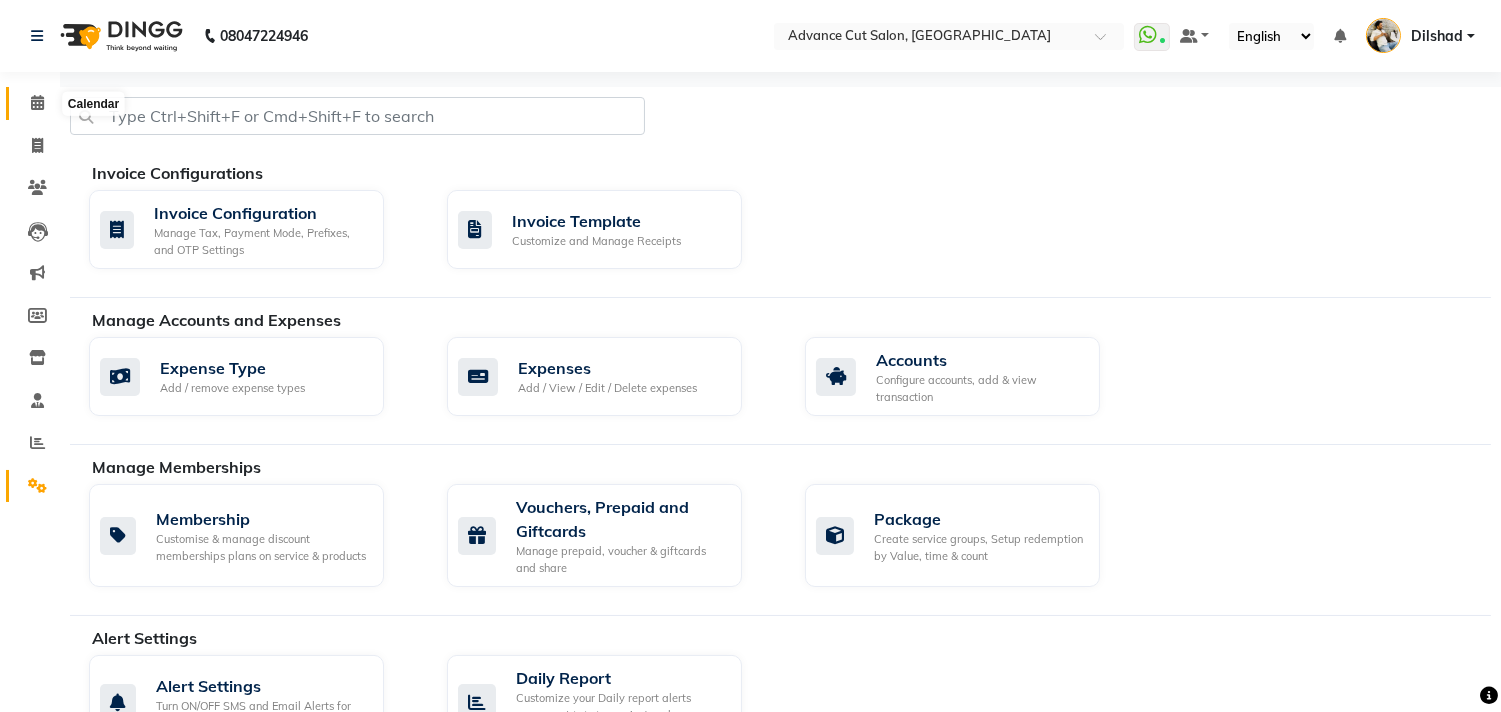 click 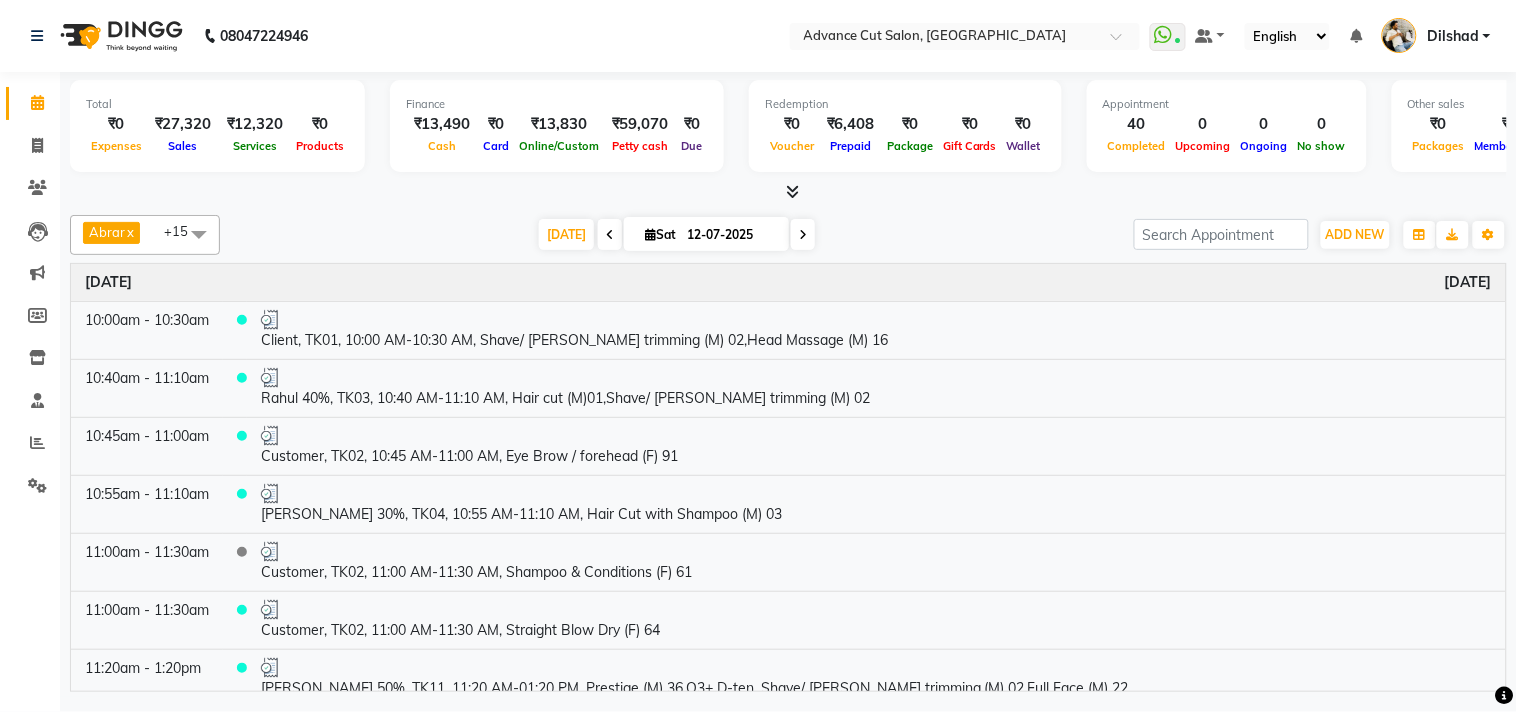 click at bounding box center (792, 191) 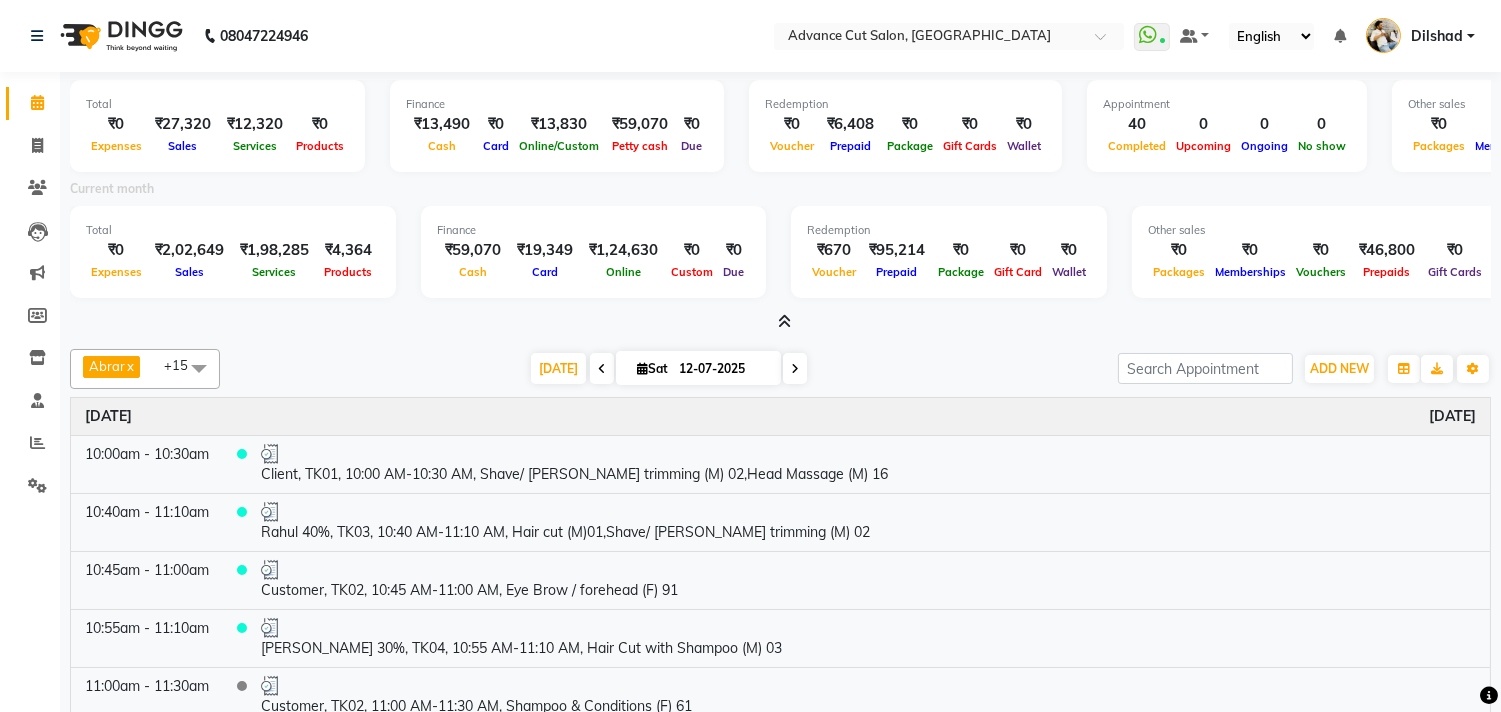 click at bounding box center [784, 321] 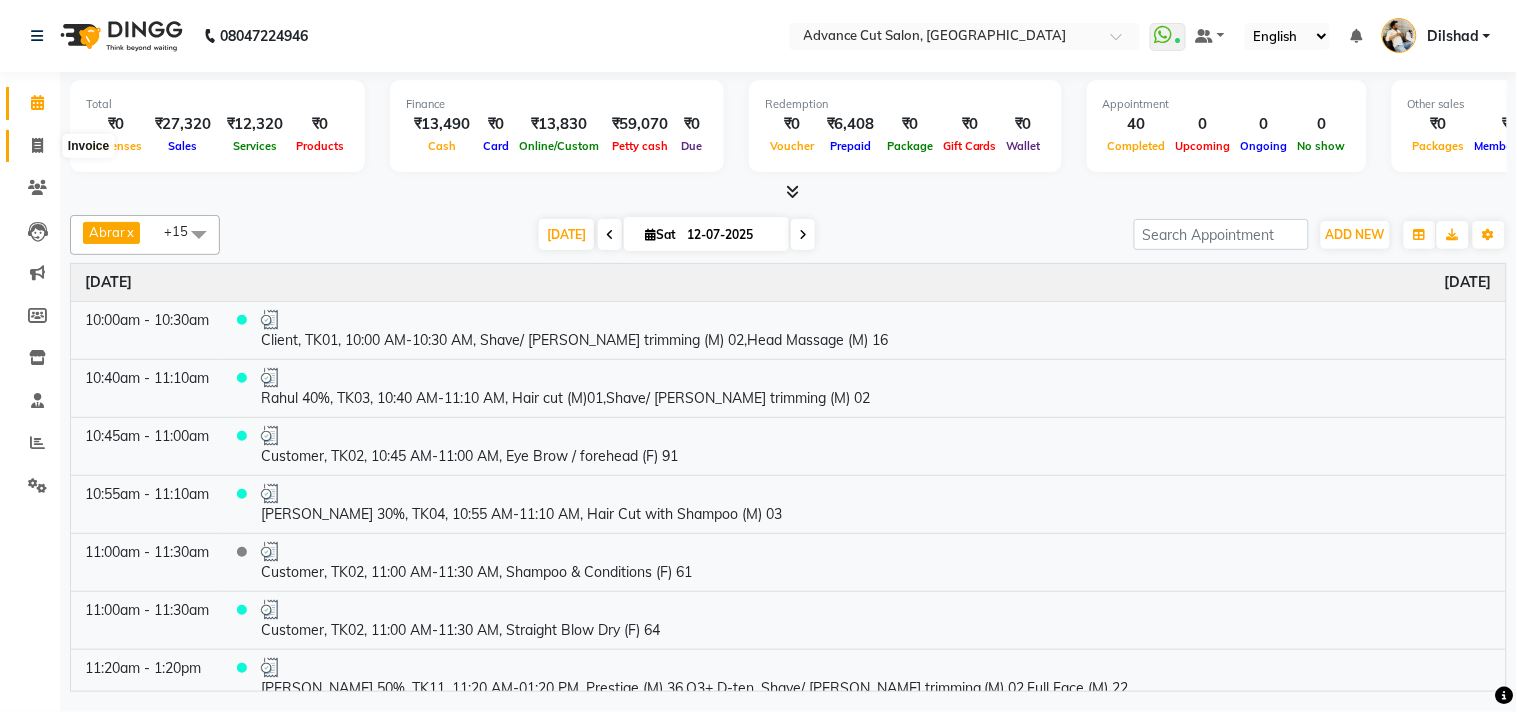 click 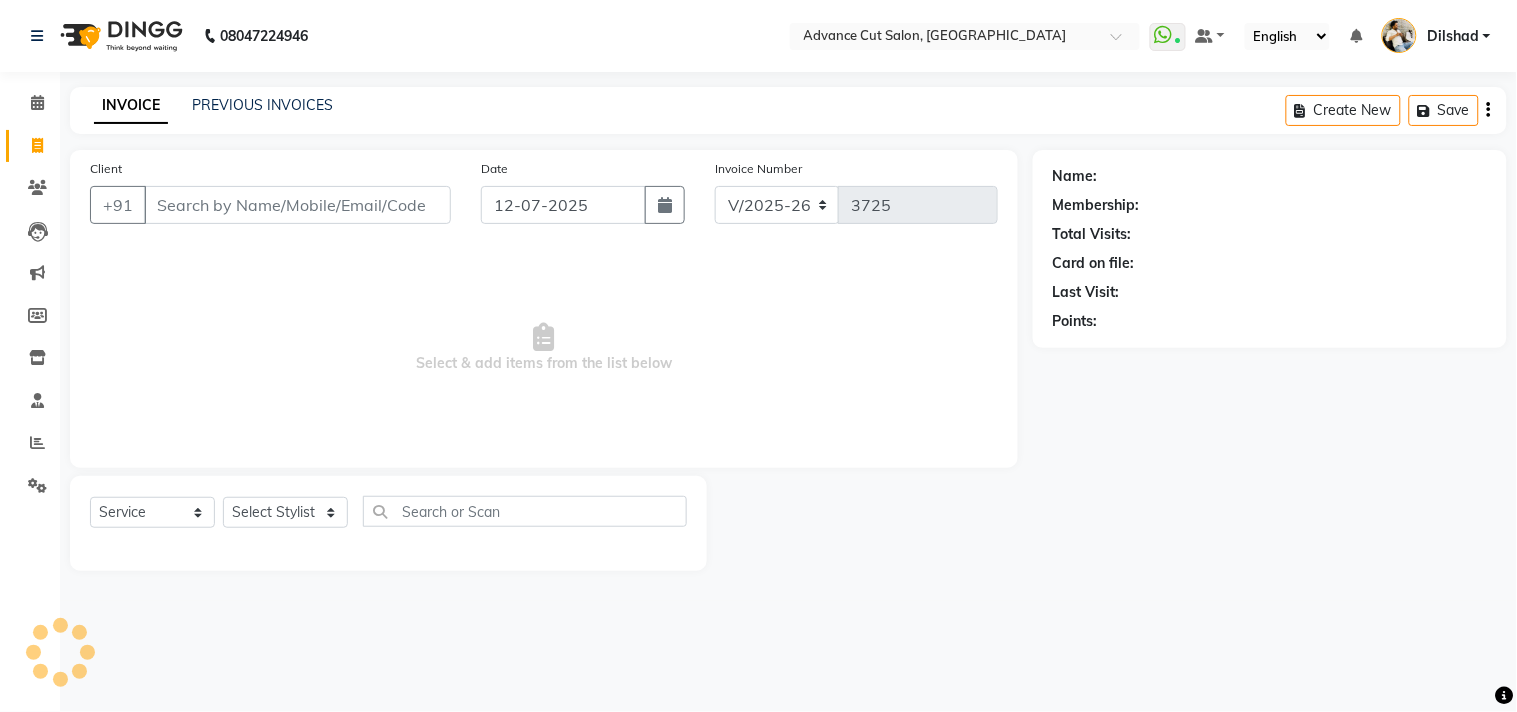 click on "08047224946 Select Location ×  Advance Cut Salon, [GEOGRAPHIC_DATA]  WhatsApp Status  ✕ Status:  Connected Most Recent Message: [DATE]     04:03 PM Recent Service Activity: [DATE]     04:35 PM Default Panel My Panel English ENGLISH Español العربية मराठी हिंदी ગુજરાતી தமிழ் 中文 Notifications nothing to show Dilshad Manage Profile Change Password Sign out  Version:3.15.4" 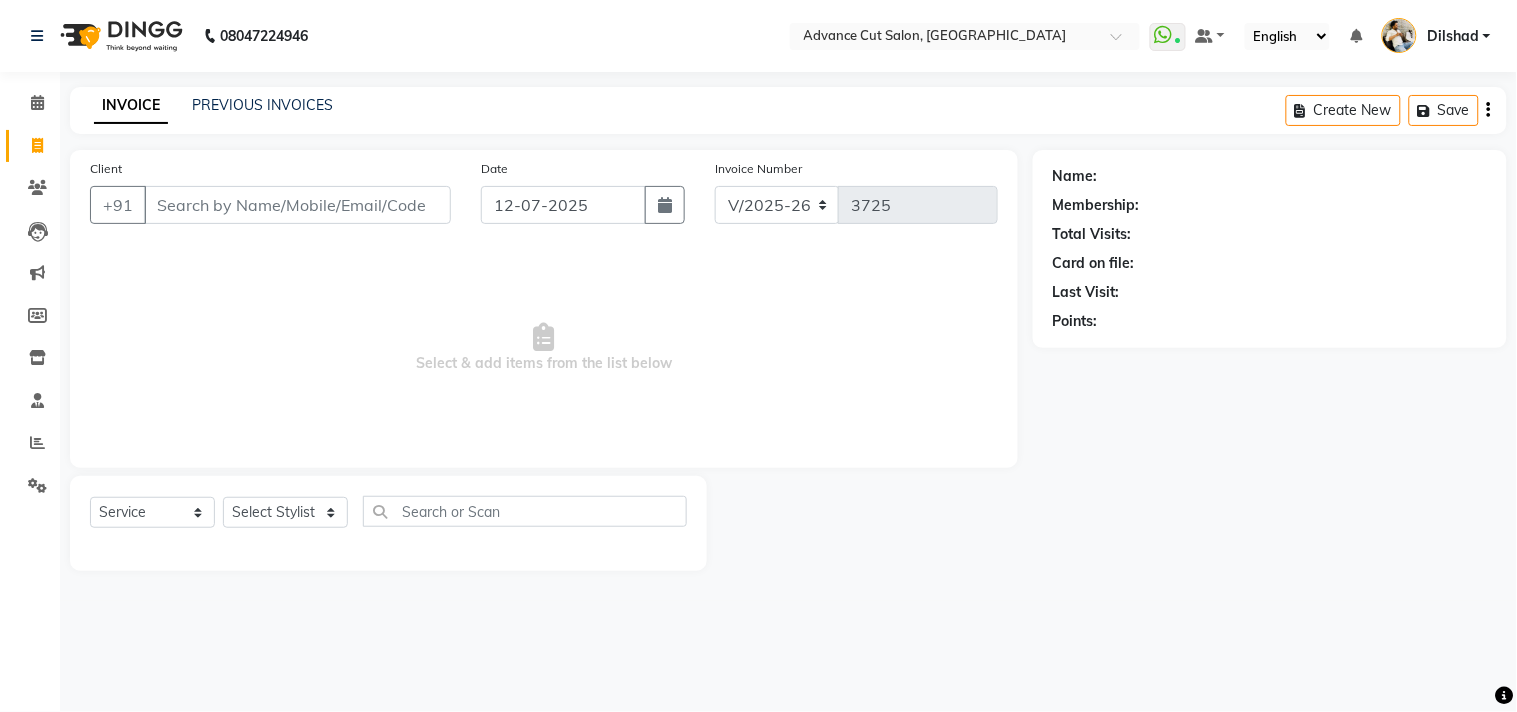 click on "INVOICE PREVIOUS INVOICES Create New   Save" 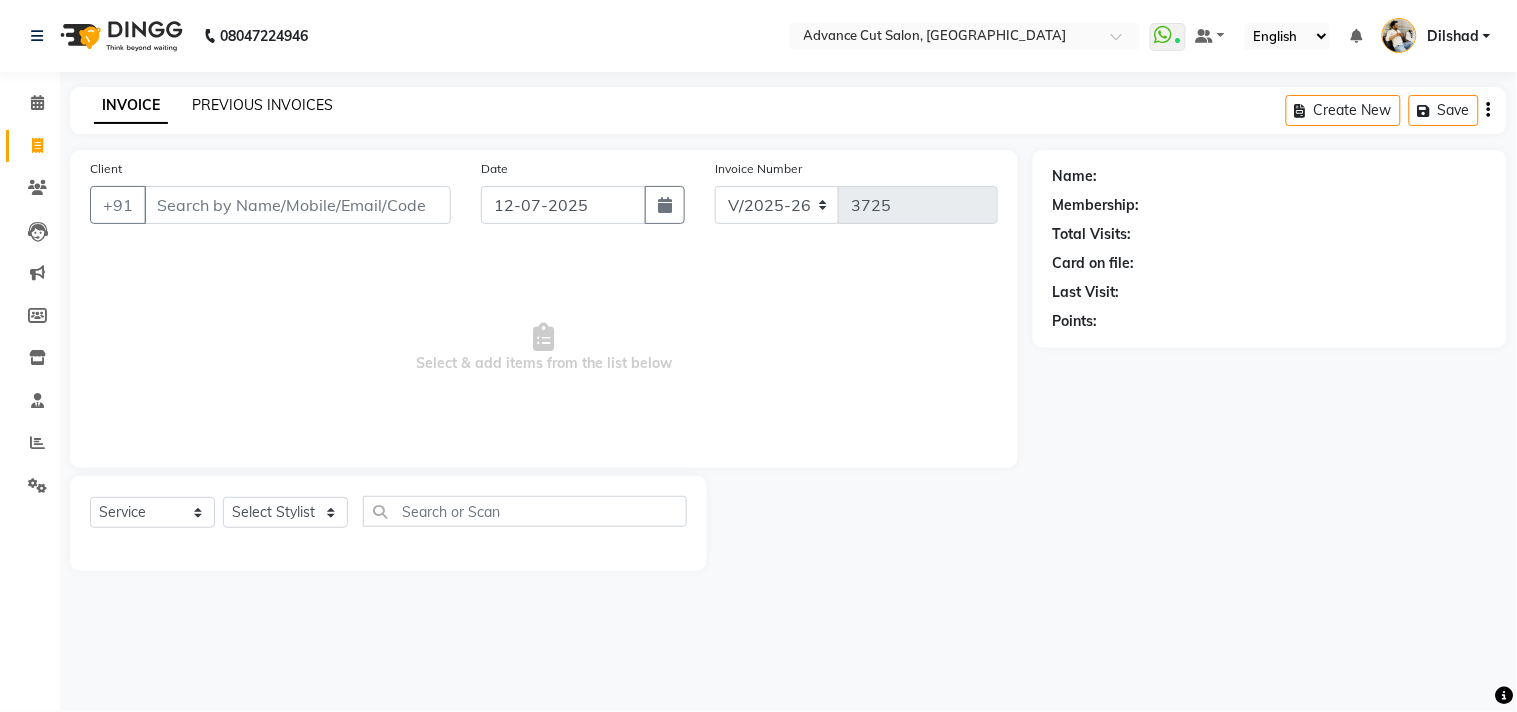 click on "PREVIOUS INVOICES" 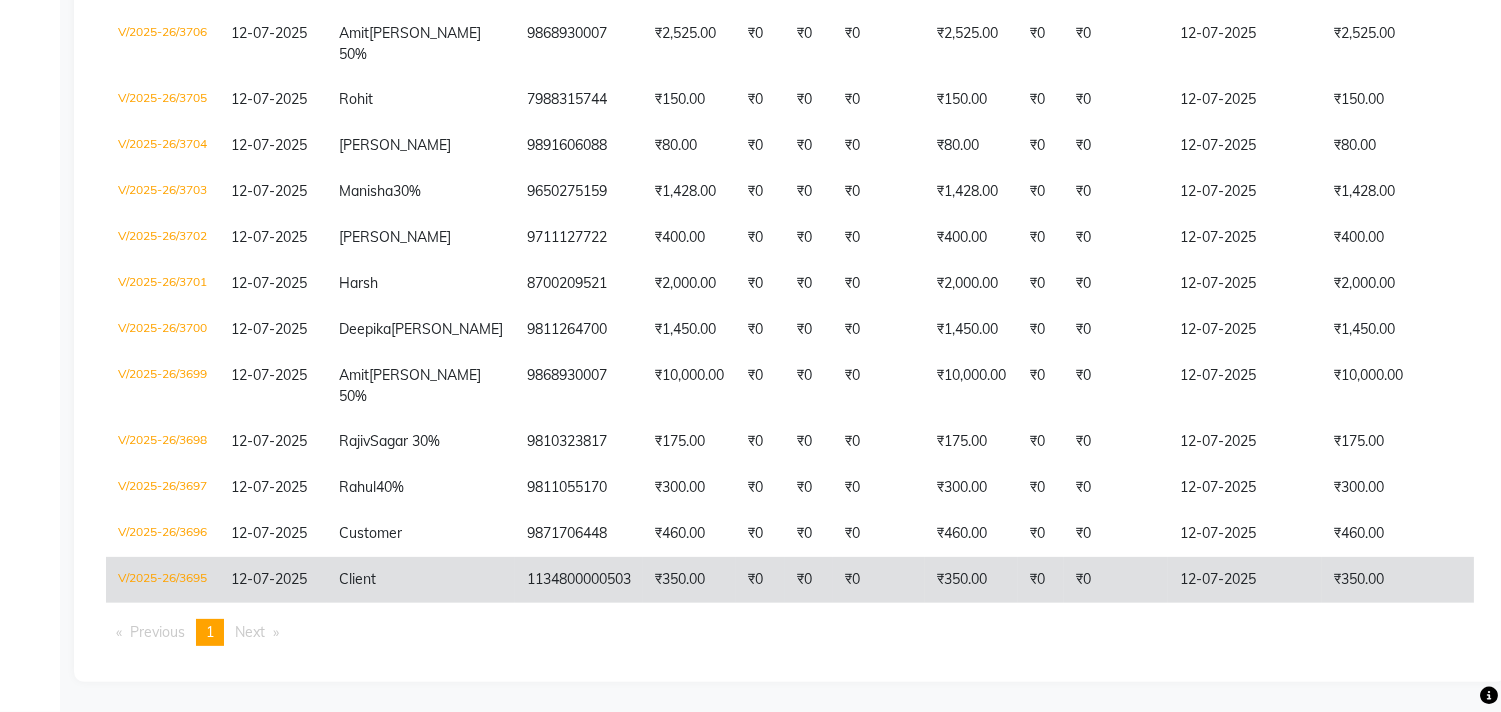 scroll, scrollTop: 1340, scrollLeft: 0, axis: vertical 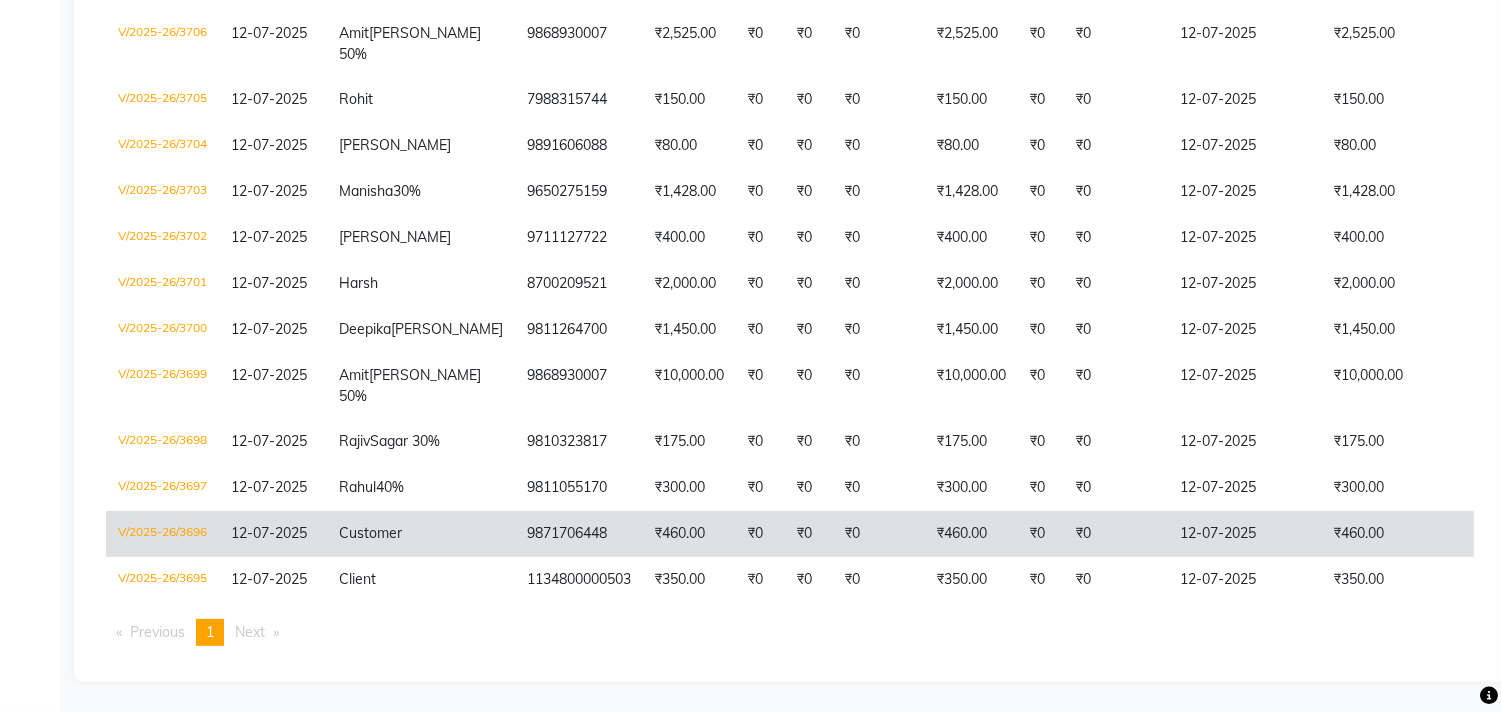 click on "₹0" 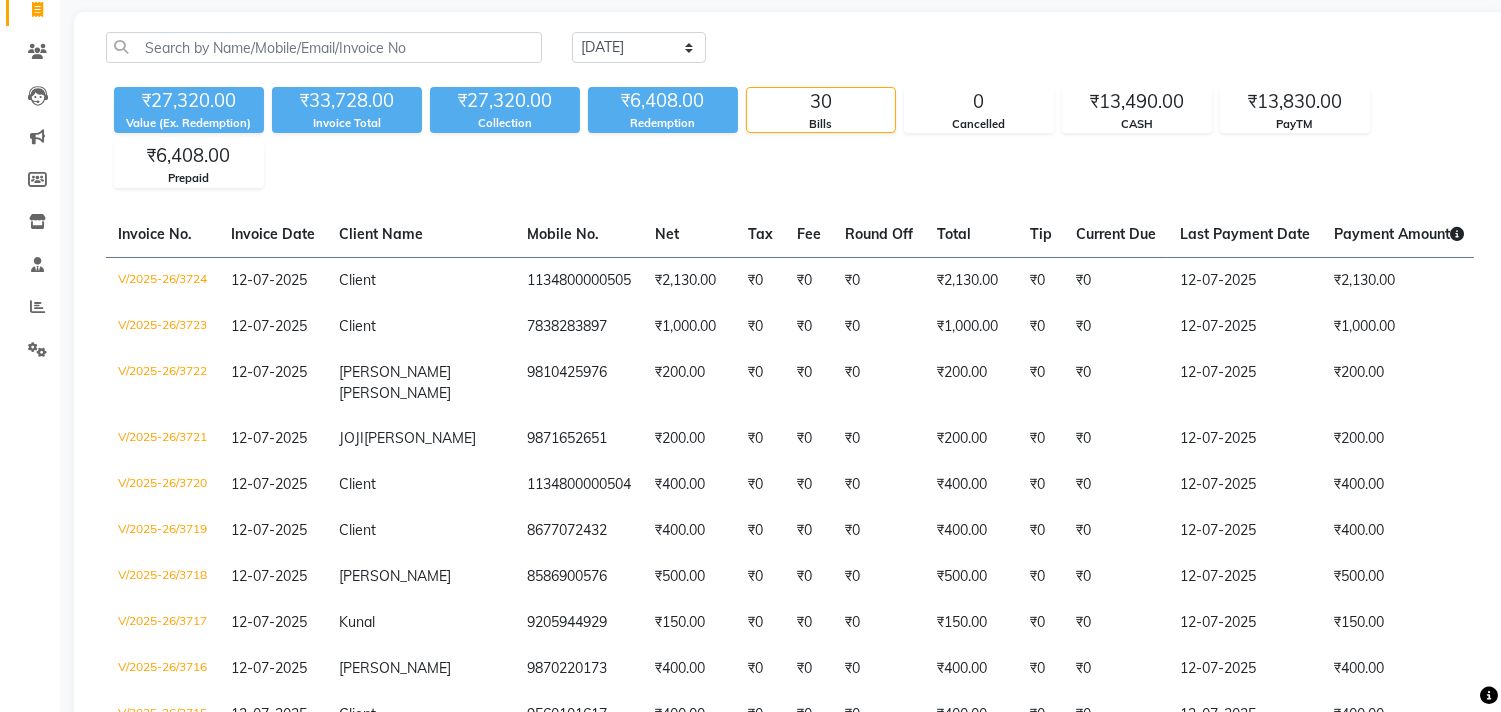 scroll, scrollTop: 6, scrollLeft: 0, axis: vertical 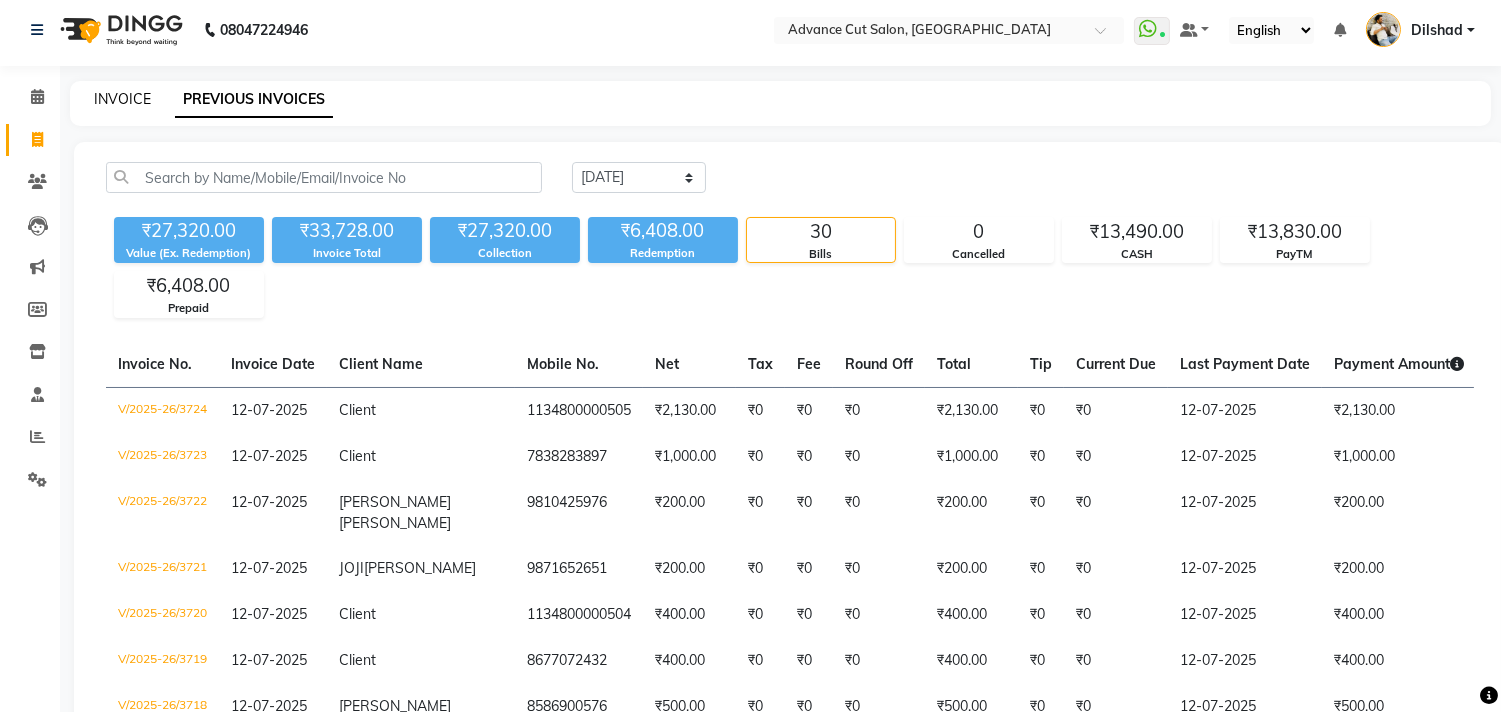 click on "INVOICE" 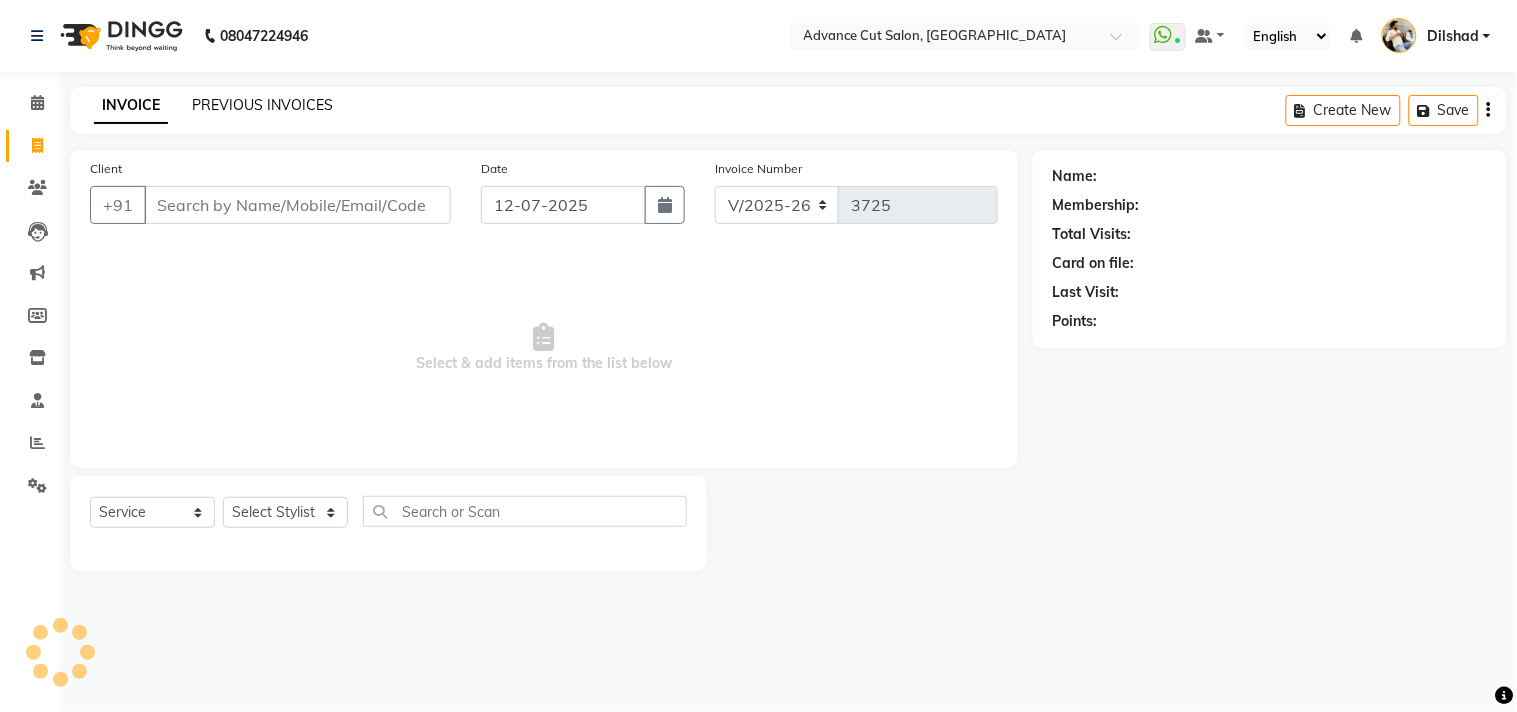 click on "PREVIOUS INVOICES" 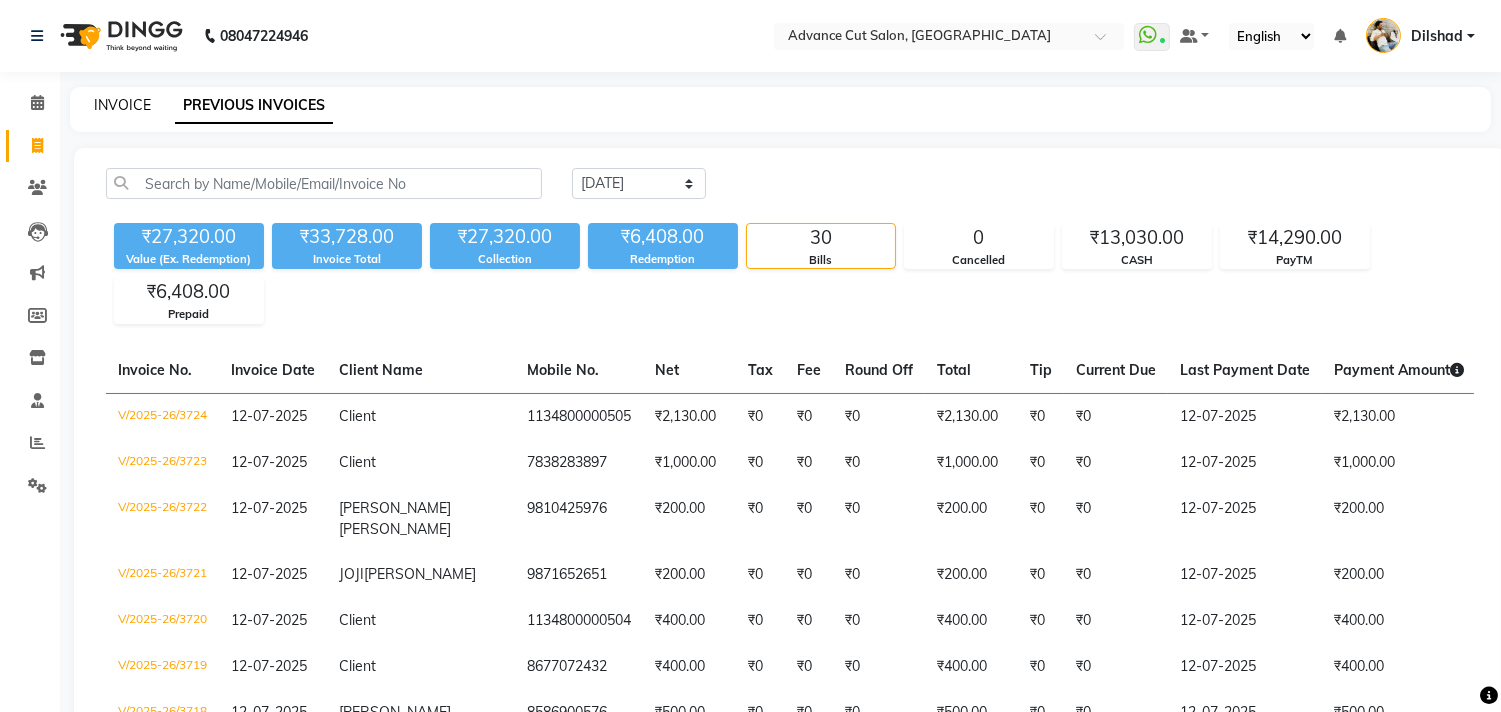 click on "INVOICE" 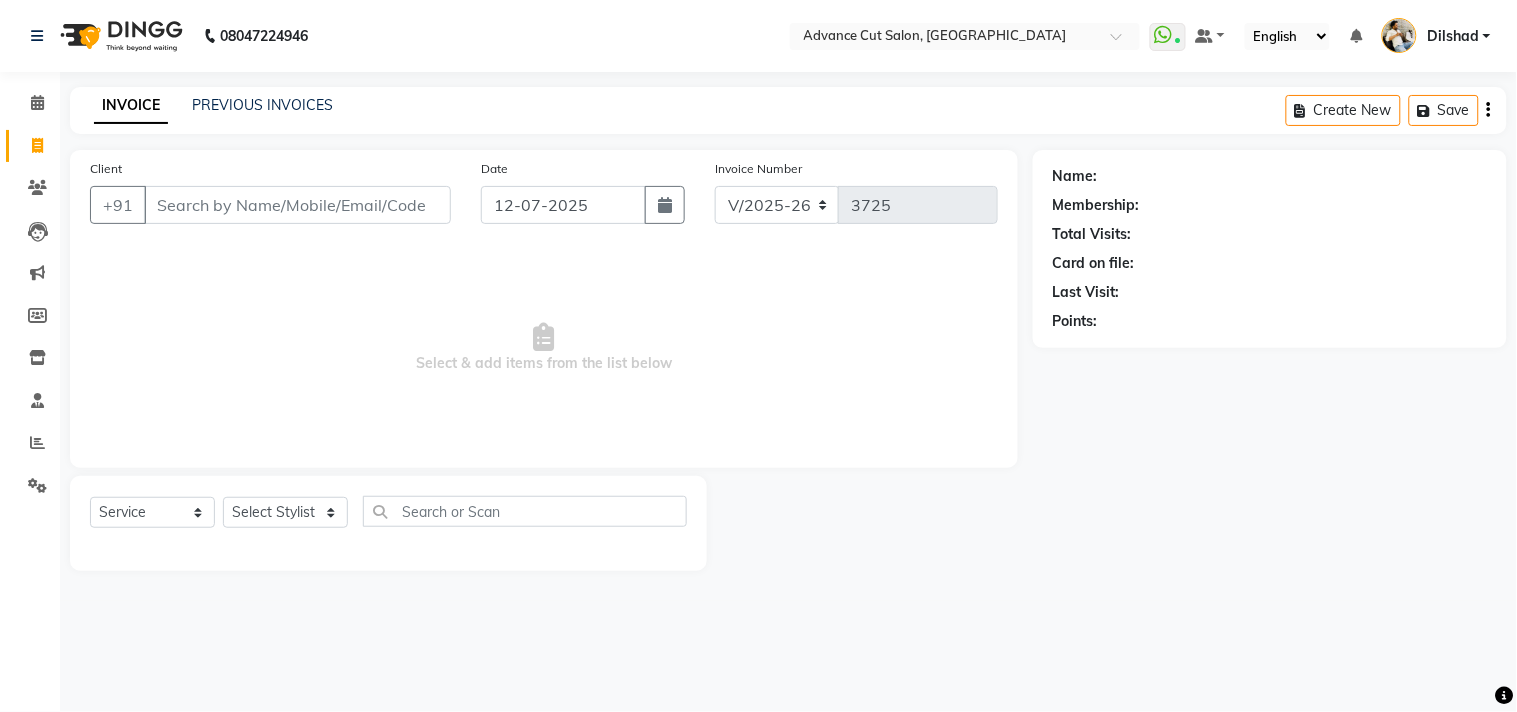 click on "Client" at bounding box center [297, 205] 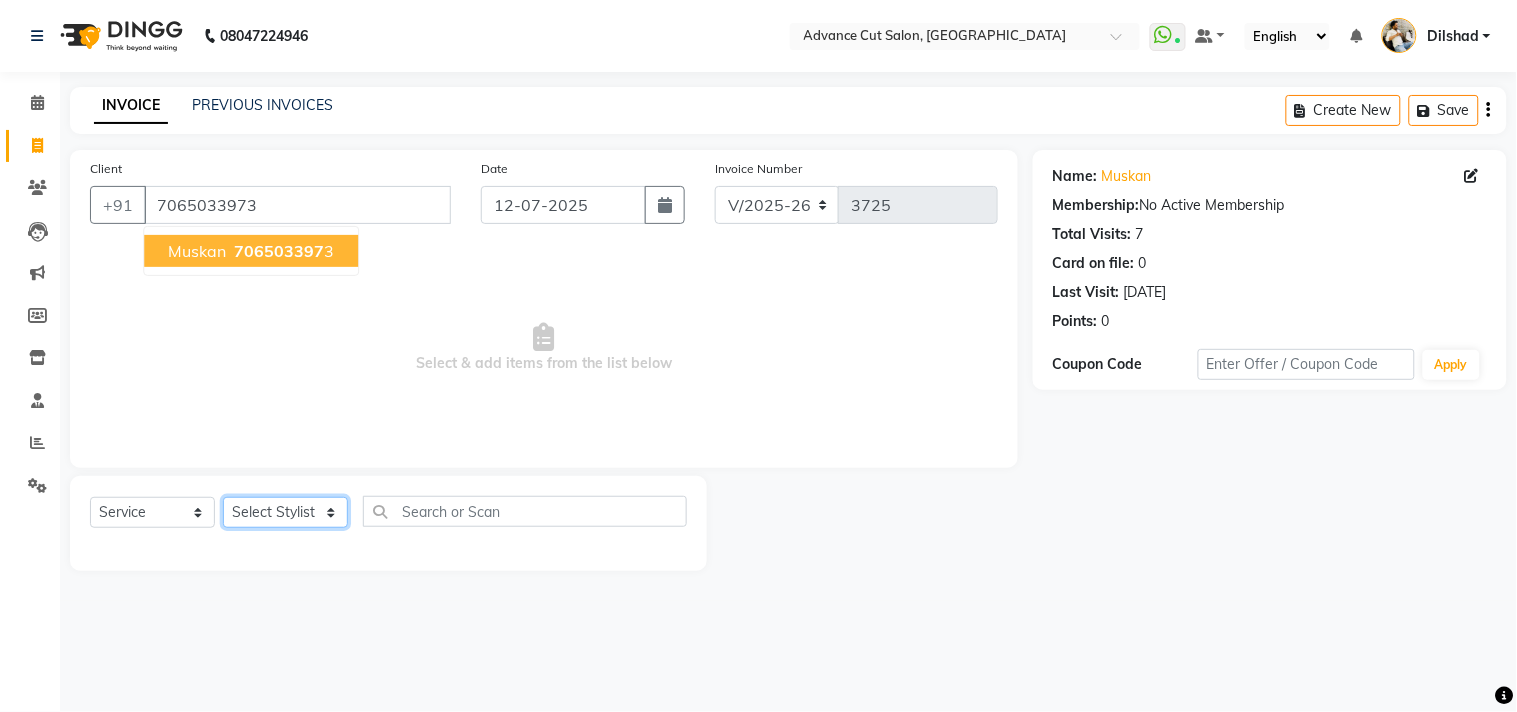 drag, startPoint x: 255, startPoint y: 513, endPoint x: 255, endPoint y: 498, distance: 15 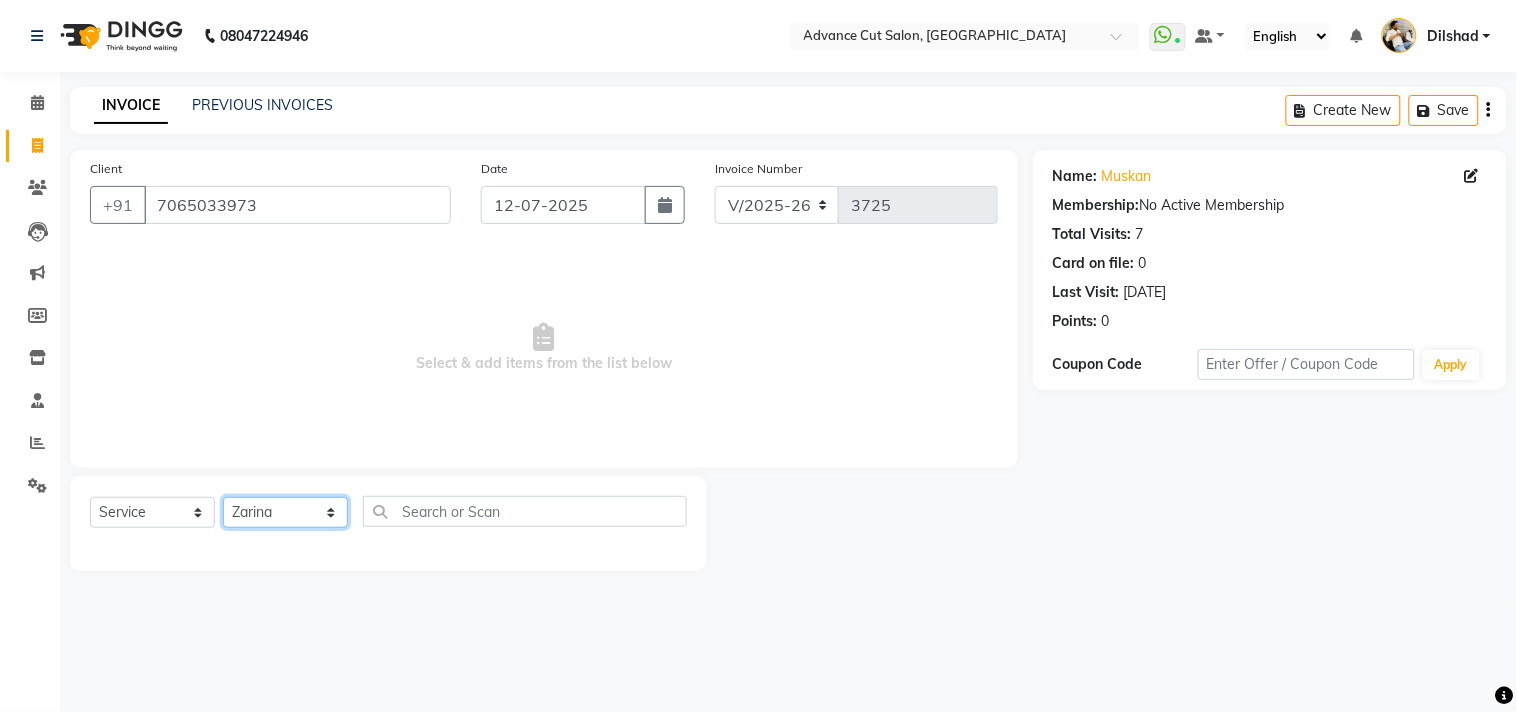 click on "Select Stylist [PERSON_NAME] Avinash Dilshad [PERSON_NAME] [PERSON_NAME] [PERSON_NAME] [PERSON_NAME]  [PERSON_NAME] [PERSON_NAME]  [PERSON_NAME] [PERSON_NAME]" 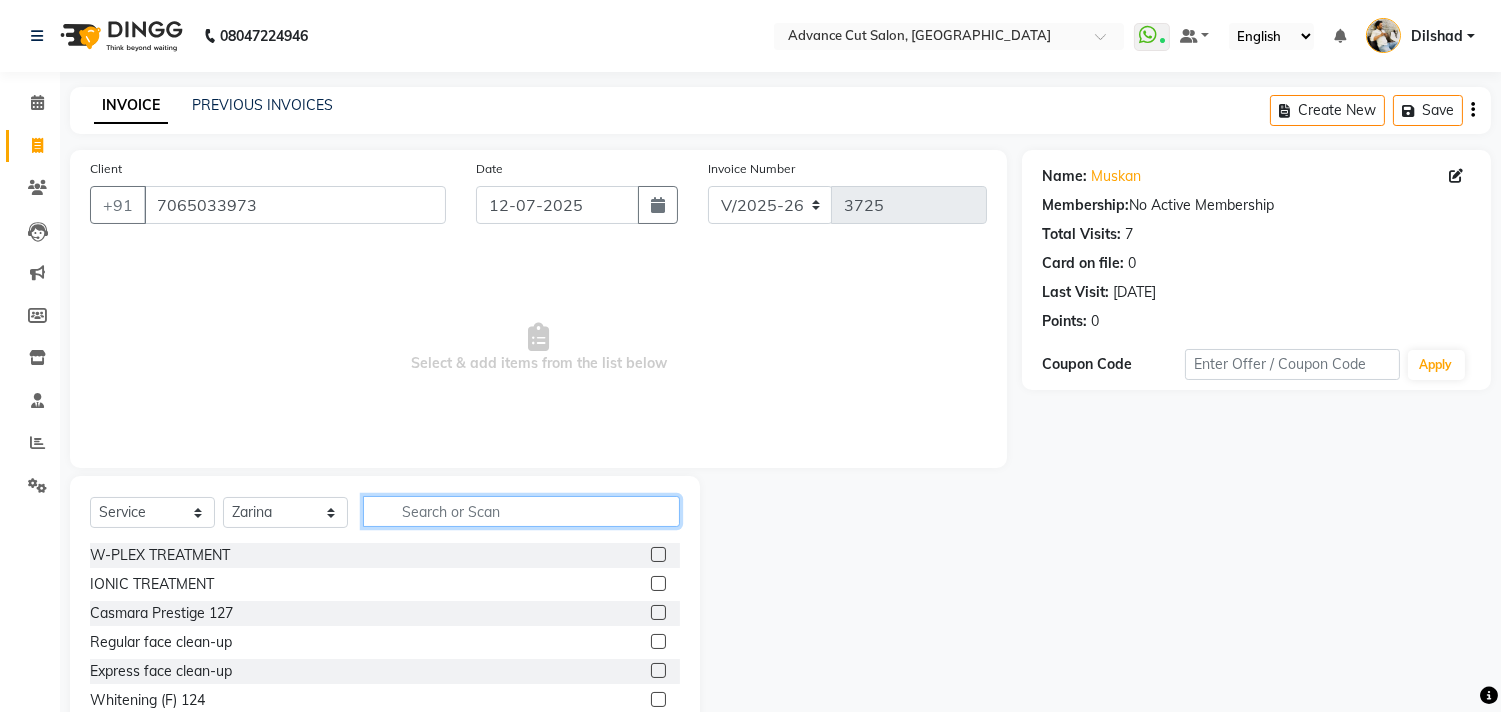 click 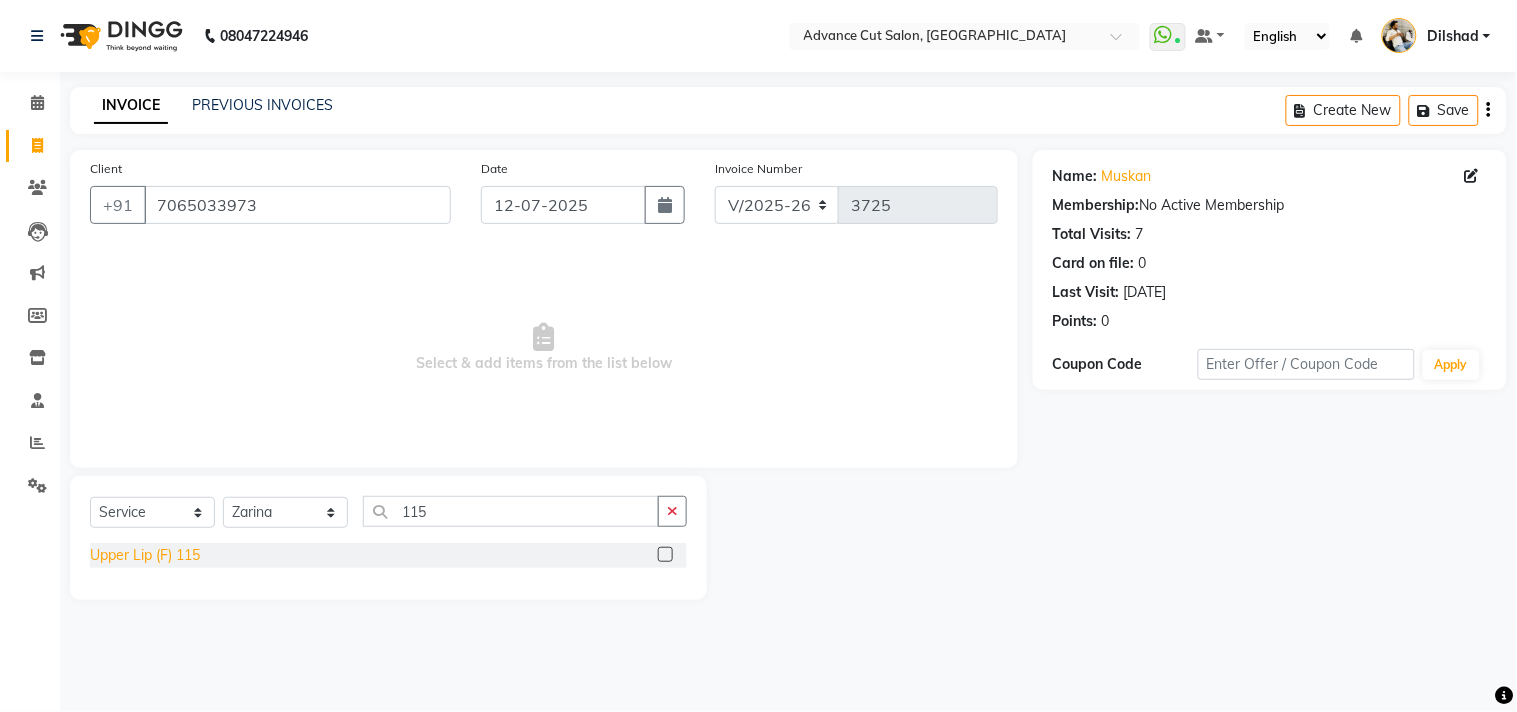 click on "Upper Lip (F) 115" 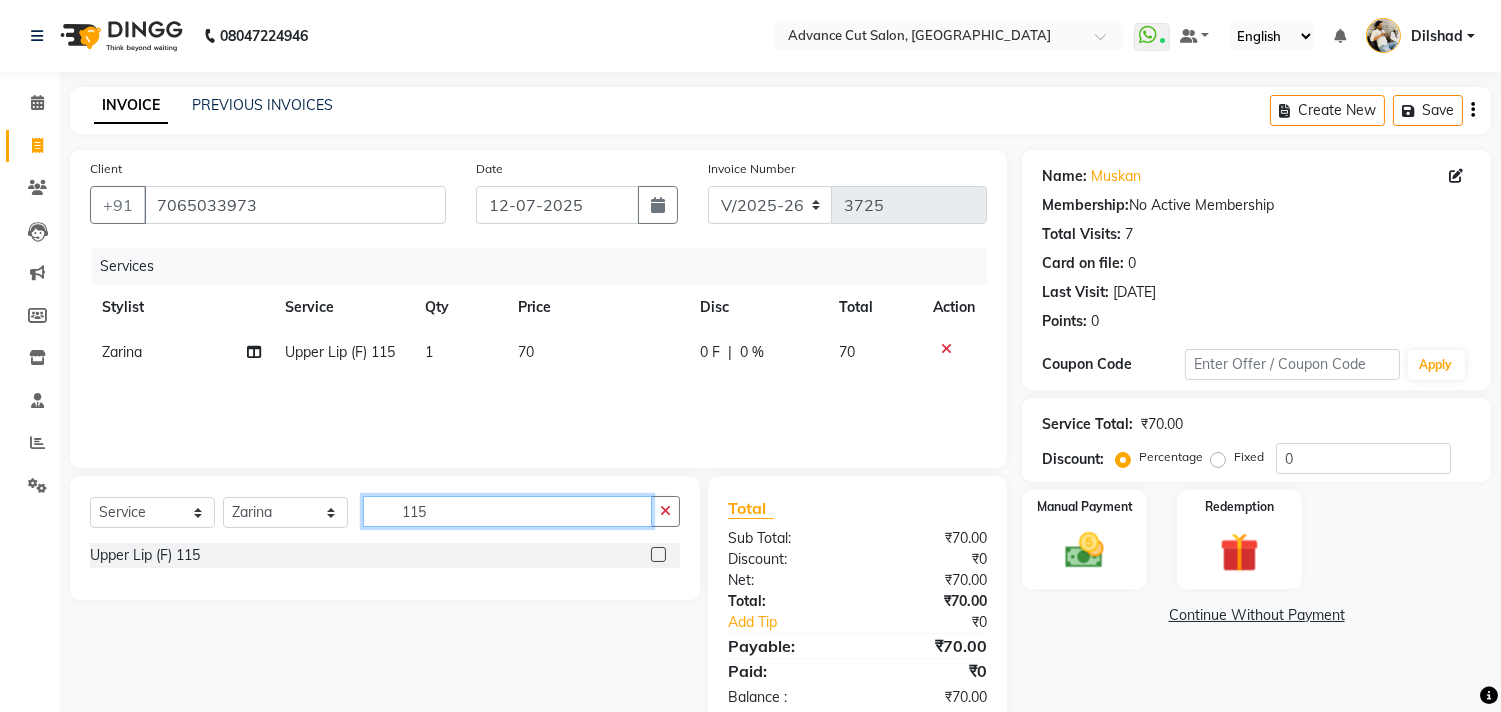 click on "115" 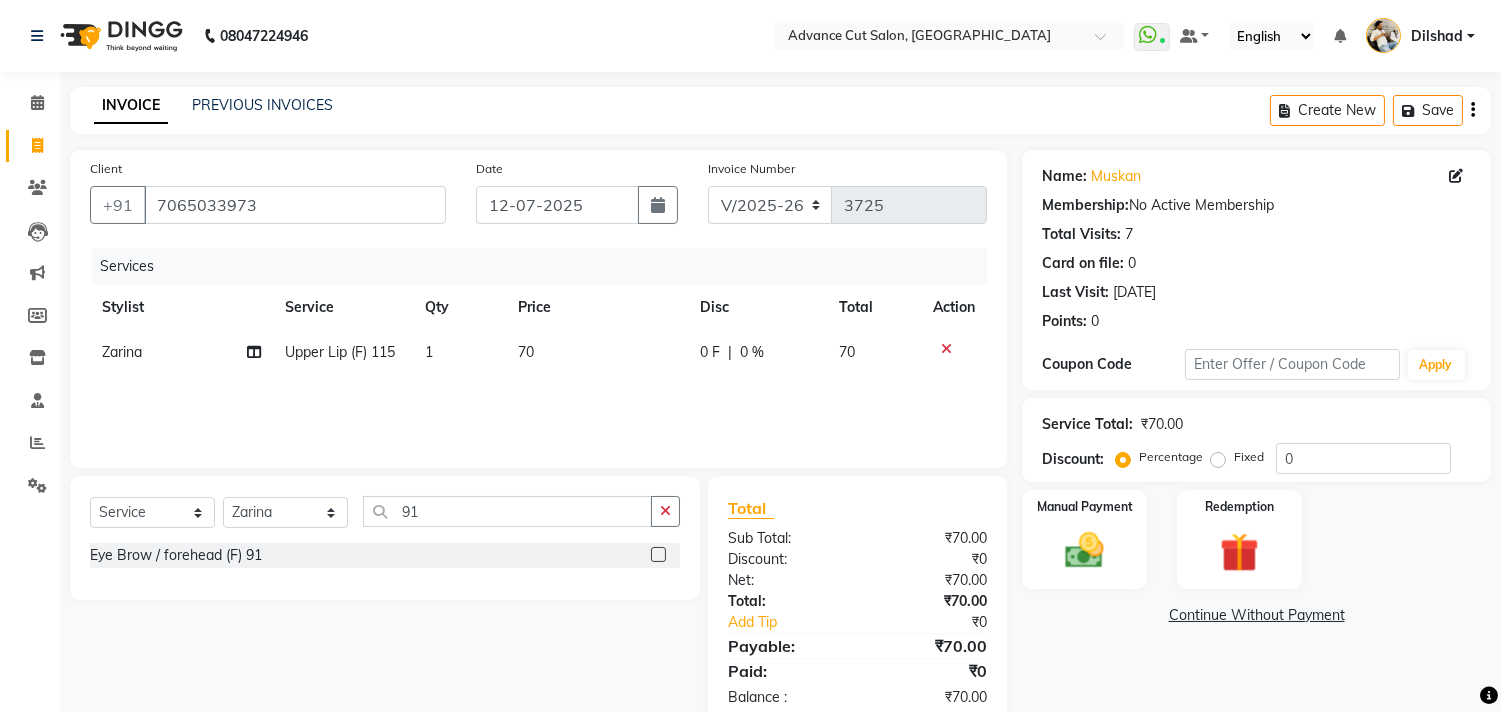 click on "Eye Brow / forehead (F) 91" 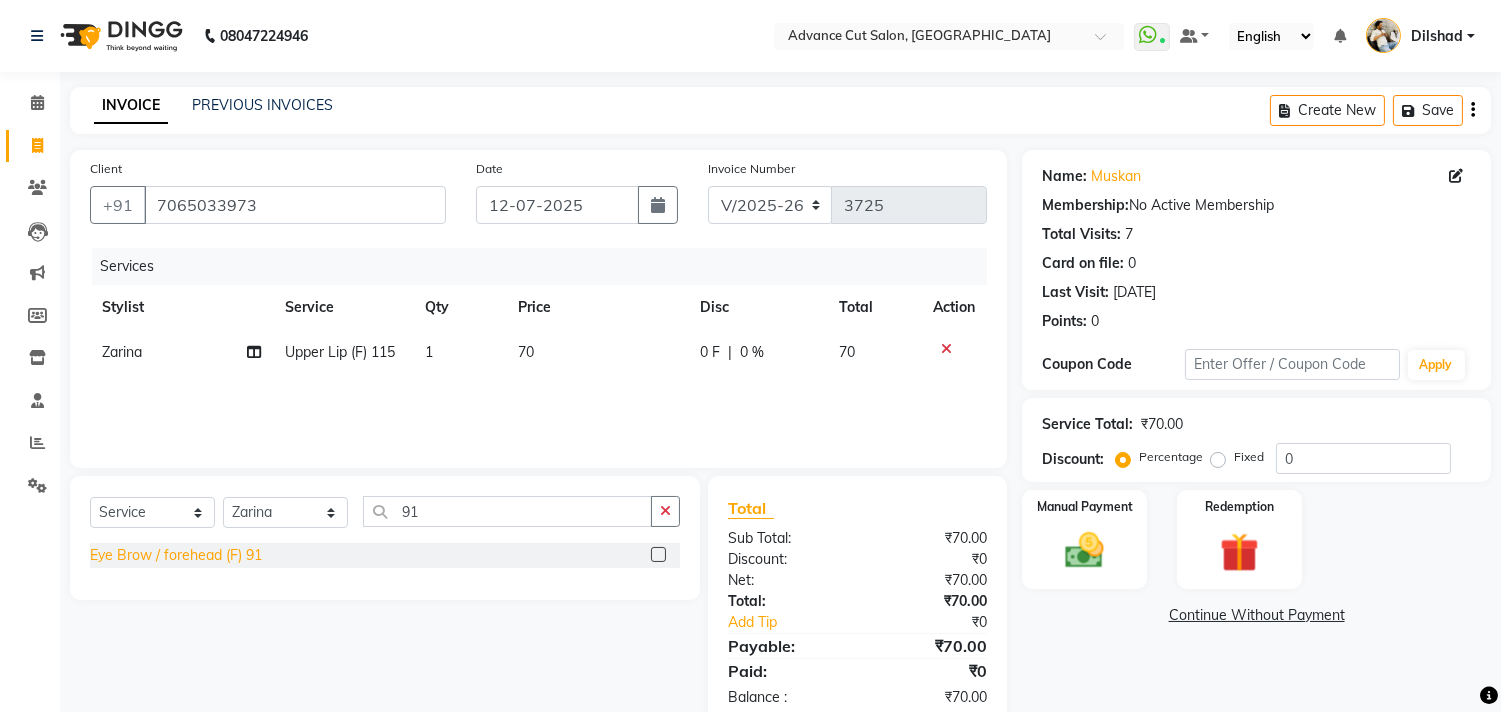 click on "Eye Brow / forehead (F) 91" 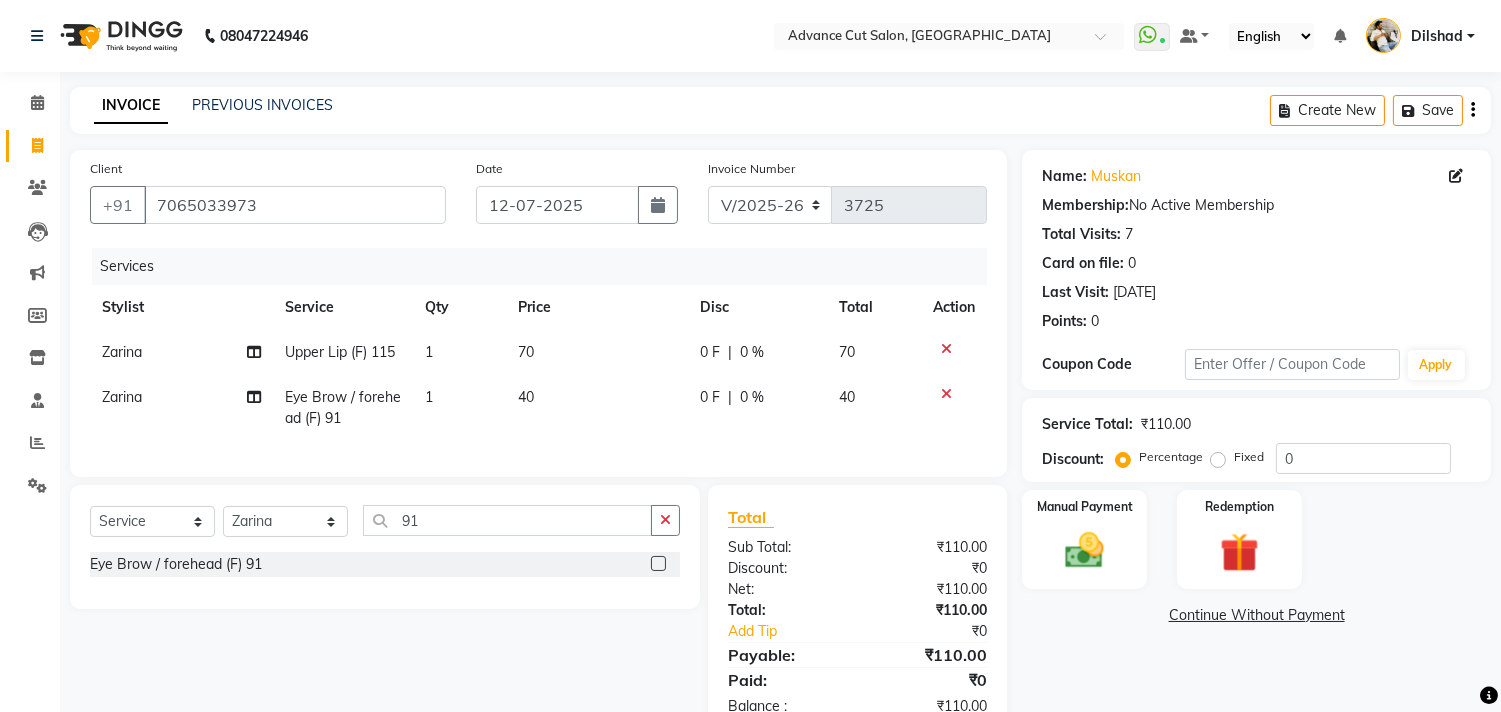 click on "1" 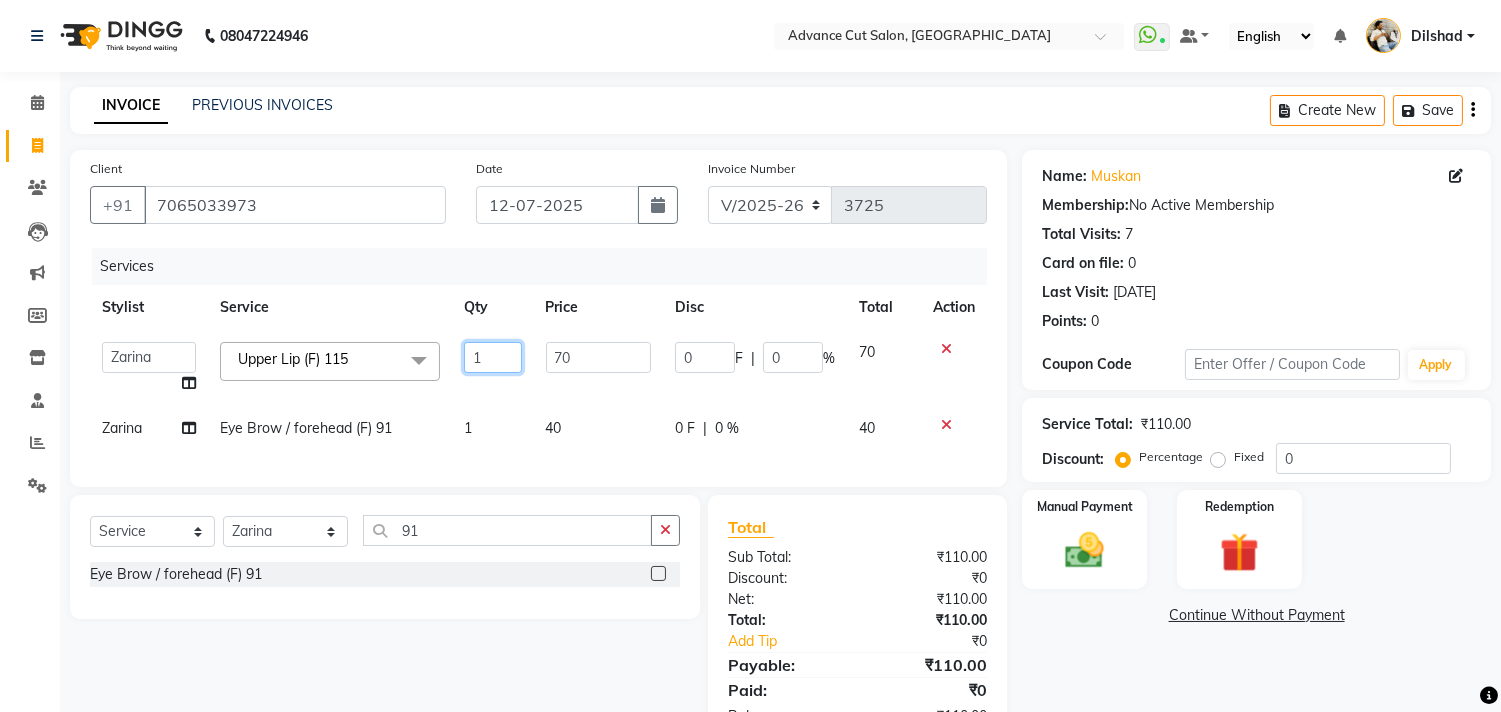 click on "1" 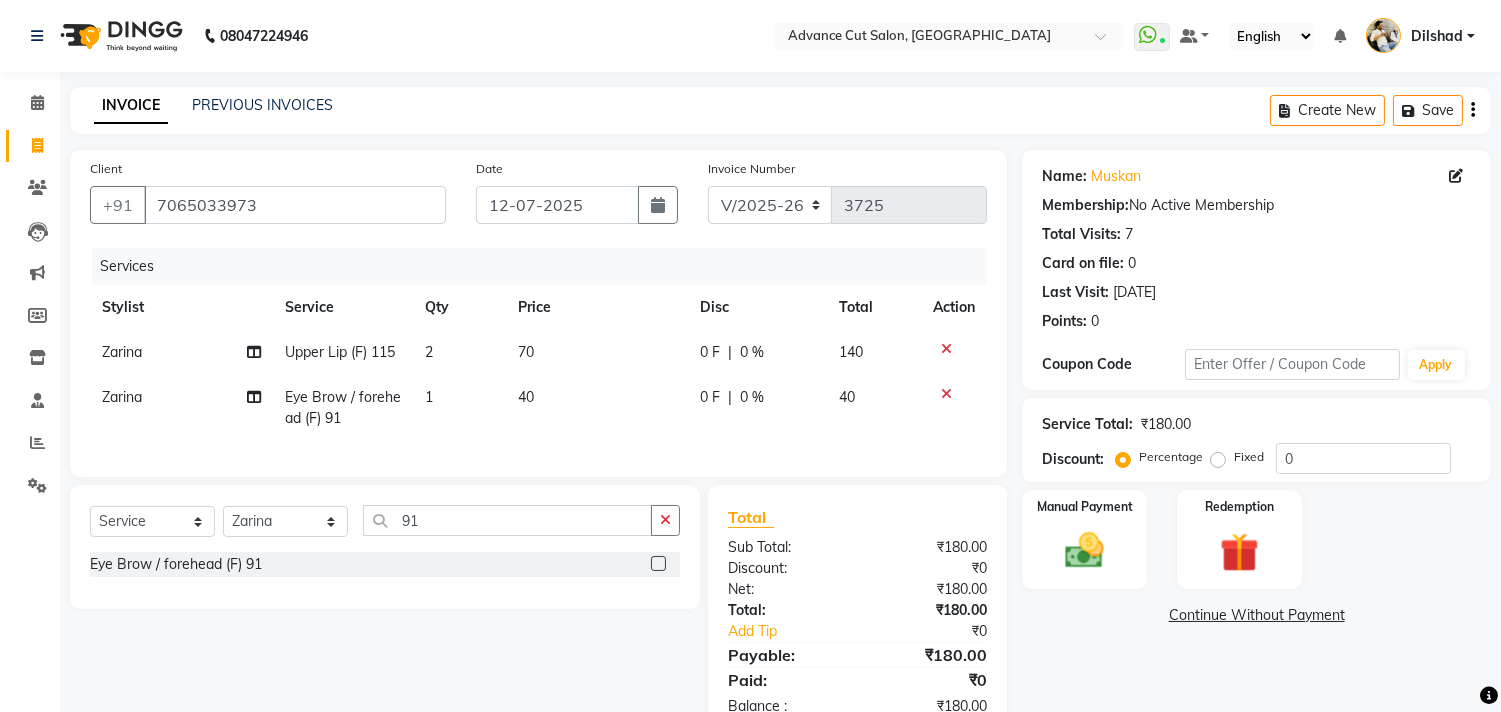 click on "0 F | 0 %" 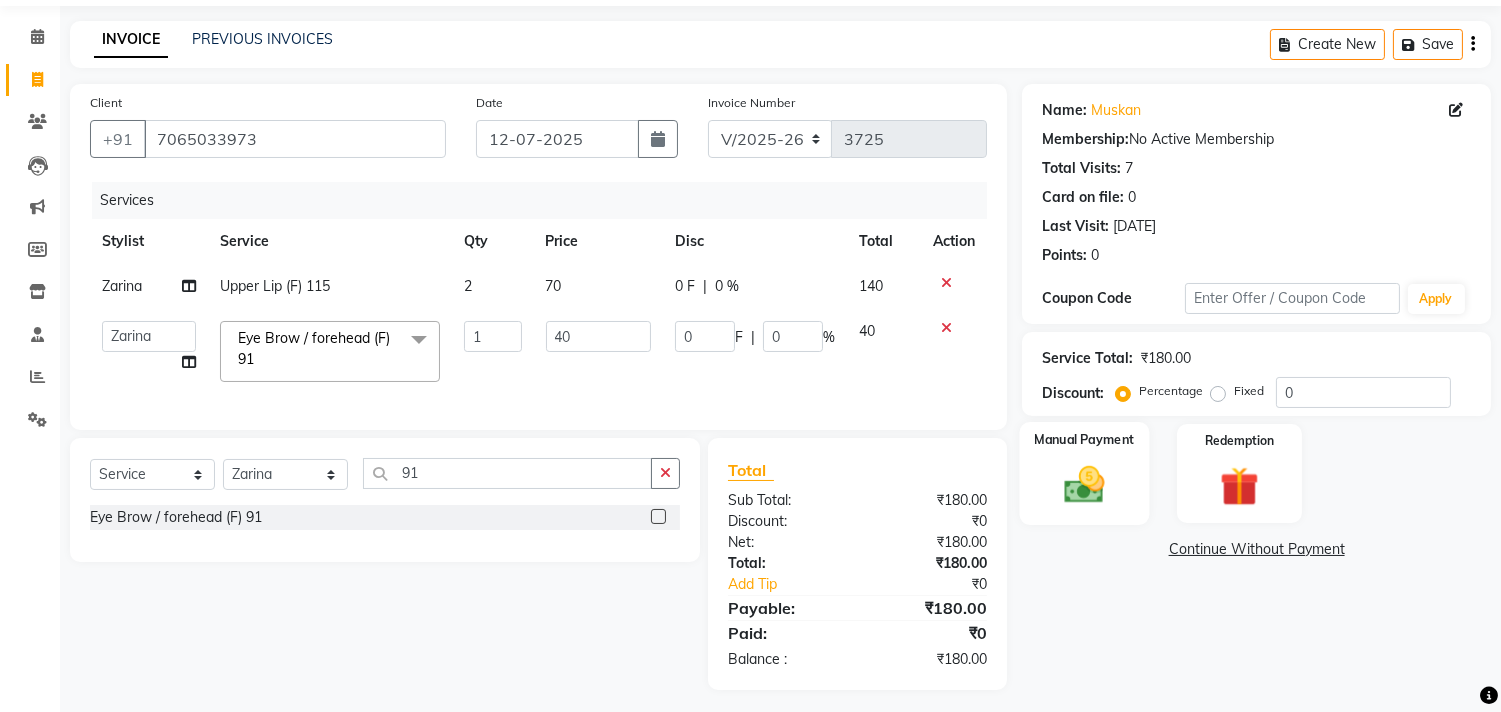 scroll, scrollTop: 91, scrollLeft: 0, axis: vertical 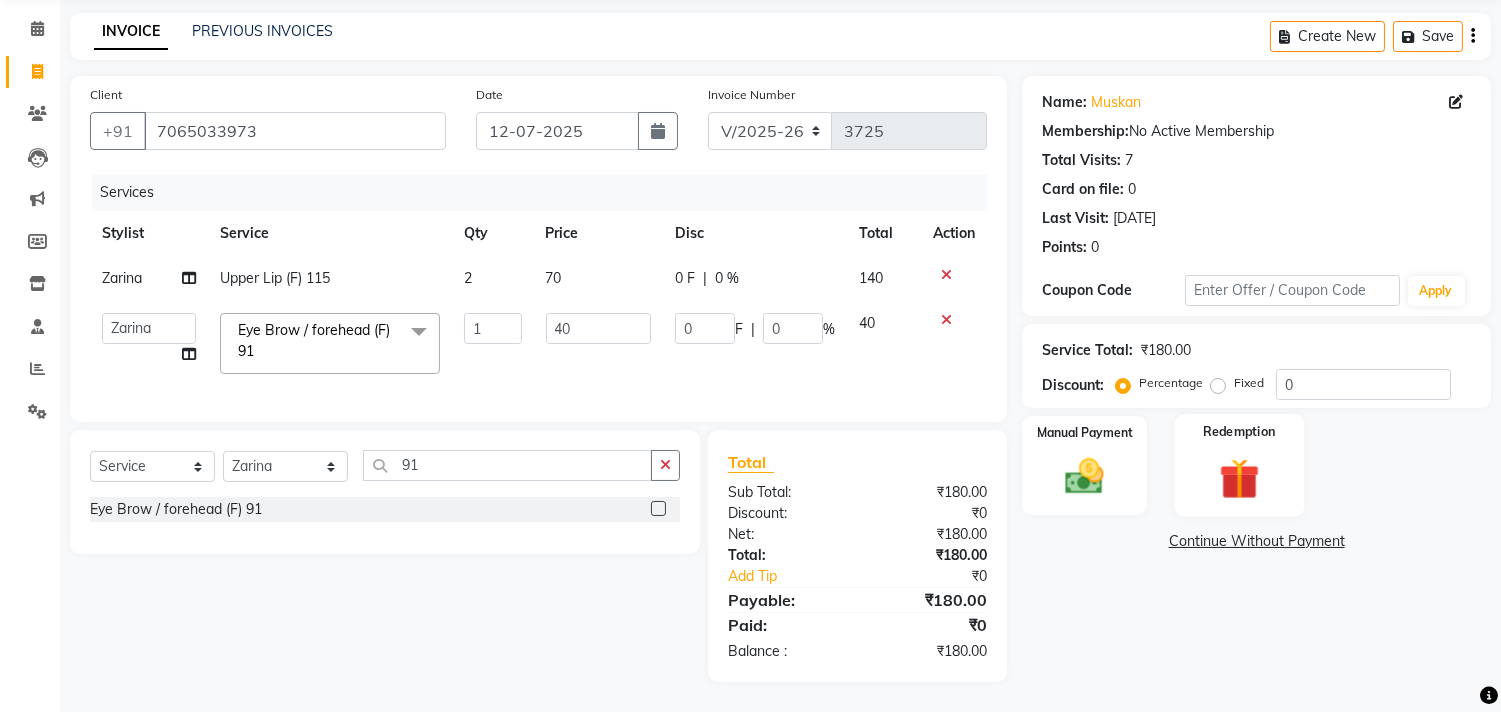 click 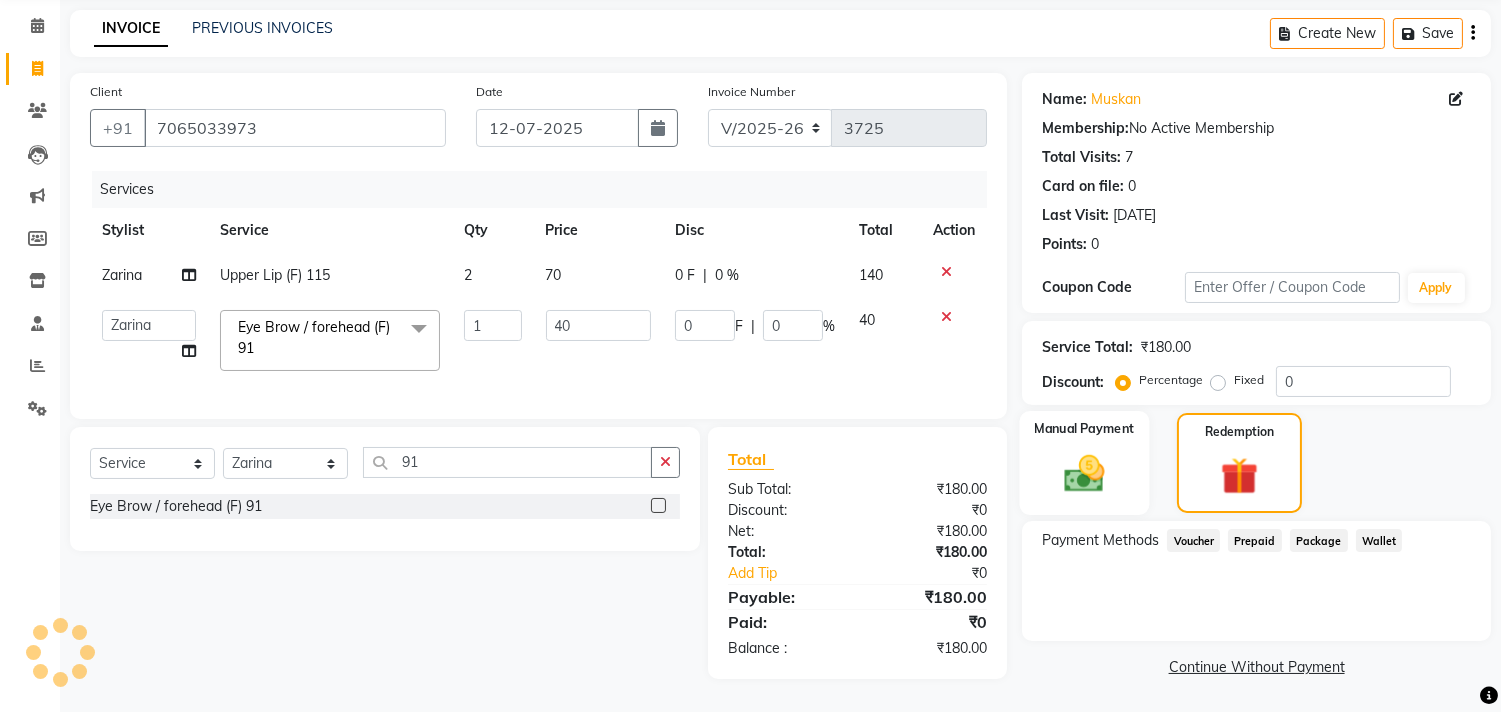 click 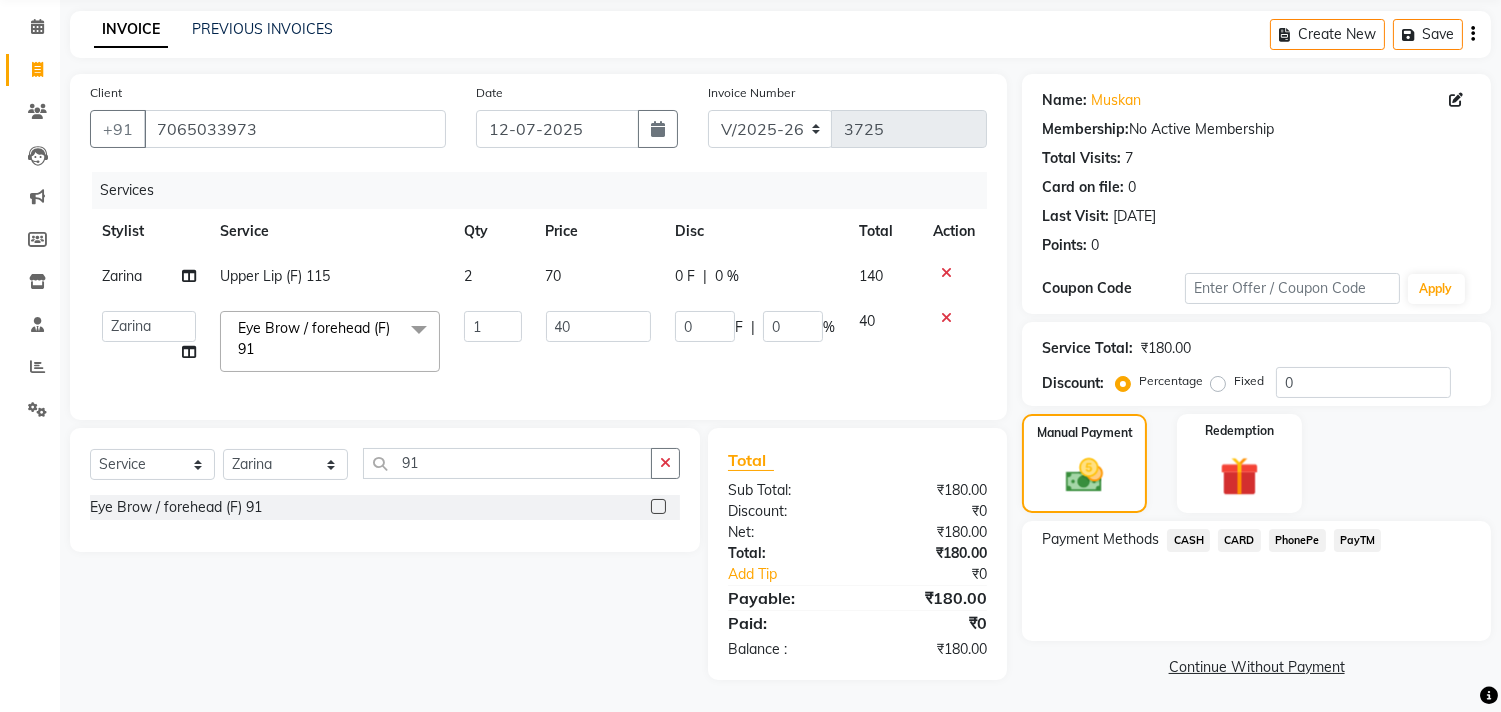 scroll, scrollTop: 91, scrollLeft: 0, axis: vertical 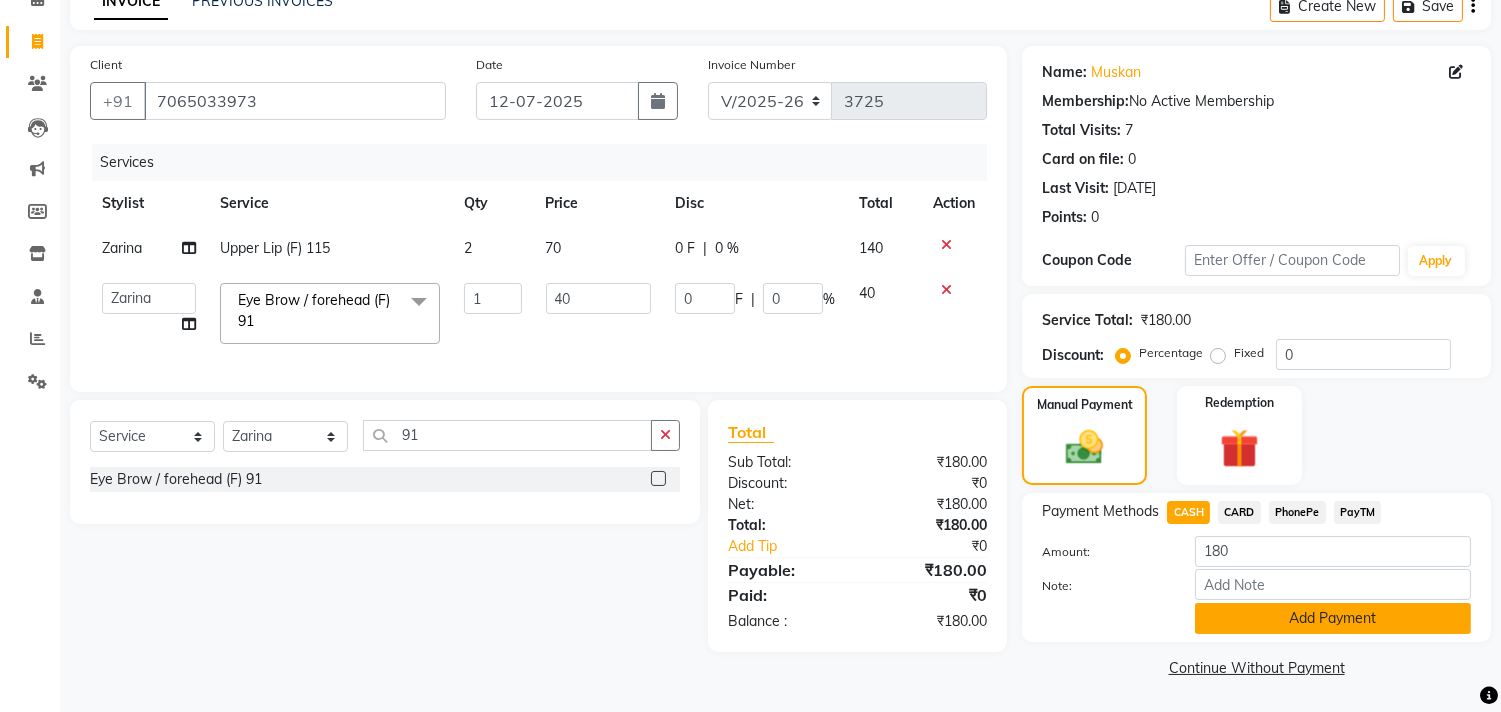 click on "Add Payment" 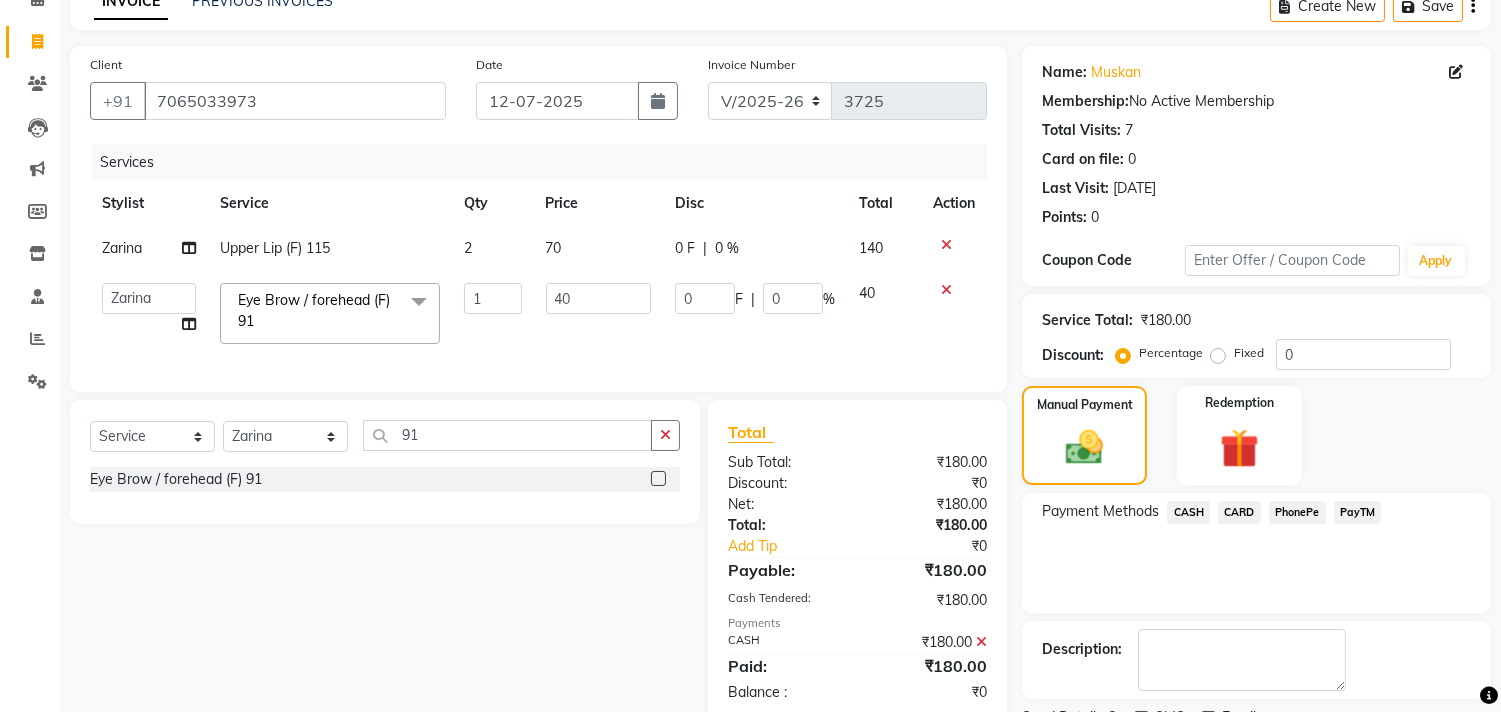 click 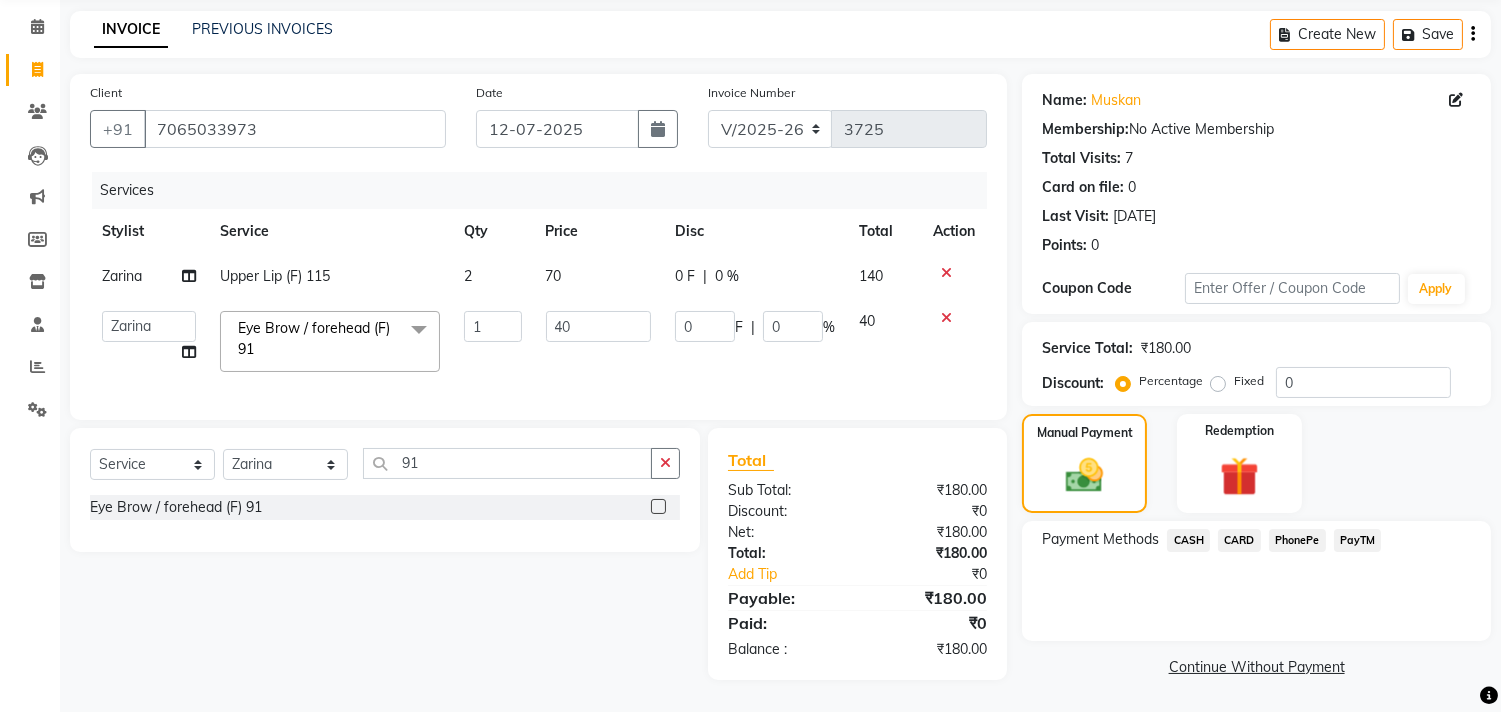 click on "CASH" 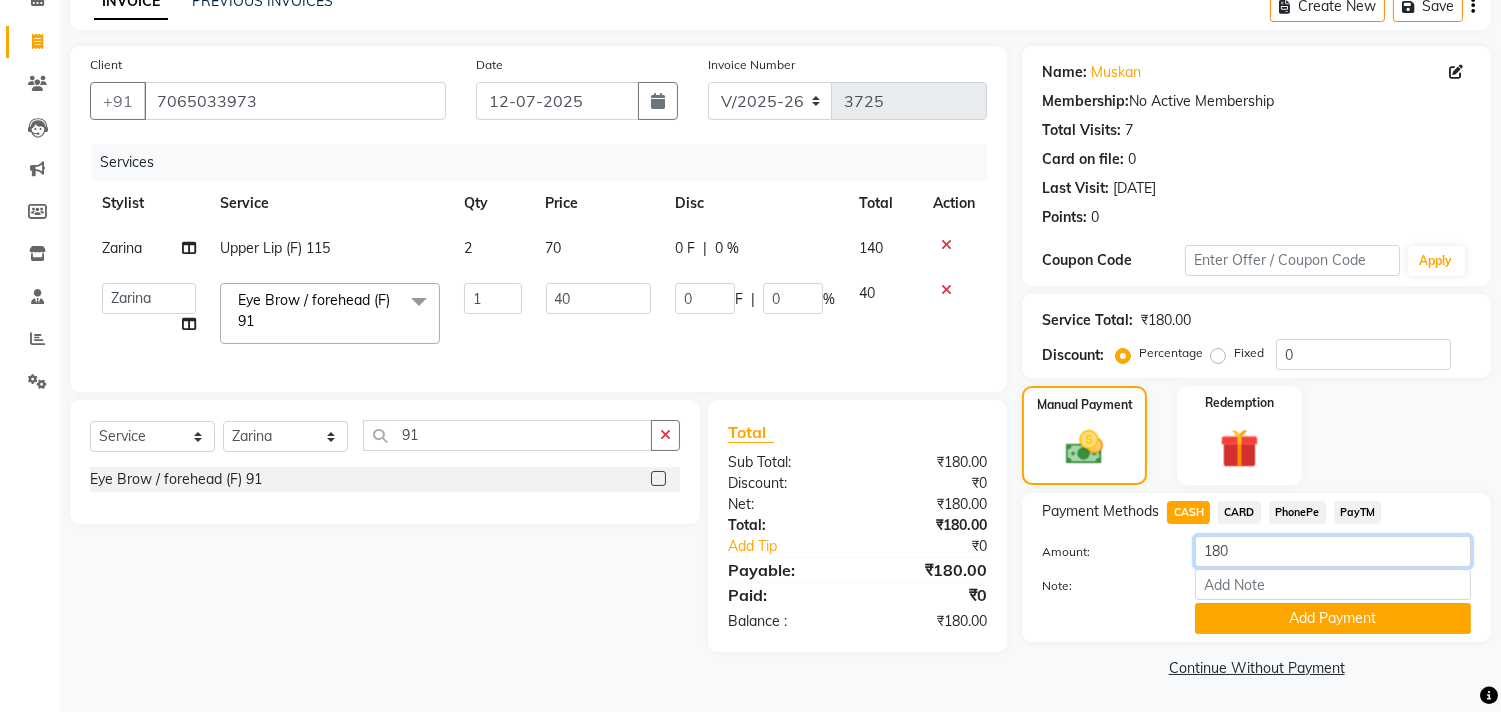 click on "180" 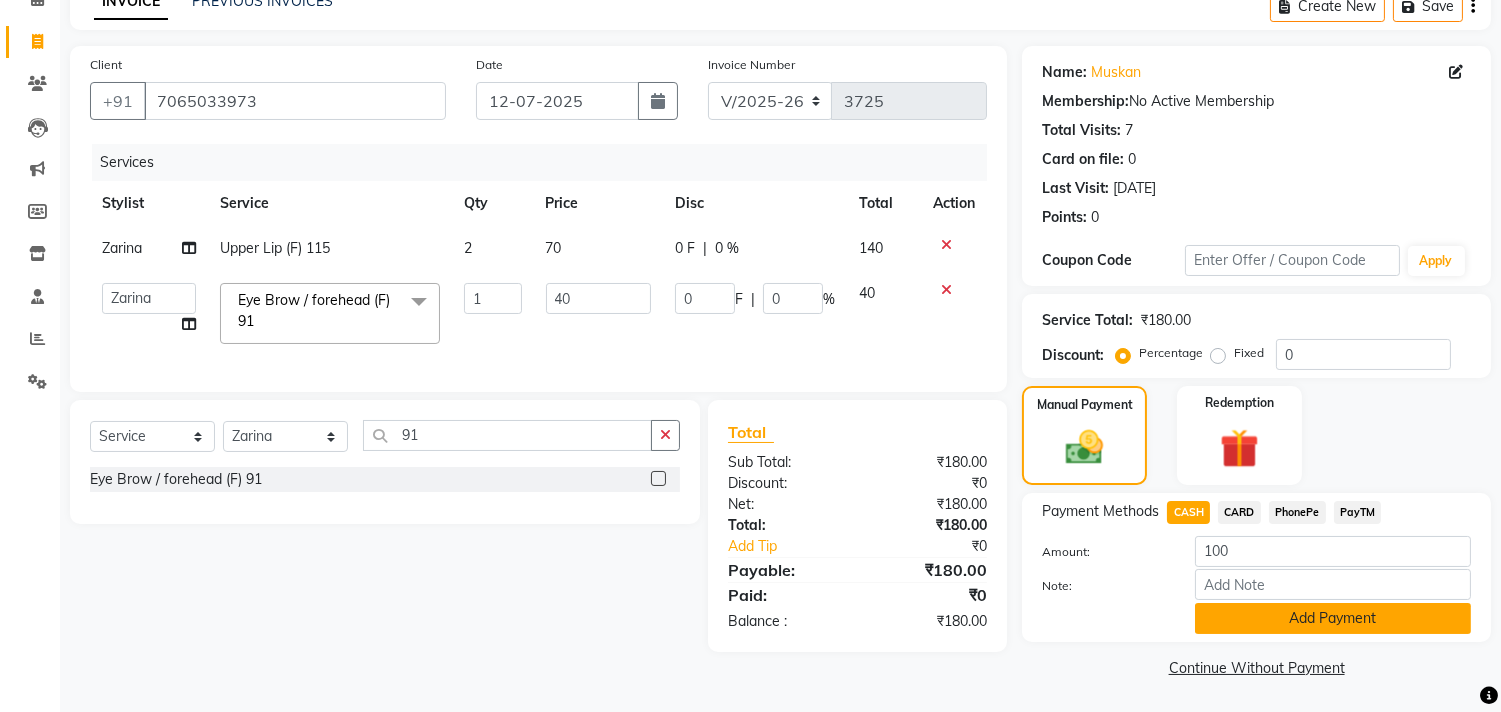 click on "Add Payment" 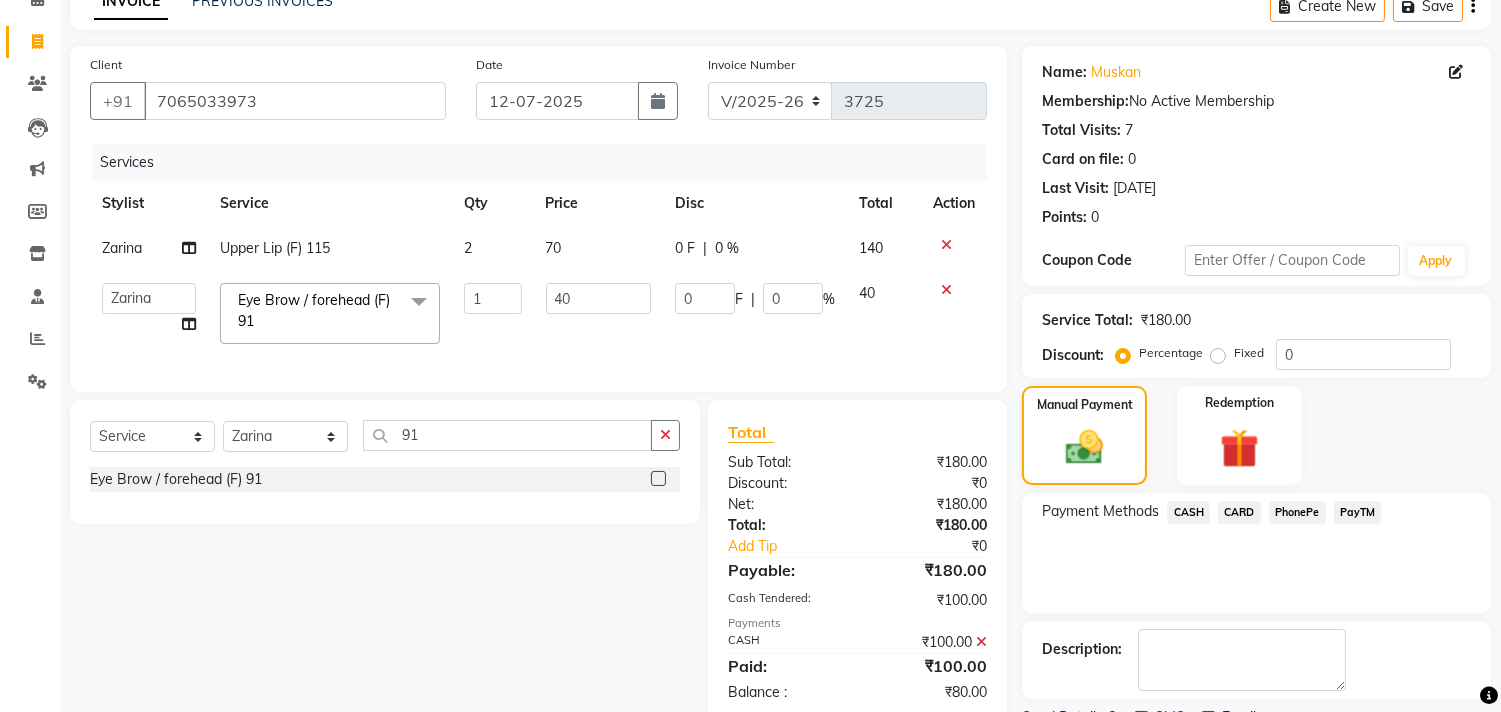 click on "PayTM" 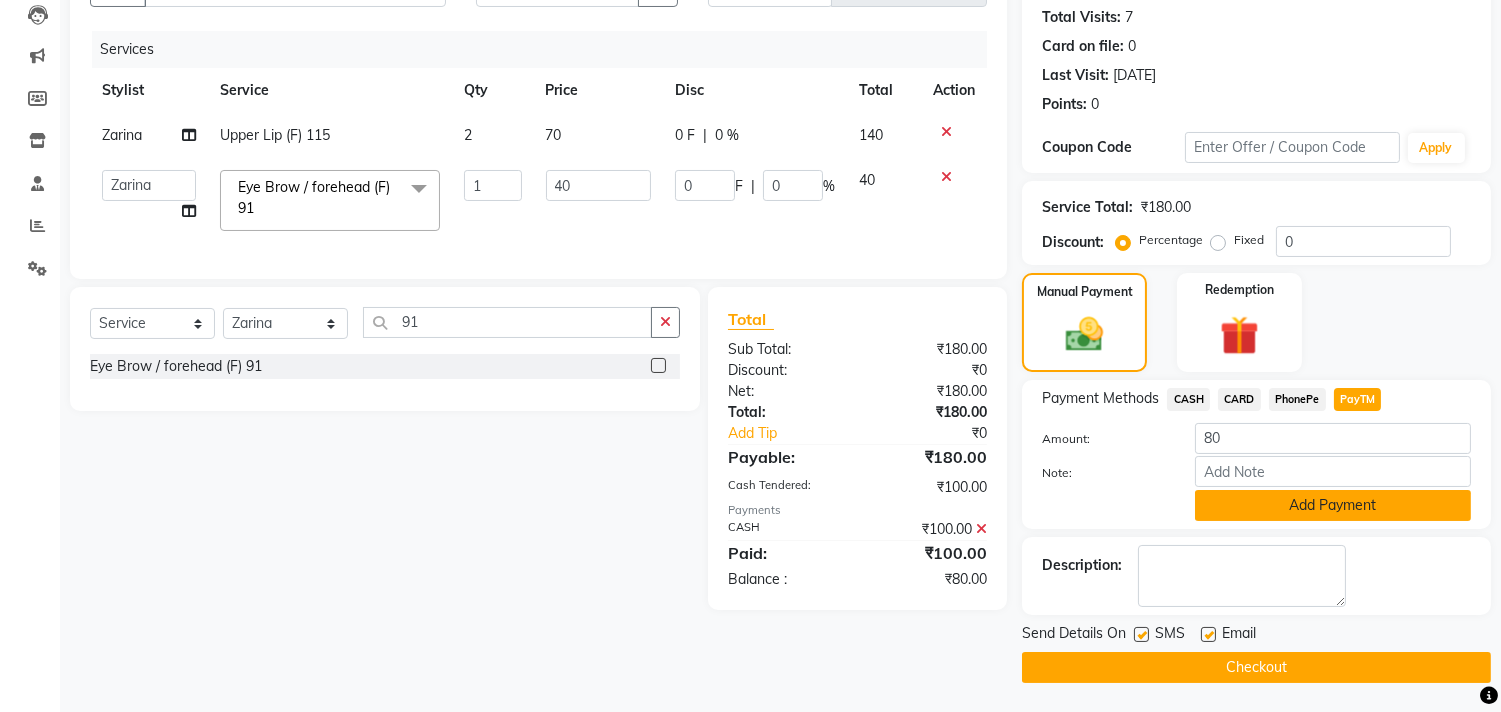 click on "Add Payment" 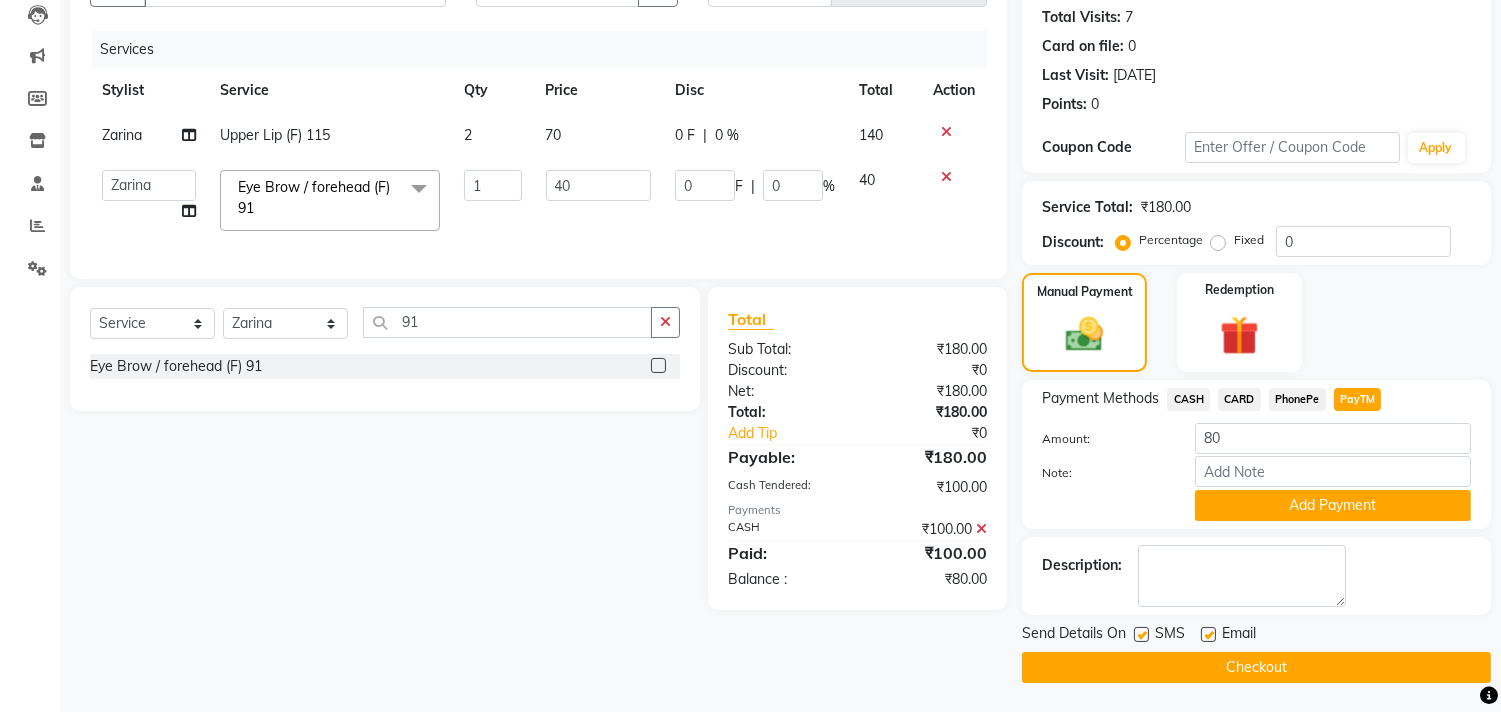 scroll, scrollTop: 187, scrollLeft: 0, axis: vertical 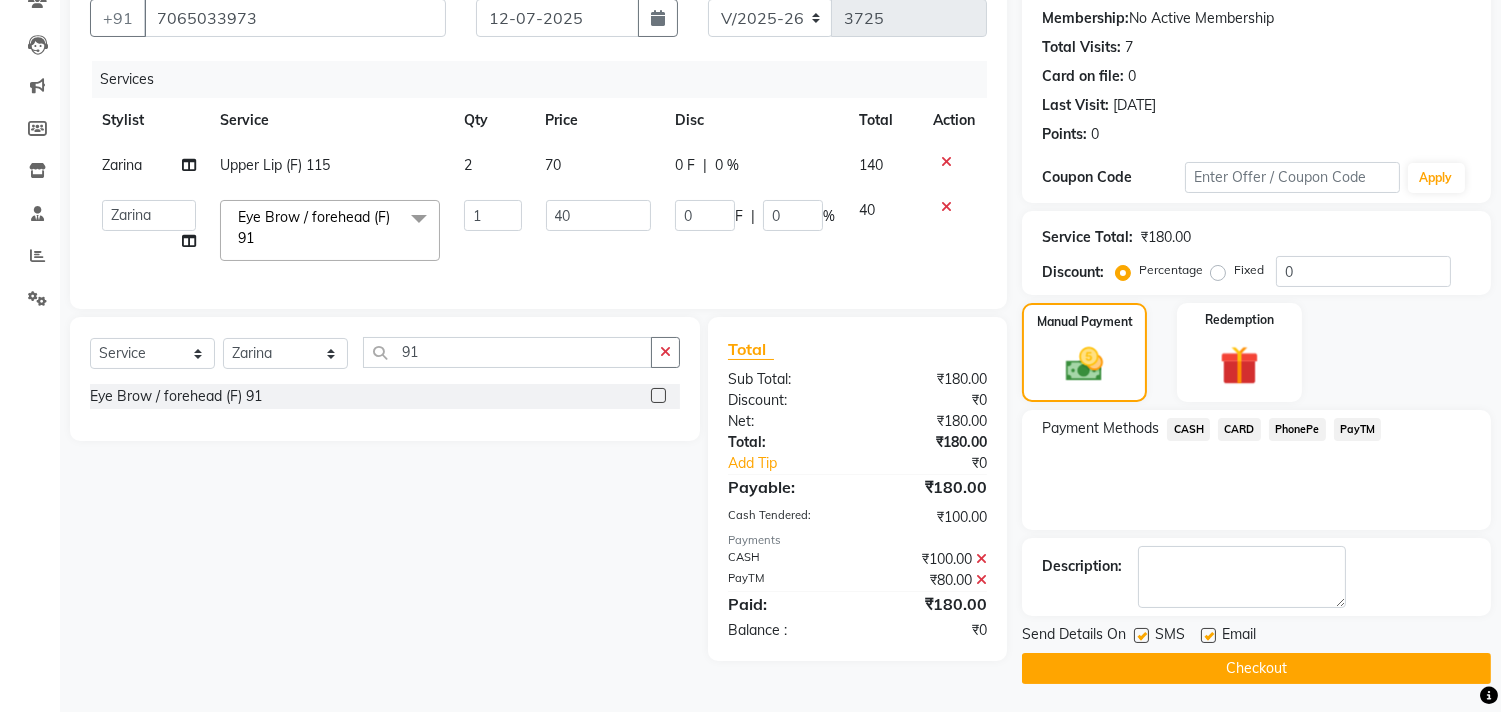 click 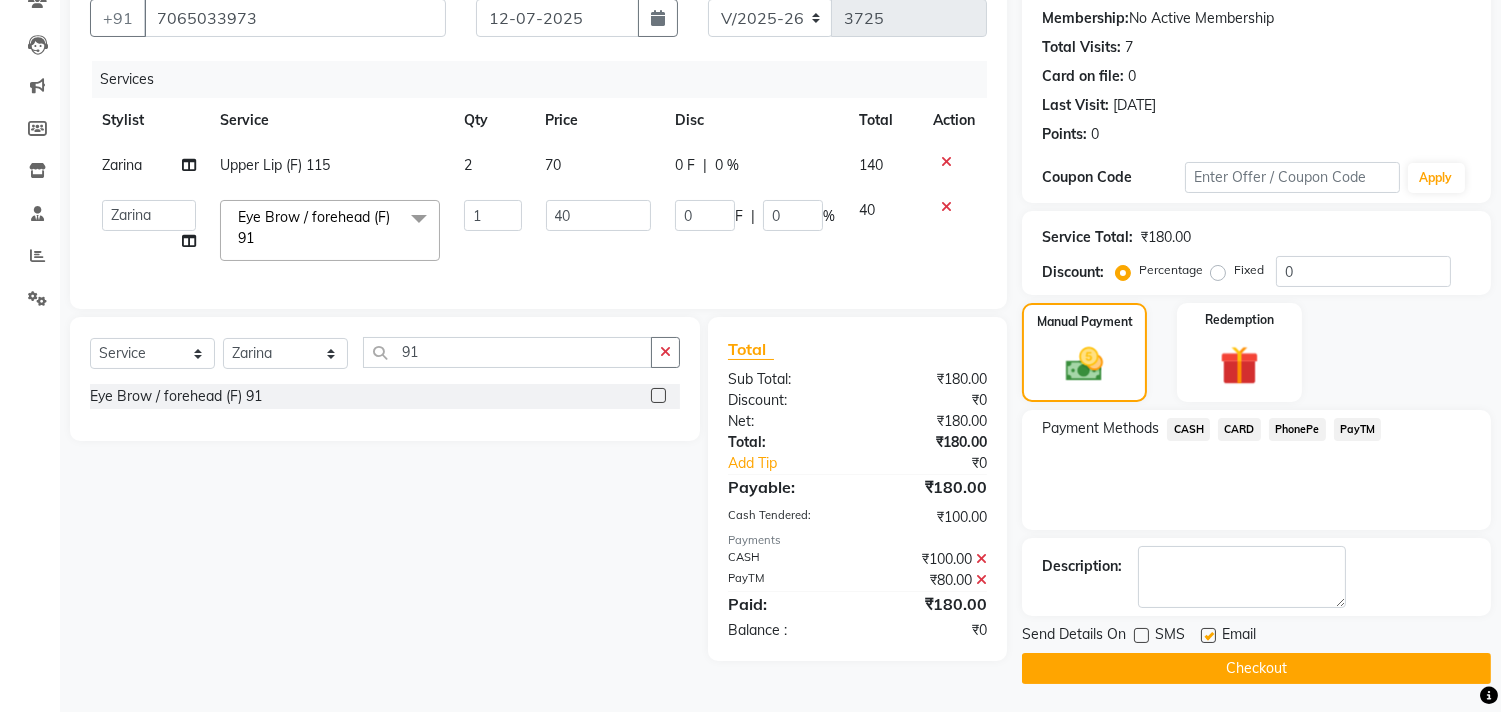 click 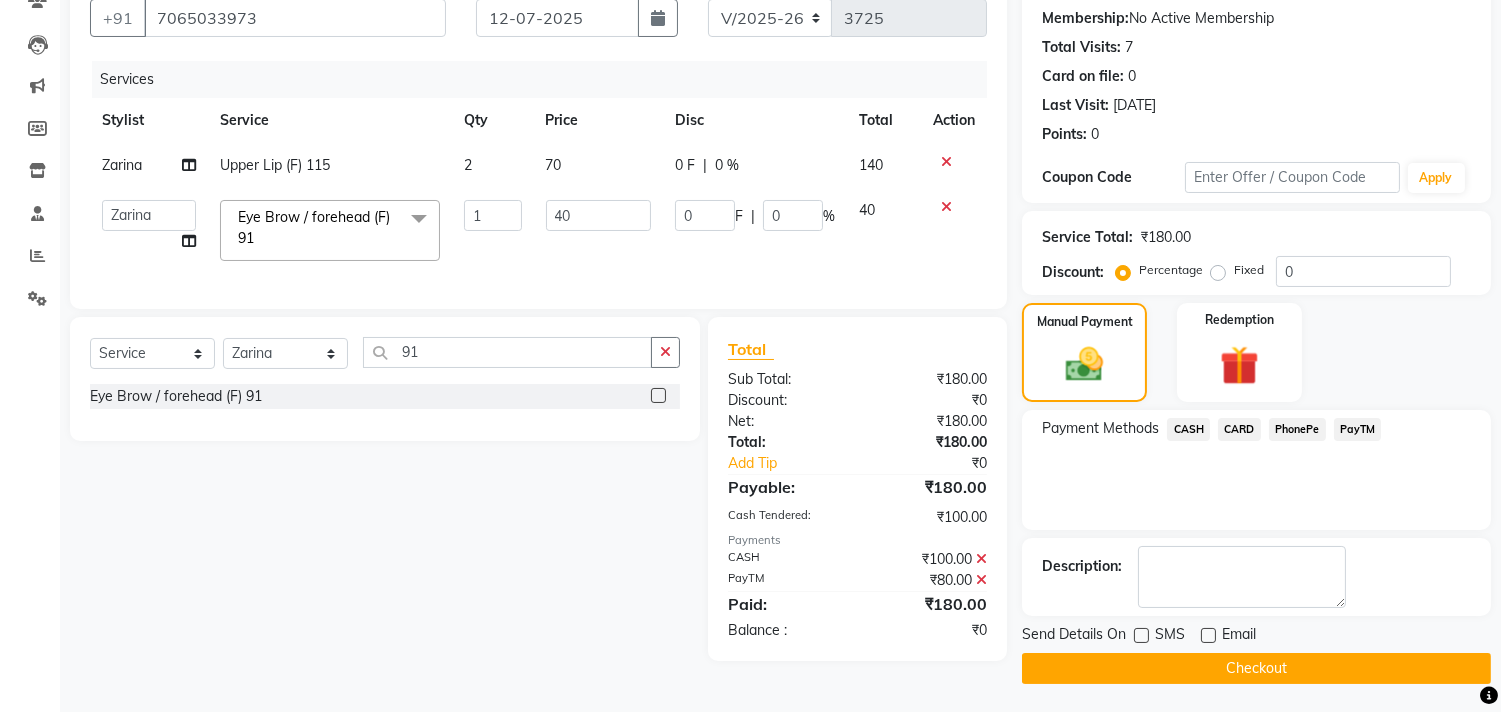 click on "Checkout" 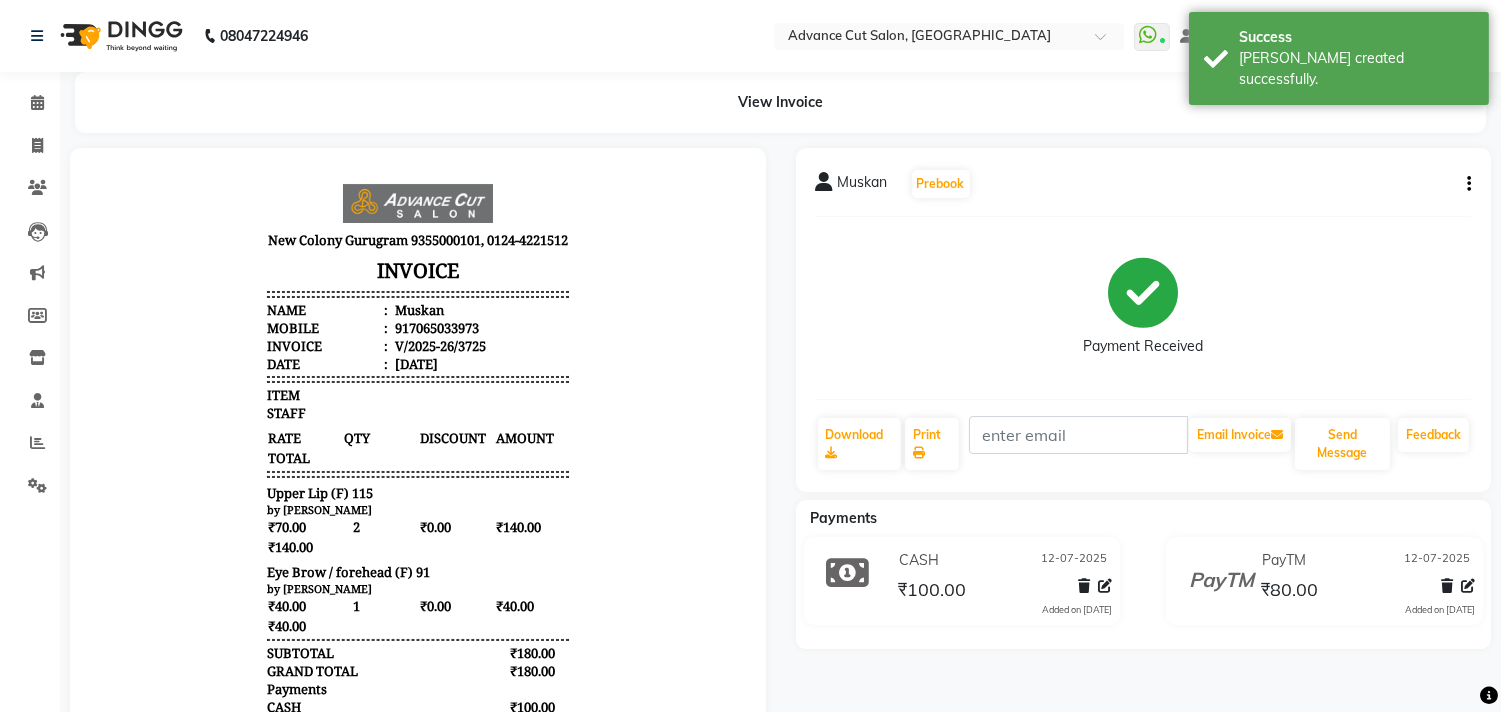 scroll, scrollTop: 0, scrollLeft: 0, axis: both 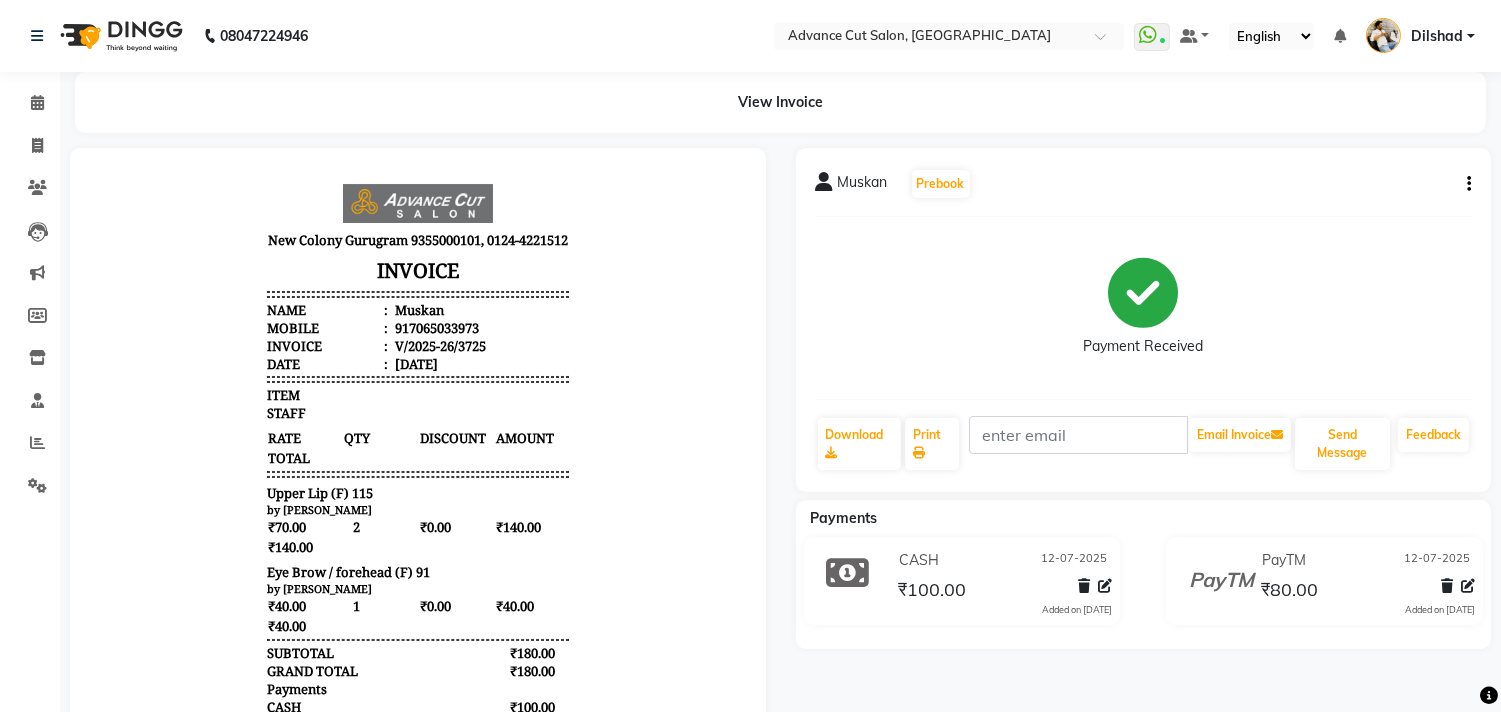 click on "Reports" 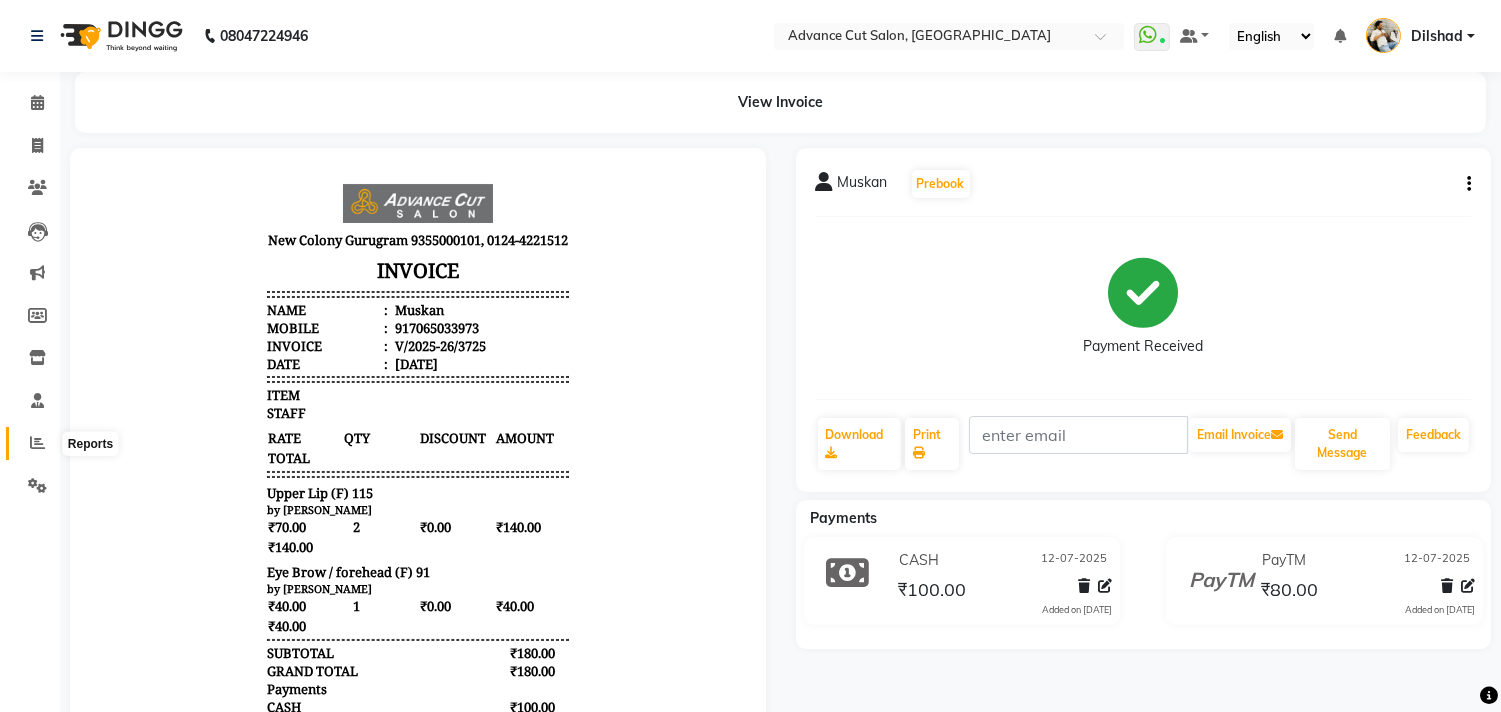 click 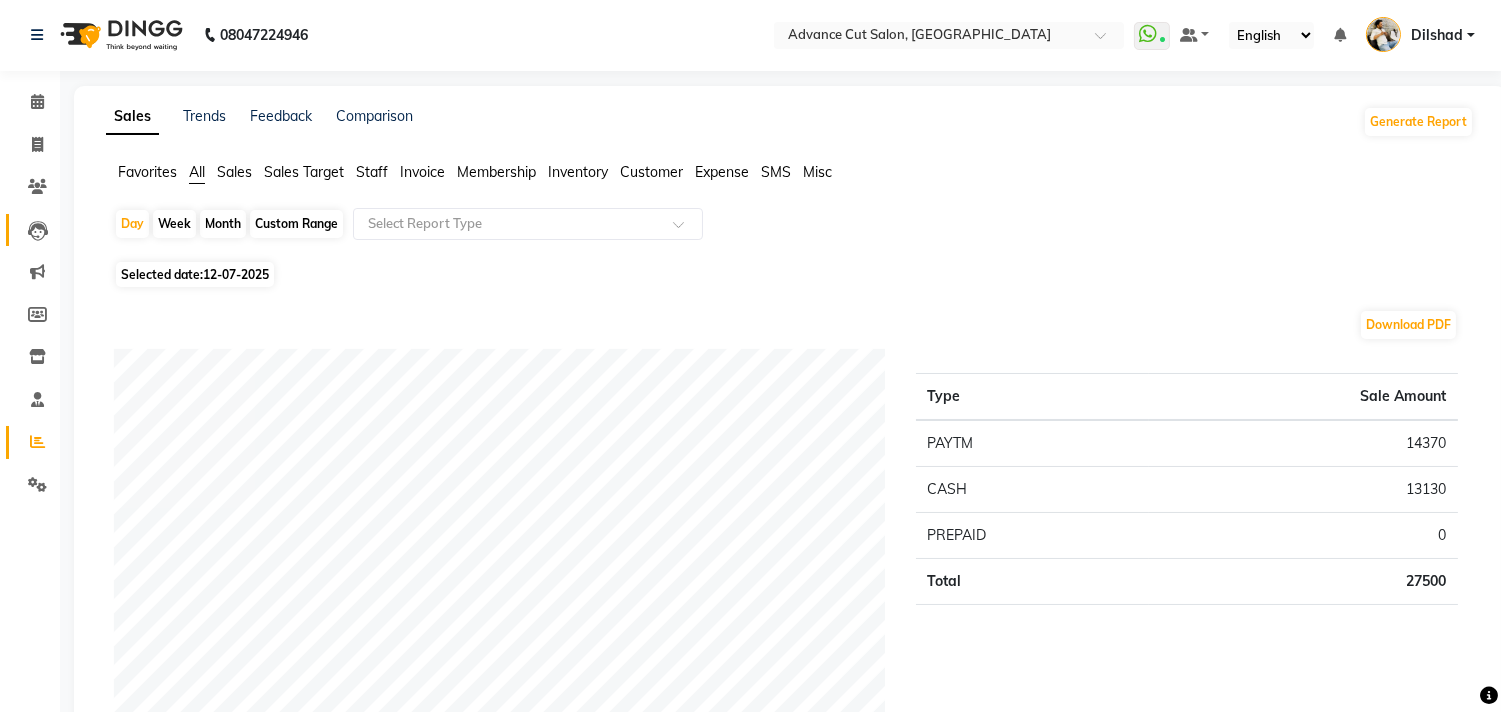 scroll, scrollTop: 0, scrollLeft: 0, axis: both 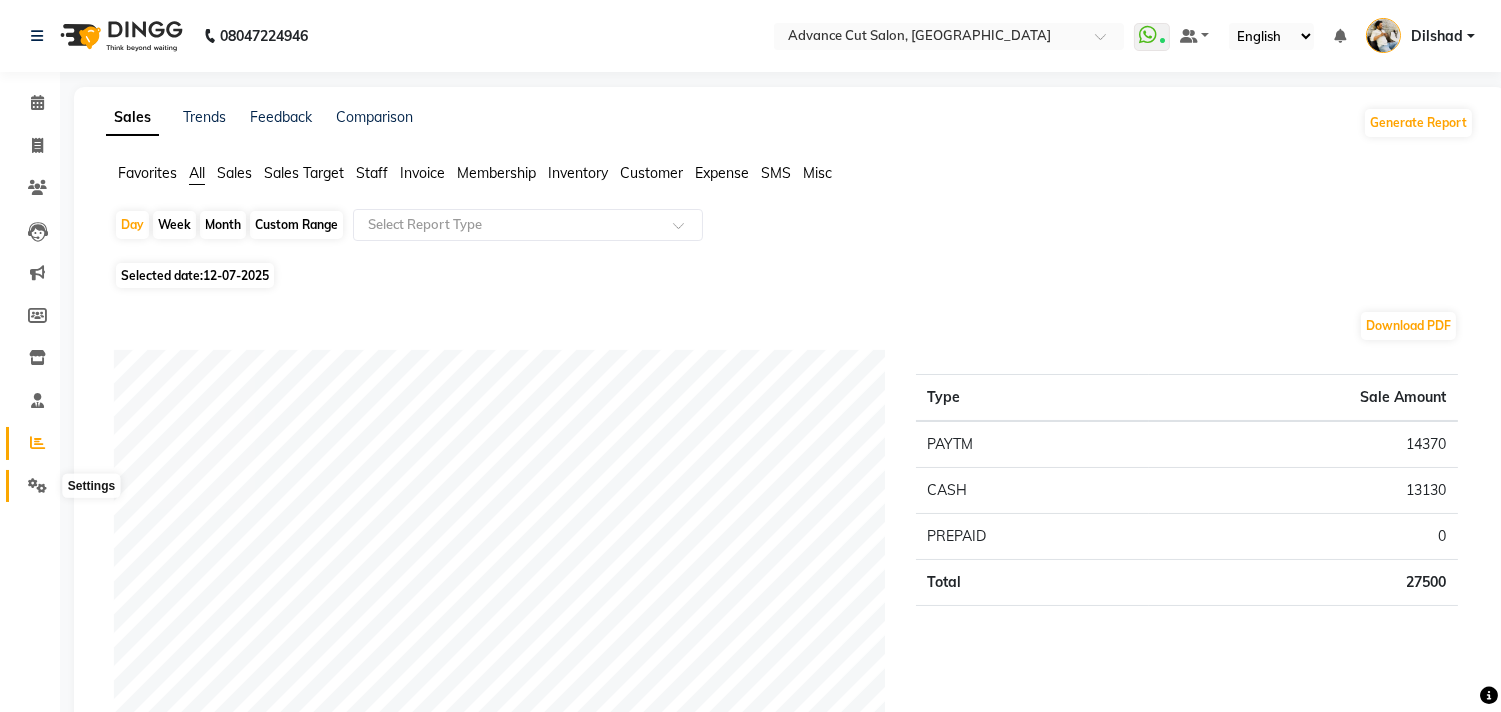 click 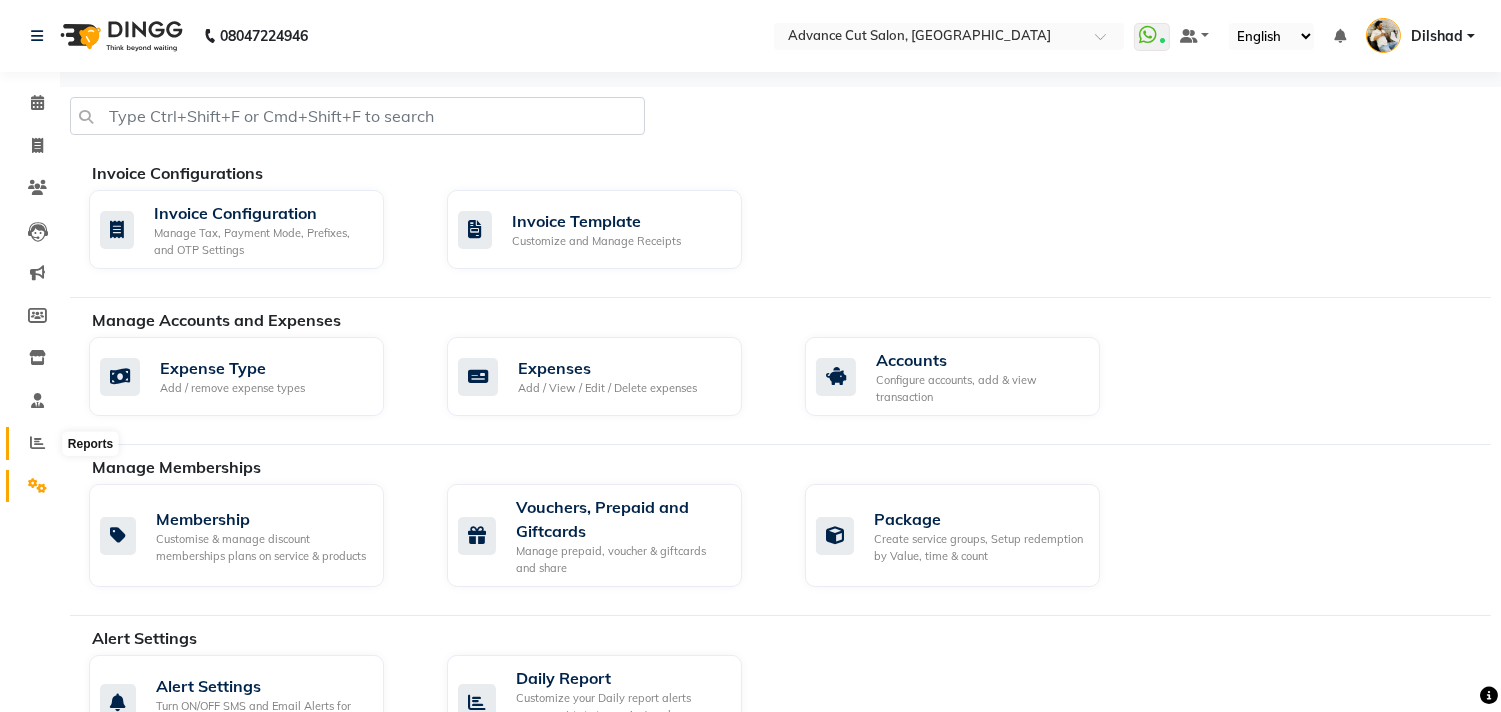 click 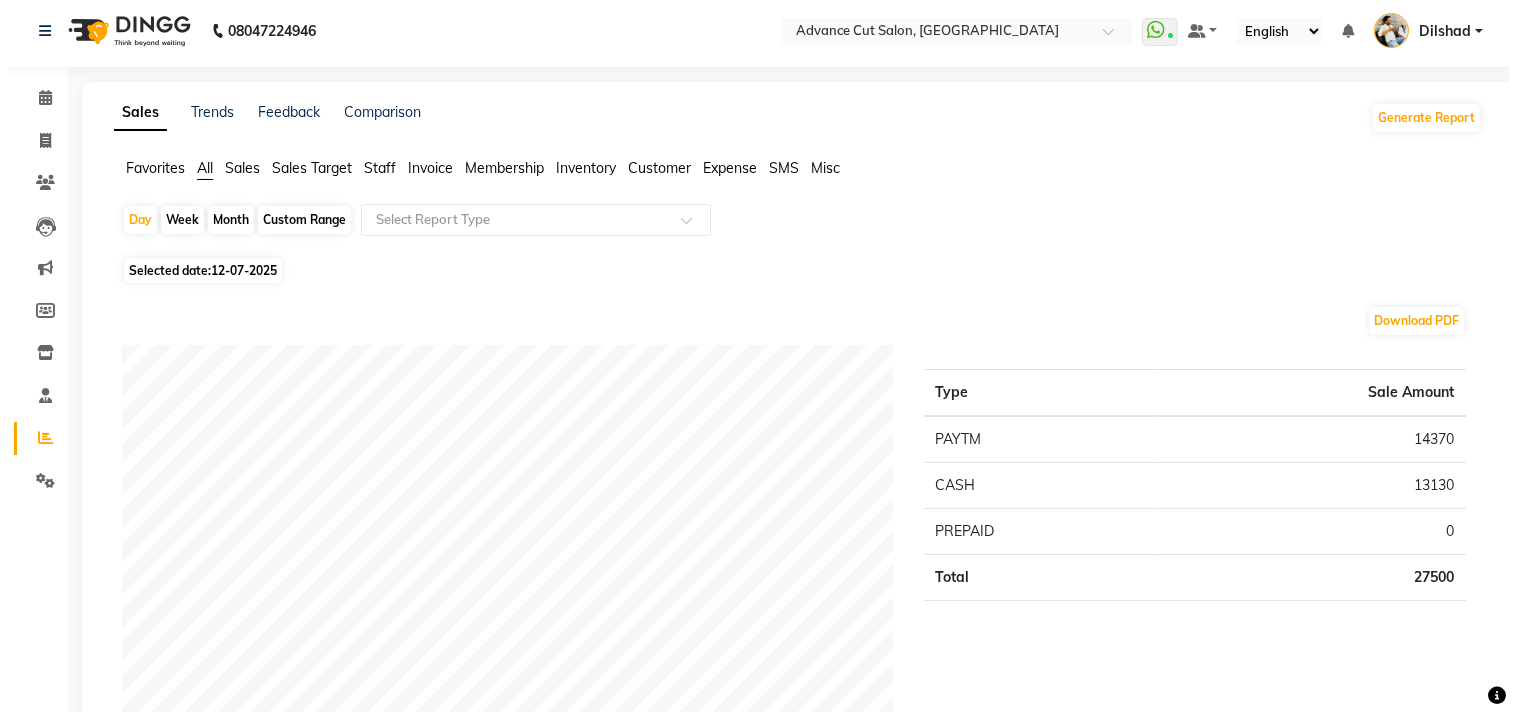 scroll, scrollTop: 0, scrollLeft: 0, axis: both 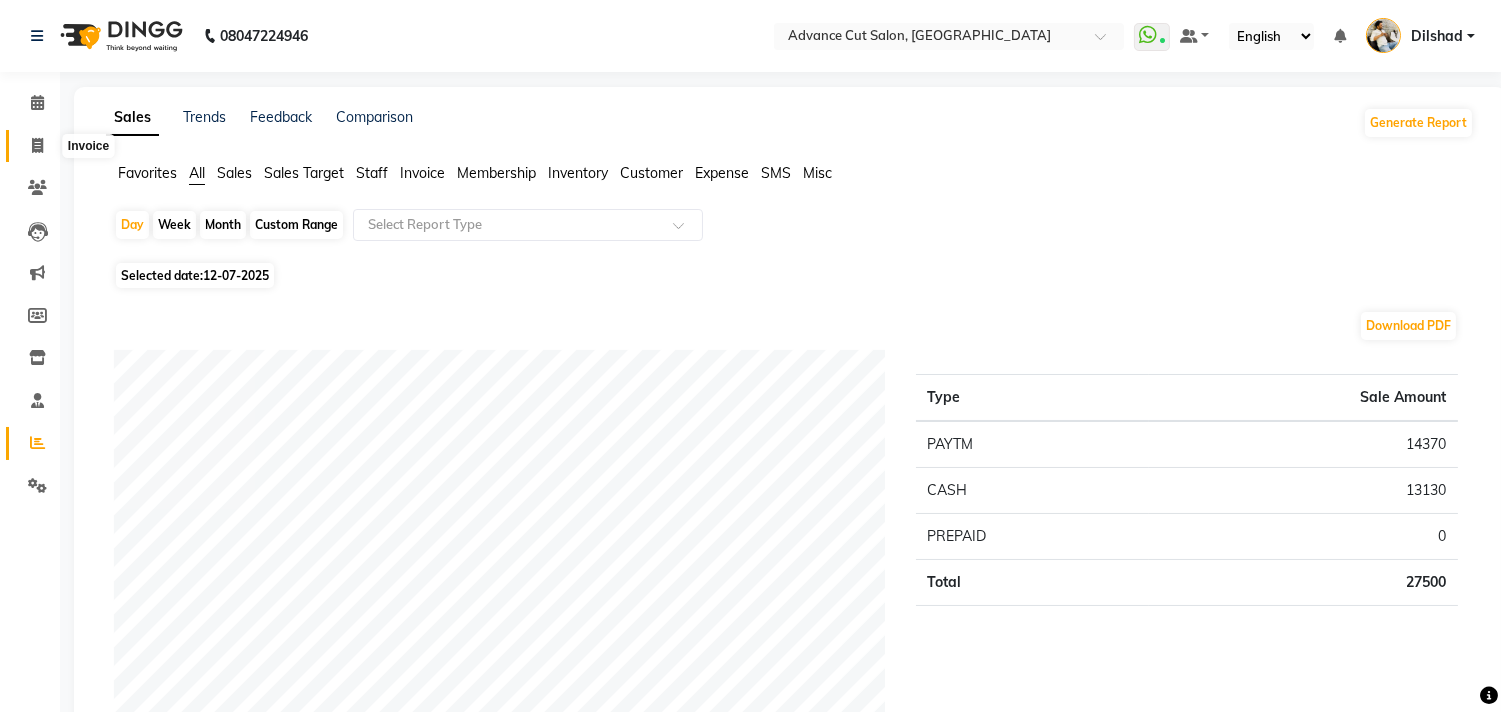 click 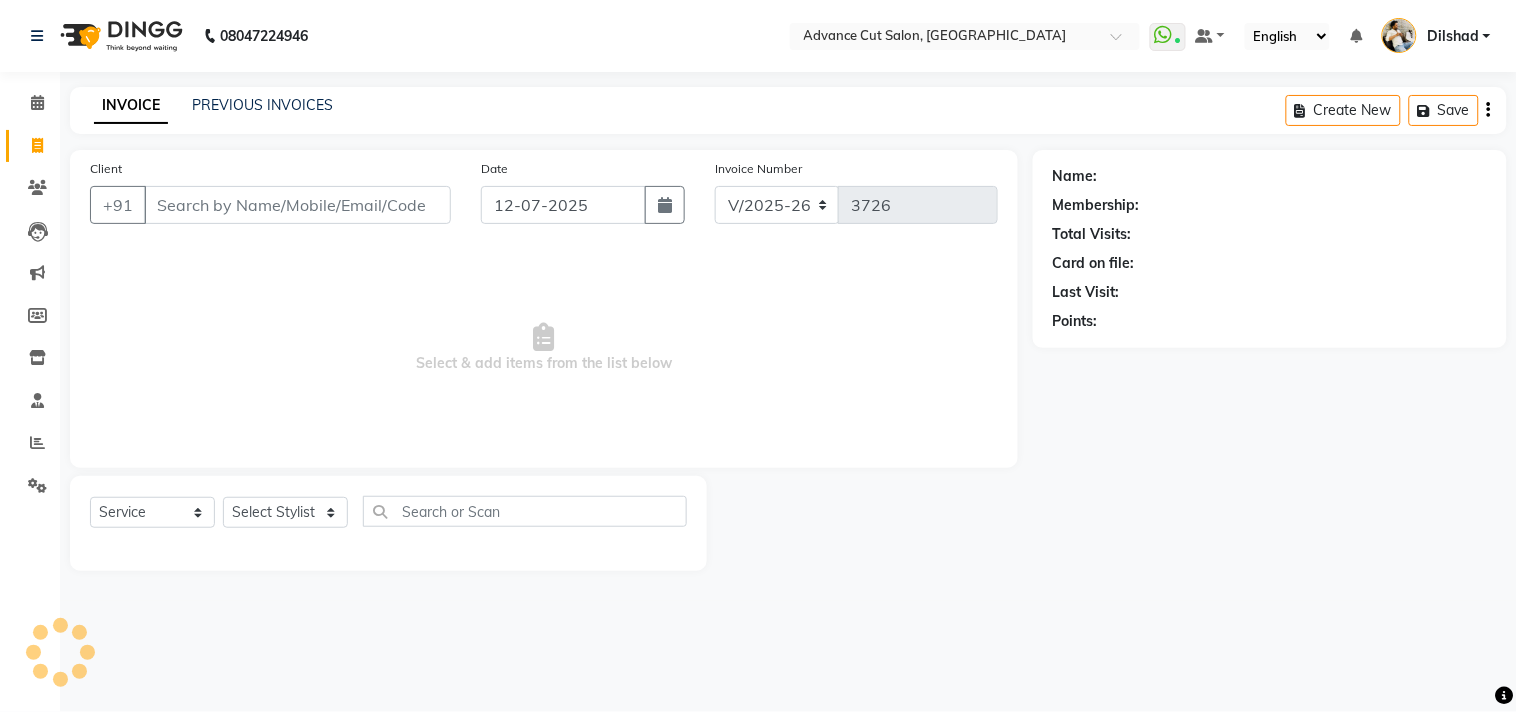 click on "08047224946 Select Location ×  Advance Cut Salon, [GEOGRAPHIC_DATA]  WhatsApp Status  ✕ Status:  Connected Most Recent Message: [DATE]     04:03 PM Recent Service Activity: [DATE]     04:35 PM Default Panel My Panel English ENGLISH Español العربية मराठी हिंदी ગુજરાતી தமிழ் 中文 Notifications nothing to show Dilshad Manage Profile Change Password Sign out  Version:3.15.4" 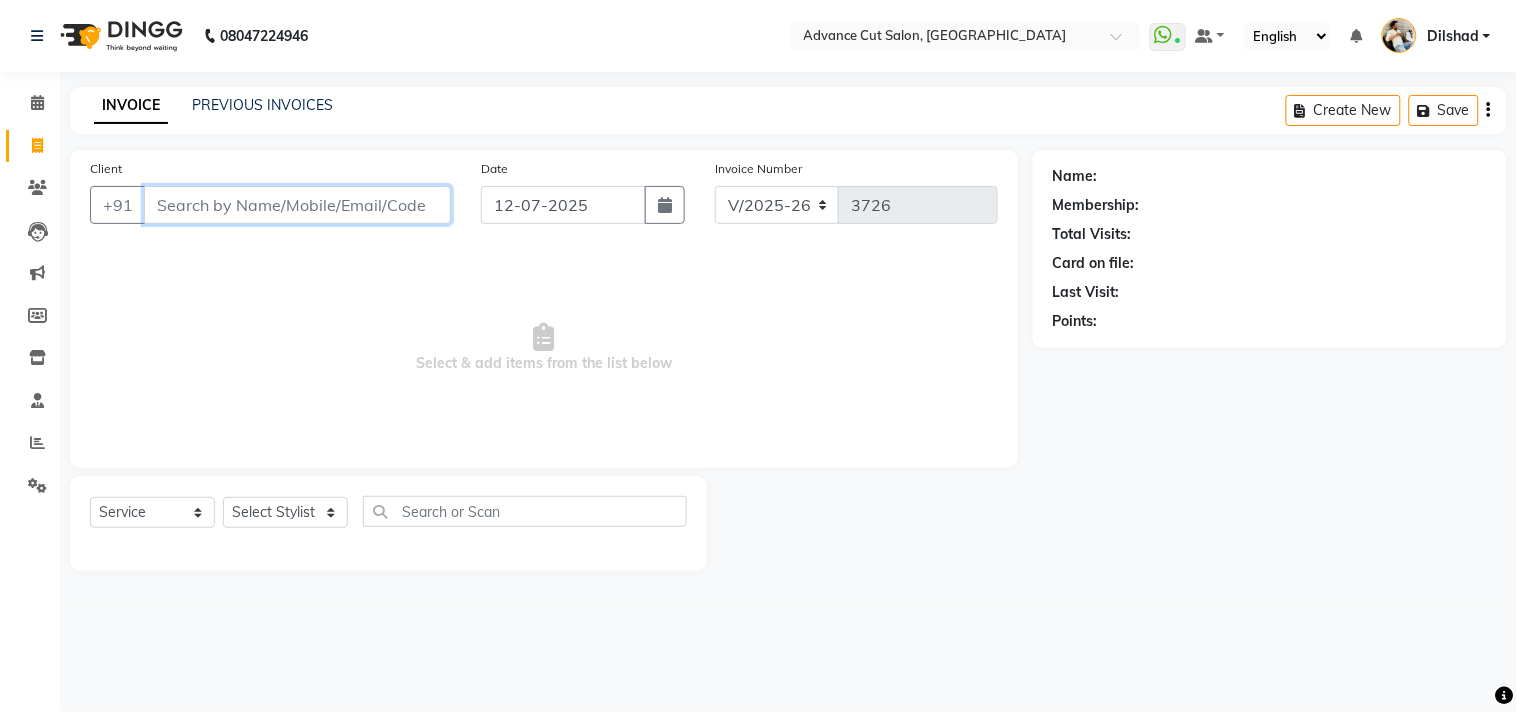 click on "Client" at bounding box center (297, 205) 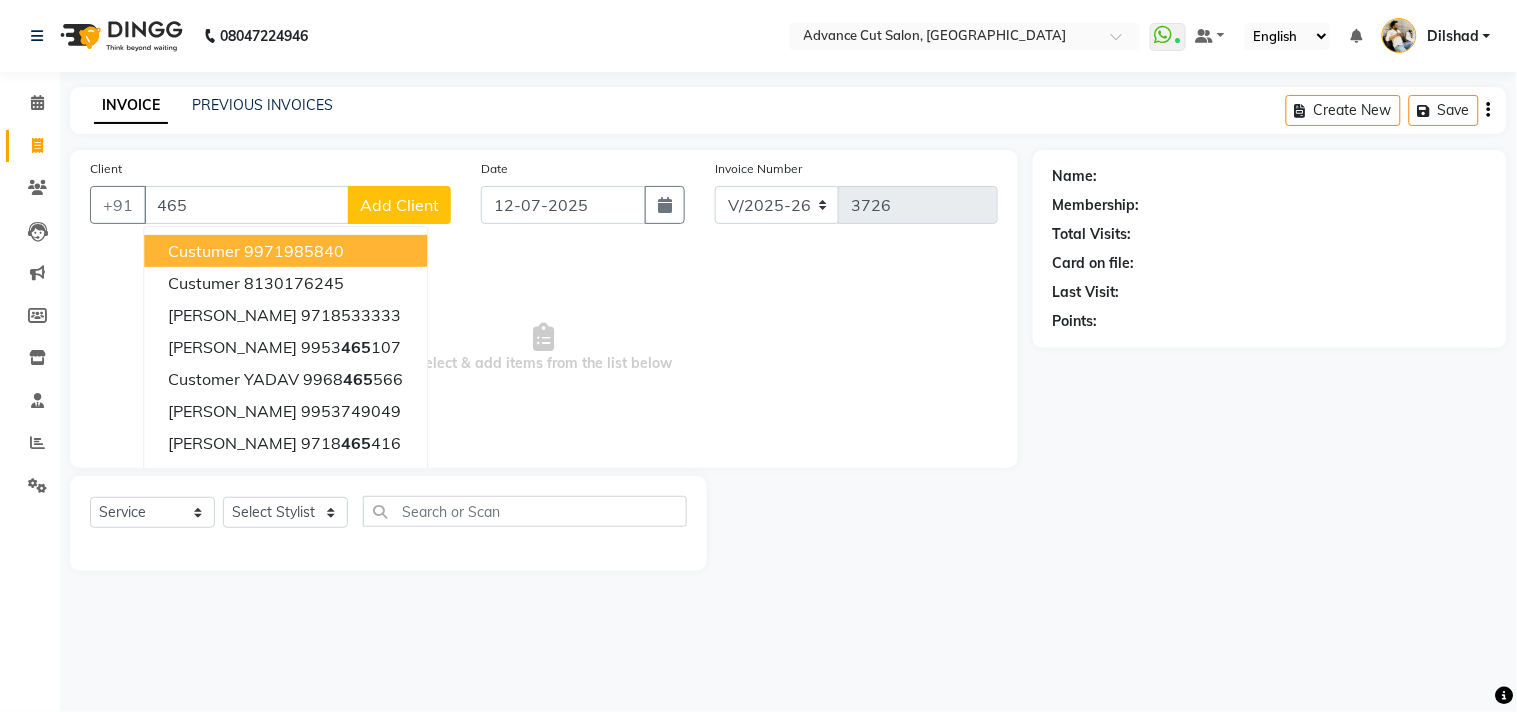 click on "Add Client" 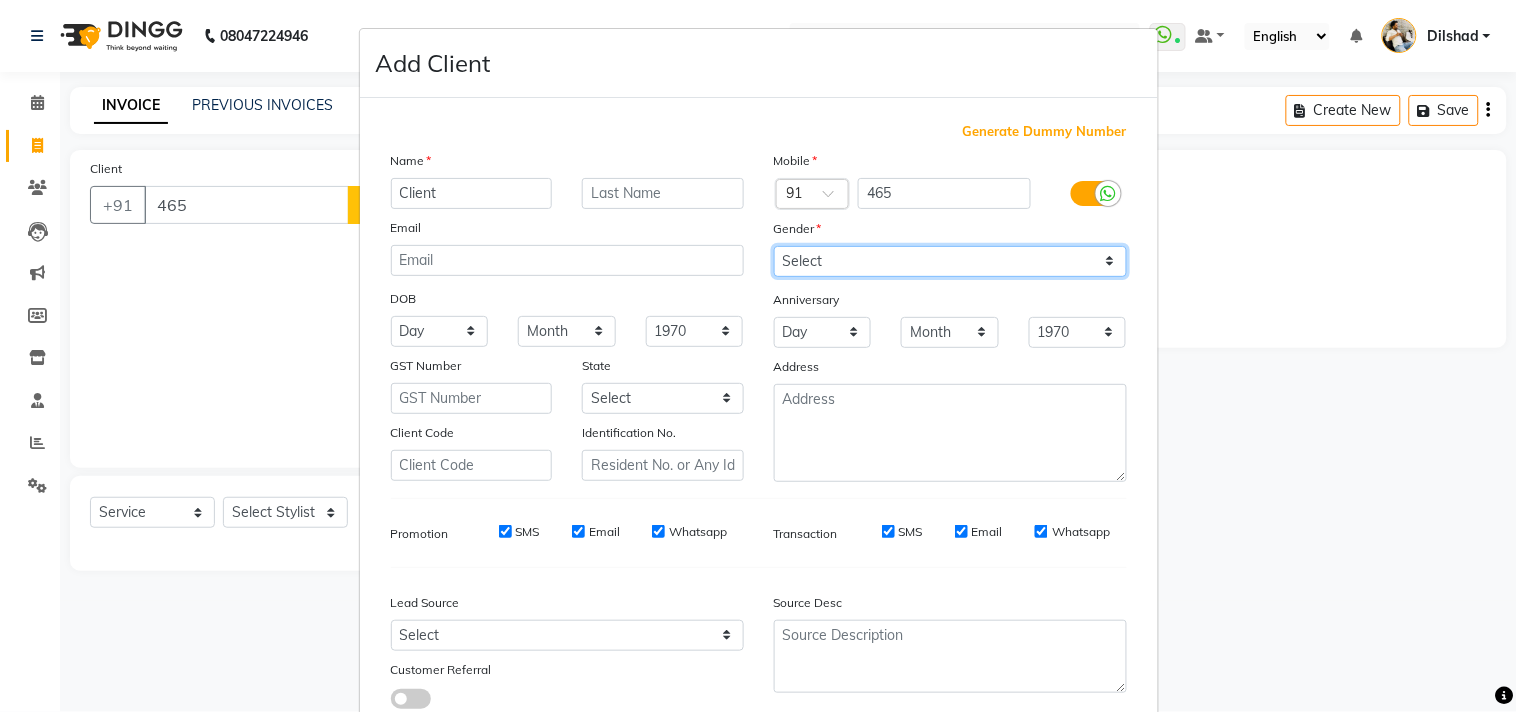 click on "Select [DEMOGRAPHIC_DATA] [DEMOGRAPHIC_DATA] Other Prefer Not To Say" at bounding box center [950, 261] 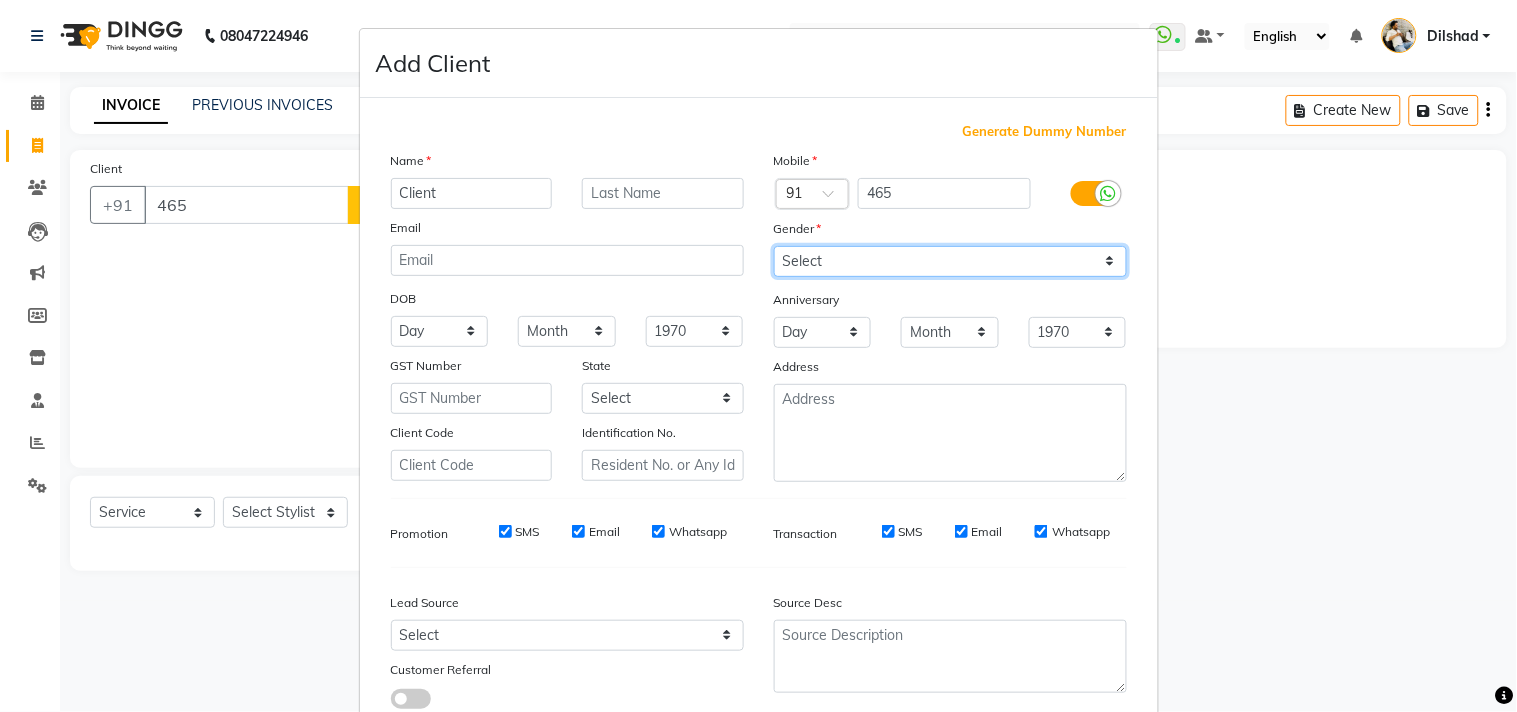 click on "Select [DEMOGRAPHIC_DATA] [DEMOGRAPHIC_DATA] Other Prefer Not To Say" at bounding box center (950, 261) 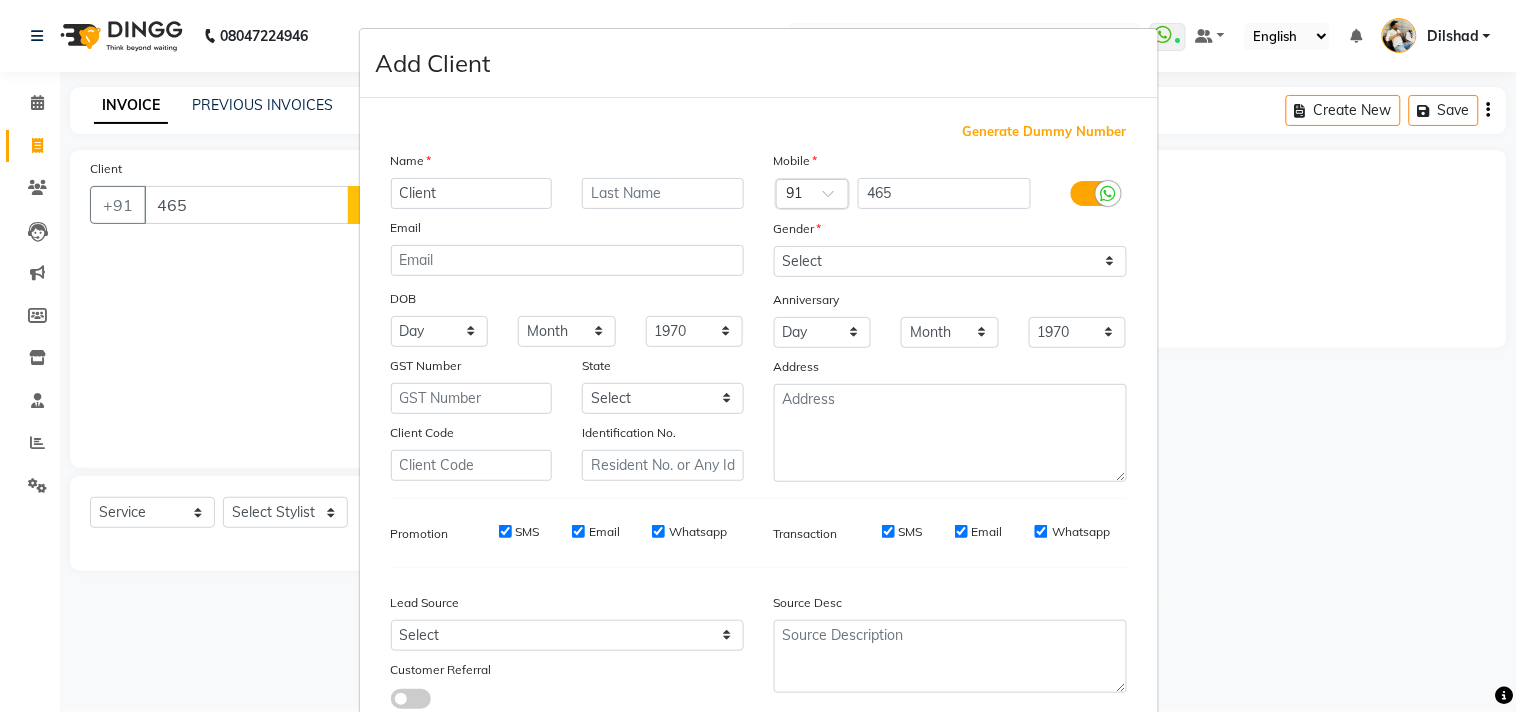 click on "Generate Dummy Number" at bounding box center (1045, 132) 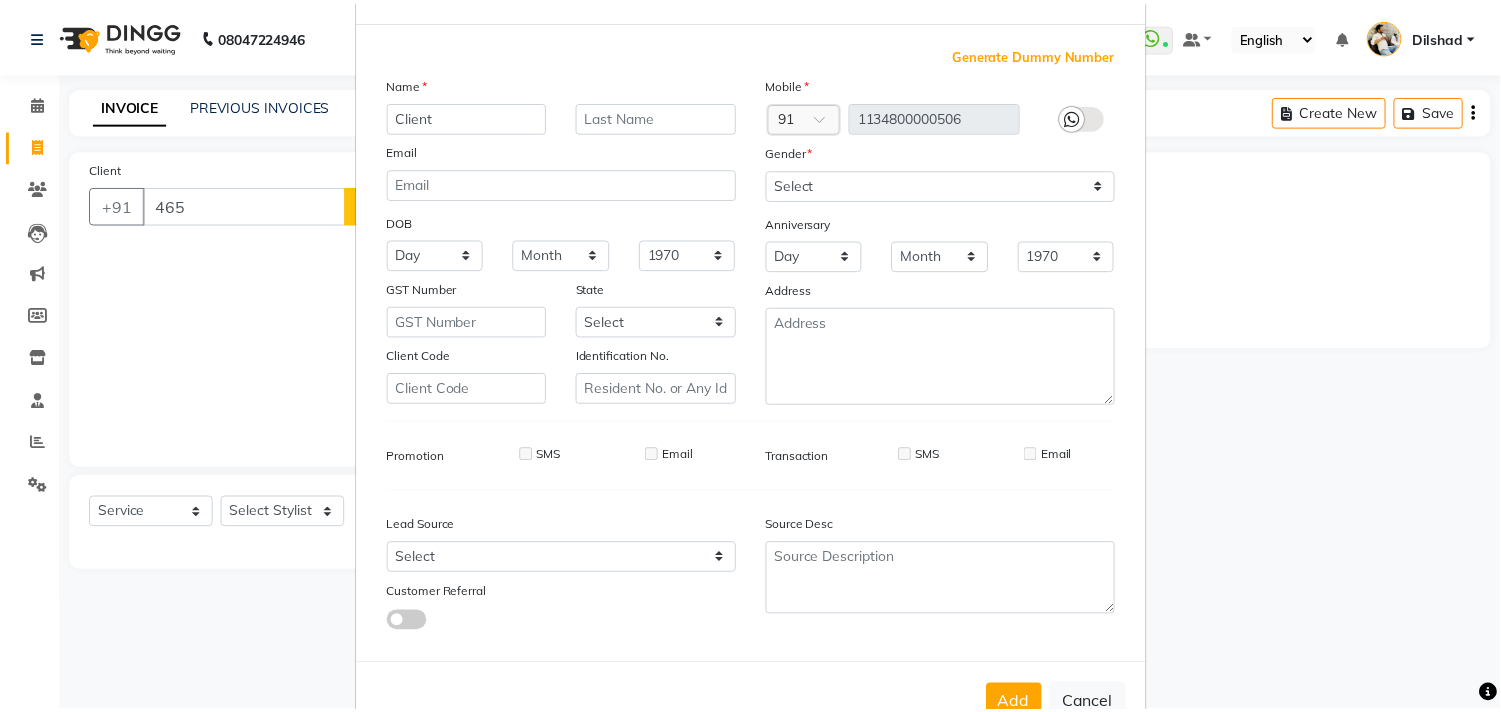 scroll, scrollTop: 138, scrollLeft: 0, axis: vertical 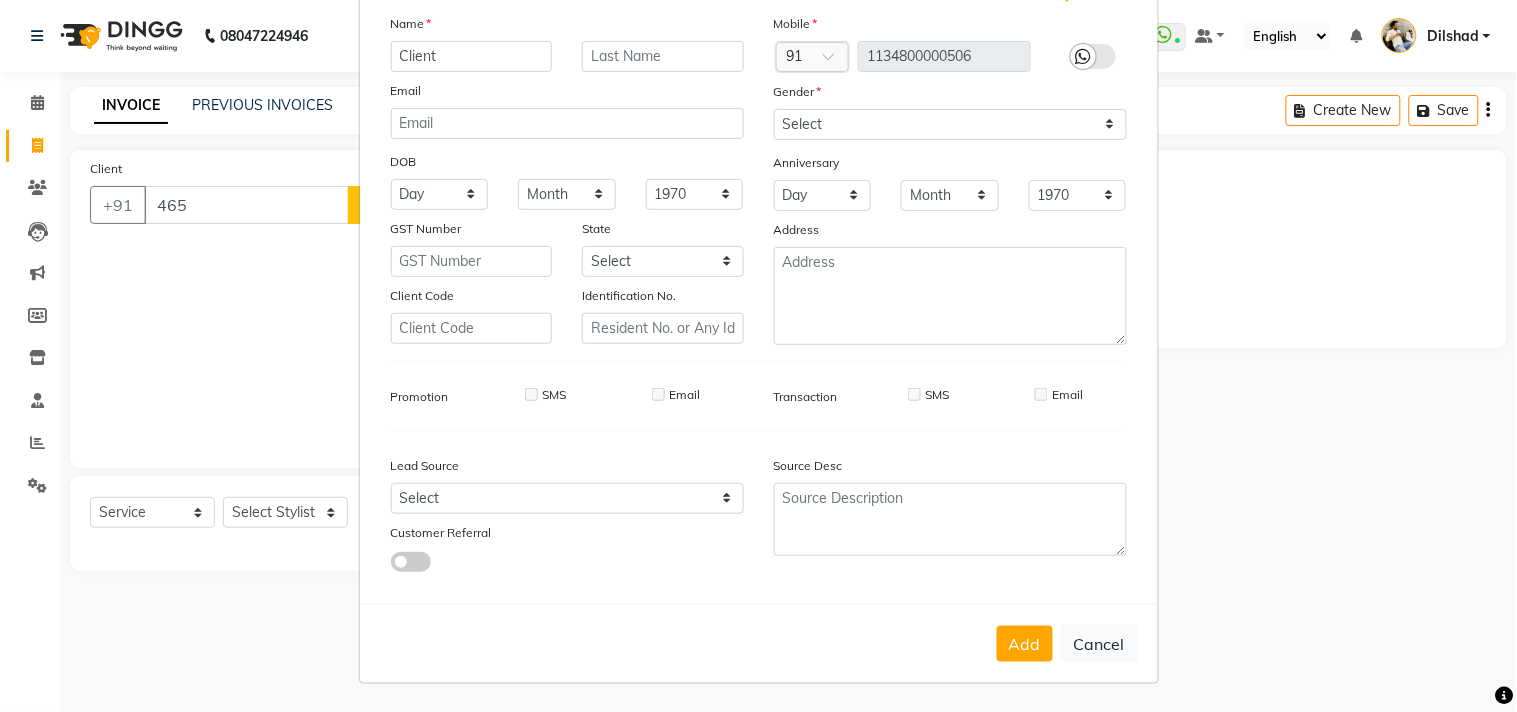 drag, startPoint x: 1024, startPoint y: 641, endPoint x: 968, endPoint y: 618, distance: 60.53924 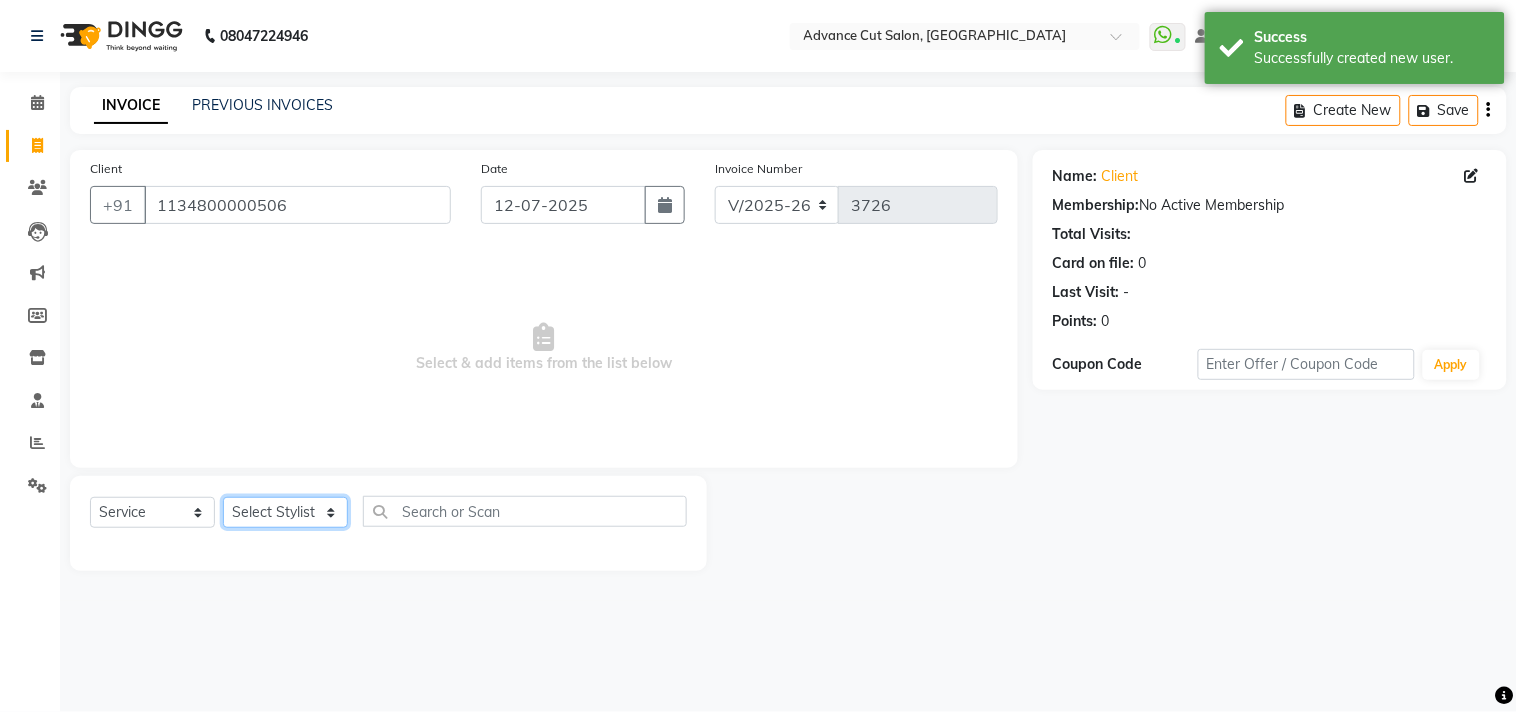 click on "Select Stylist [PERSON_NAME] Avinash Dilshad [PERSON_NAME] [PERSON_NAME] [PERSON_NAME] [PERSON_NAME]  [PERSON_NAME] [PERSON_NAME]  [PERSON_NAME] [PERSON_NAME]" 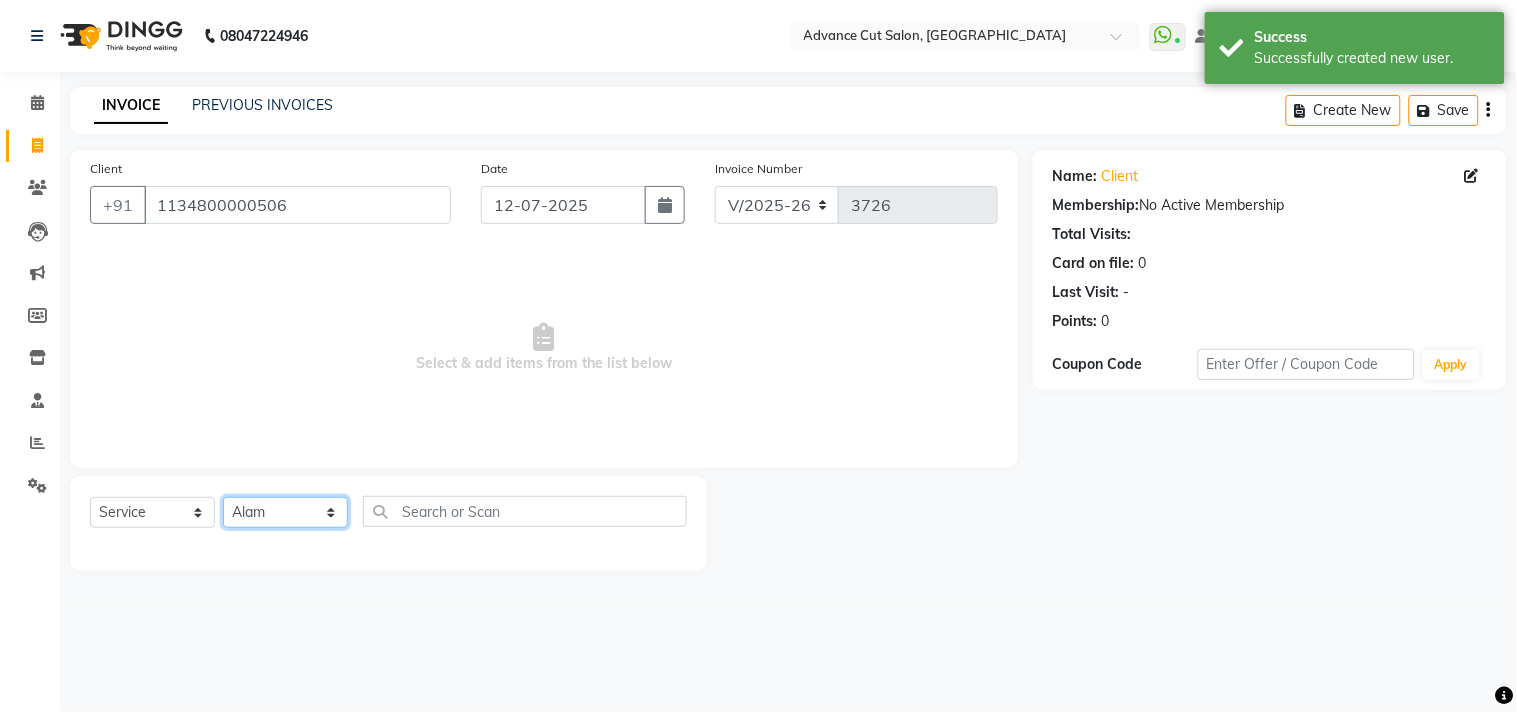 click on "Select Stylist [PERSON_NAME] Avinash Dilshad [PERSON_NAME] [PERSON_NAME] [PERSON_NAME] [PERSON_NAME]  [PERSON_NAME] [PERSON_NAME]  [PERSON_NAME] [PERSON_NAME]" 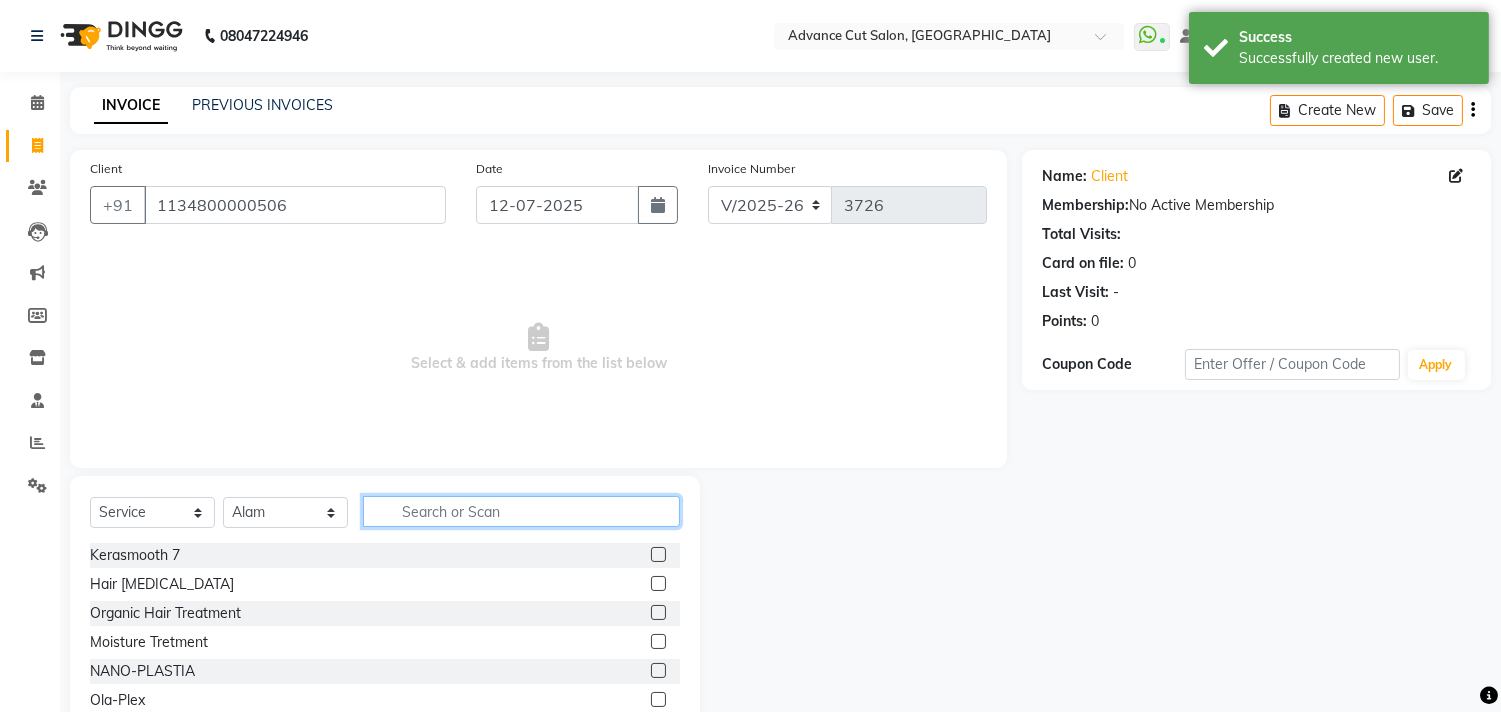 click 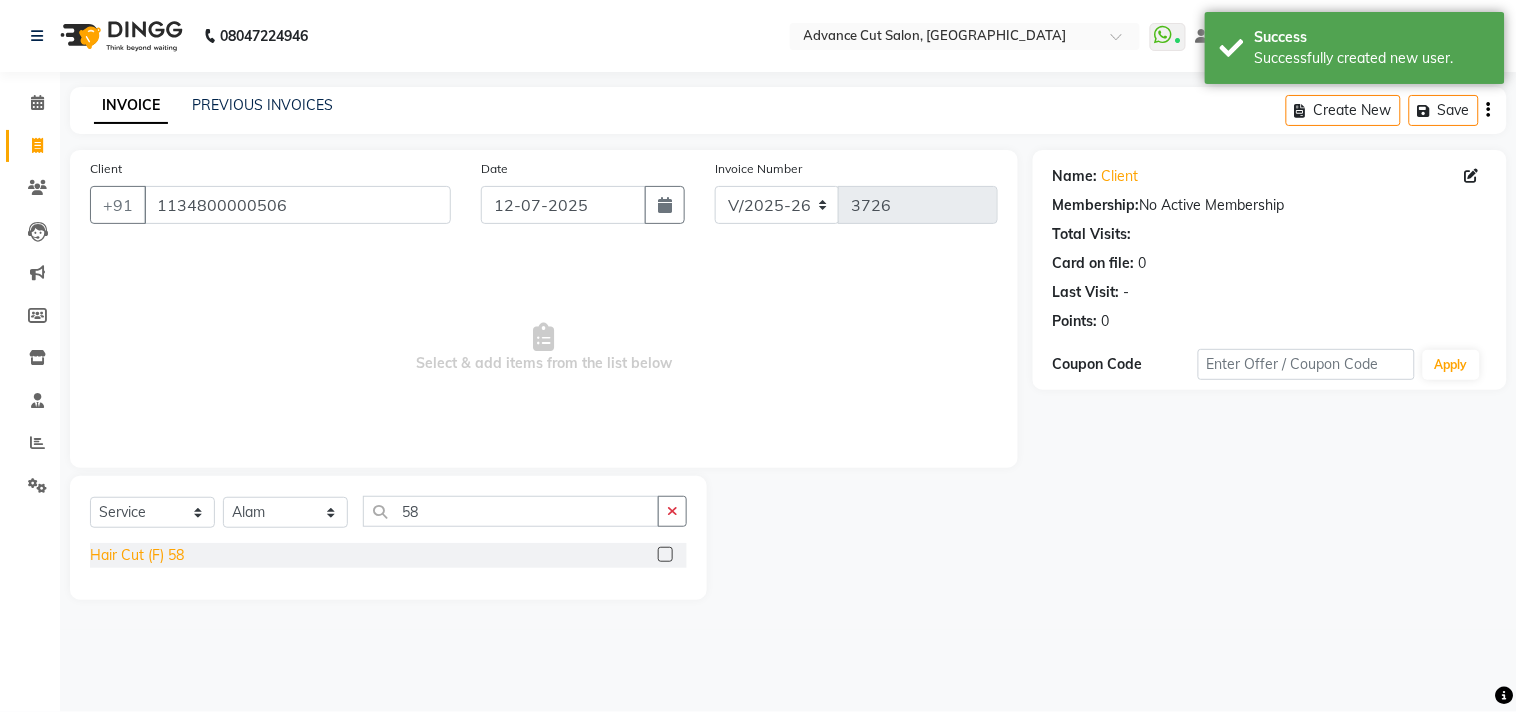 click on "Hair Cut (F) 58" 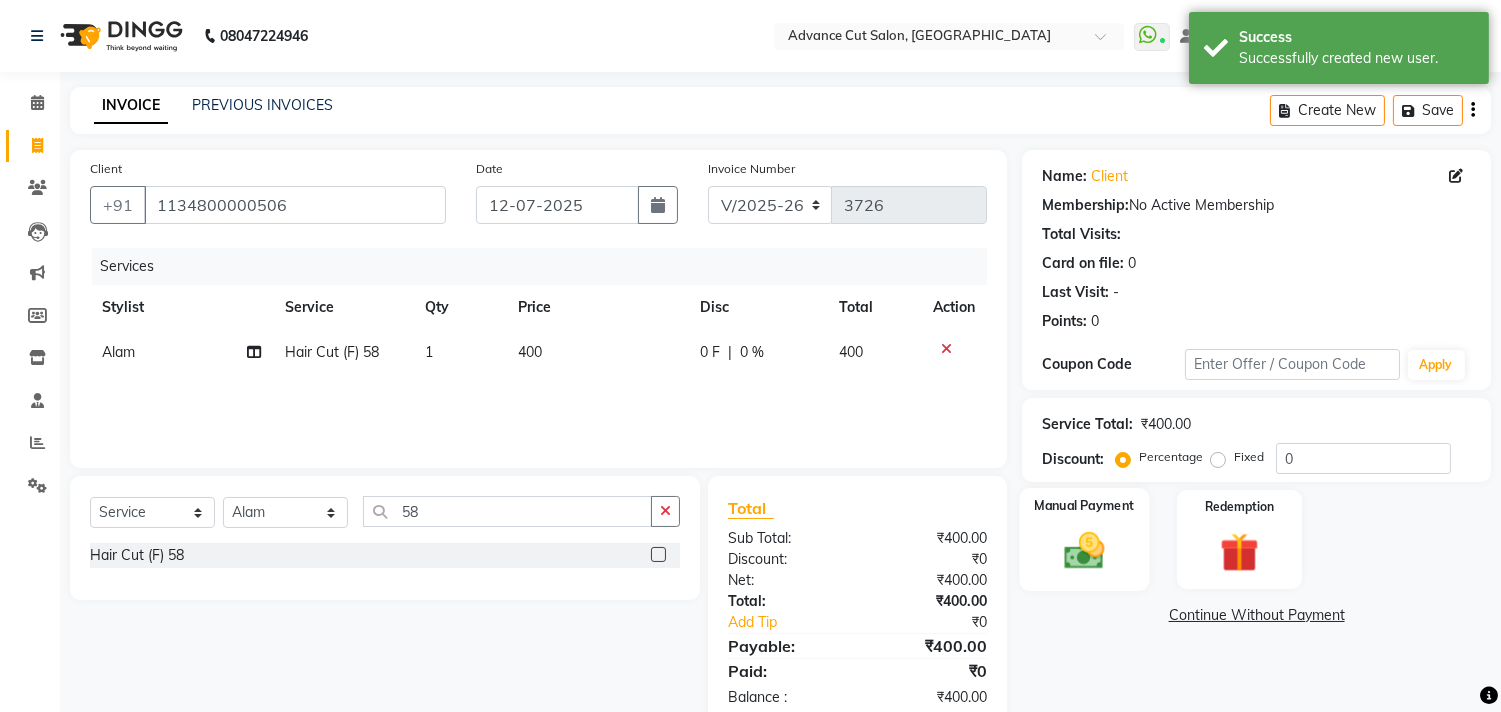 click 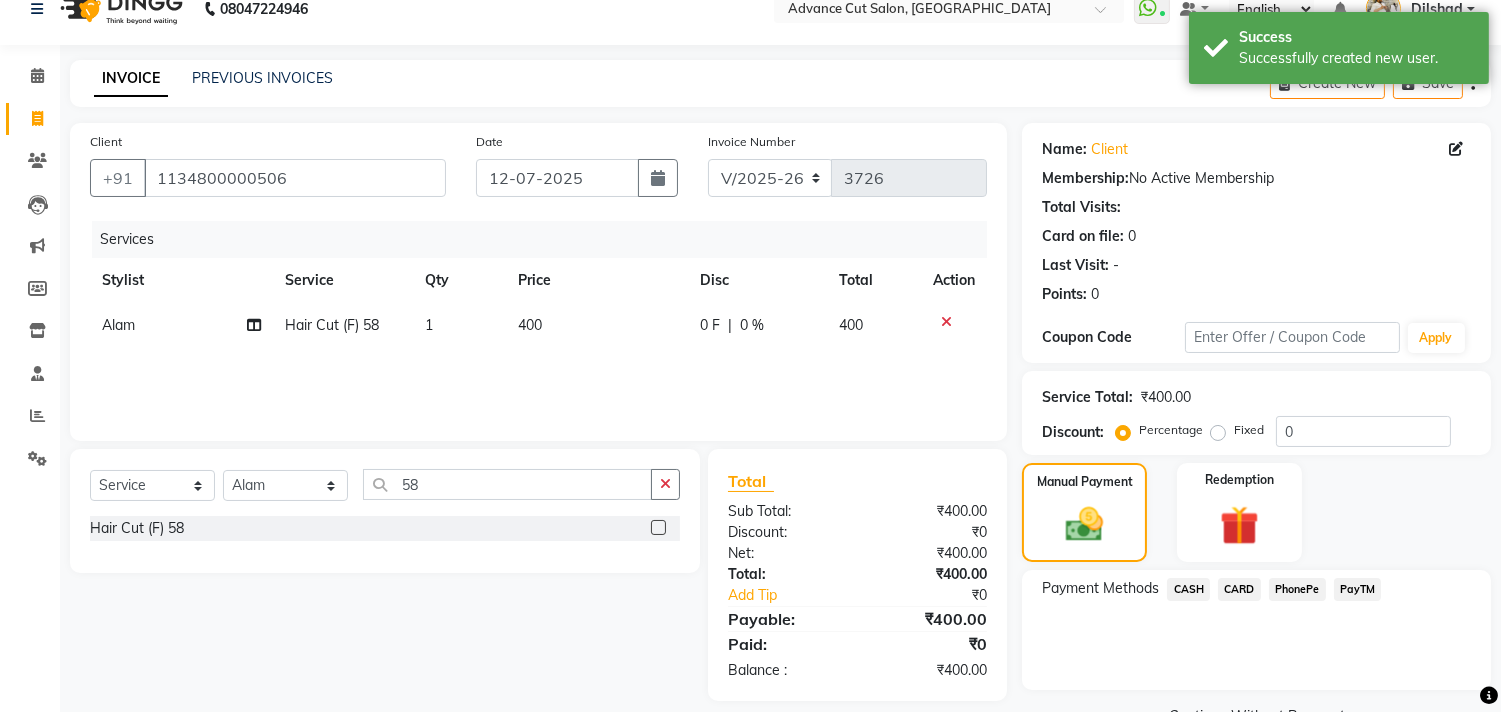 scroll, scrollTop: 74, scrollLeft: 0, axis: vertical 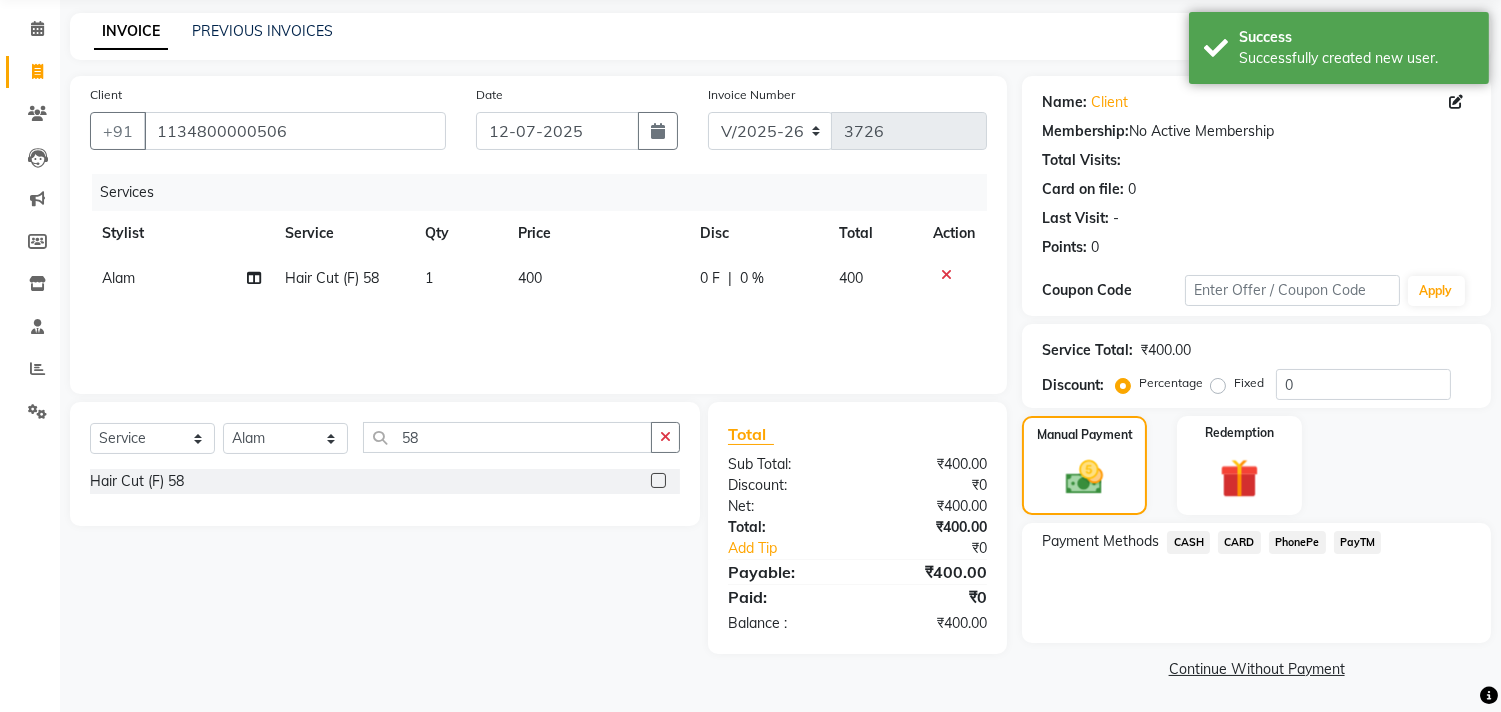 click on "Payment Methods  CASH   CARD   PhonePe   PayTM" 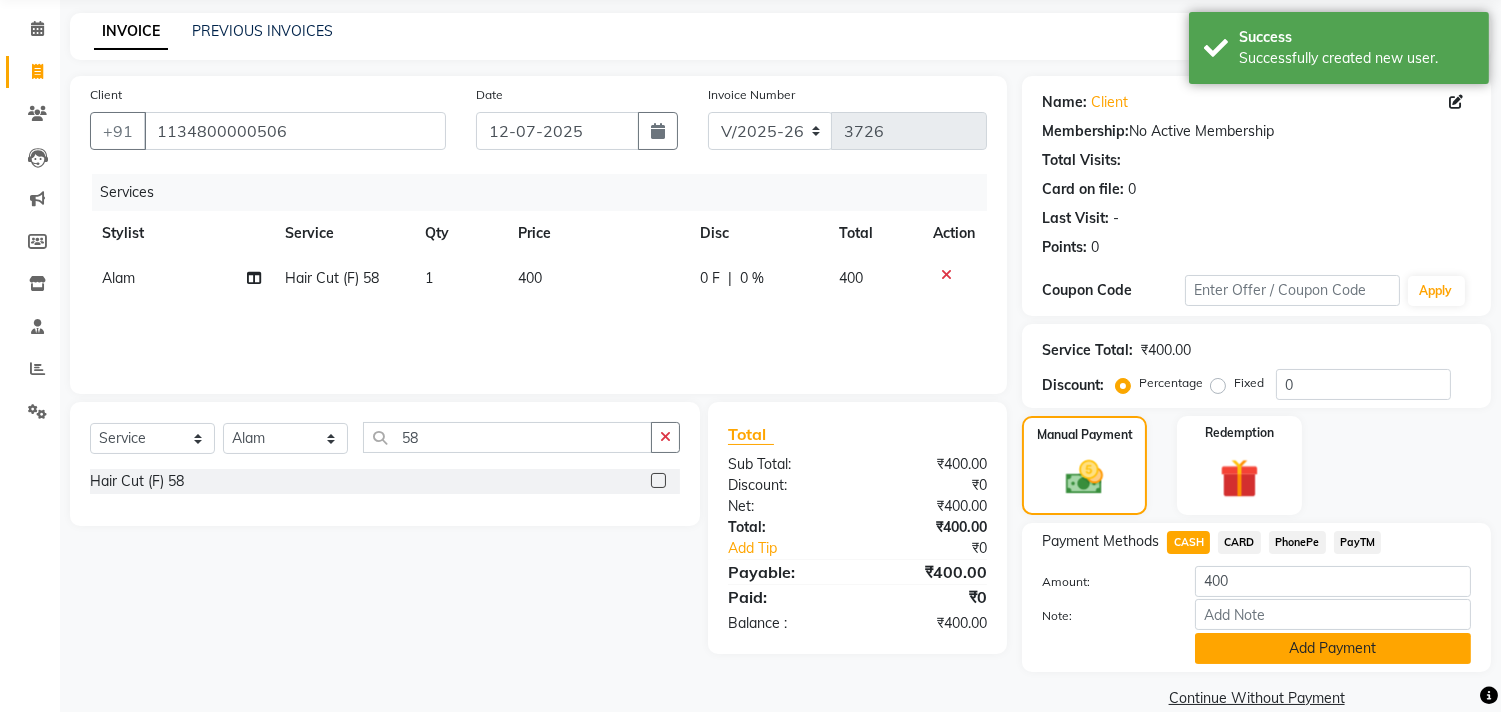 click on "Add Payment" 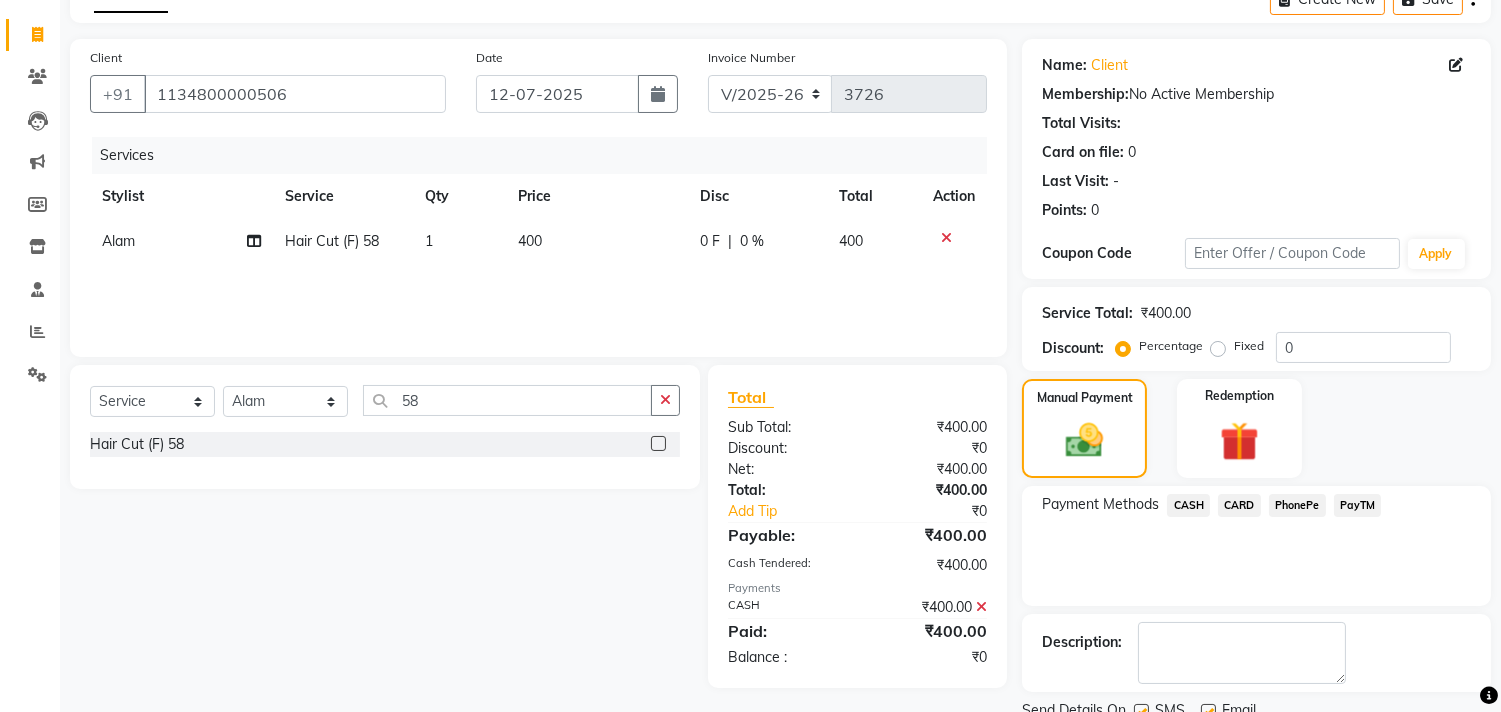 scroll, scrollTop: 187, scrollLeft: 0, axis: vertical 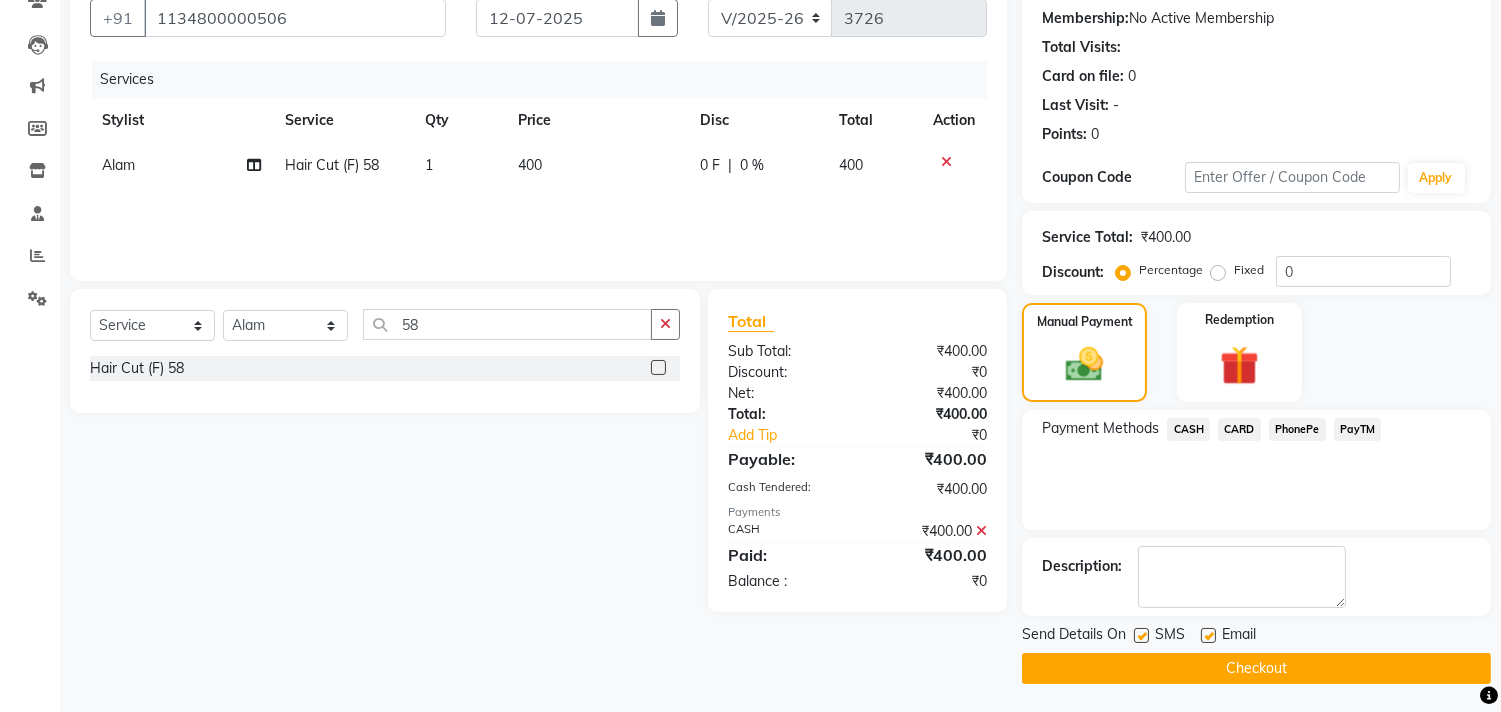 click on "Checkout" 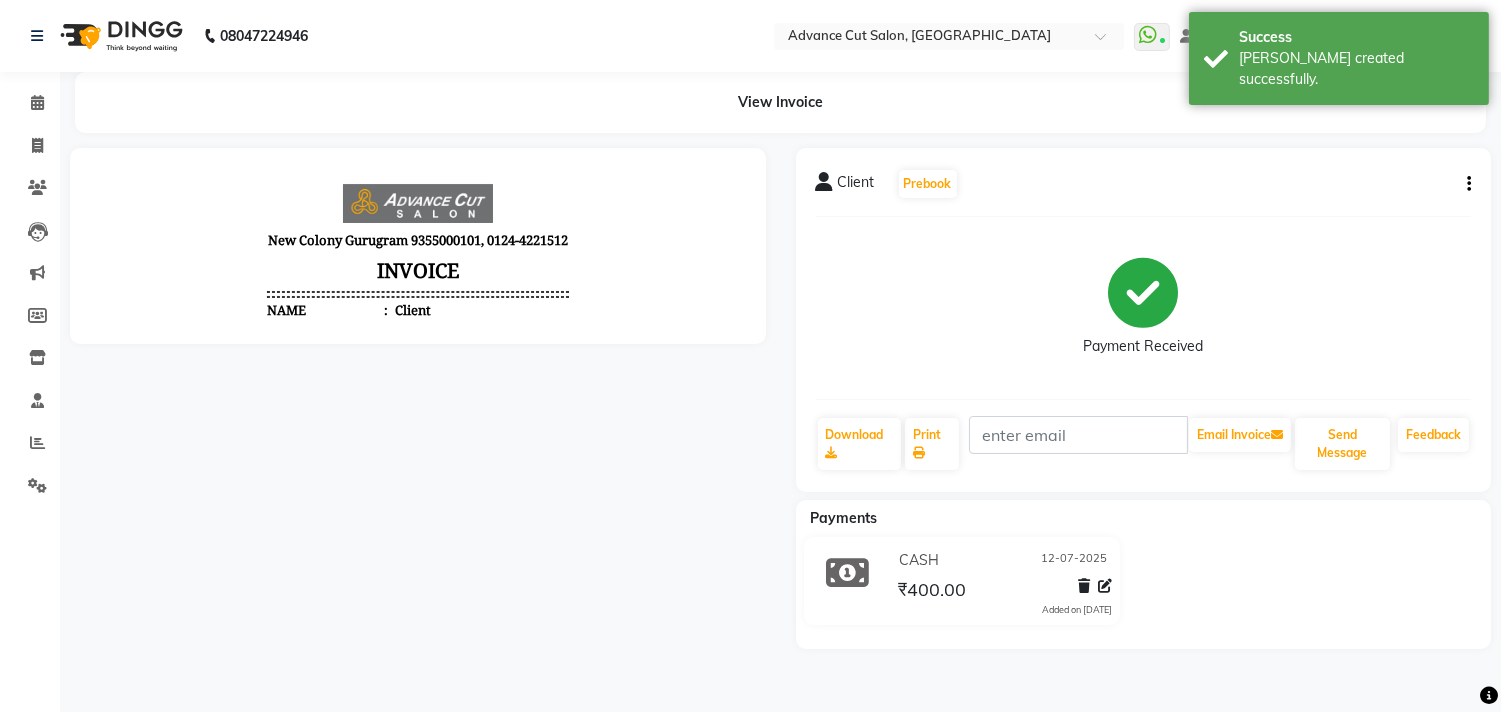 scroll, scrollTop: 0, scrollLeft: 0, axis: both 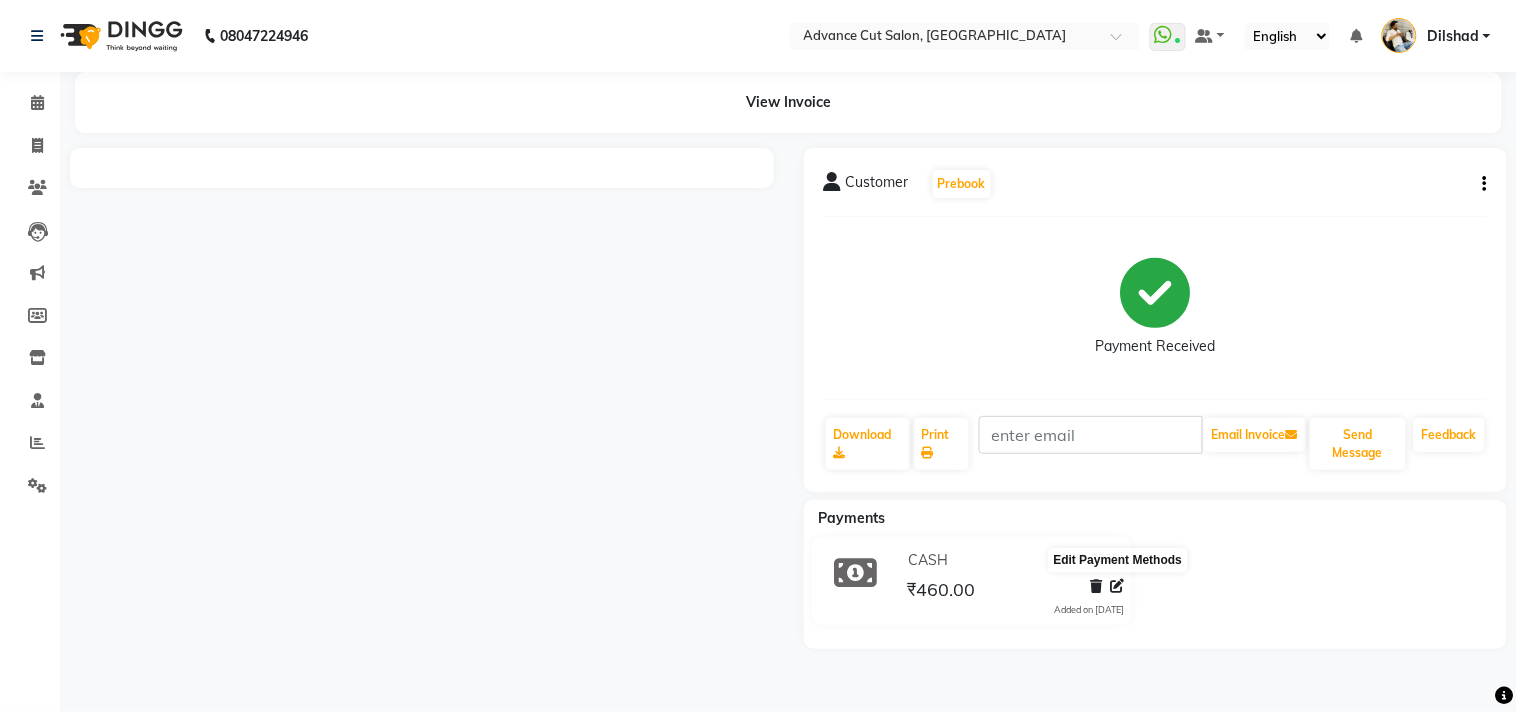 click 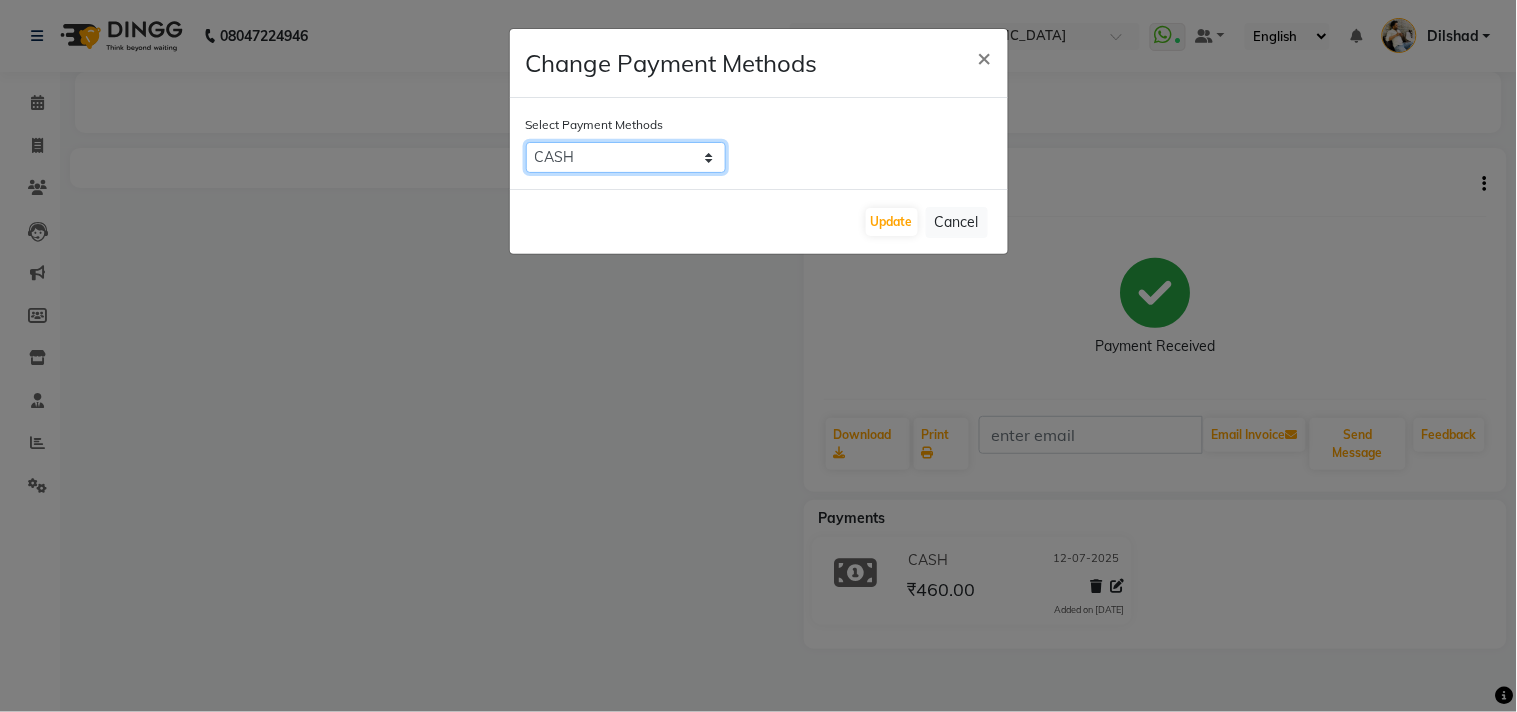 click on "CASH   CARD   PhonePe   PayTM" 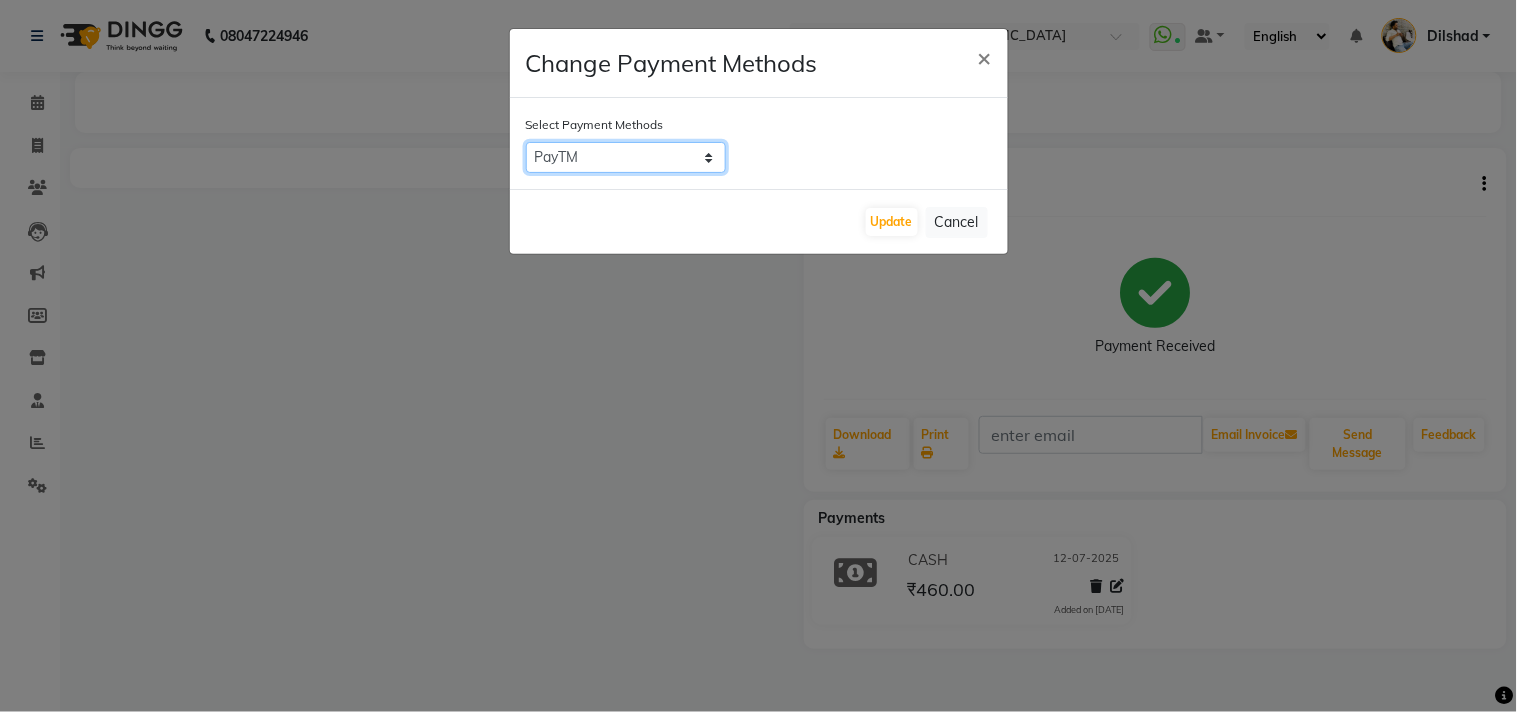 click on "CASH   CARD   PhonePe   PayTM" 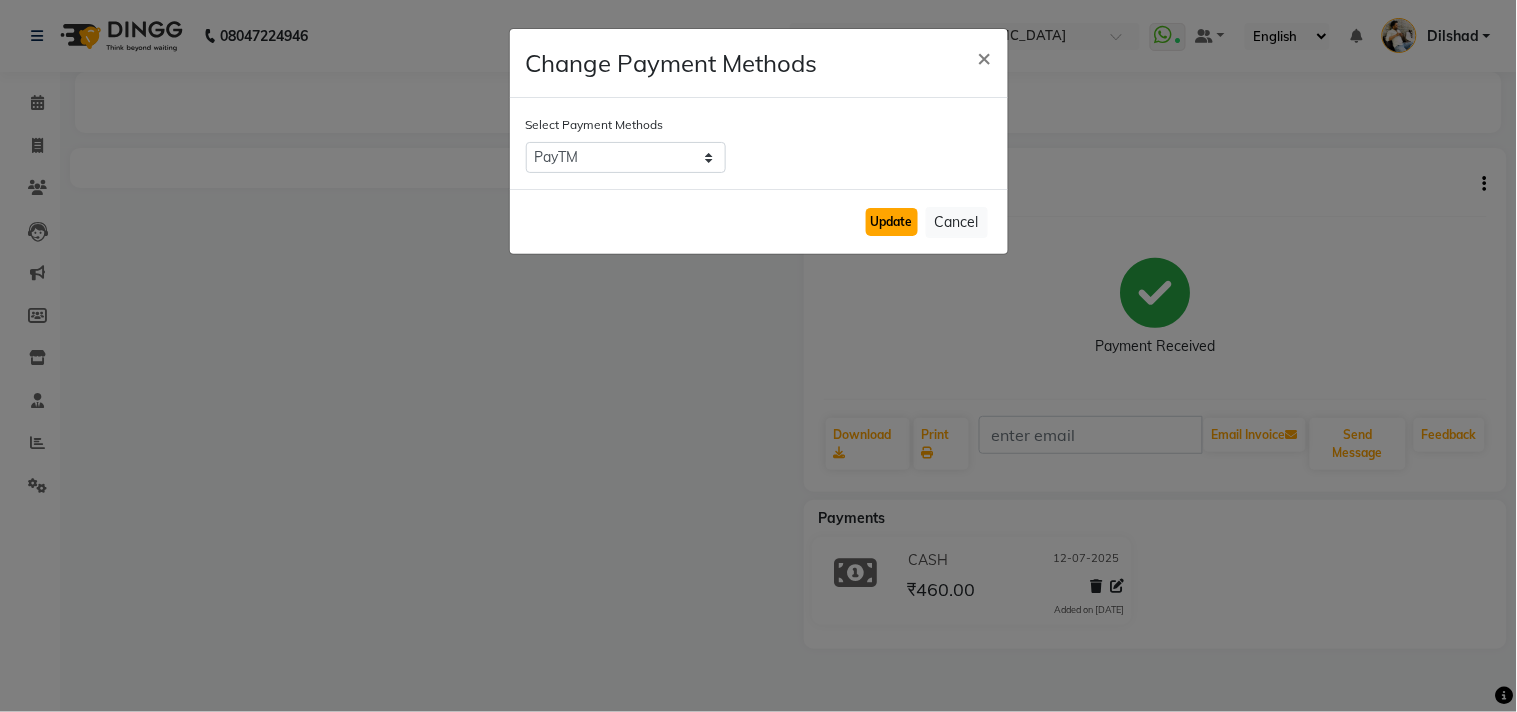 click on "Update" 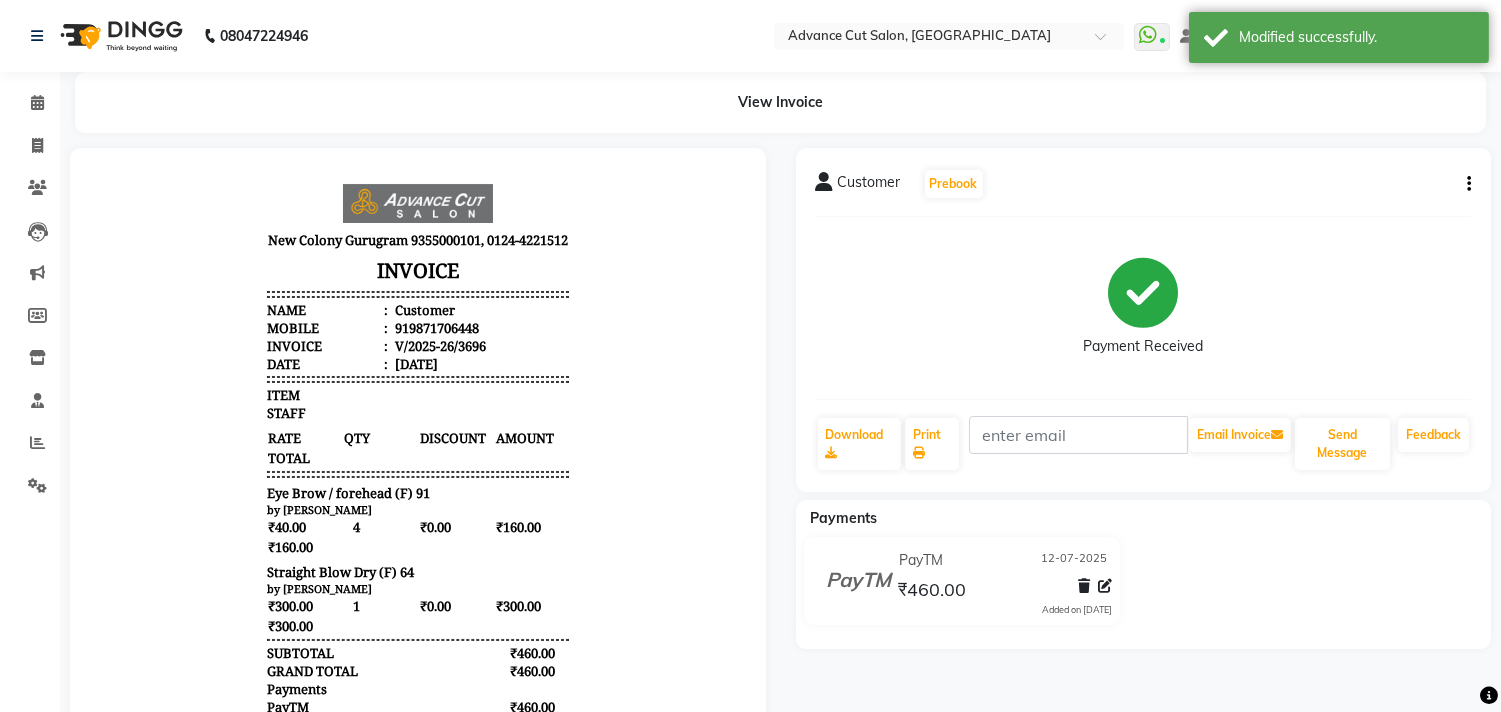scroll, scrollTop: 0, scrollLeft: 0, axis: both 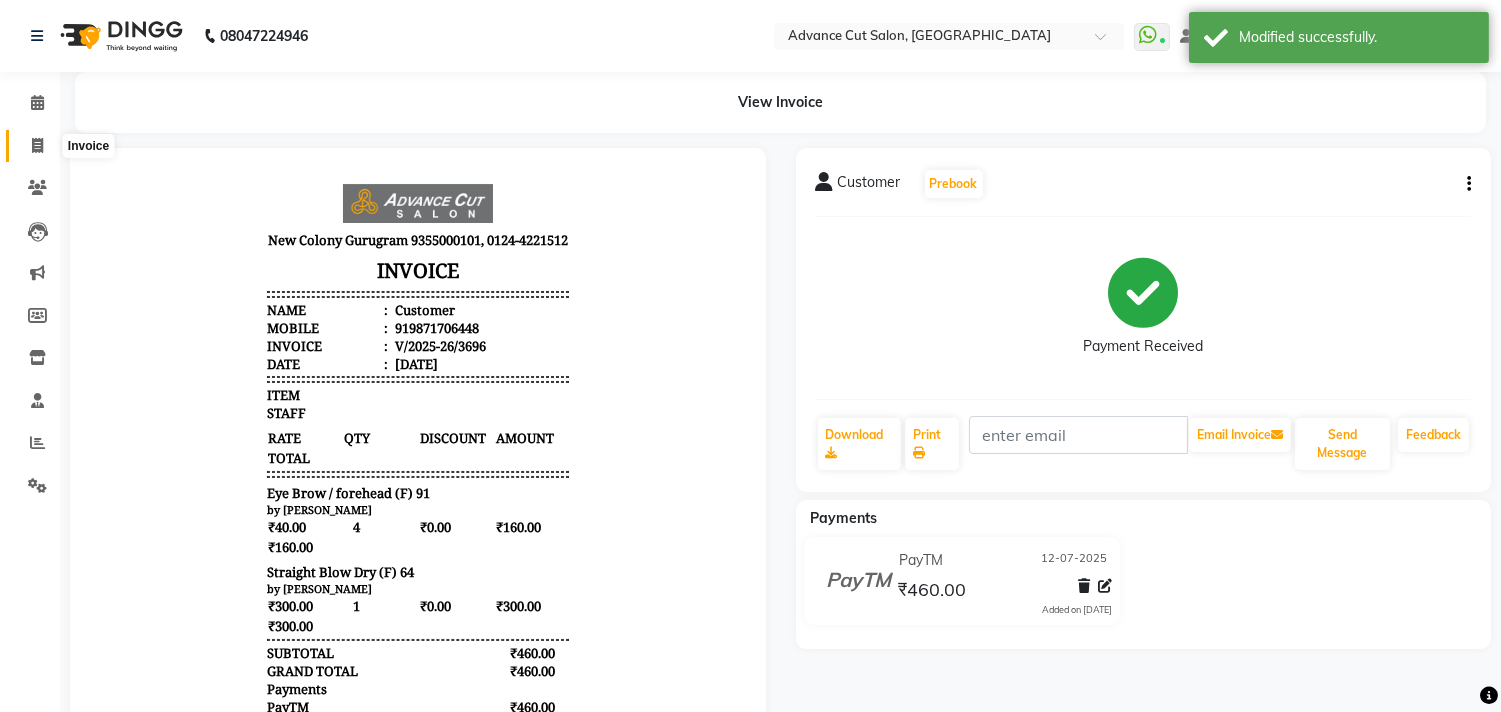 click 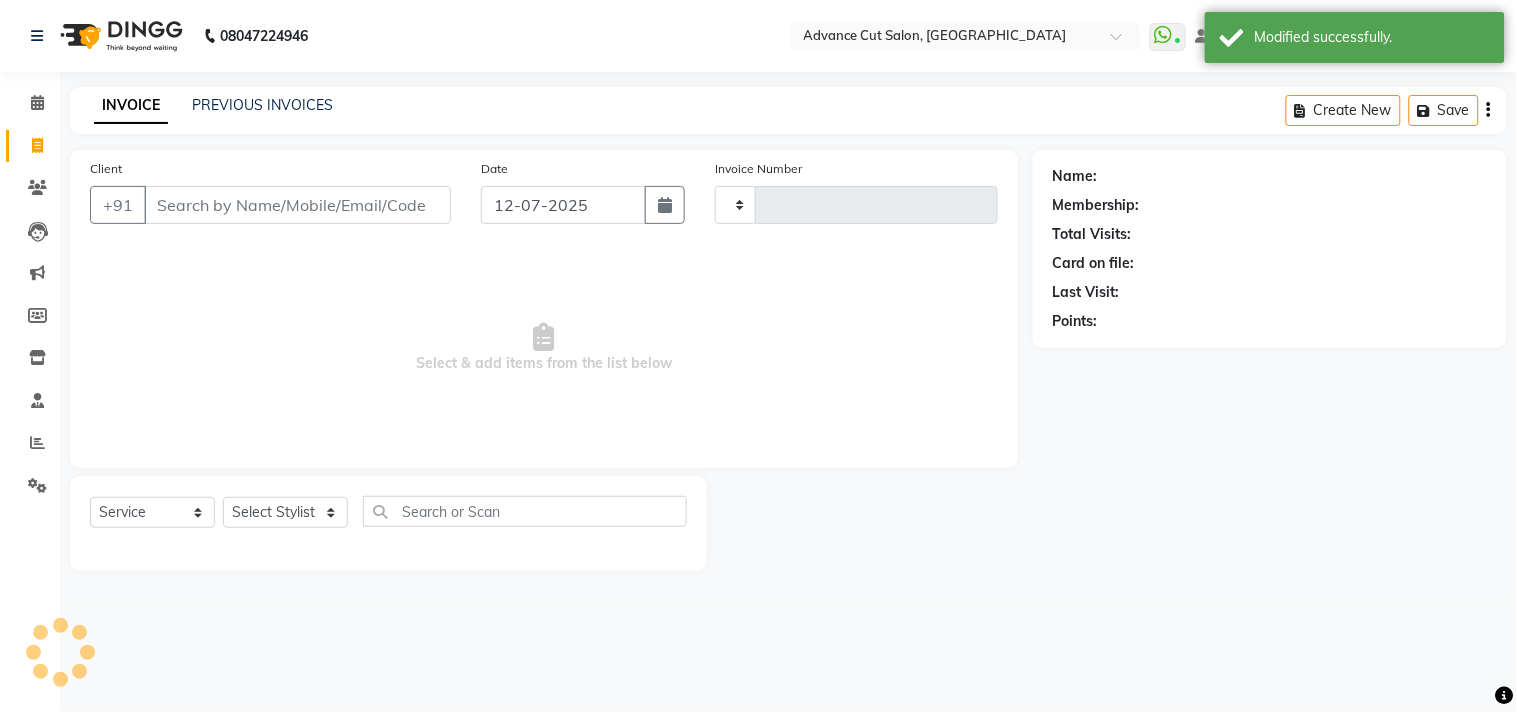 type on "3725" 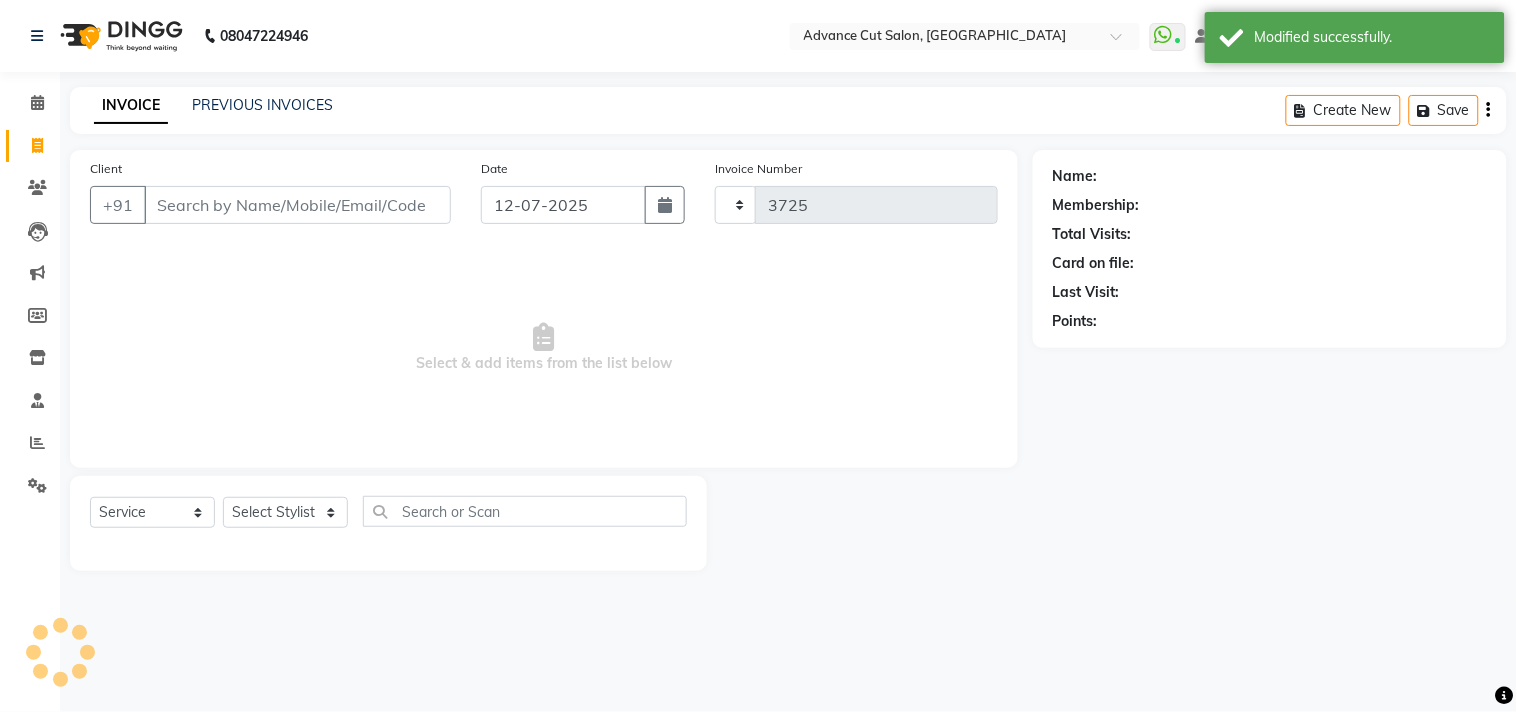 select on "922" 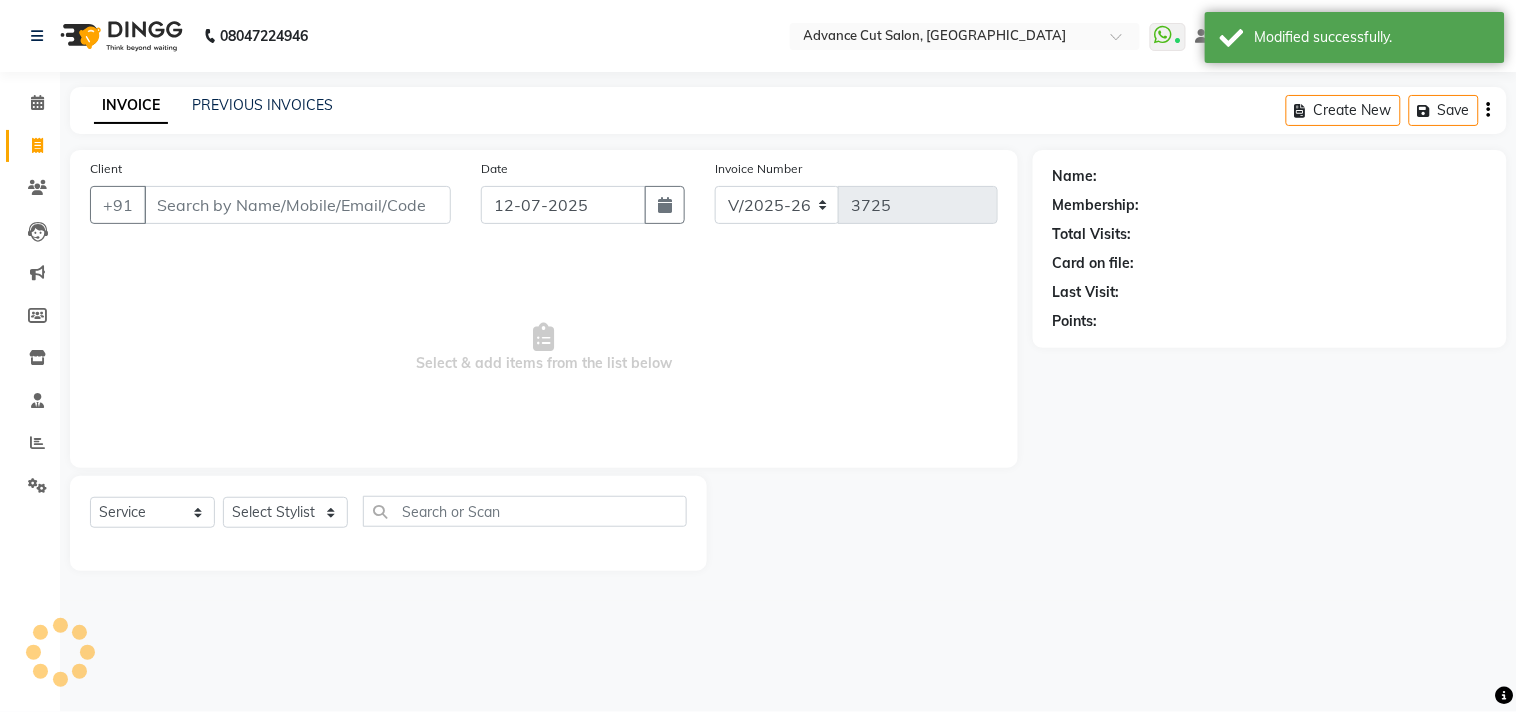 click on "08047224946 Select Location ×  Advance Cut Salon, New Colony  WhatsApp Status  ✕ Status:  Connected Most Recent Message: 12-07-2025     07:05 PM Recent Service Activity: 12-07-2025     07:55 PM Default Panel My Panel English ENGLISH Español العربية मराठी हिंदी ગુજરાતી தமிழ் 中文 Notifications nothing to show Dilshad Manage Profile Change Password Sign out  Version:3.15.4" 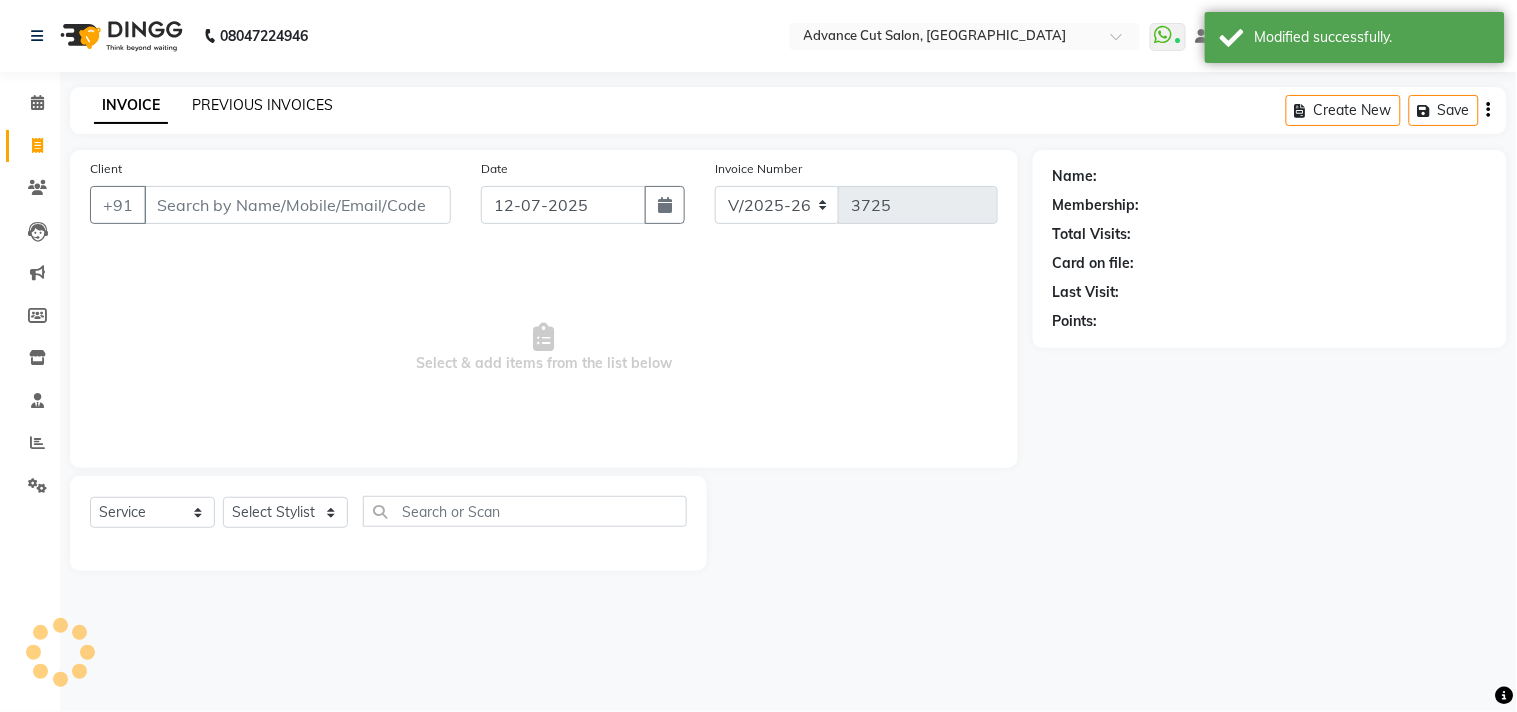 click on "PREVIOUS INVOICES" 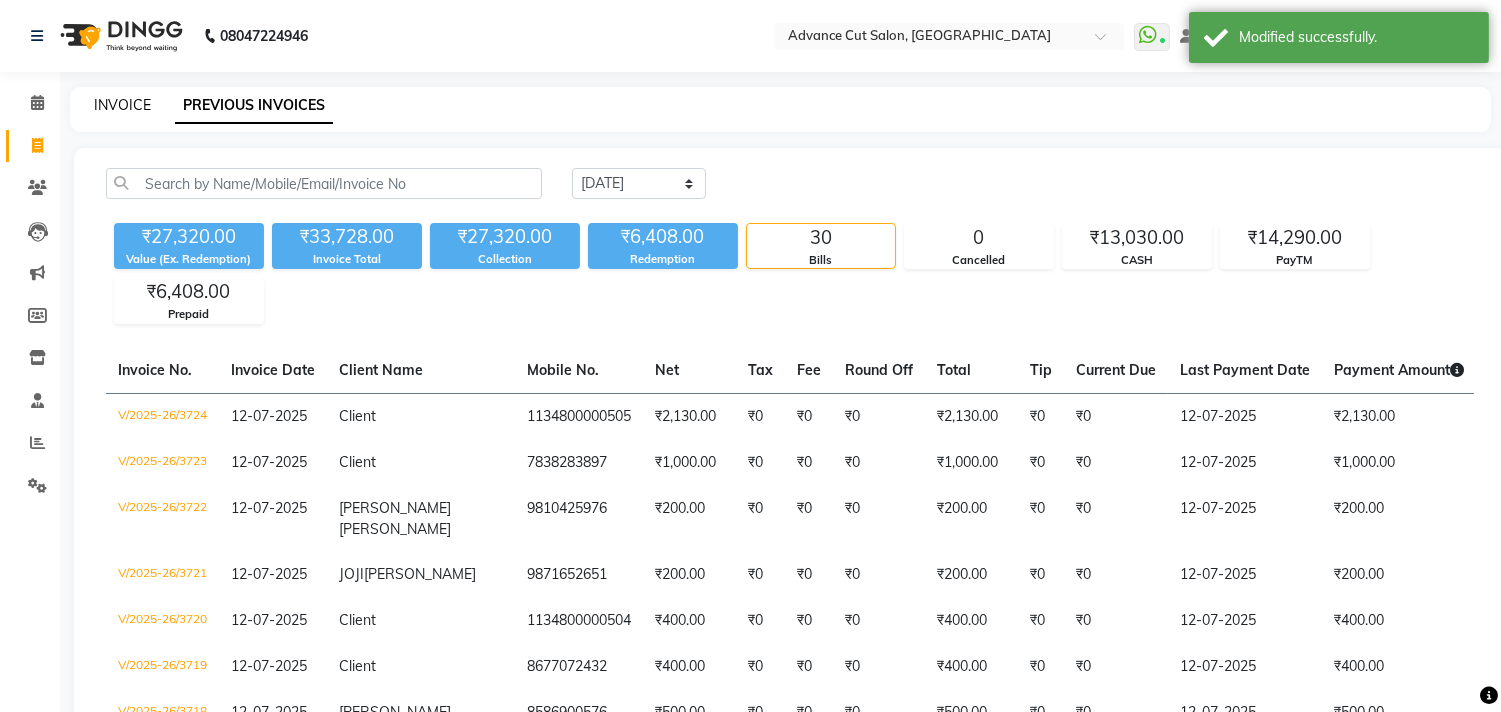 click on "INVOICE" 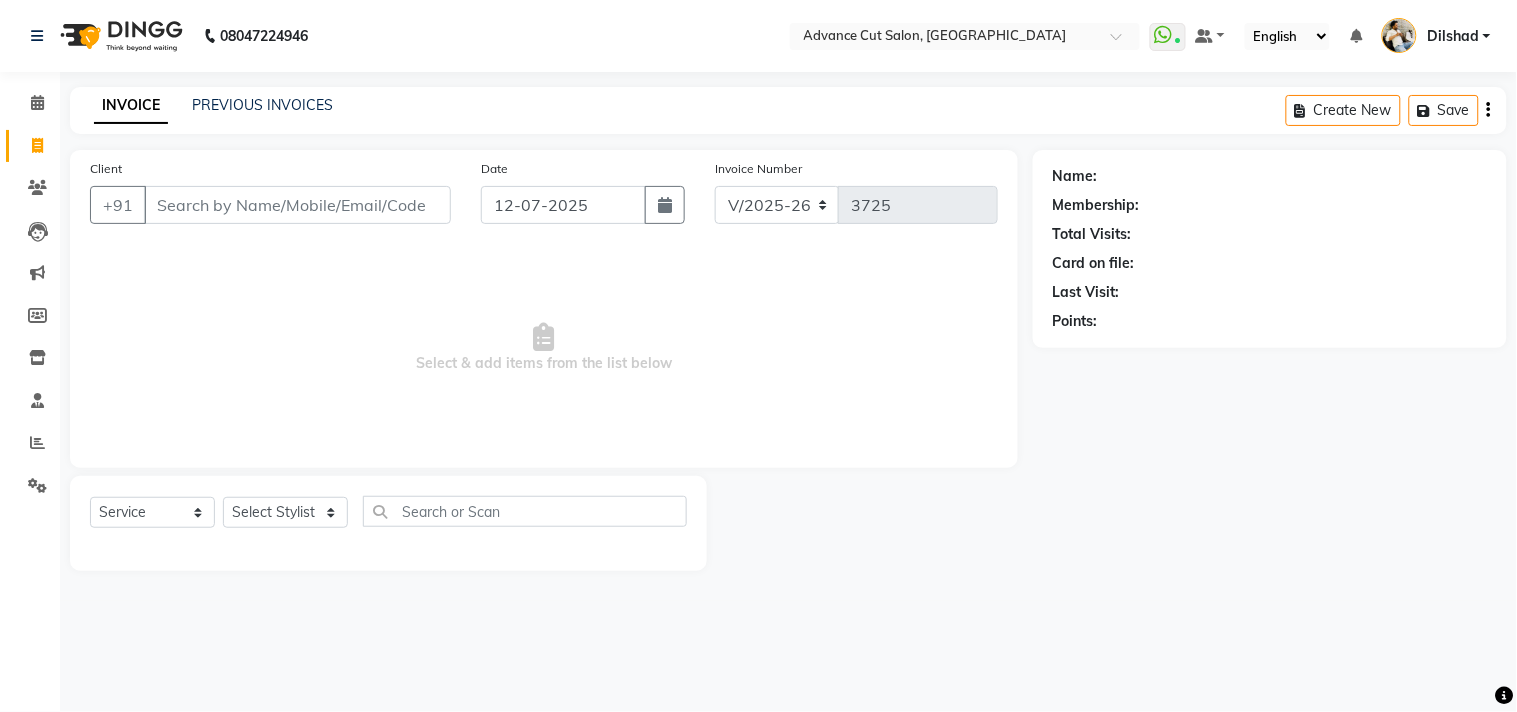 click on "08047224946 Select Location ×  Advance Cut Salon, New Colony  WhatsApp Status  ✕ Status:  Connected Most Recent Message: 12-07-2025     07:05 PM Recent Service Activity: 12-07-2025     07:55 PM Default Panel My Panel English ENGLISH Español العربية मराठी हिंदी ગુજરાતી தமிழ் 中文 Notifications nothing to show Dilshad Manage Profile Change Password Sign out  Version:3.15.4  ☀  Advance Cut Salon, New Colony  Calendar  Invoice  Clients  Leads   Marketing  Members  Inventory  Staff  Reports  Settings Completed InProgress Upcoming Dropped Tentative Check-In Confirm Bookings Generate Report Segments Page Builder INVOICE PREVIOUS INVOICES Create New   Save  Client +91 Date 12-07-2025 Invoice Number V/2025 V/2025-26 3725  Select & add items from the list below  Select  Service  Product  Membership  Package Voucher Prepaid Gift Card  Select Stylist Abrar Alam Avinash Dilshad Lallan Meenu Nabeel Nafeesh Ahmad Naved O.P. Sharma  Pryag Sahil Samar Shahzad" at bounding box center (758, 356) 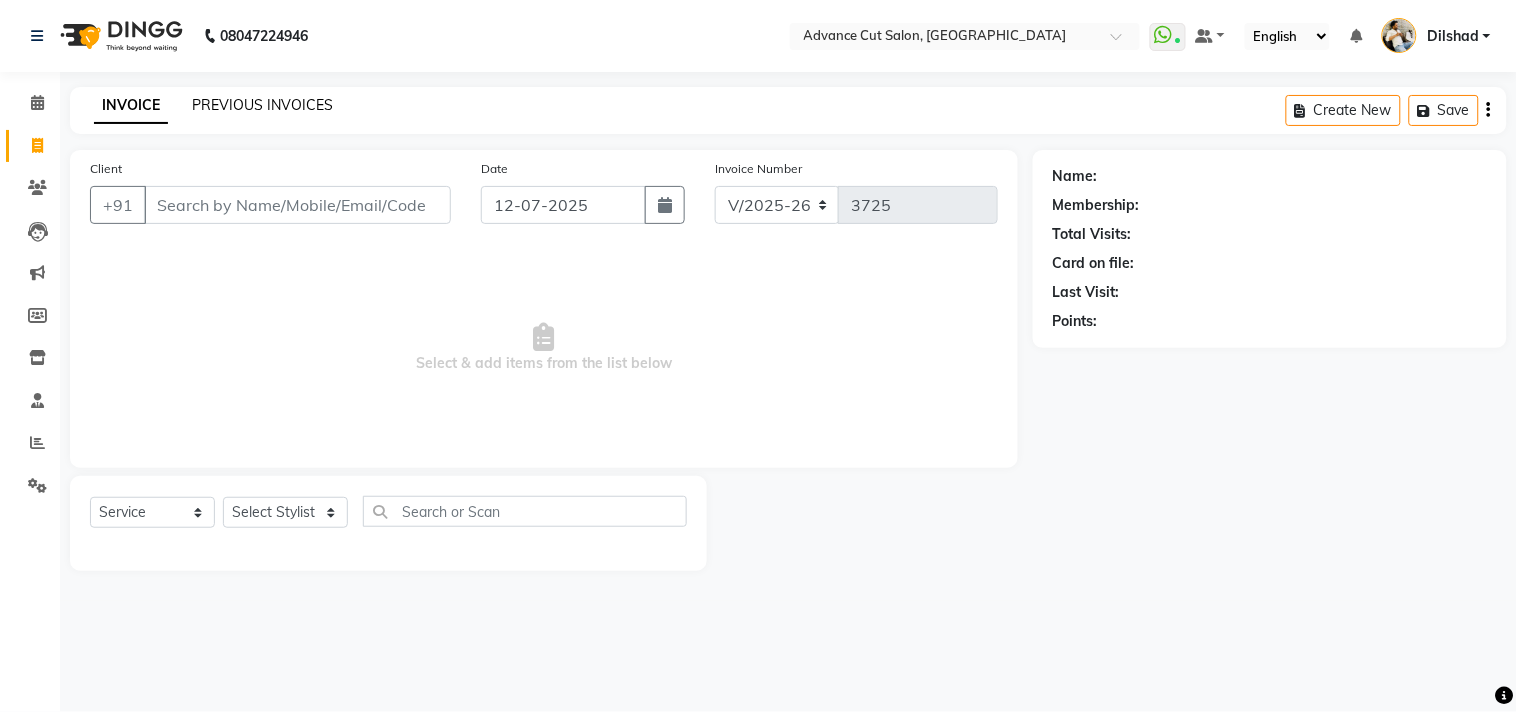 click on "PREVIOUS INVOICES" 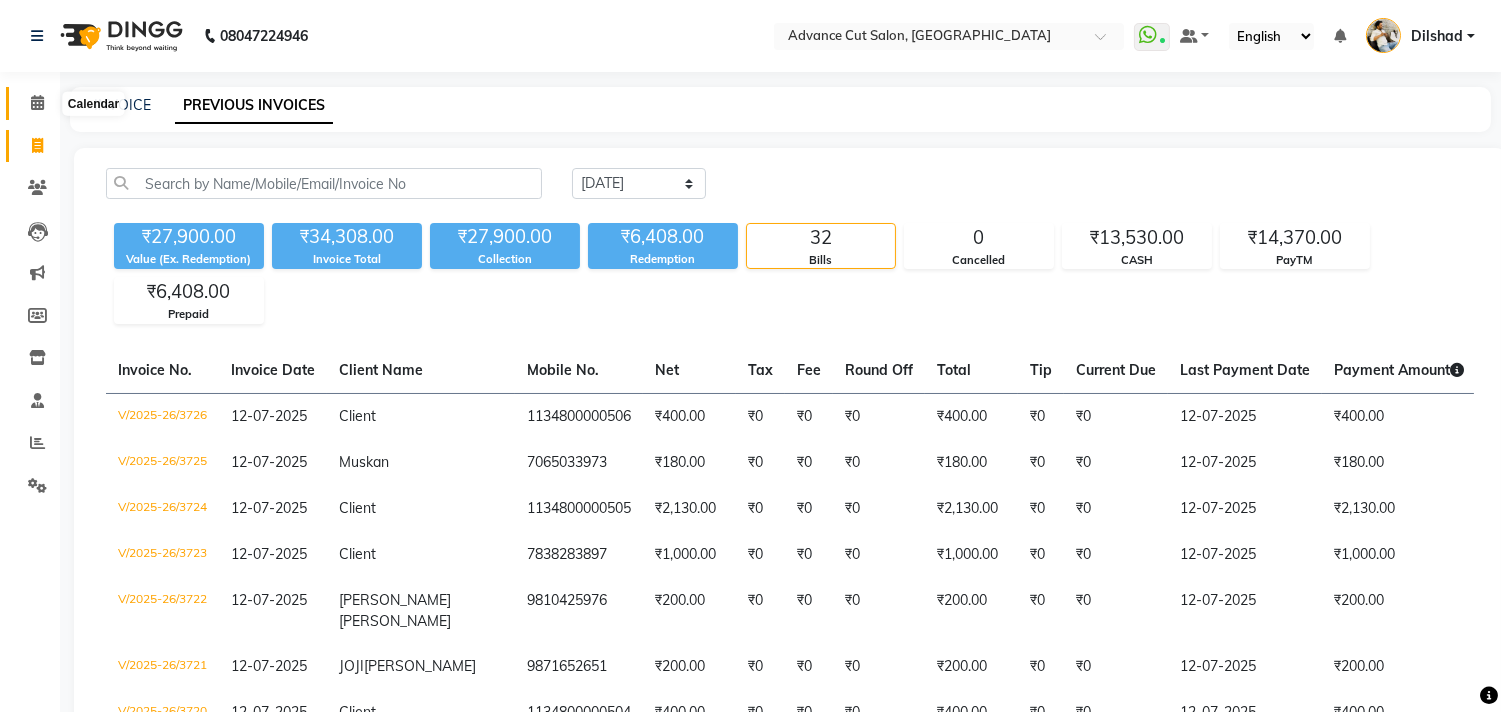 click 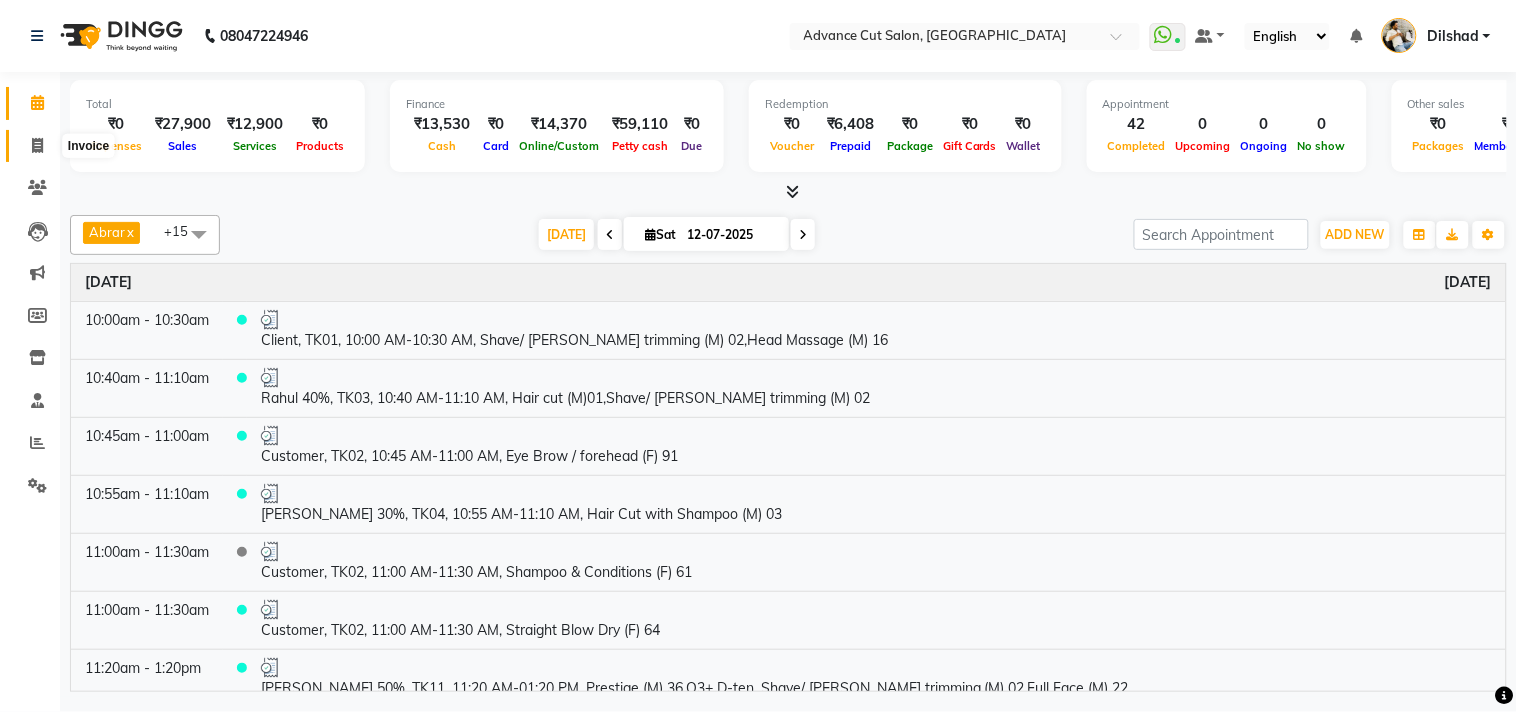 click 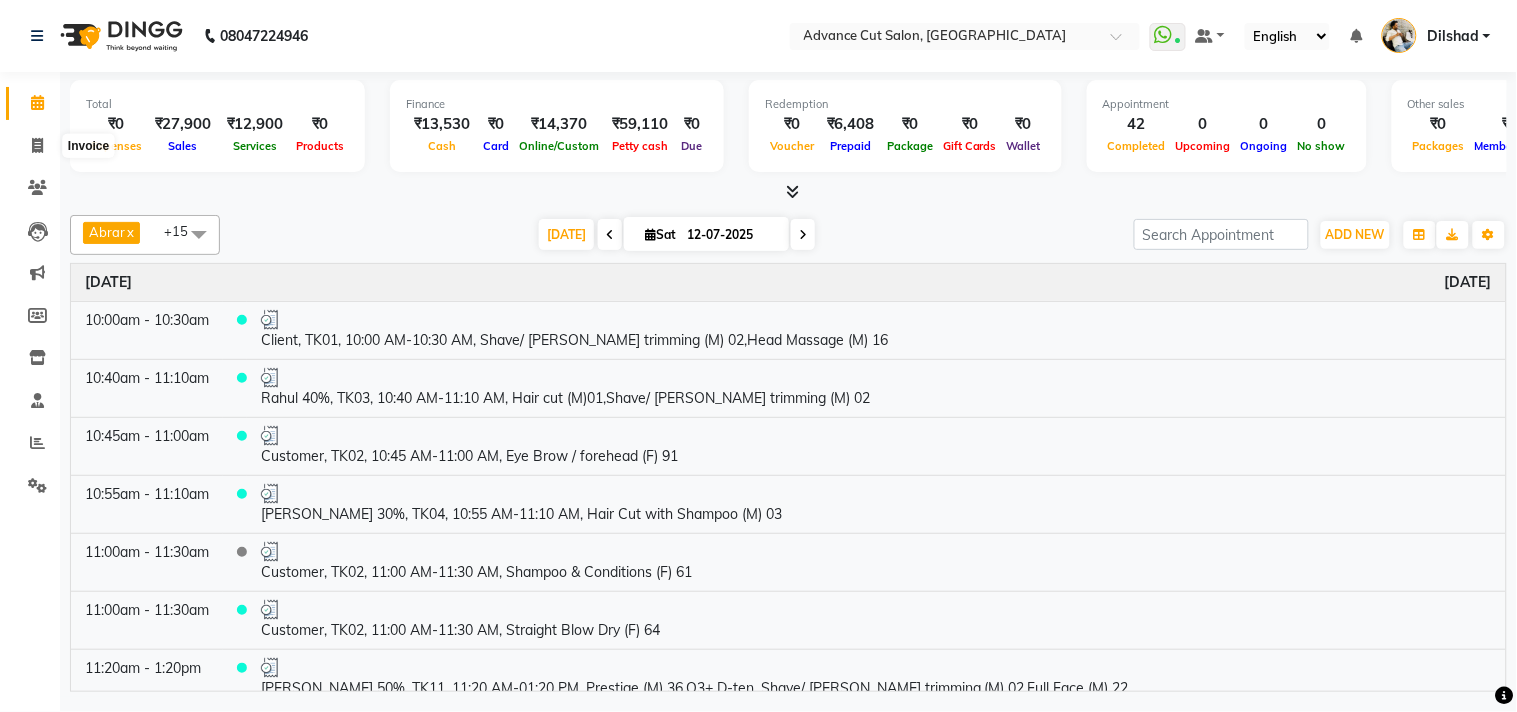 select on "service" 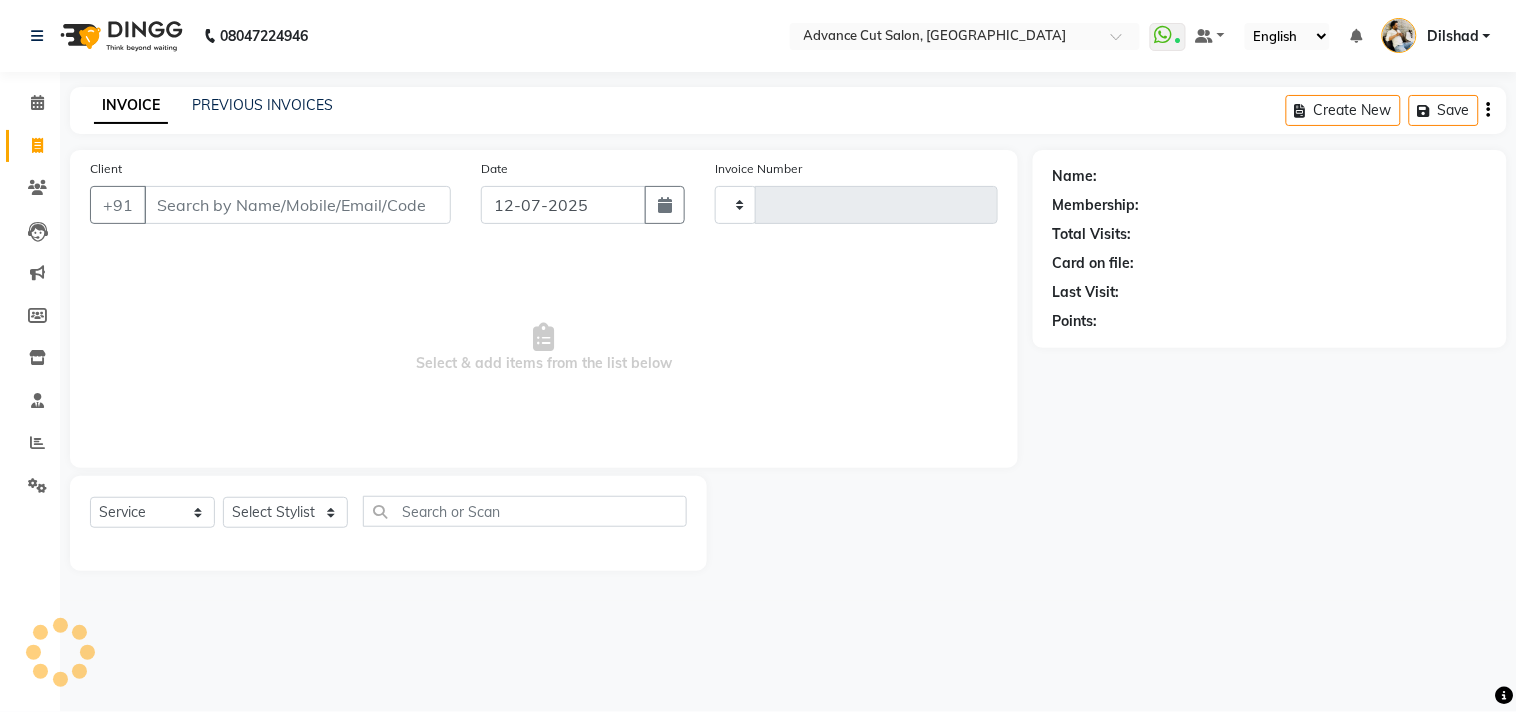 type on "3727" 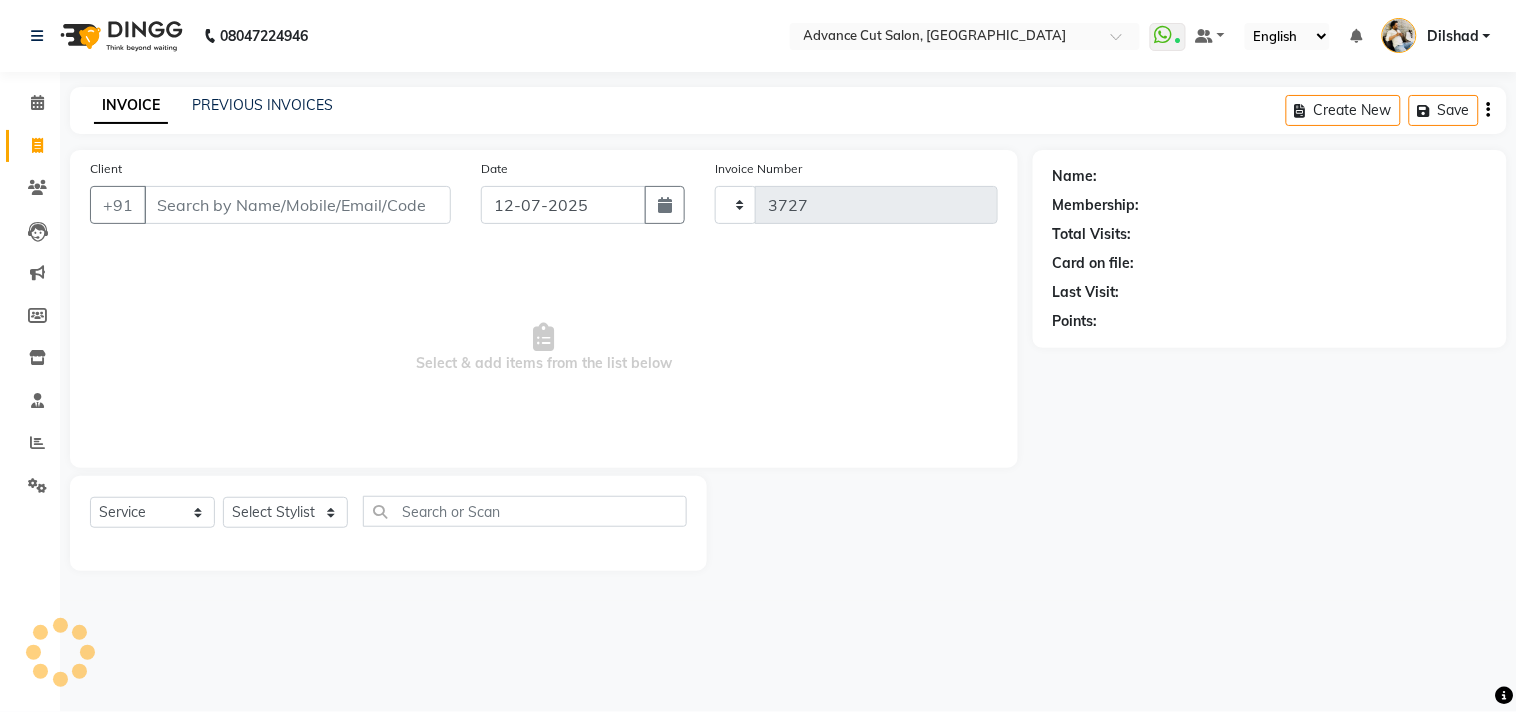 select on "922" 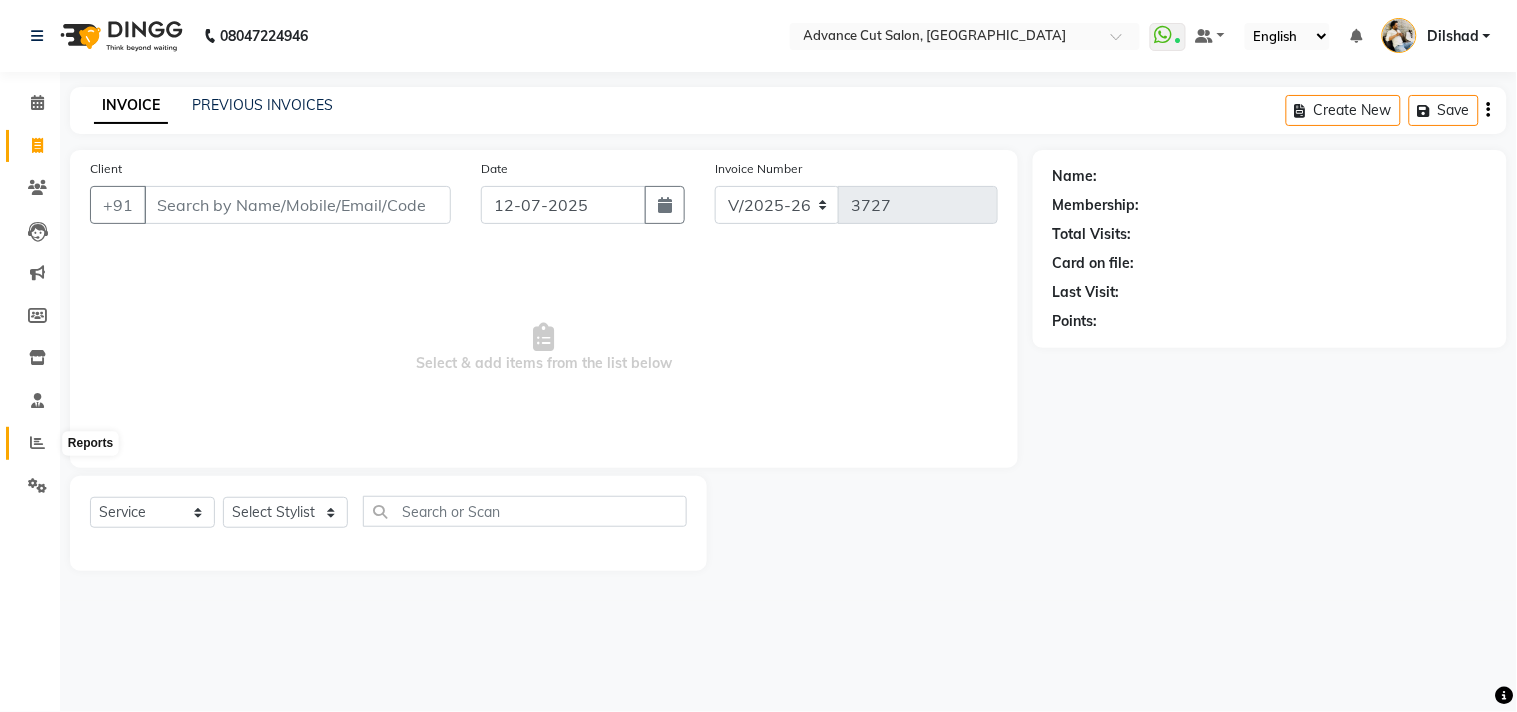 click 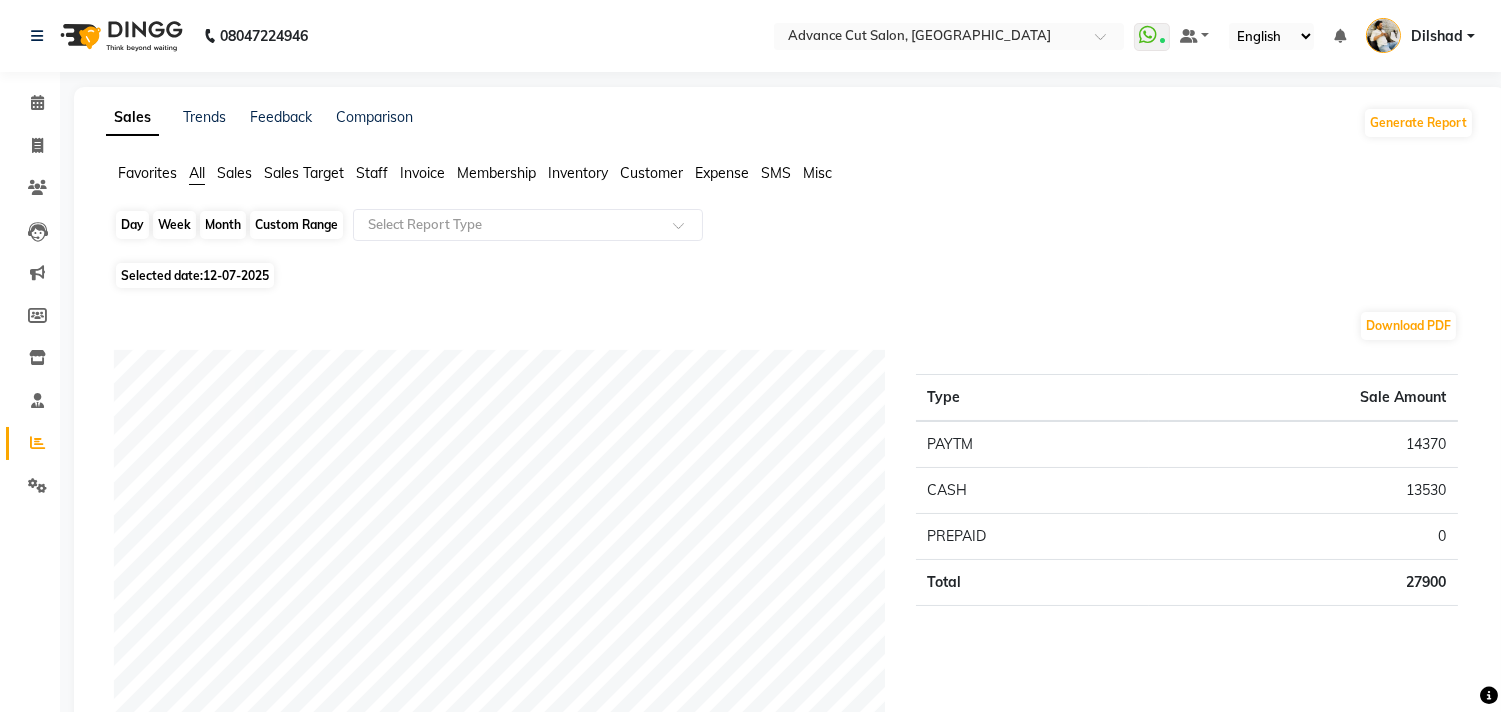 click on "Day" 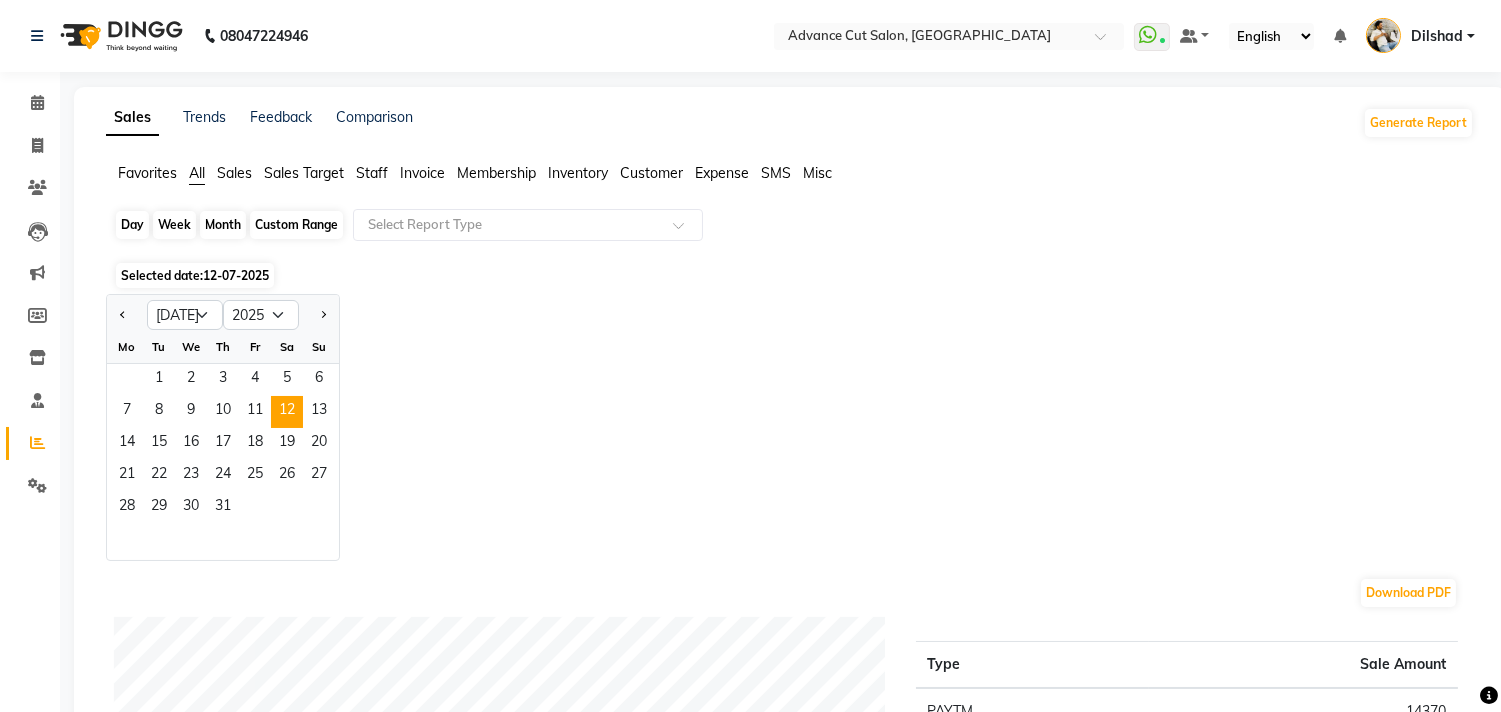 click on "Day" 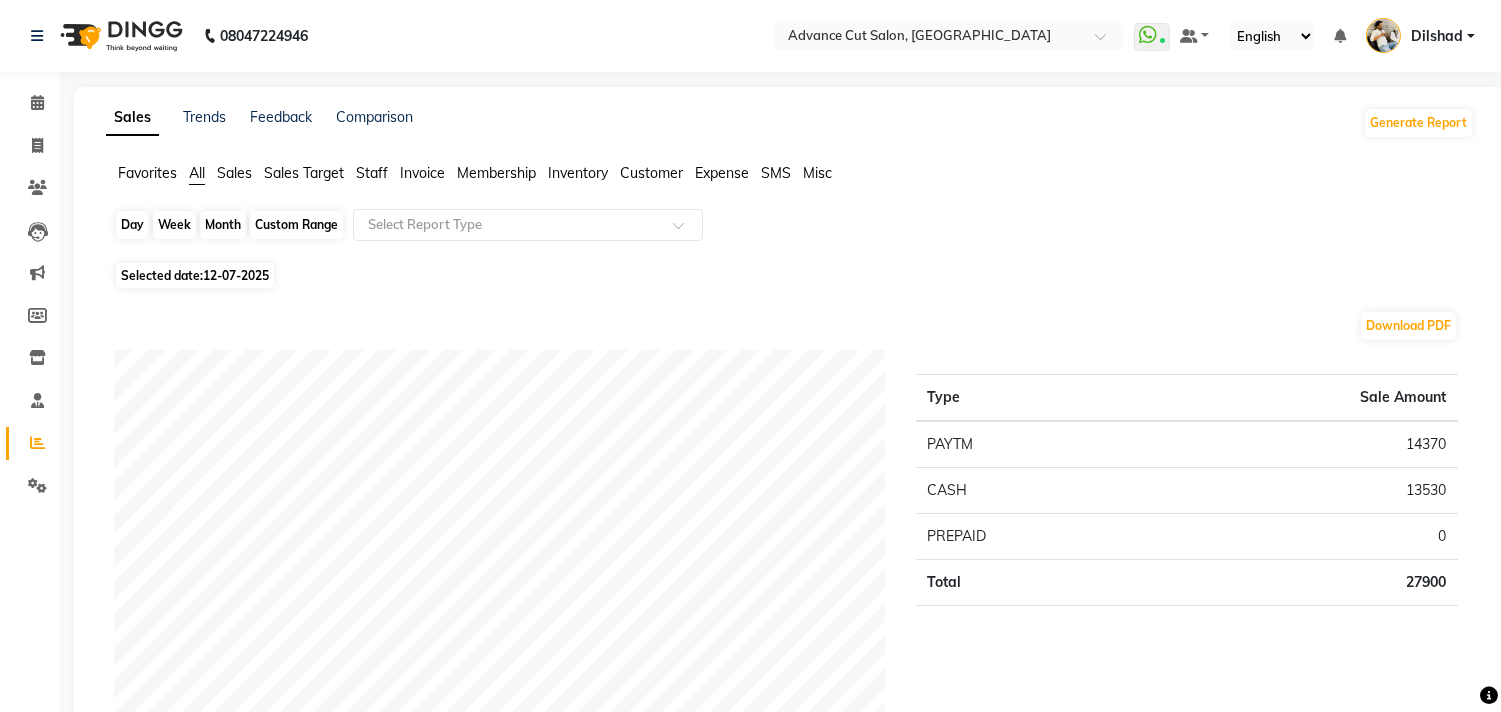 click on "Day" 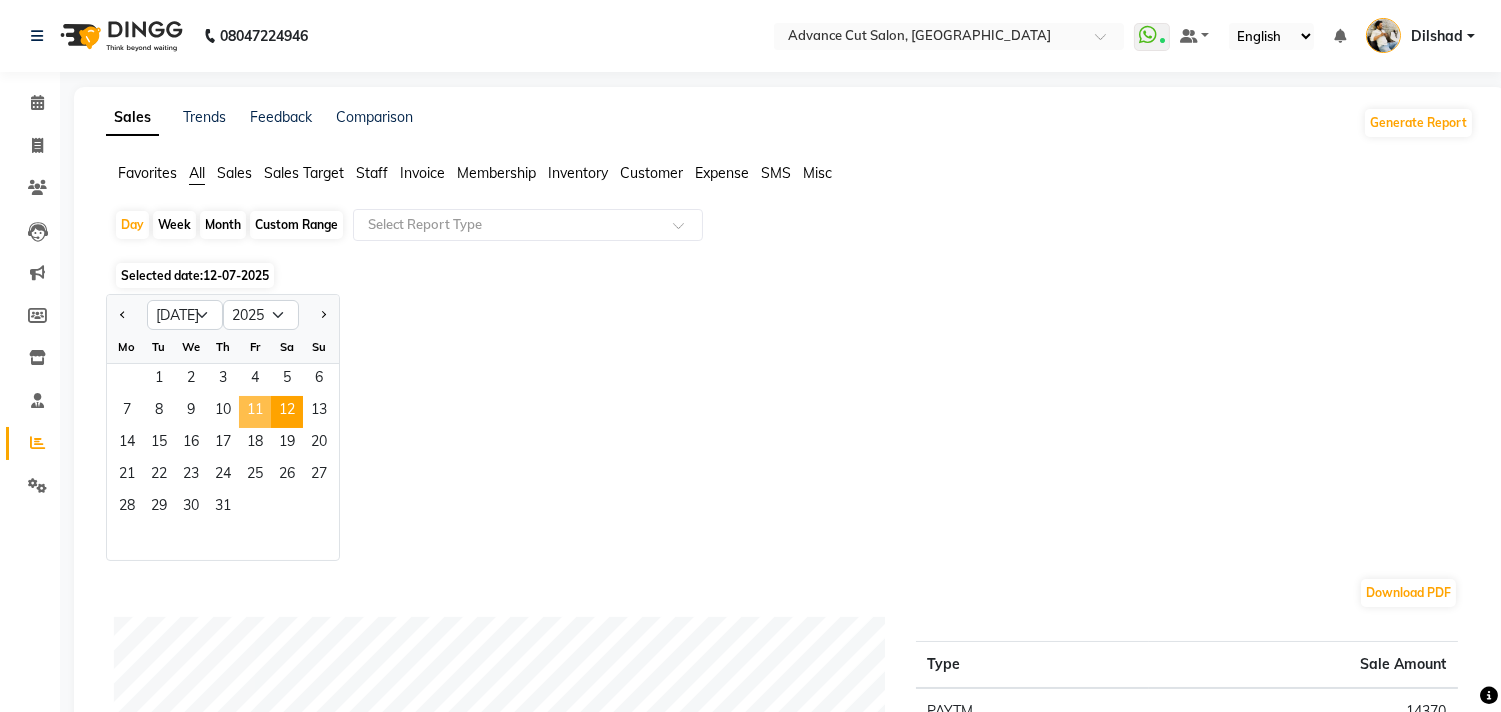 click on "11" 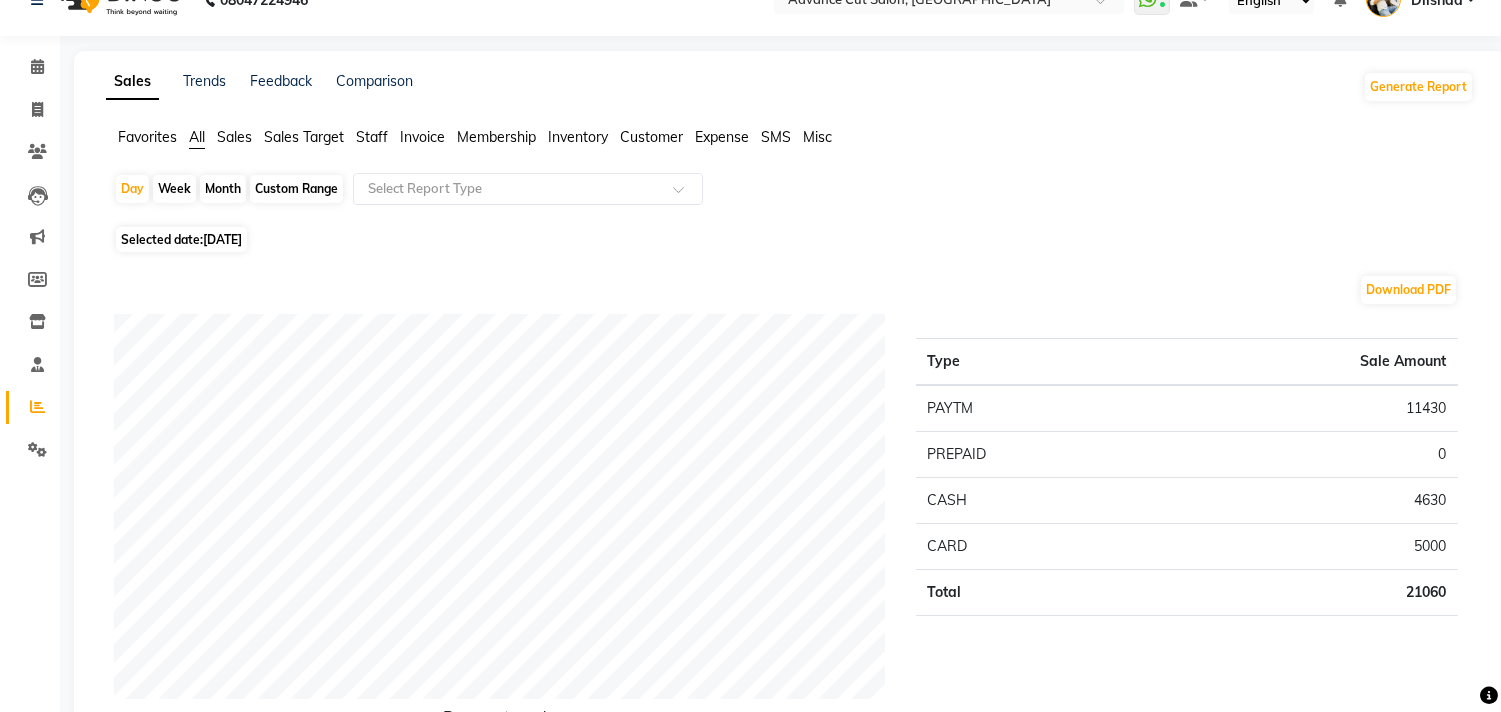 scroll, scrollTop: 0, scrollLeft: 0, axis: both 